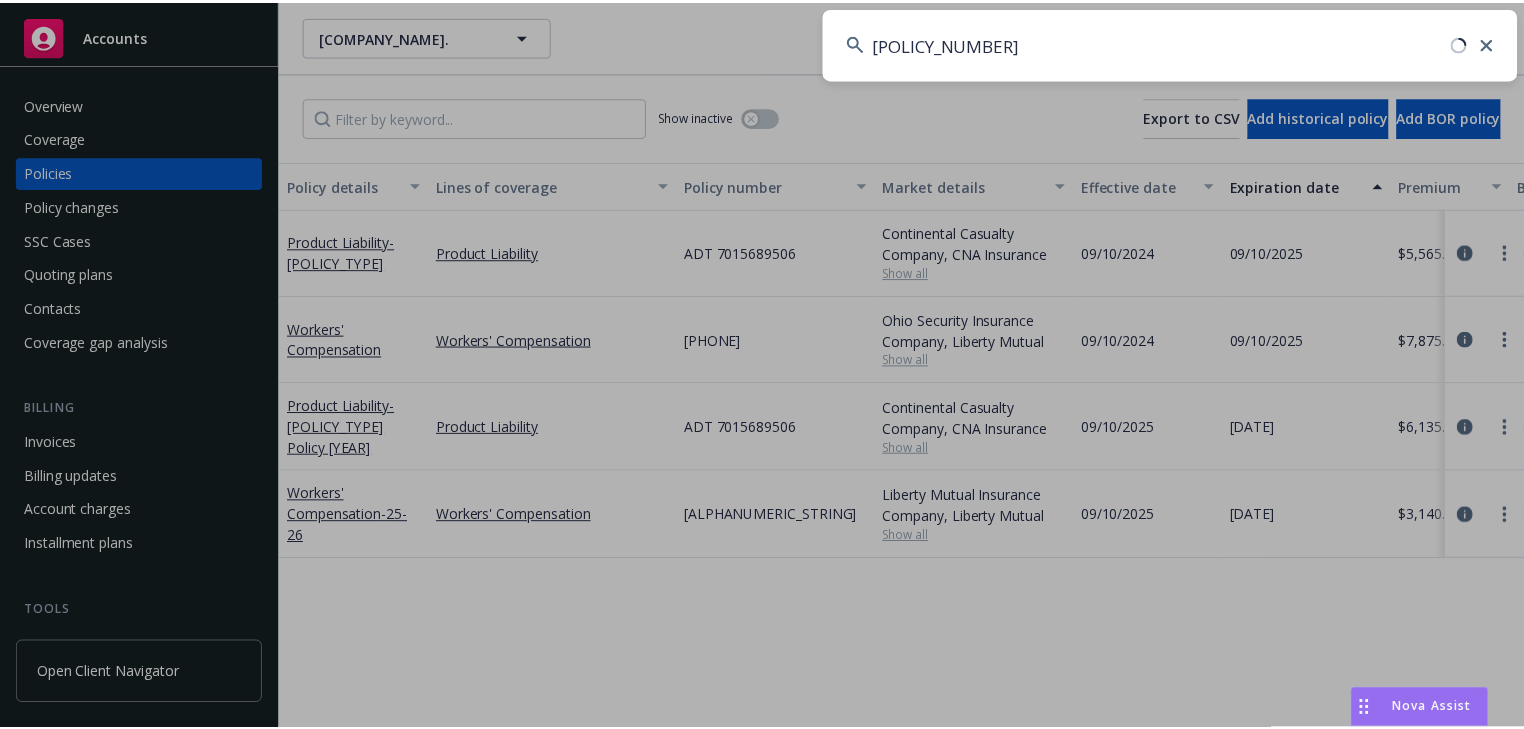 scroll, scrollTop: 0, scrollLeft: 0, axis: both 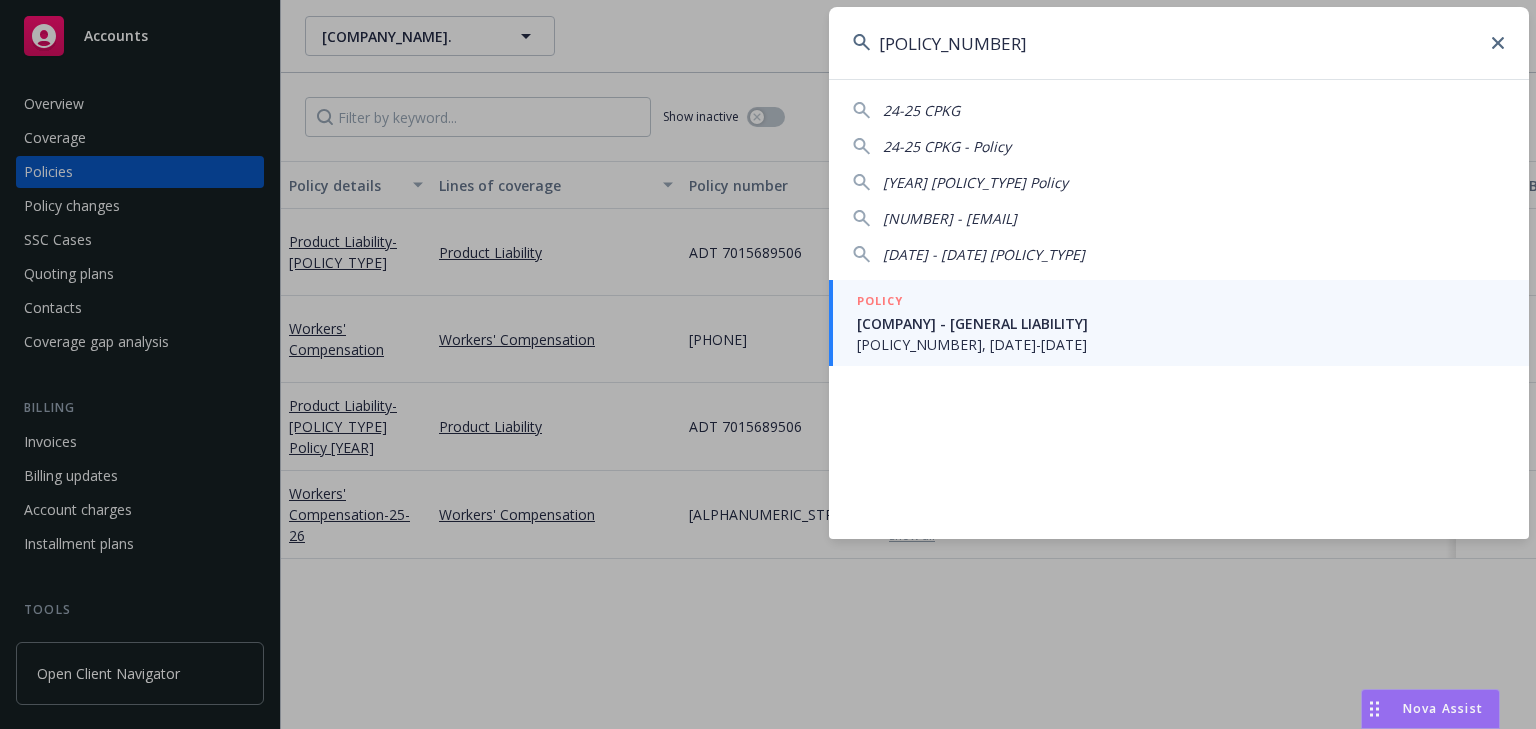 type on "[POLICY_NUMBER]" 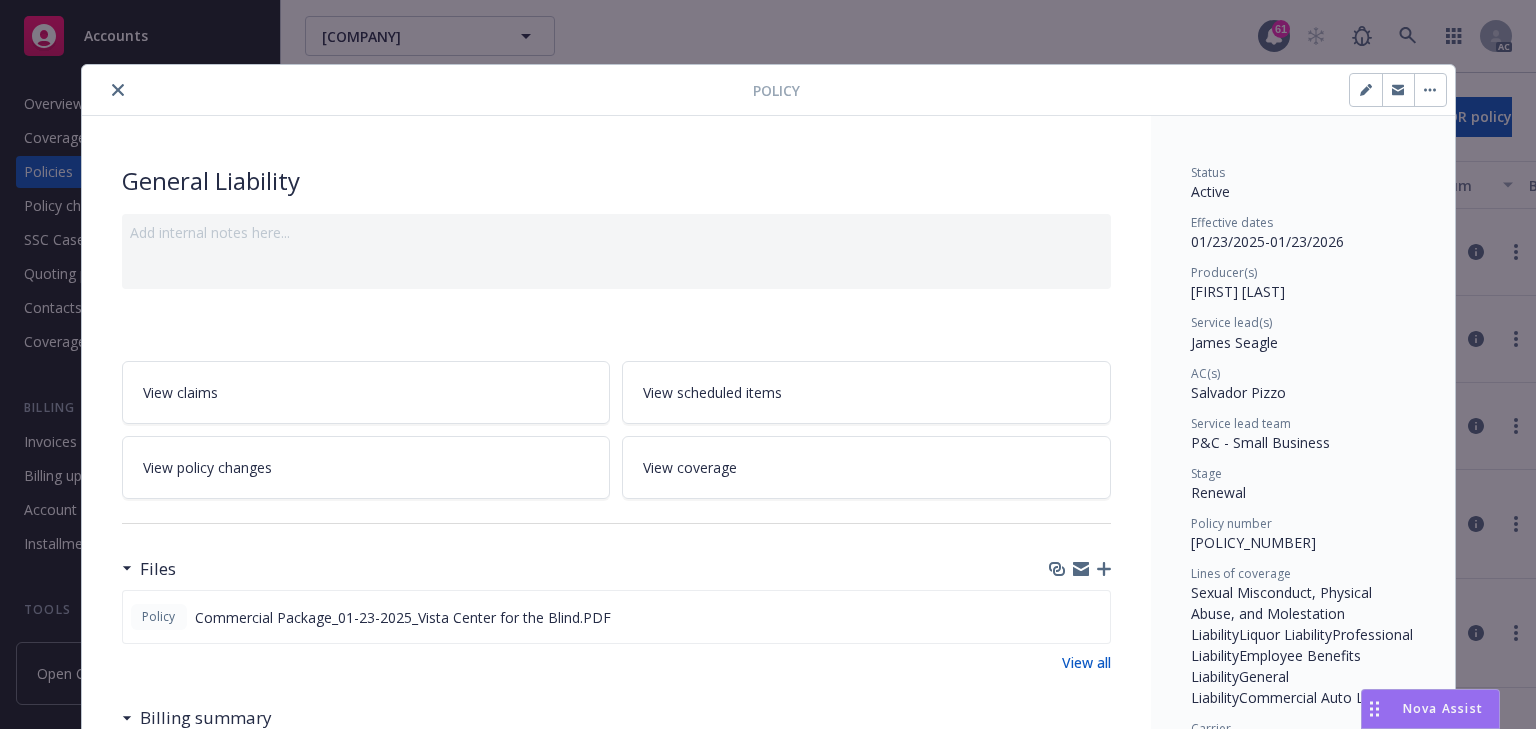 click on "View policy changes" at bounding box center [366, 467] 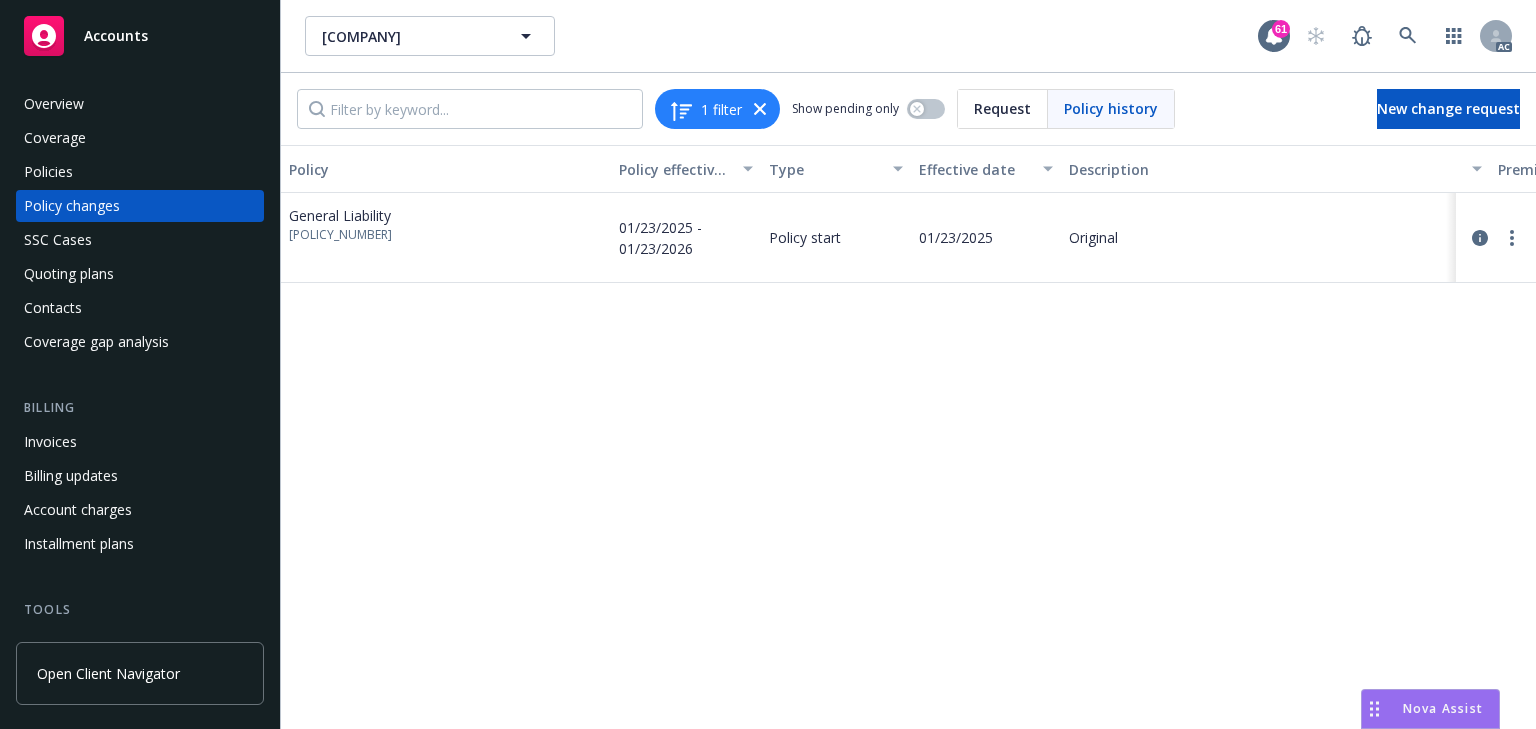 drag, startPoint x: 612, startPoint y: 498, endPoint x: 516, endPoint y: 441, distance: 111.64677 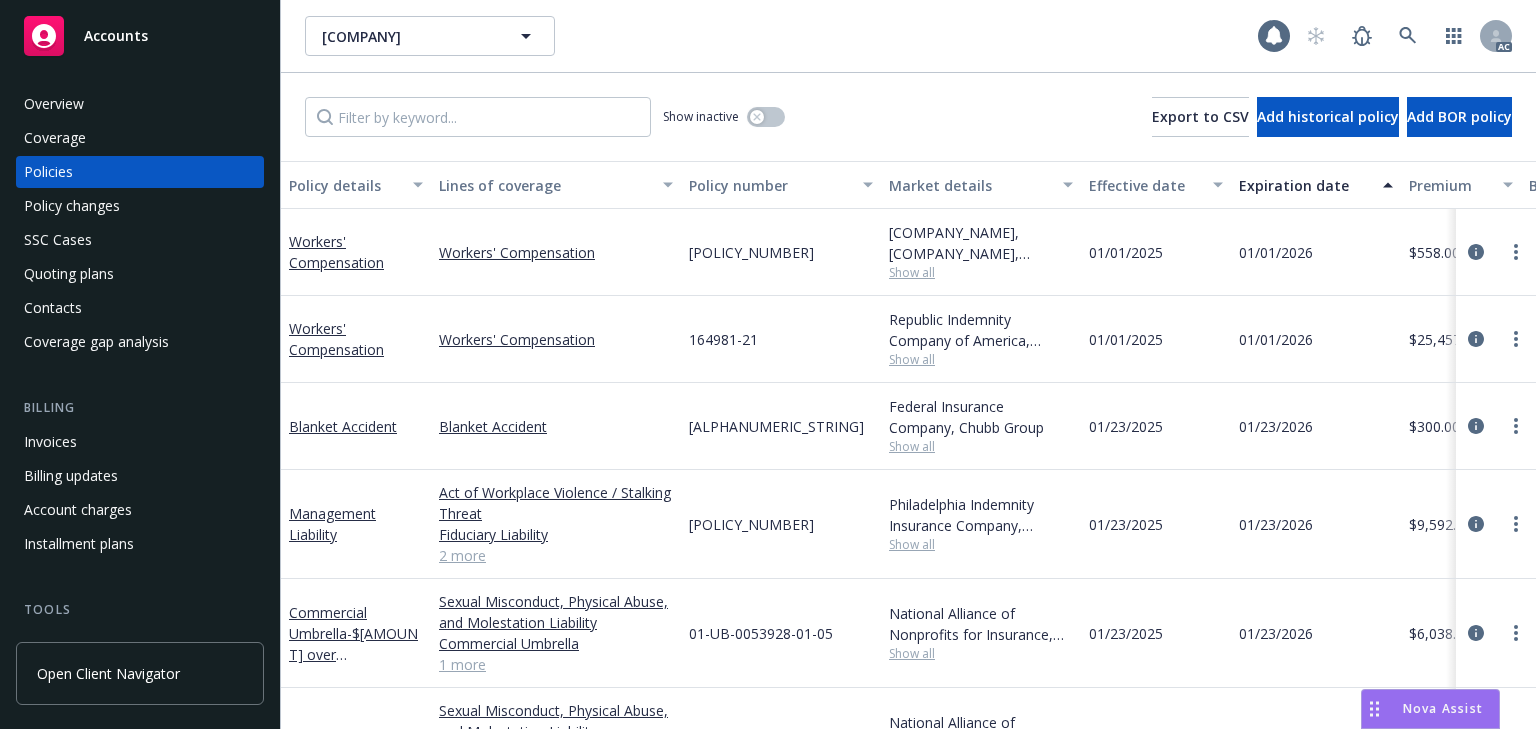 click on "Show inactive Export to CSV Add historical policy Add BOR policy" at bounding box center [908, 117] 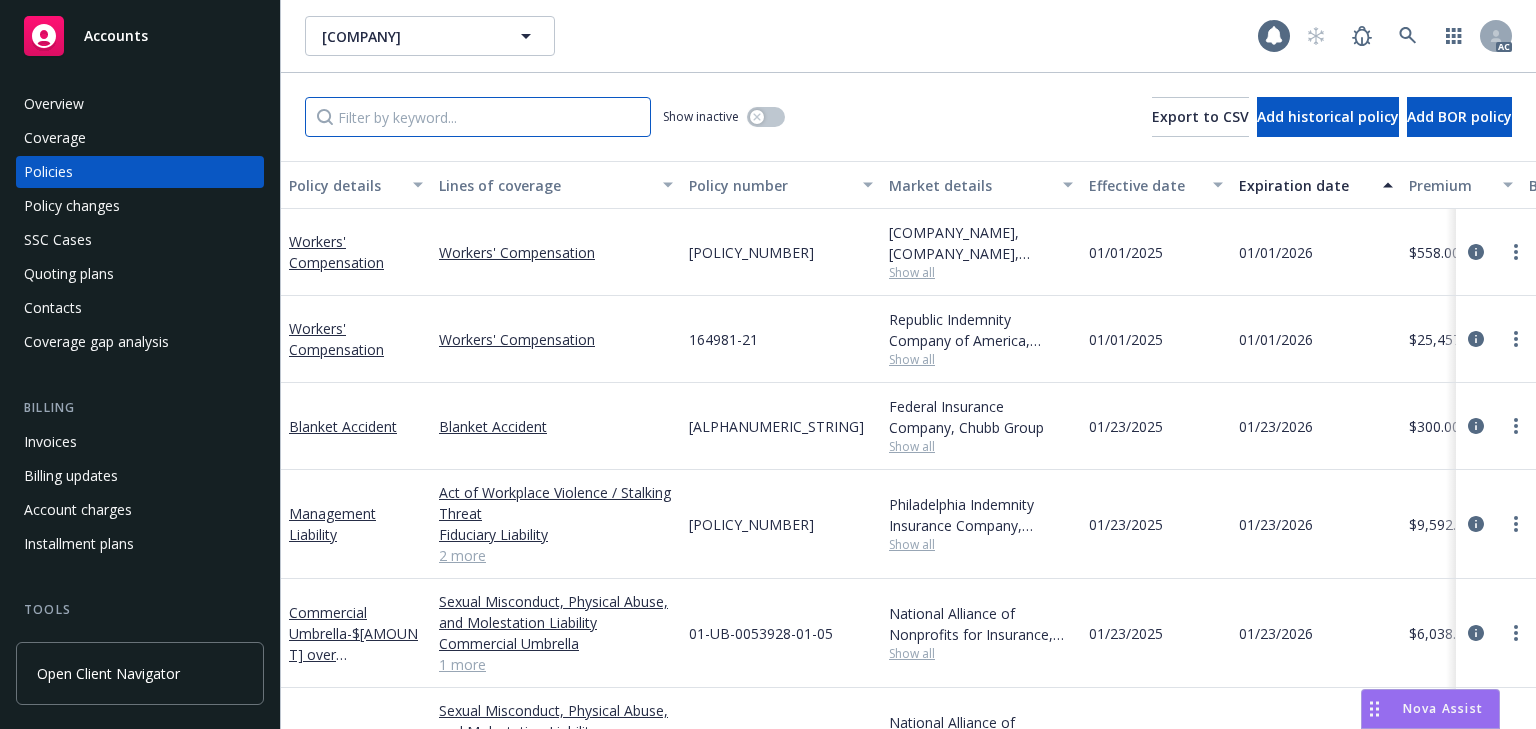 click at bounding box center (478, 117) 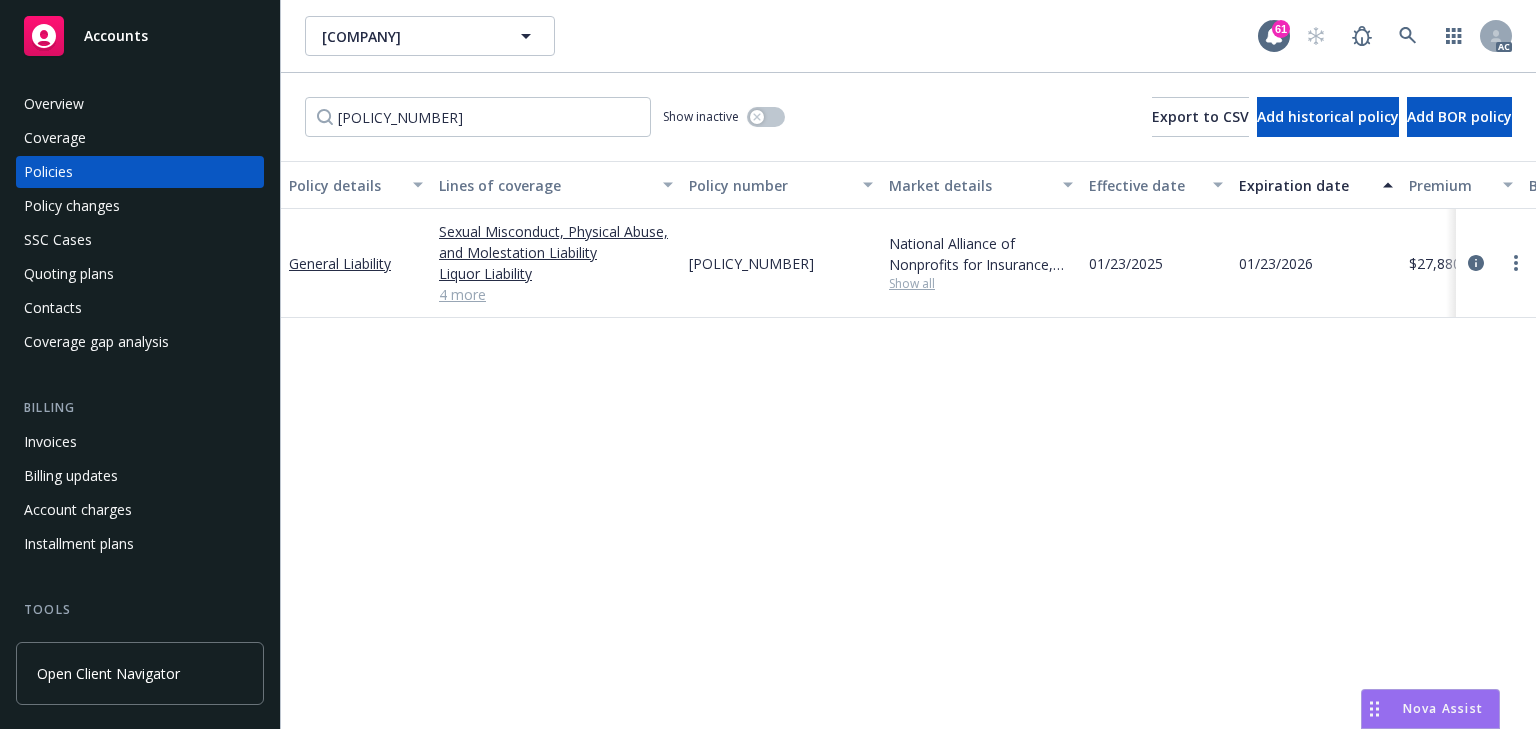 click on "Show all" at bounding box center (981, 283) 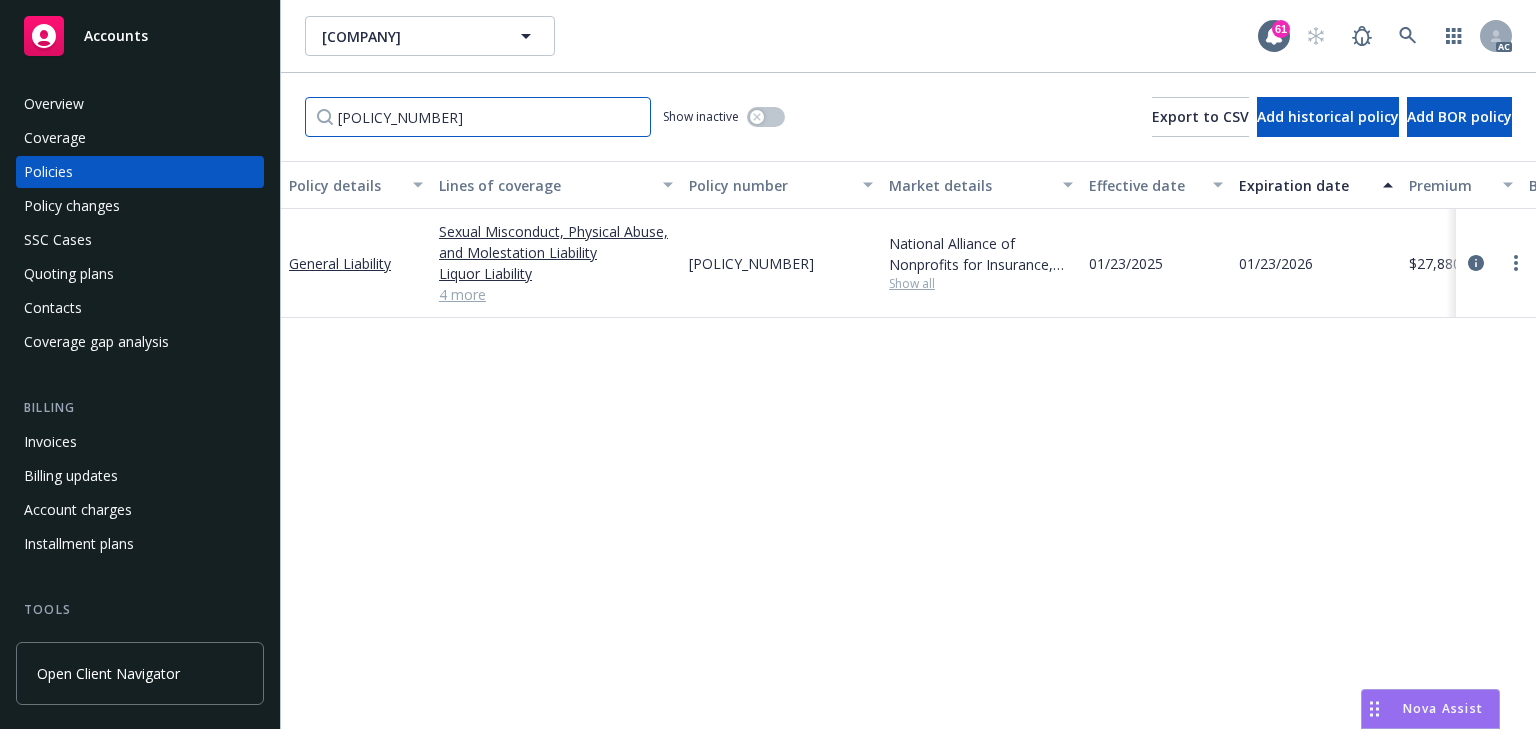 click on "[POLICY_NUMBER]" at bounding box center (478, 117) 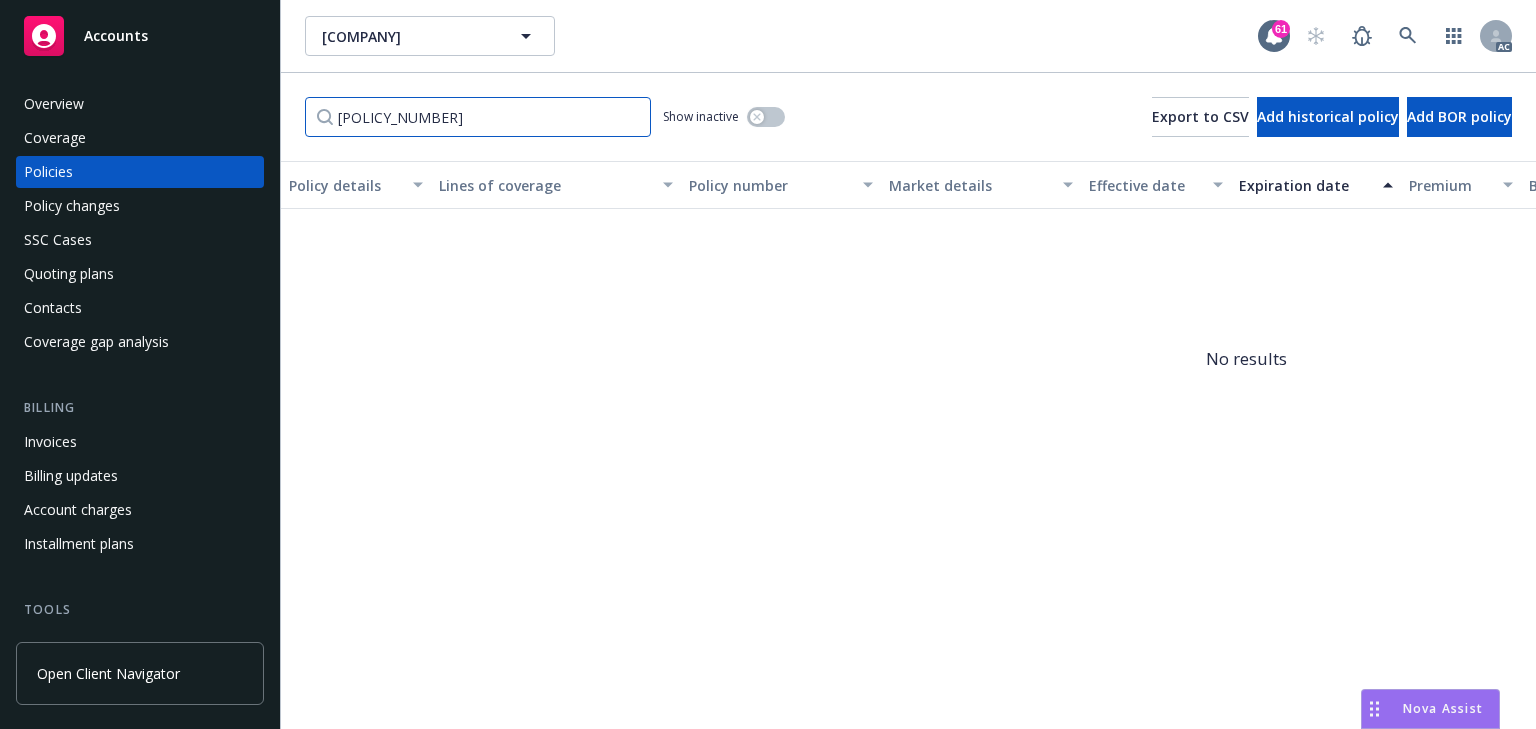 type on "[POLICY_NUMBER]" 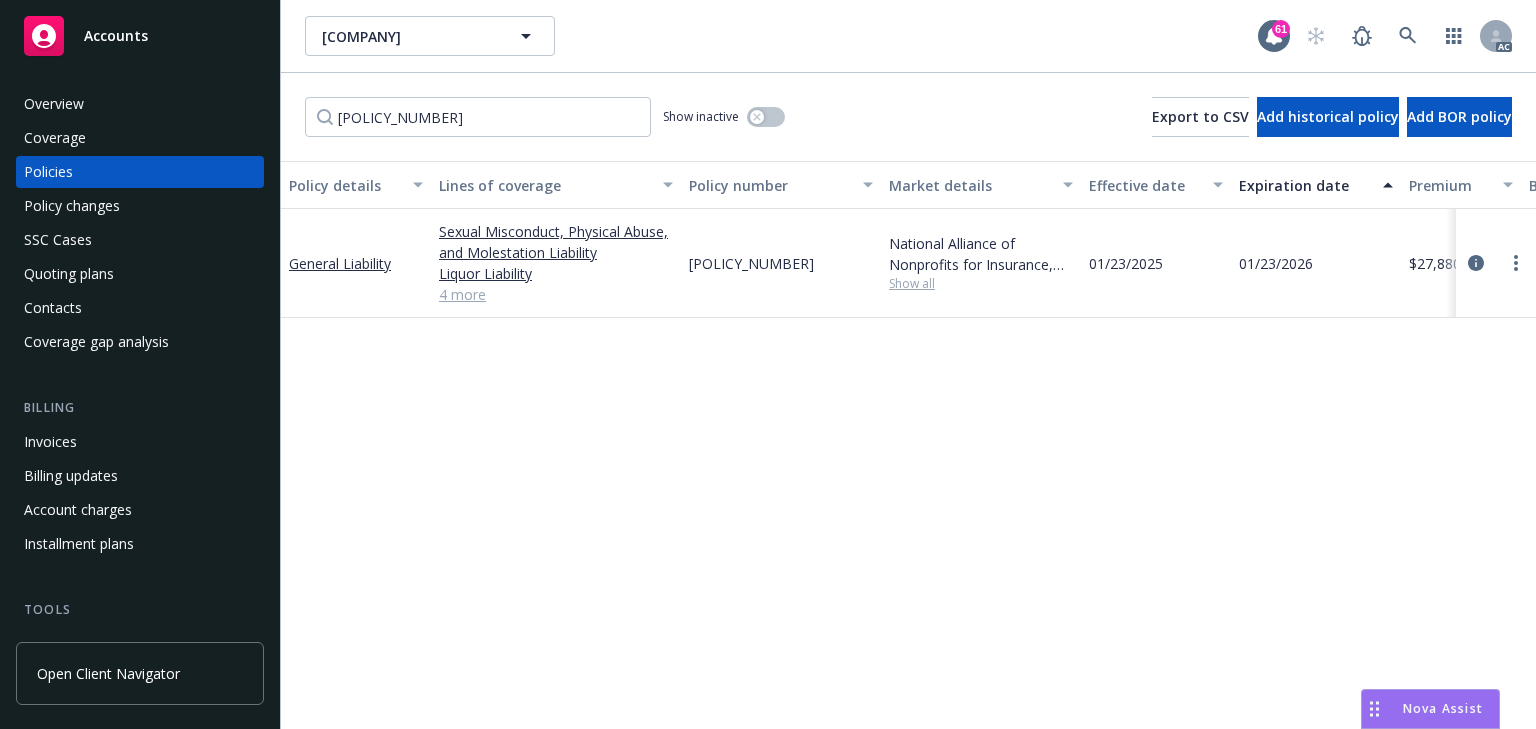 click on "Policy changes" at bounding box center [72, 206] 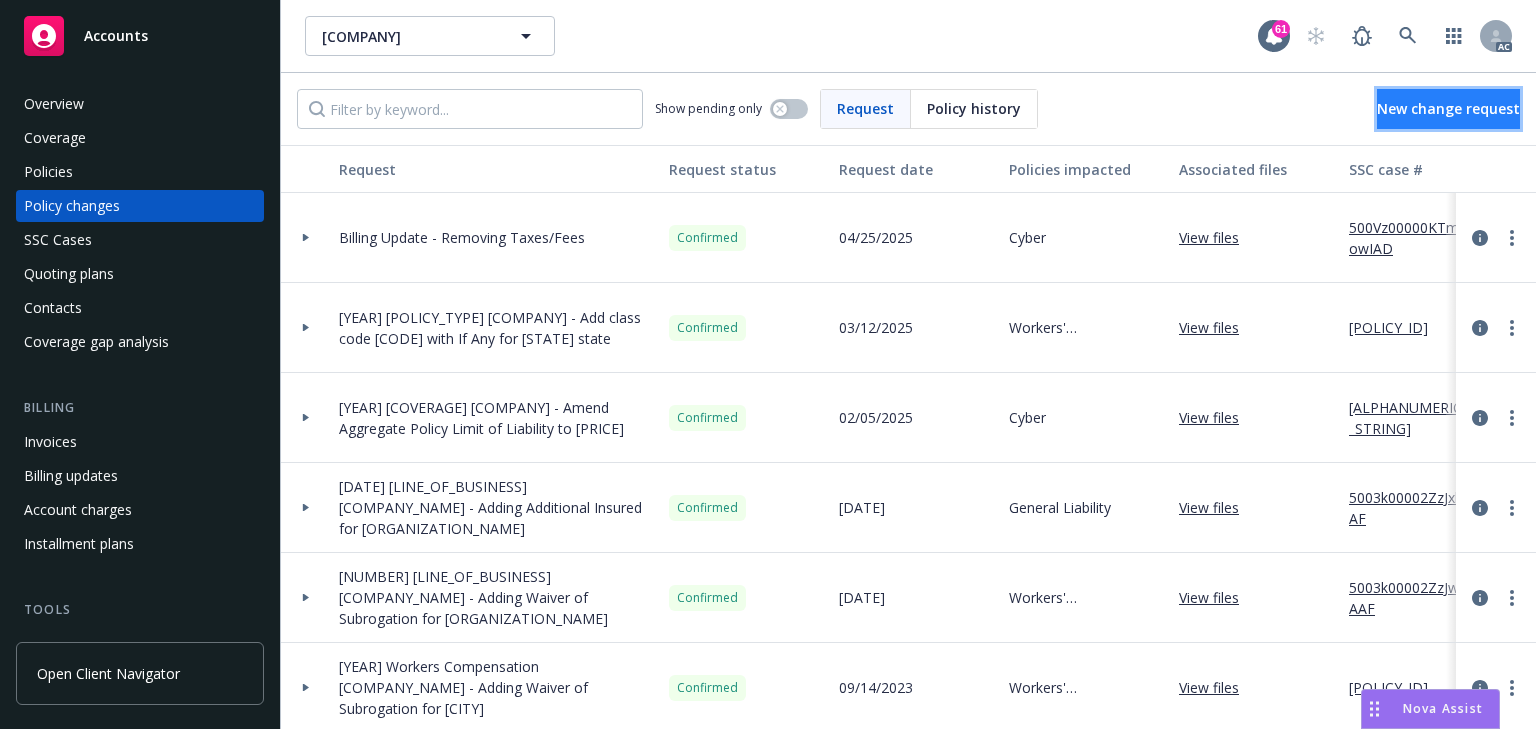 click on "New change request" at bounding box center [1448, 109] 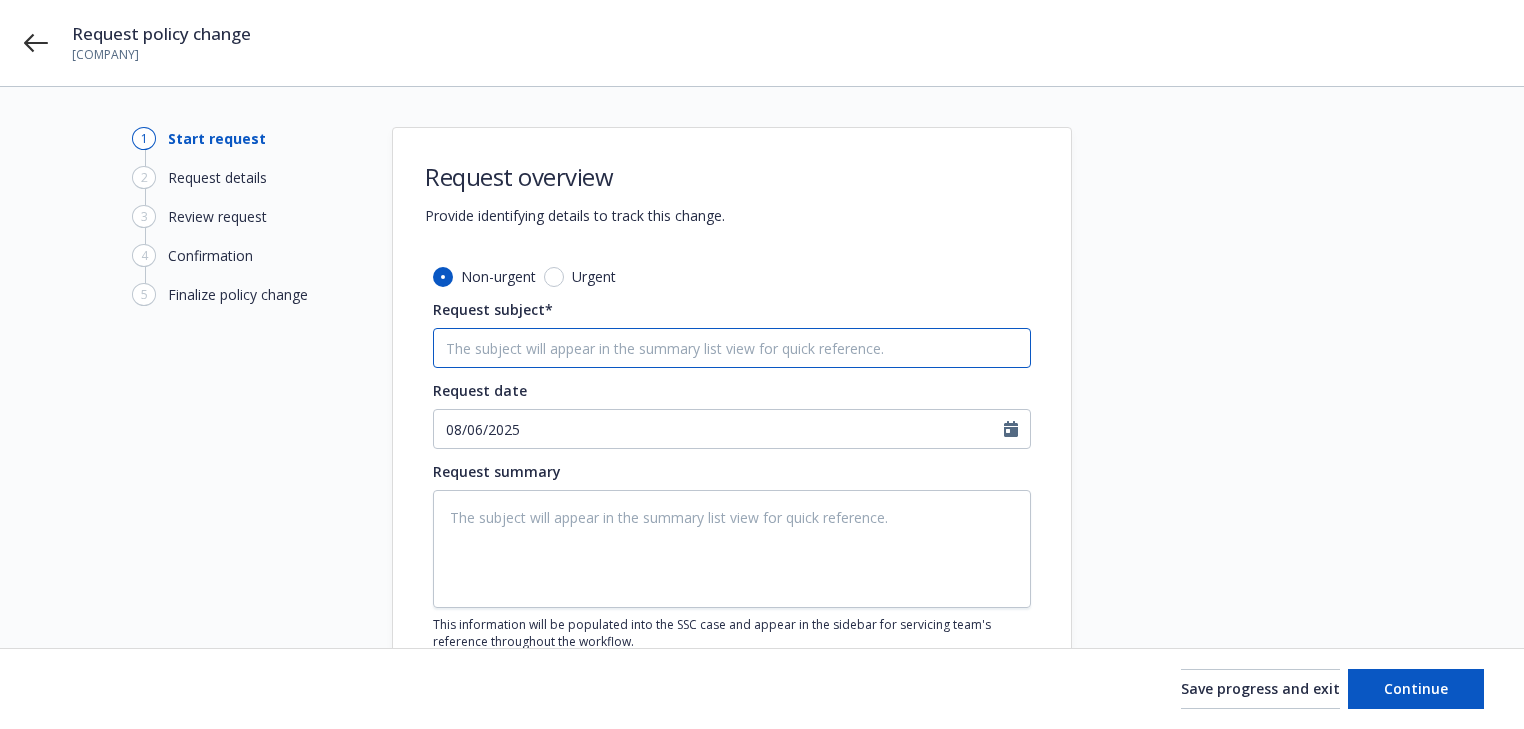 drag, startPoint x: 566, startPoint y: 347, endPoint x: 524, endPoint y: 348, distance: 42.0119 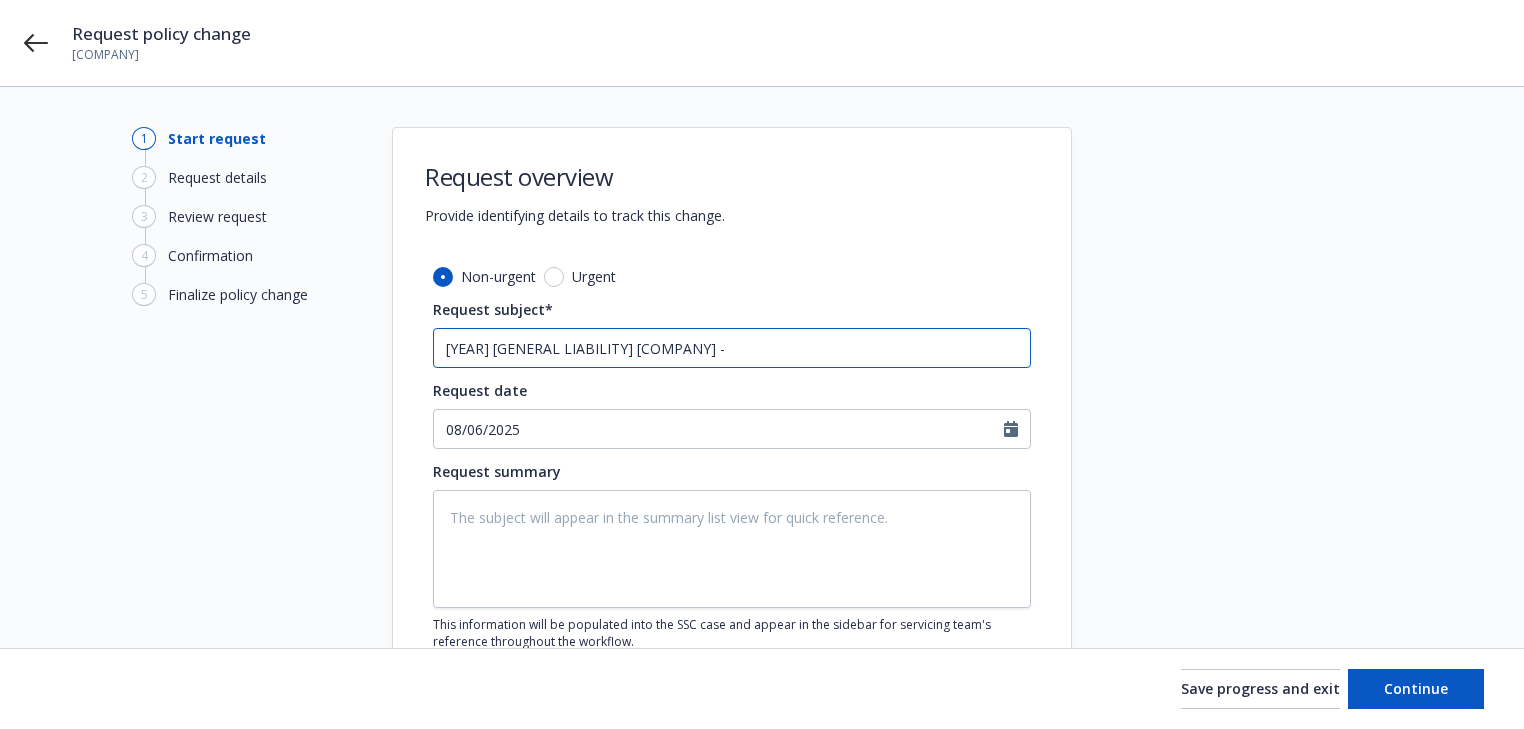 type on "x" 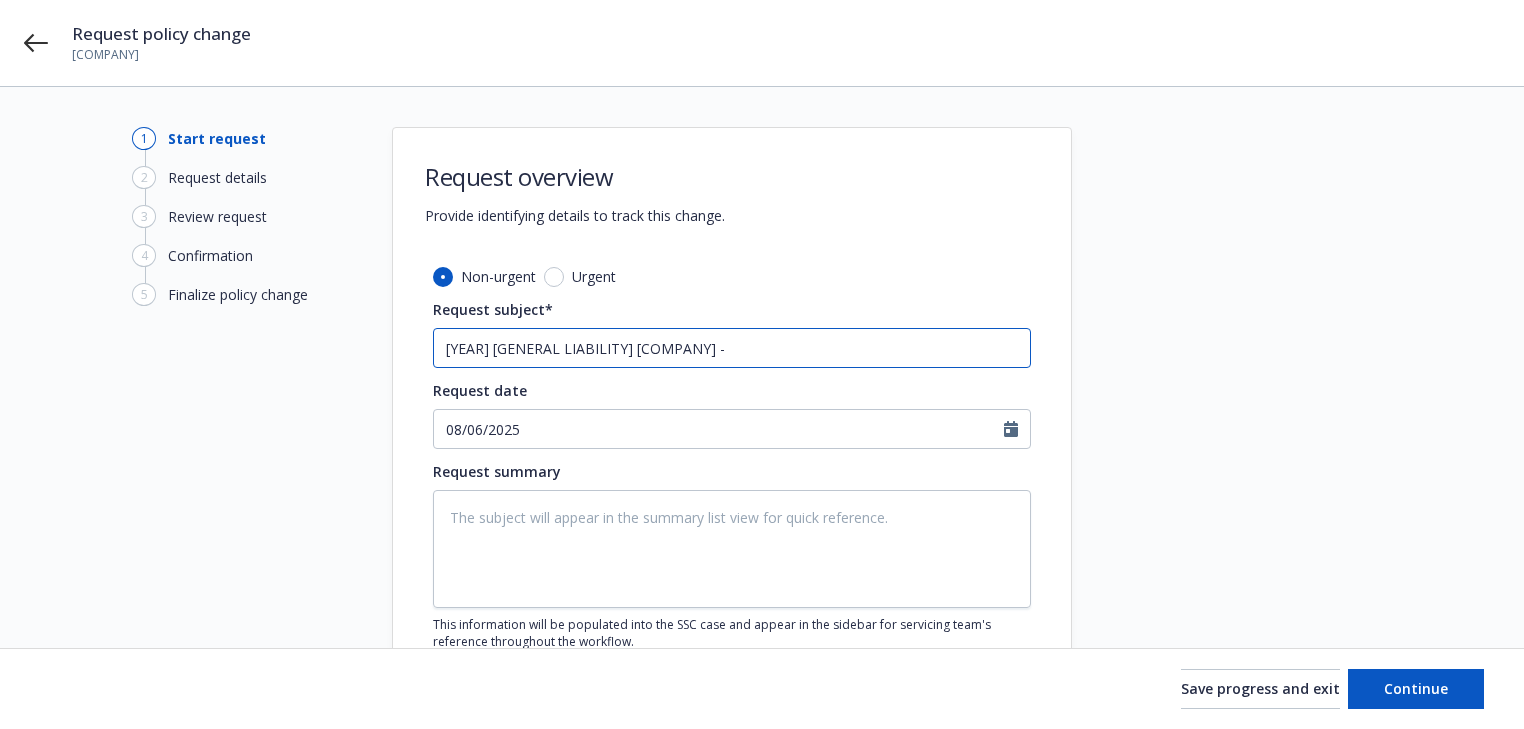 type on "[YEAR] [GENERAL LIABILITY] [COMPANY] -" 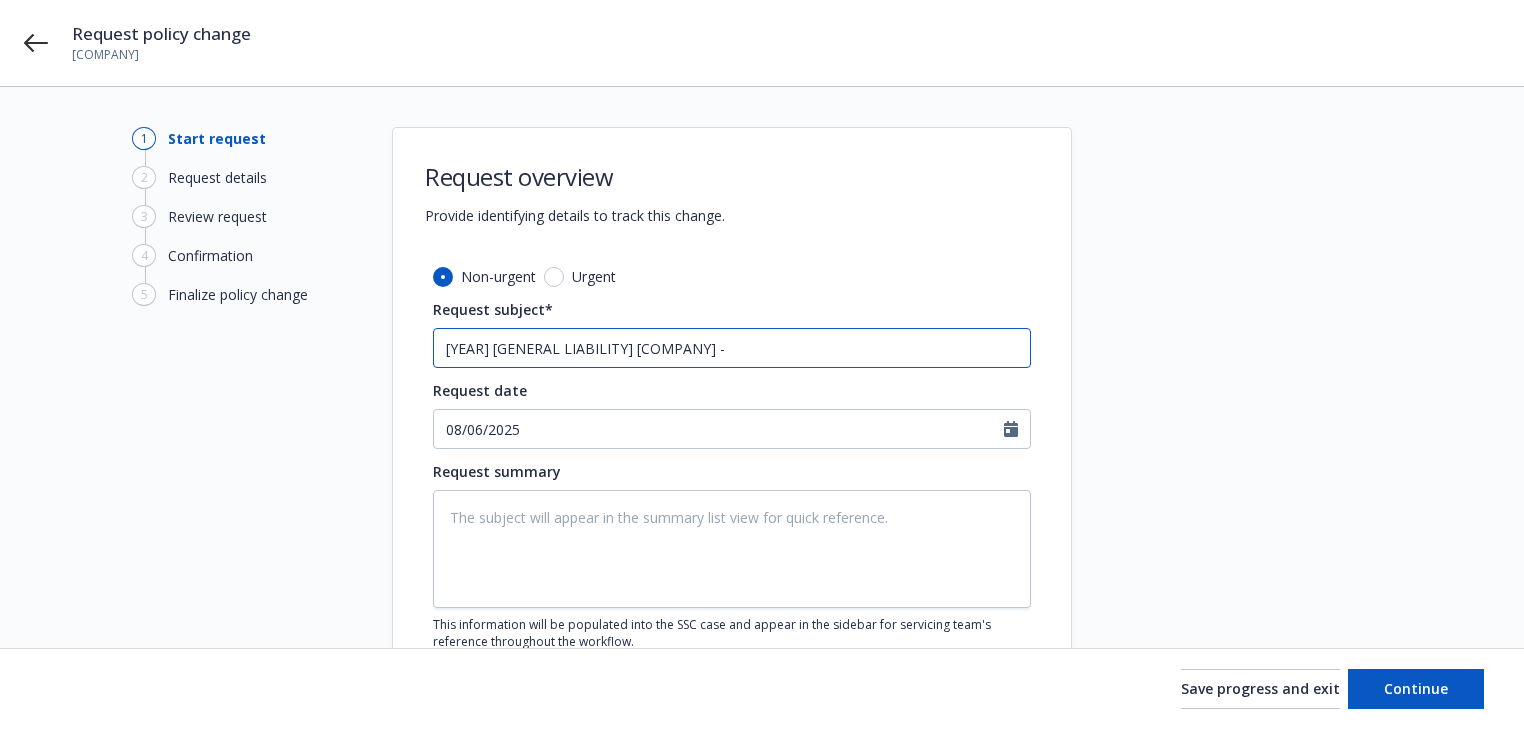 click on "[YEAR] [GENERAL LIABILITY] [COMPANY] -" at bounding box center [732, 348] 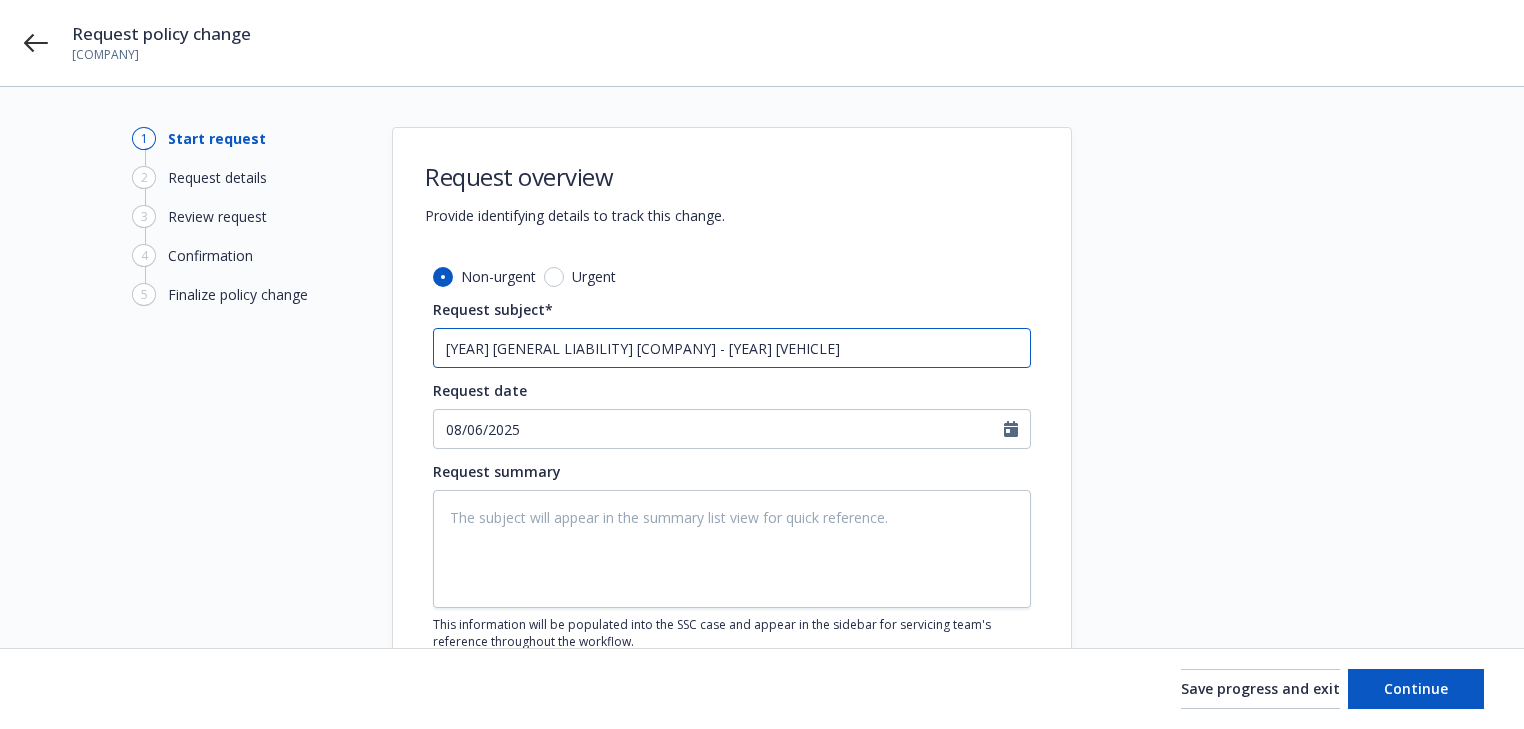 click on "[YEAR] [GENERAL LIABILITY] [COMPANY] - [YEAR] [VEHICLE]" at bounding box center (732, 348) 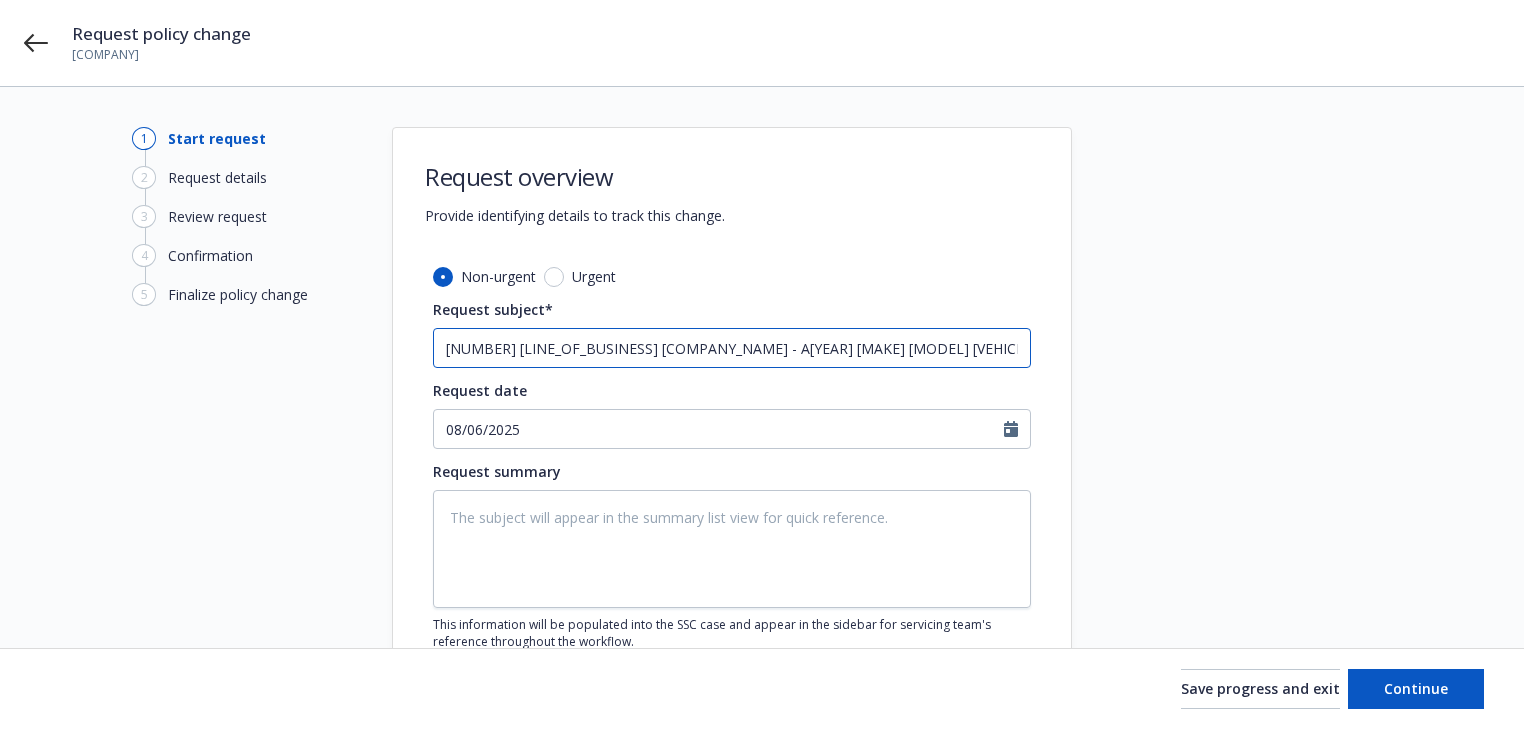 type on "x" 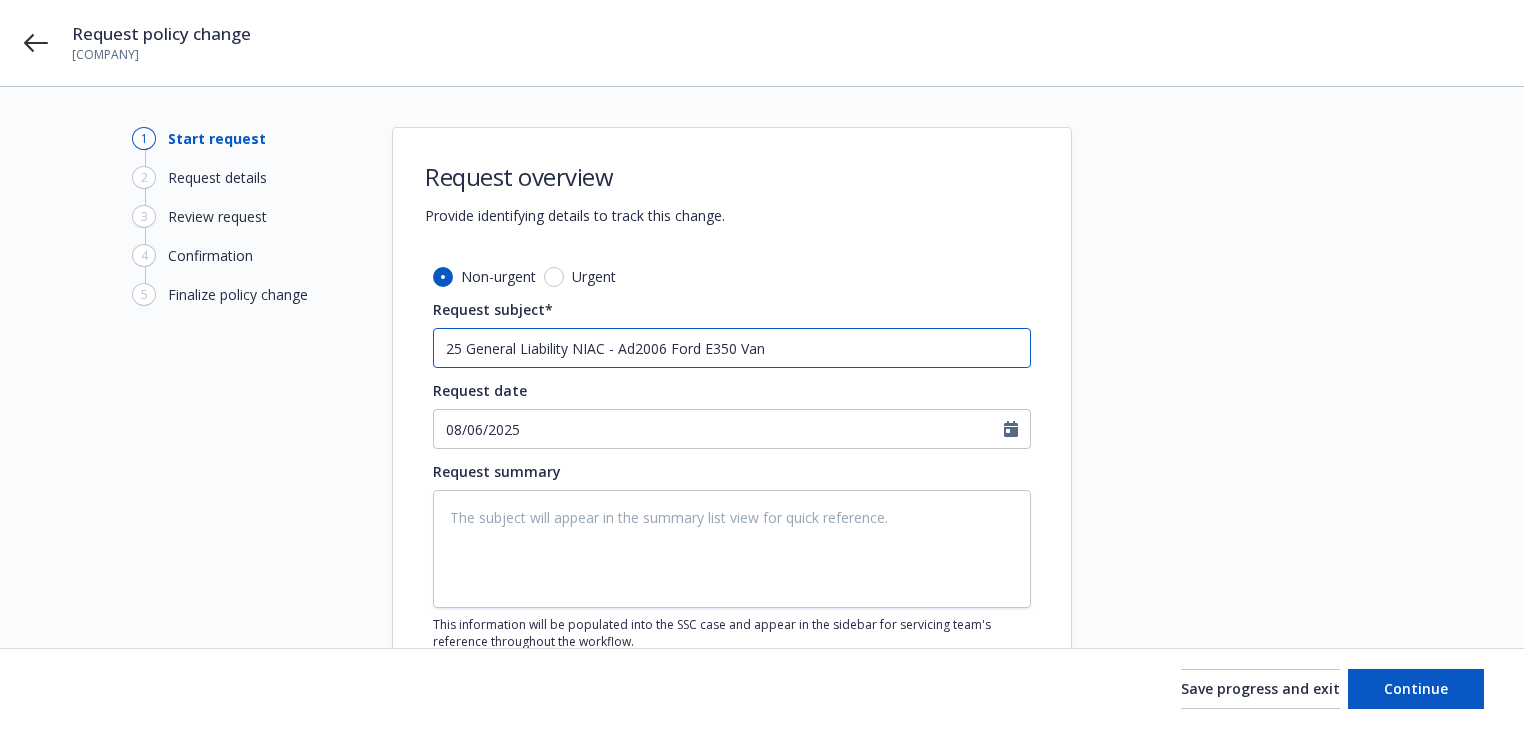 type on "x" 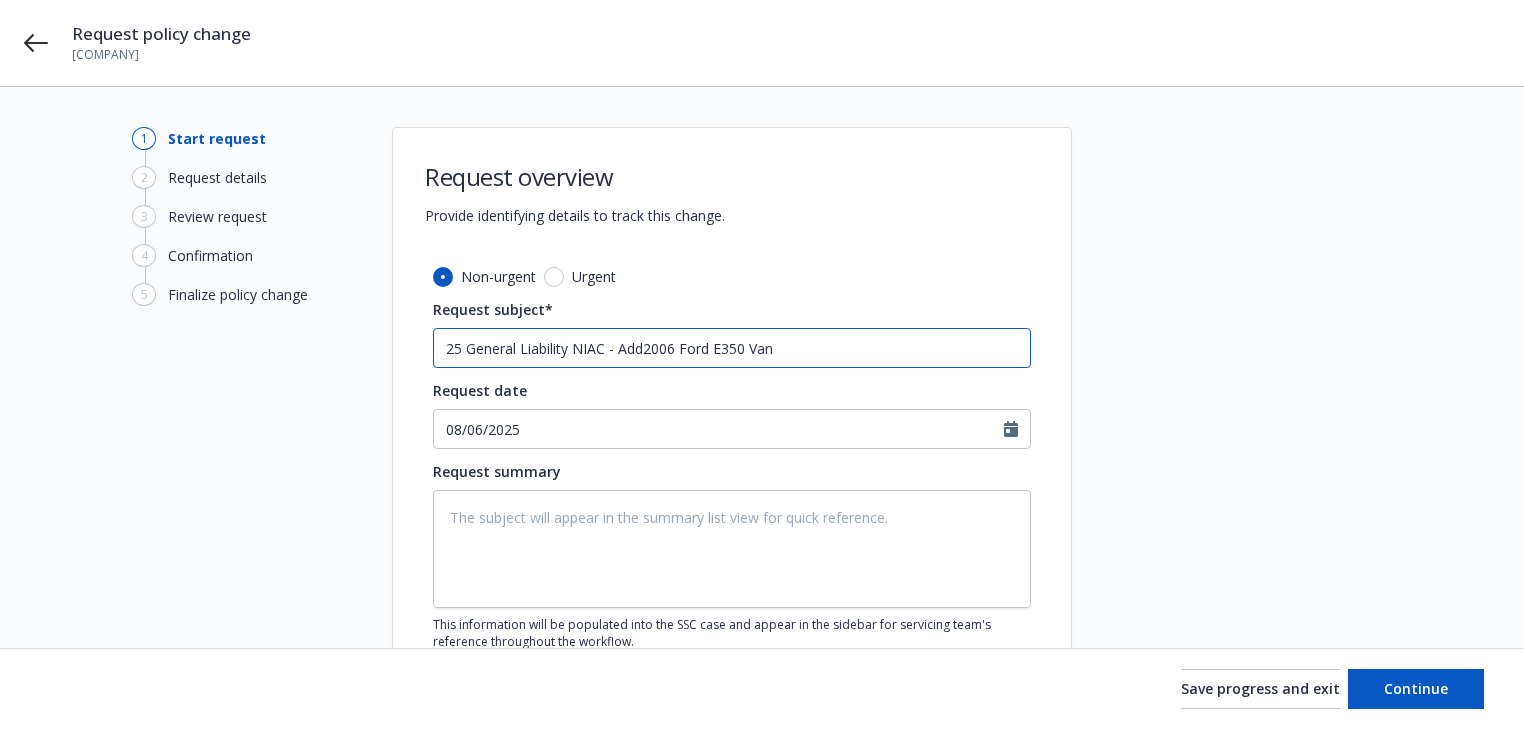 type on "x" 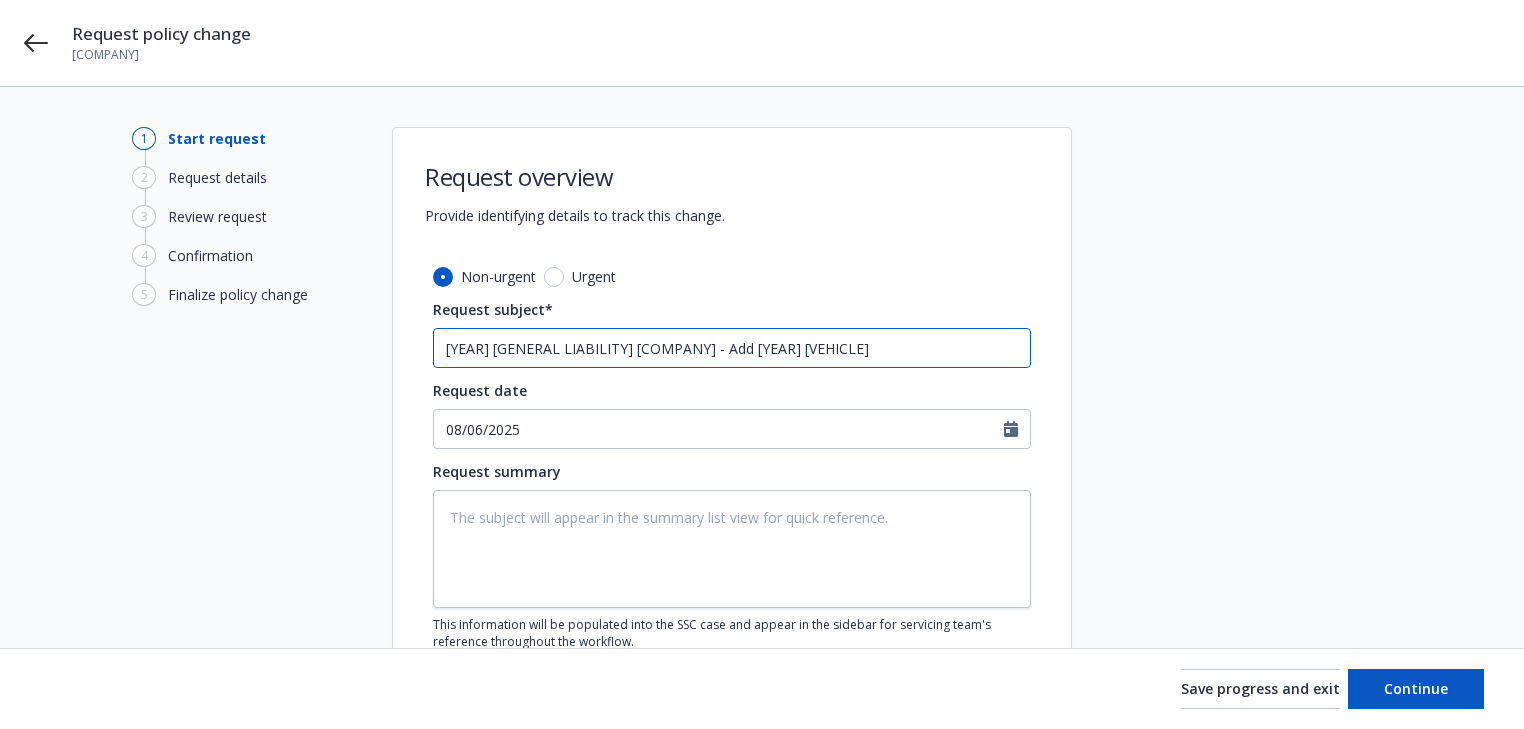 type on "x" 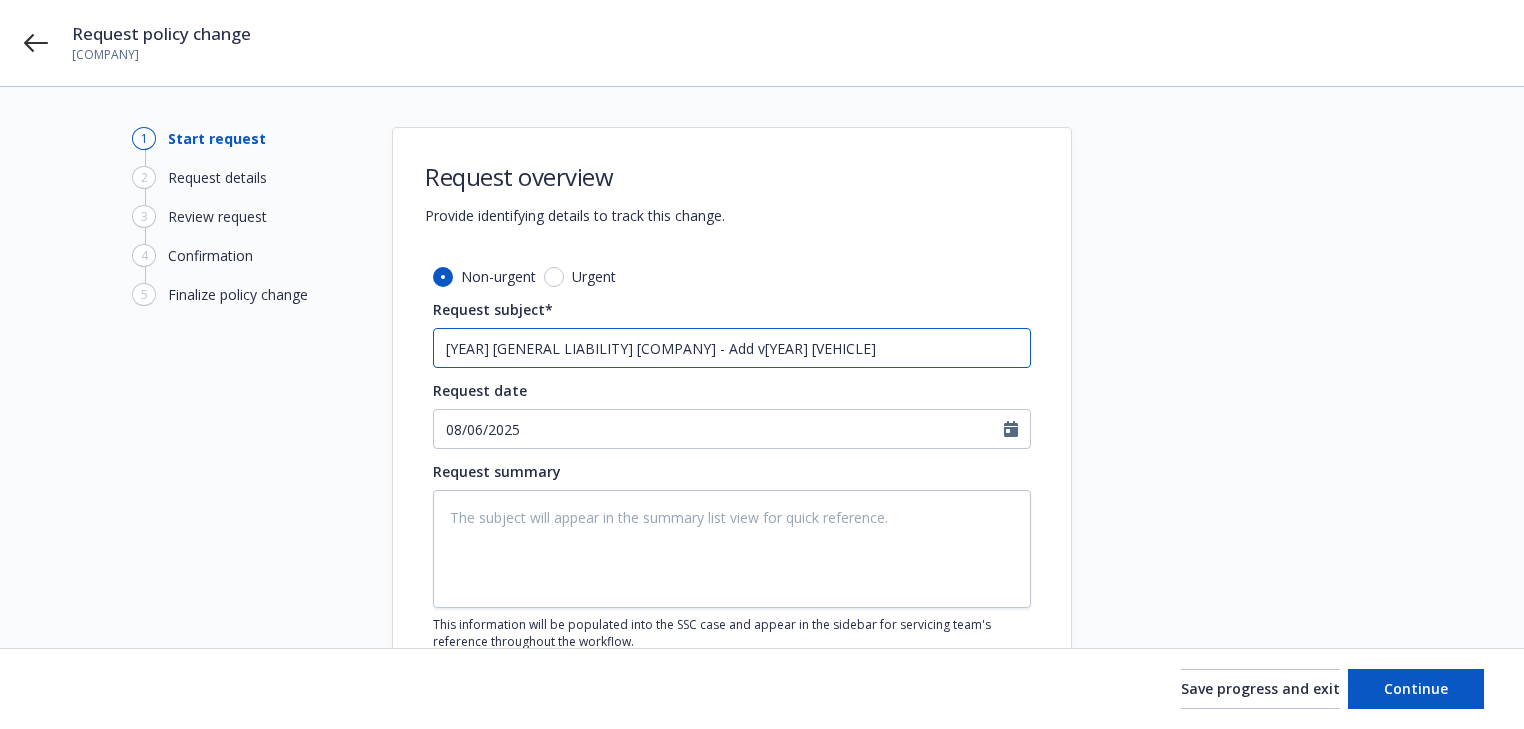 type on "x" 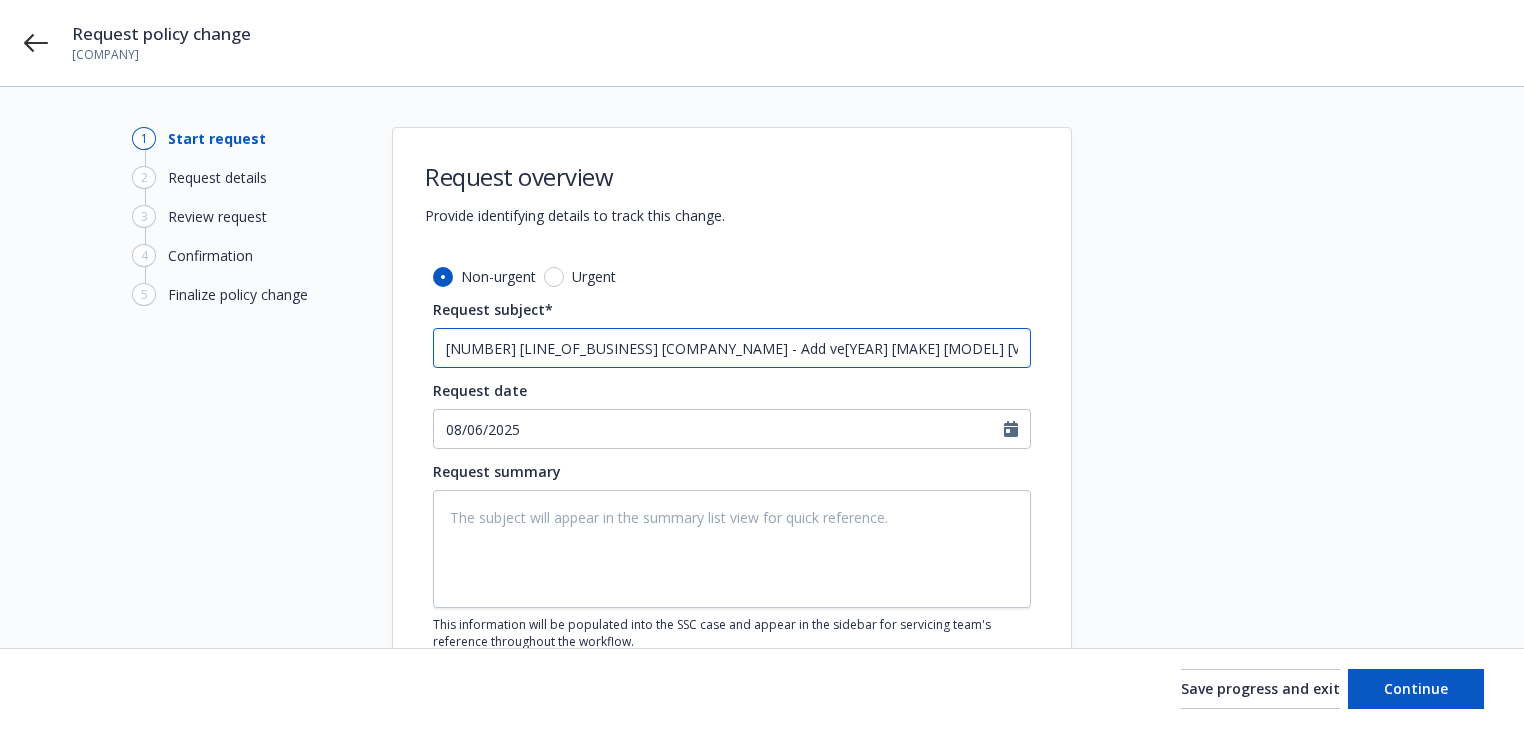 type on "x" 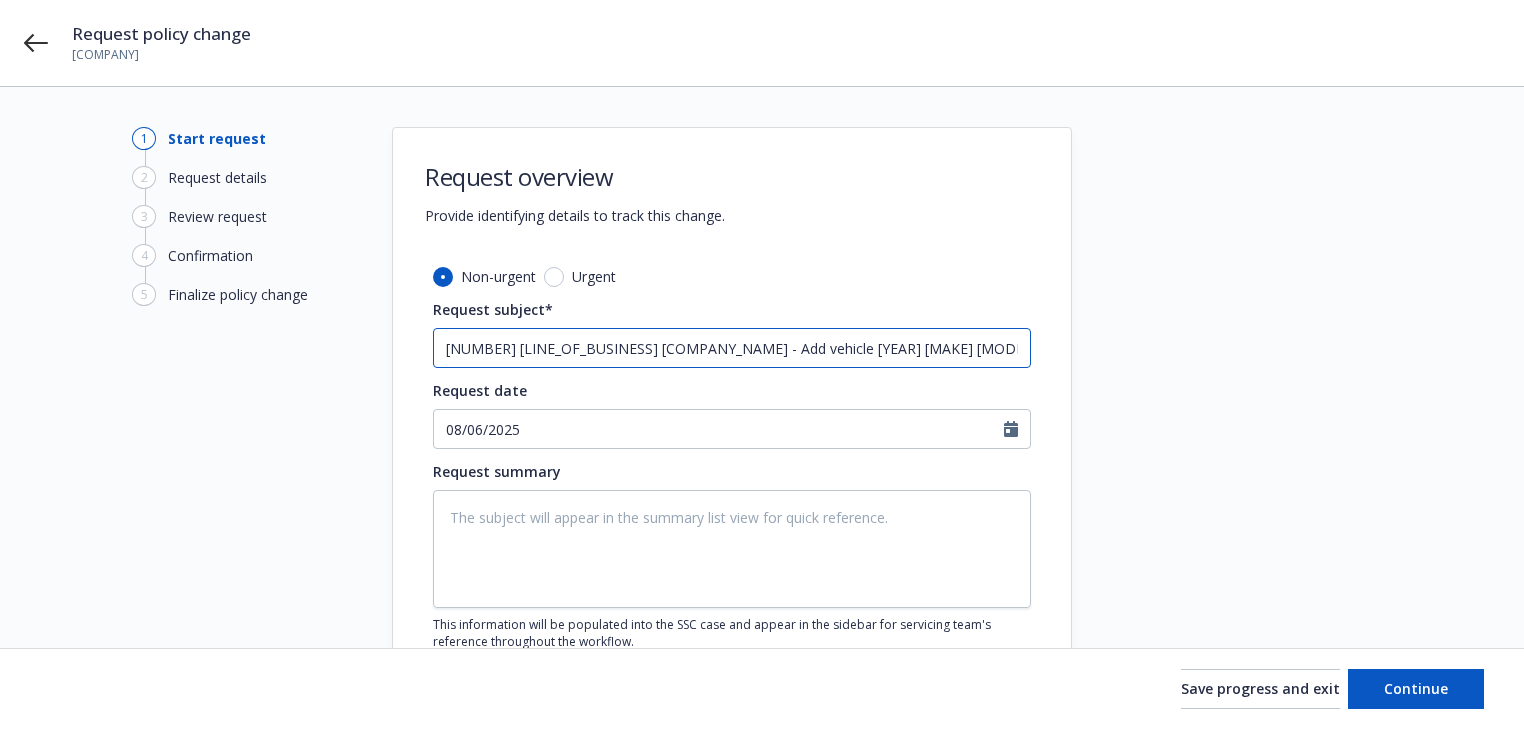 type on "x" 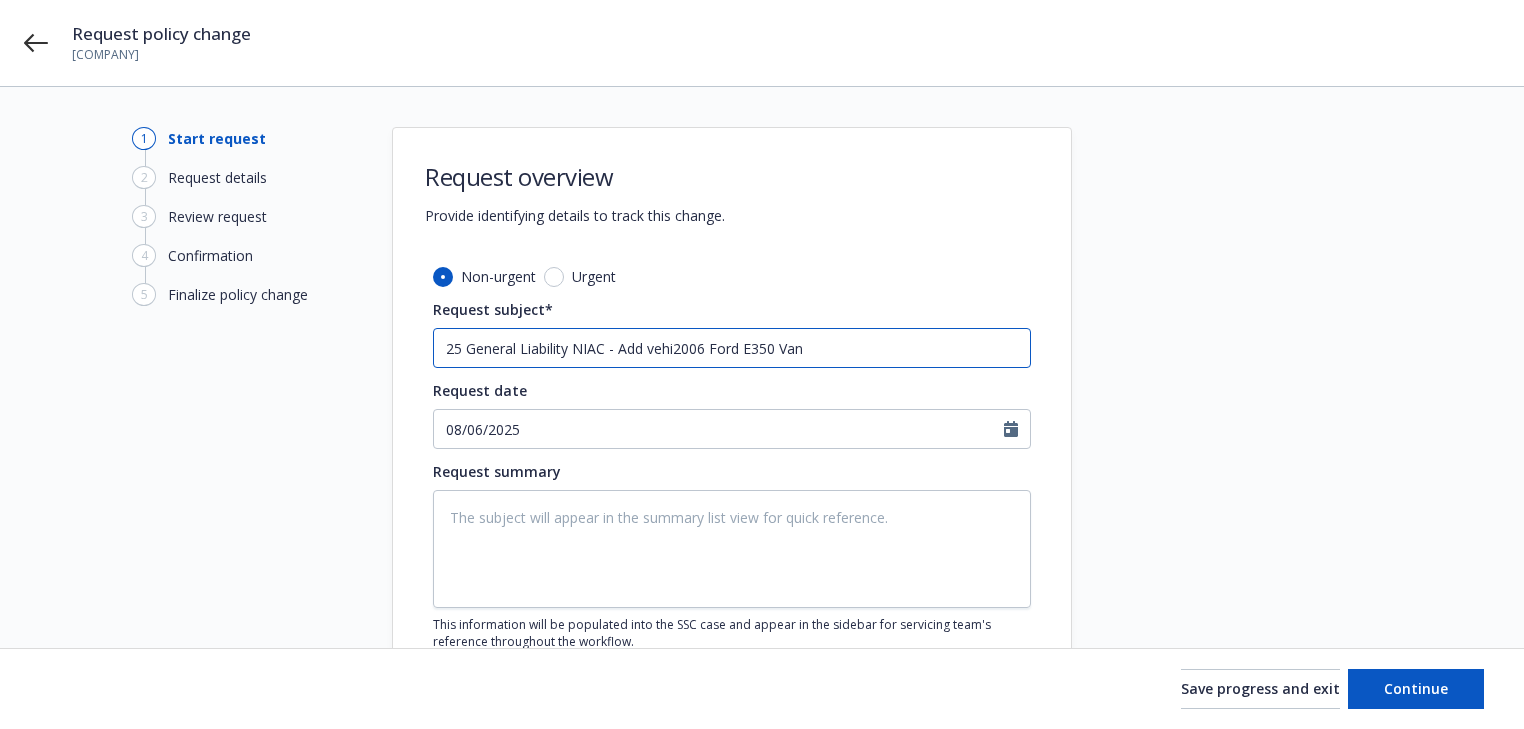 type on "x" 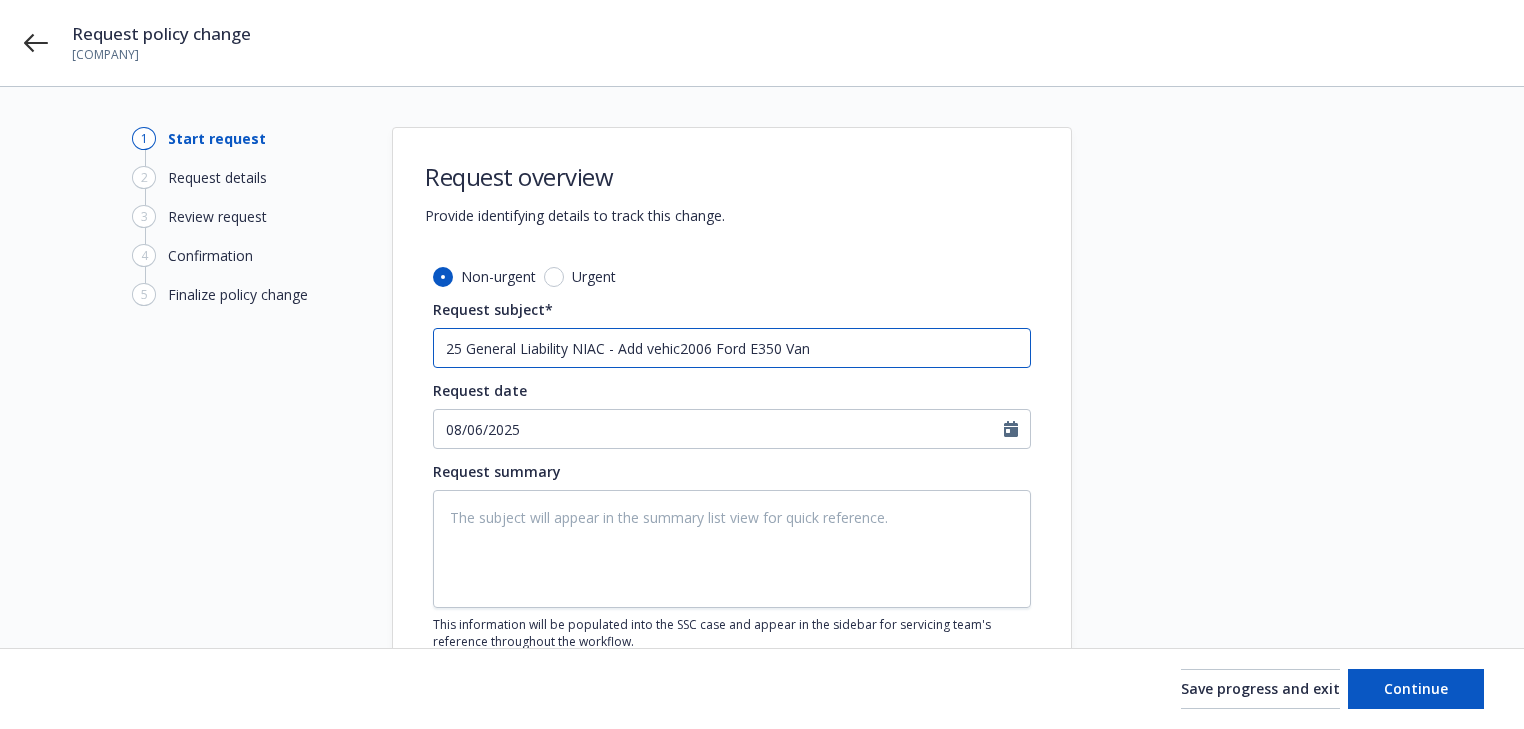 type on "x" 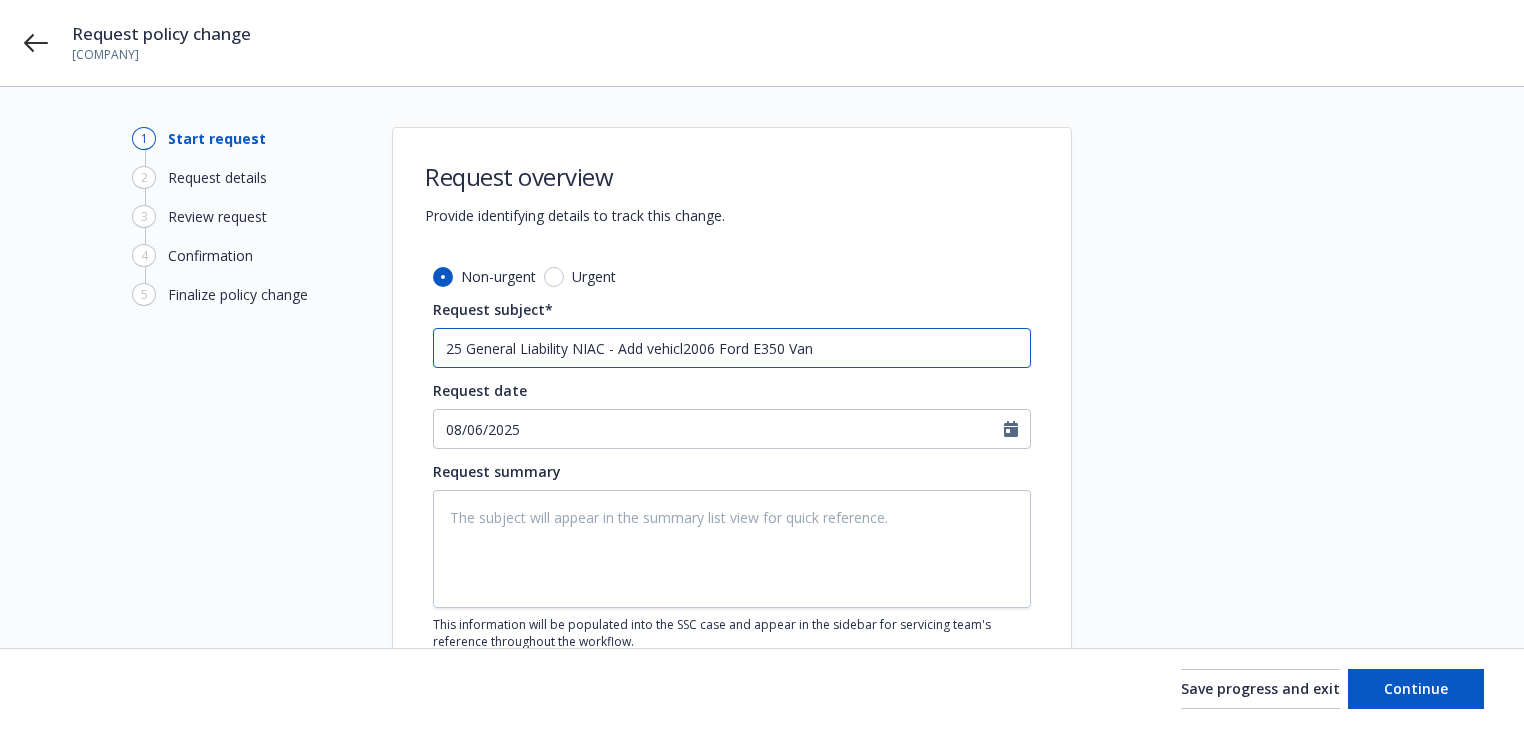 type on "x" 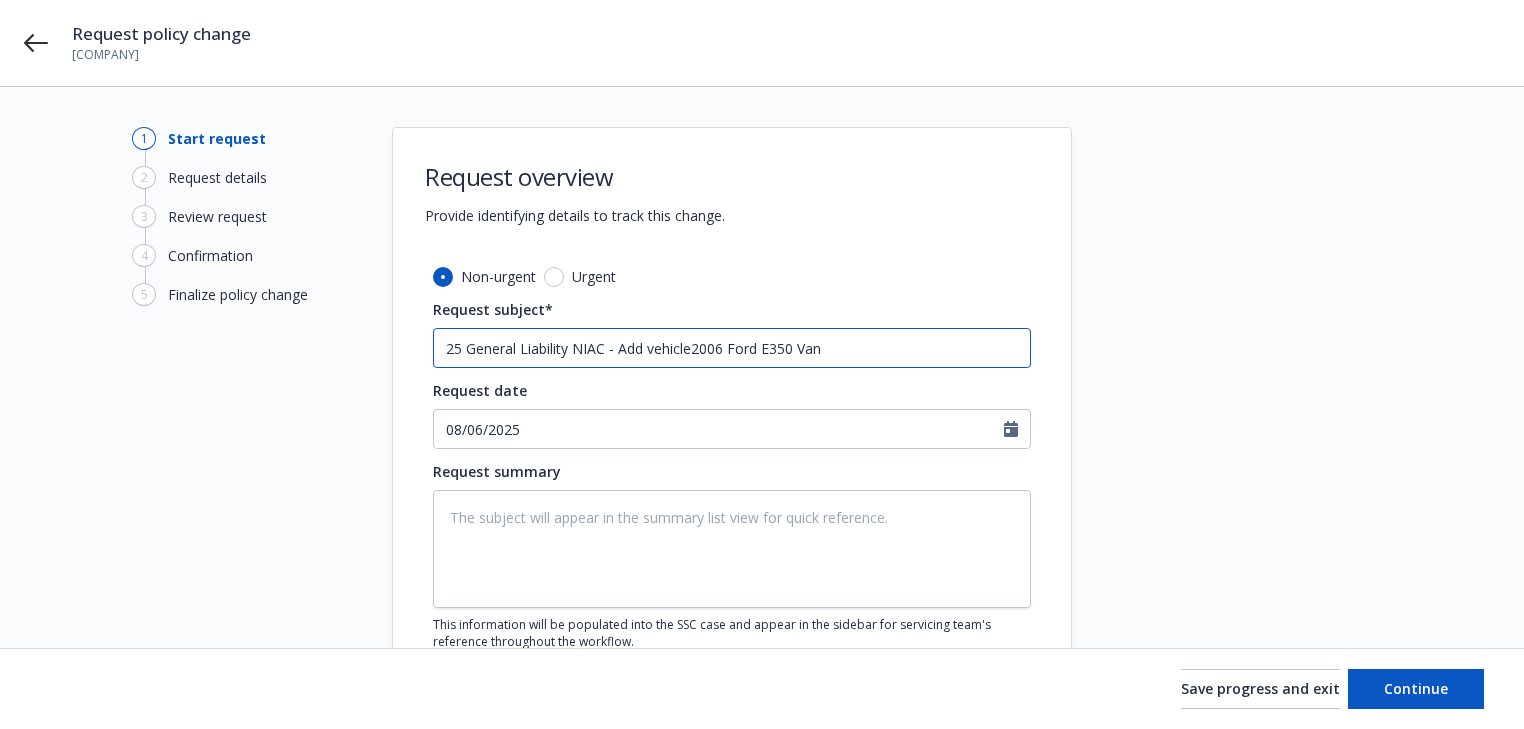 type on "x" 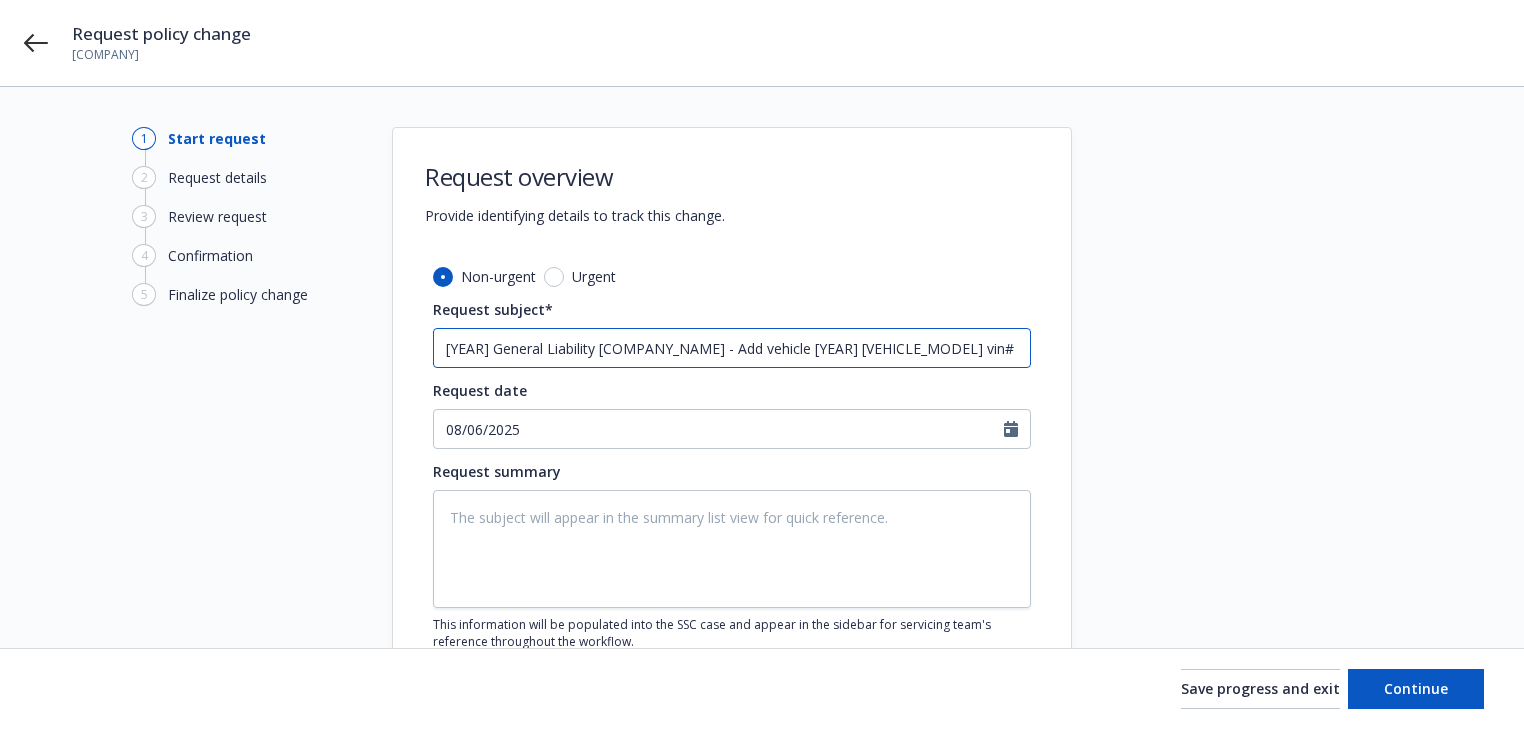 click on "[YEAR] General Liability [COMPANY_NAME] - Add vehicle [YEAR] [VEHICLE_MODEL] vin#" at bounding box center (732, 348) 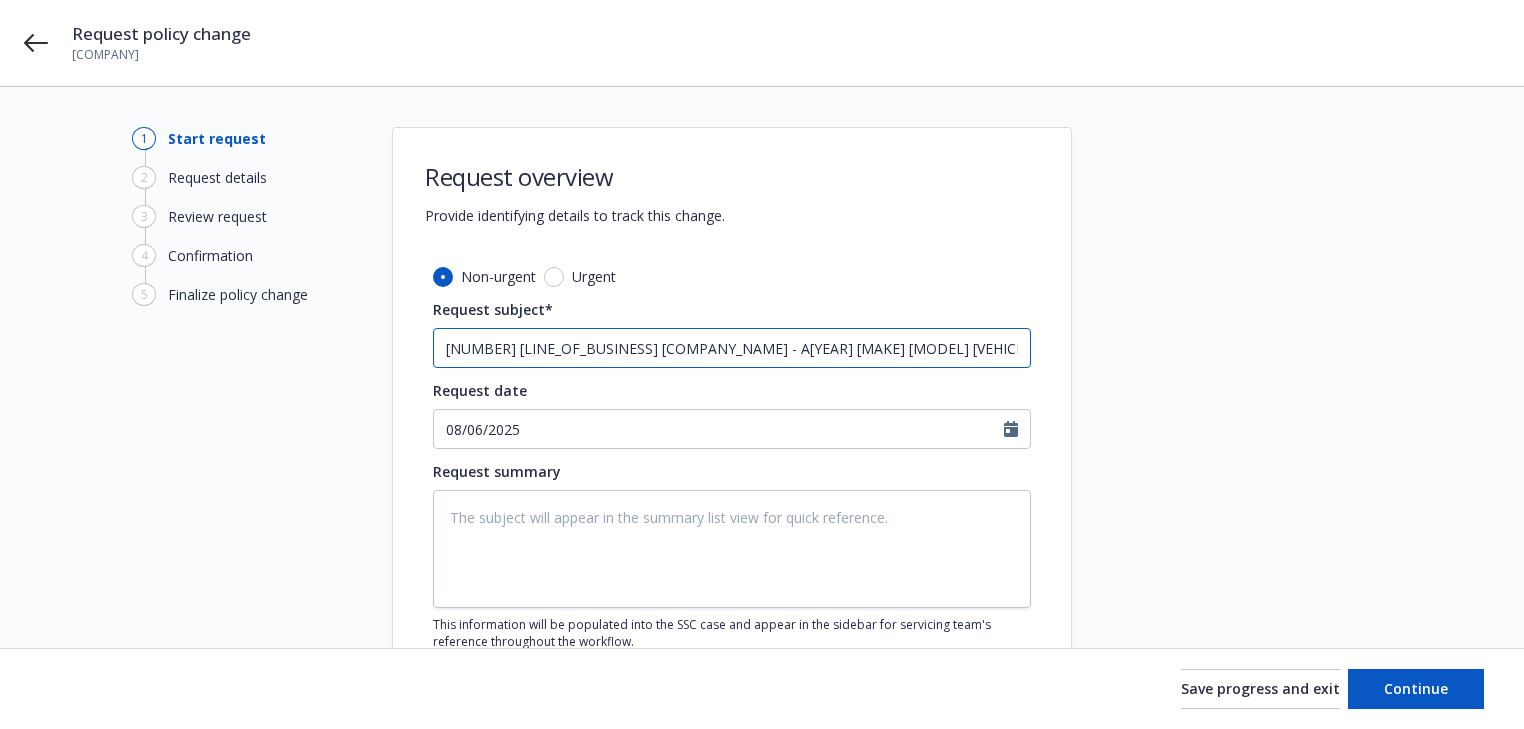 type on "x" 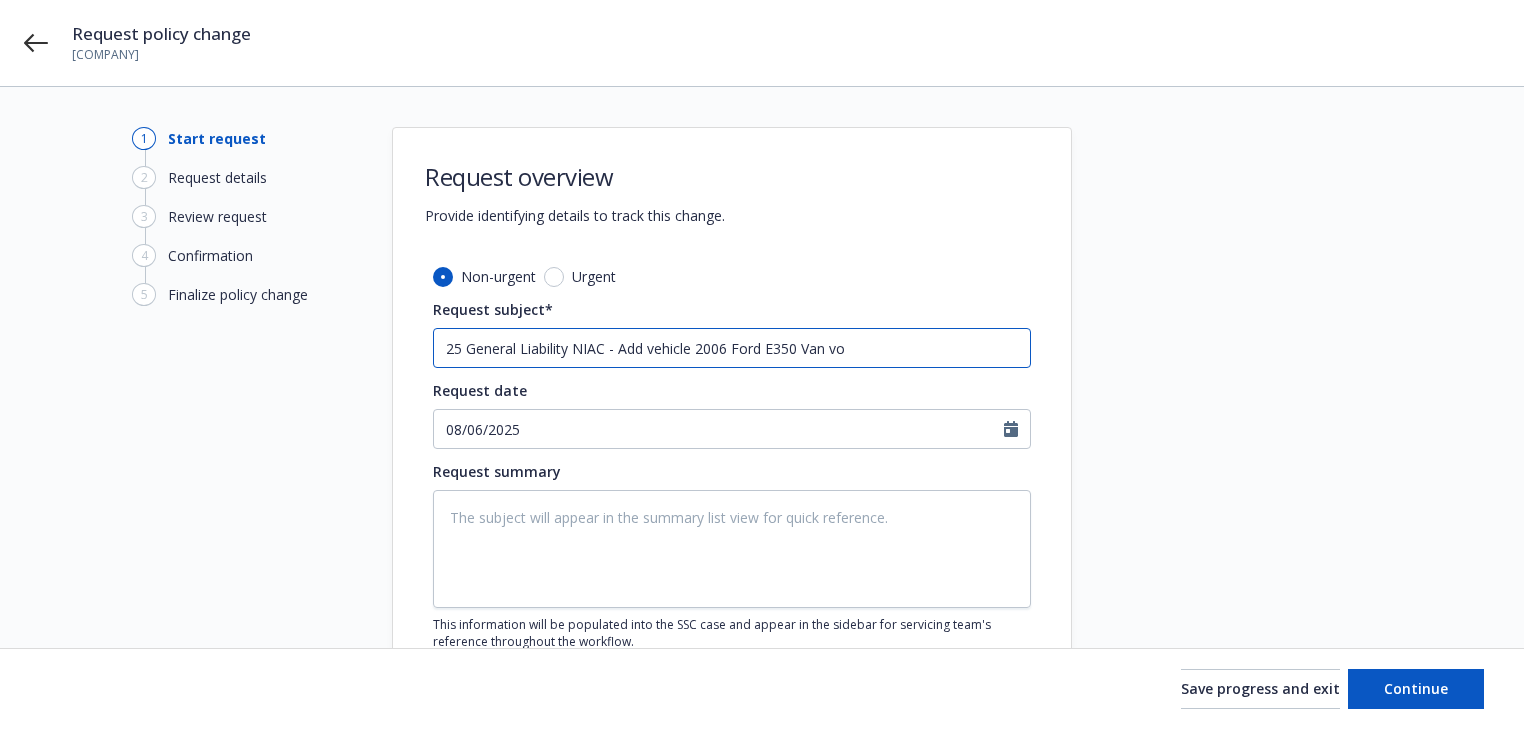 type on "x" 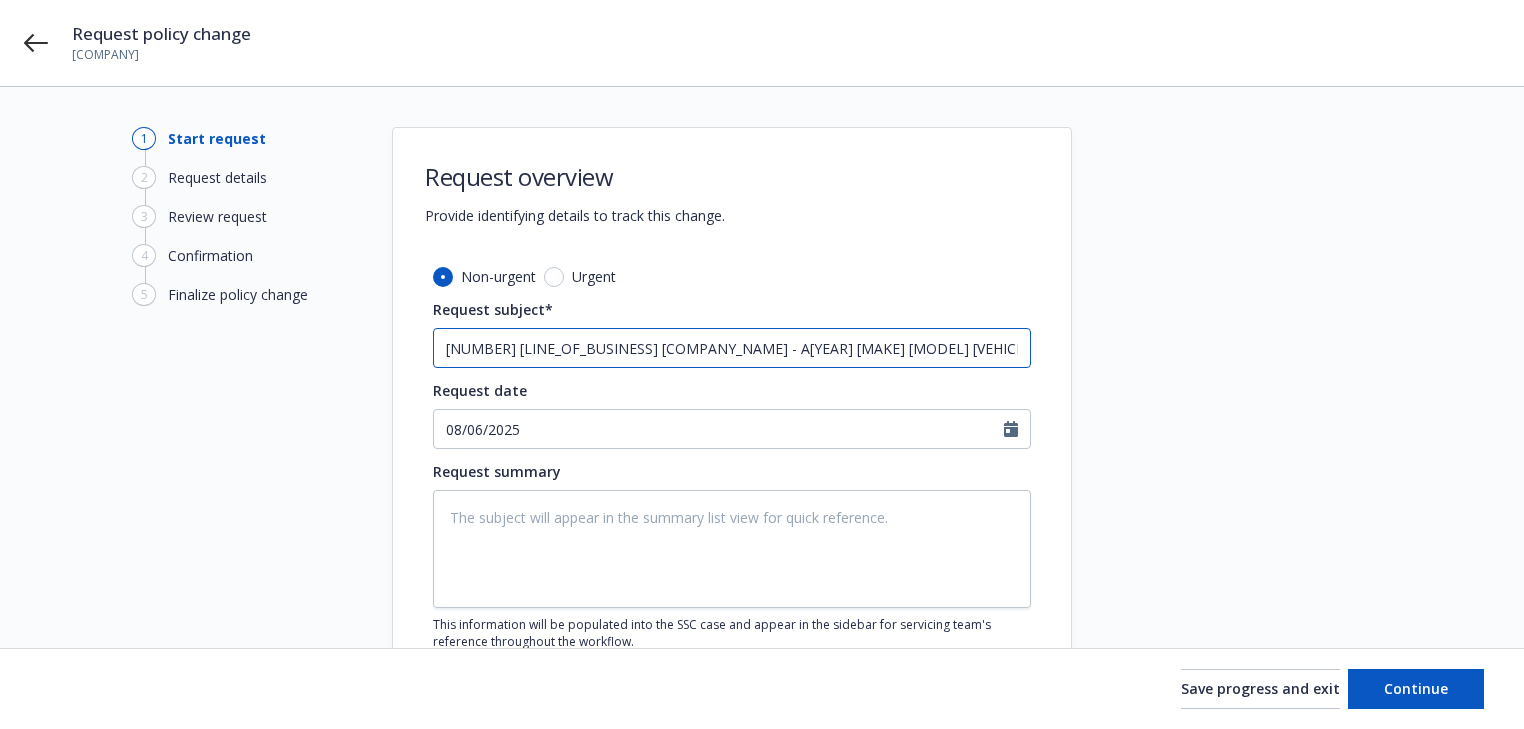 type on "x" 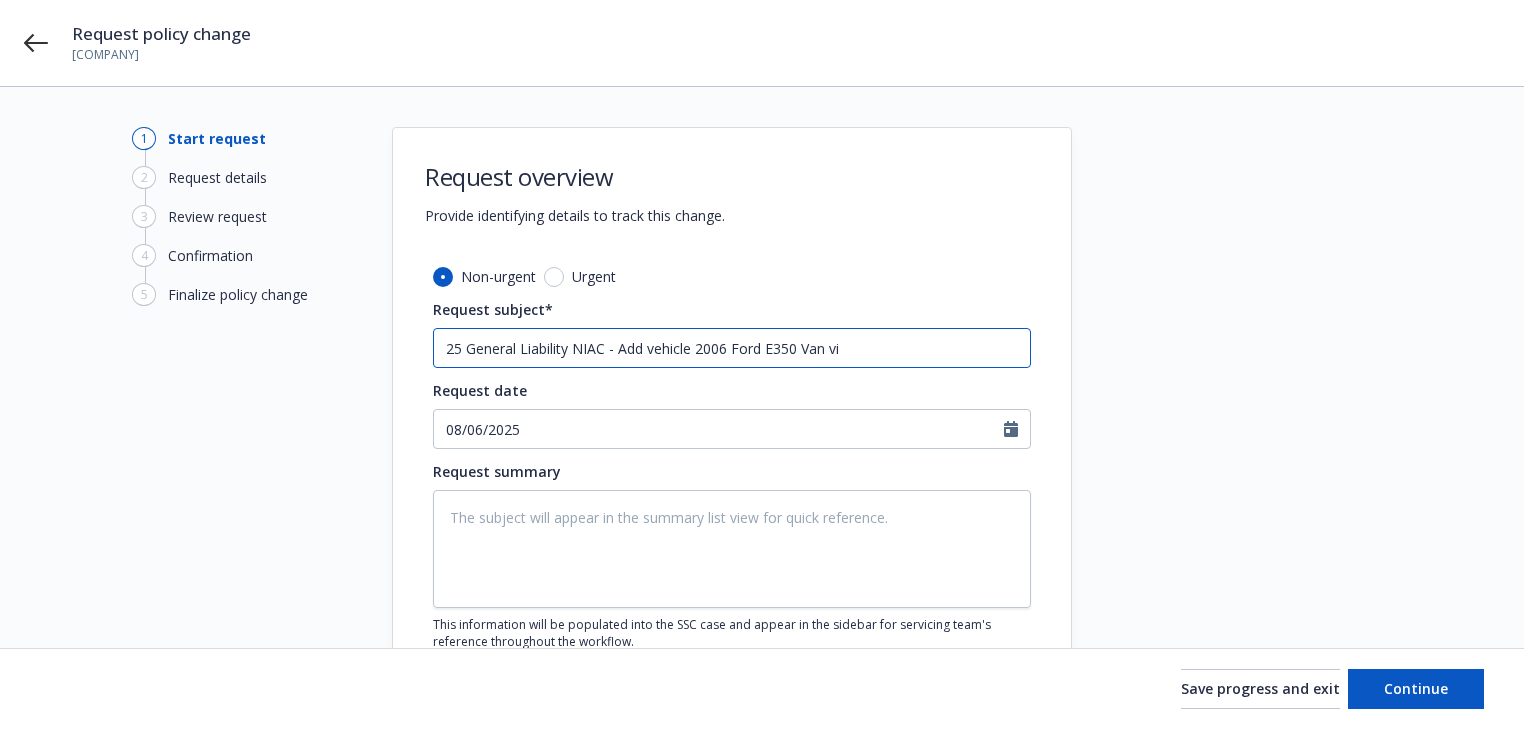 type on "x" 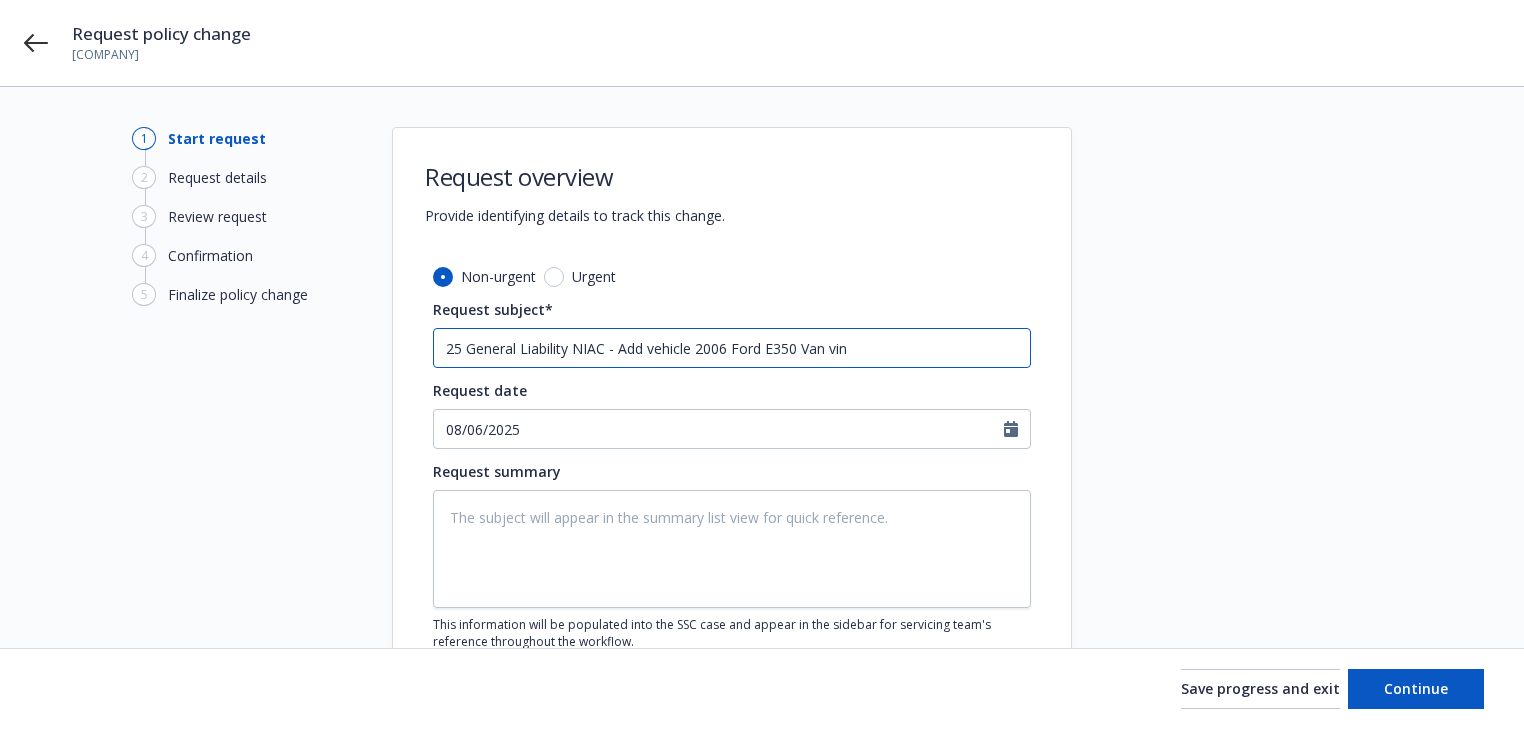 type on "x" 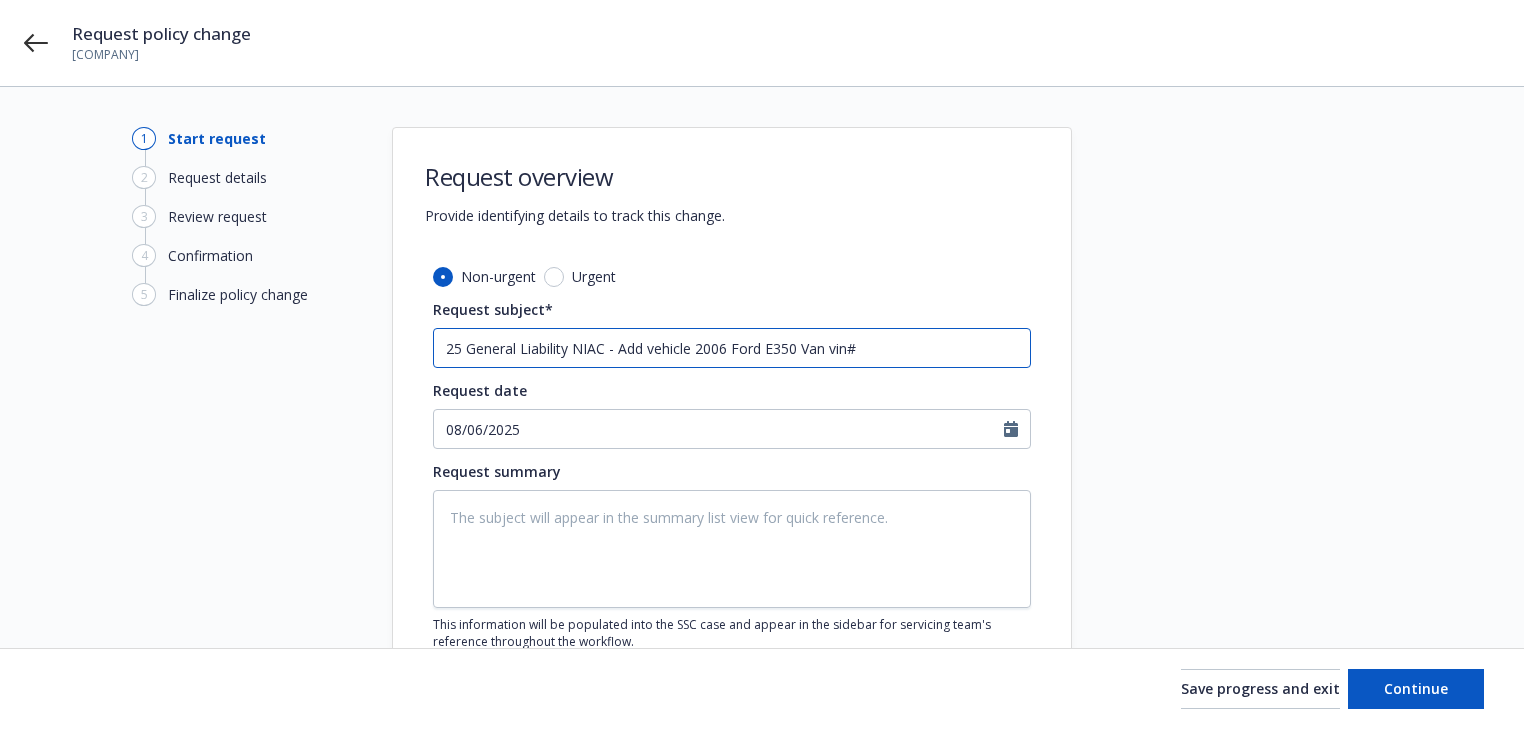 type on "x" 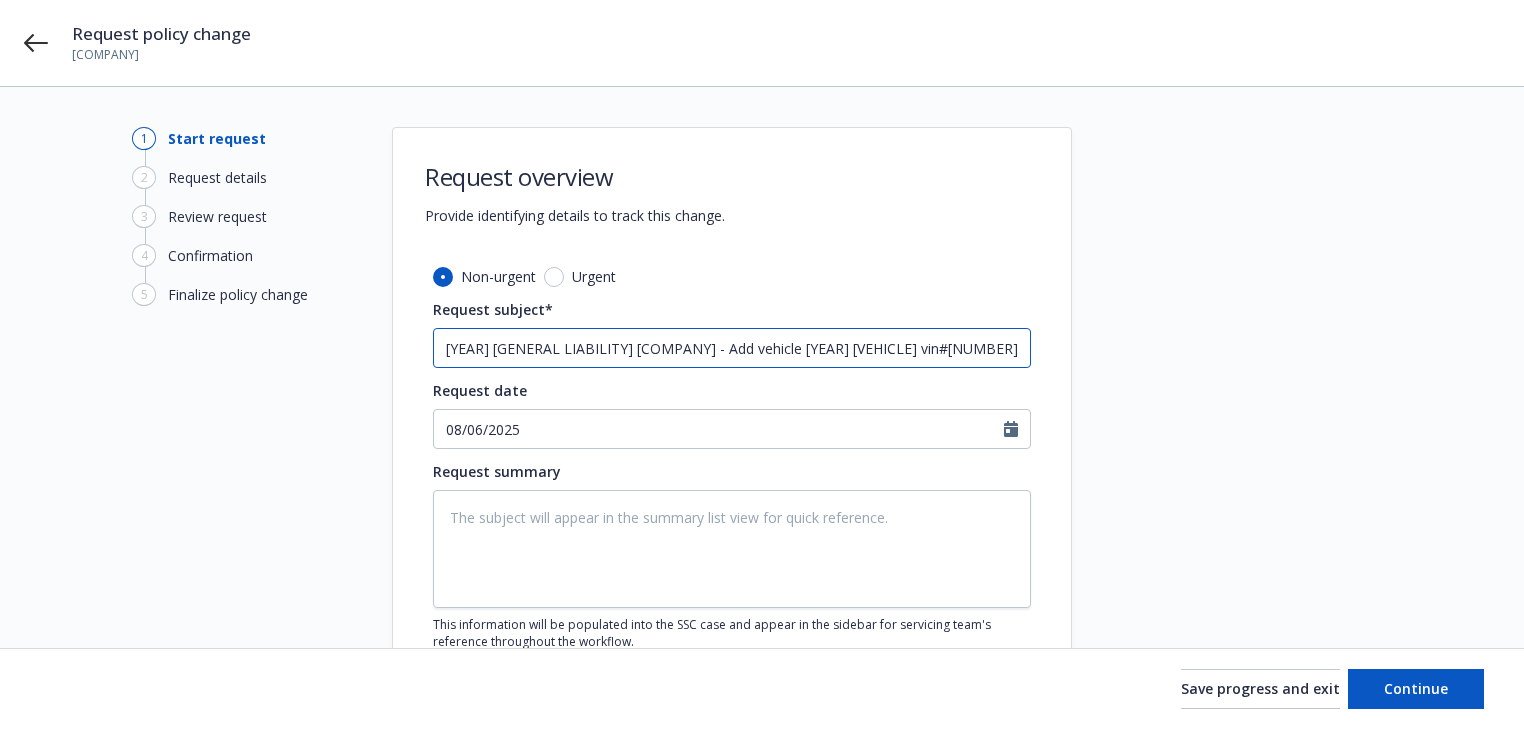 type on "x" 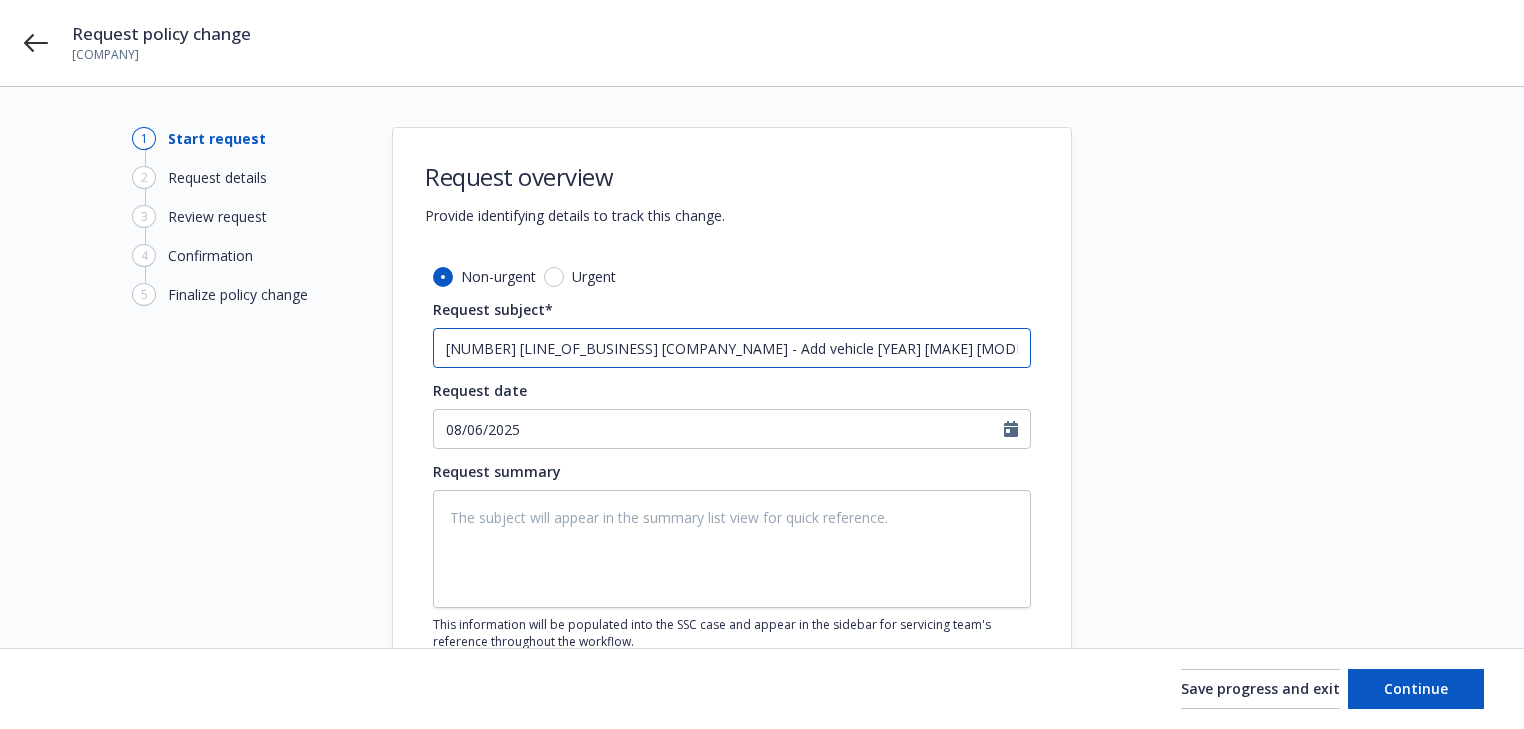 type on "x" 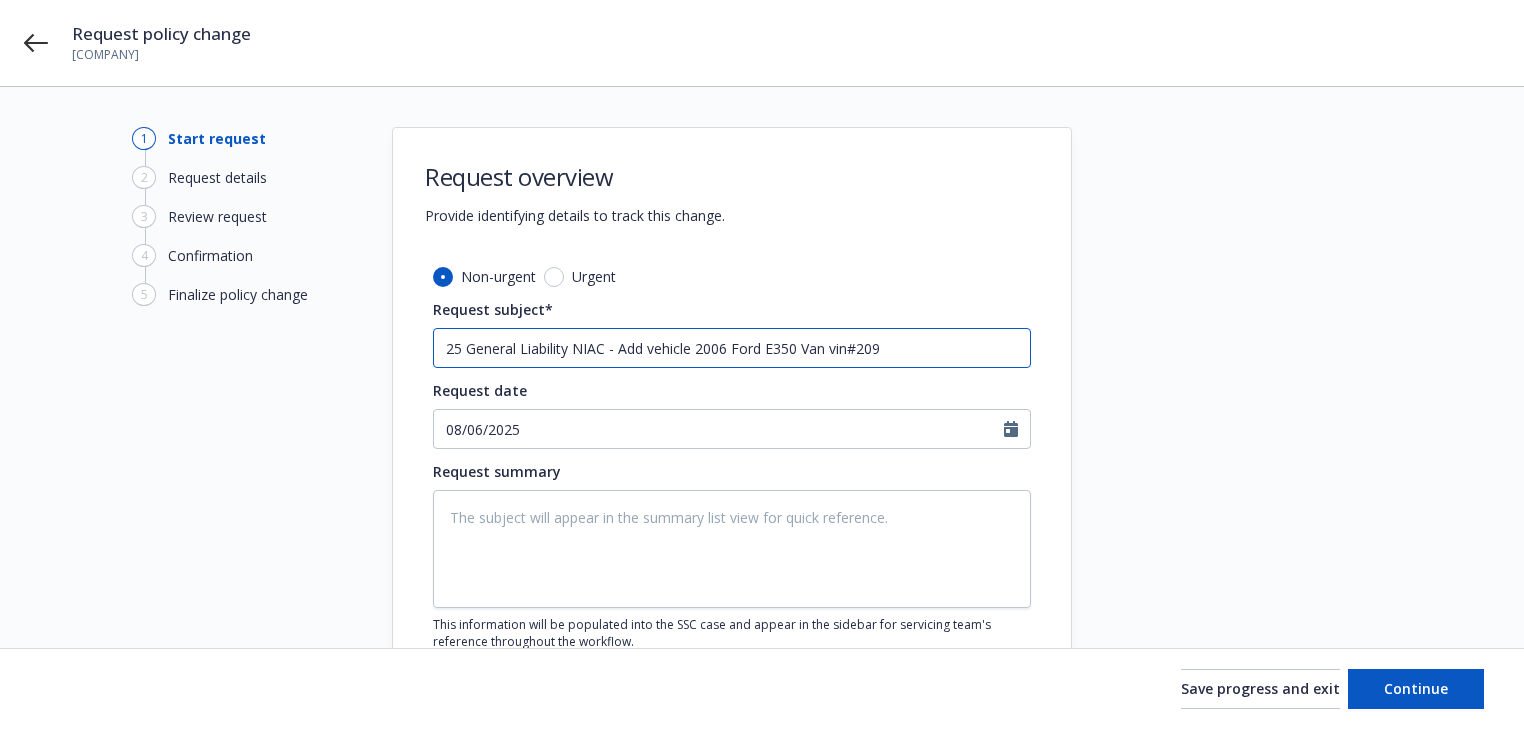 type on "x" 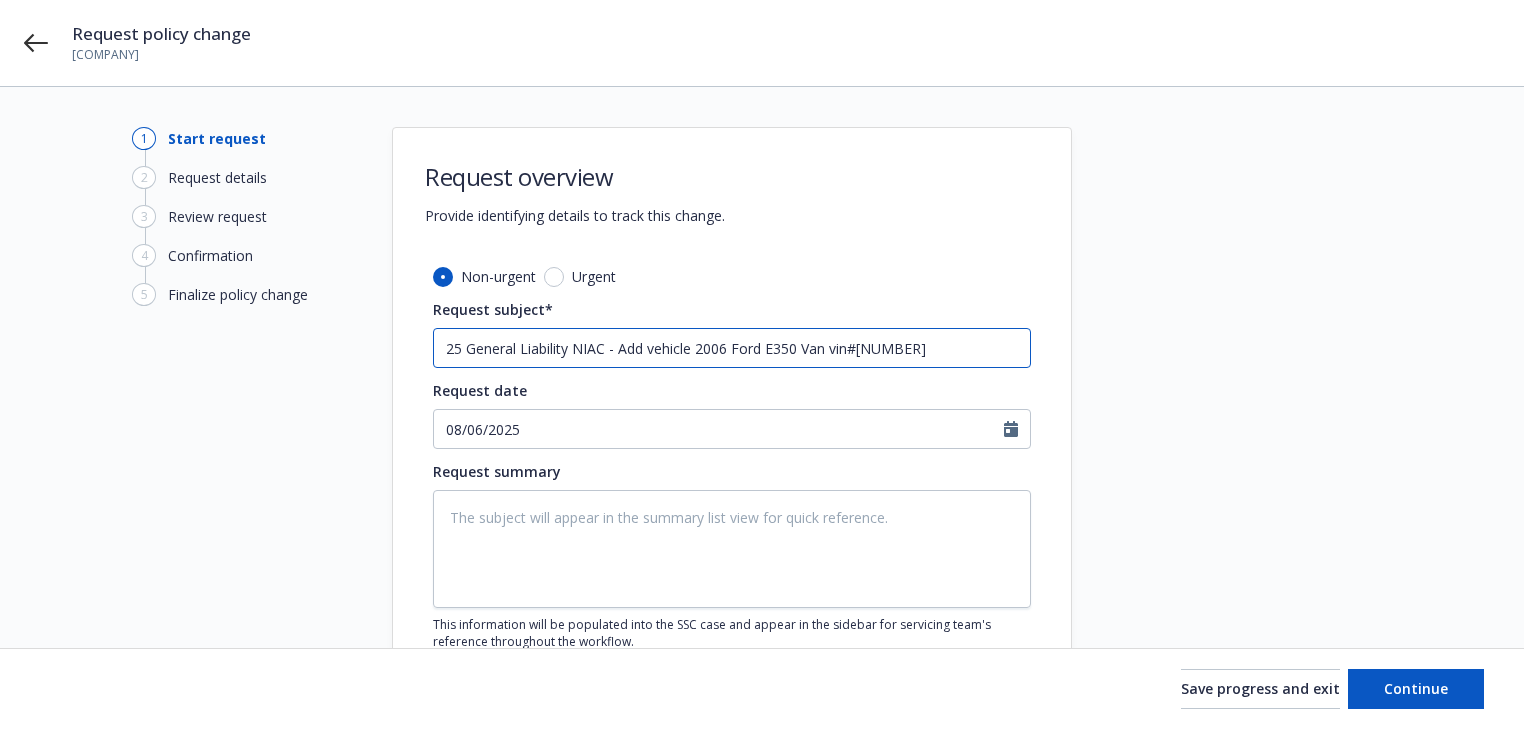 type on "25 General Liability NIAC - Add vehicle 2006 Ford E350 Van vin#[NUMBER]" 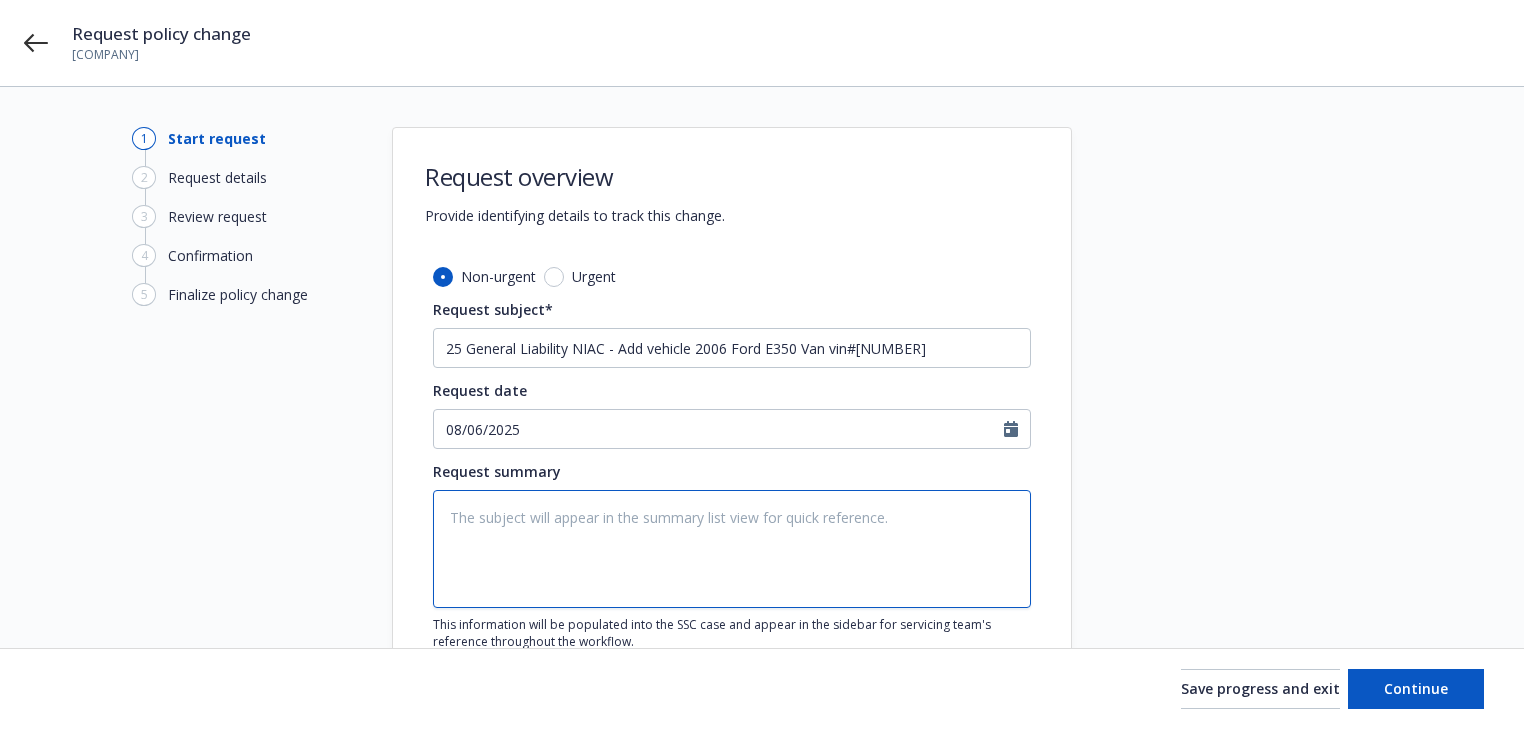 click at bounding box center [732, 549] 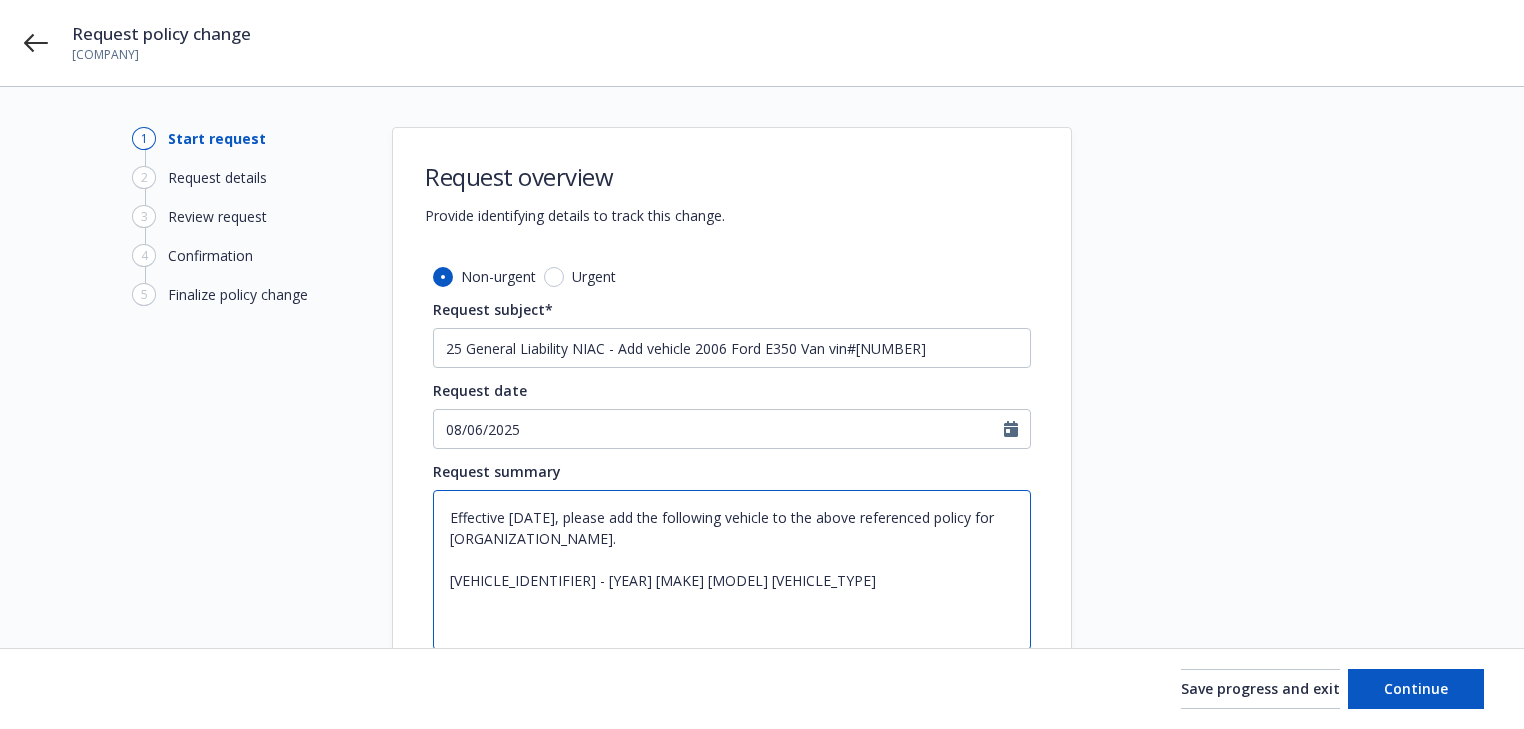 type on "Effective [DATE], please add the following vehicle to the above referenced policy for [ORGANIZATION_NAME].
[VEHICLE_IDENTIFIER] - [YEAR] [MAKE] [MODEL] [VEHICLE_TYPE]" 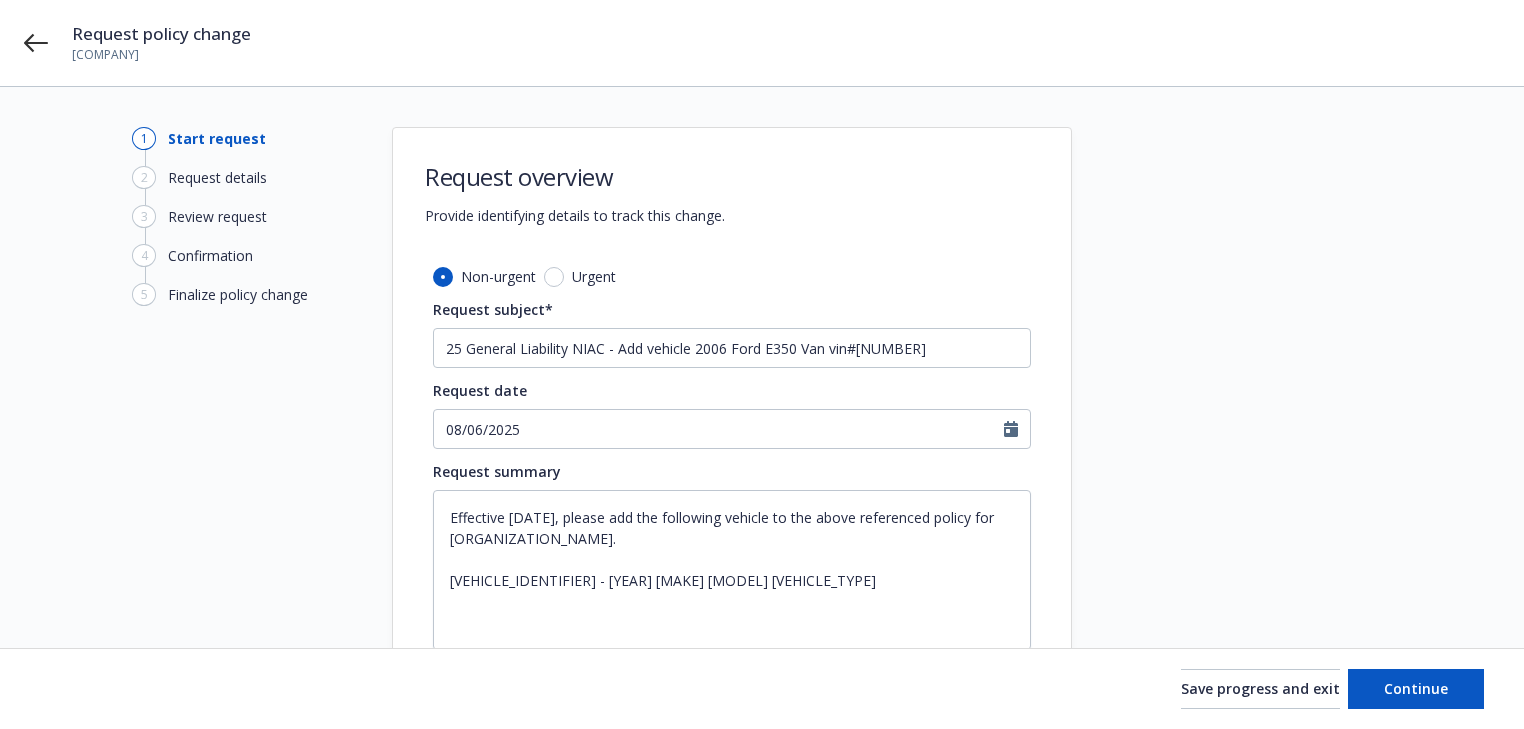 click at bounding box center (1252, 458) 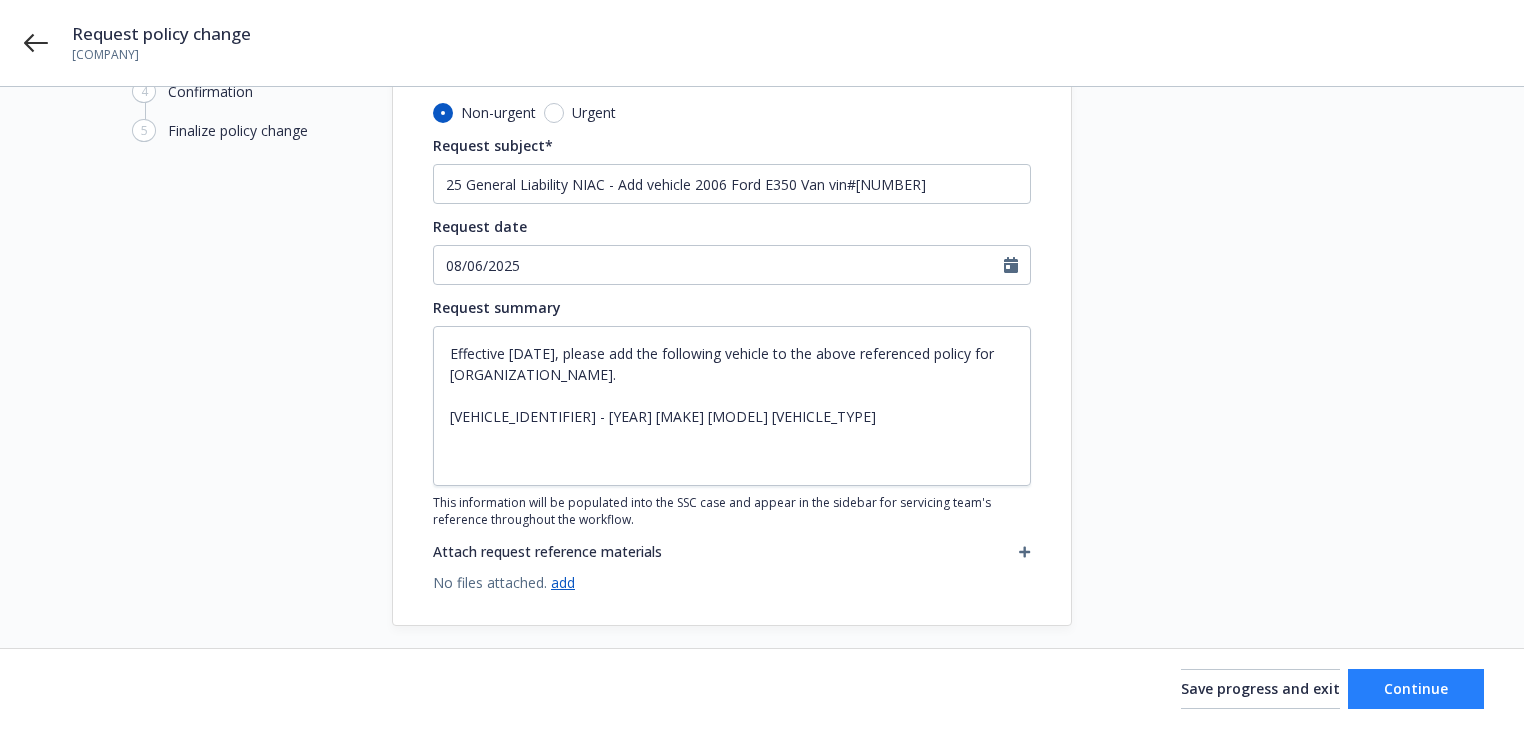 scroll, scrollTop: 181, scrollLeft: 0, axis: vertical 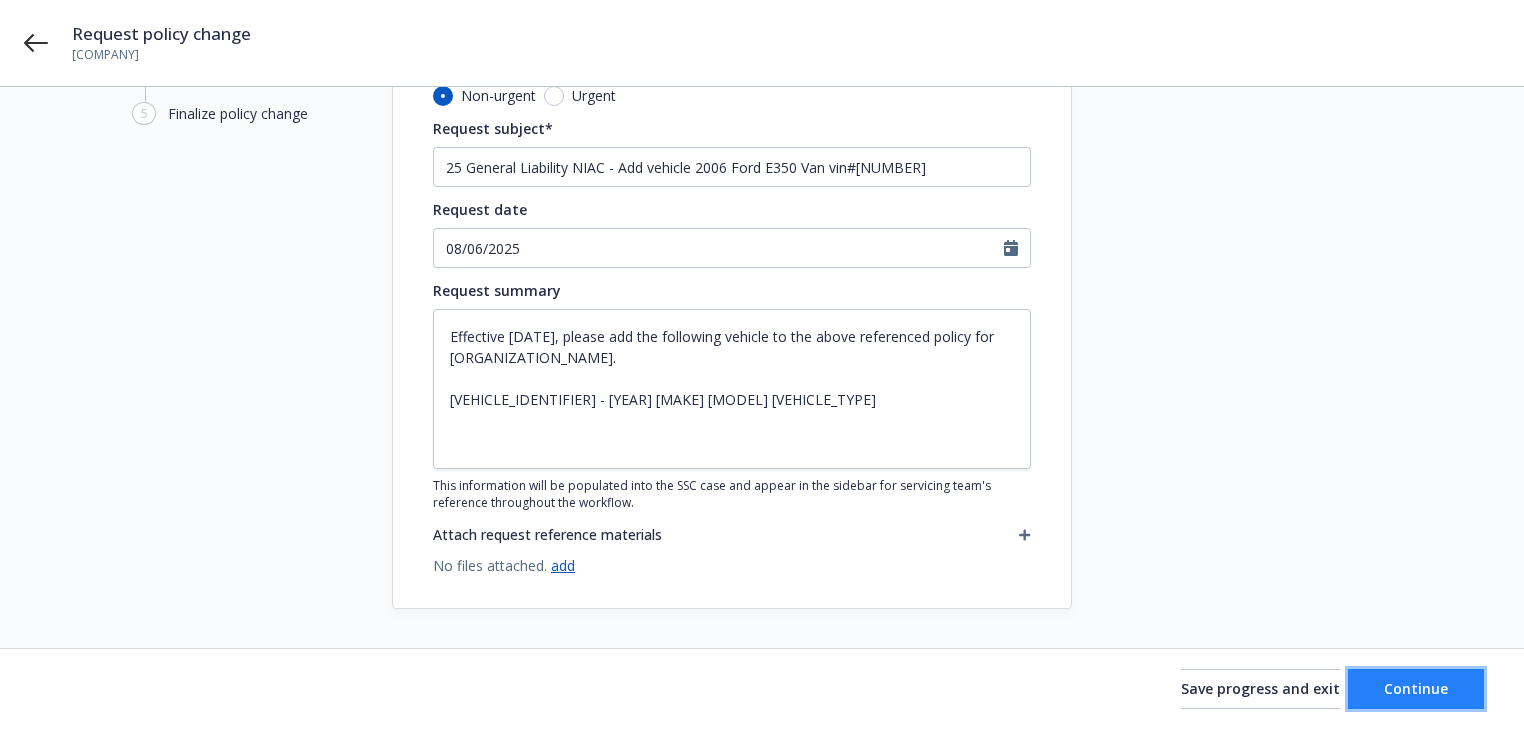 click on "Continue" at bounding box center [1416, 688] 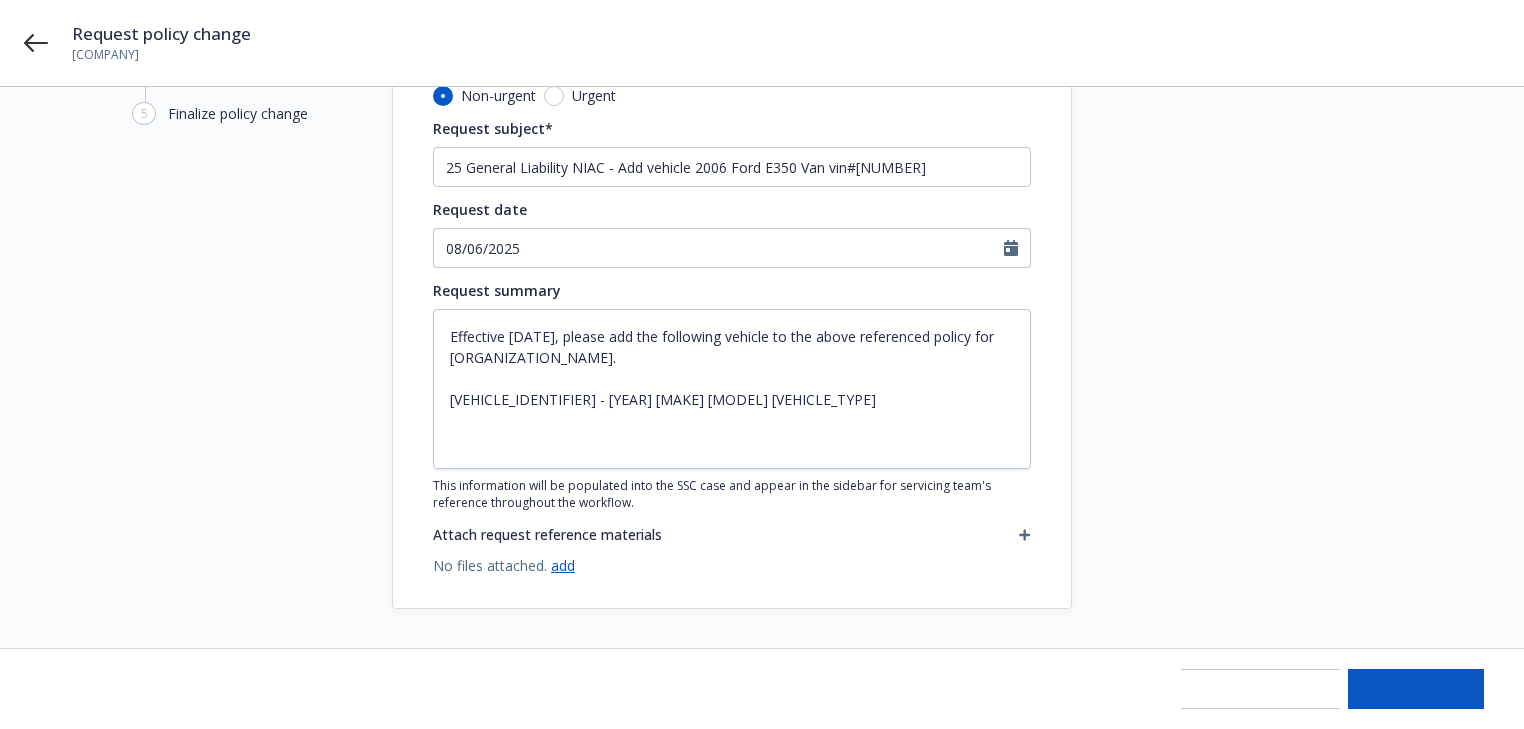 type on "x" 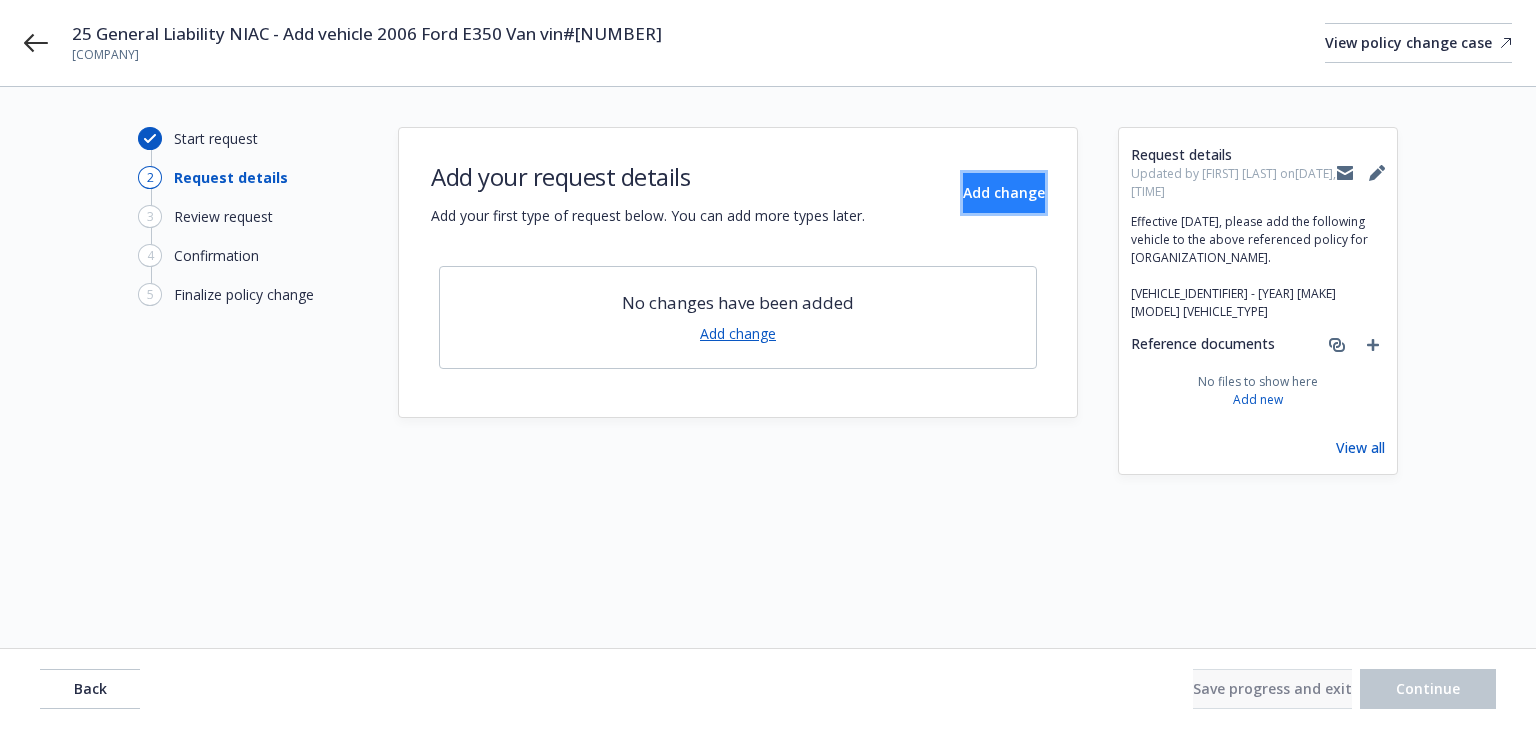 click on "Add change" at bounding box center [1004, 192] 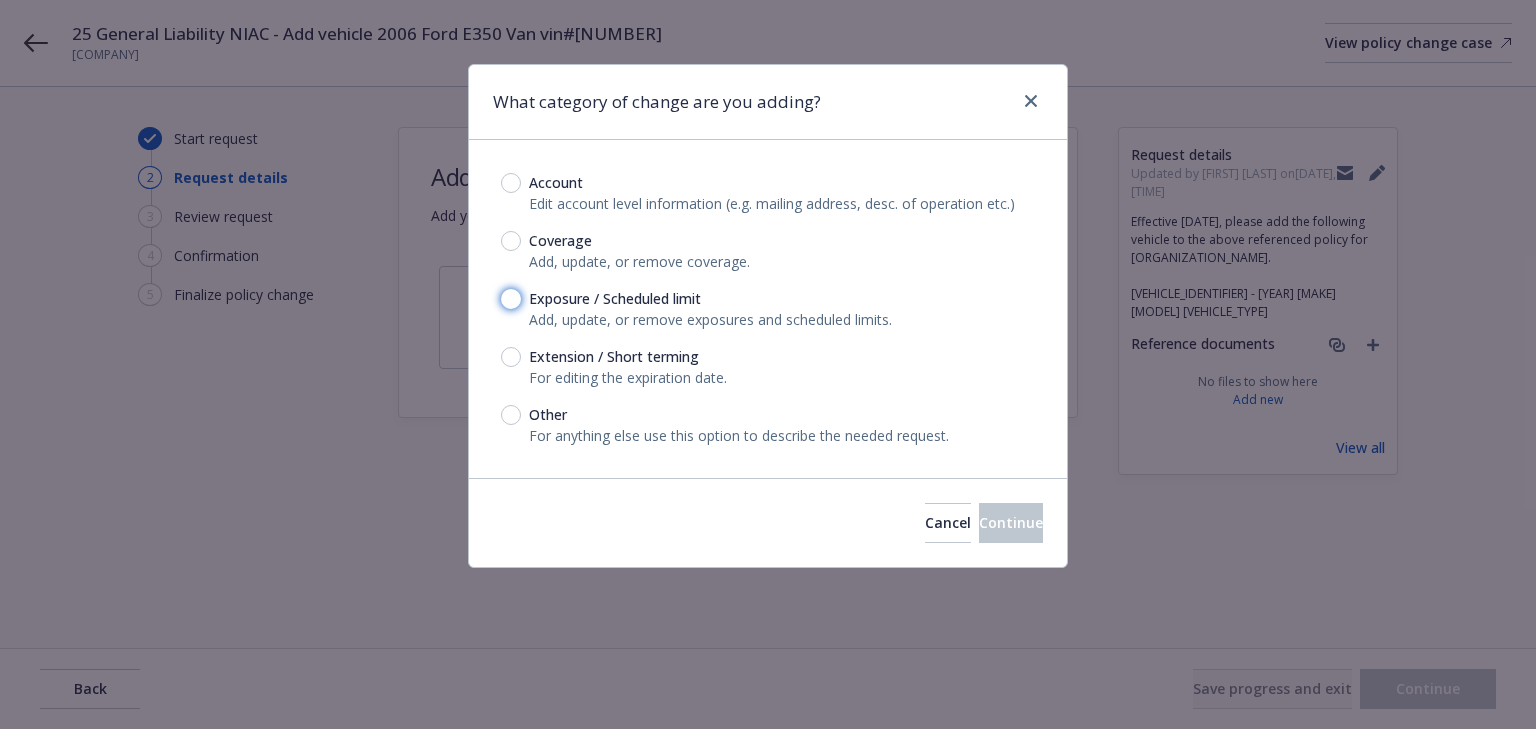 click on "Exposure / Scheduled limit" at bounding box center (511, 299) 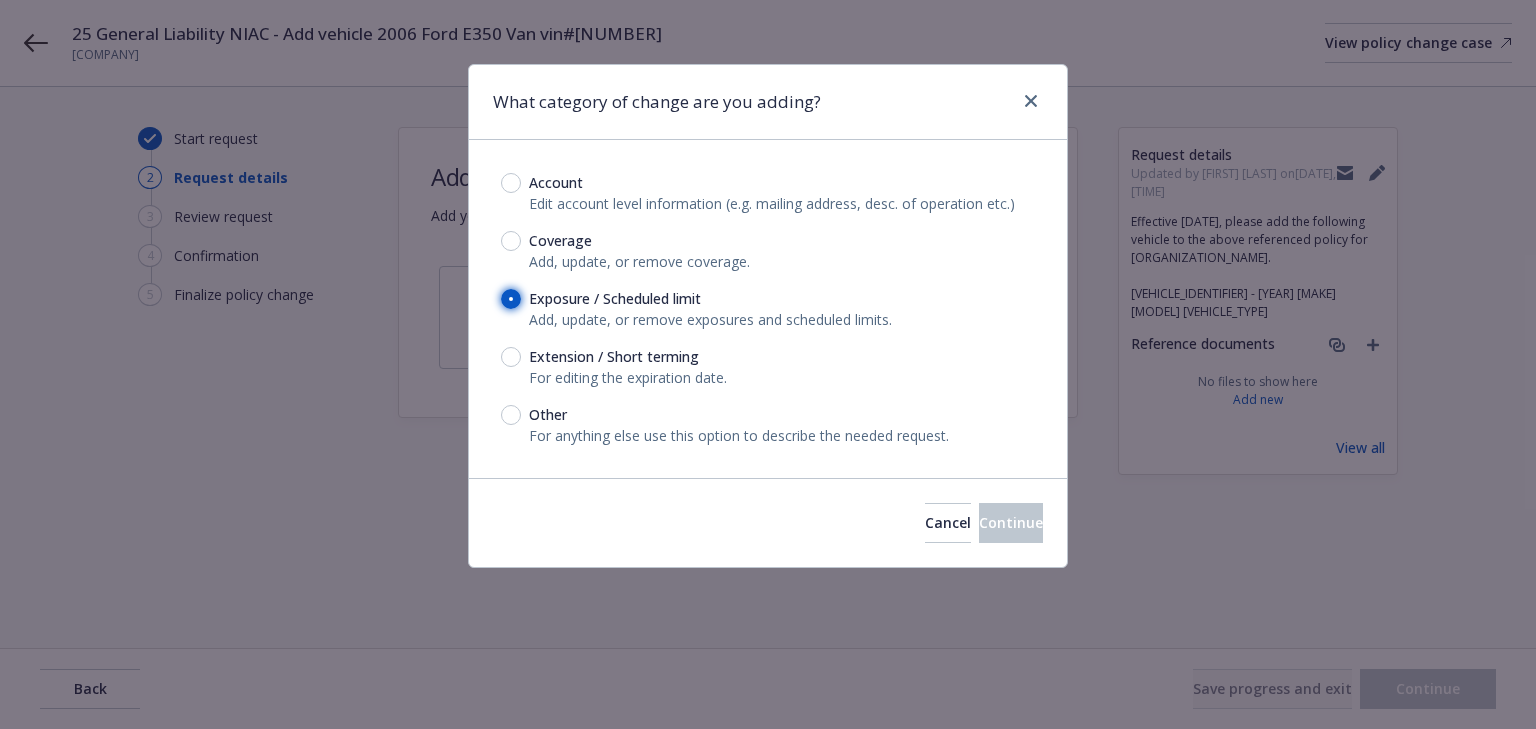 radio on "true" 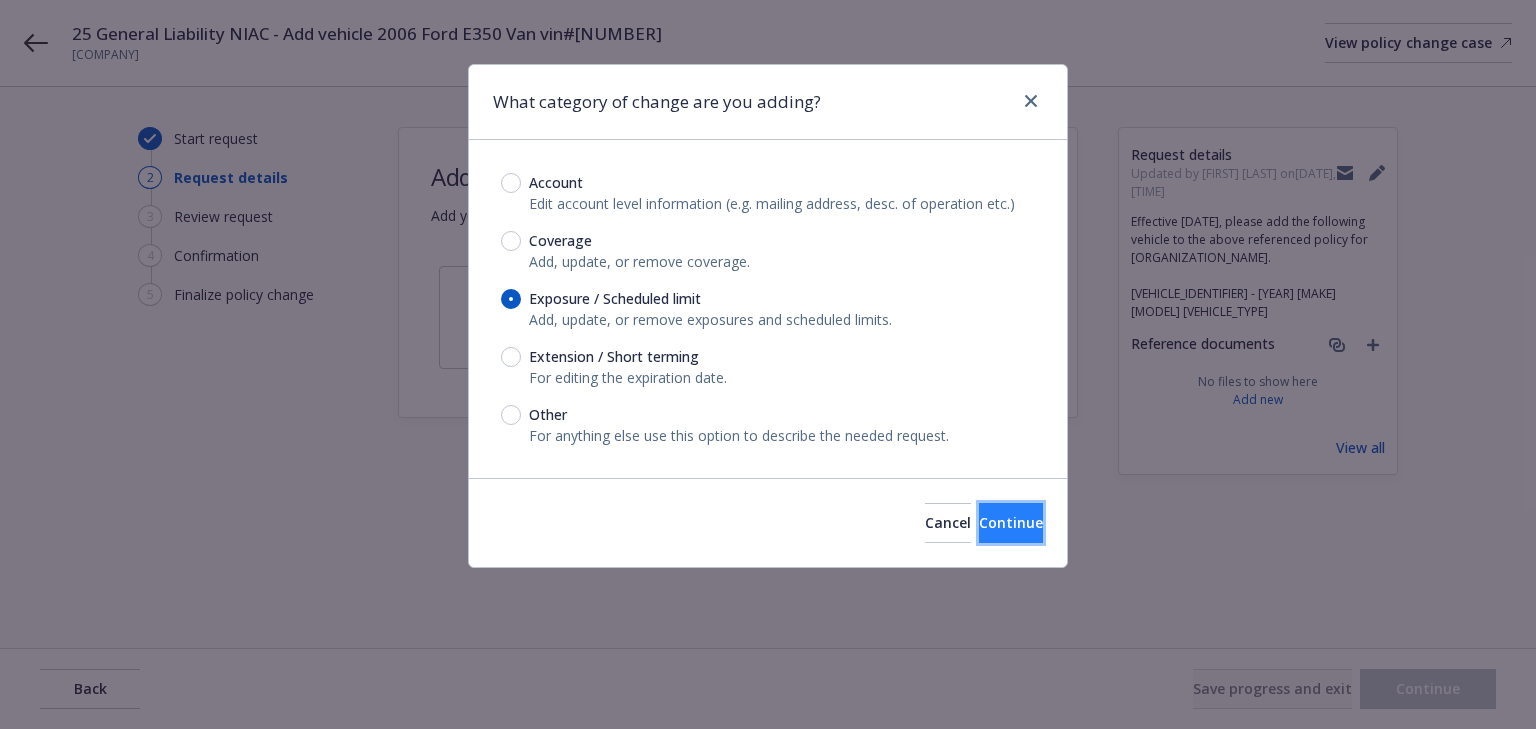 click on "Continue" at bounding box center (1011, 522) 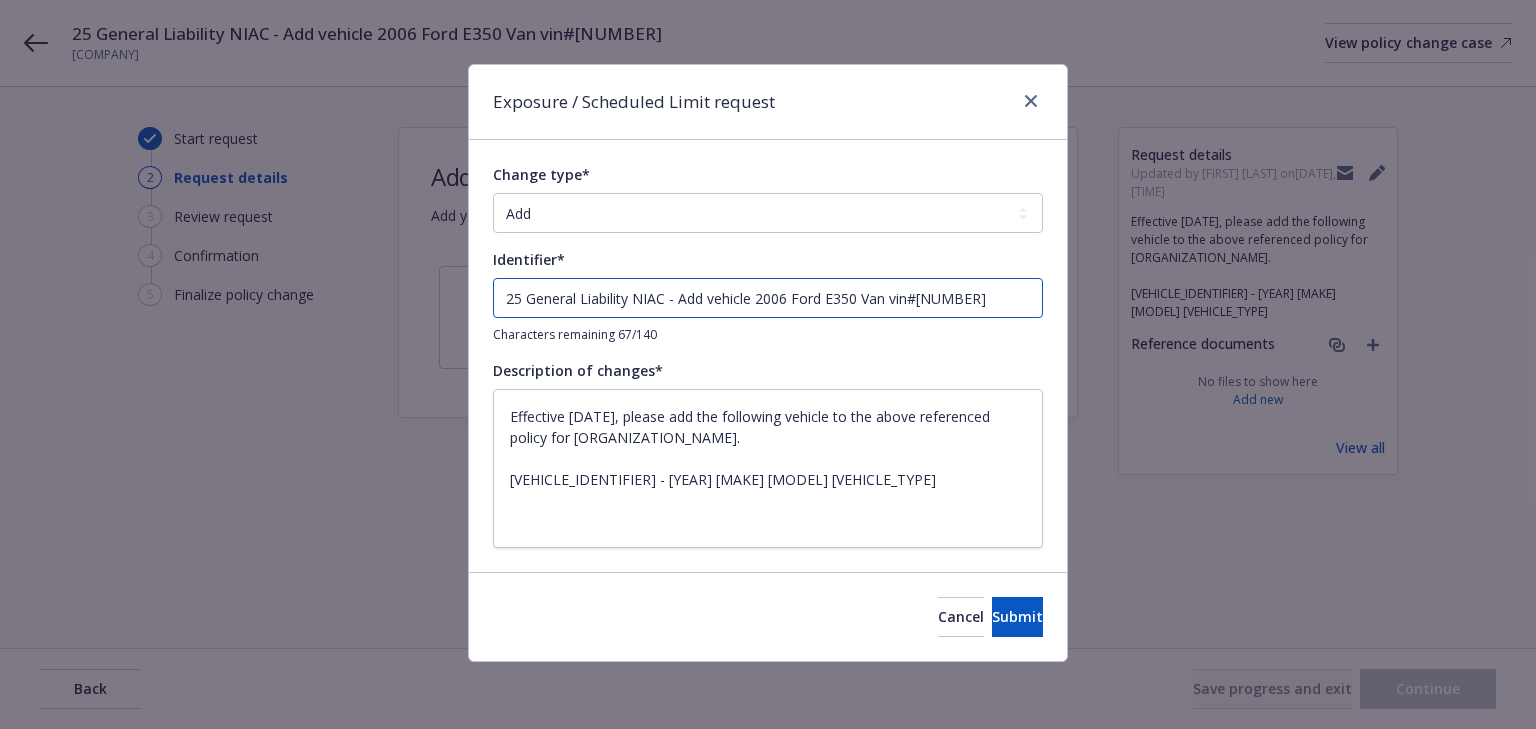 drag, startPoint x: 680, startPoint y: 297, endPoint x: -133, endPoint y: 313, distance: 813.1574 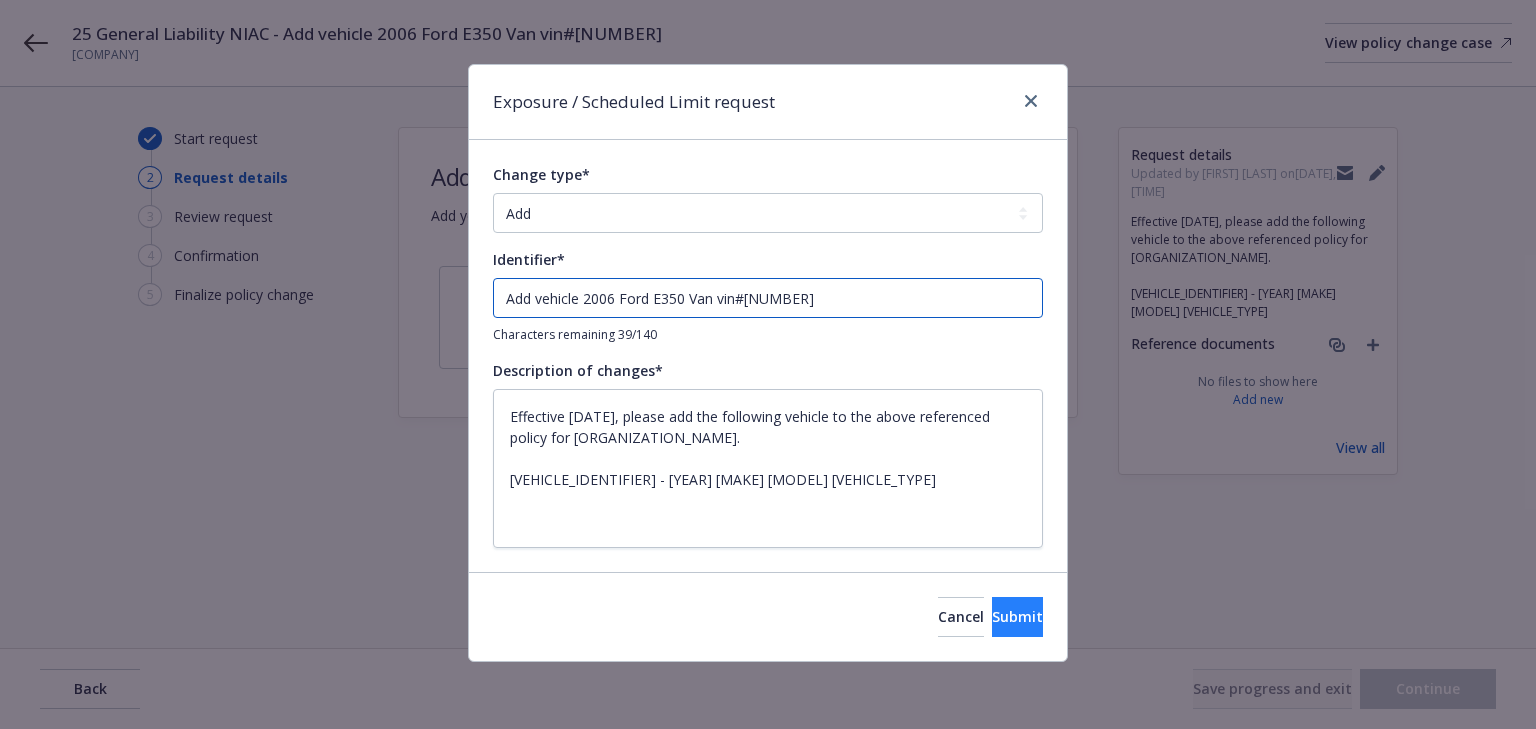 type on "Add vehicle 2006 Ford E350 Van vin#[NUMBER]" 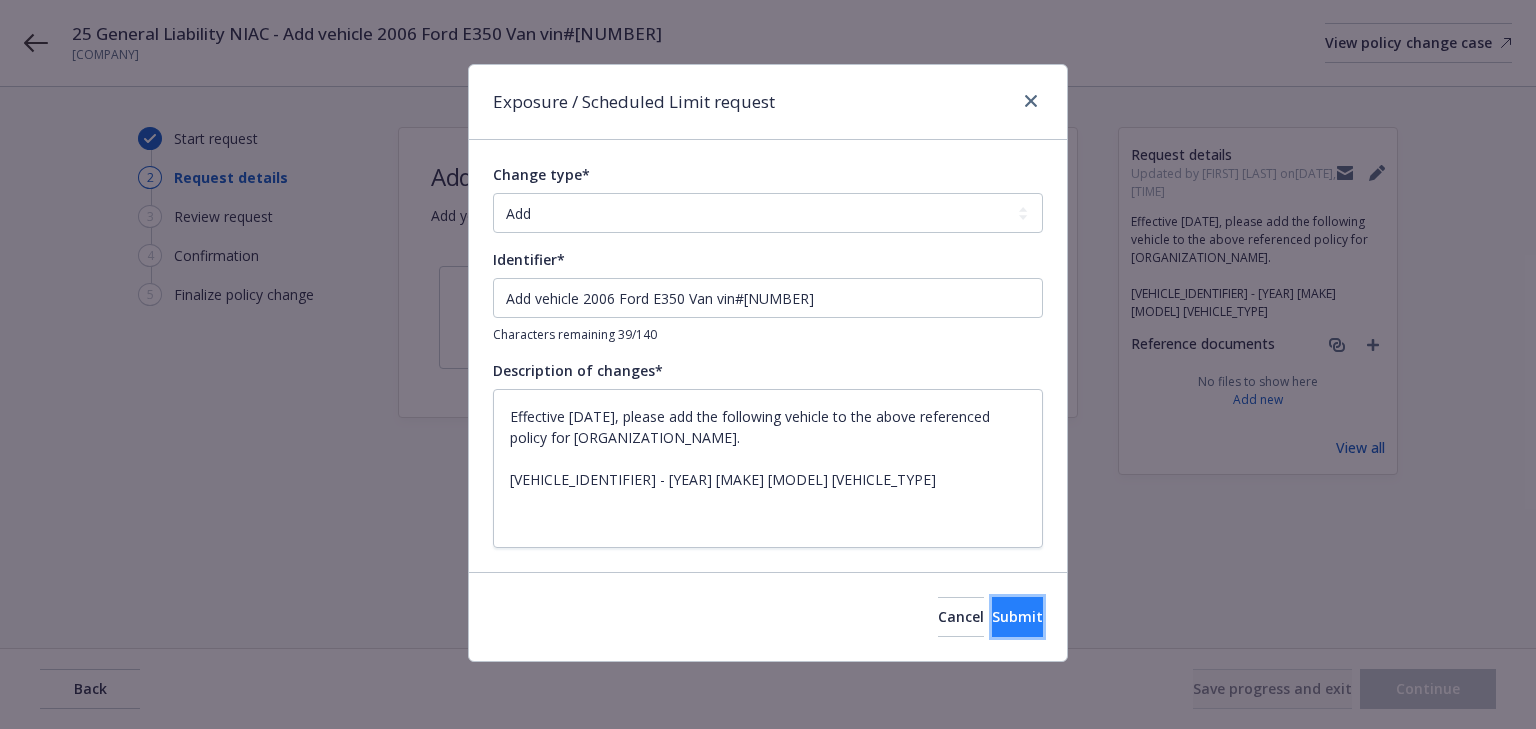 click on "Submit" at bounding box center (1017, 616) 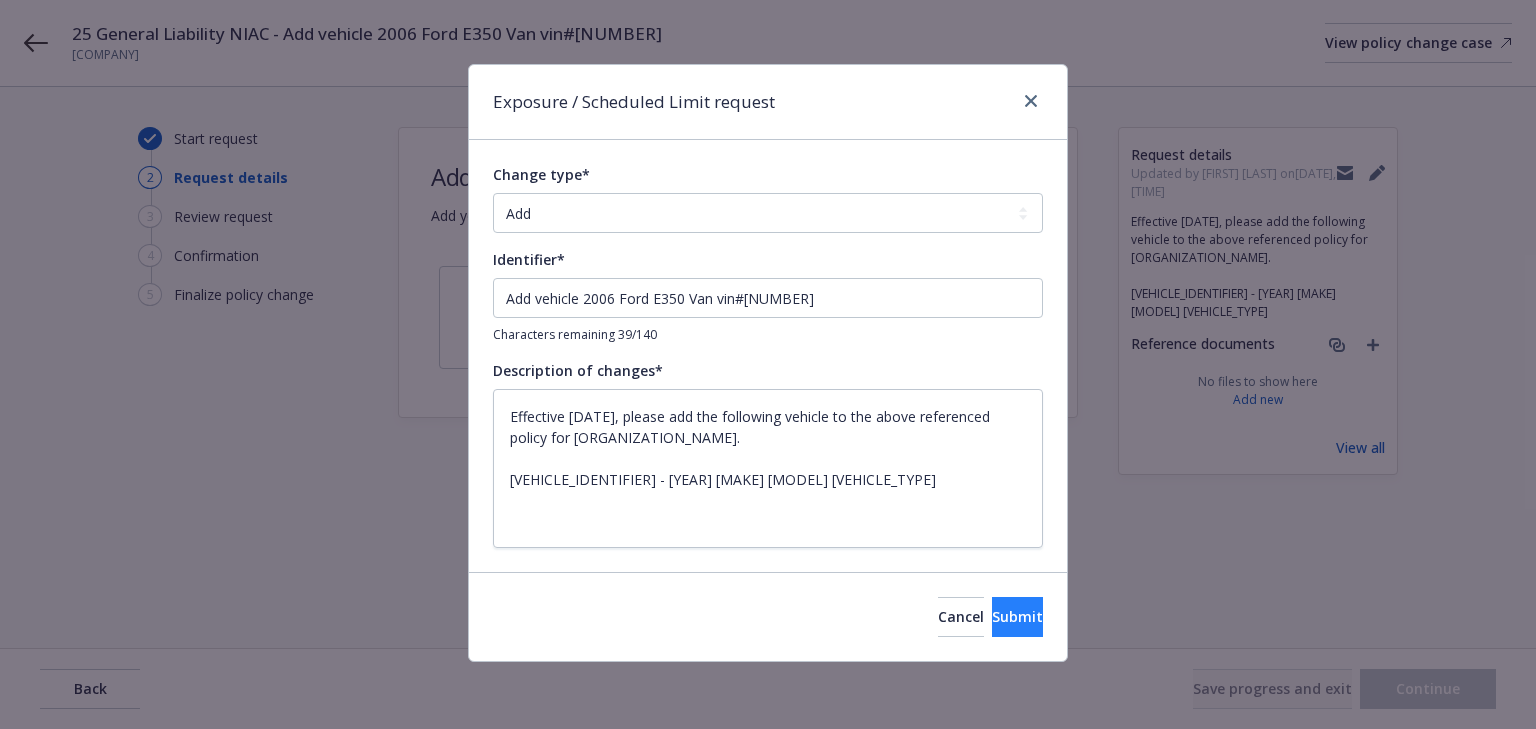 type on "x" 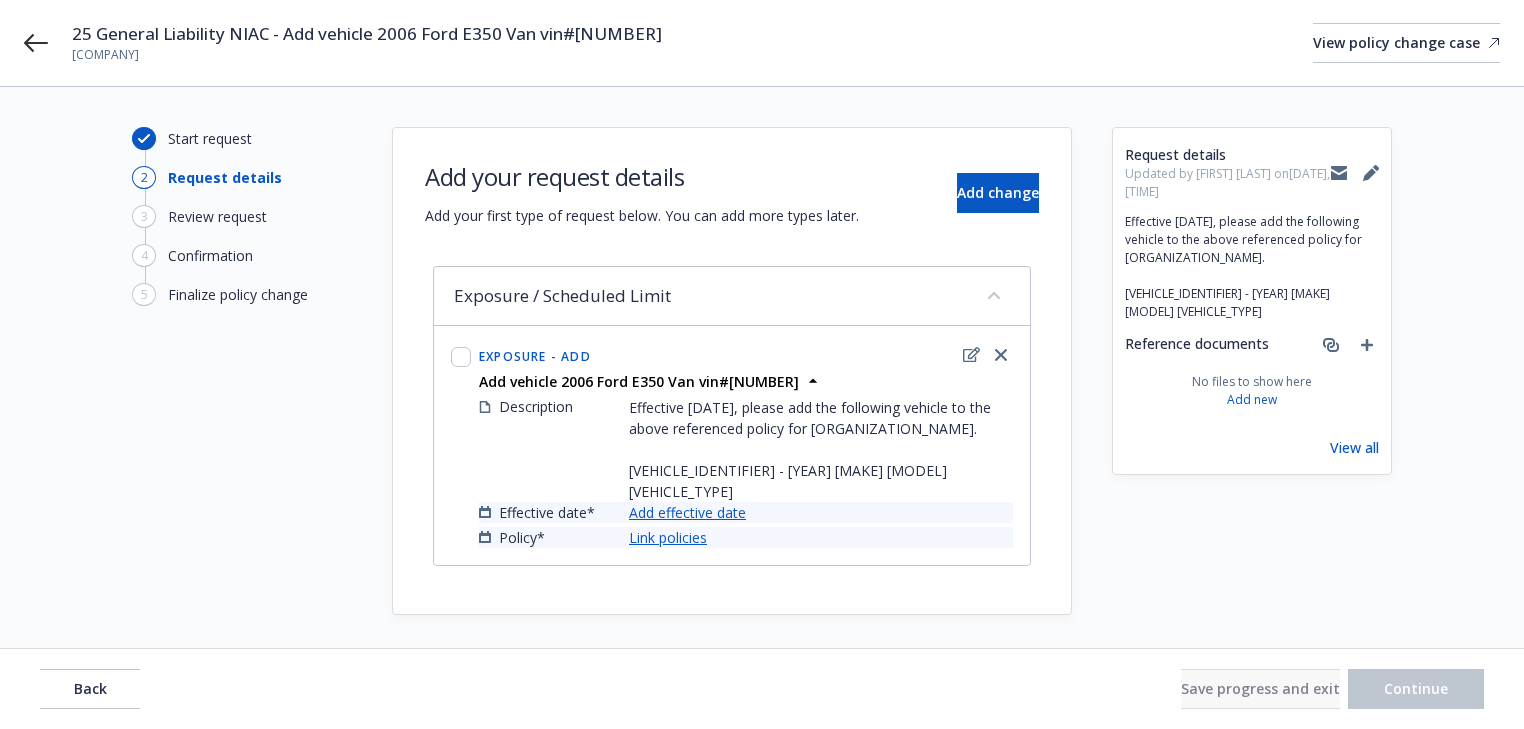 click on "Add effective date" at bounding box center (687, 512) 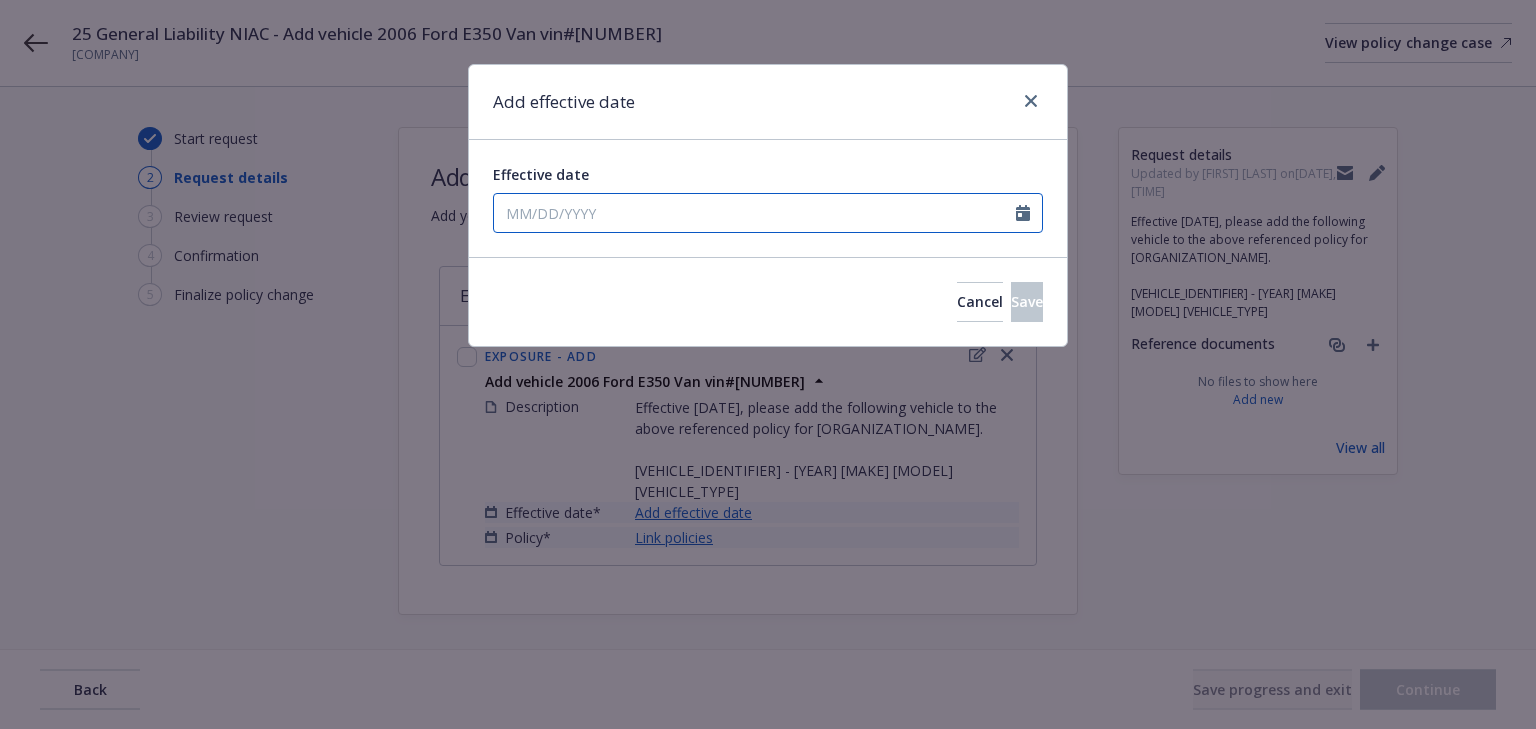 click at bounding box center [768, 213] 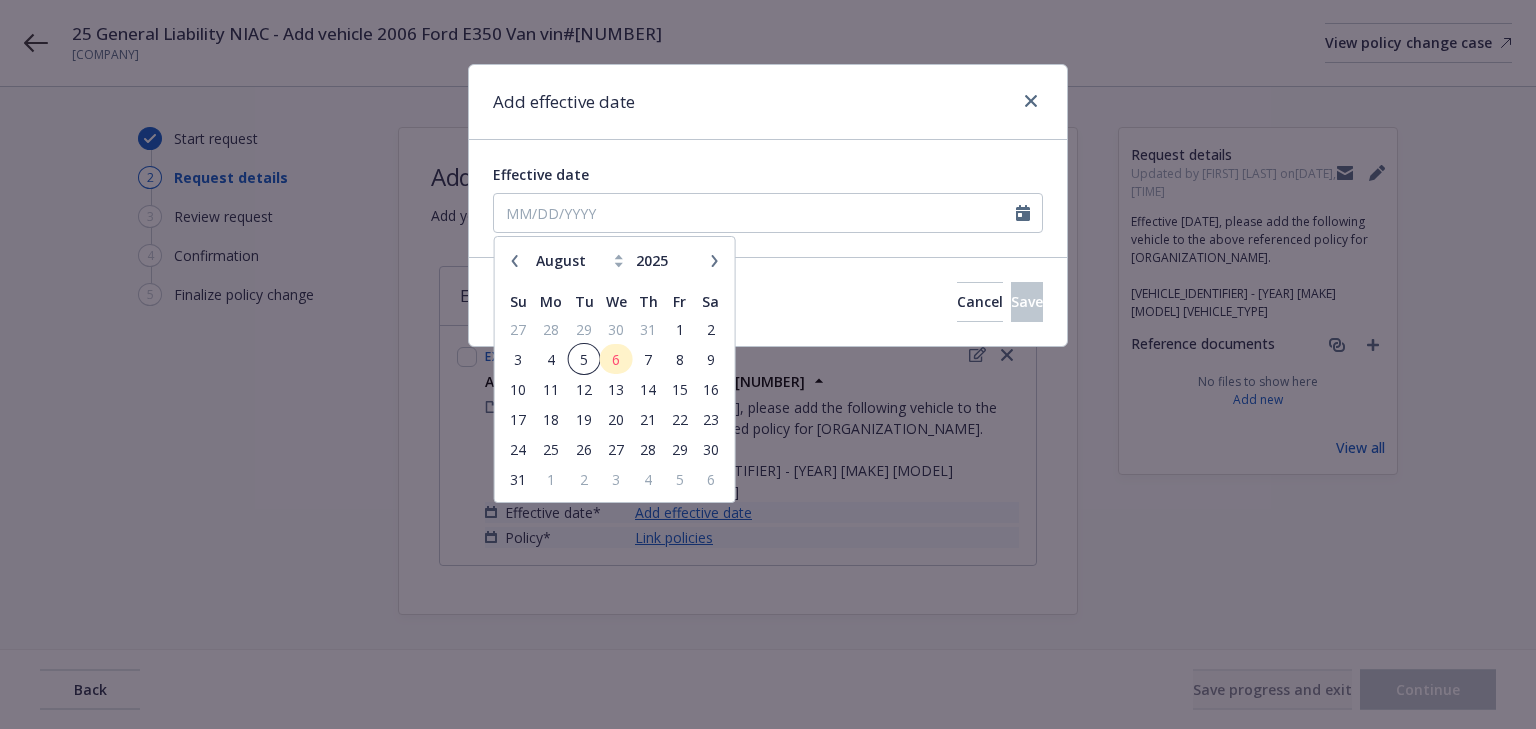 click on "5" at bounding box center [583, 359] 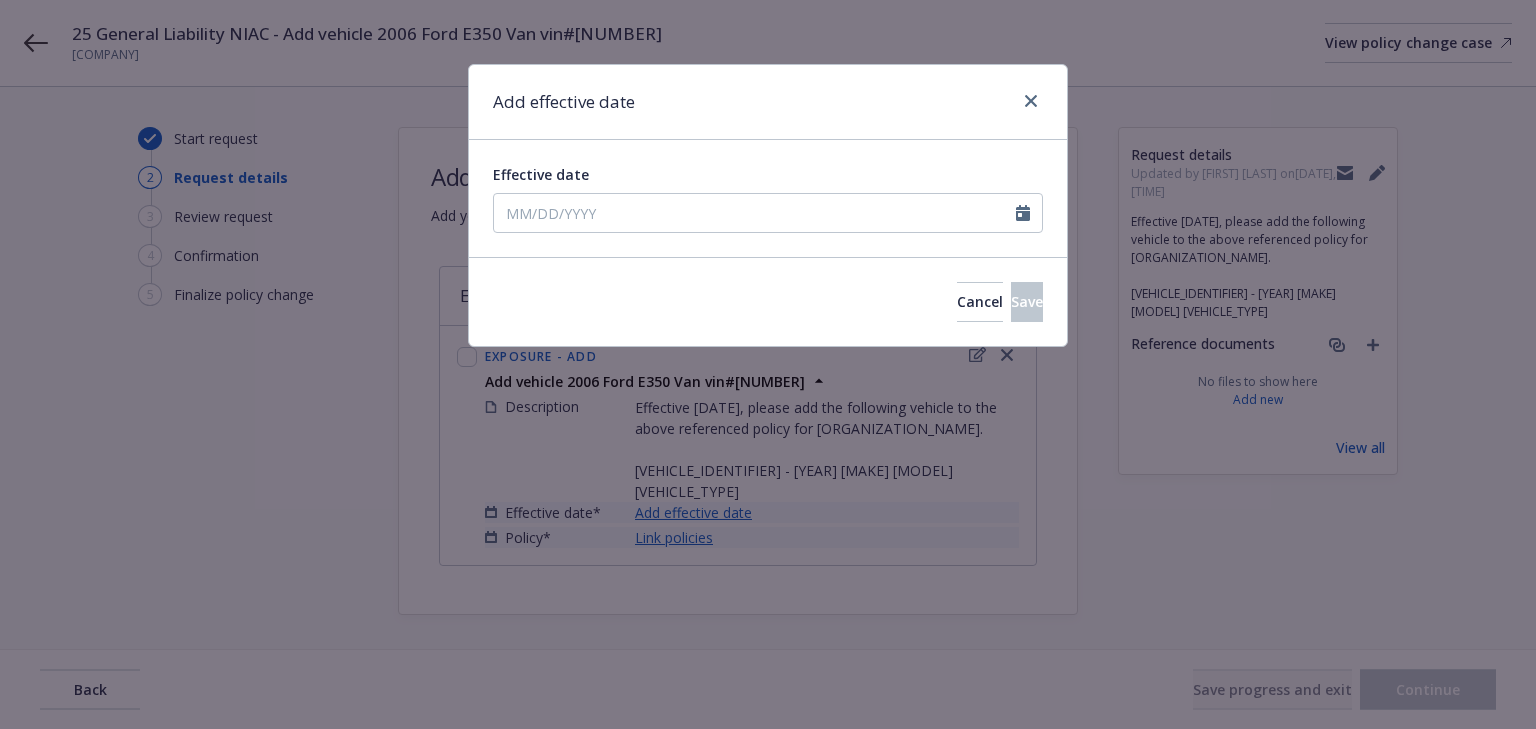 type on "08/05/2025" 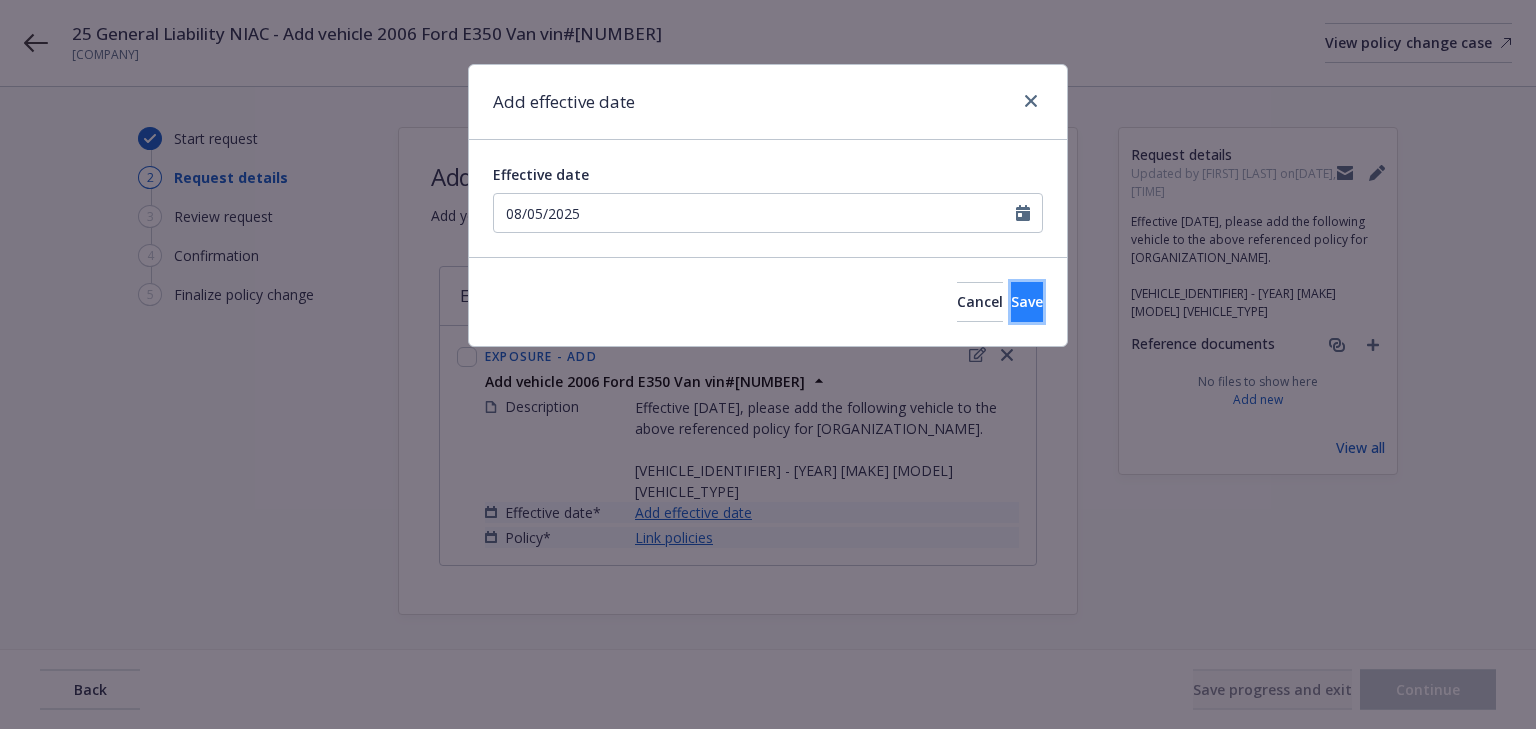 click on "Save" at bounding box center (1027, 302) 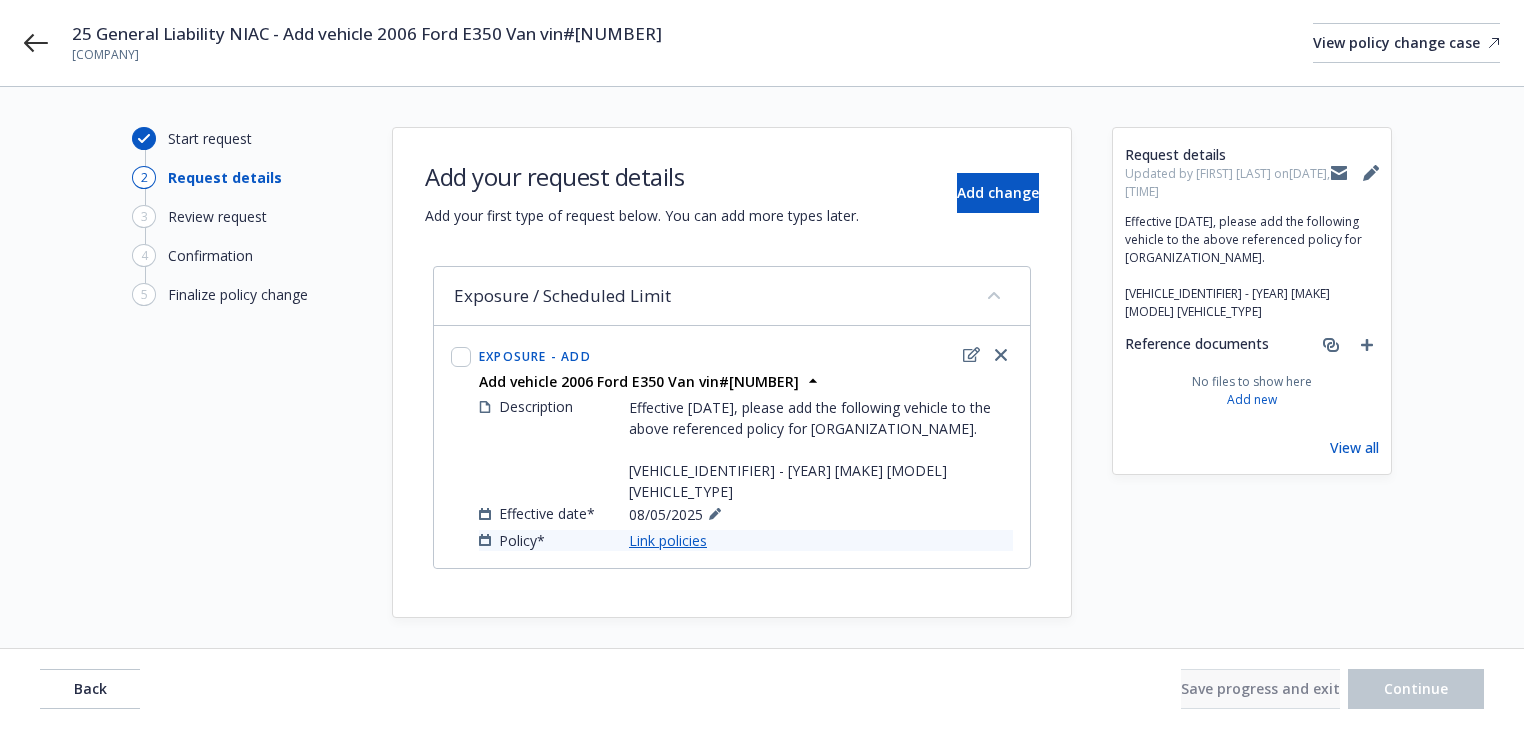 click on "Link policies" at bounding box center [668, 540] 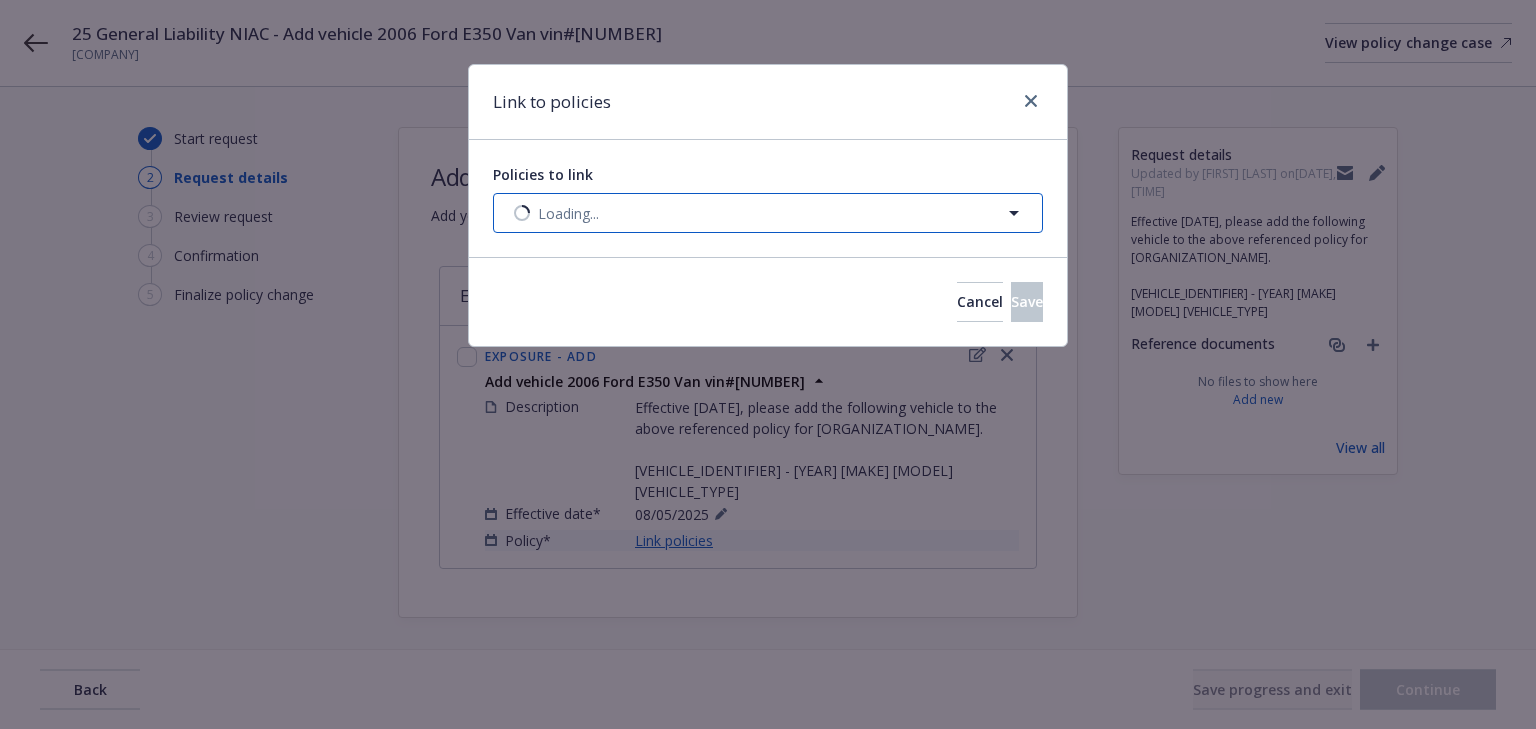 click on "Loading..." at bounding box center (768, 213) 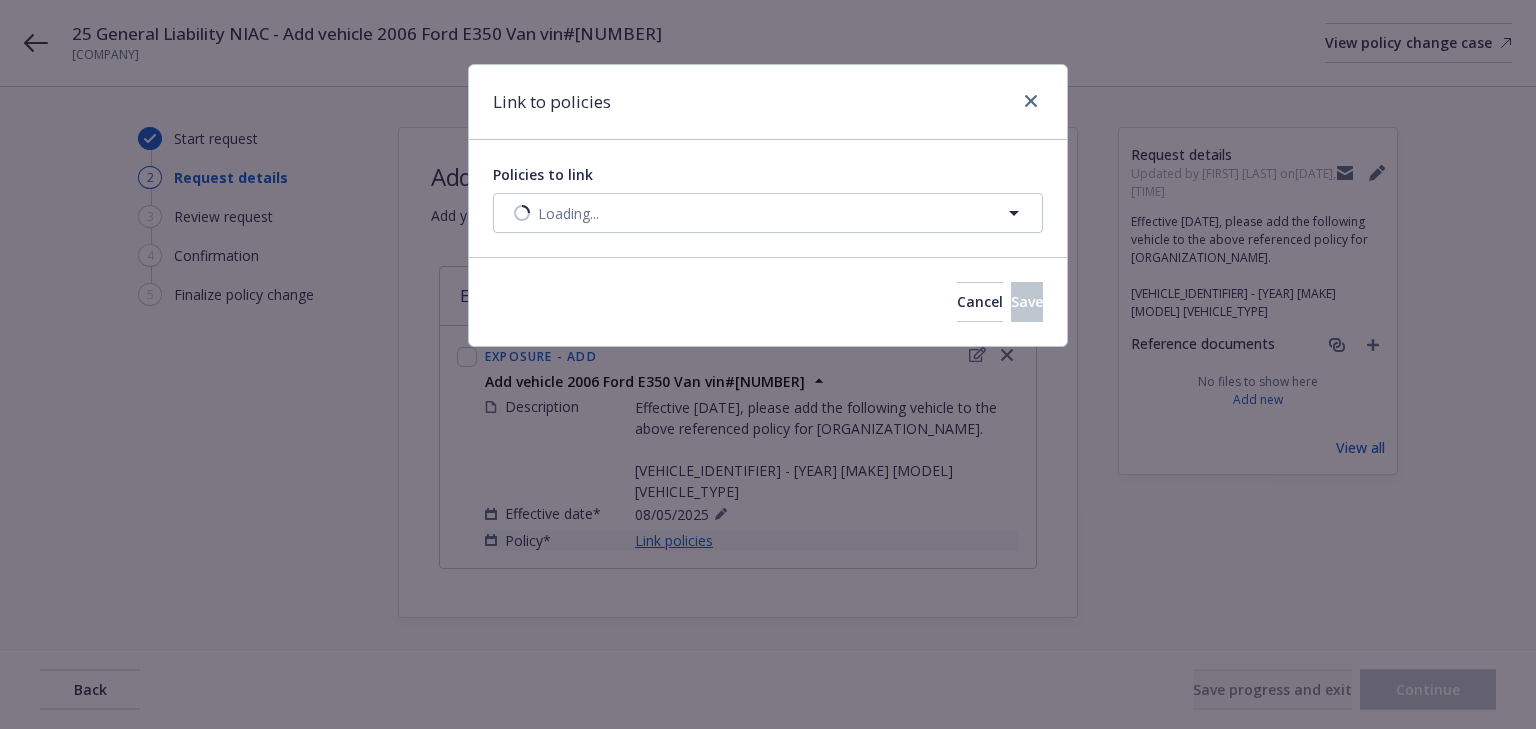 select on "ACTIVE" 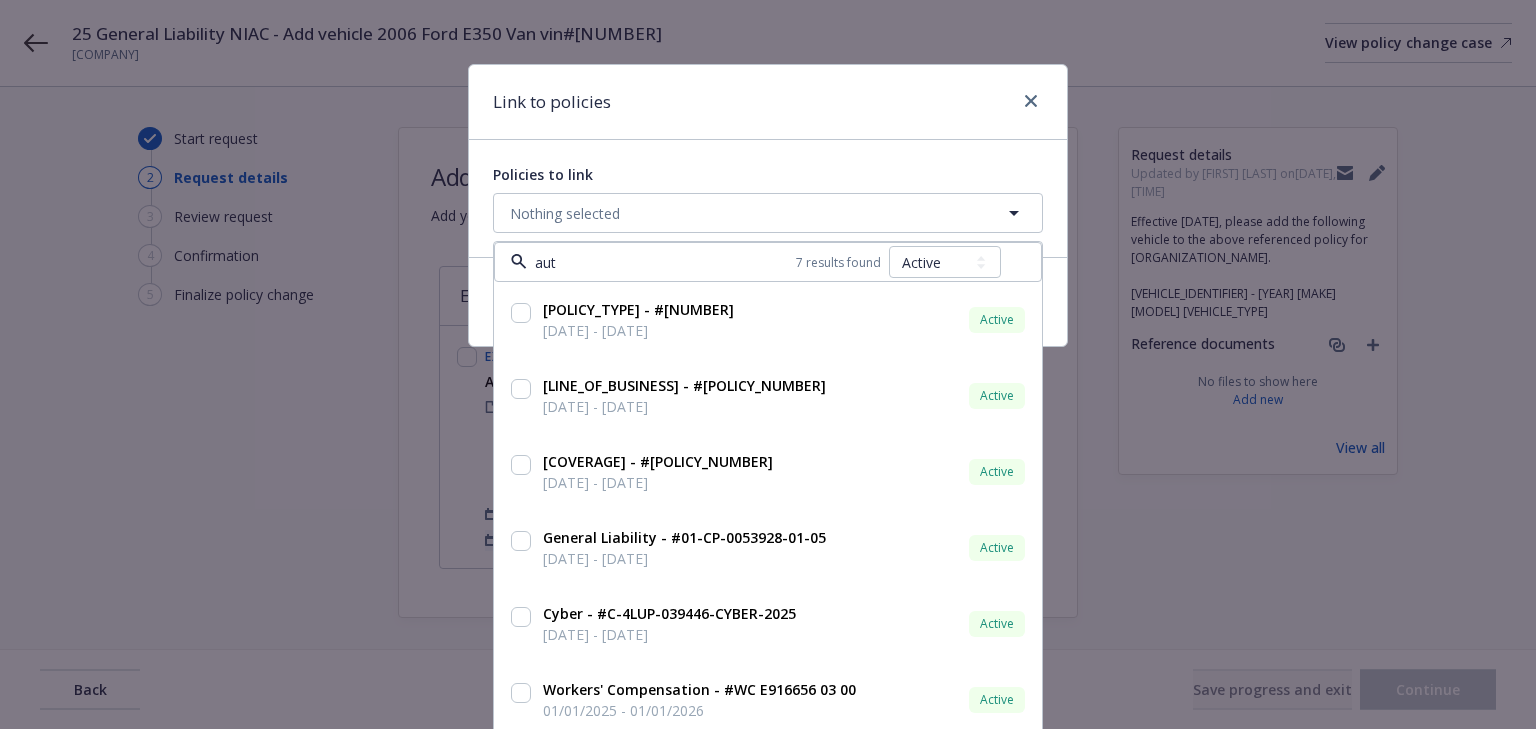 type on "auto" 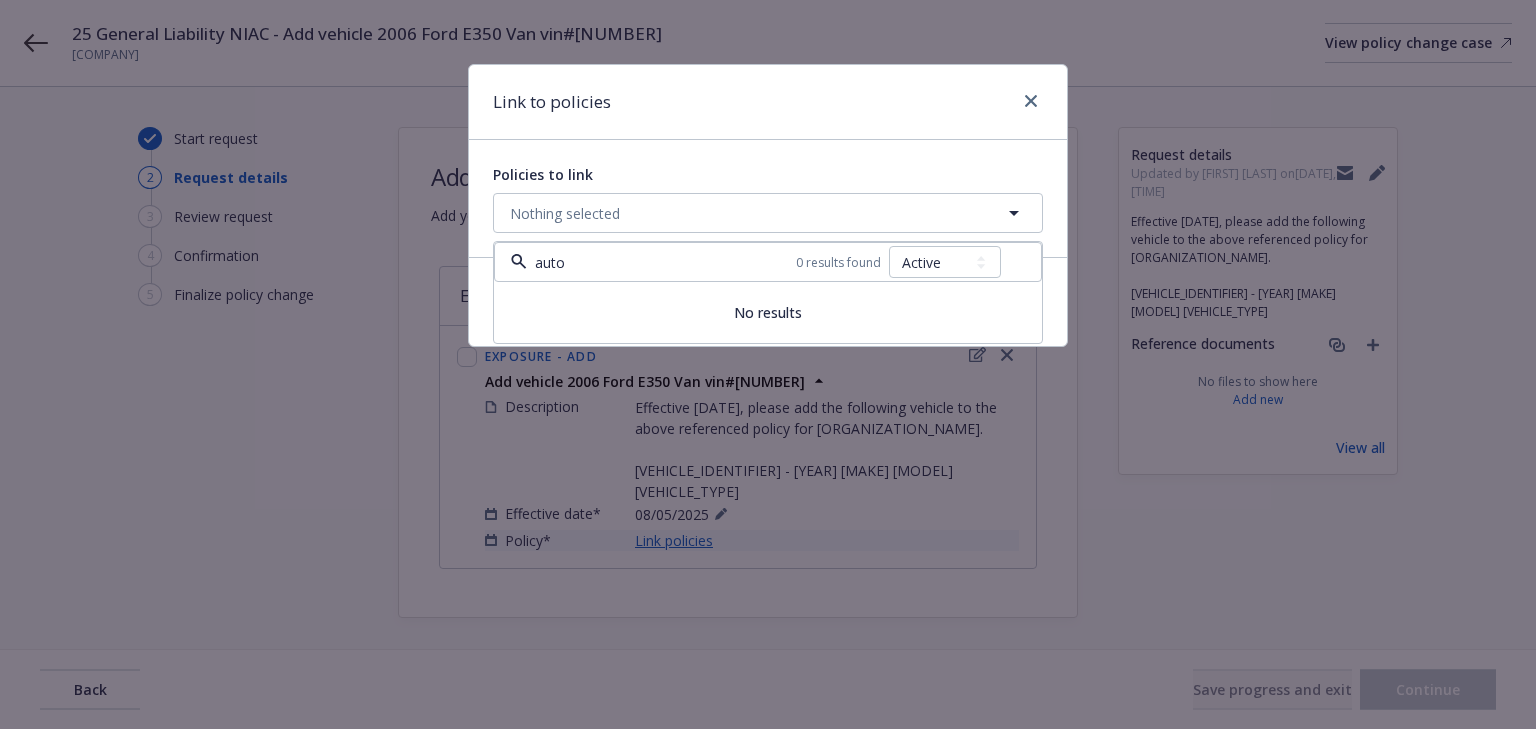 drag, startPoint x: 576, startPoint y: 256, endPoint x: 506, endPoint y: 253, distance: 70.064255 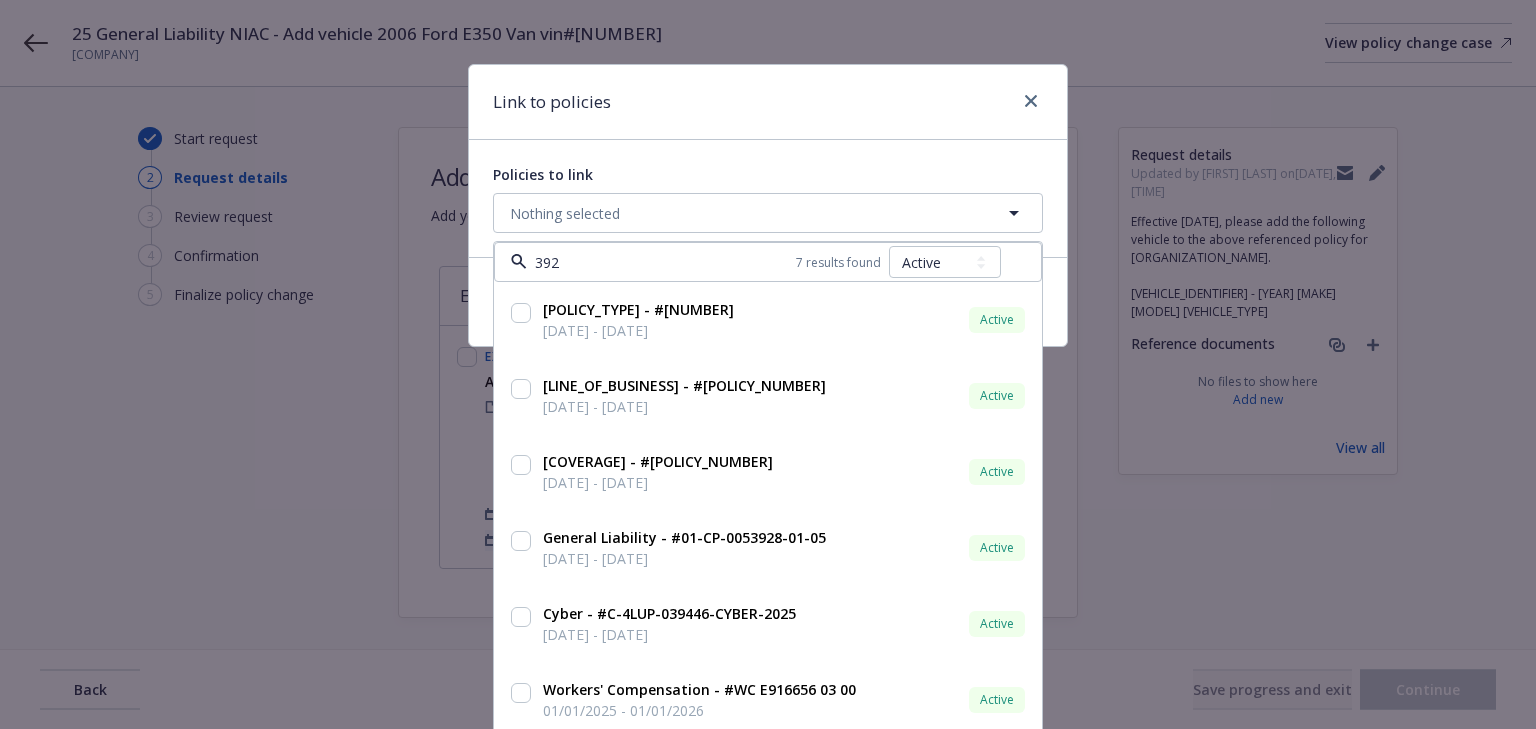 type on "3928" 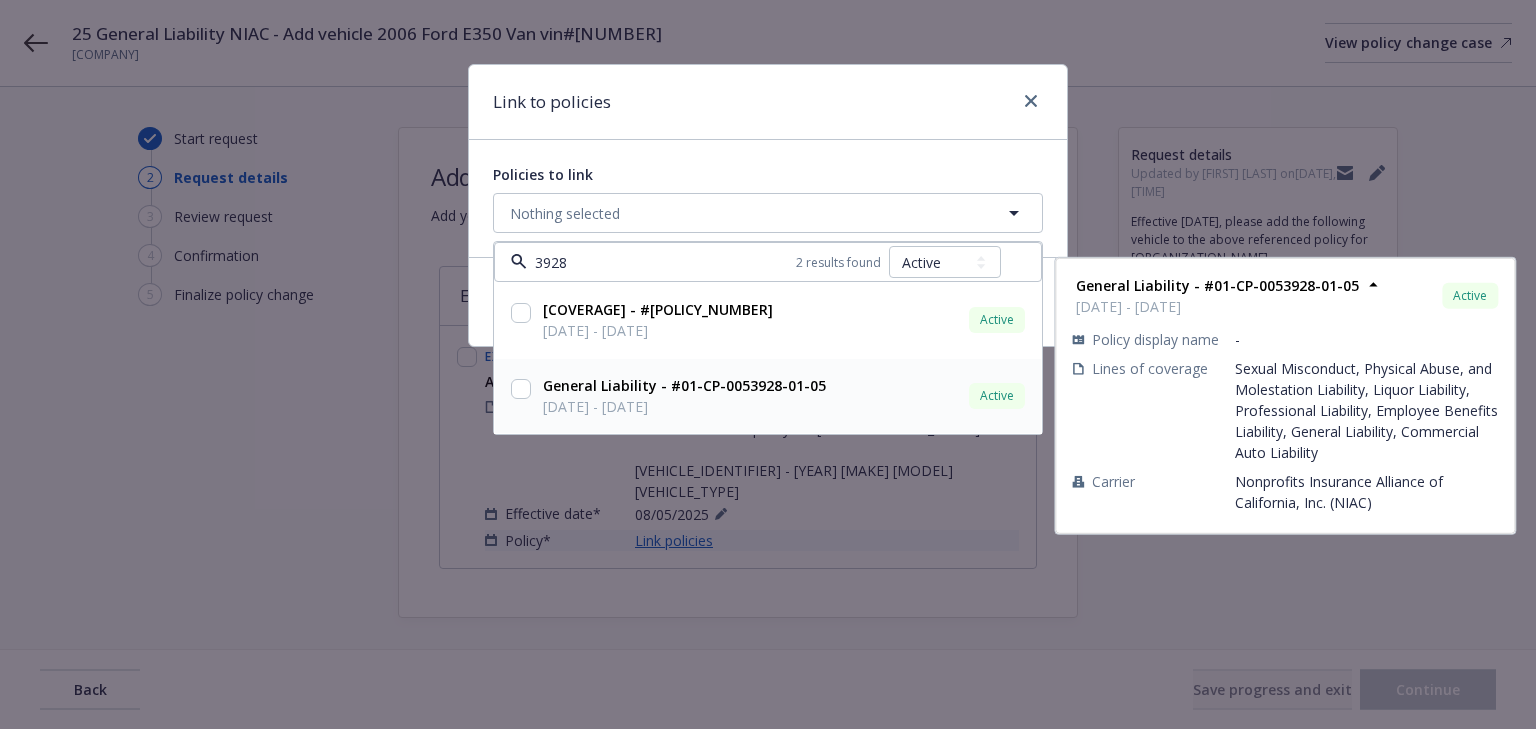 click at bounding box center (521, 389) 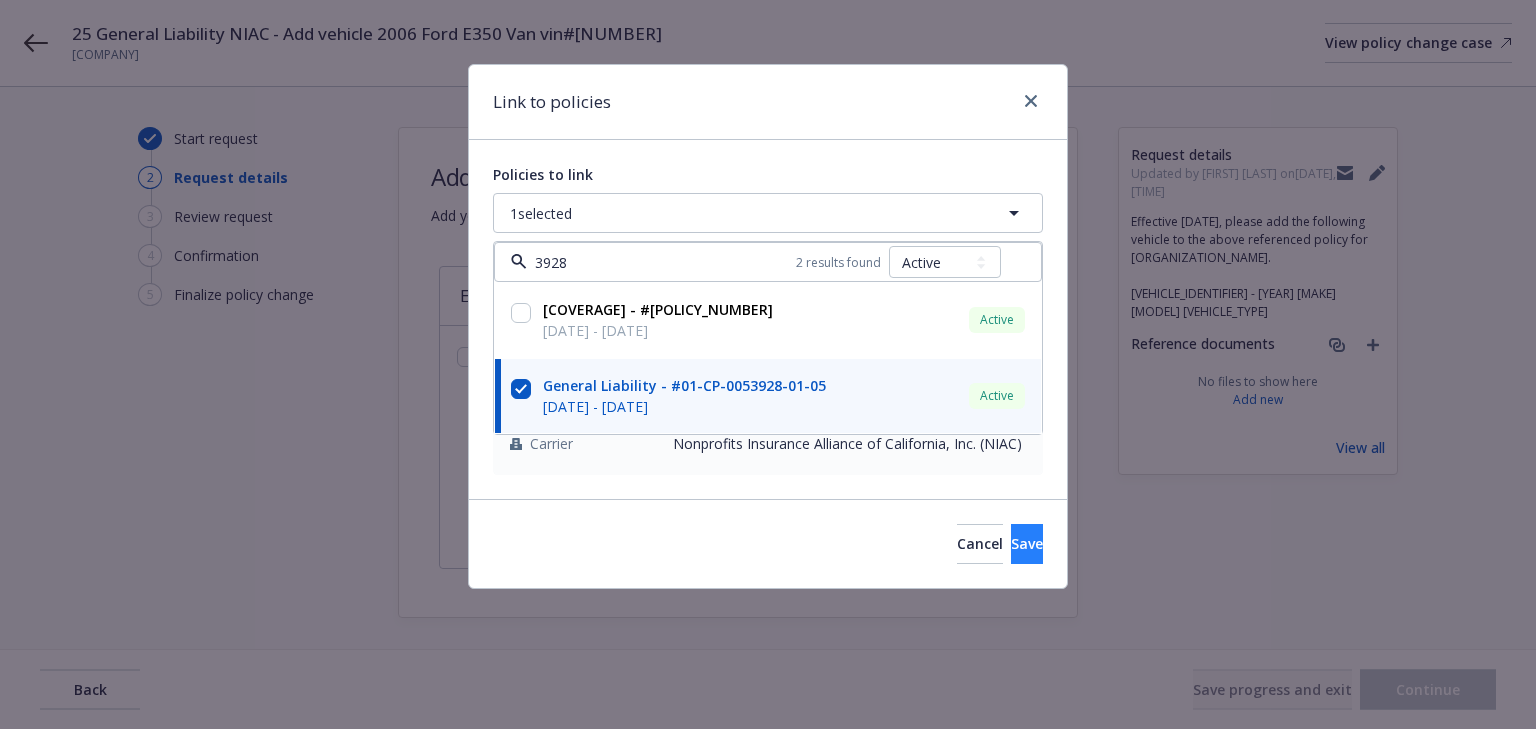 type on "3928" 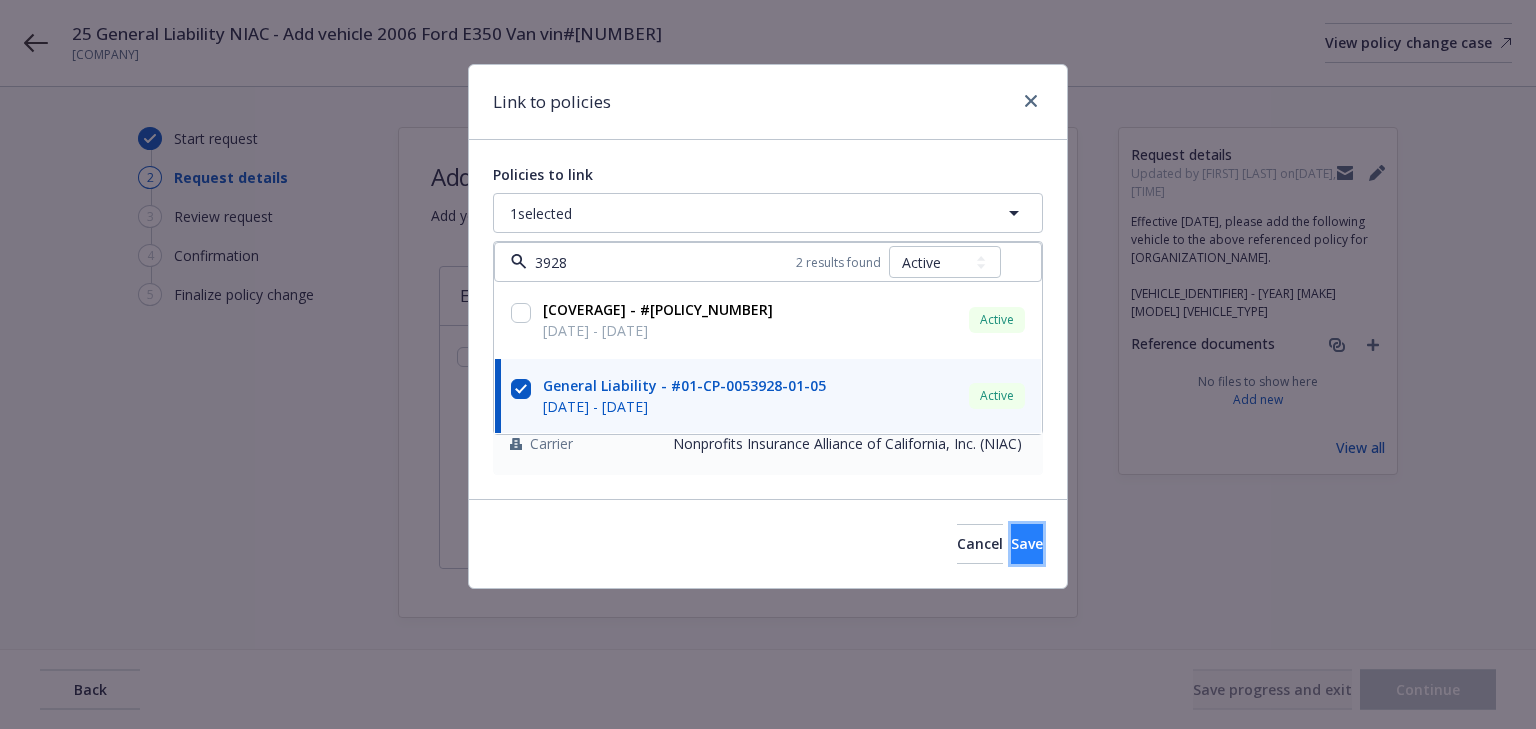 click on "Save" at bounding box center (1027, 543) 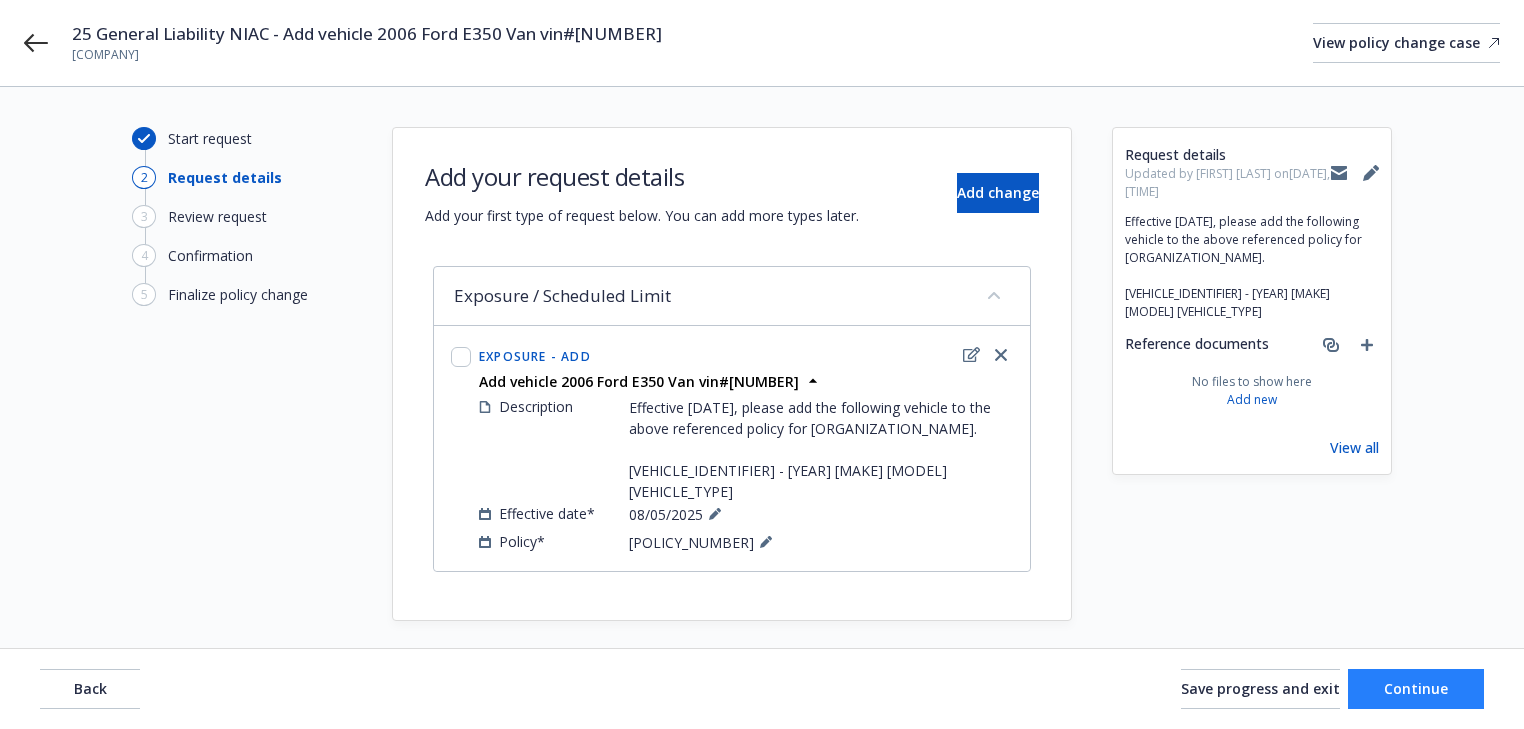drag, startPoint x: 1319, startPoint y: 574, endPoint x: 1428, endPoint y: 669, distance: 144.58907 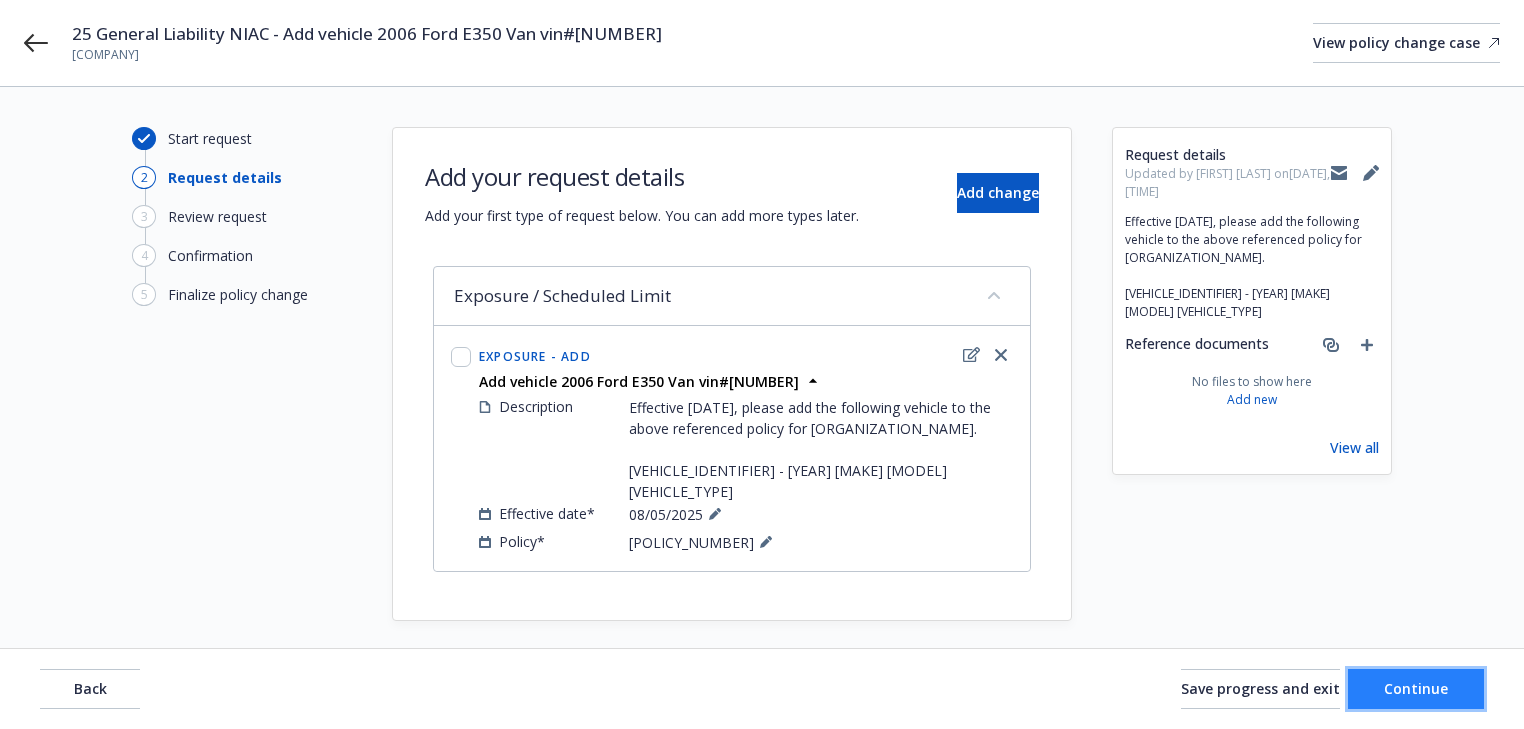 click on "Continue" at bounding box center (1416, 689) 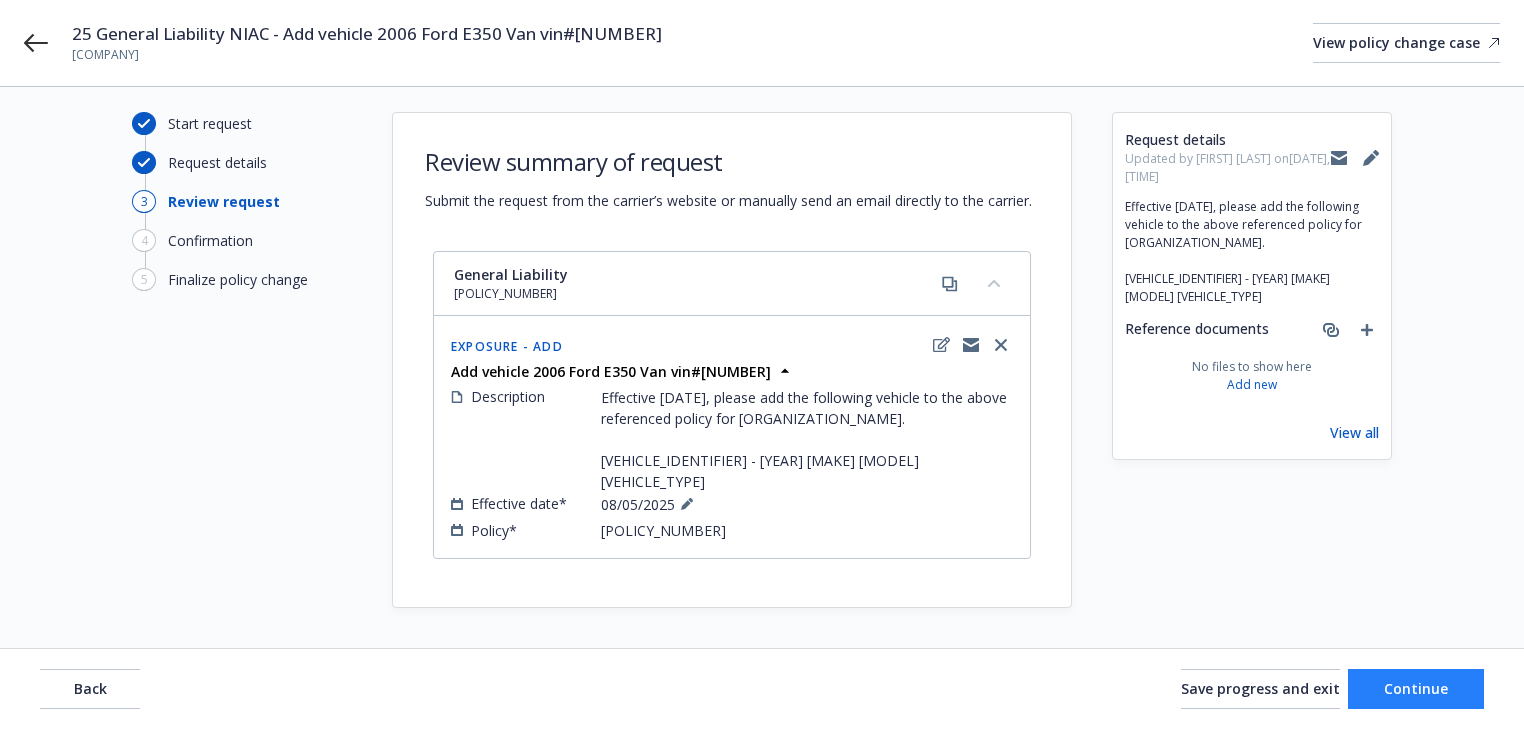 scroll, scrollTop: 33, scrollLeft: 0, axis: vertical 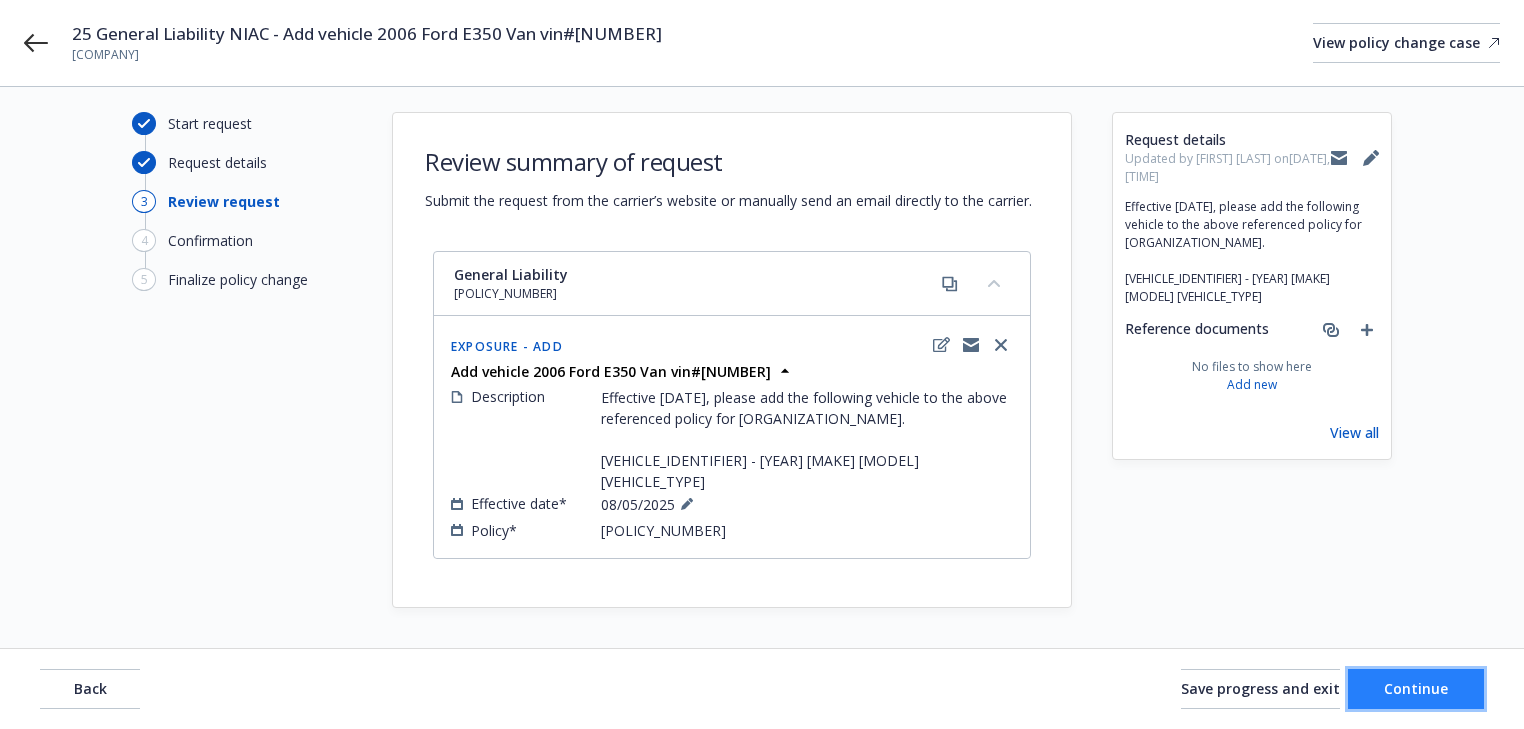 click on "Continue" at bounding box center [1416, 688] 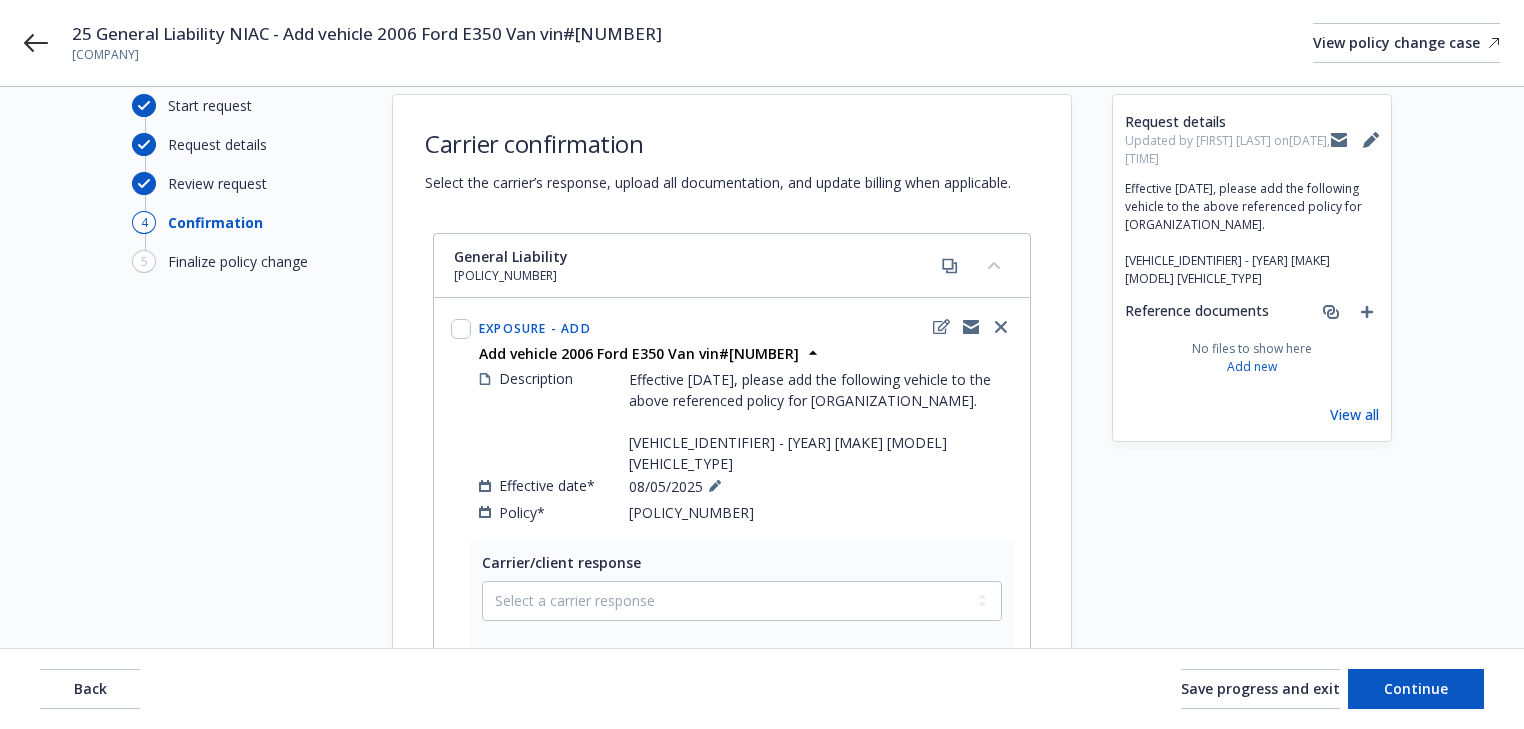 scroll, scrollTop: 353, scrollLeft: 0, axis: vertical 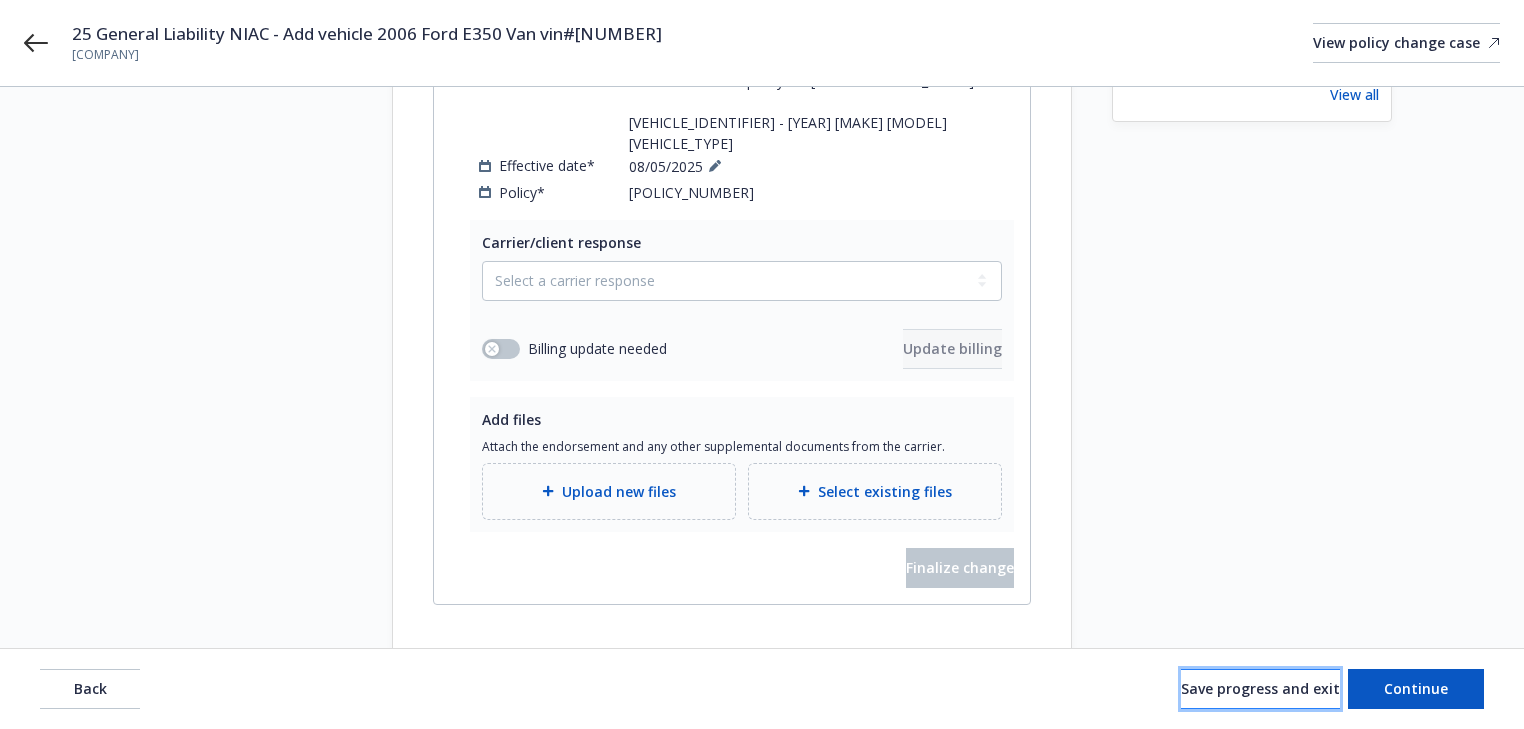 click on "Save progress and exit" at bounding box center (1260, 688) 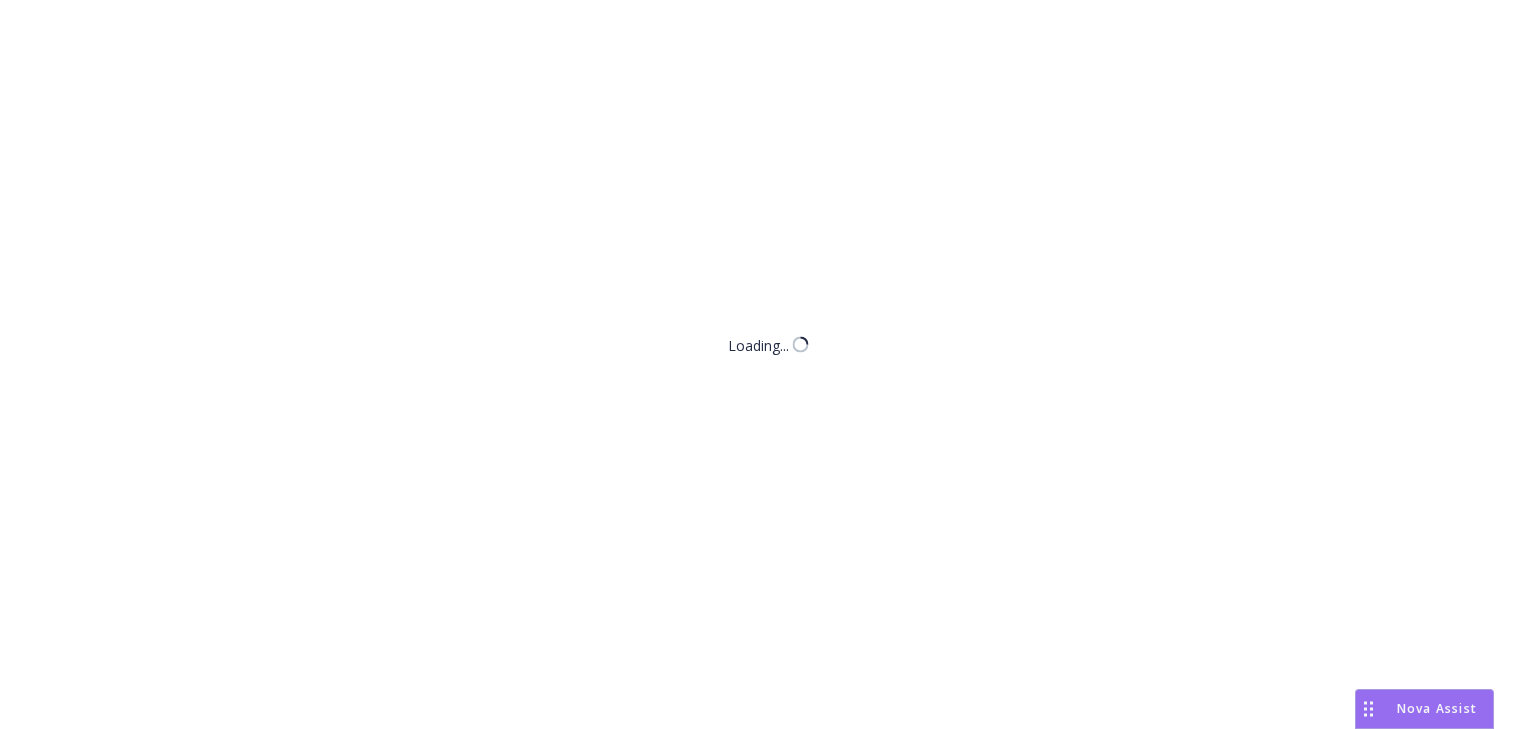 scroll, scrollTop: 0, scrollLeft: 0, axis: both 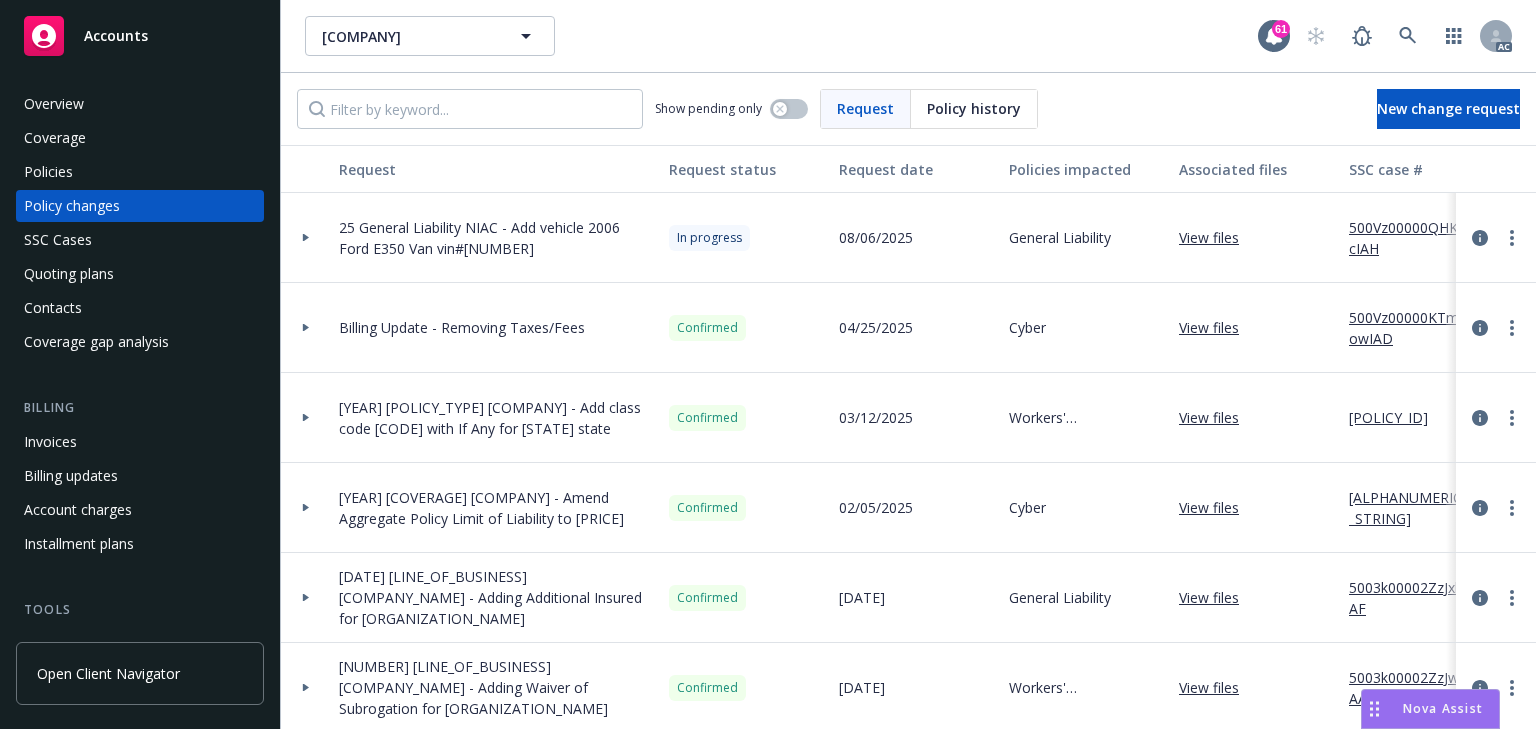 click on "500Vz00000QHKecIAH" at bounding box center [1416, 238] 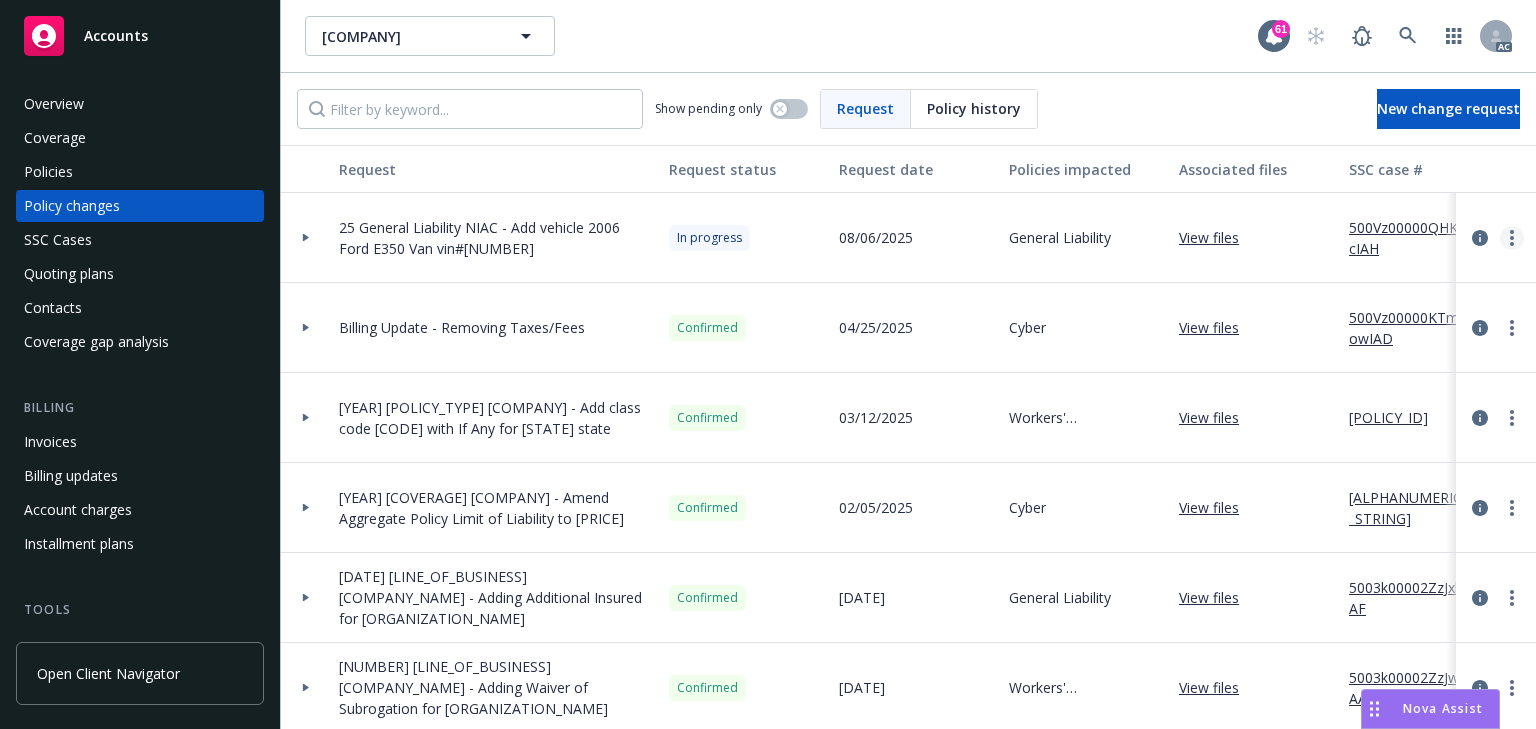 click at bounding box center (1512, 238) 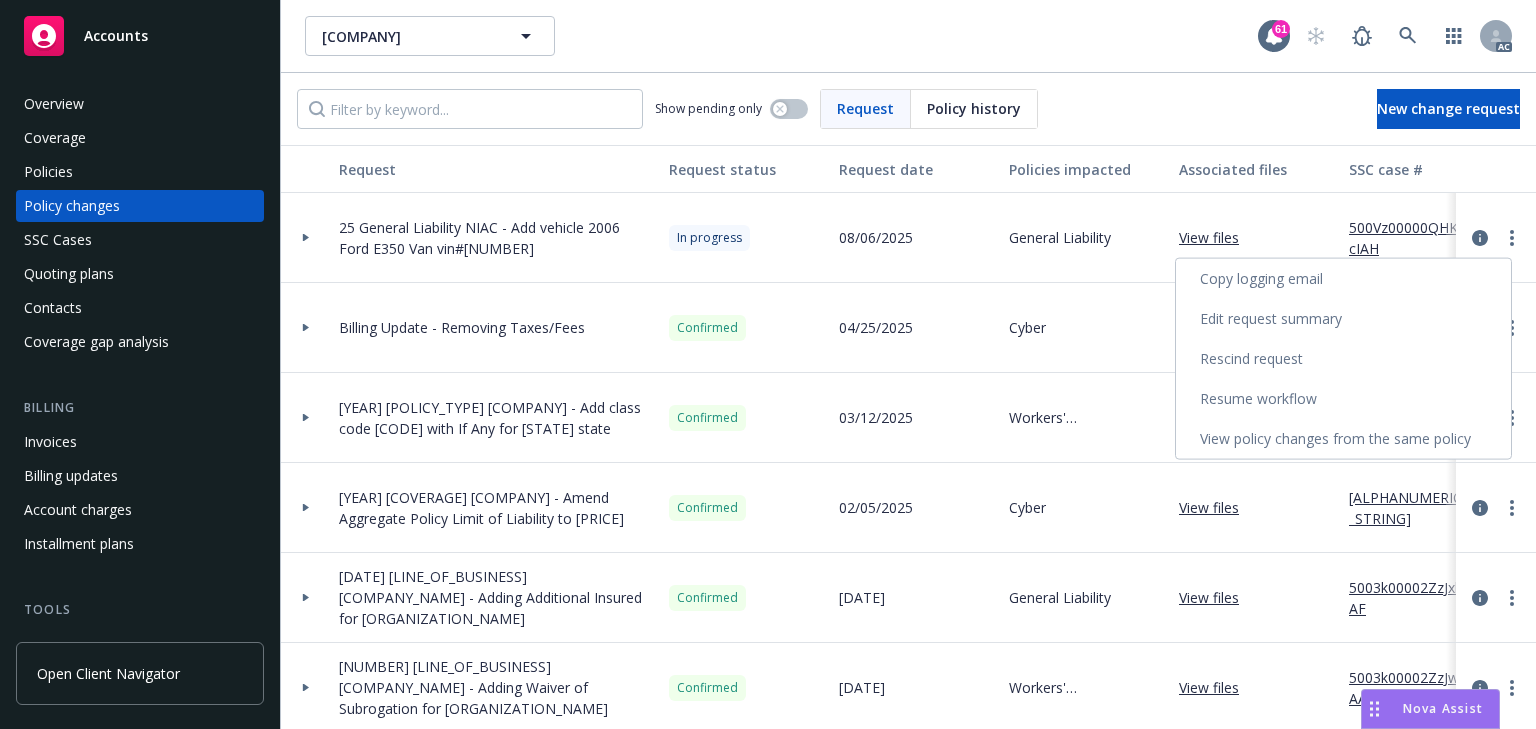 click on "Copy logging email" at bounding box center [1343, 279] 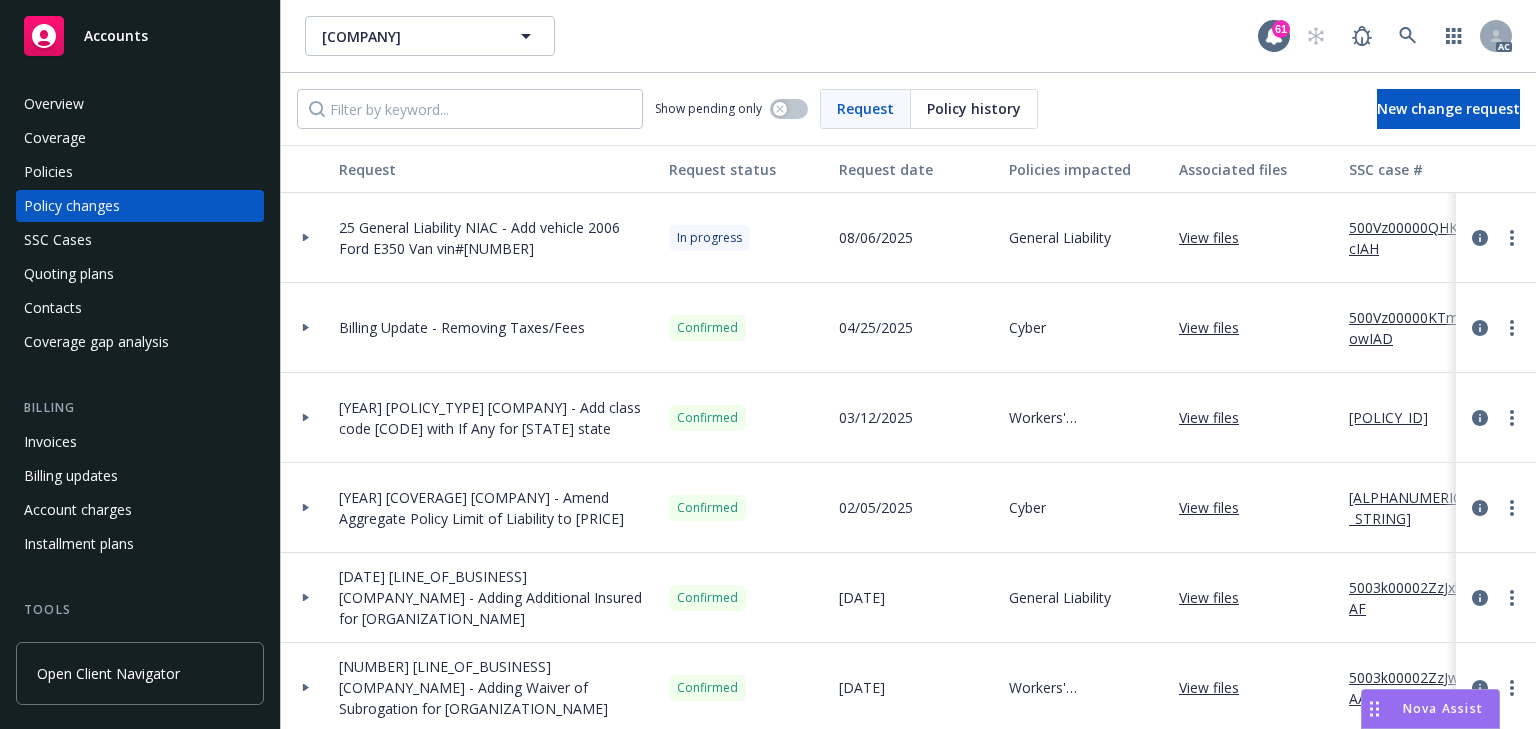 click on "Policies" at bounding box center (48, 172) 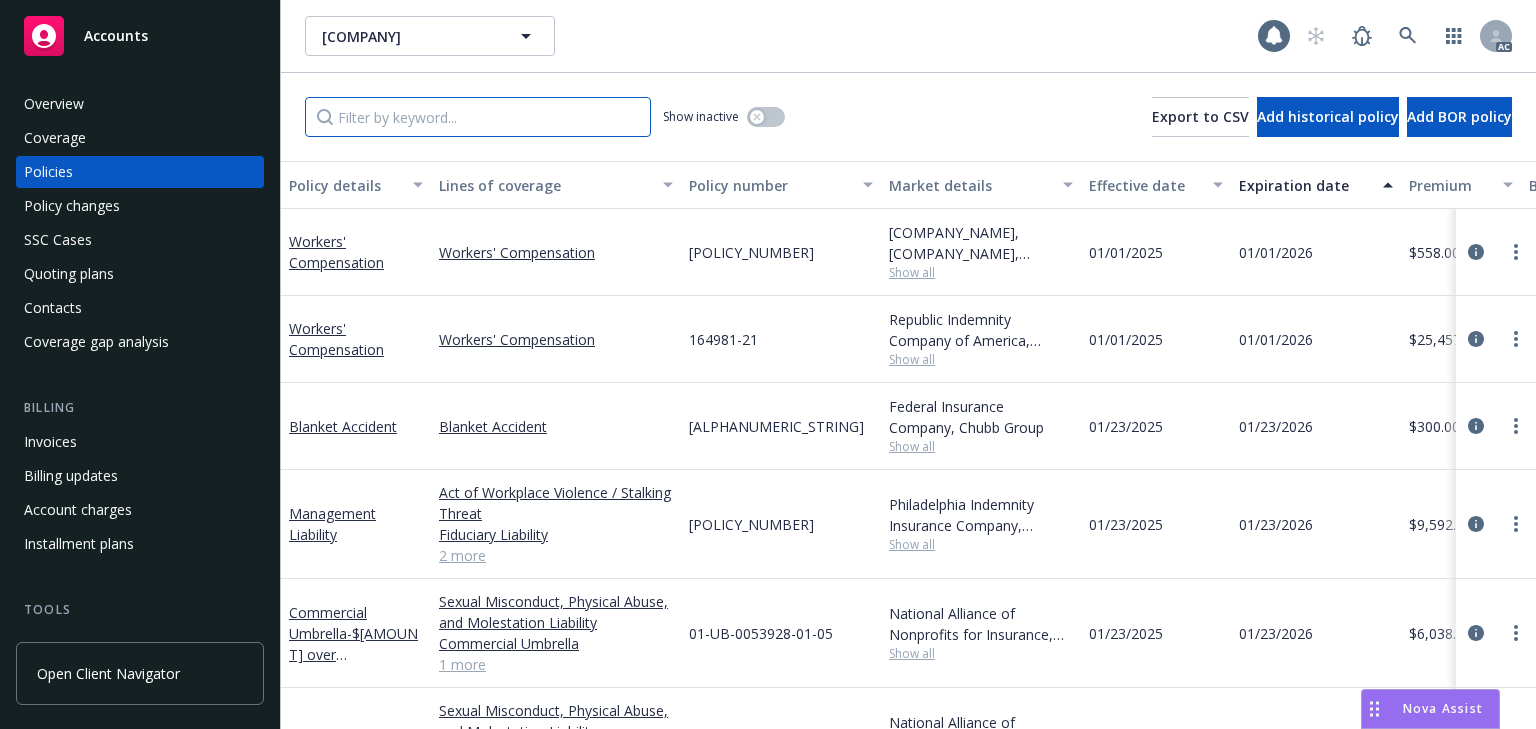 click at bounding box center [478, 117] 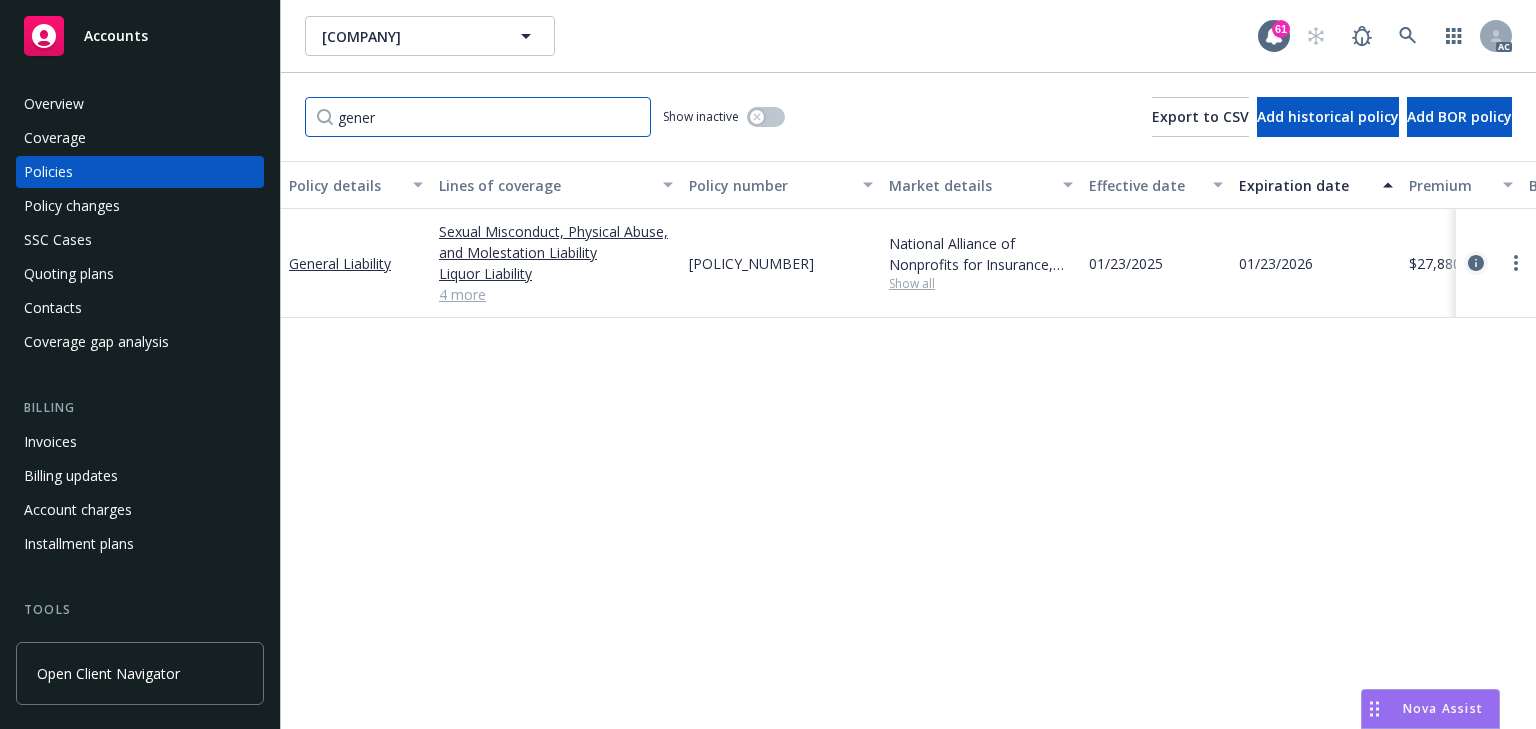 type on "gener" 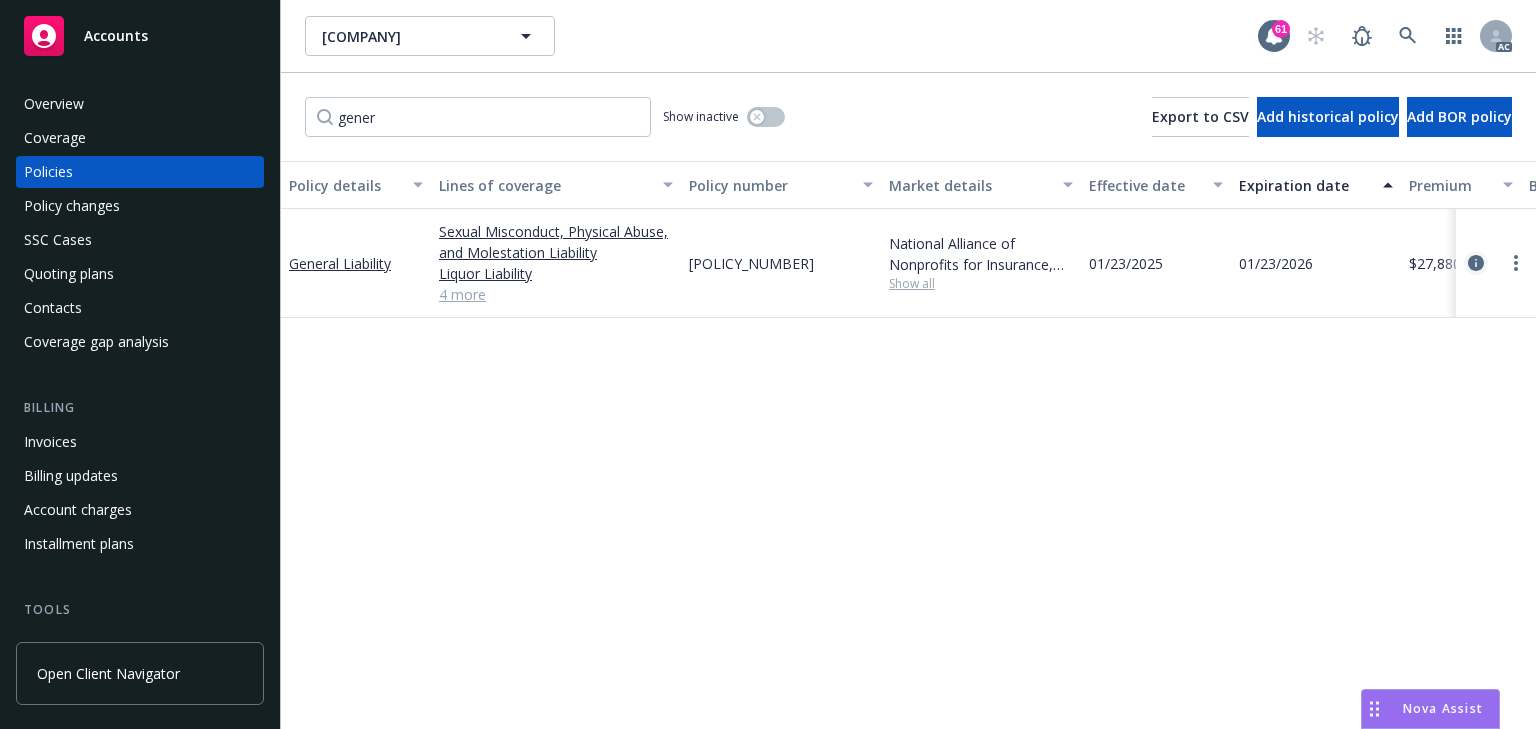click 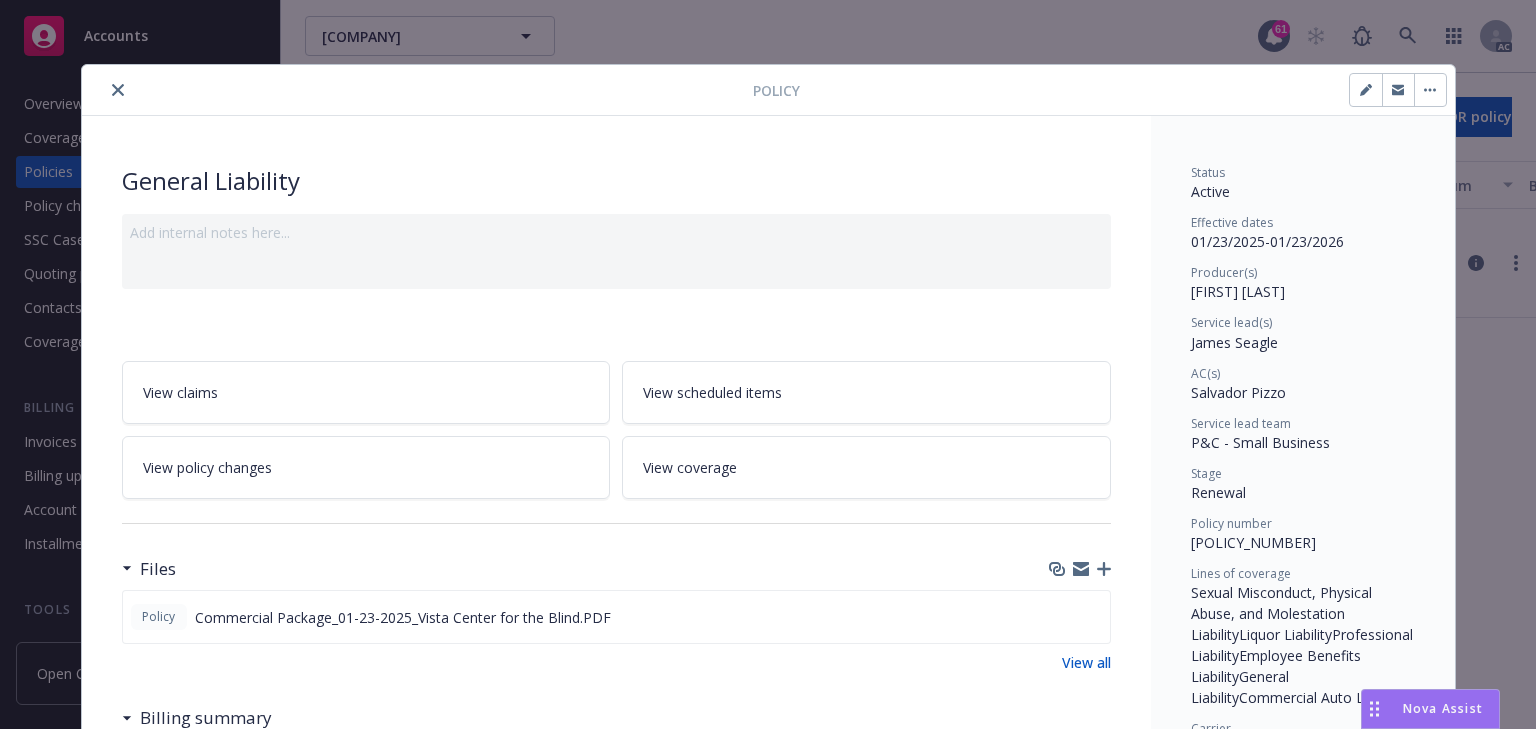 scroll, scrollTop: 60, scrollLeft: 0, axis: vertical 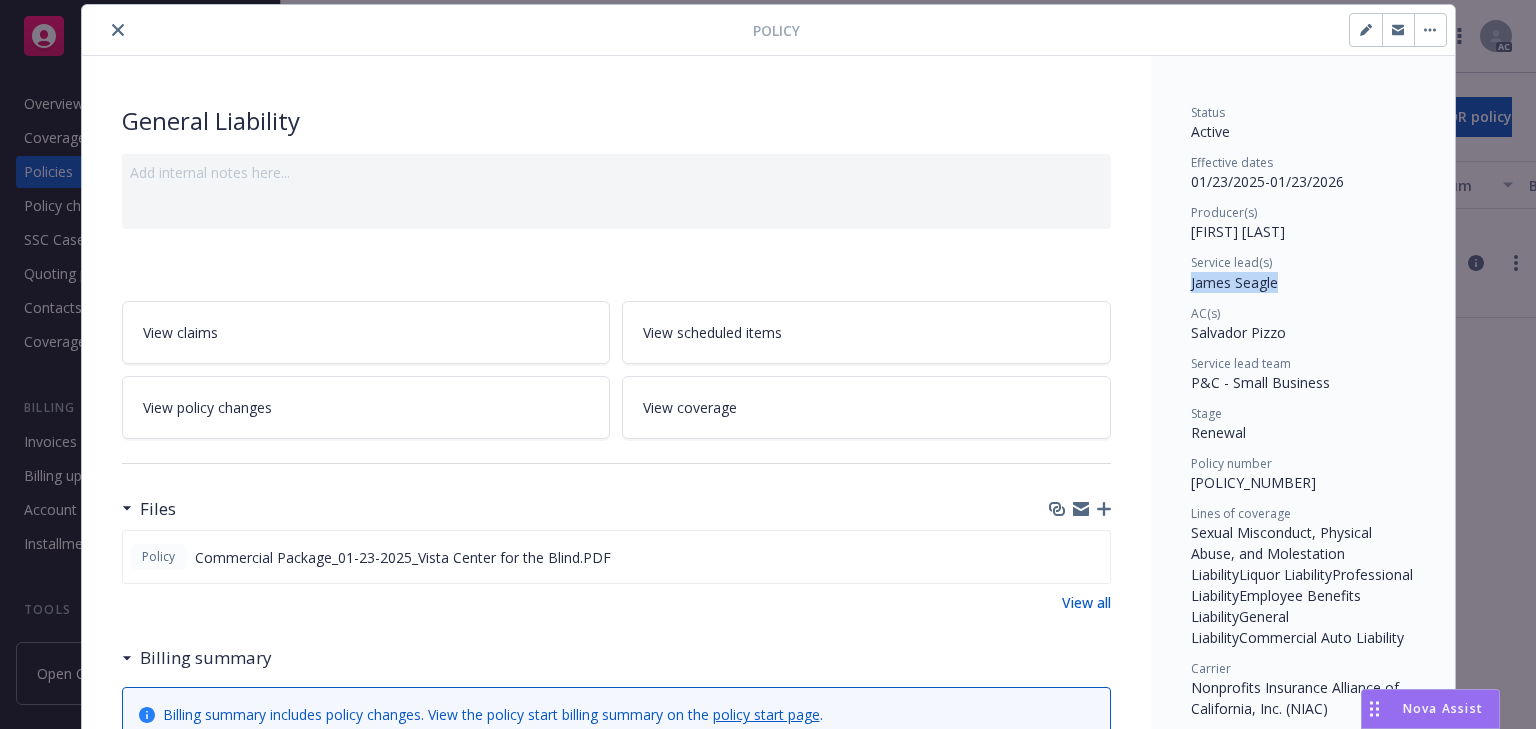 drag, startPoint x: 1176, startPoint y: 288, endPoint x: 1279, endPoint y: 279, distance: 103.392456 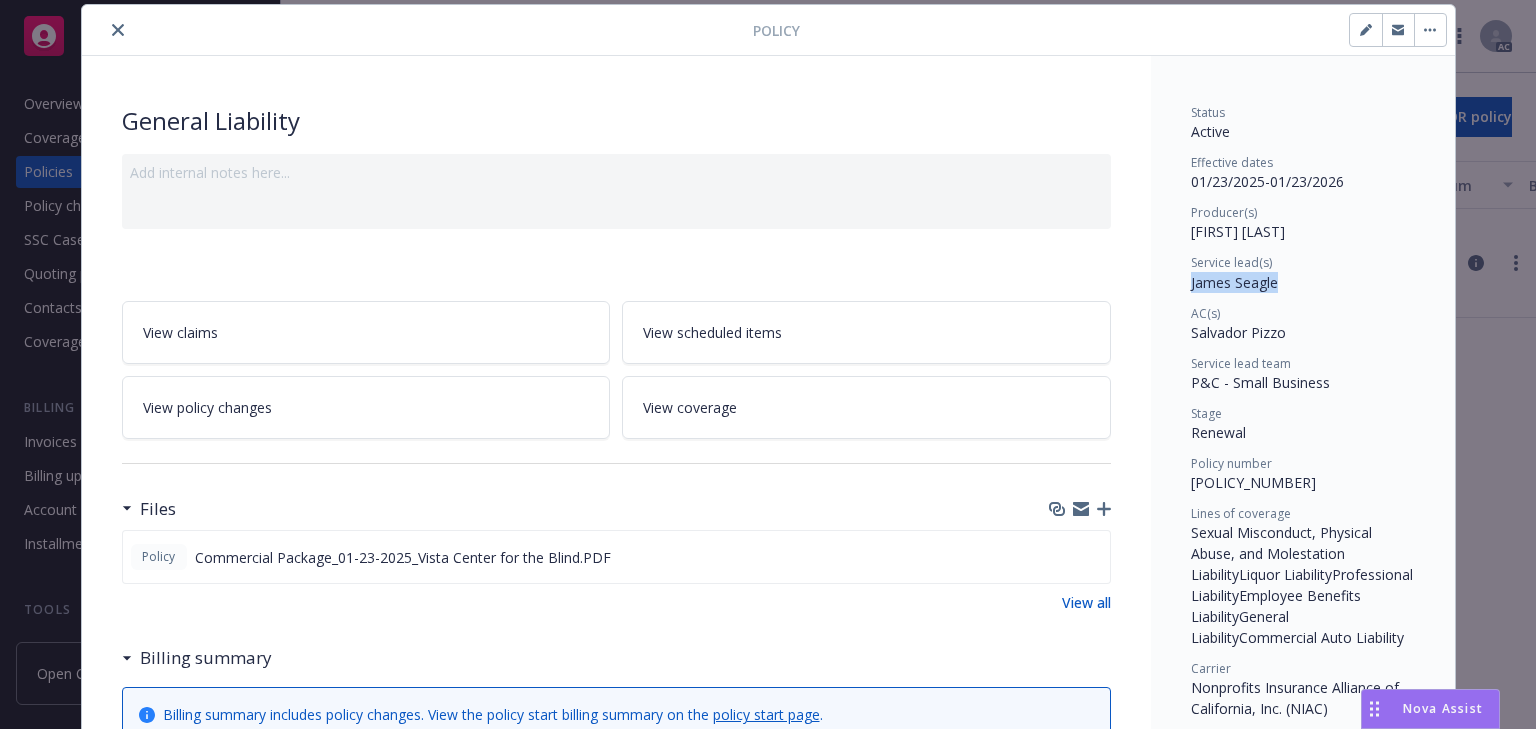 click 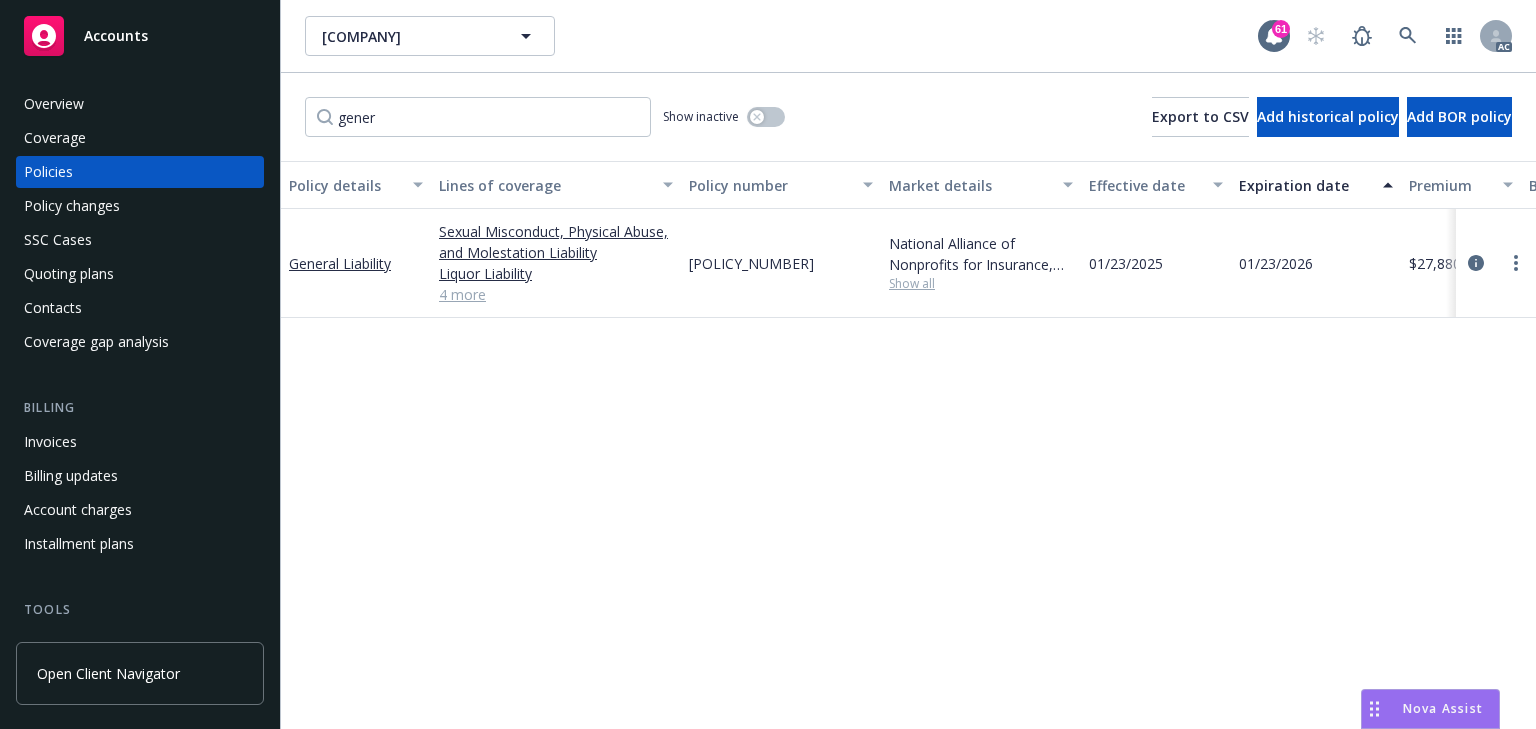 click on "National Alliance of Nonprofits for Insurance, Inc., Nonprofits Insurance Alliance of California, Inc. (NIAC) Show all" at bounding box center [981, 263] 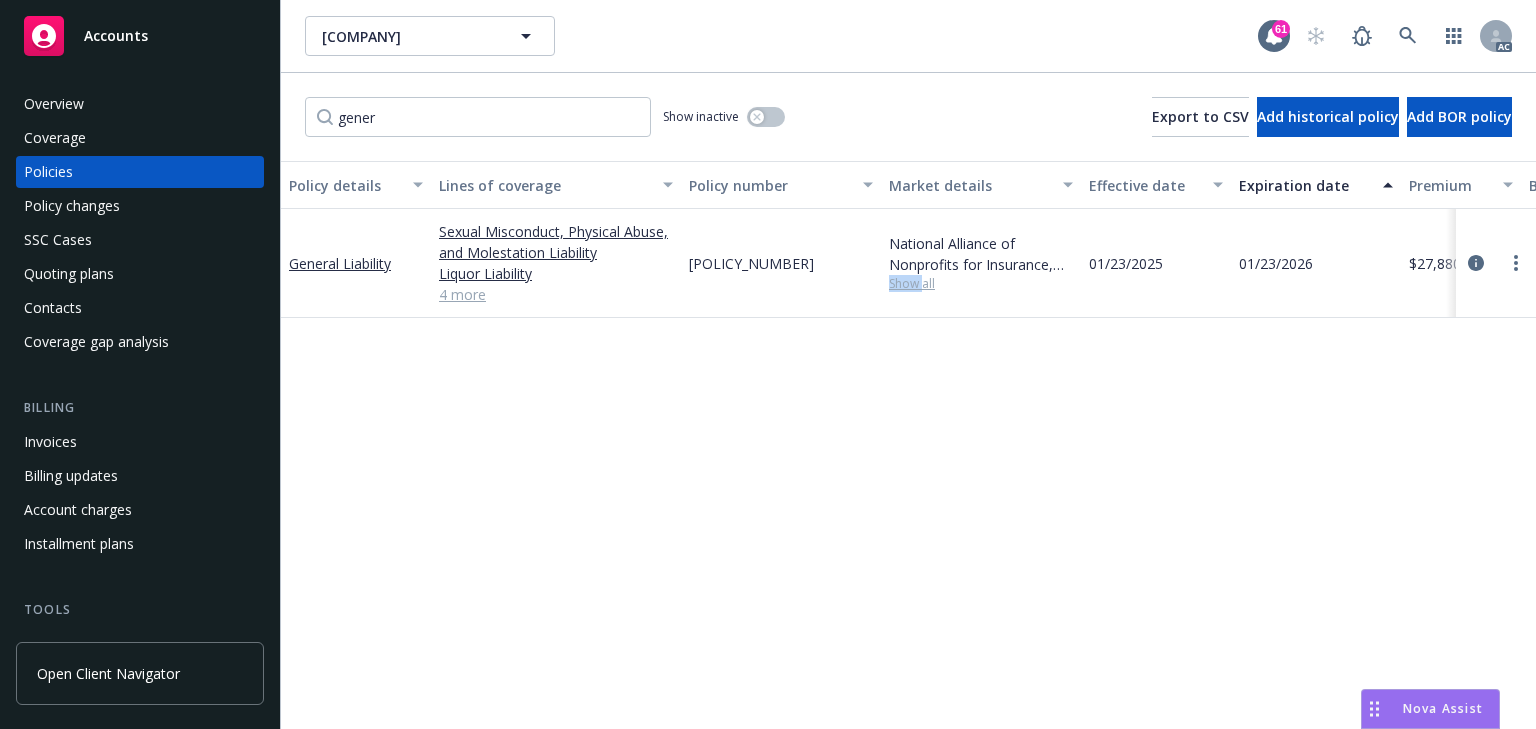click on "Show all" at bounding box center [981, 283] 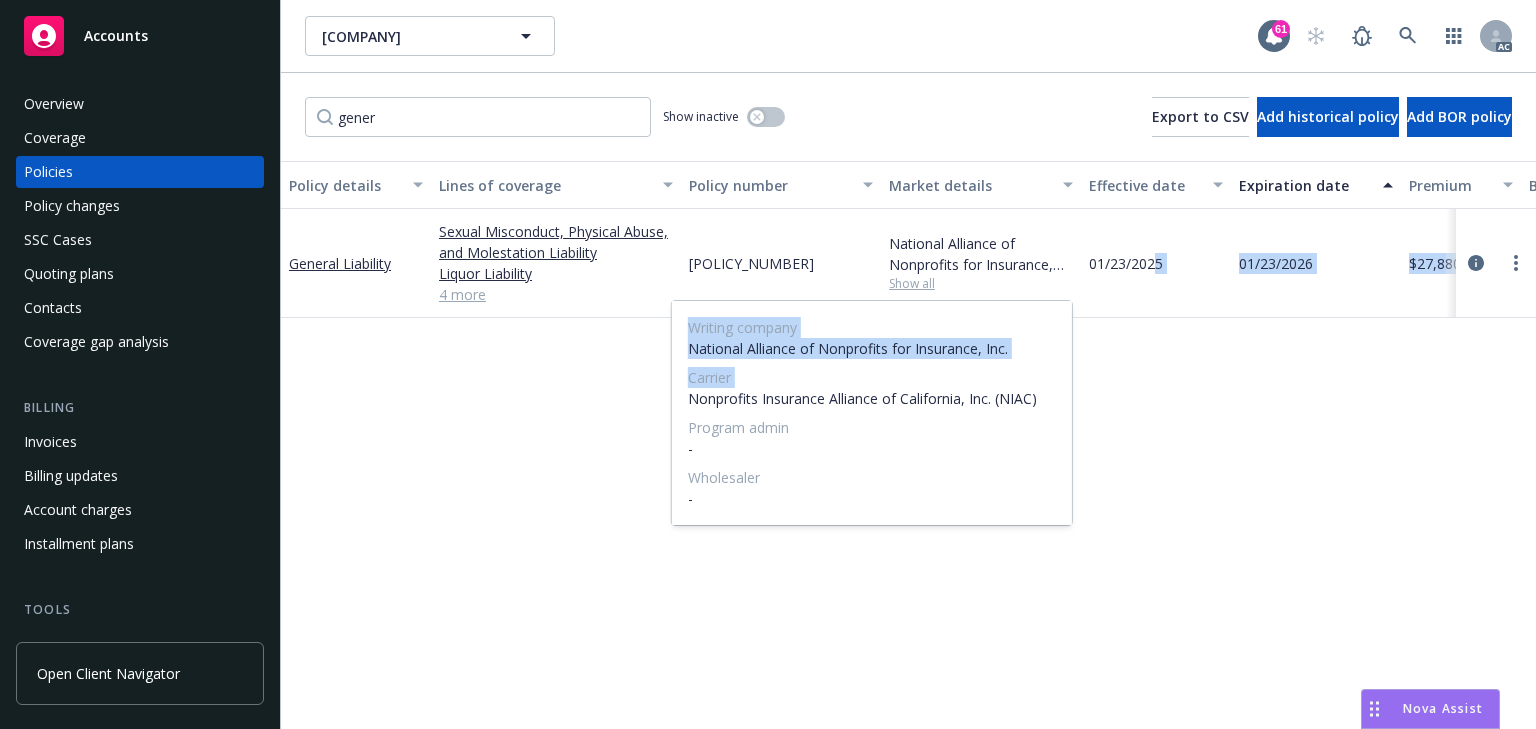 drag, startPoint x: 689, startPoint y: 398, endPoint x: 1158, endPoint y: 399, distance: 469.00107 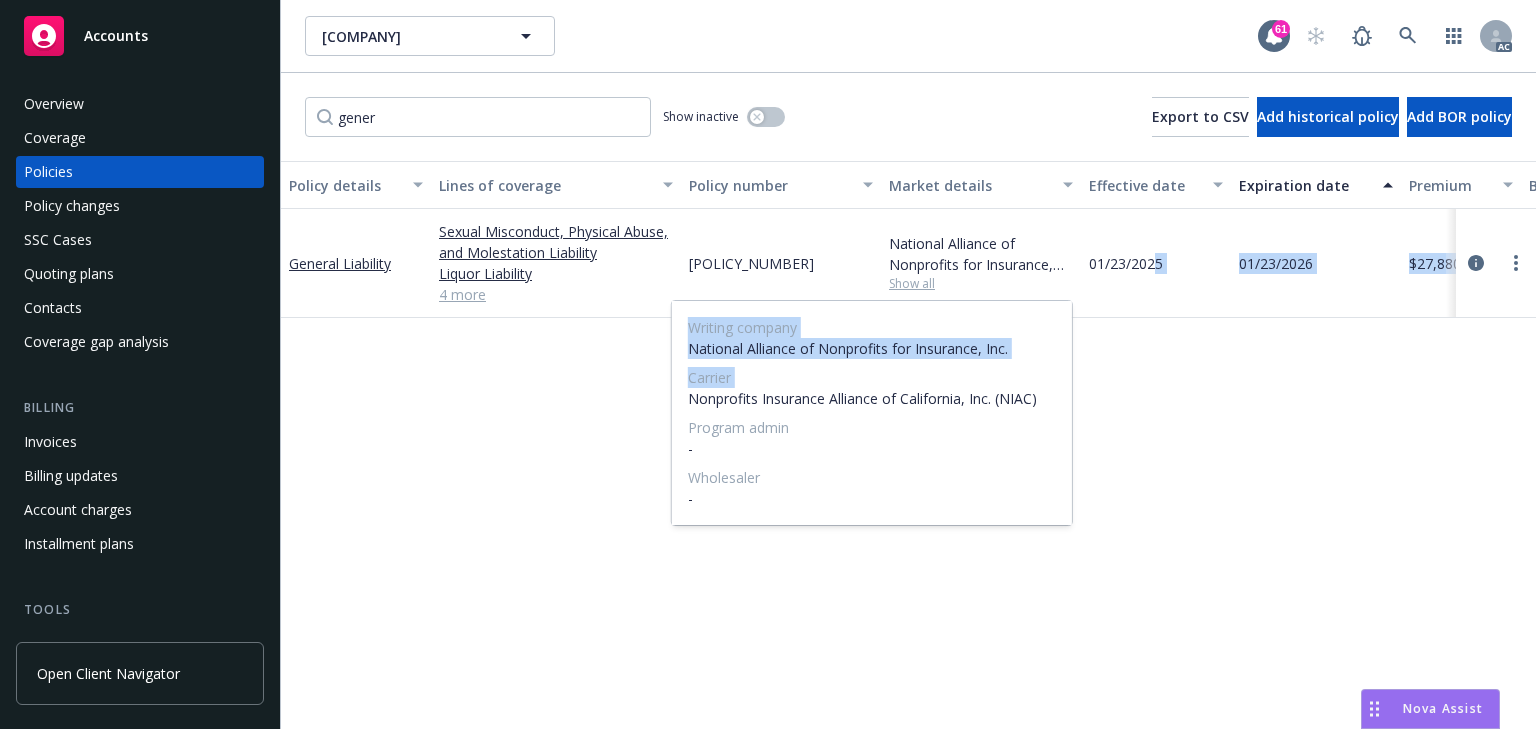 click on "[GENERAL LIABILITY] [SEXUAL MISCONDUCT, PHYSICAL ABUSE, AND MOLESTATION LIABILITY] [LIQUOR LIABILITY] [PROFESSIONAL LIABILITY] [EMPLOYEE BENEFITS LIABILITY] [GENERAL LIABILITY] [COMMERCIAL AUTO LIABILITY] [NUMBER] [POLICY_NUMBER] [DATE] [DATE] [PRICE] Direct Renewal Active [FIRST] [LAST] [INITIAL]" at bounding box center (768, 364) 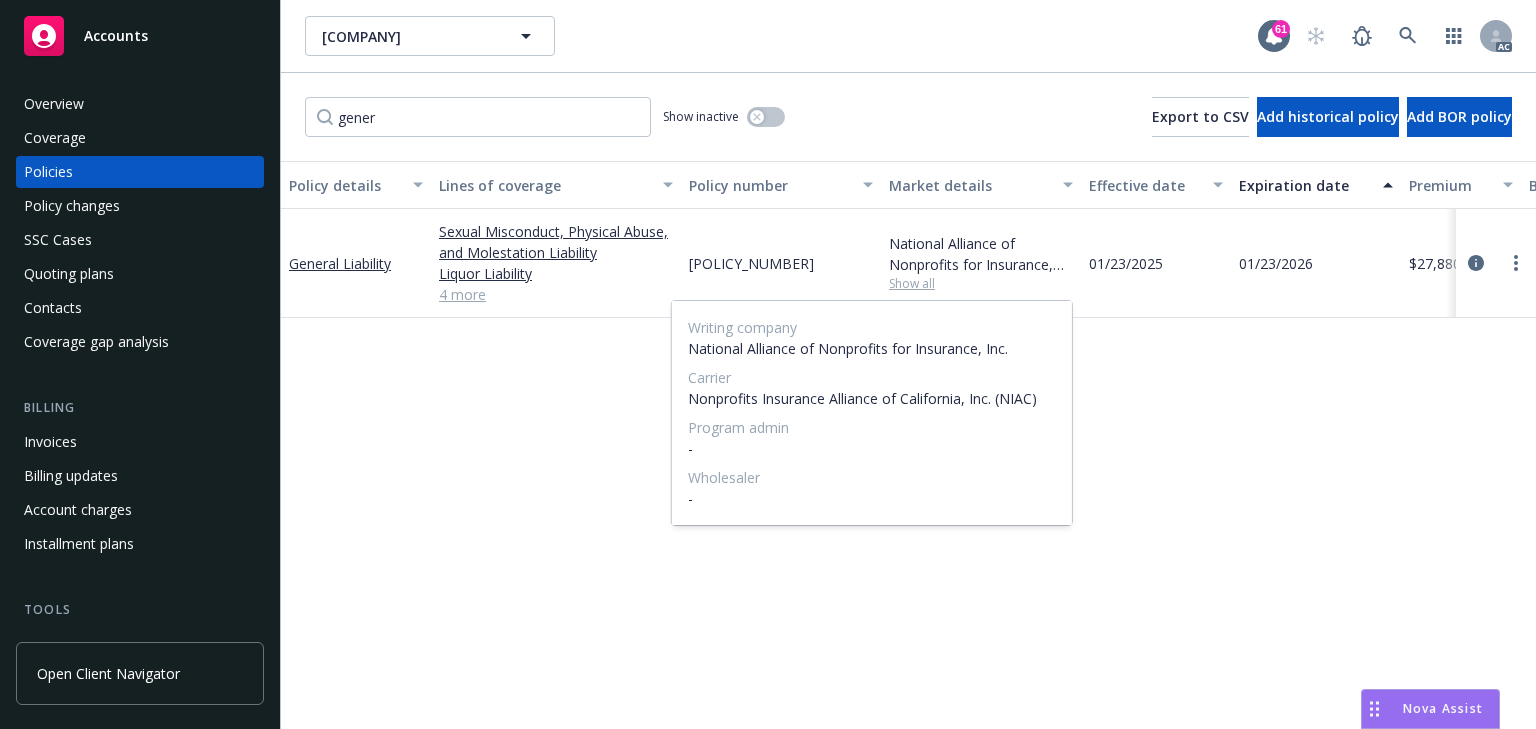 click on "Nonprofits Insurance Alliance of California, Inc. (NIAC)" at bounding box center [872, 398] 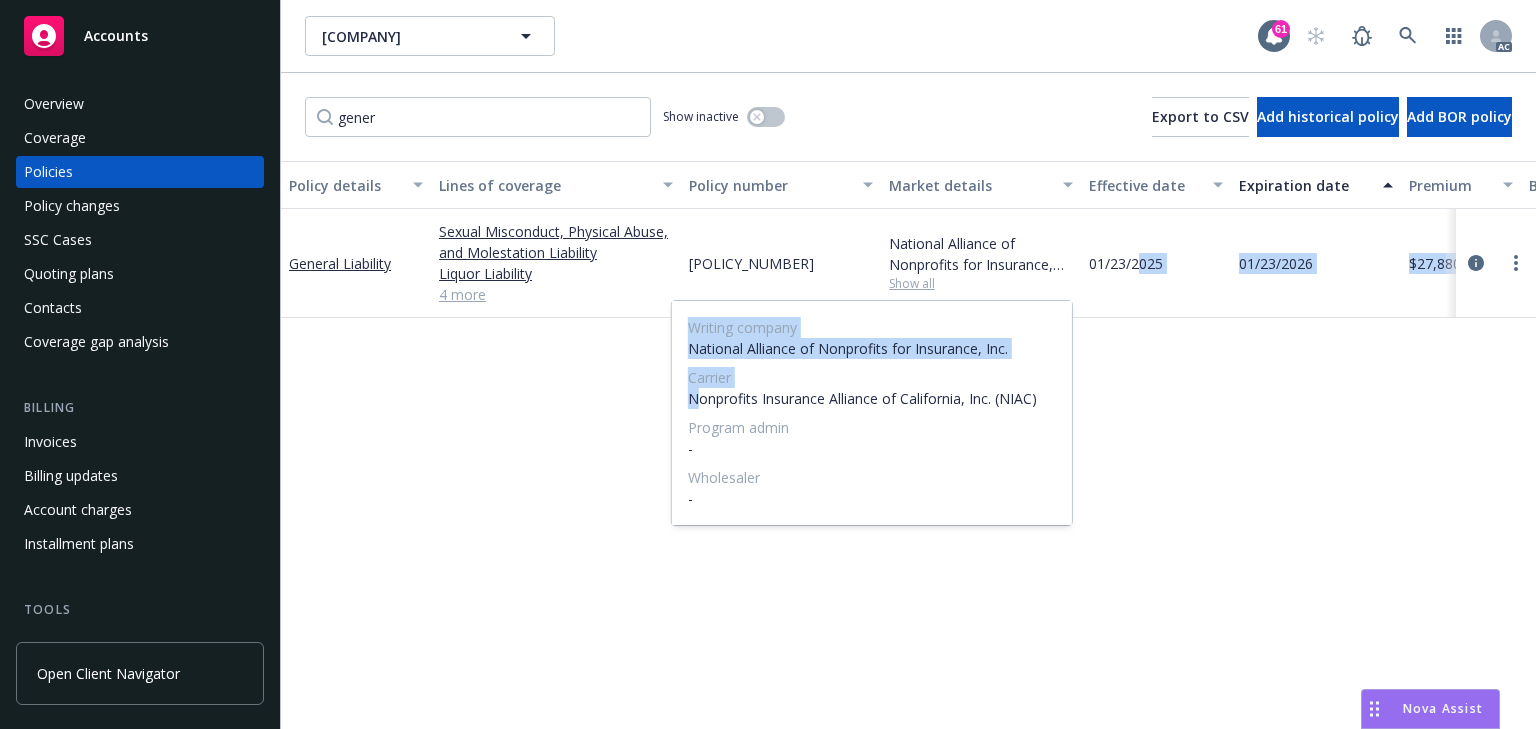 drag, startPoint x: 698, startPoint y: 401, endPoint x: 1139, endPoint y: 406, distance: 441.02835 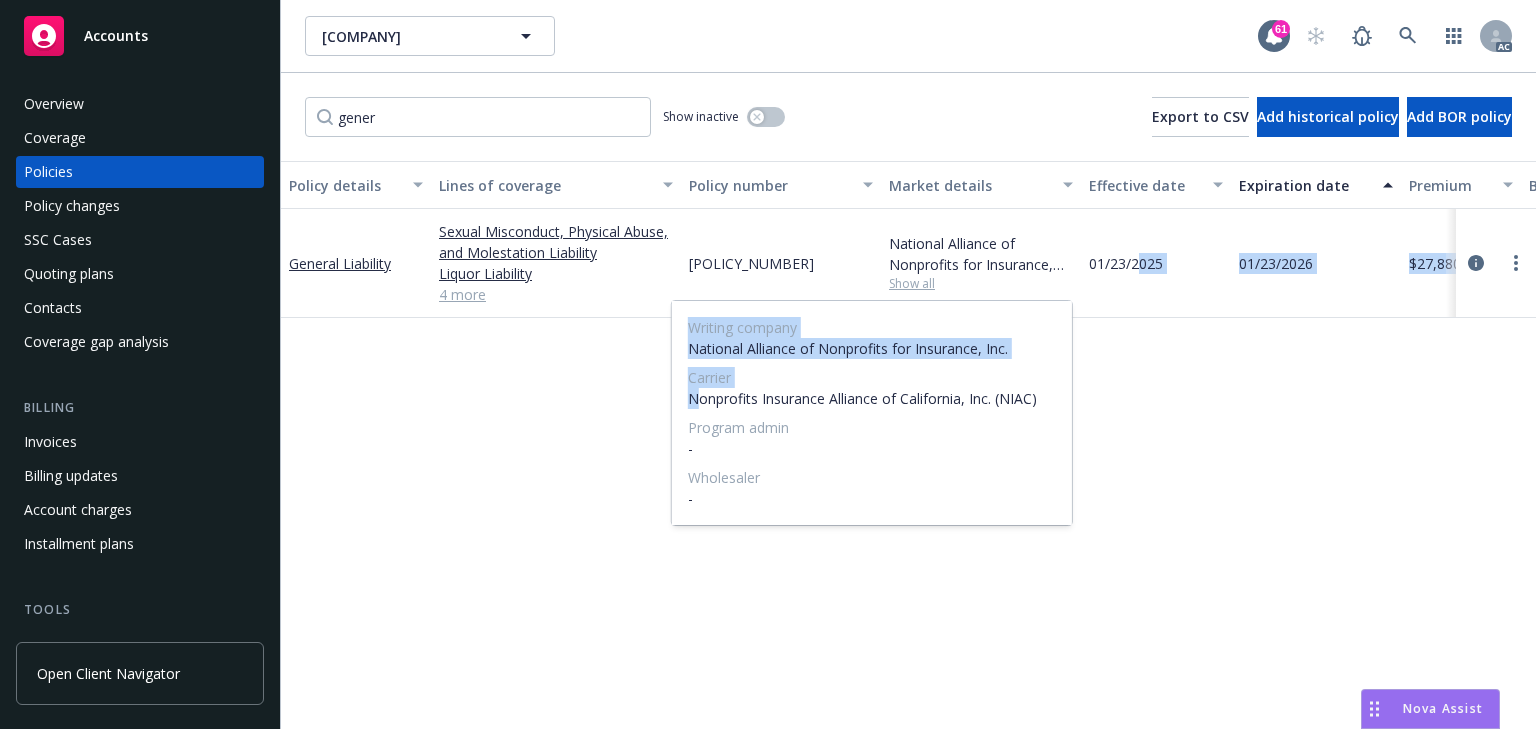click on "[GENERAL LIABILITY] [SEXUAL MISCONDUCT, PHYSICAL ABUSE, AND MOLESTATION LIABILITY] [LIQUOR LIABILITY] [PROFESSIONAL LIABILITY] [EMPLOYEE BENEFITS LIABILITY] [GENERAL LIABILITY] [COMMERCIAL AUTO LIABILITY] [NUMBER] [POLICY_NUMBER] [DATE] [DATE] [PRICE] Direct Renewal Active [FIRST] [LAST] [INITIAL]" at bounding box center (768, 364) 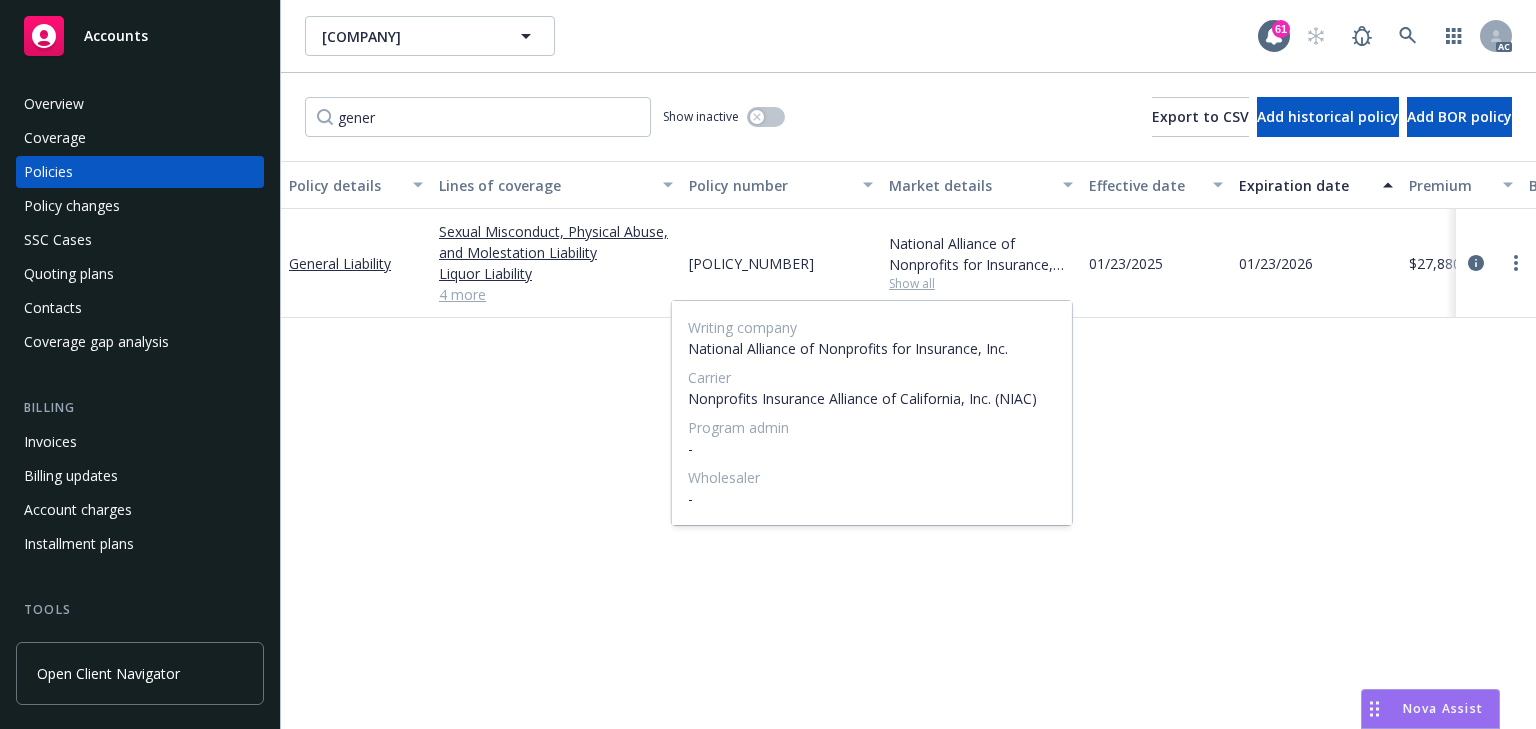 click on "Nonprofits Insurance Alliance of California, Inc. (NIAC)" at bounding box center [872, 398] 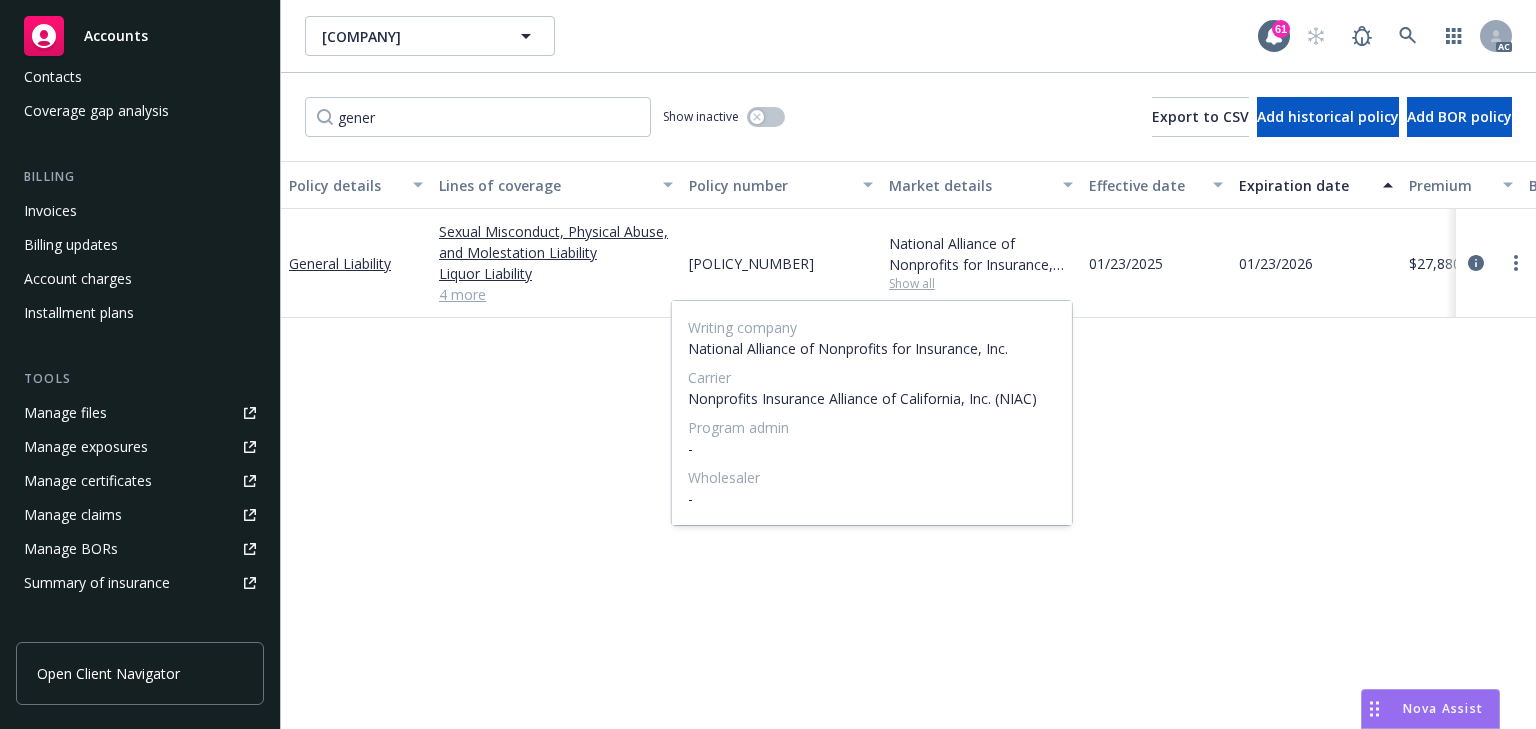 scroll, scrollTop: 240, scrollLeft: 0, axis: vertical 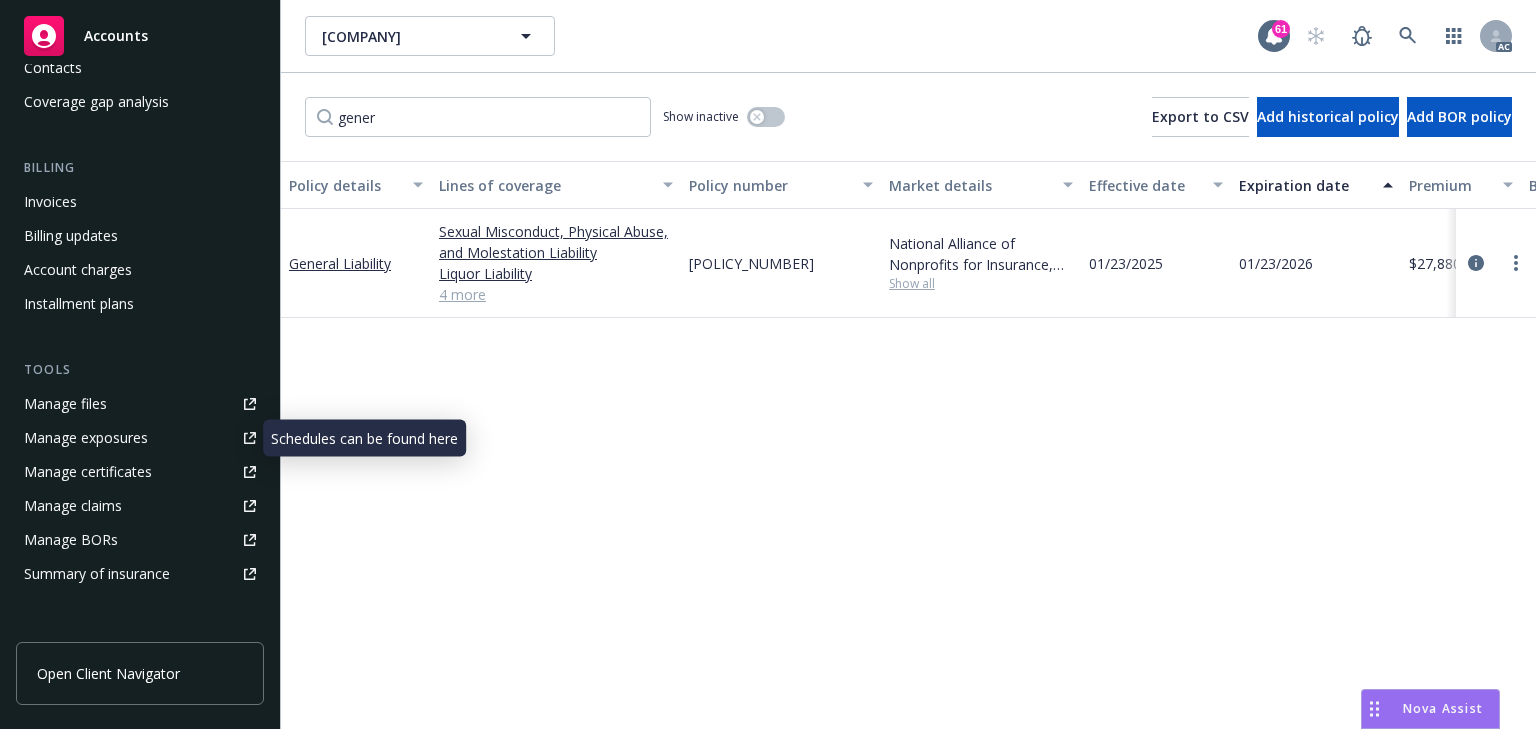 click on "Manage exposures" at bounding box center [86, 438] 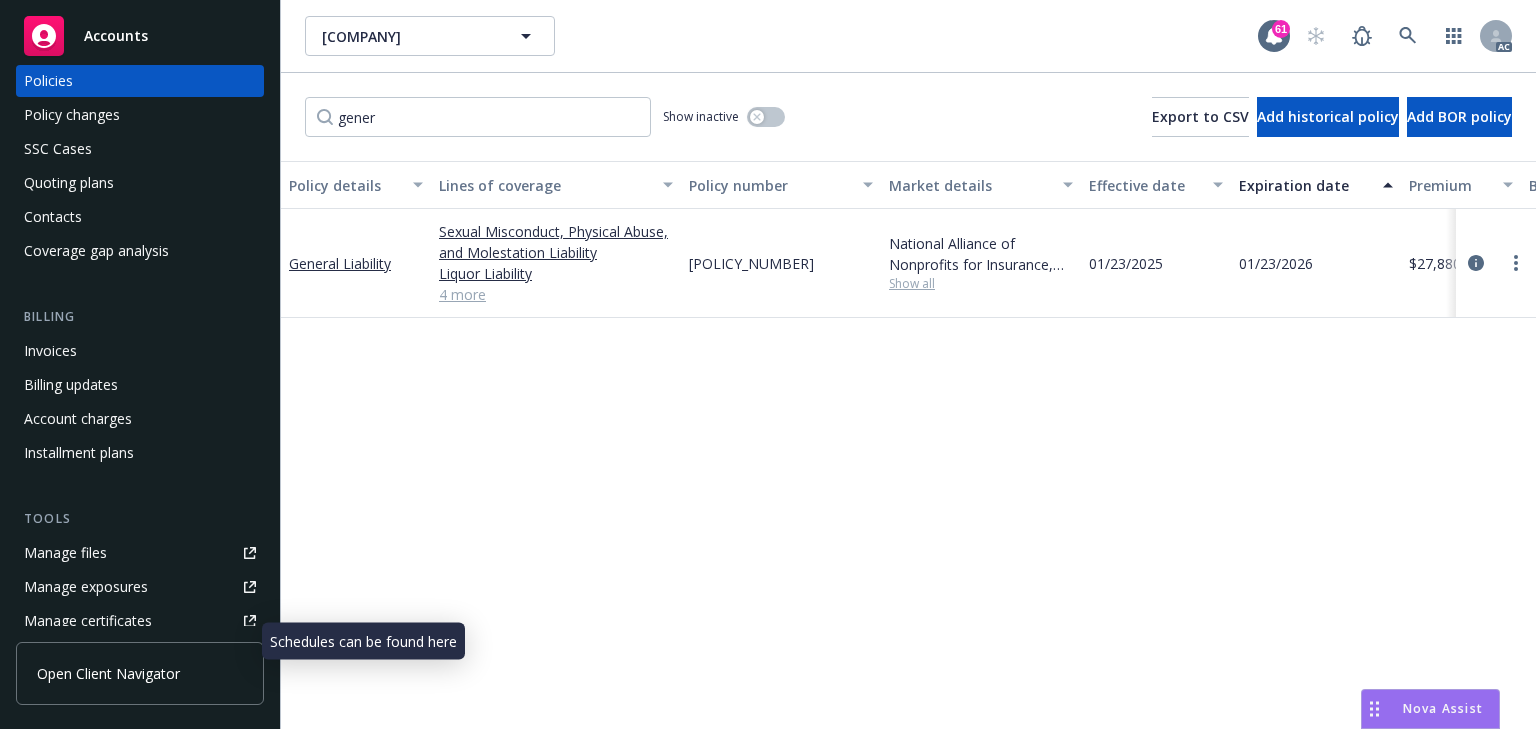 scroll, scrollTop: 0, scrollLeft: 0, axis: both 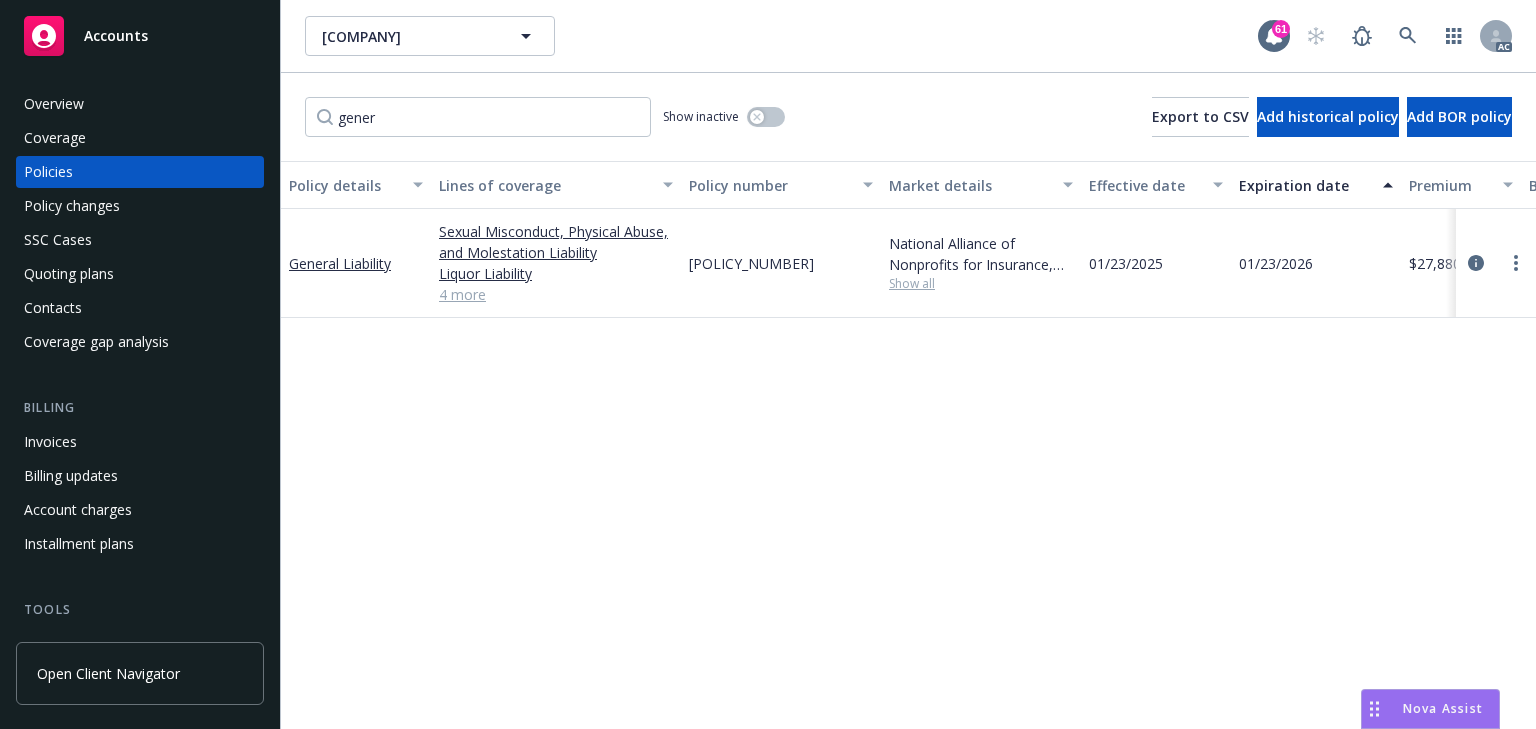 click on "Overview" at bounding box center (54, 104) 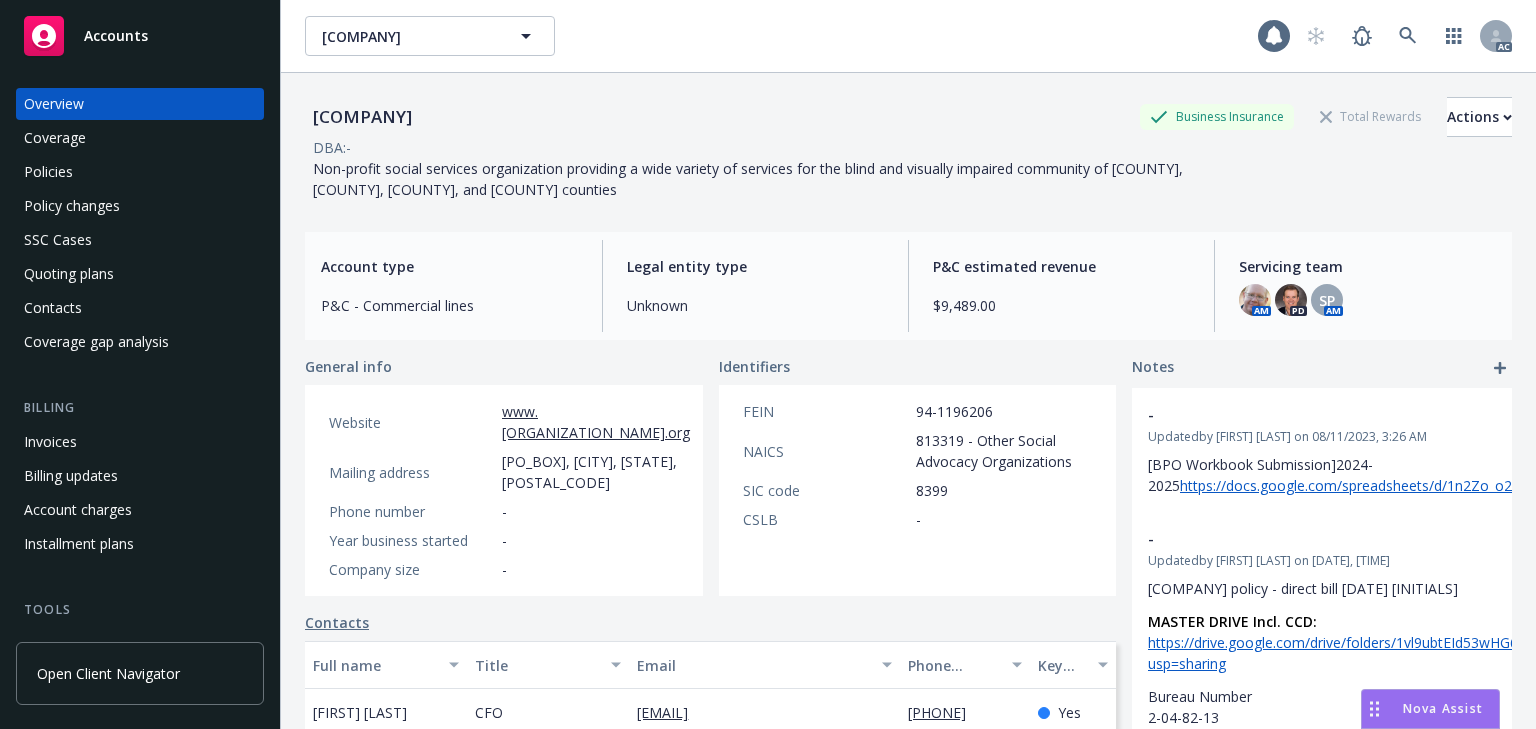 click on "DBA:  -" at bounding box center (908, 147) 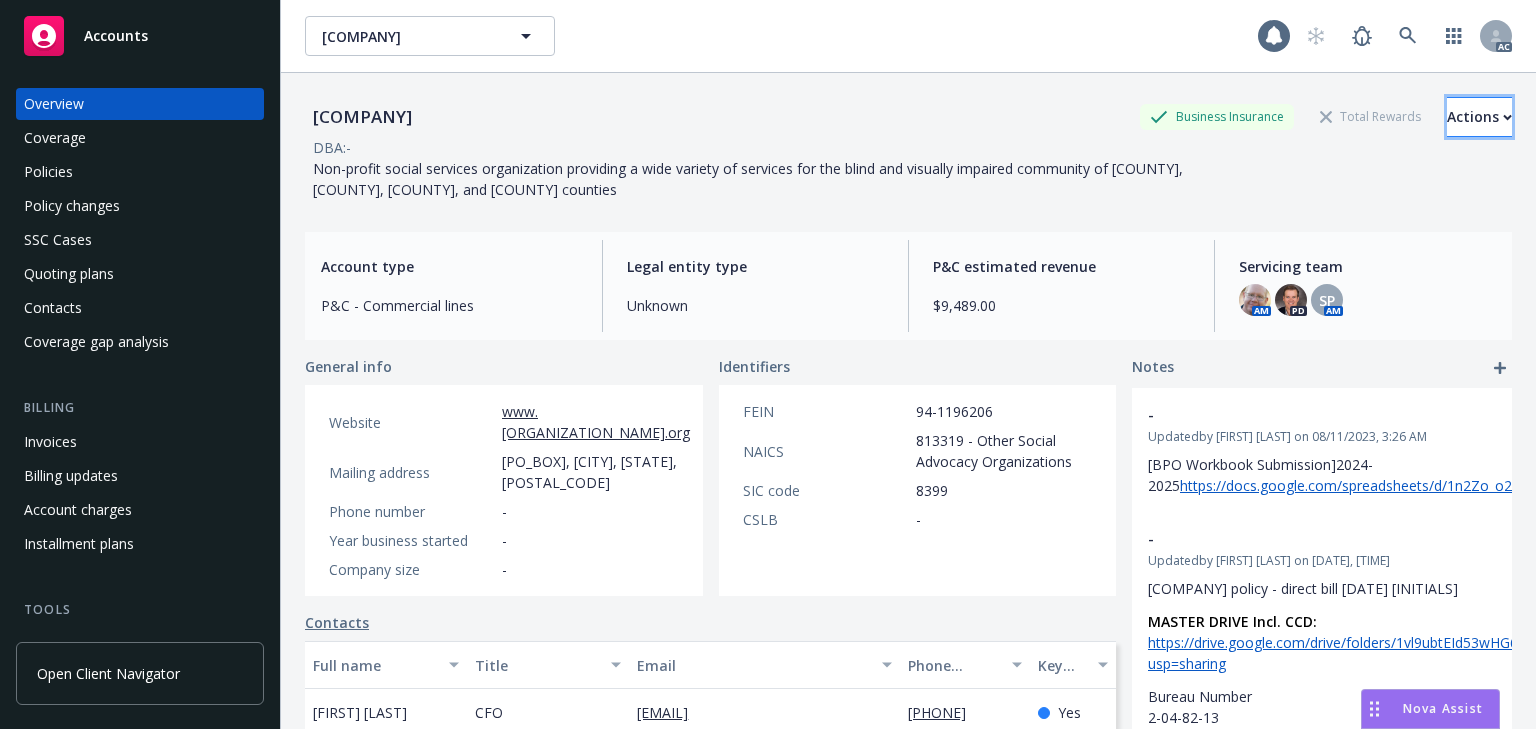 click on "Actions" at bounding box center (1479, 117) 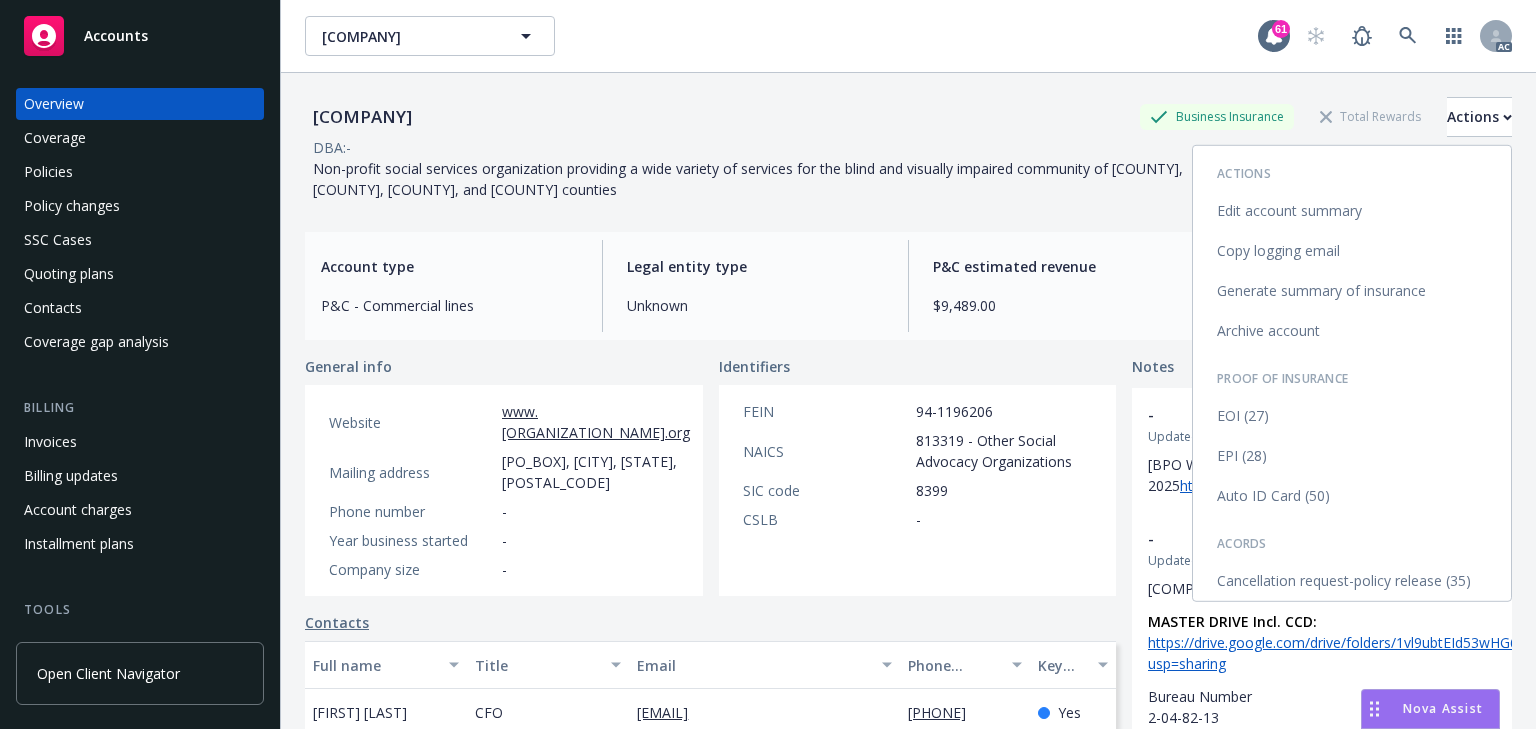 click on "Auto ID Card (50)" at bounding box center [1352, 496] 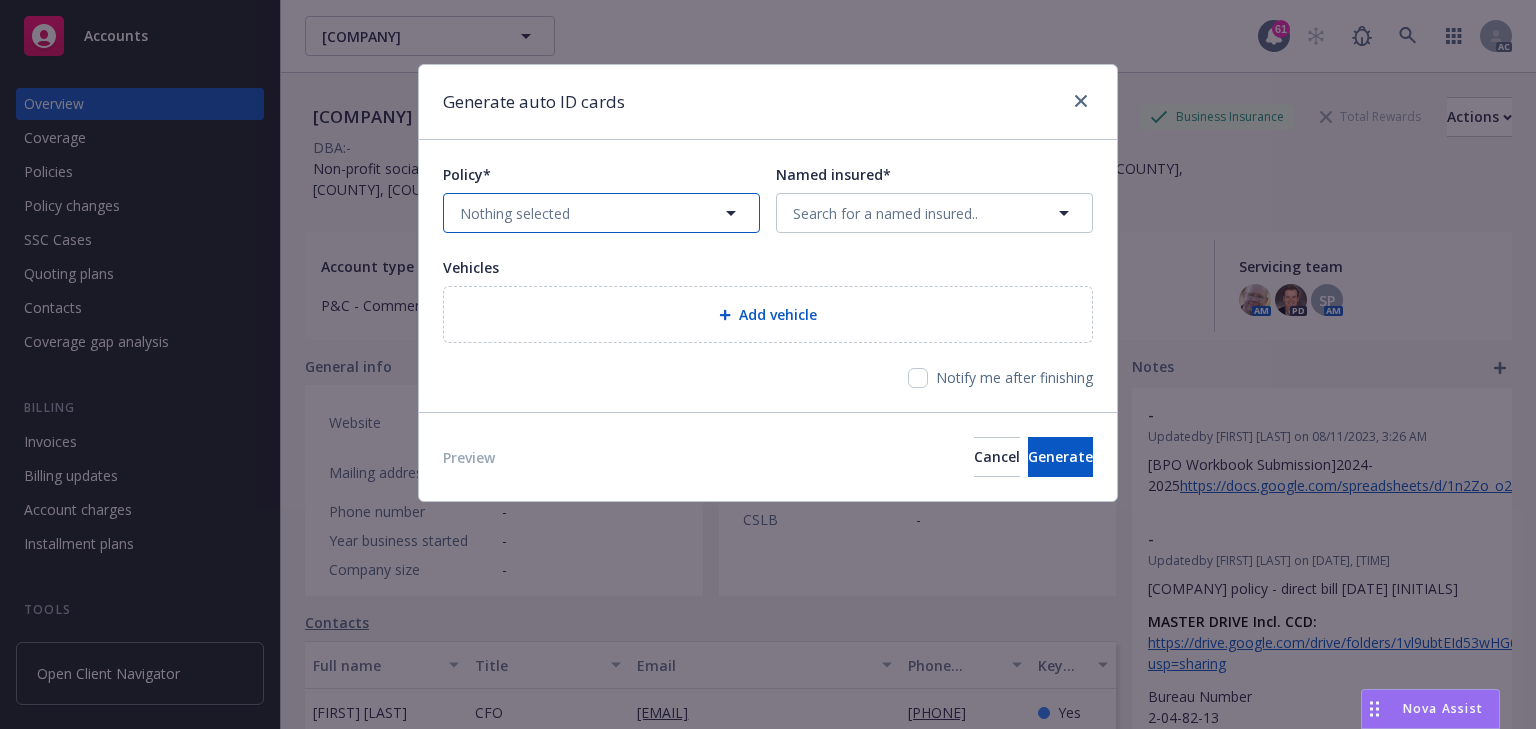 click on "Nothing selected" at bounding box center (601, 213) 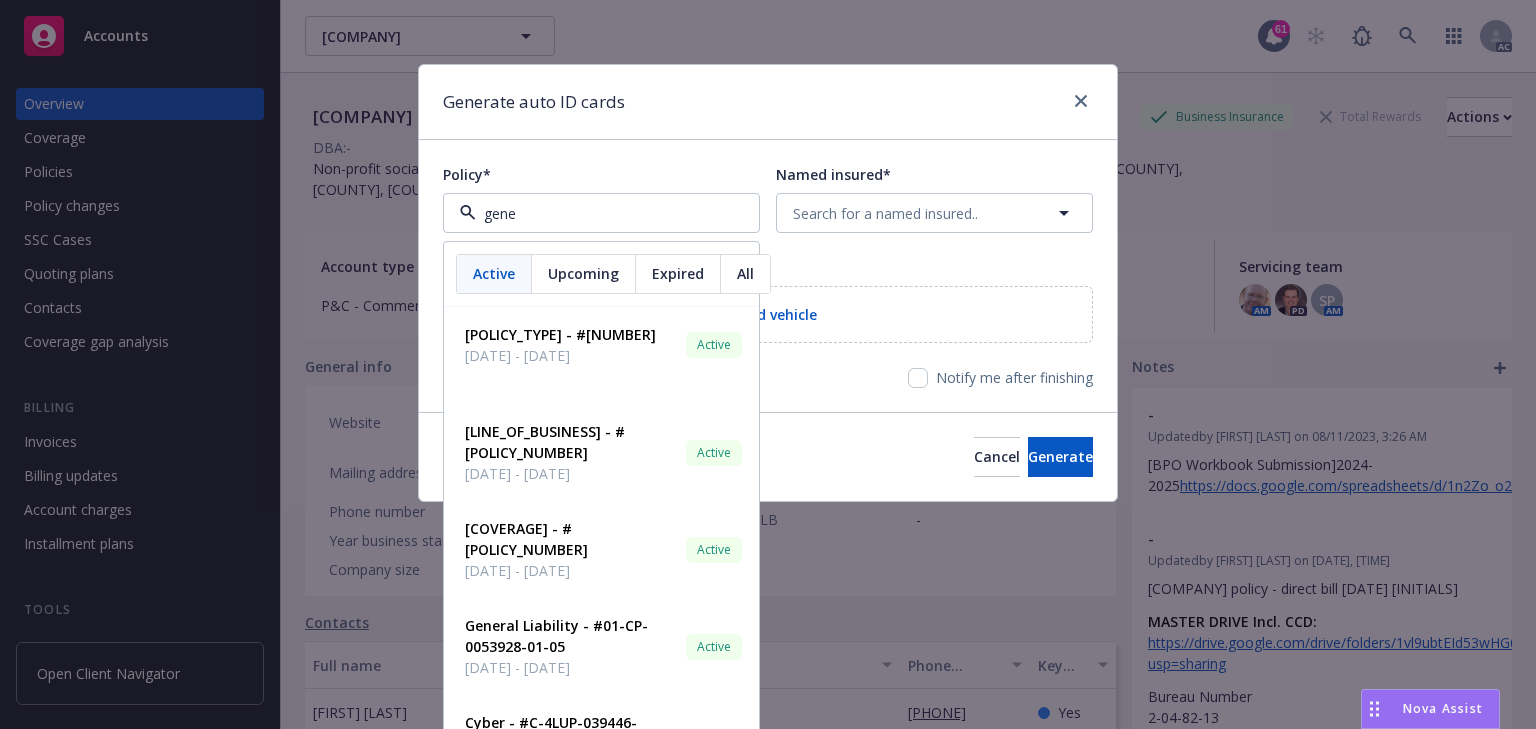 type on "gener" 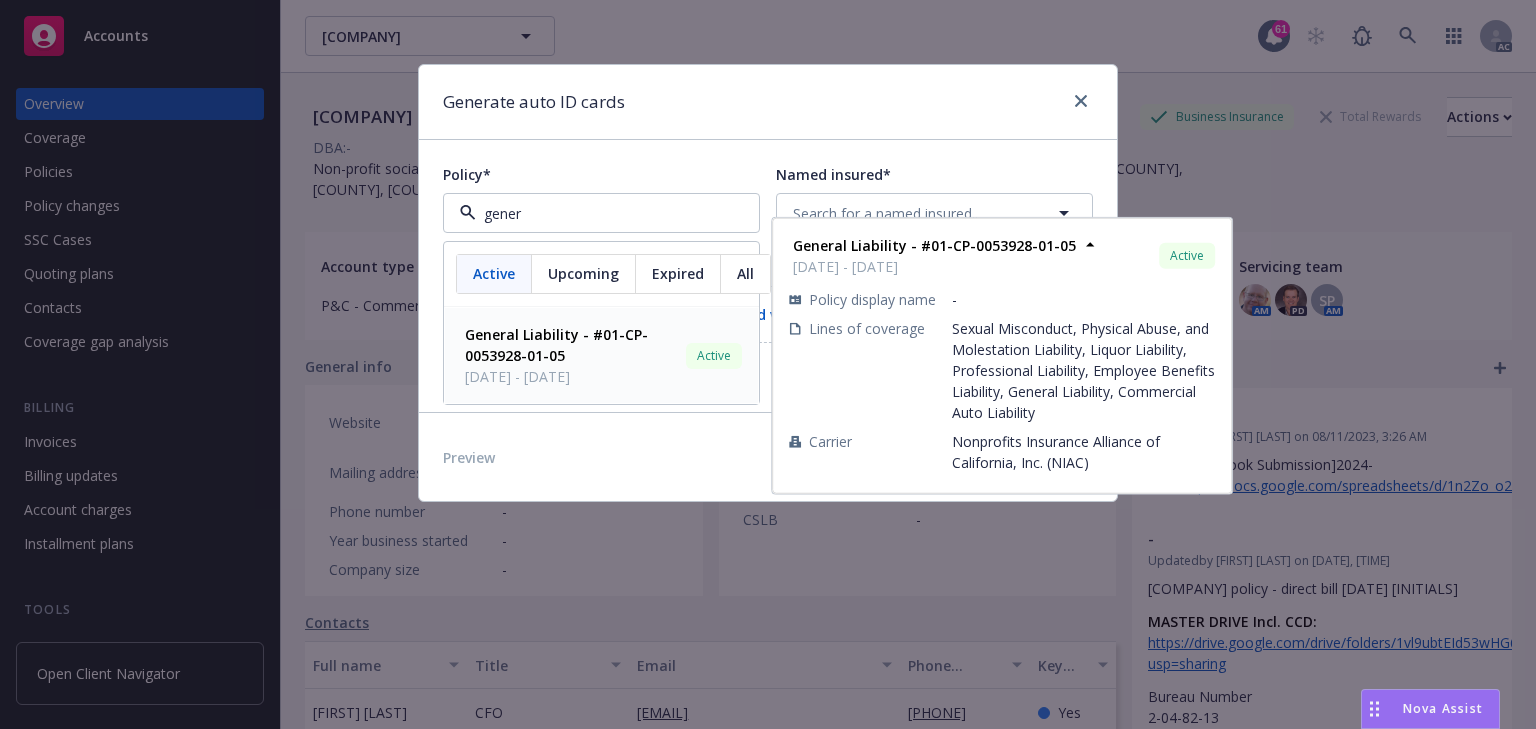 click on "General Liability - #01-CP-0053928-01-05" at bounding box center [556, 345] 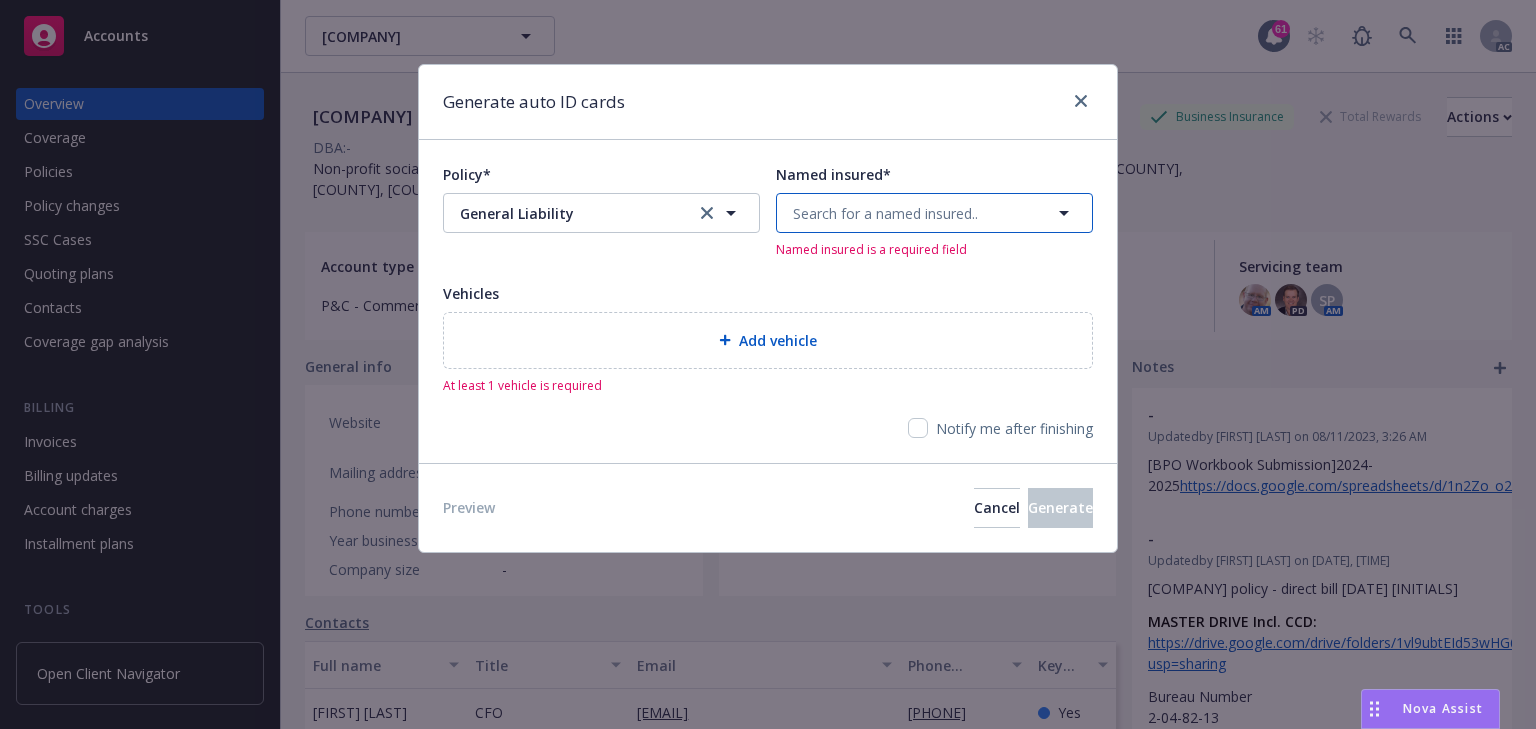 click on "Search for a named insured.." at bounding box center [885, 213] 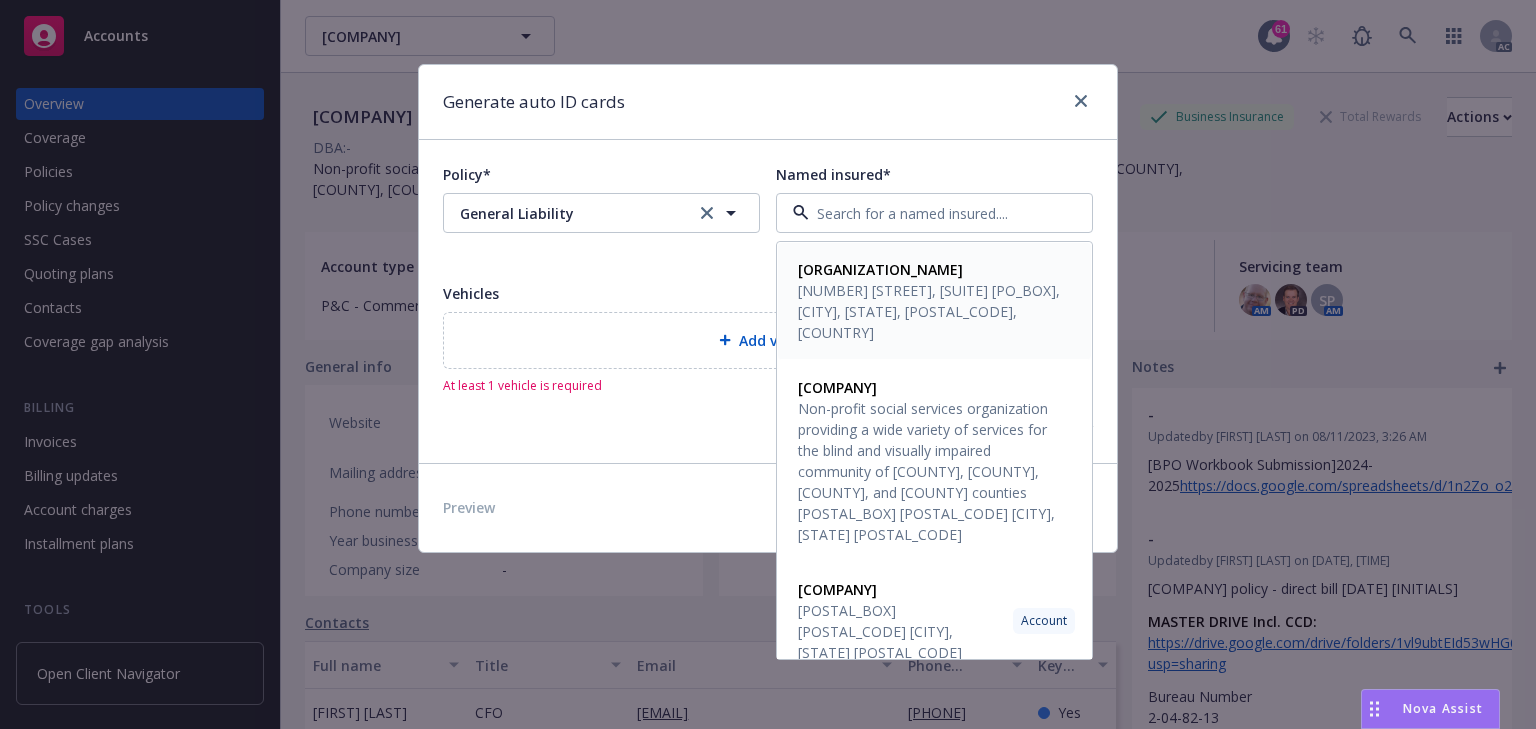 click on "[NUMBER] [STREET], [SUITE] [PO_BOX], [CITY], [STATE], [POSTAL_CODE], [COUNTRY]" at bounding box center [932, 311] 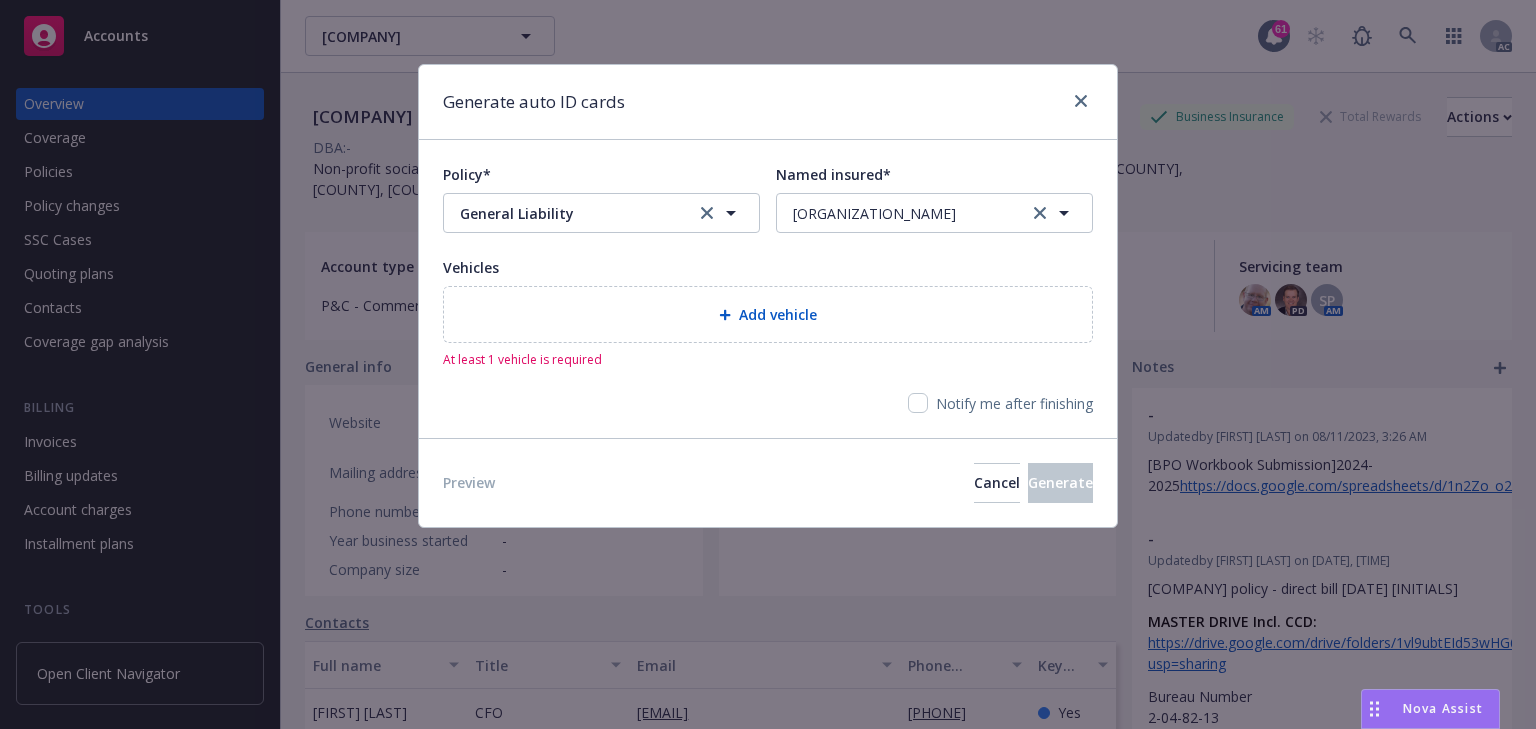 click on "Add vehicle" at bounding box center (768, 314) 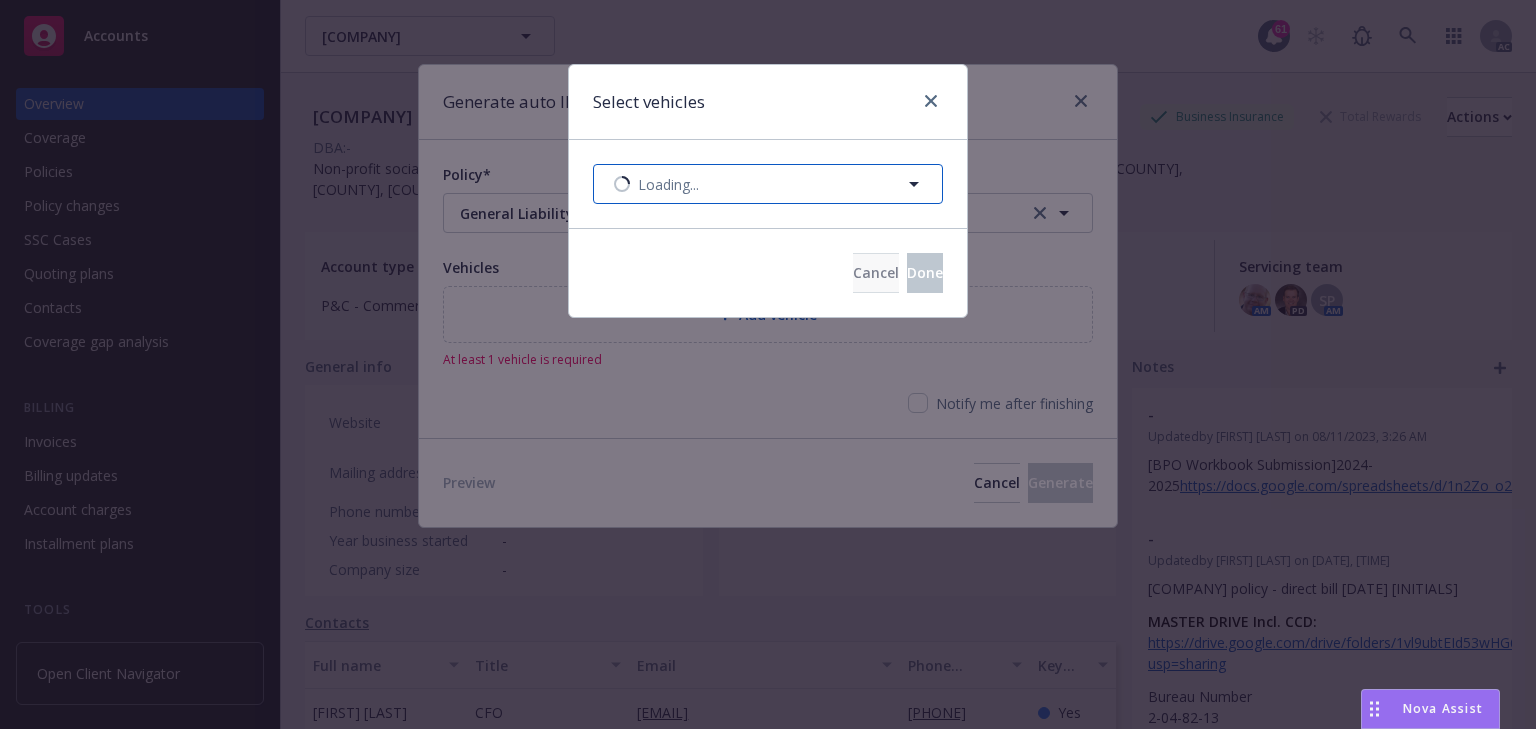 click on "Loading..." at bounding box center [668, 184] 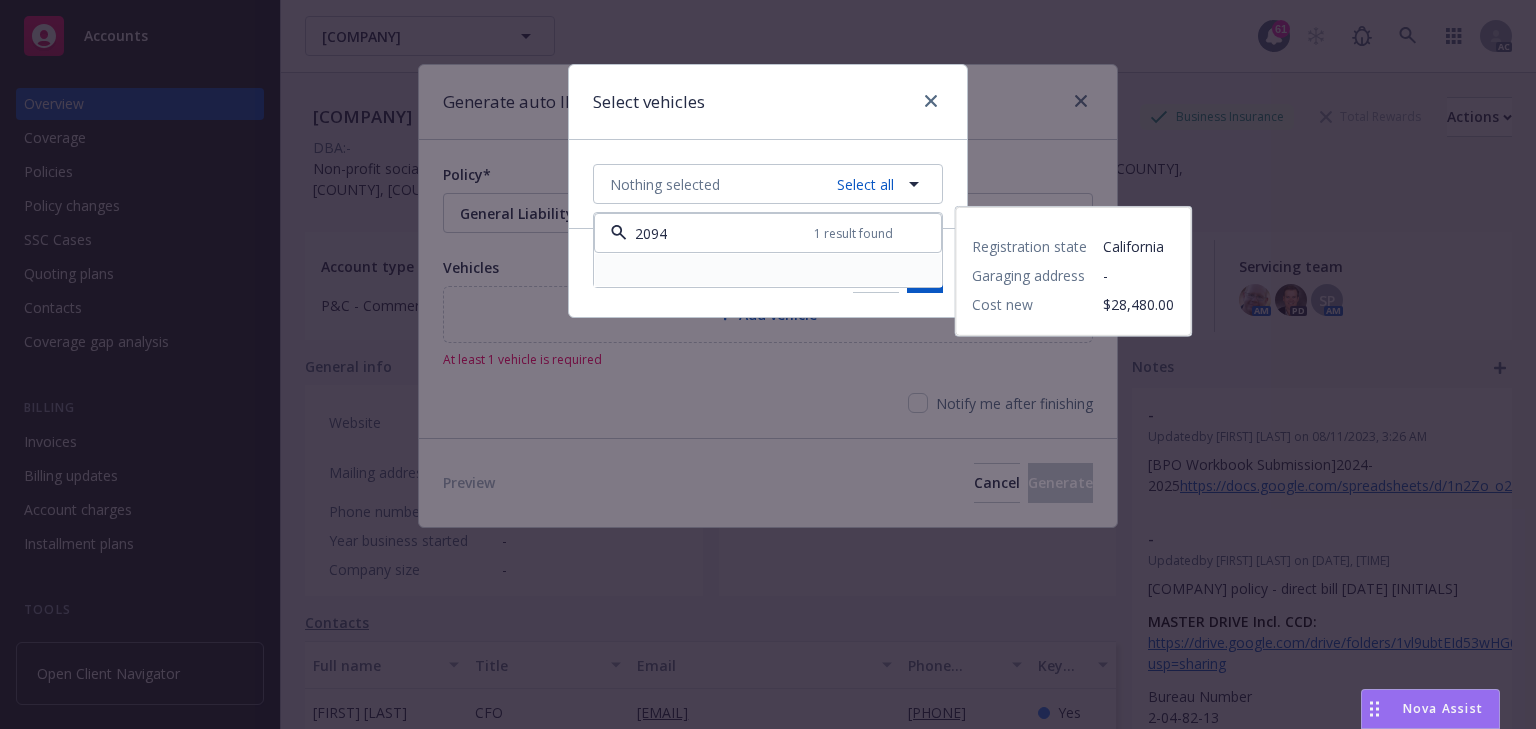 click on "Registration state California Garaging address - Cost new [PRICE]" at bounding box center (768, 270) 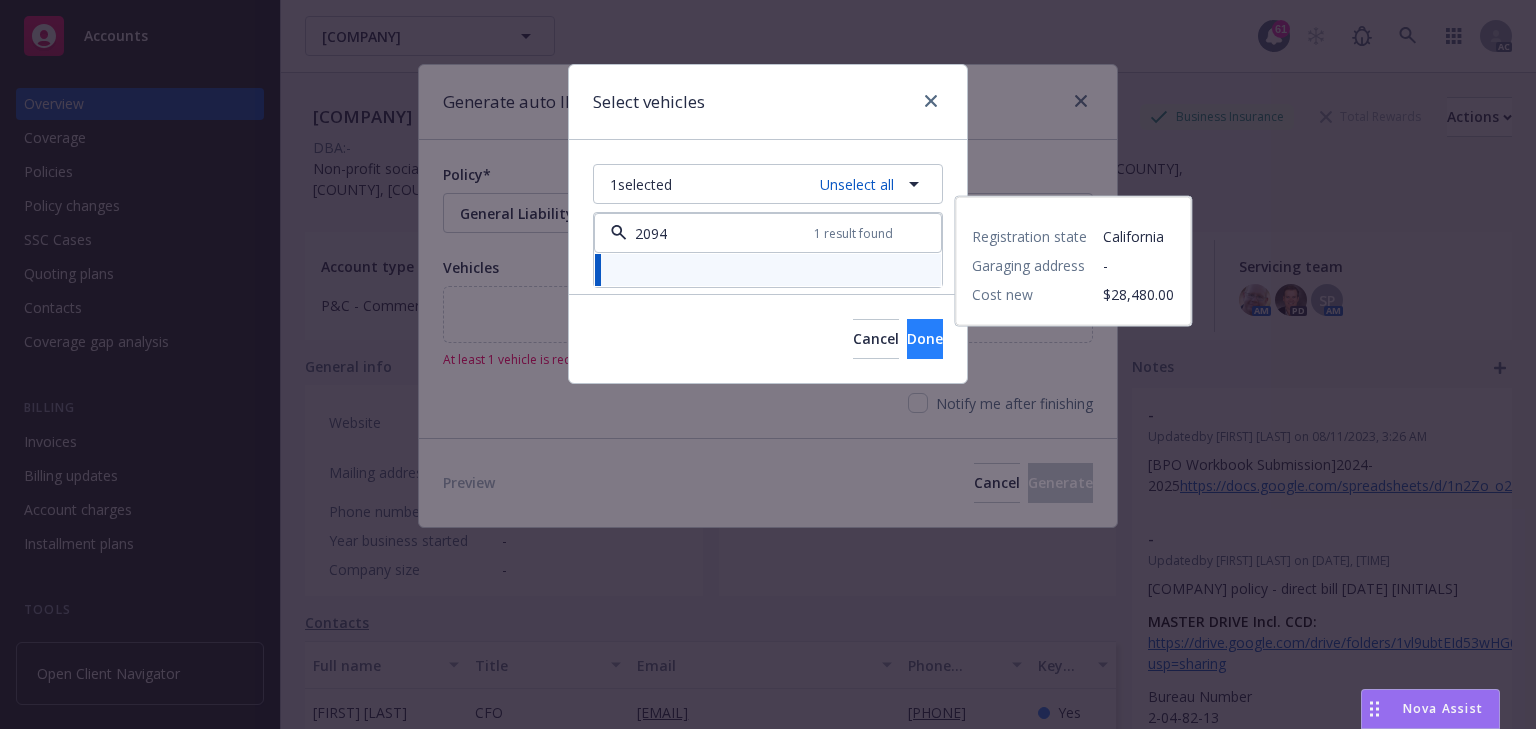type on "2094" 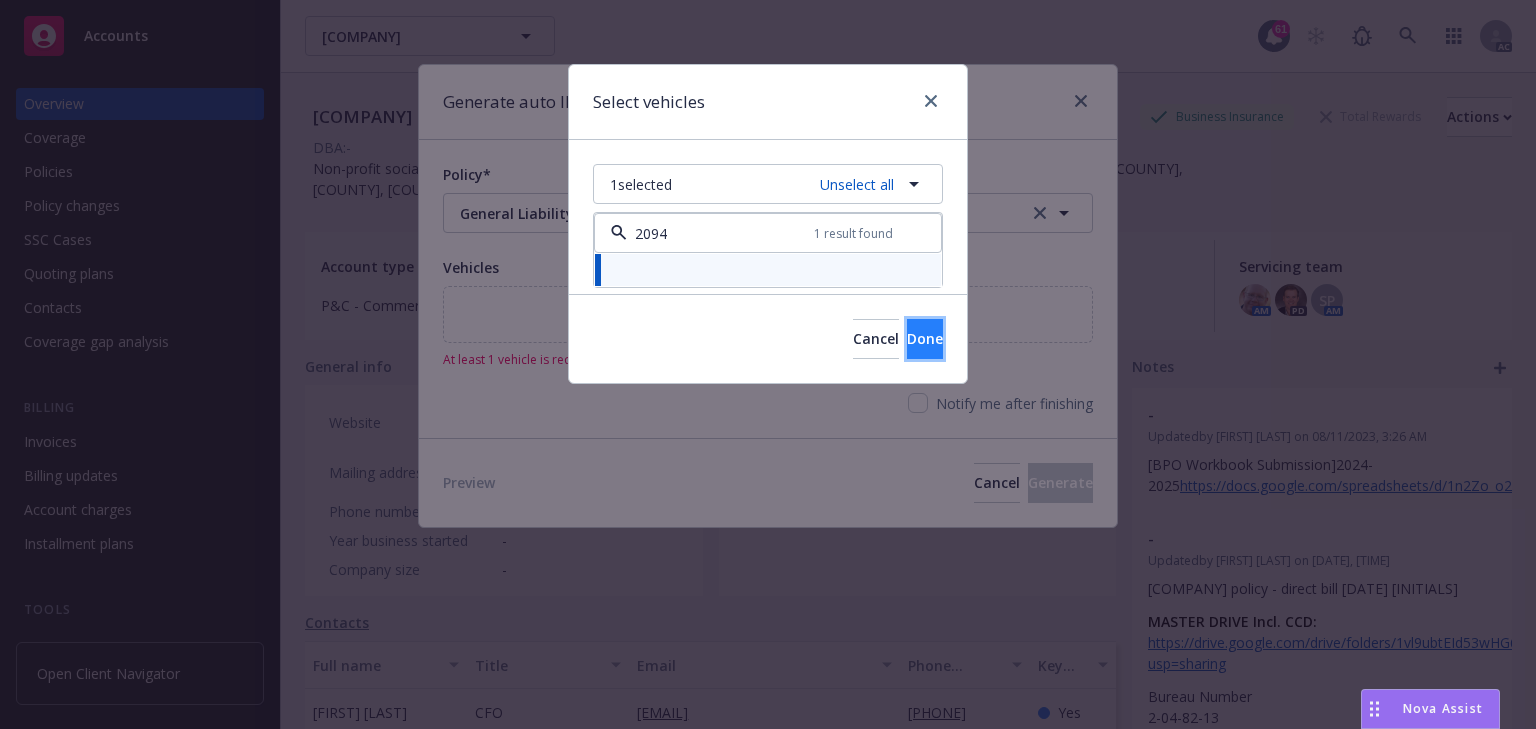 click on "Done" at bounding box center [925, 339] 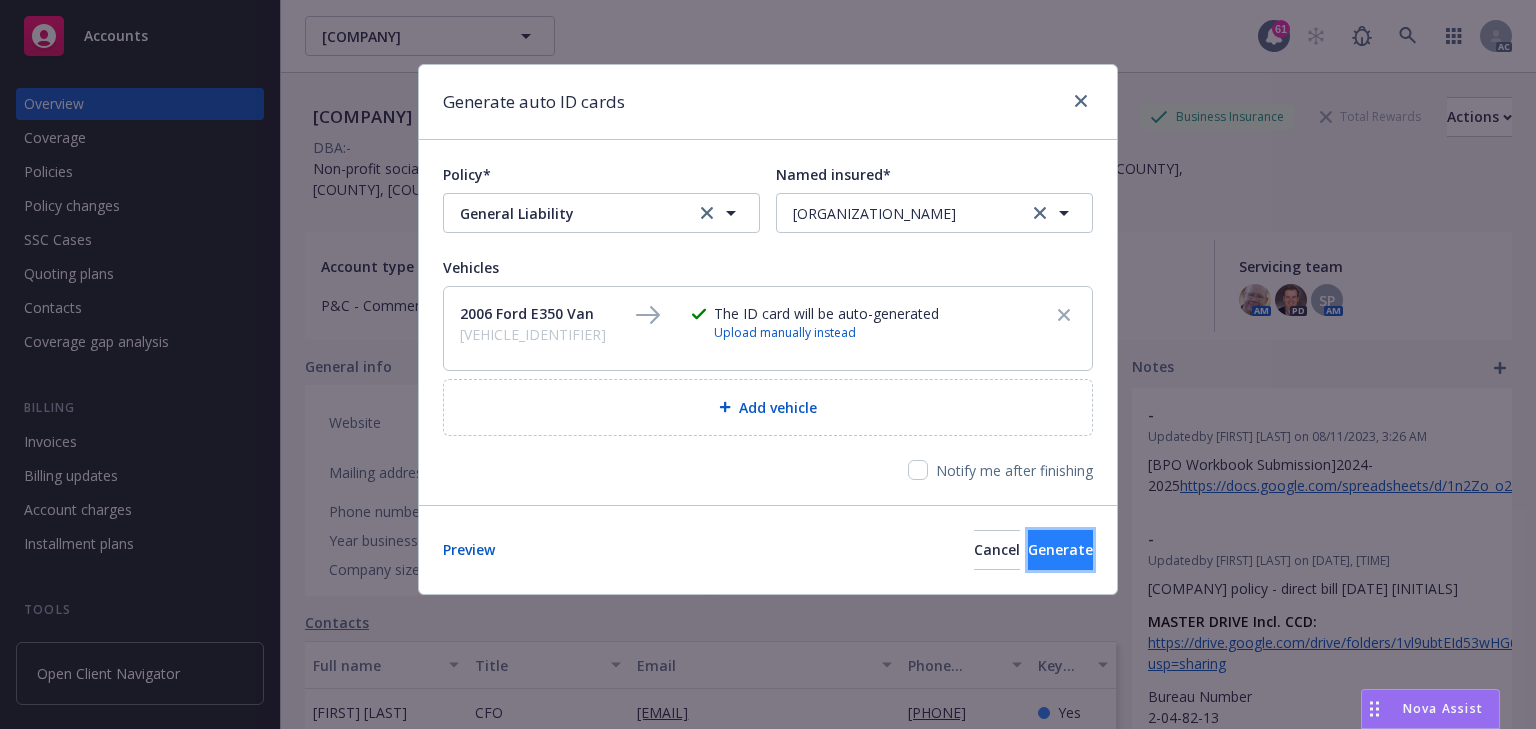 click on "Generate" at bounding box center [1060, 549] 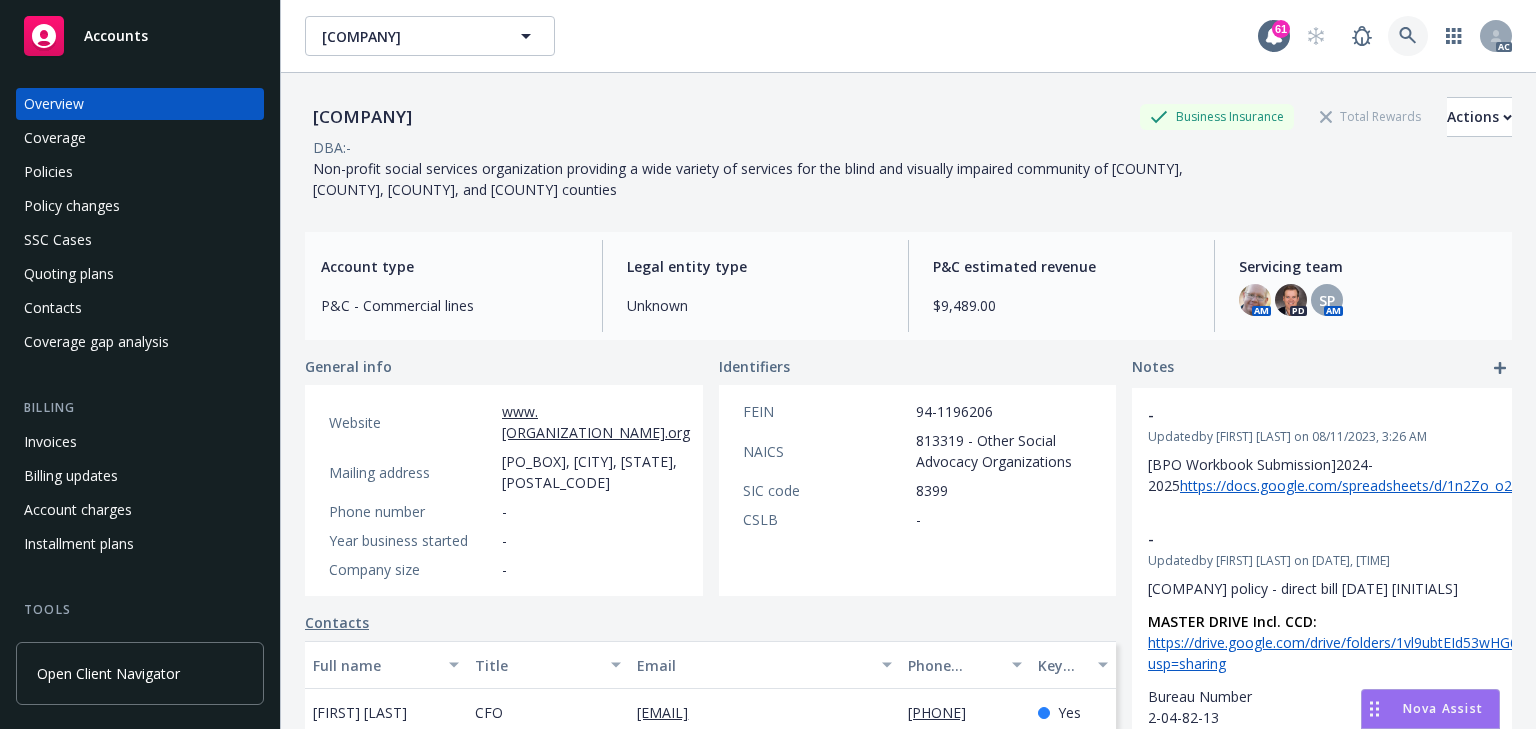 click 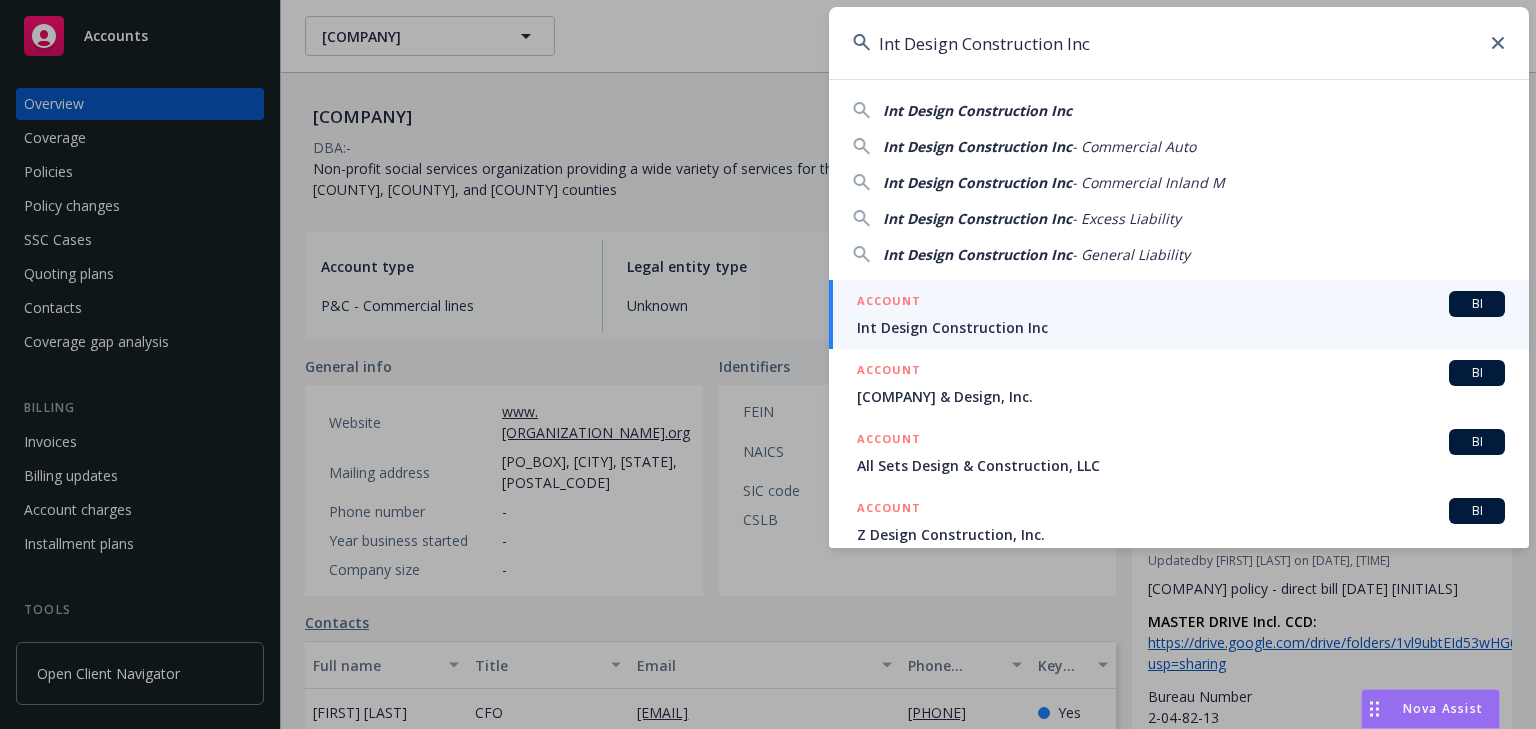 type on "Int Design Construction Inc" 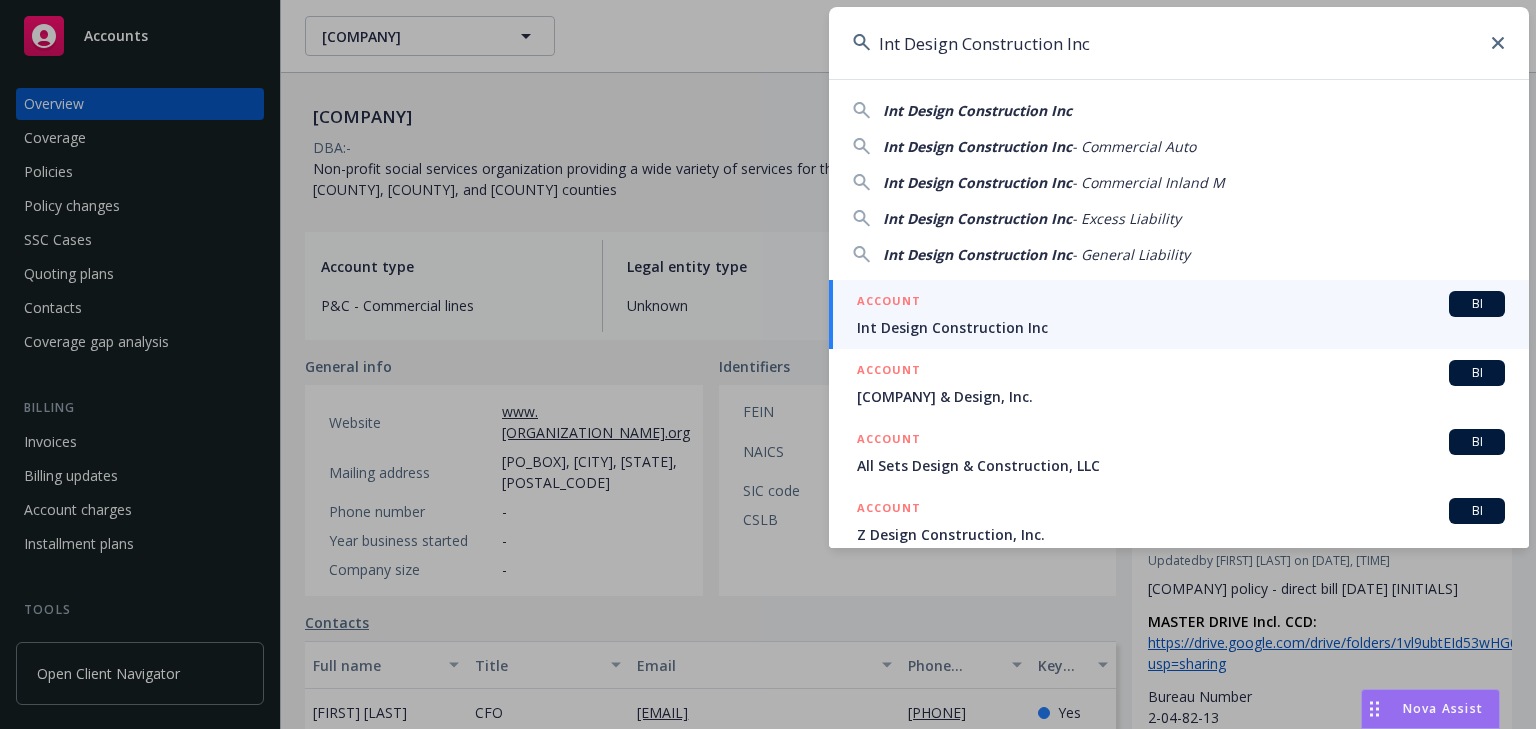 click on "ACCOUNT BI" at bounding box center [1181, 304] 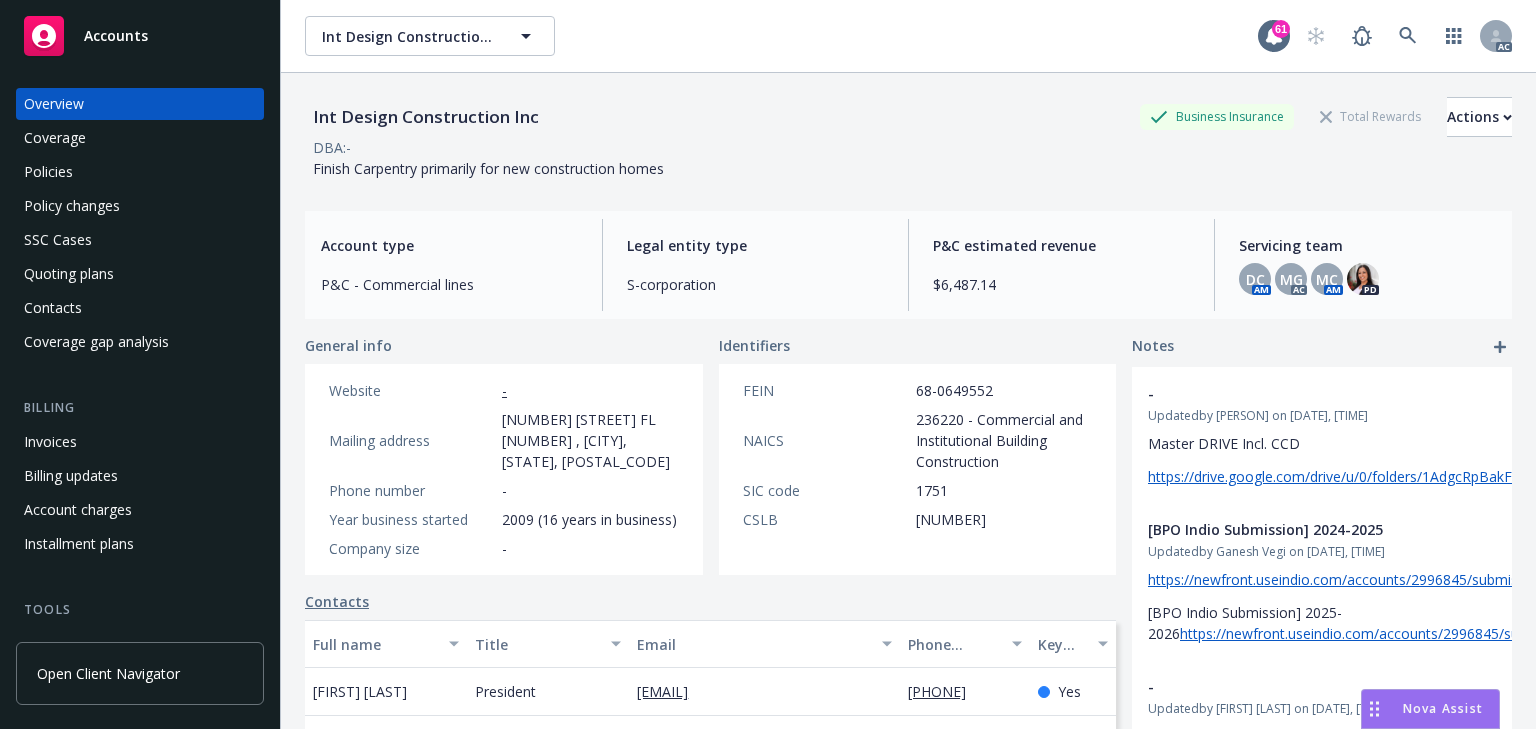 click on "Policies" at bounding box center (48, 172) 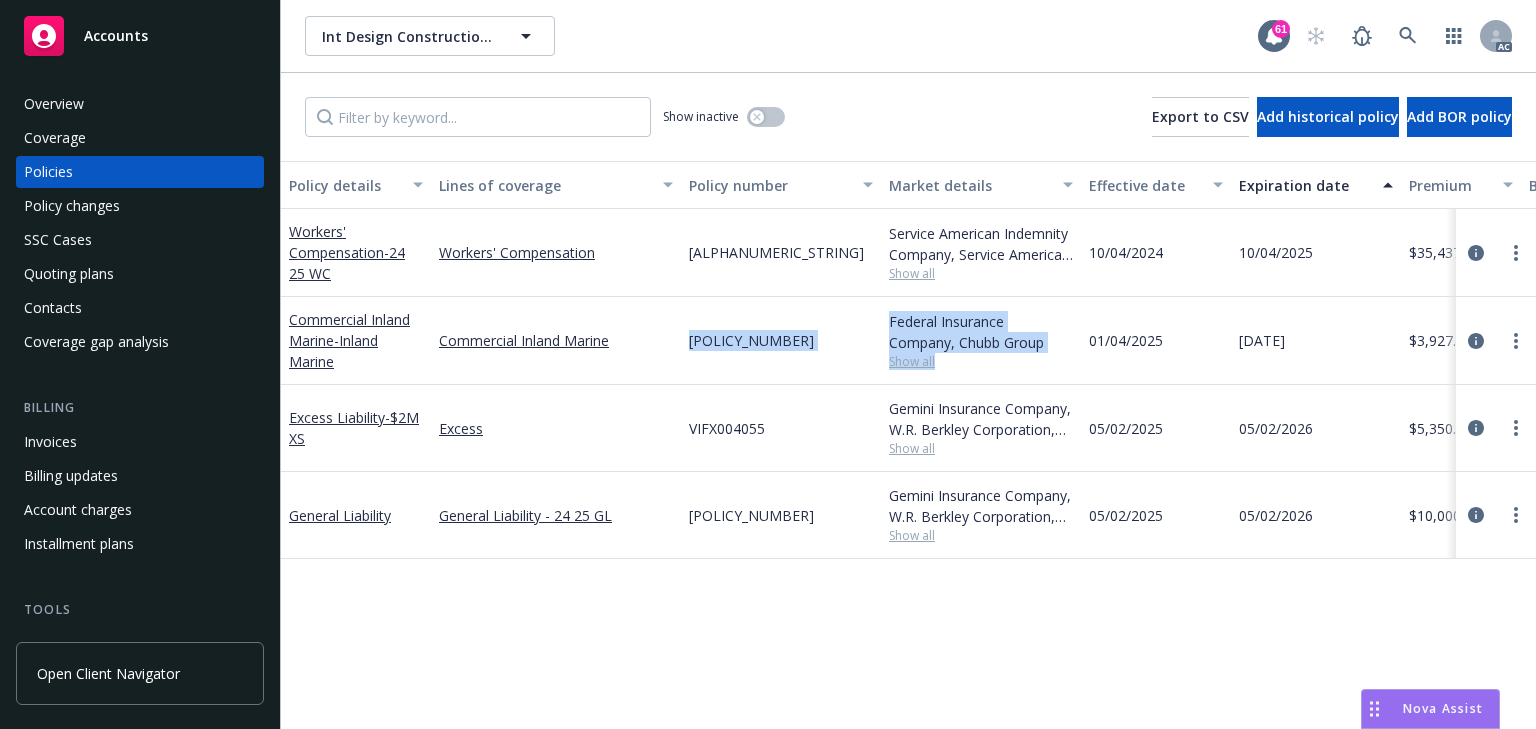 drag, startPoint x: 687, startPoint y: 313, endPoint x: 960, endPoint y: 356, distance: 276.3657 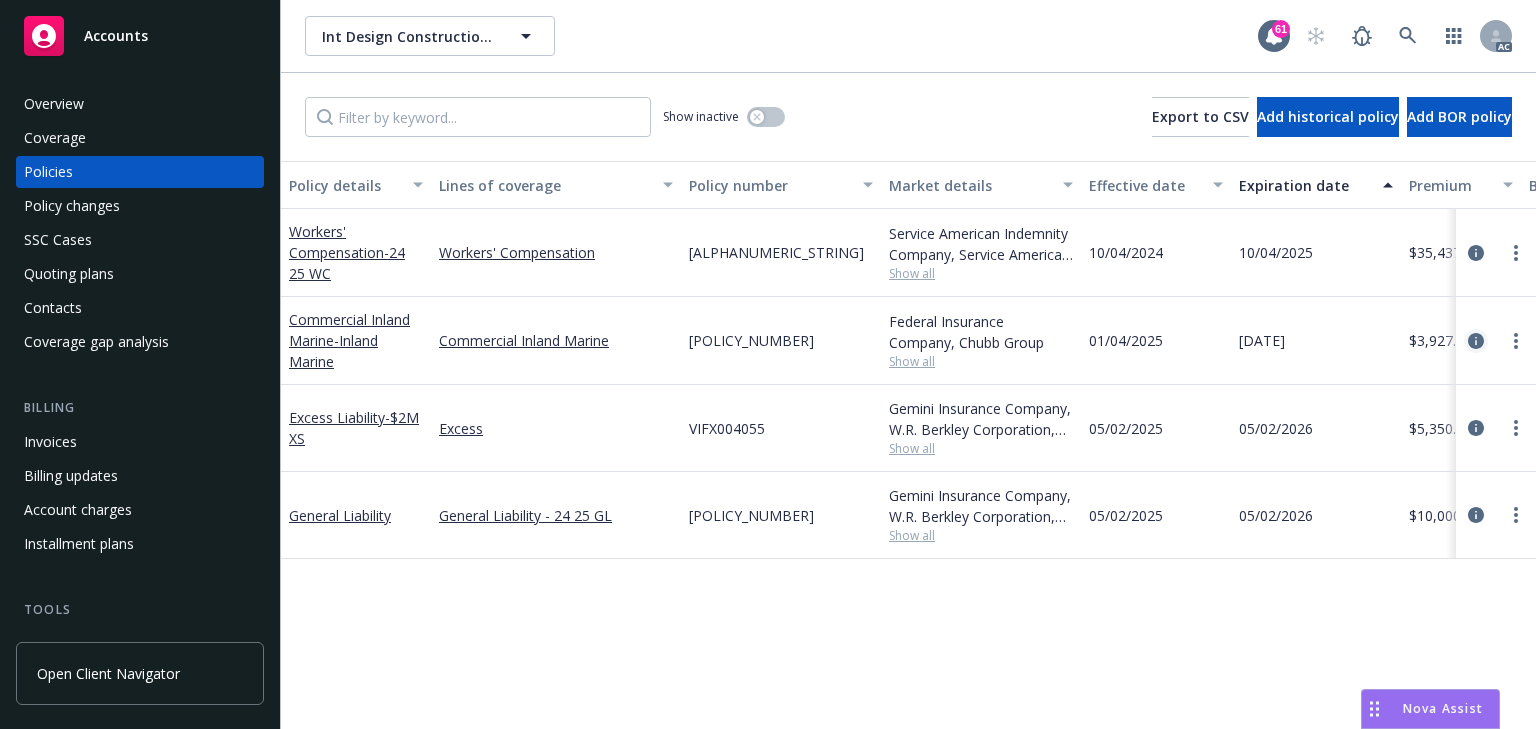 click 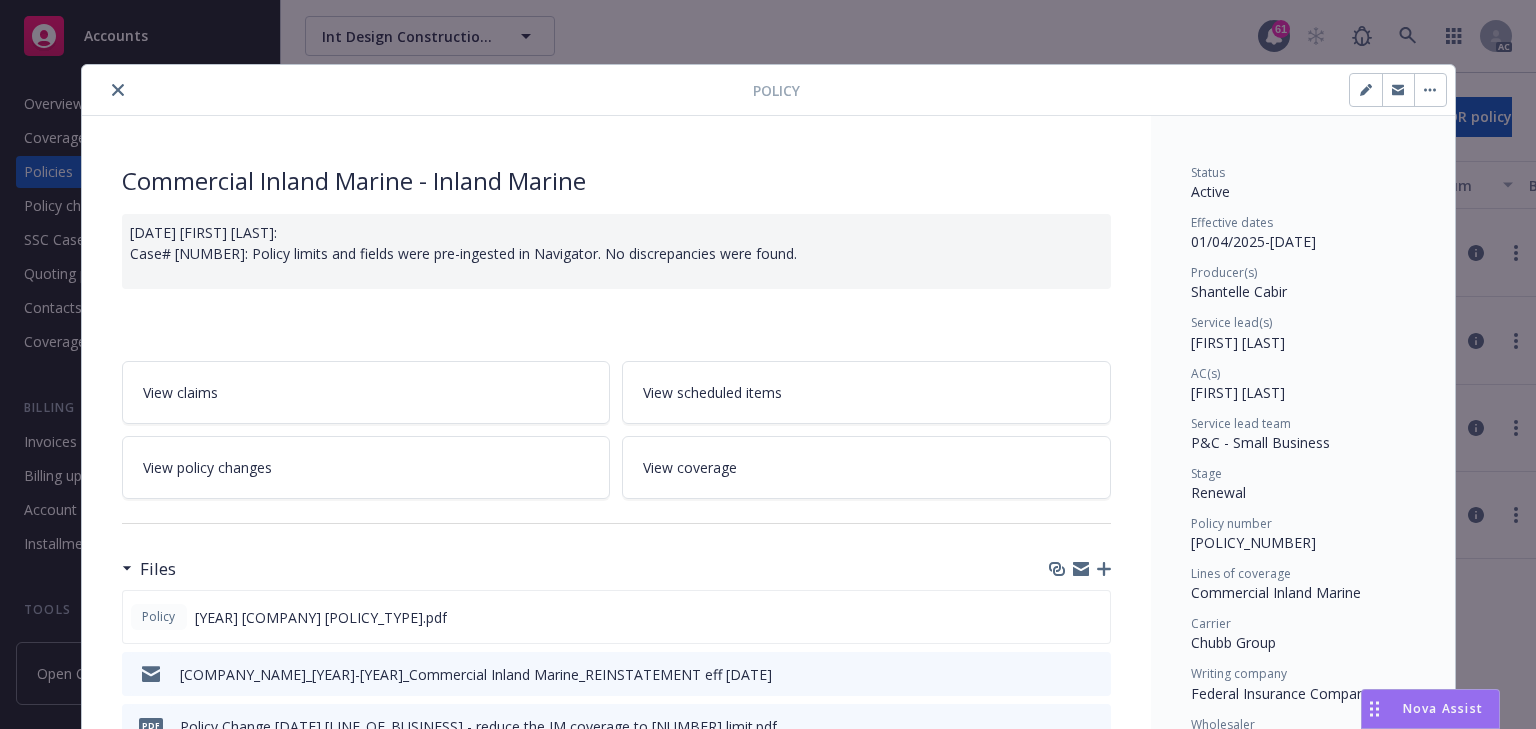 click on "View policy changes" at bounding box center (366, 467) 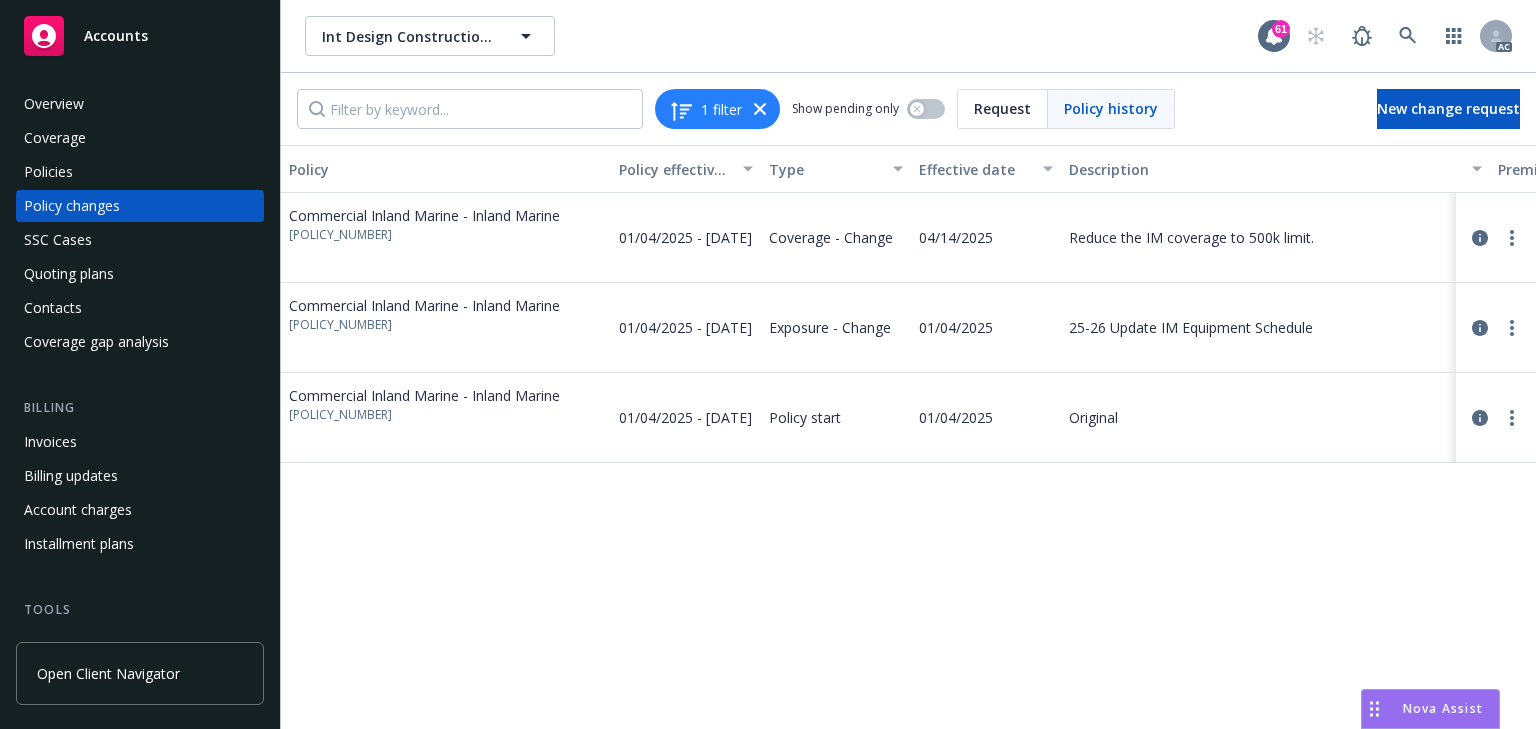 click on "Policy Policy effective dates Type Effective date Description Premium change Annualized total premium change Total premium Status Commercial Inland Marine - Inland Marine [POLICY_NUMBER] [DATE] - [DATE] Coverage - Change [DATE] Reduce the IM coverage to [NUMBER]k limit. [DOLLAR_AMOUNT] [DOLLAR_AMOUNT] [DOLLAR_AMOUNT] Endorsed Commercial Inland Marine - Inland Marine [POLICY_NUMBER] [DATE] - [DATE] Exposure - Change [DATE] [YEAR]-[YEAR] Update IM Equipment Schedule [DOLLAR_AMOUNT] [DOLLAR_AMOUNT] [DOLLAR_AMOUNT] Endorsed Commercial Inland Marine - Inland Marine [POLICY_NUMBER] [DATE] - [DATE] Policy start [DATE] Original [DOLLAR_AMOUNT] [DOLLAR_AMOUNT] [DOLLAR_AMOUNT] Confirmed" at bounding box center (908, 437) 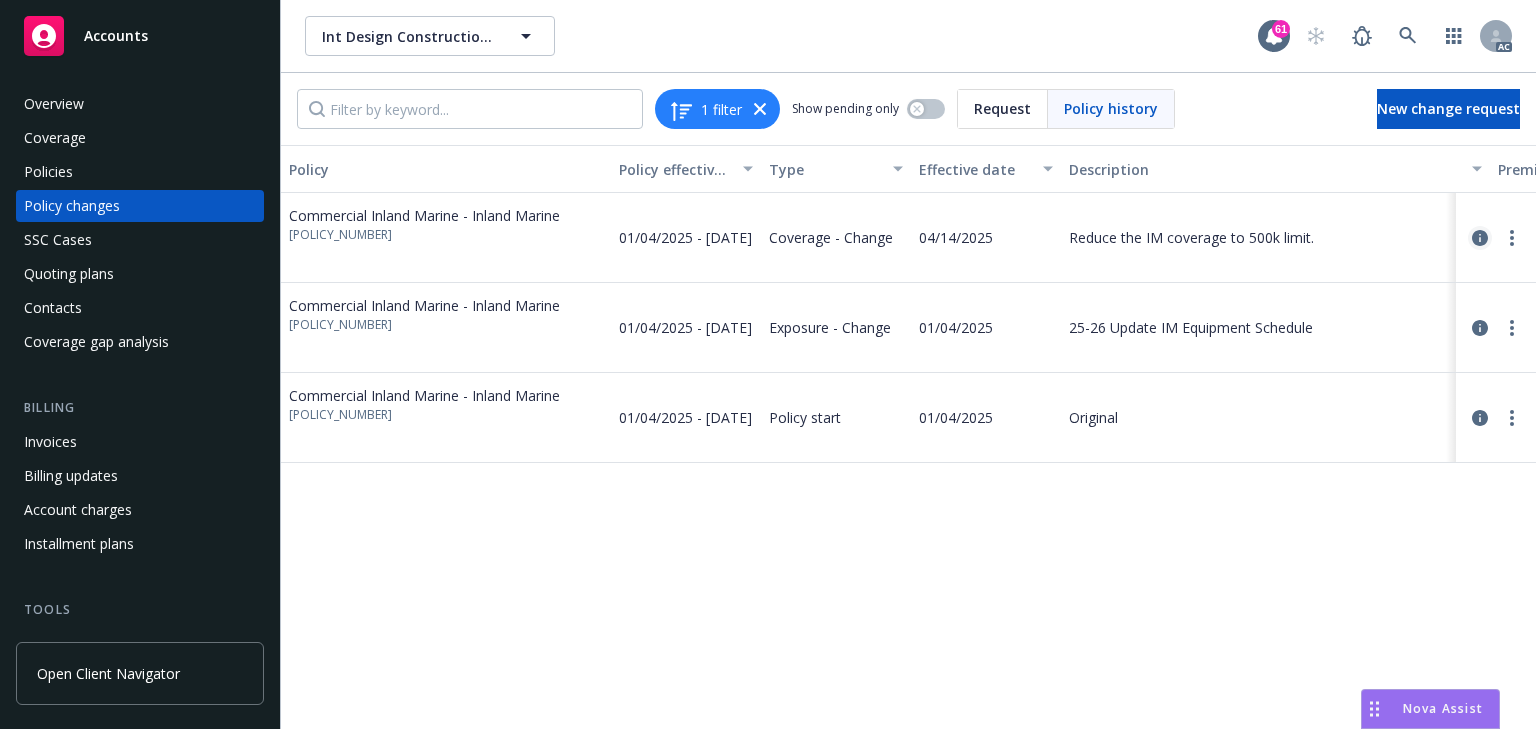 click 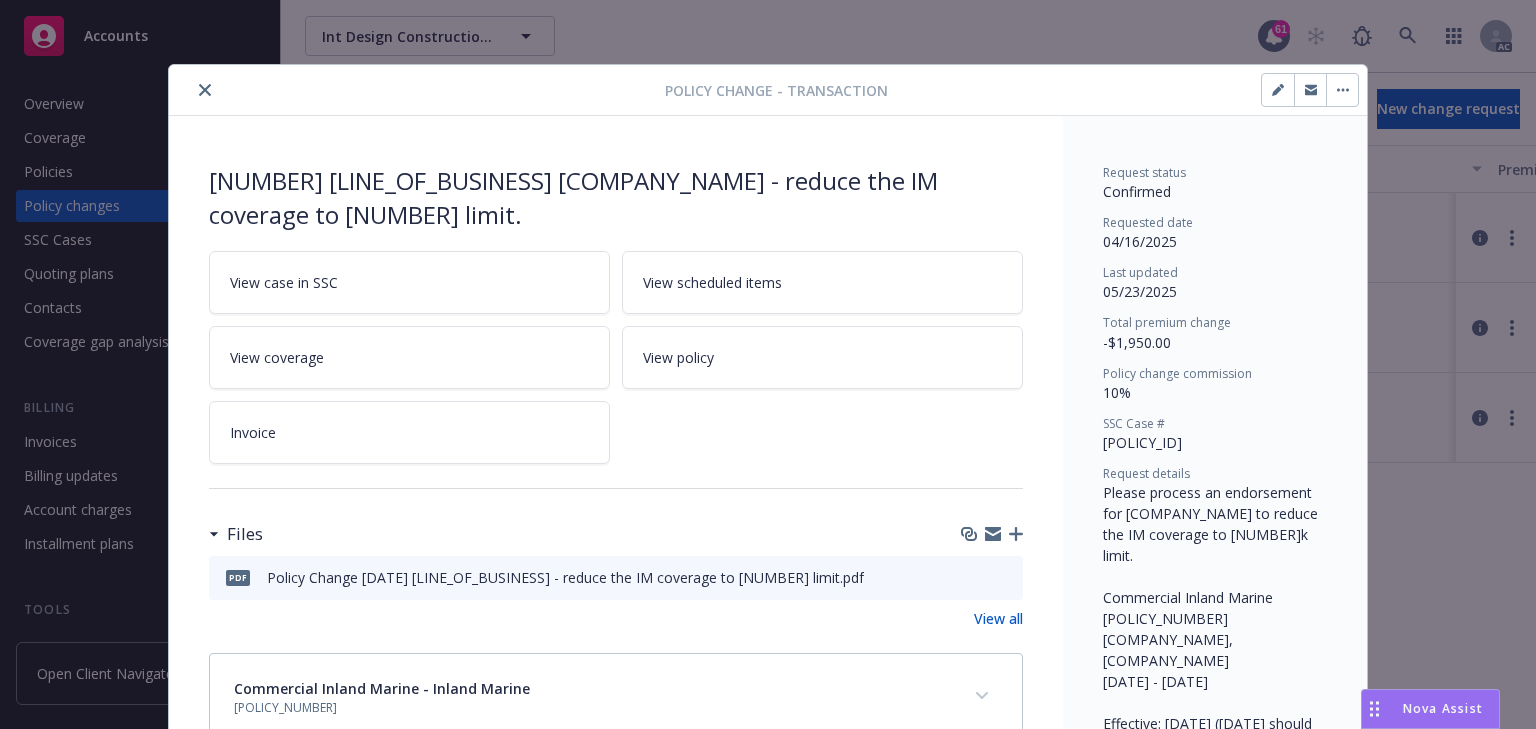 scroll, scrollTop: 60, scrollLeft: 0, axis: vertical 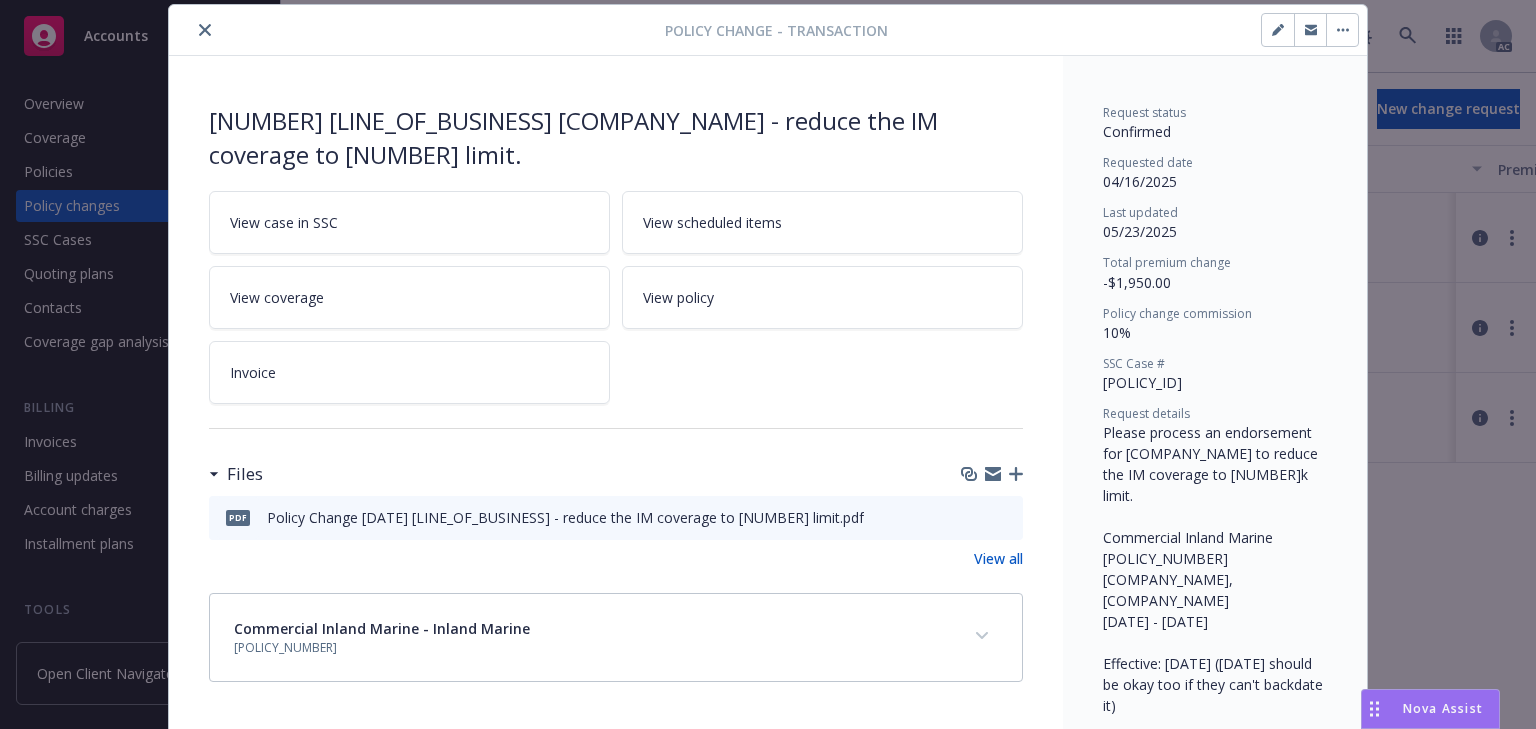 click on "View case in SSC" at bounding box center (284, 222) 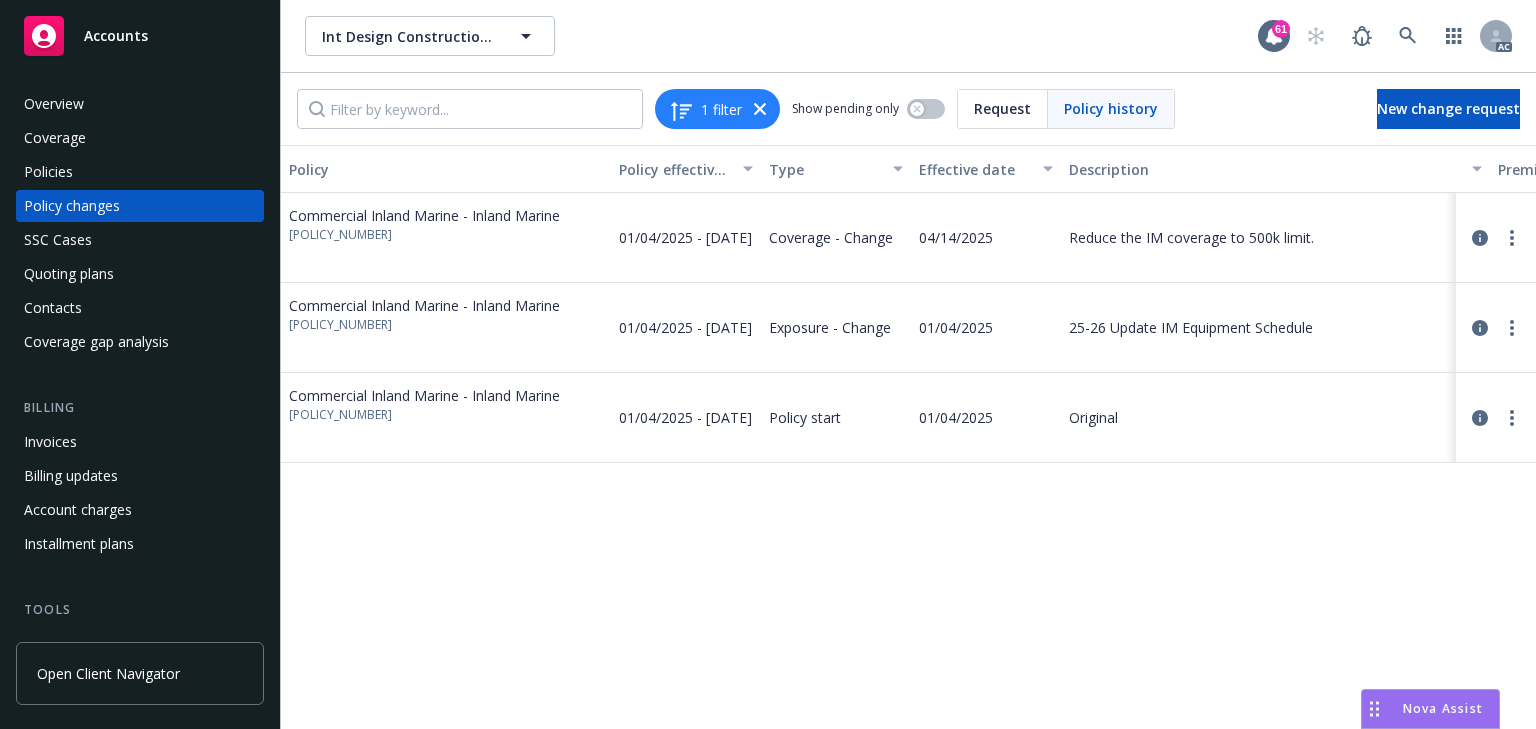 click on "Policy Policy effective dates Type Effective date Description Premium change Annualized total premium change Total premium Status Commercial Inland Marine - Inland Marine [POLICY_NUMBER] [DATE] - [DATE] Coverage - Change [DATE] Reduce the IM coverage to [NUMBER]k limit. [DOLLAR_AMOUNT] [DOLLAR_AMOUNT] [DOLLAR_AMOUNT] Endorsed Commercial Inland Marine - Inland Marine [POLICY_NUMBER] [DATE] - [DATE] Exposure - Change [DATE] [YEAR]-[YEAR] Update IM Equipment Schedule [DOLLAR_AMOUNT] [DOLLAR_AMOUNT] [DOLLAR_AMOUNT] Endorsed Commercial Inland Marine - Inland Marine [POLICY_NUMBER] [DATE] - [DATE] Policy start [DATE] Original [DOLLAR_AMOUNT] [DOLLAR_AMOUNT] [DOLLAR_AMOUNT] Confirmed" at bounding box center (908, 437) 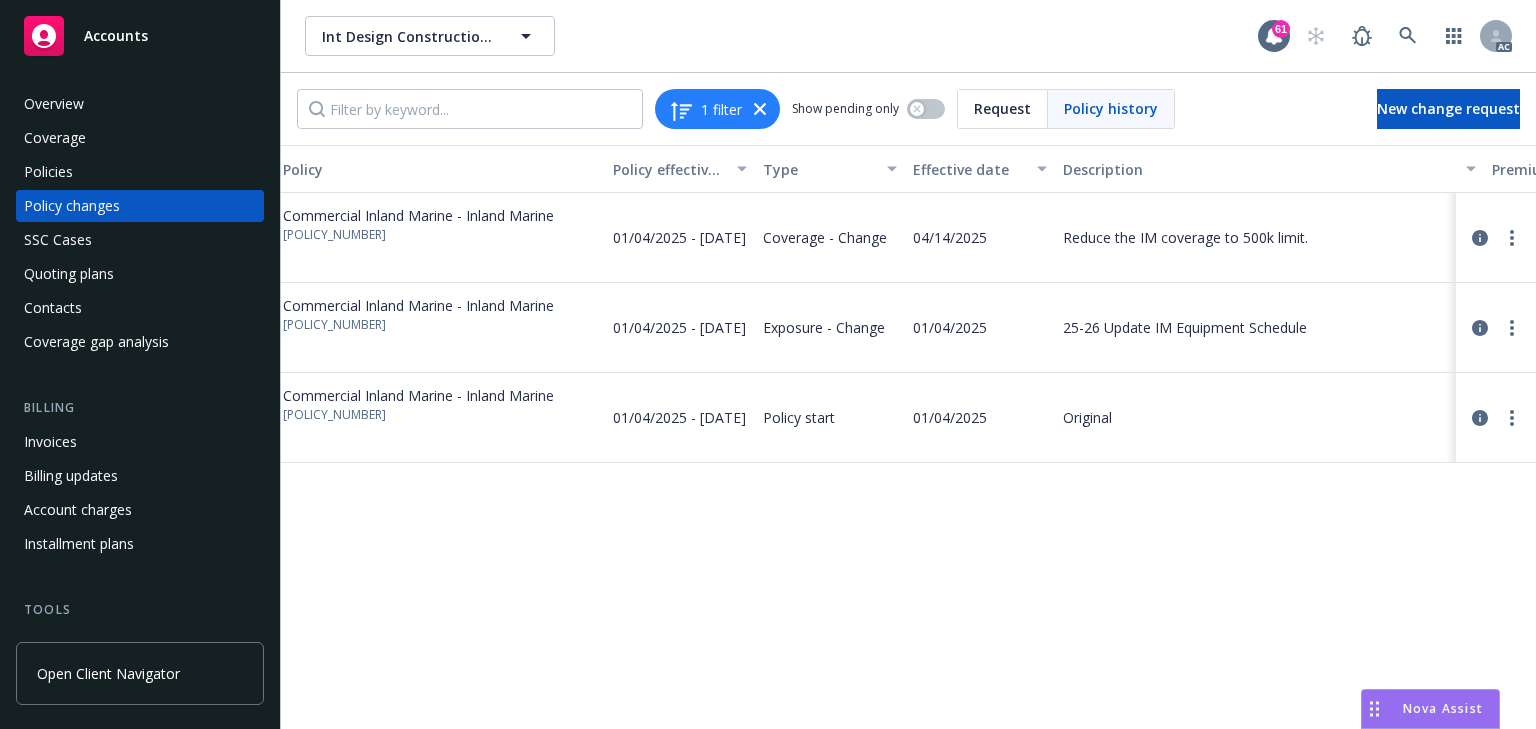 scroll, scrollTop: 0, scrollLeft: 0, axis: both 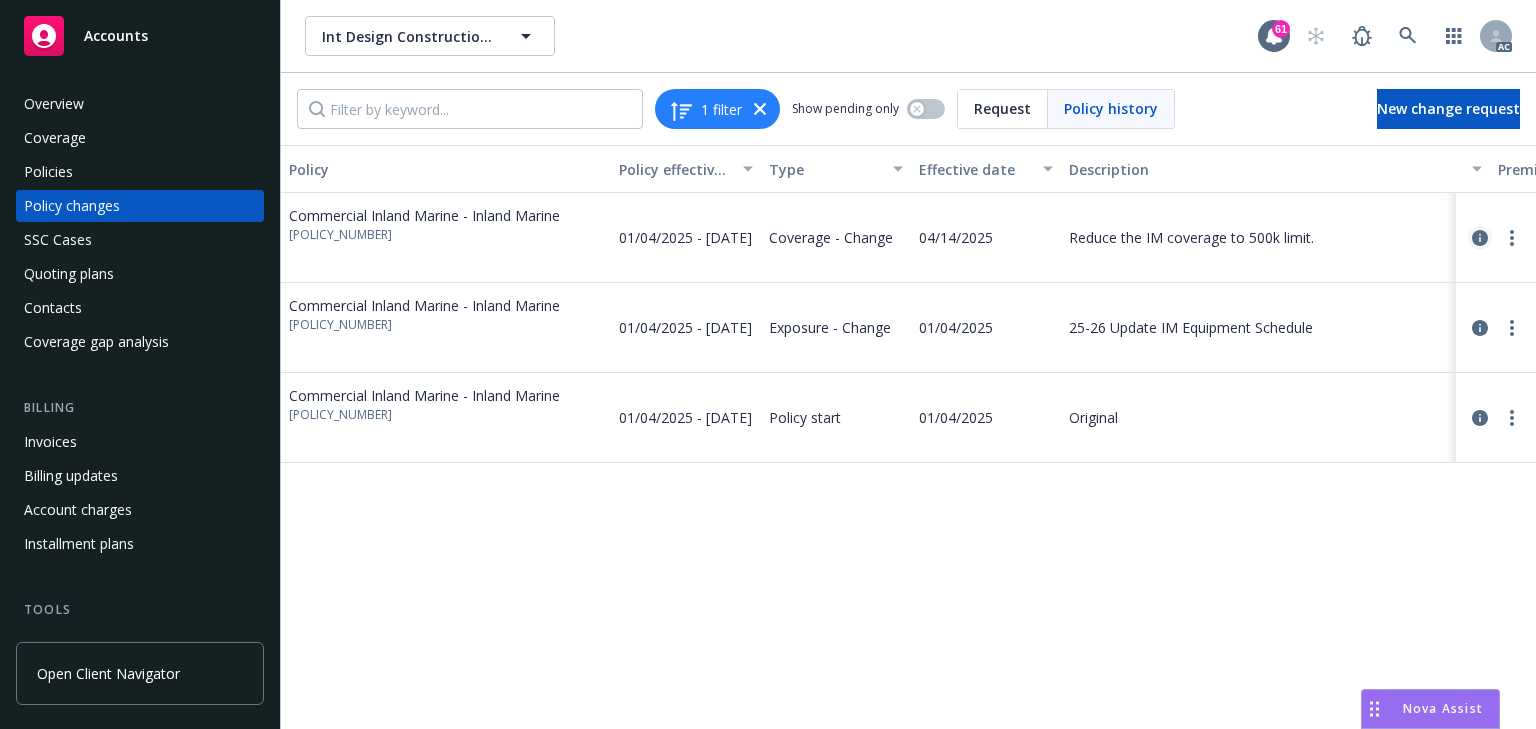 click 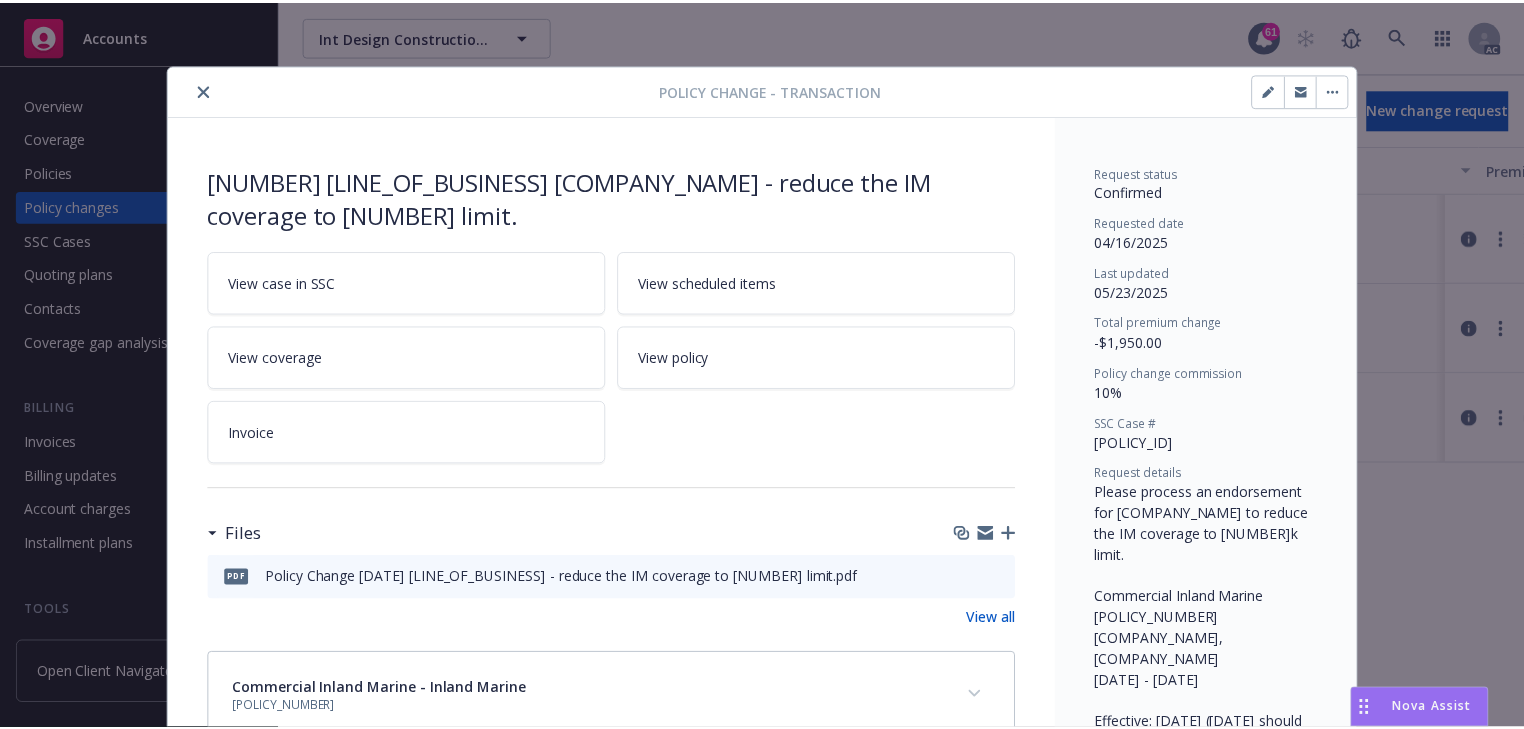 scroll, scrollTop: 60, scrollLeft: 0, axis: vertical 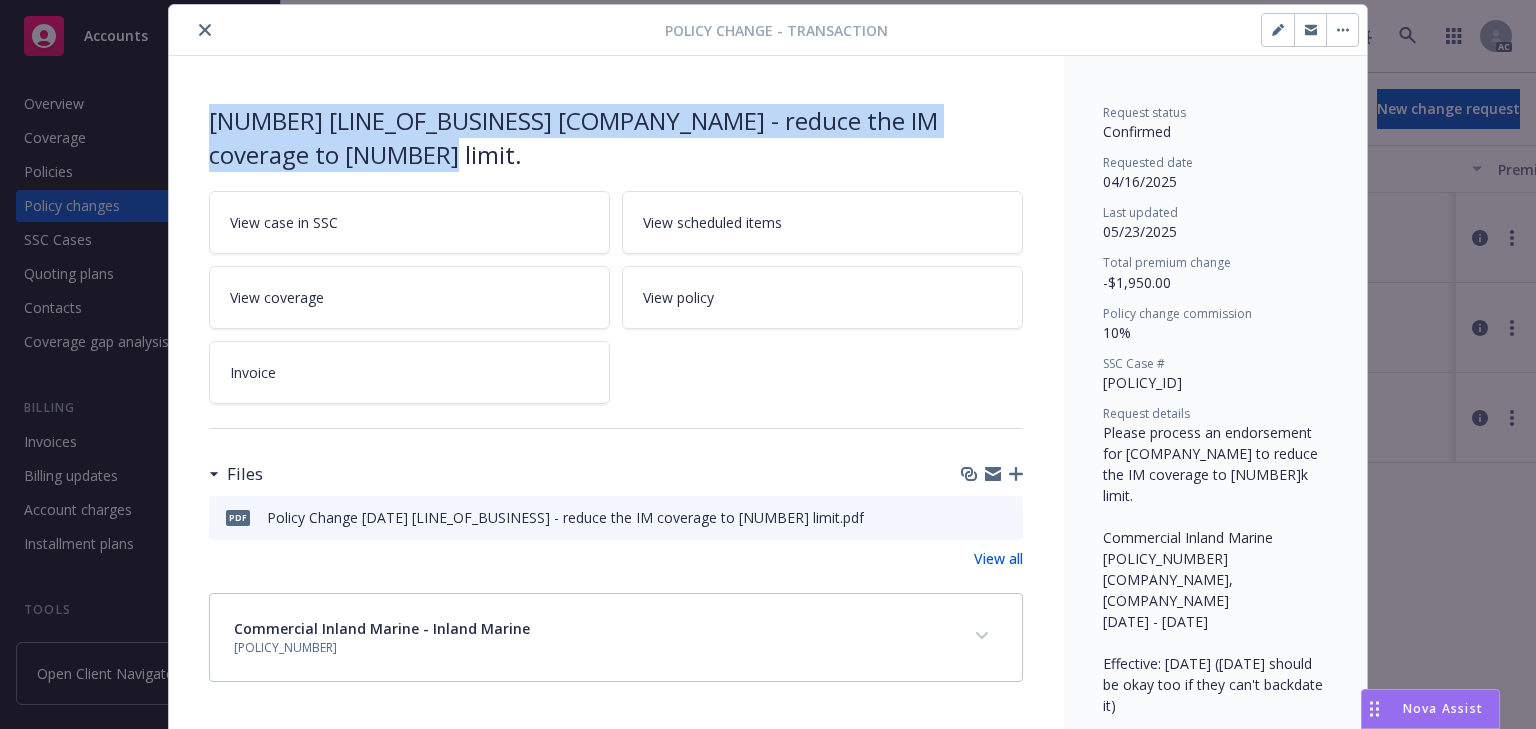copy on "[NUMBER] [LINE_OF_BUSINESS] [COMPANY_NAME] - reduce the IM coverage to [NUMBER] limit." 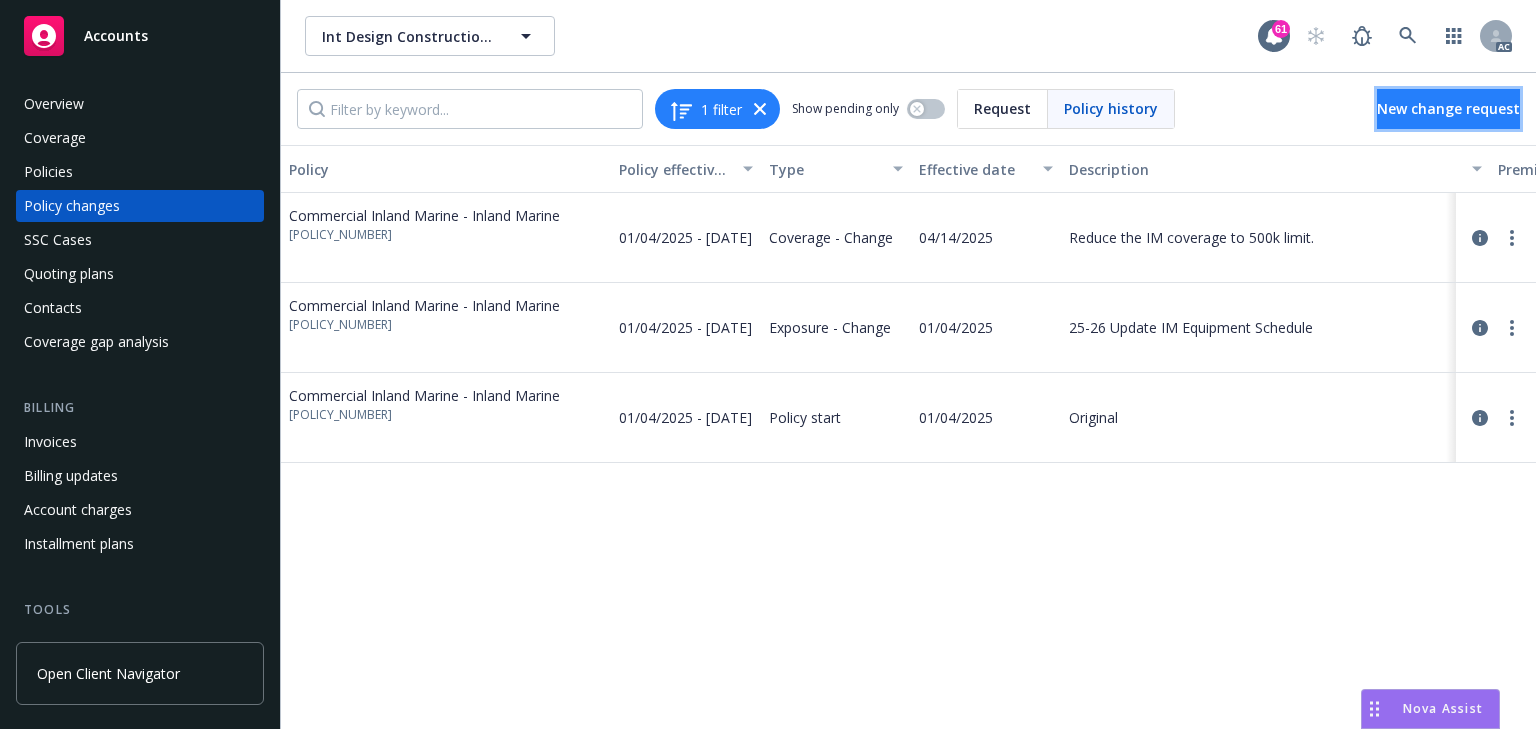 click on "New change request" at bounding box center (1448, 109) 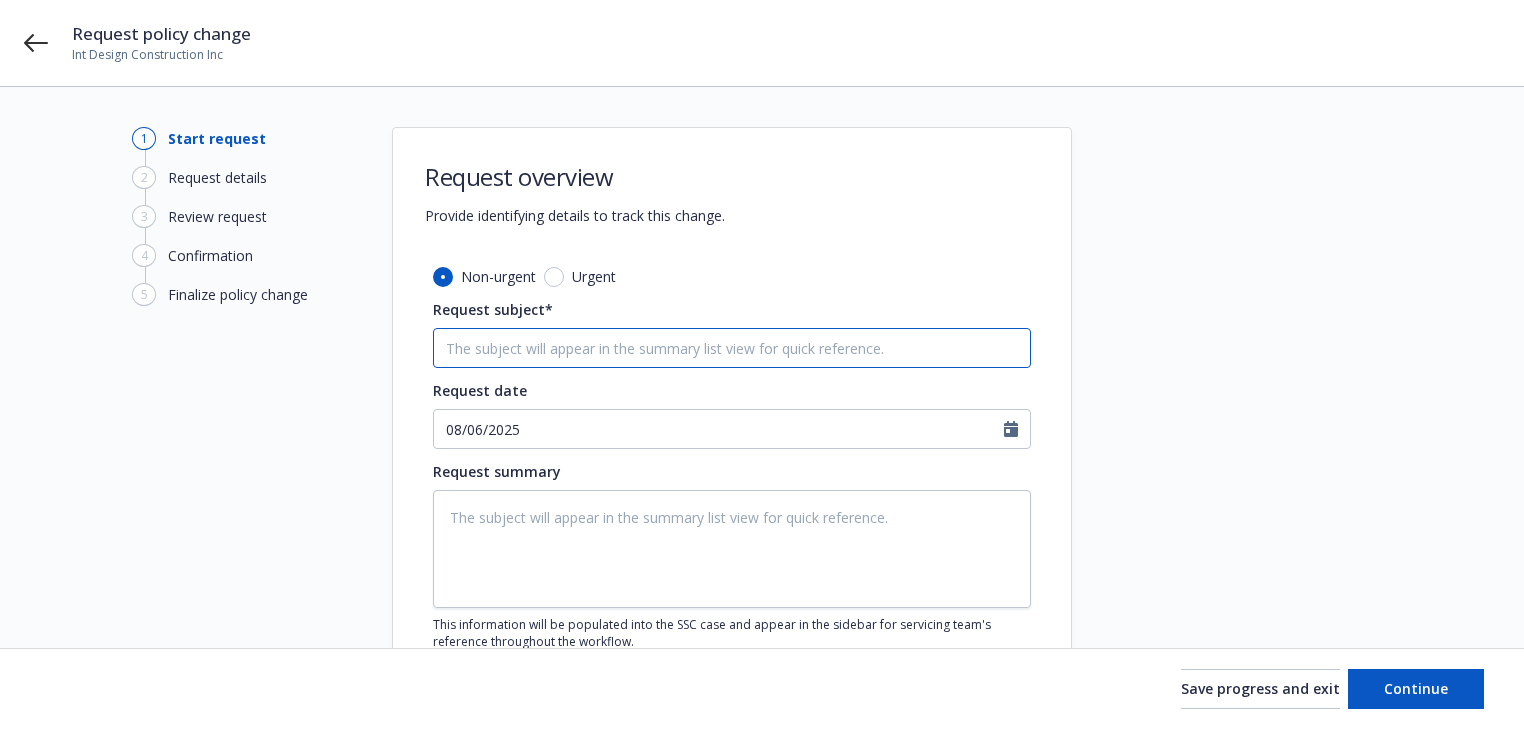 click on "Request subject*" at bounding box center (732, 348) 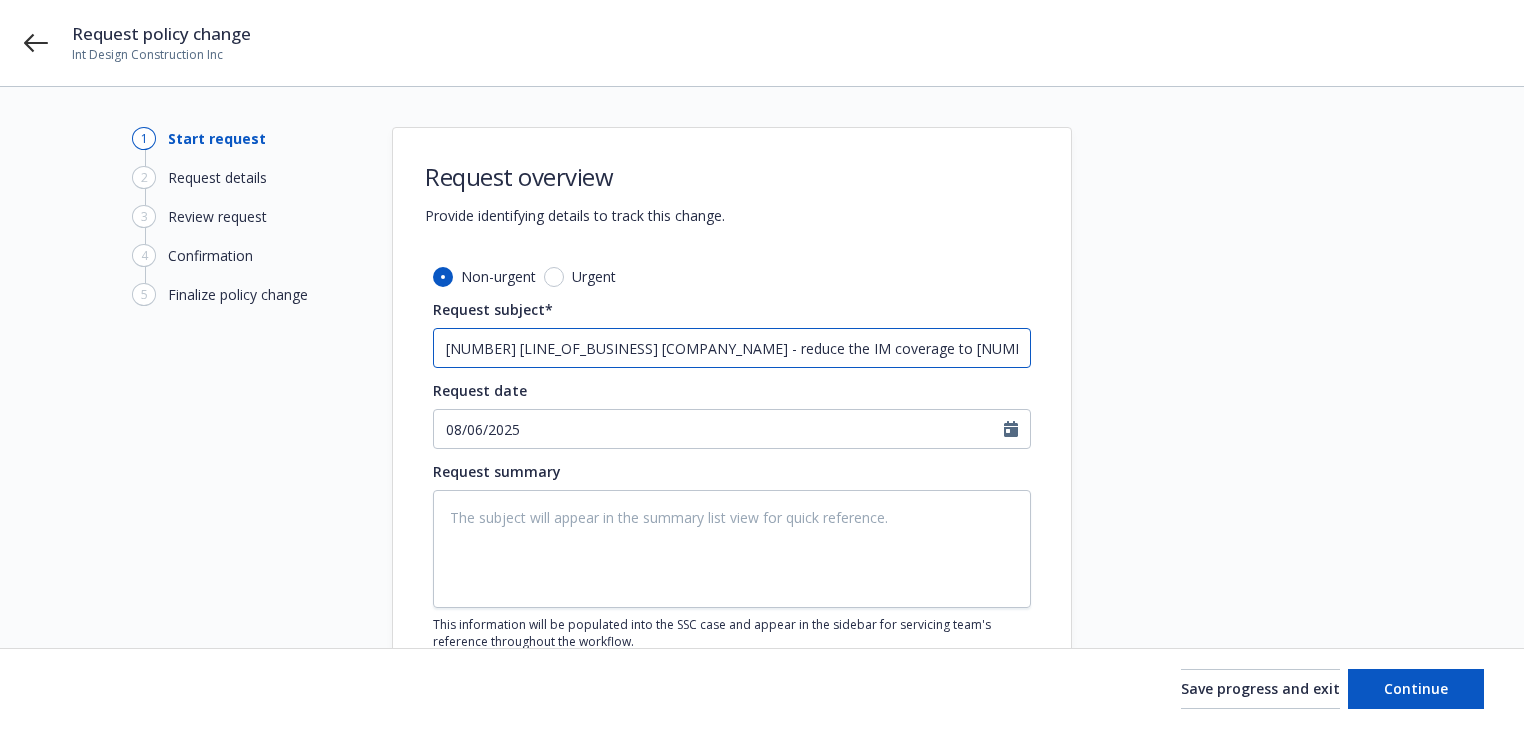 click on "[NUMBER] [LINE_OF_BUSINESS] [COMPANY_NAME] - reduce the IM coverage to [NUMBER] limit." at bounding box center (732, 348) 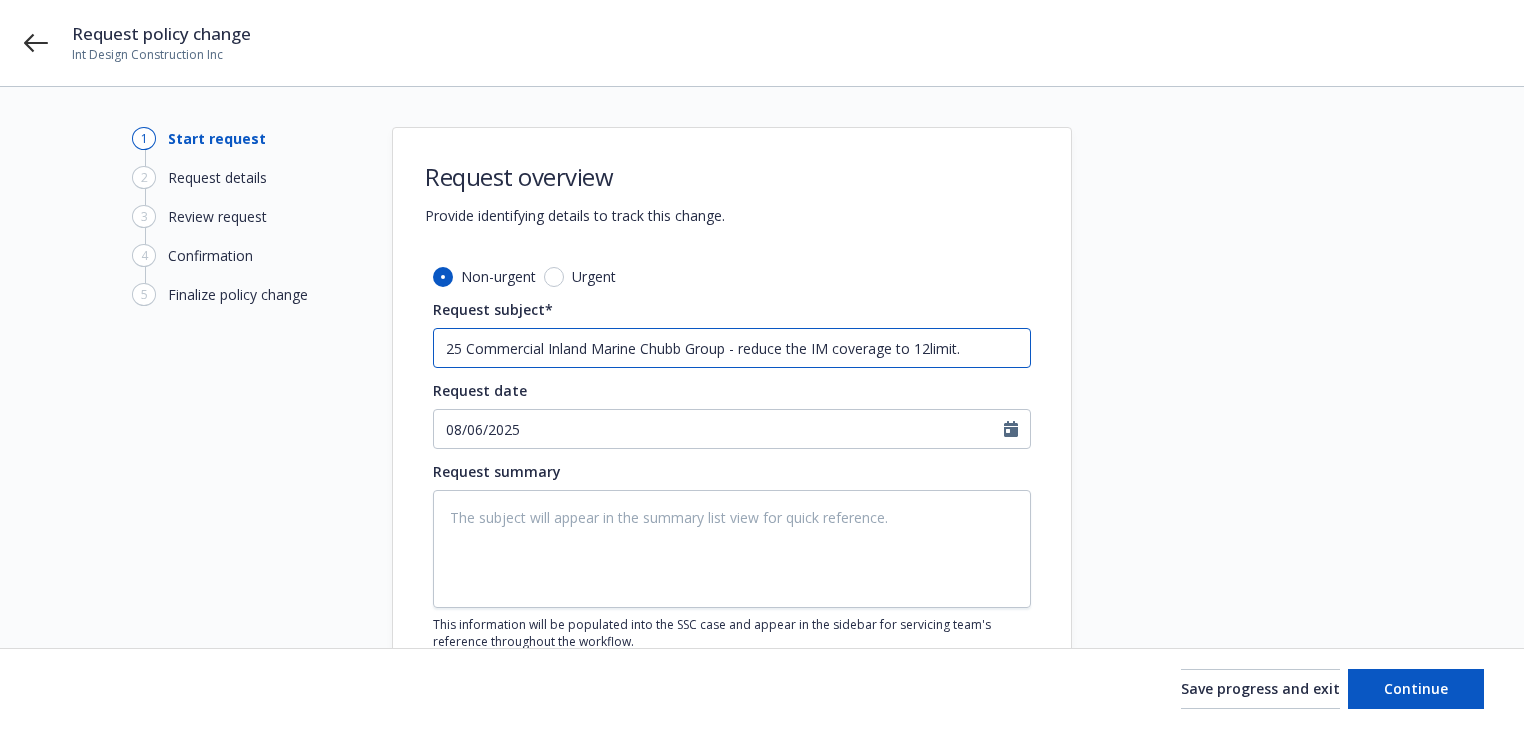 type on "x" 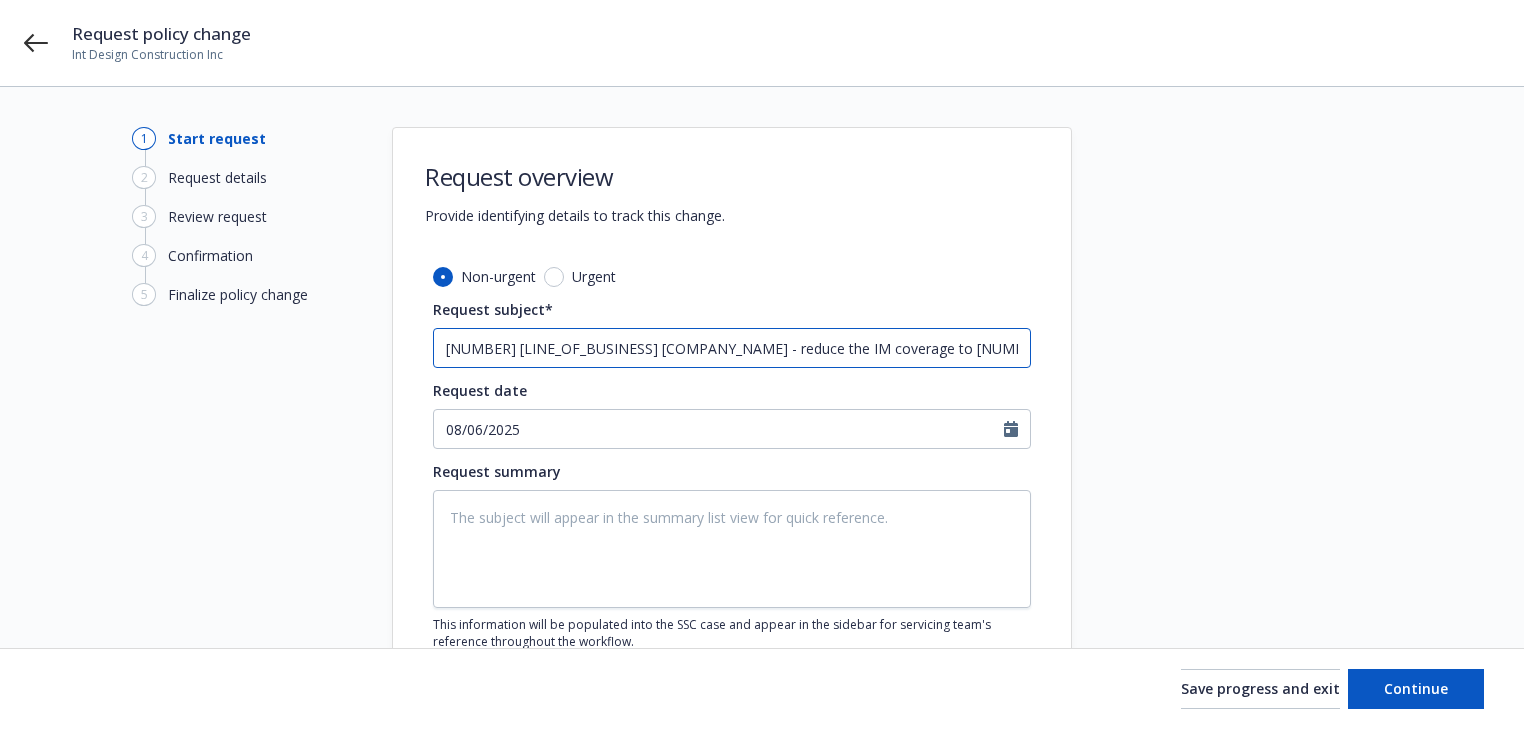 type on "x" 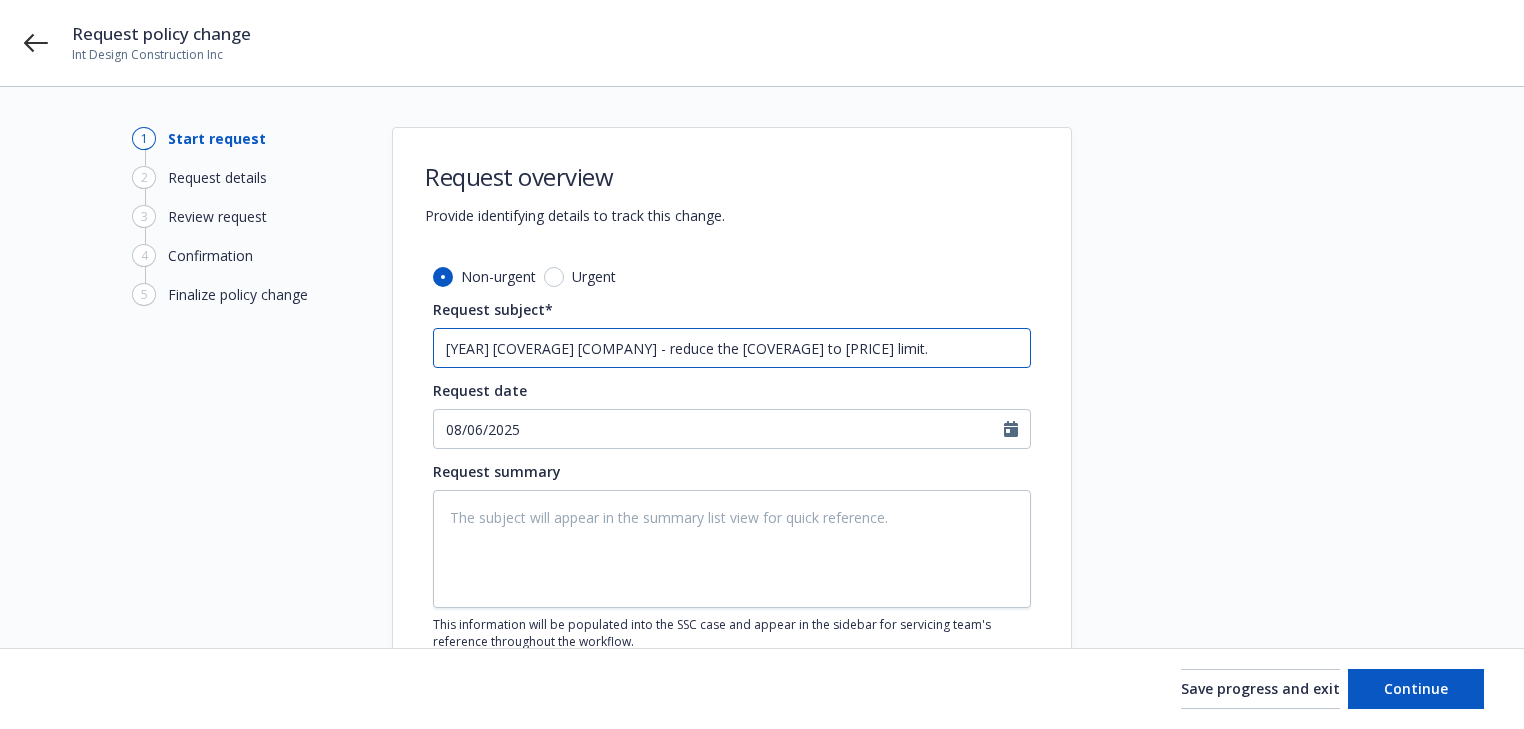 drag, startPoint x: 744, startPoint y: 352, endPoint x: 1060, endPoint y: 350, distance: 316.00632 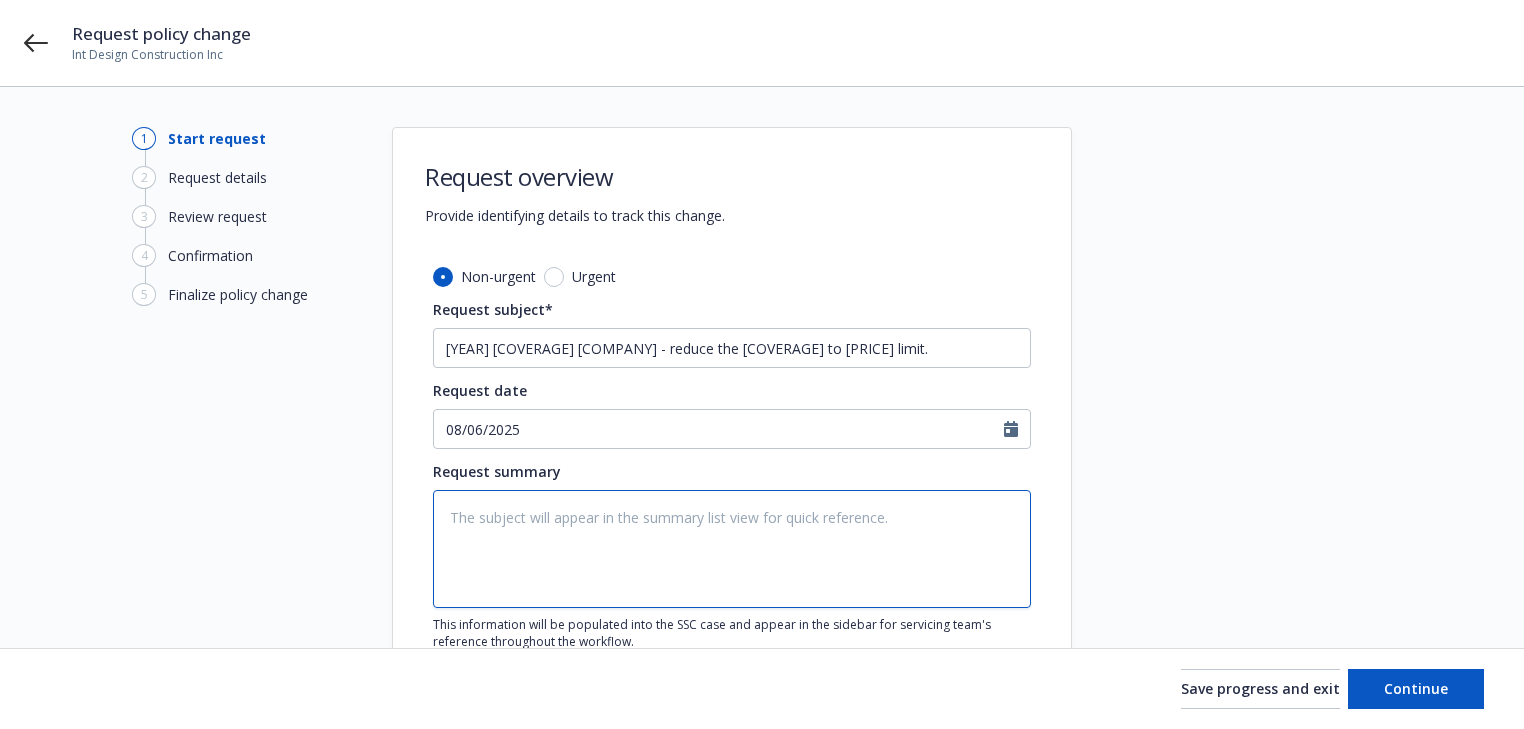 click at bounding box center (732, 549) 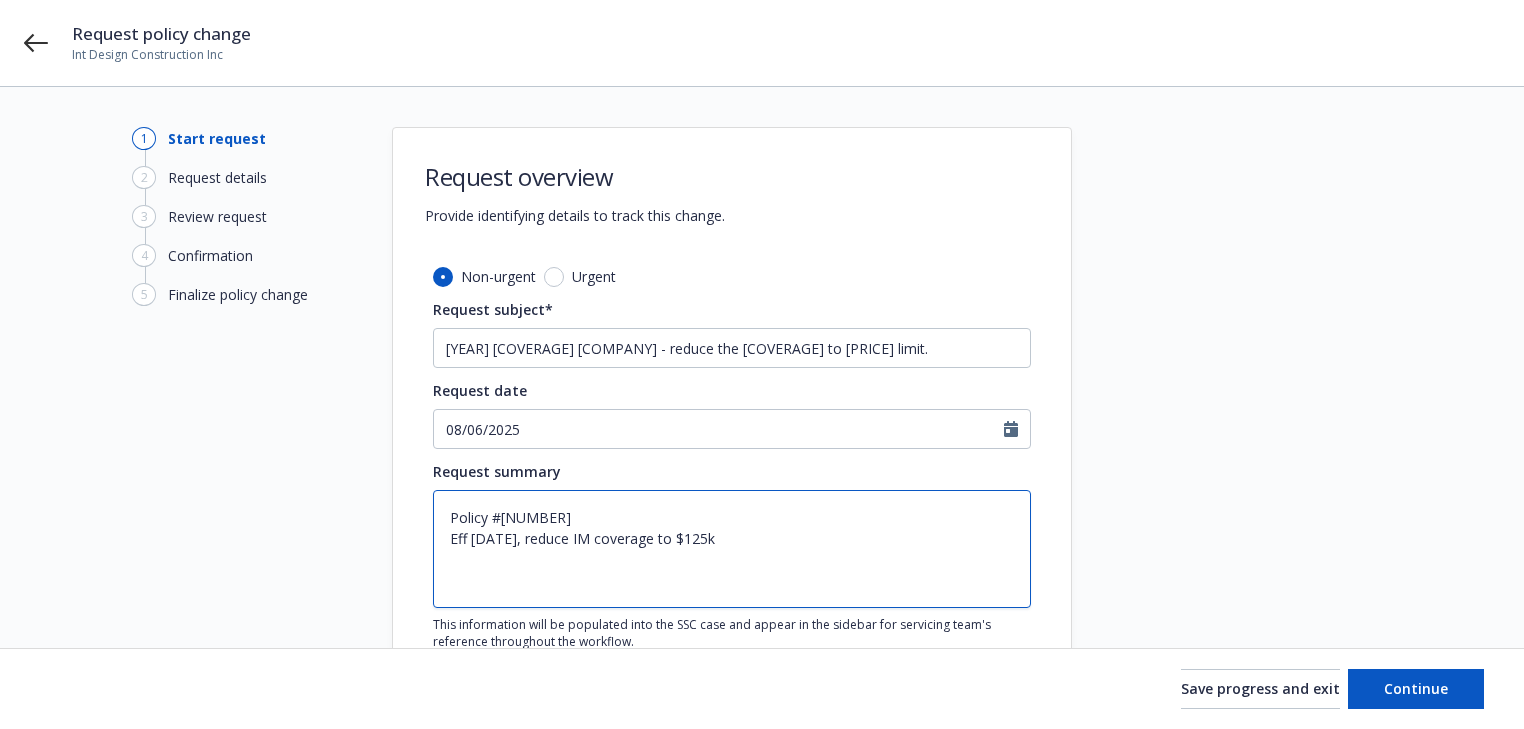 type on "Policy #[NUMBER]
Eff [DATE], reduce IM coverage to $125k" 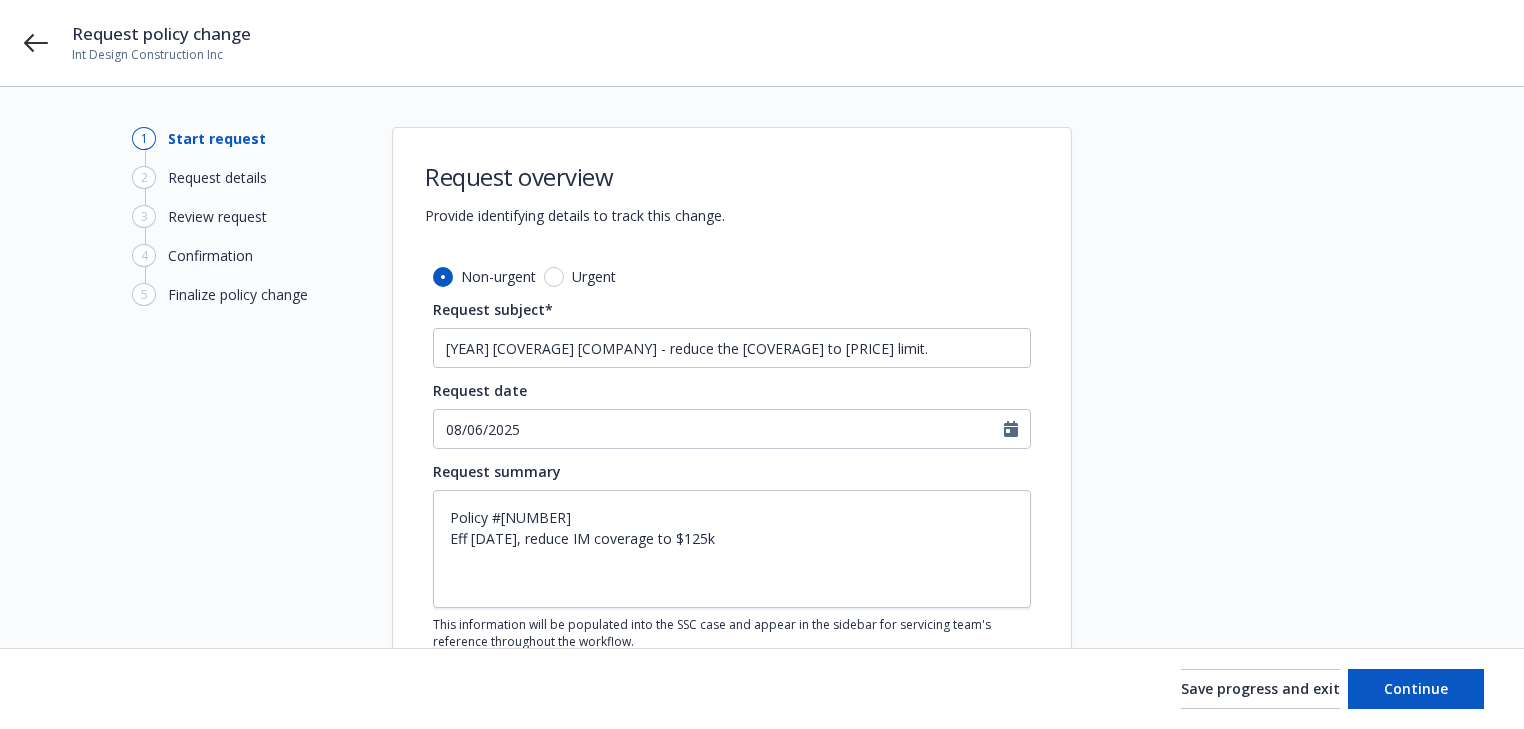 click at bounding box center (1252, 437) 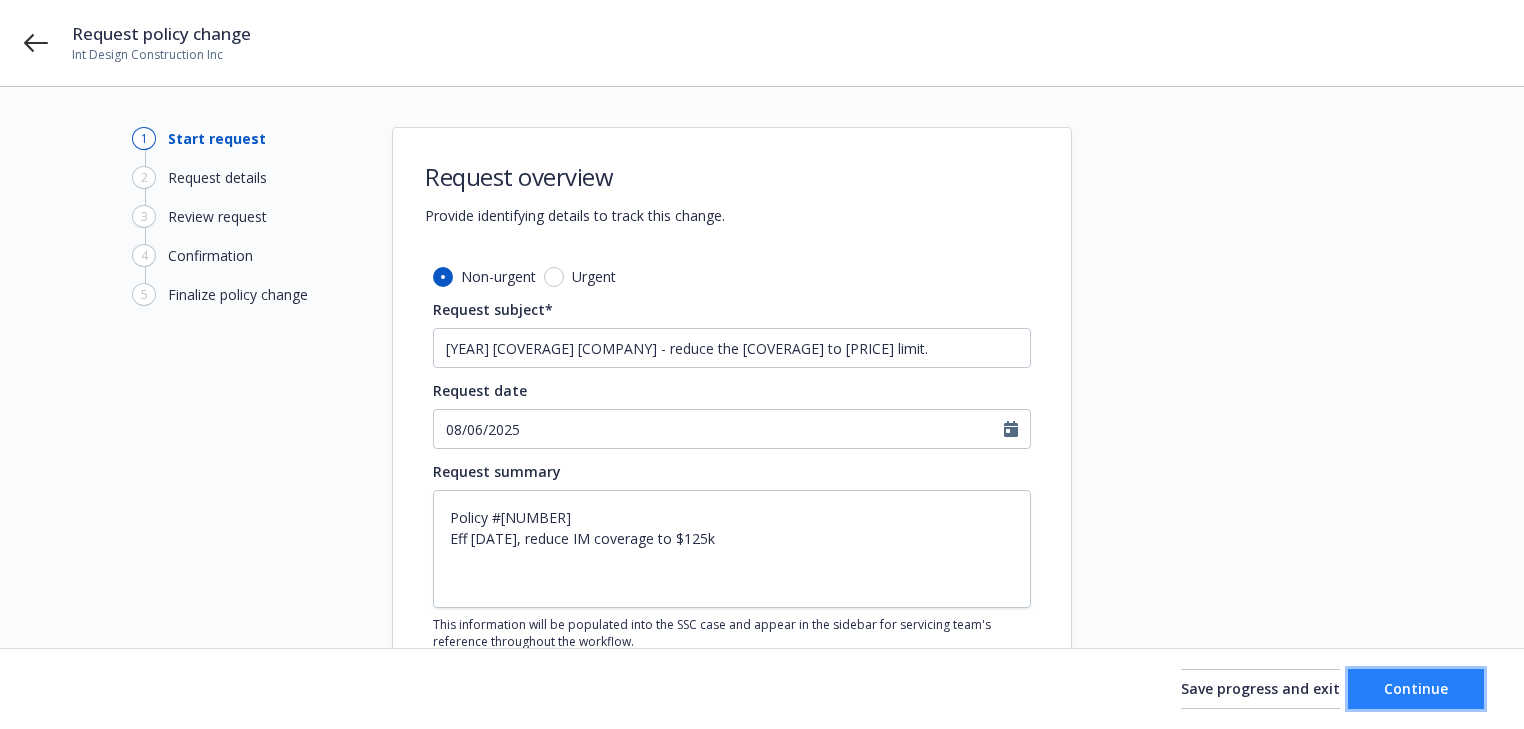 click on "Continue" at bounding box center [1416, 688] 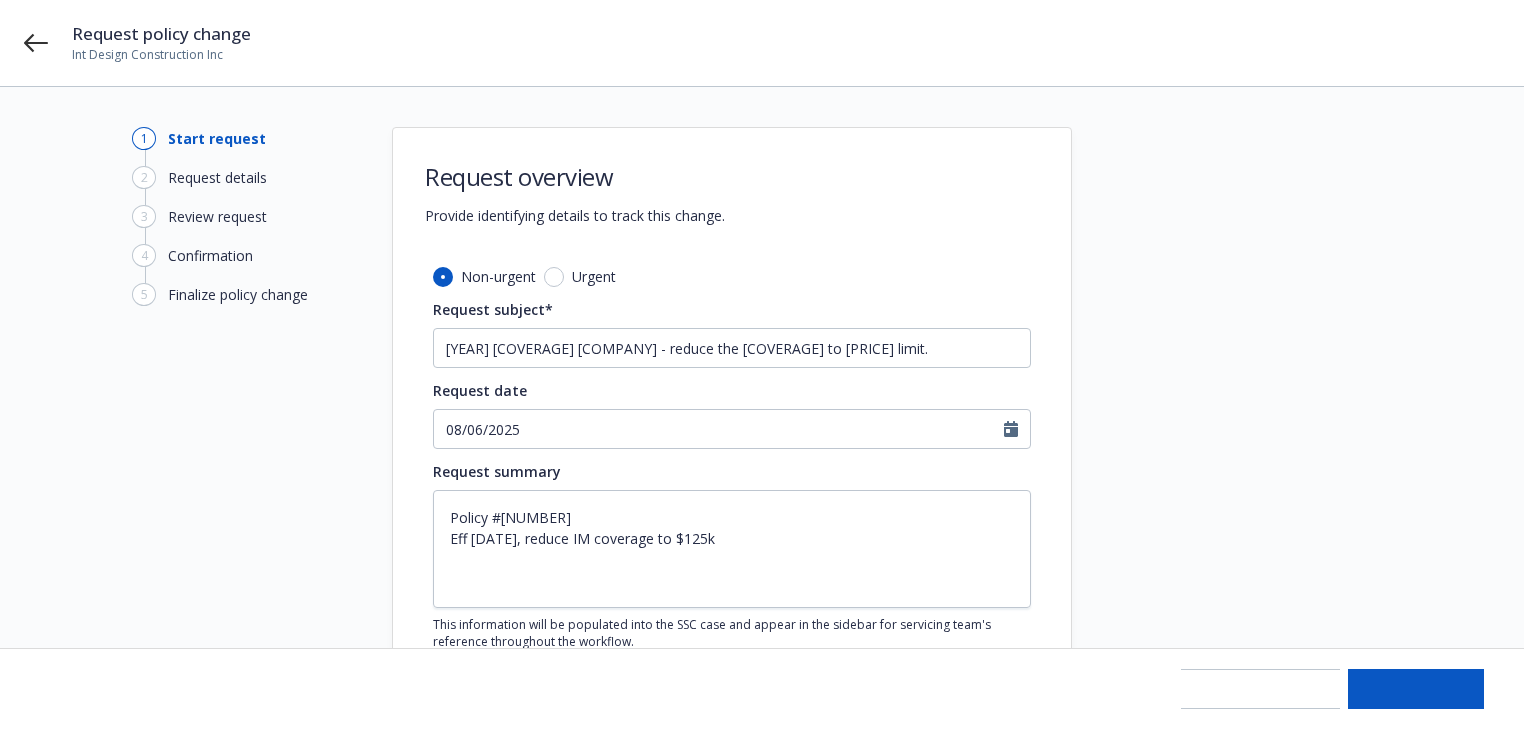 type on "x" 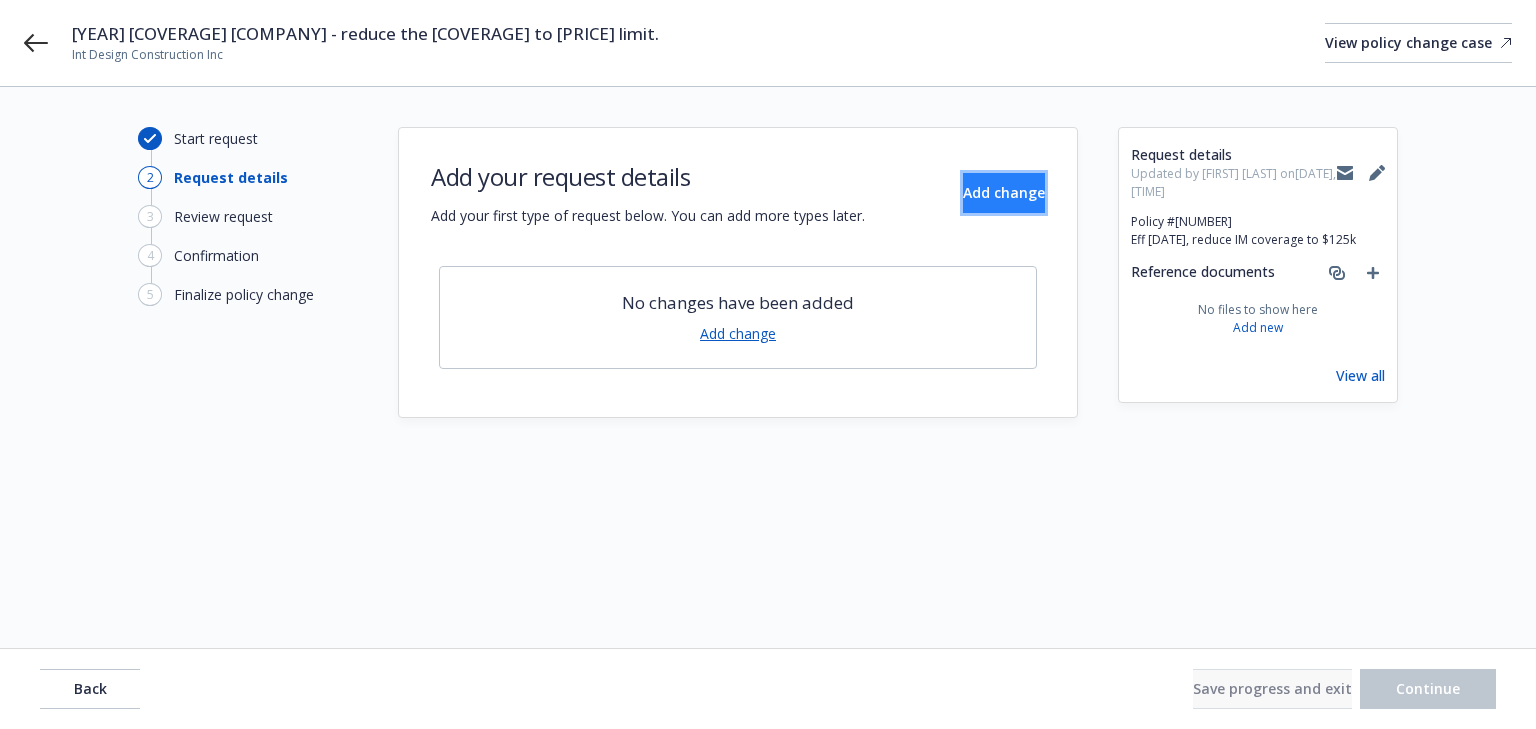 click on "Add change" at bounding box center (1004, 193) 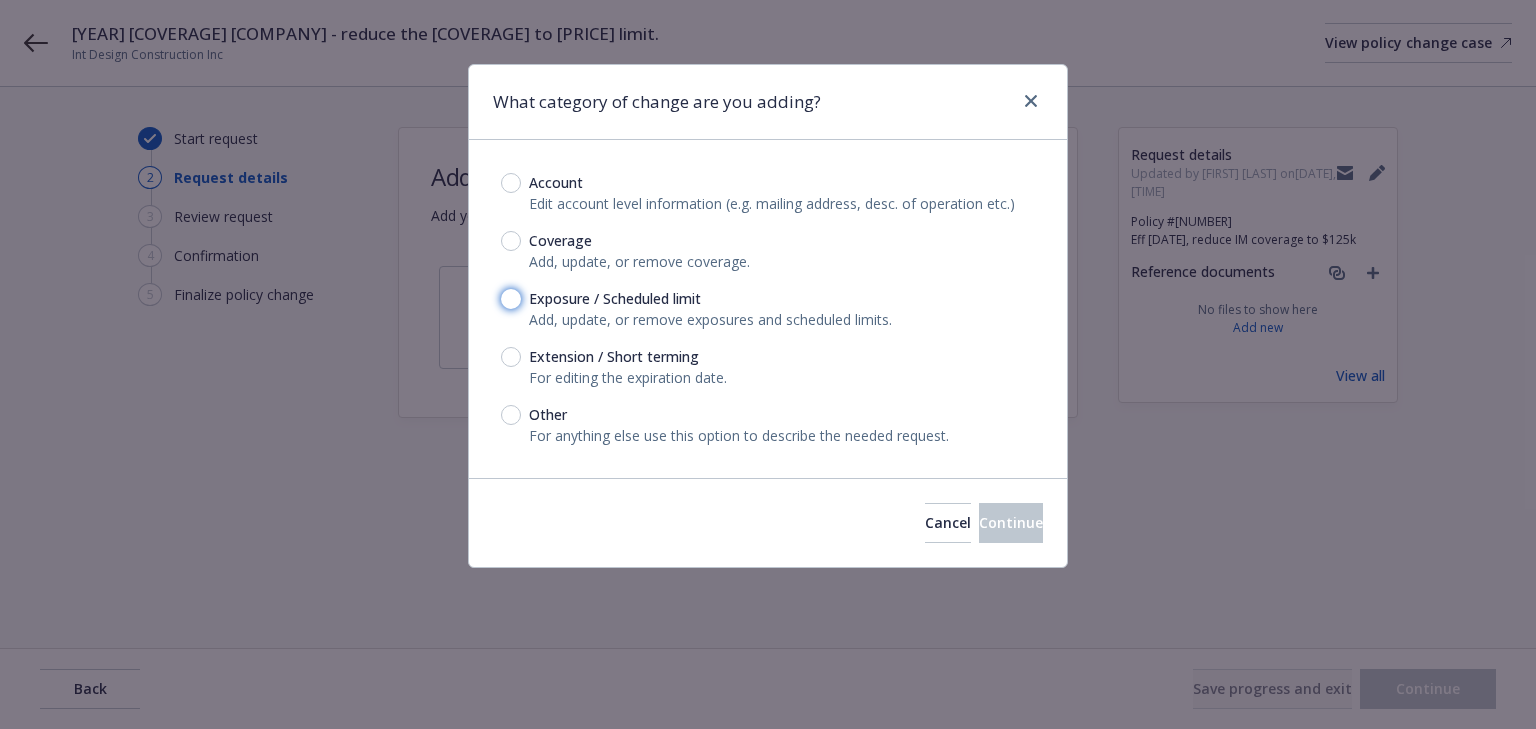 click on "Exposure / Scheduled limit" at bounding box center [511, 299] 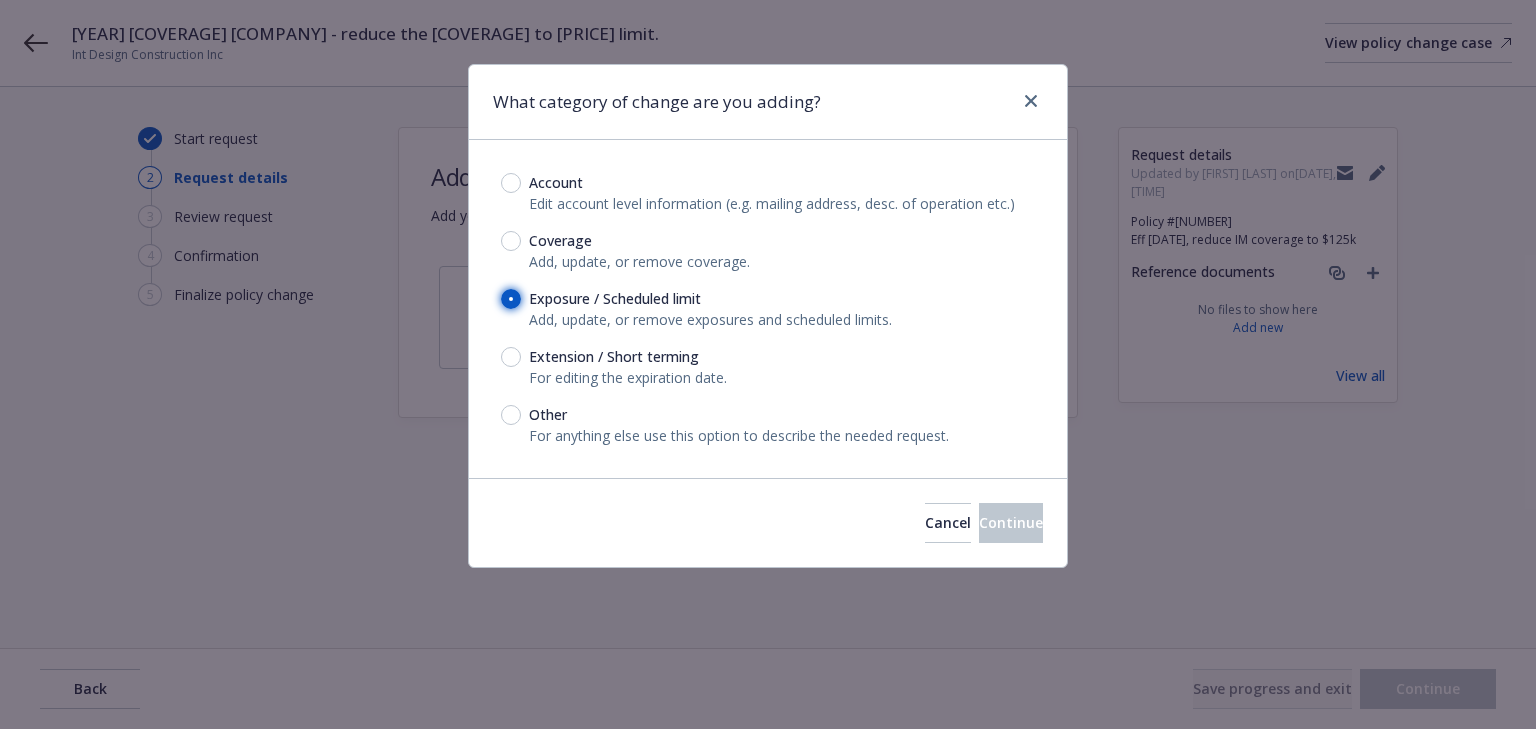 radio on "true" 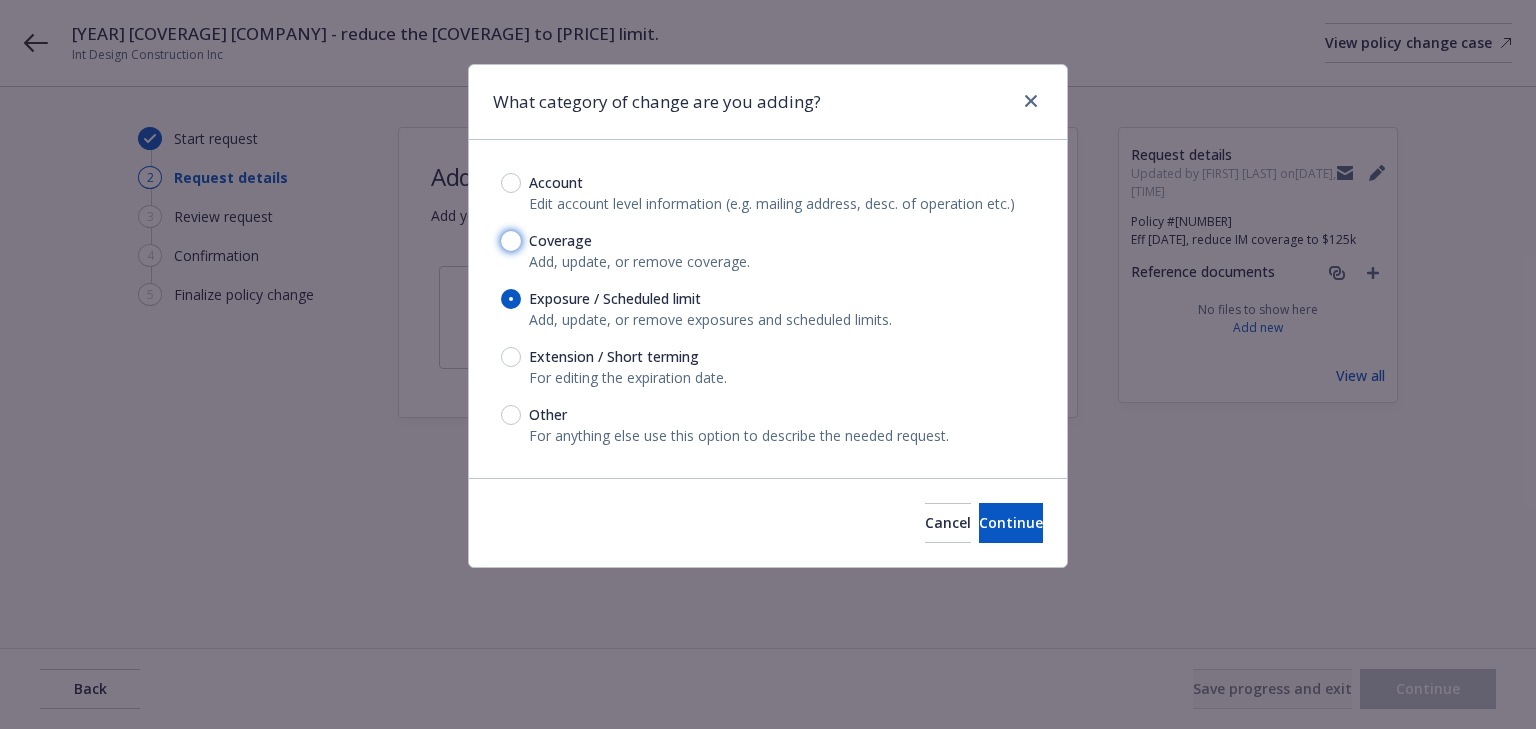 click on "Coverage" at bounding box center (511, 241) 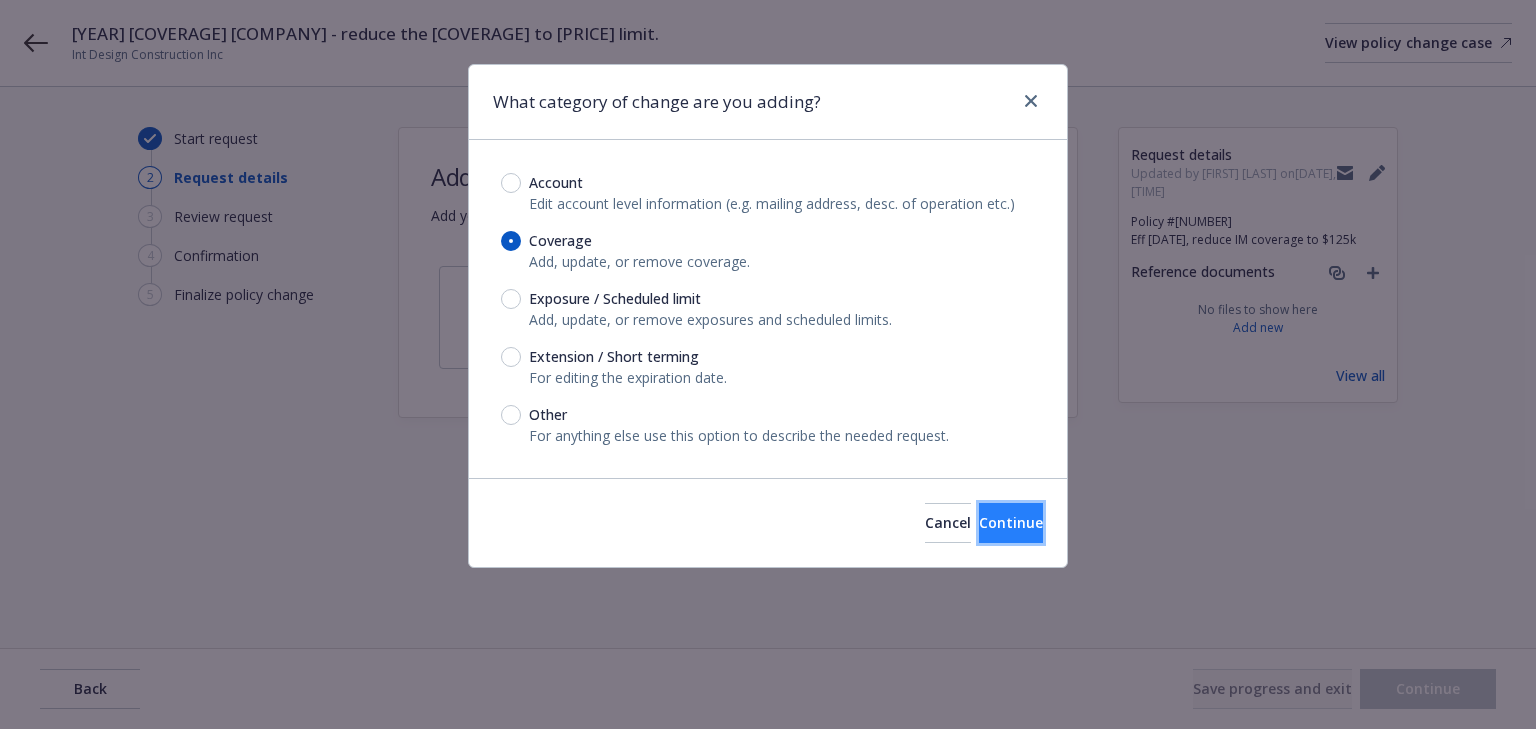 click on "Continue" at bounding box center [1011, 523] 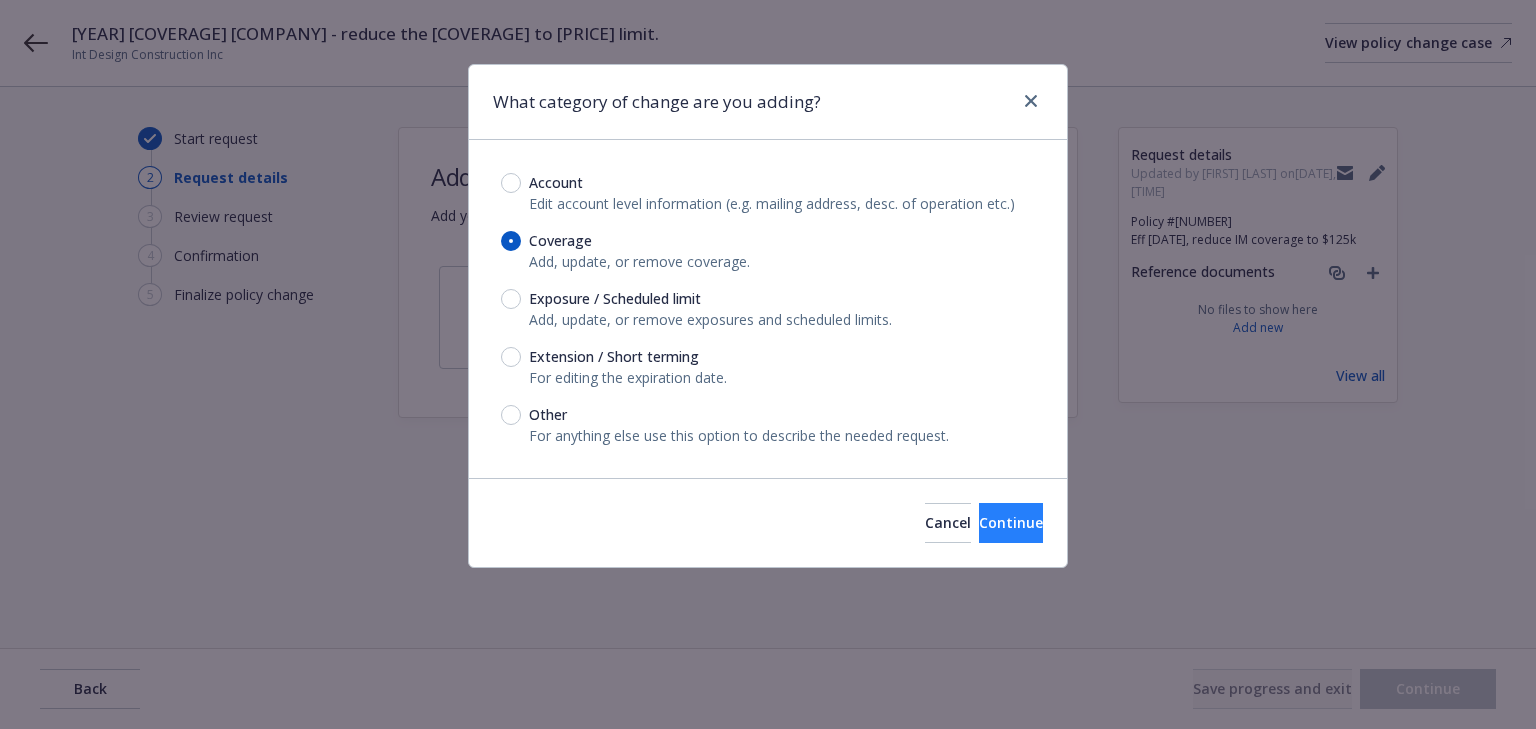 type on "x" 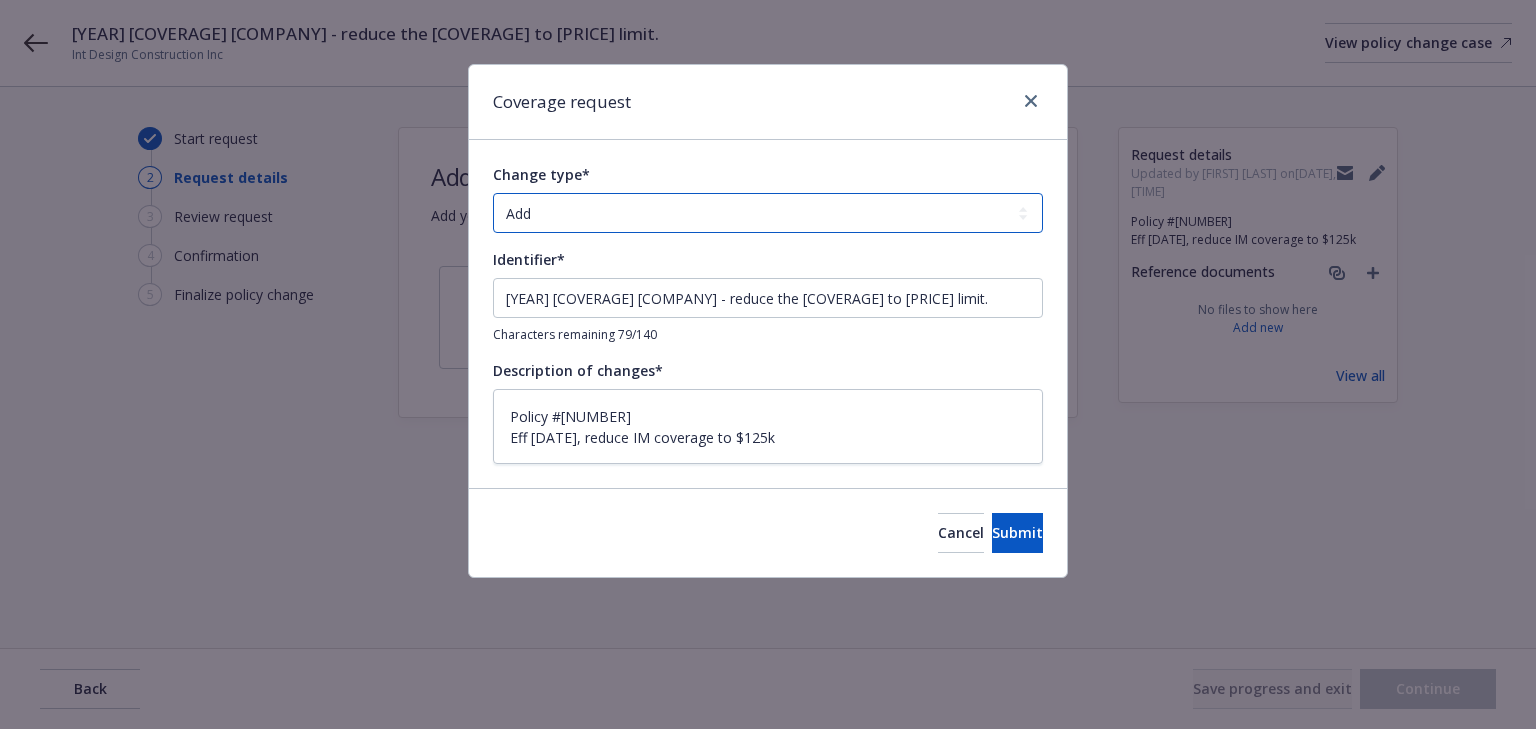 click on "Add Audit Change Remove" at bounding box center (768, 213) 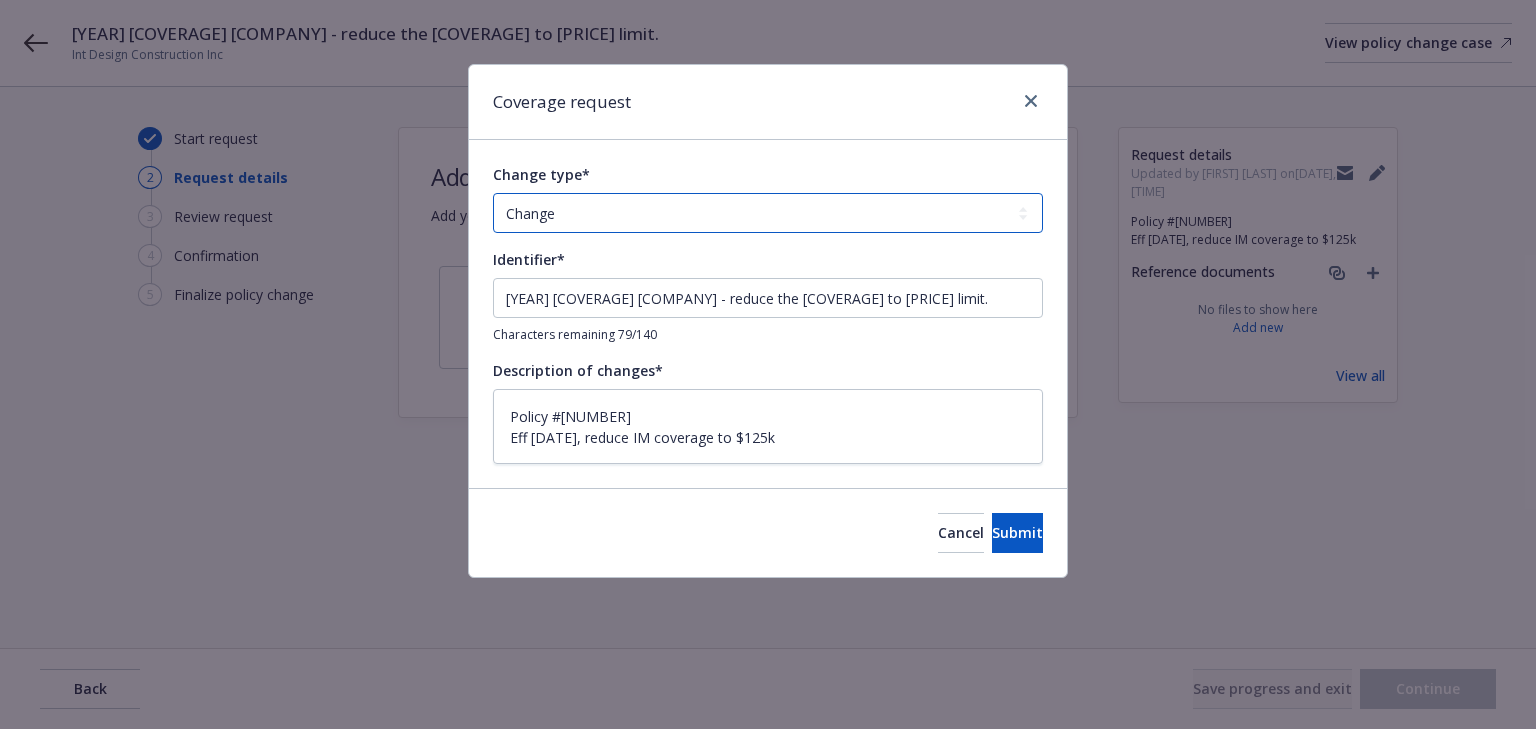 click on "Add Audit Change Remove" at bounding box center (768, 213) 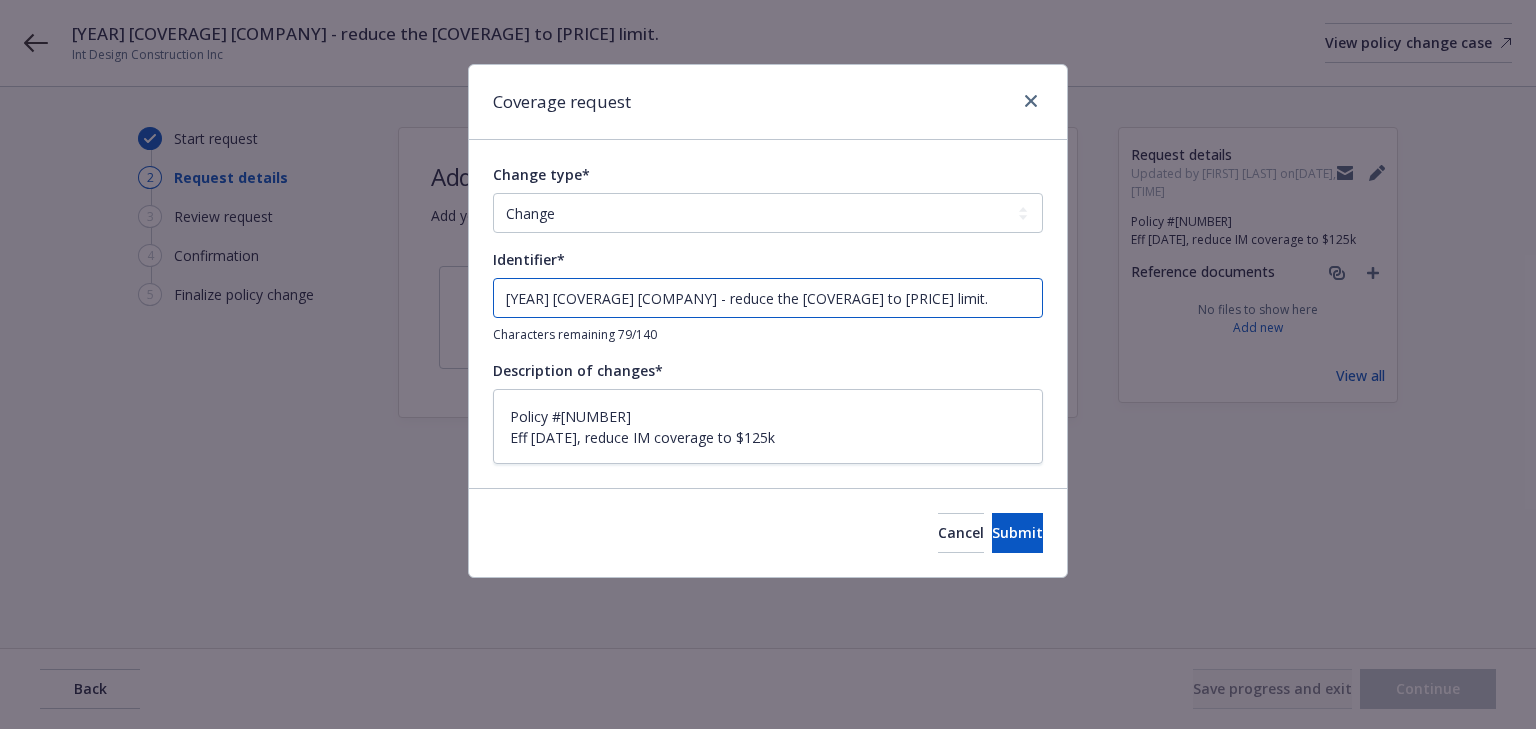 drag, startPoint x: 807, startPoint y: 297, endPoint x: -530, endPoint y: 300, distance: 1337.0034 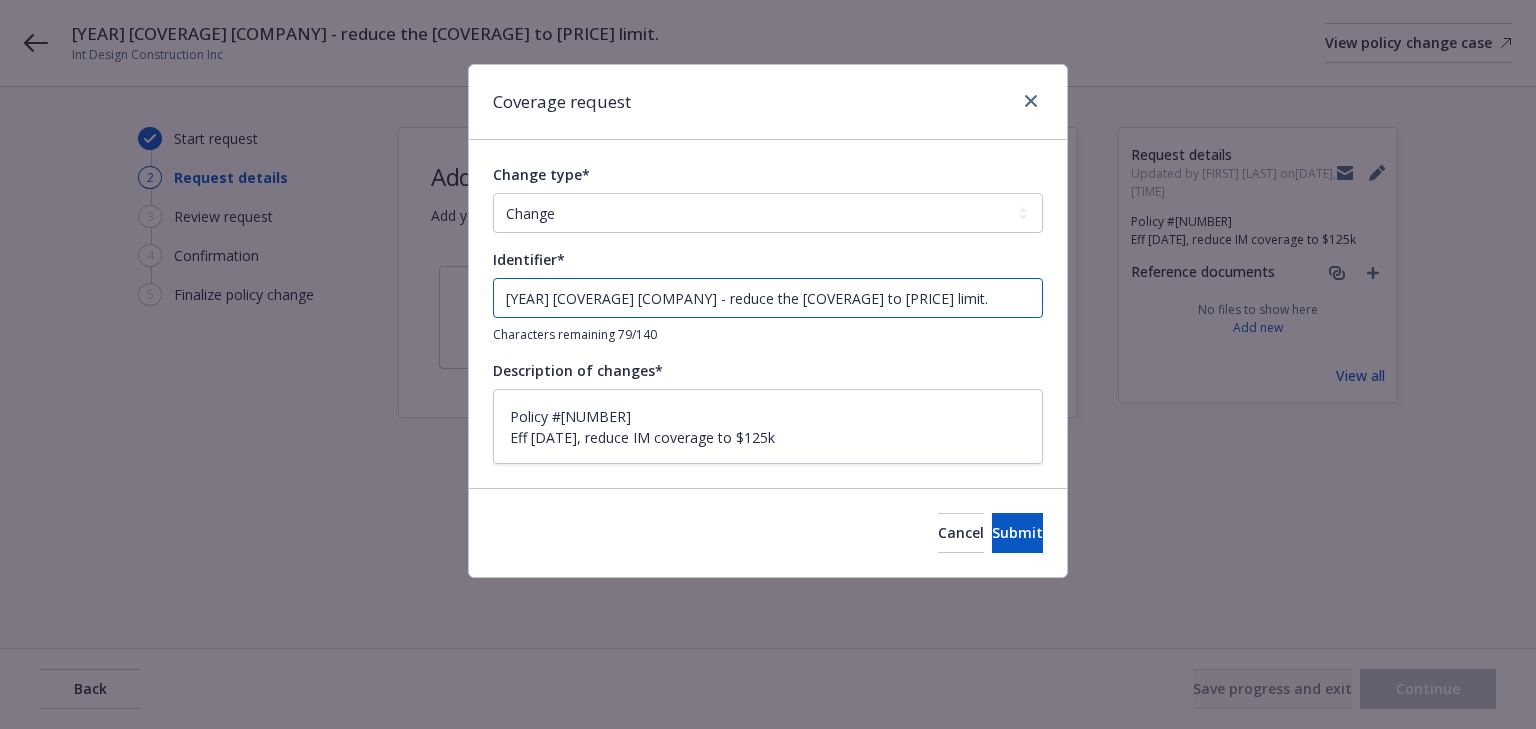 type on "x" 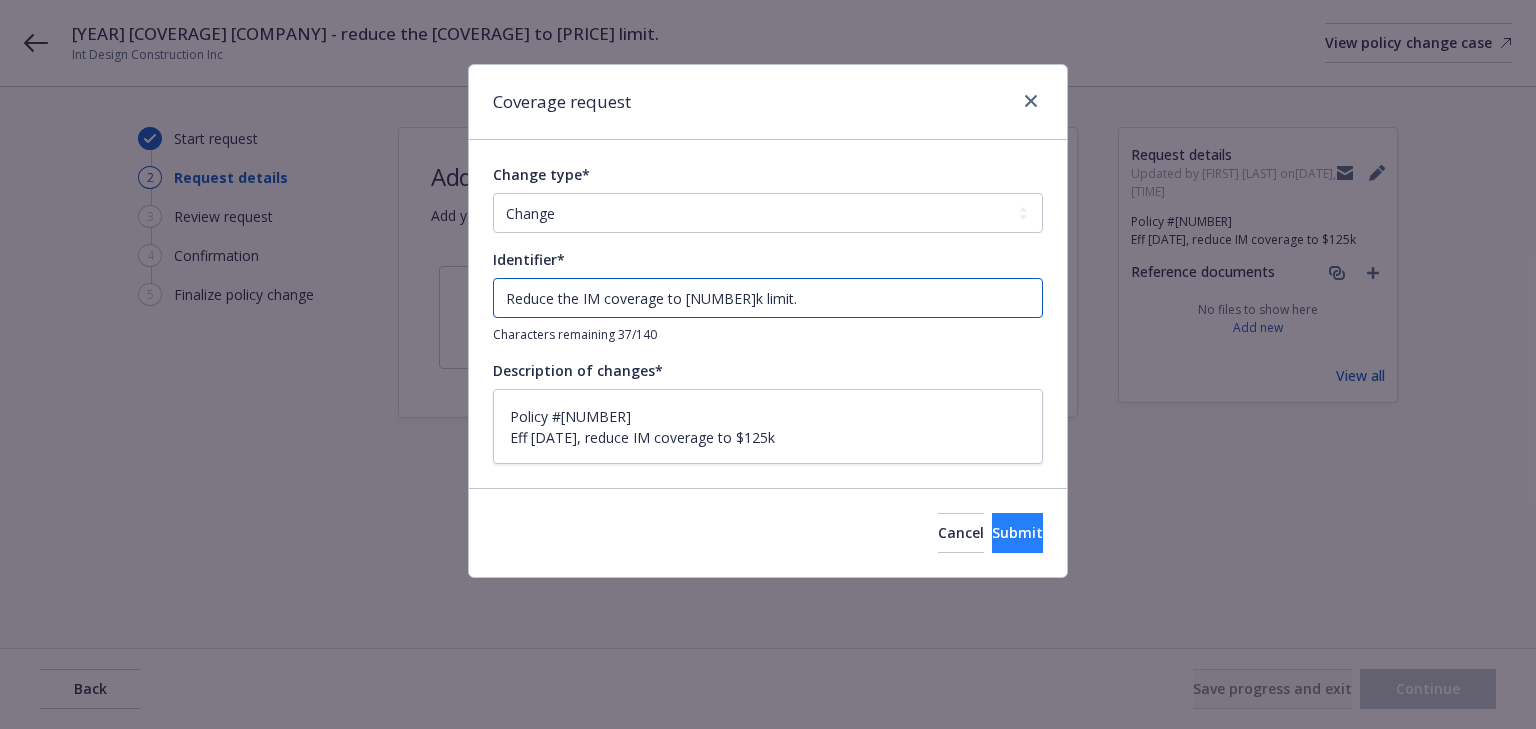 type on "Reduce the IM coverage to [NUMBER]k limit." 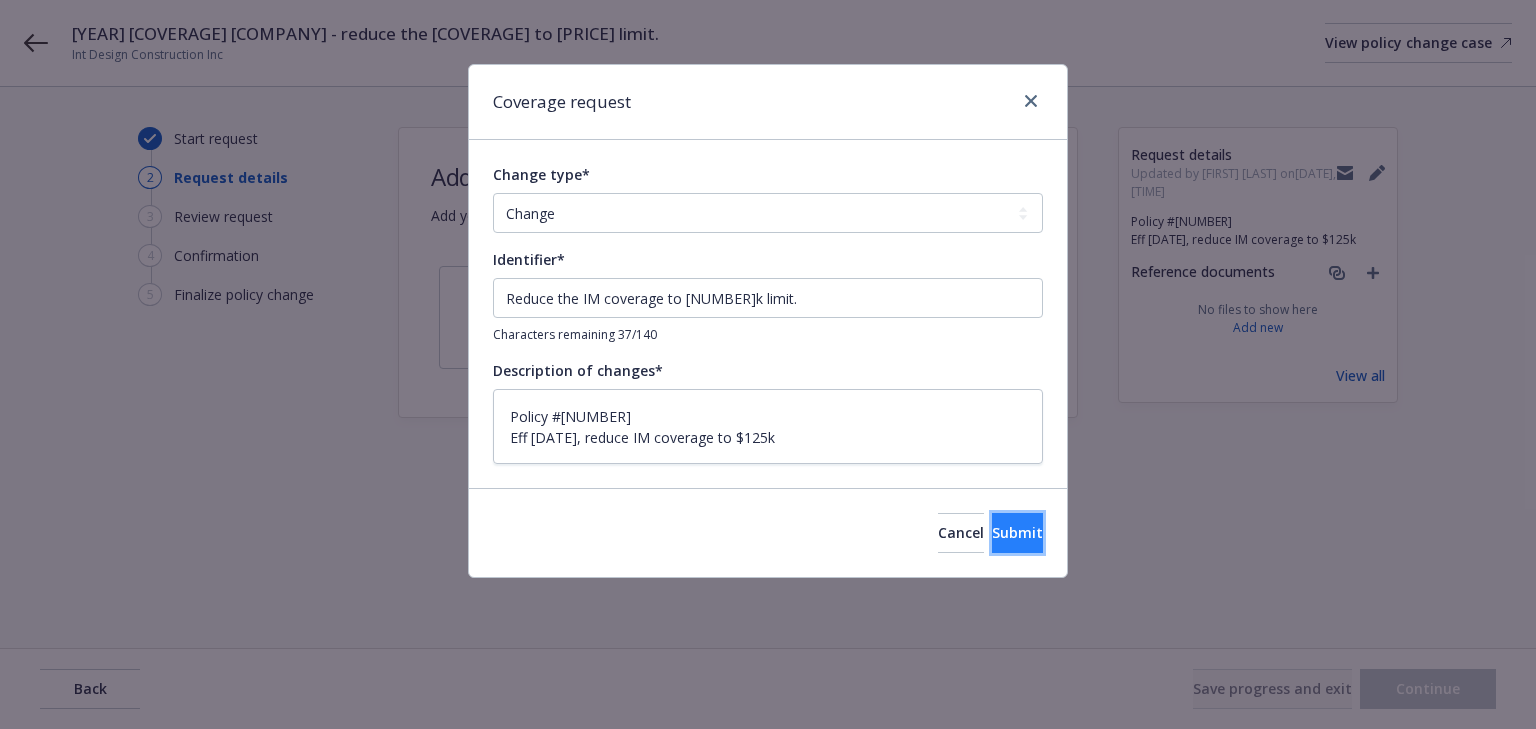 click on "Submit" at bounding box center (1017, 532) 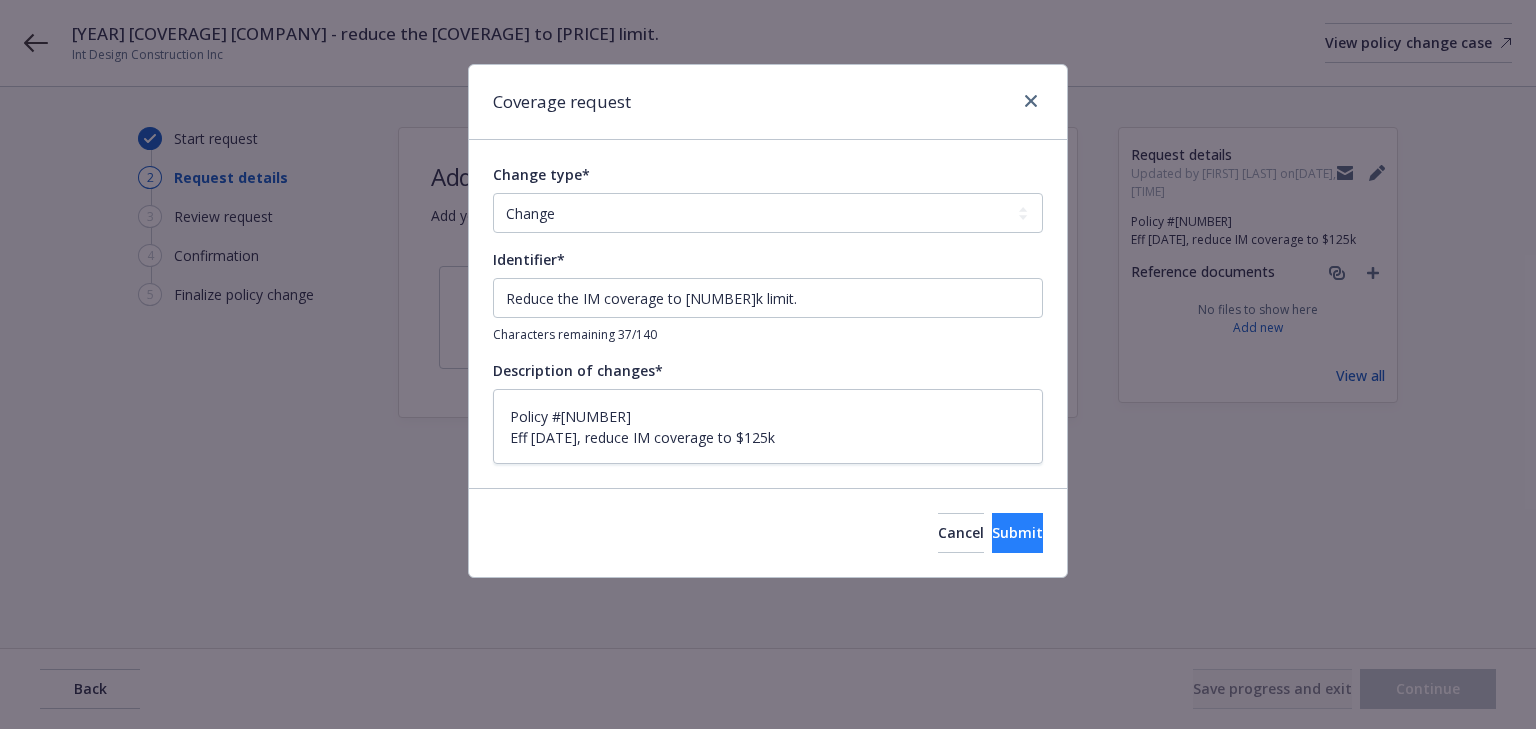 type on "x" 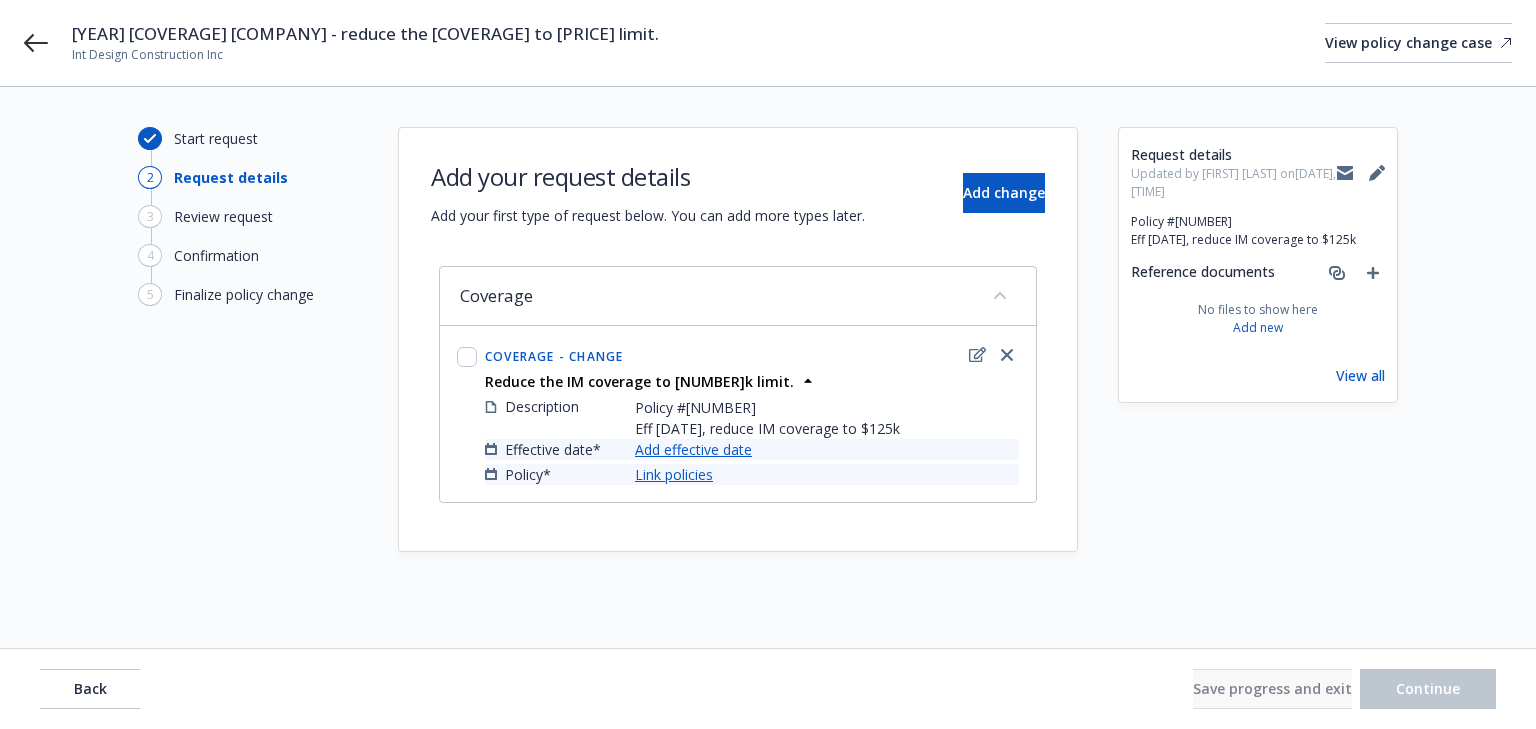 click on "Add effective date" at bounding box center [693, 449] 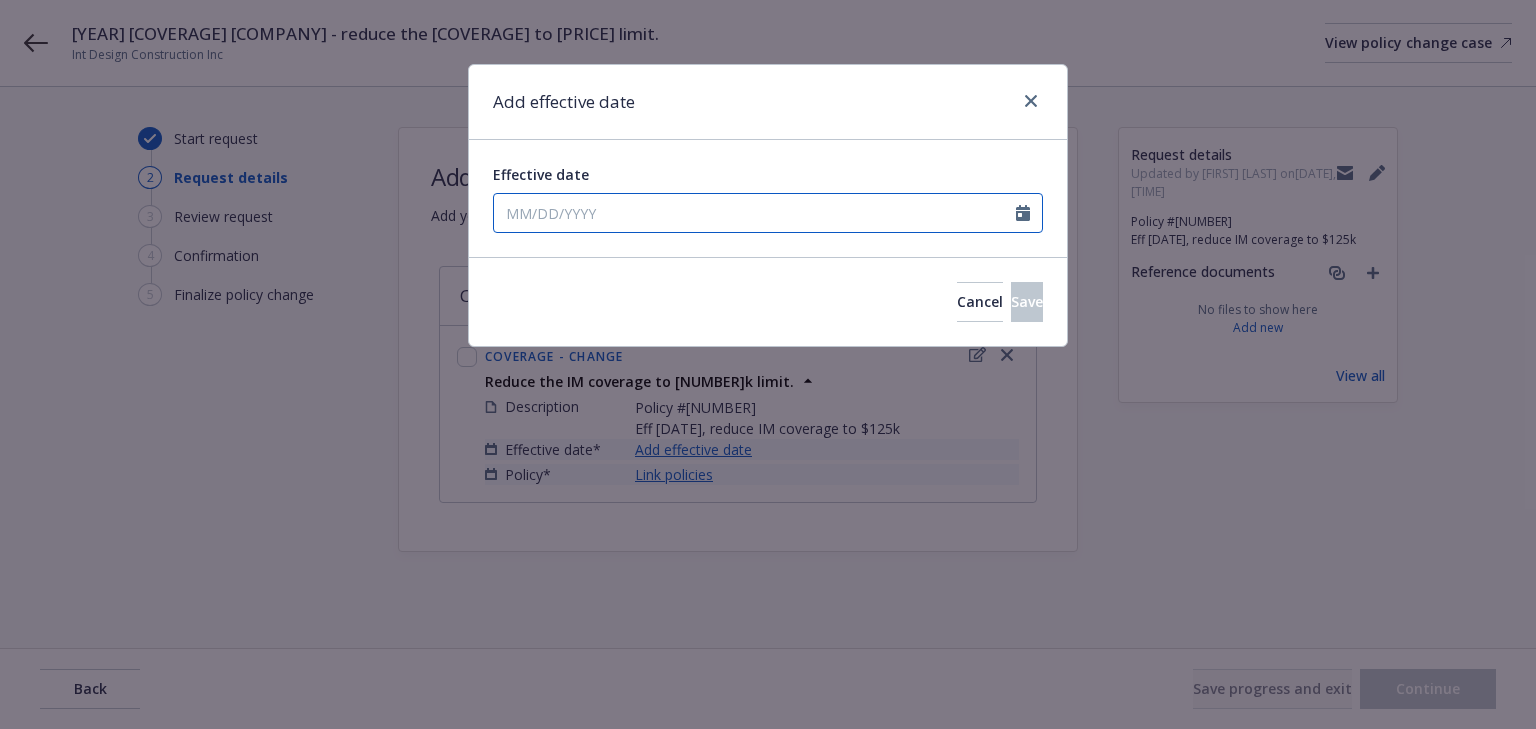 click on "Effective date" at bounding box center [755, 213] 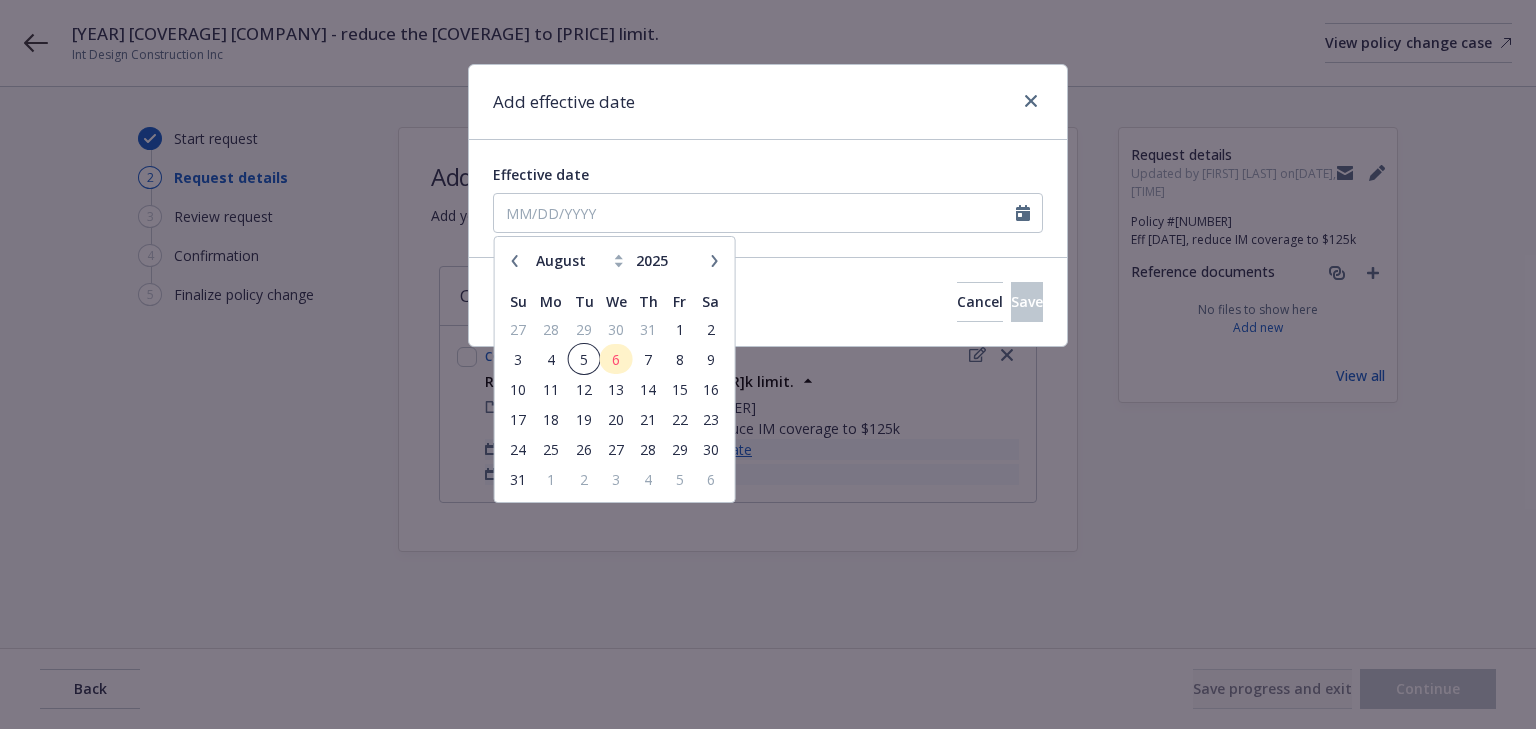 click on "5" at bounding box center [583, 359] 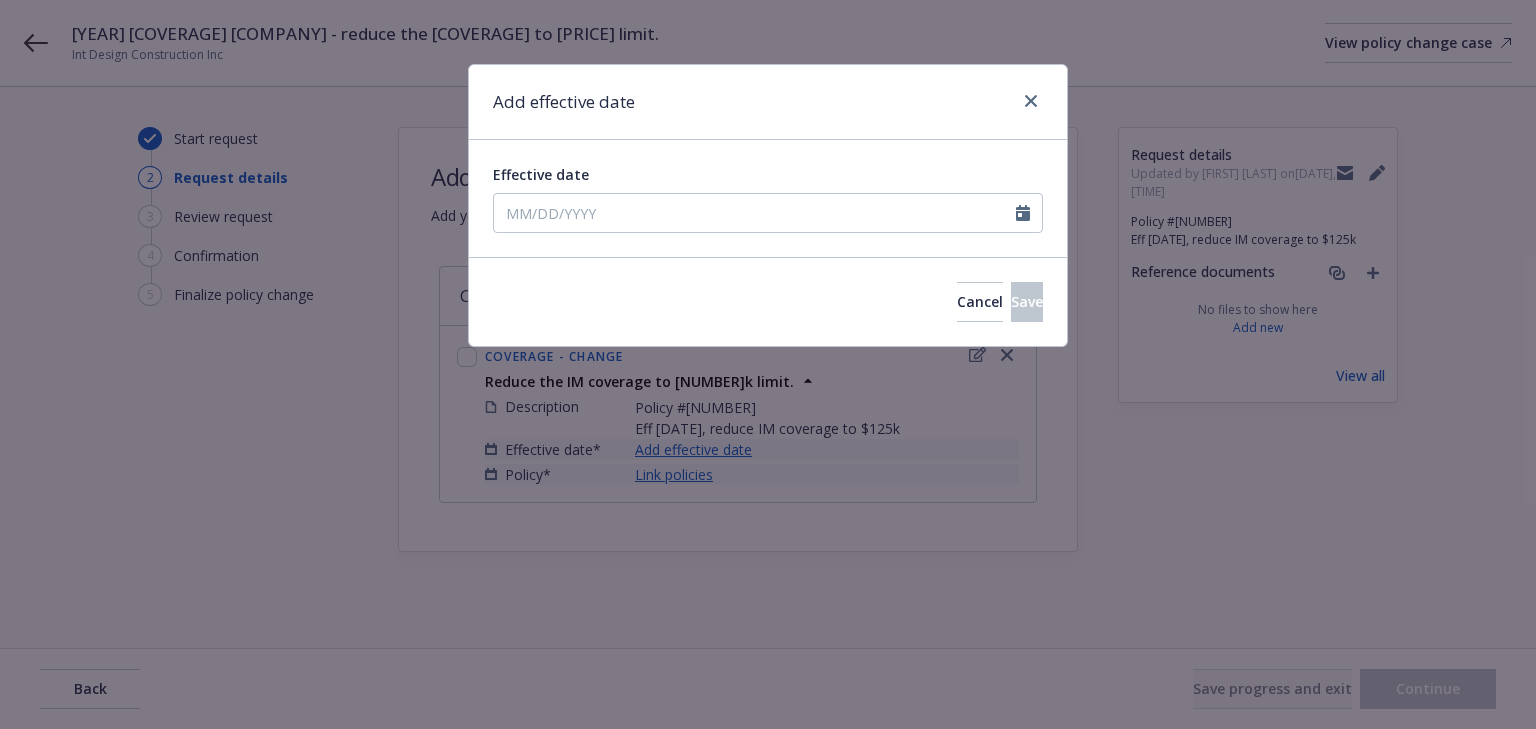 type on "08/05/2025" 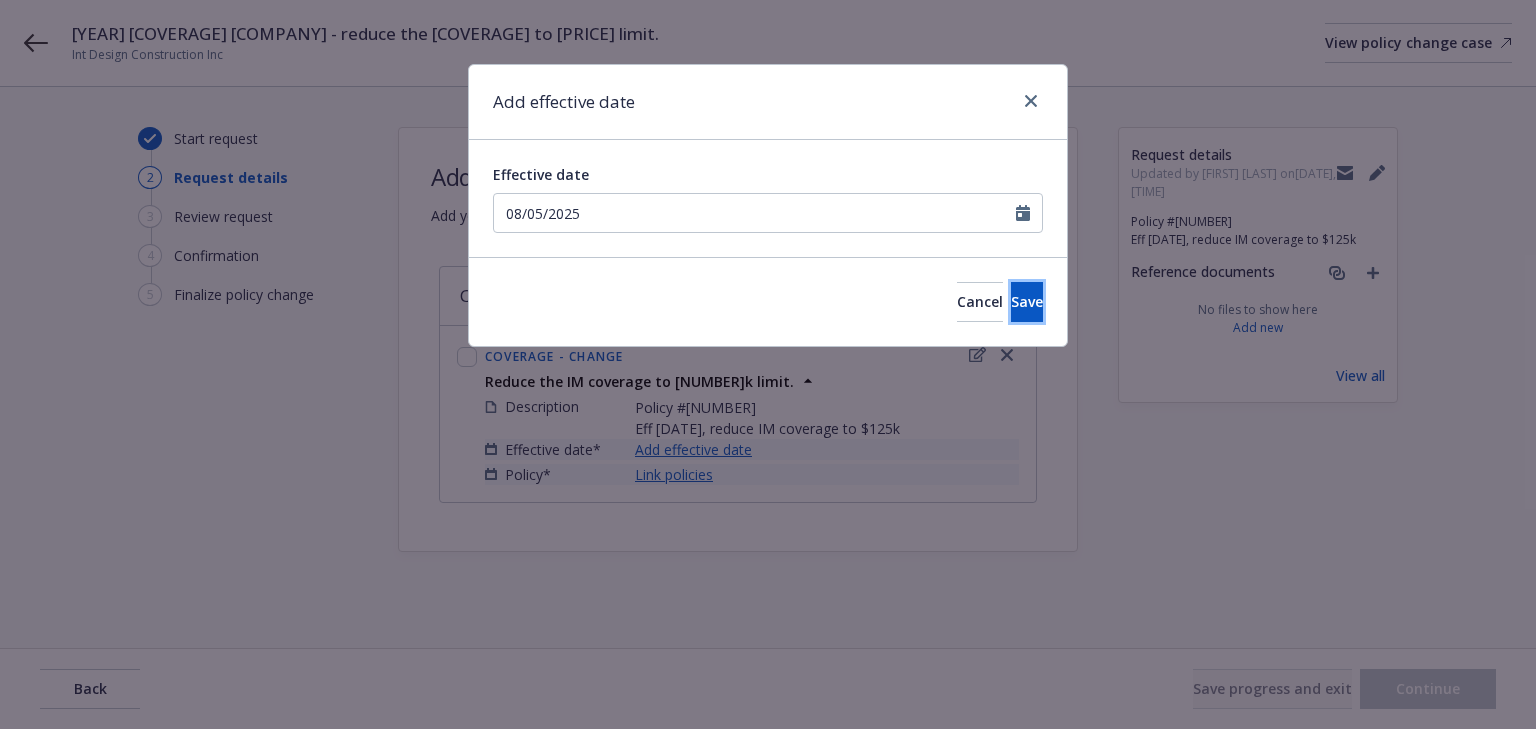 drag, startPoint x: 1027, startPoint y: 306, endPoint x: 1012, endPoint y: 335, distance: 32.649654 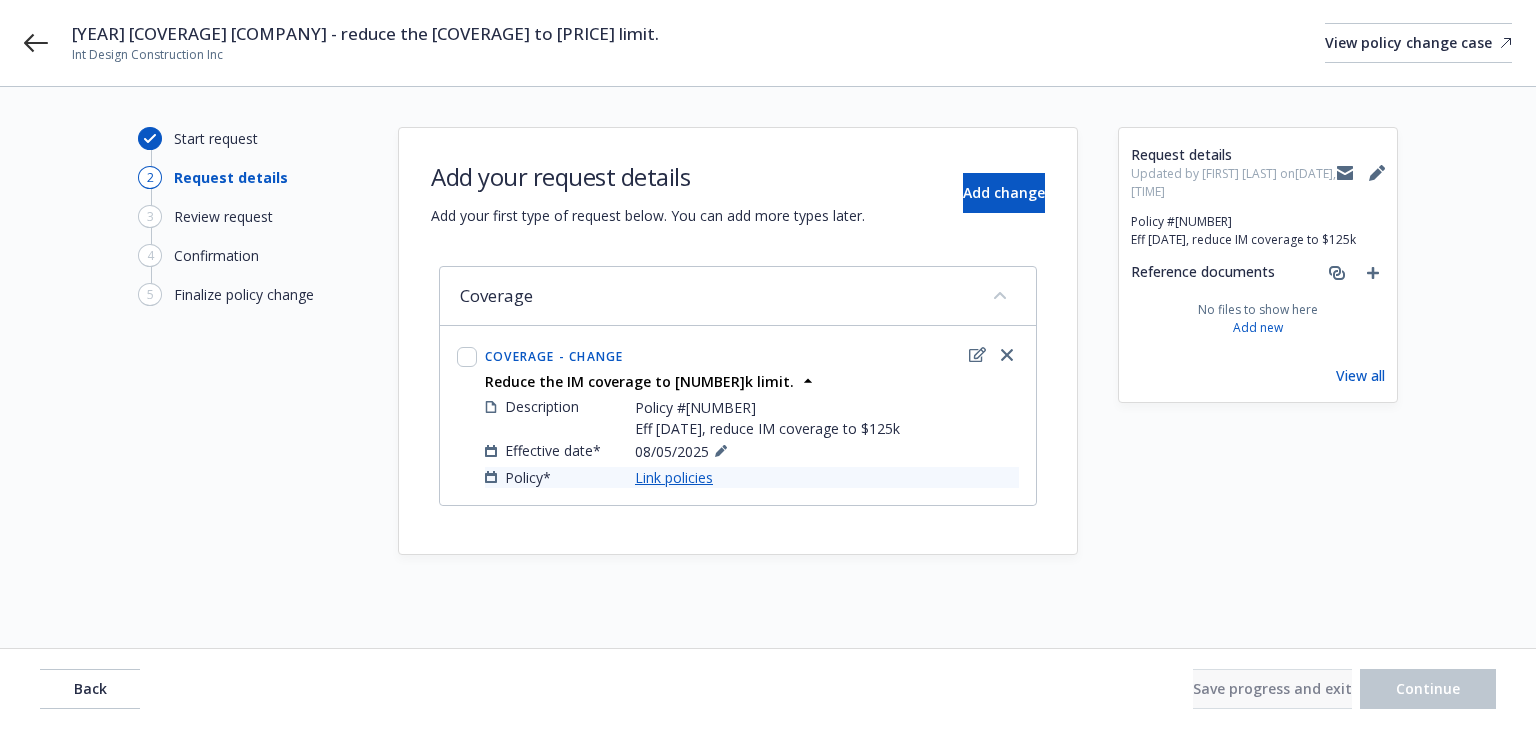 click on "Link policies" at bounding box center (674, 477) 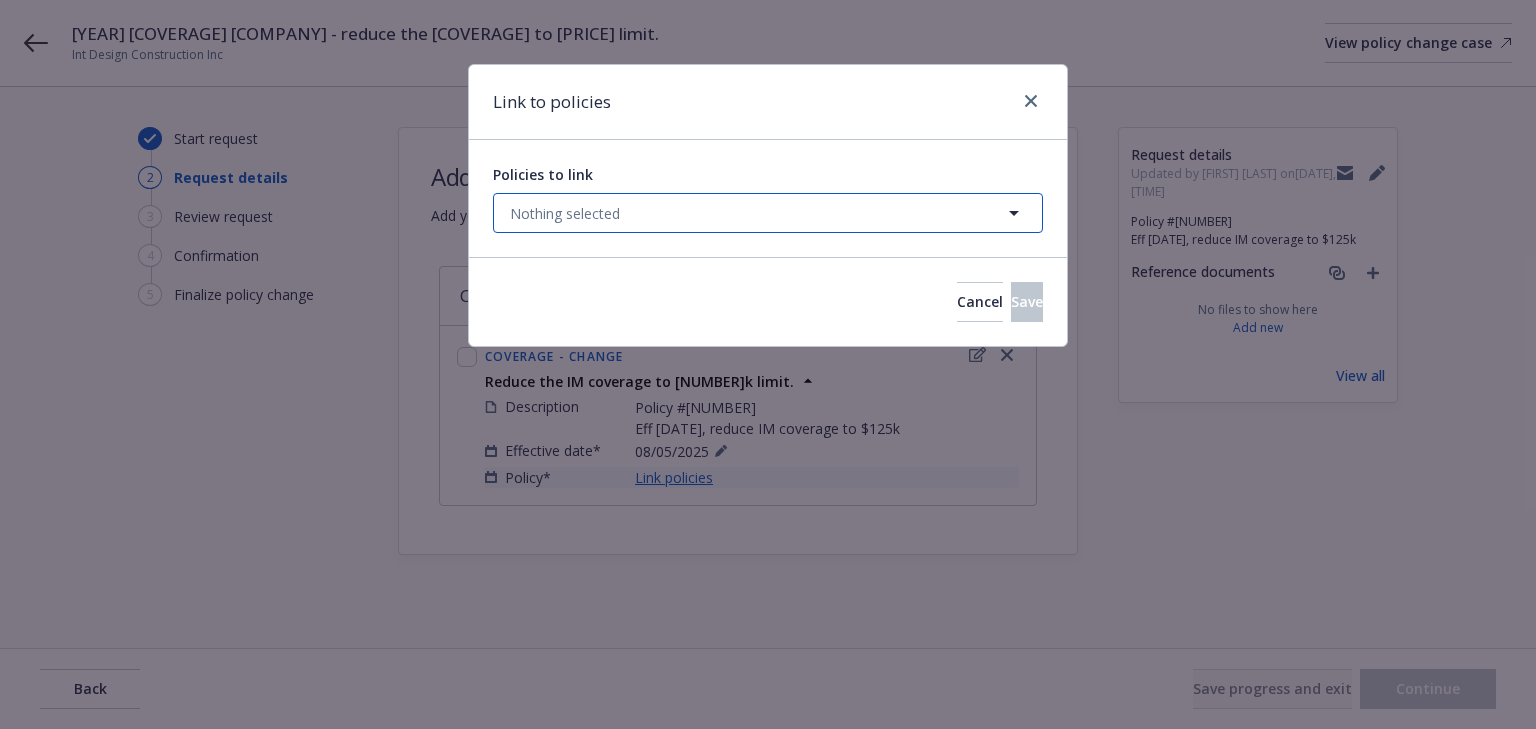 click on "Nothing selected" at bounding box center (565, 213) 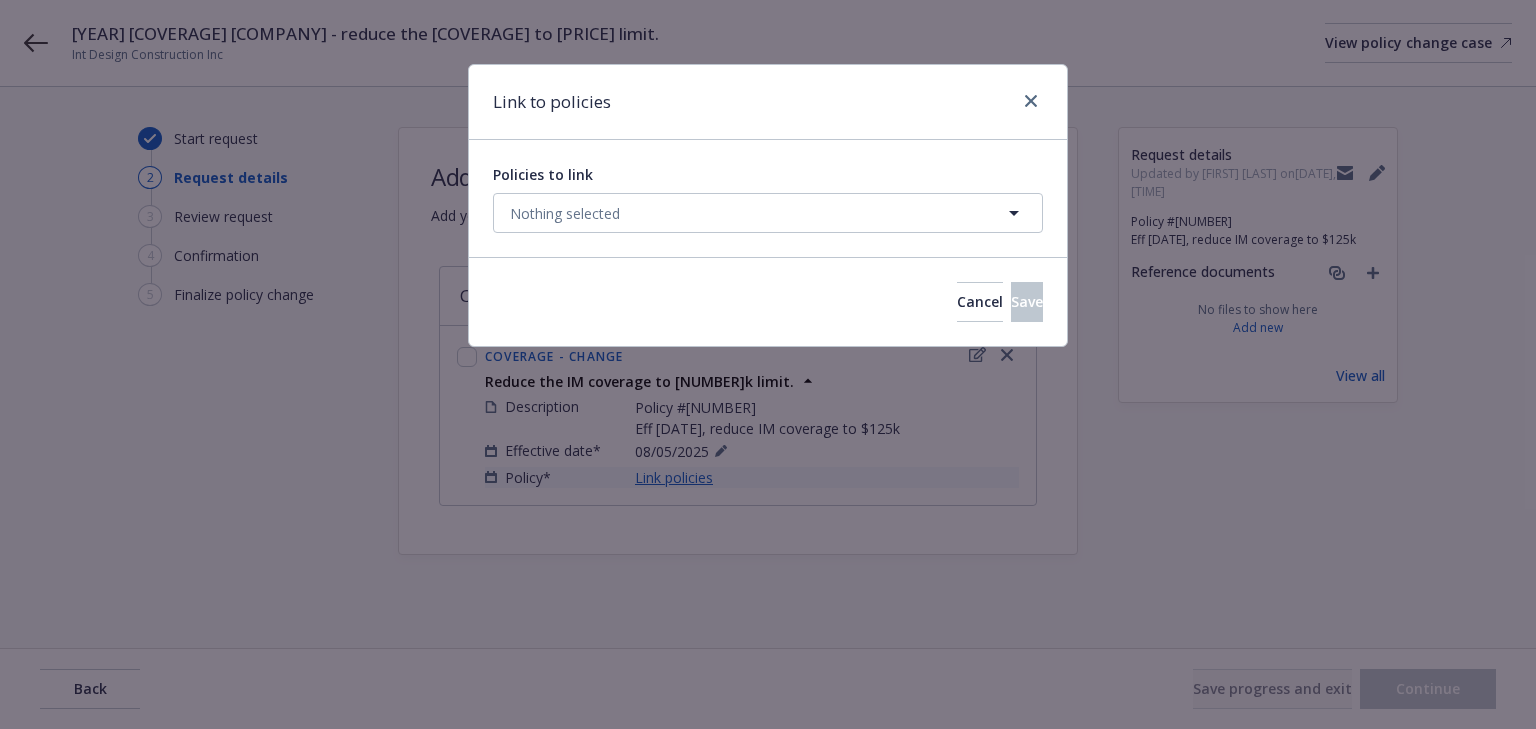 select on "ACTIVE" 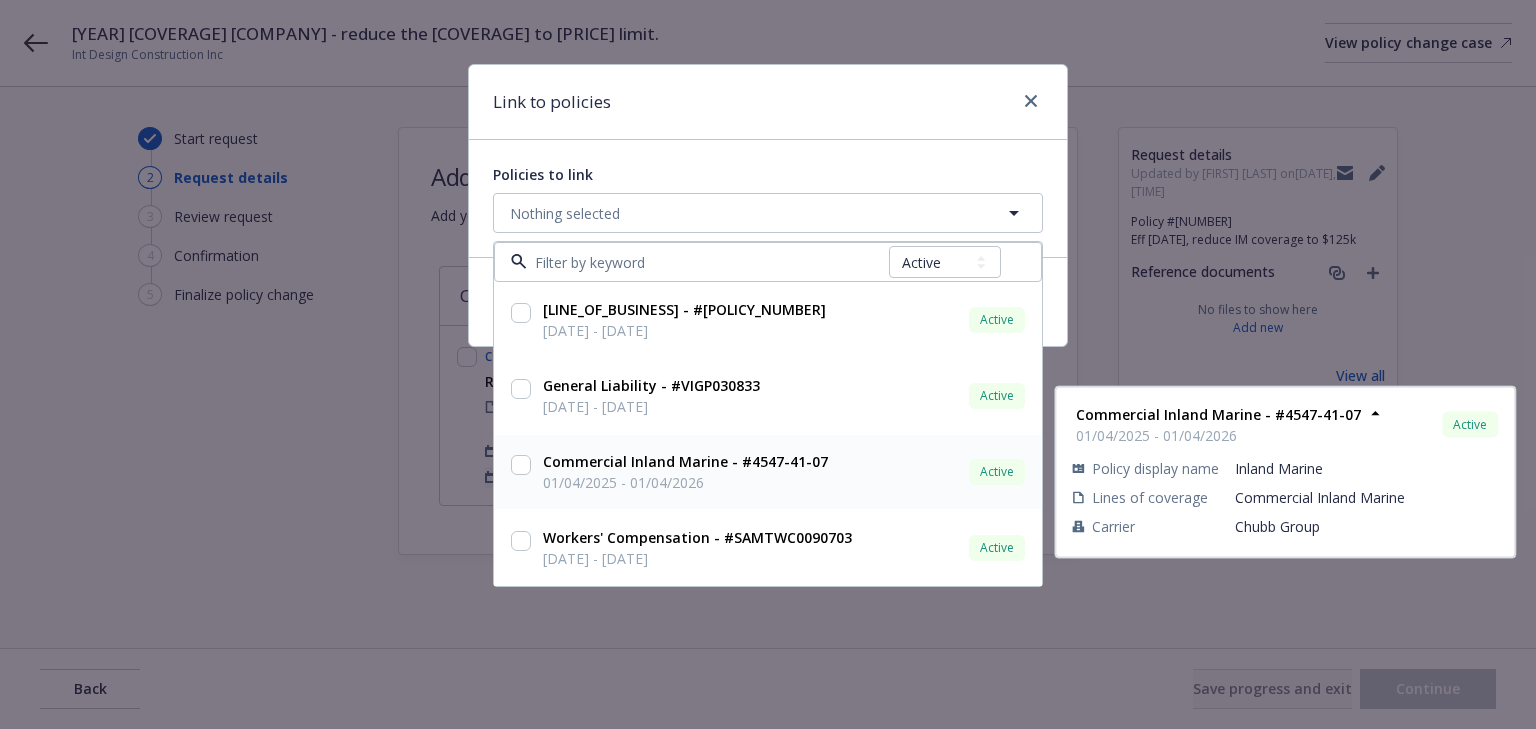 click at bounding box center [521, 465] 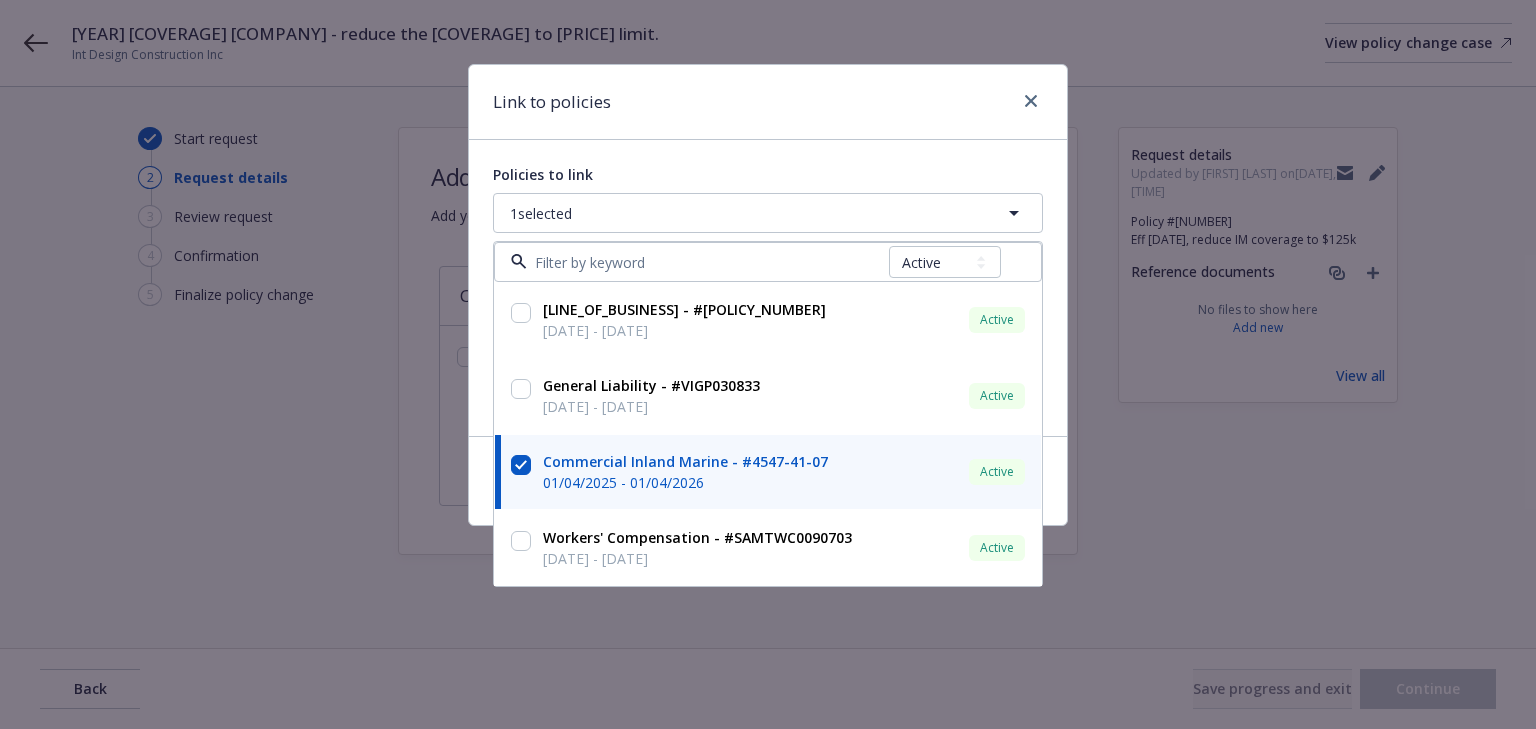 click on "Link to policies" at bounding box center [768, 102] 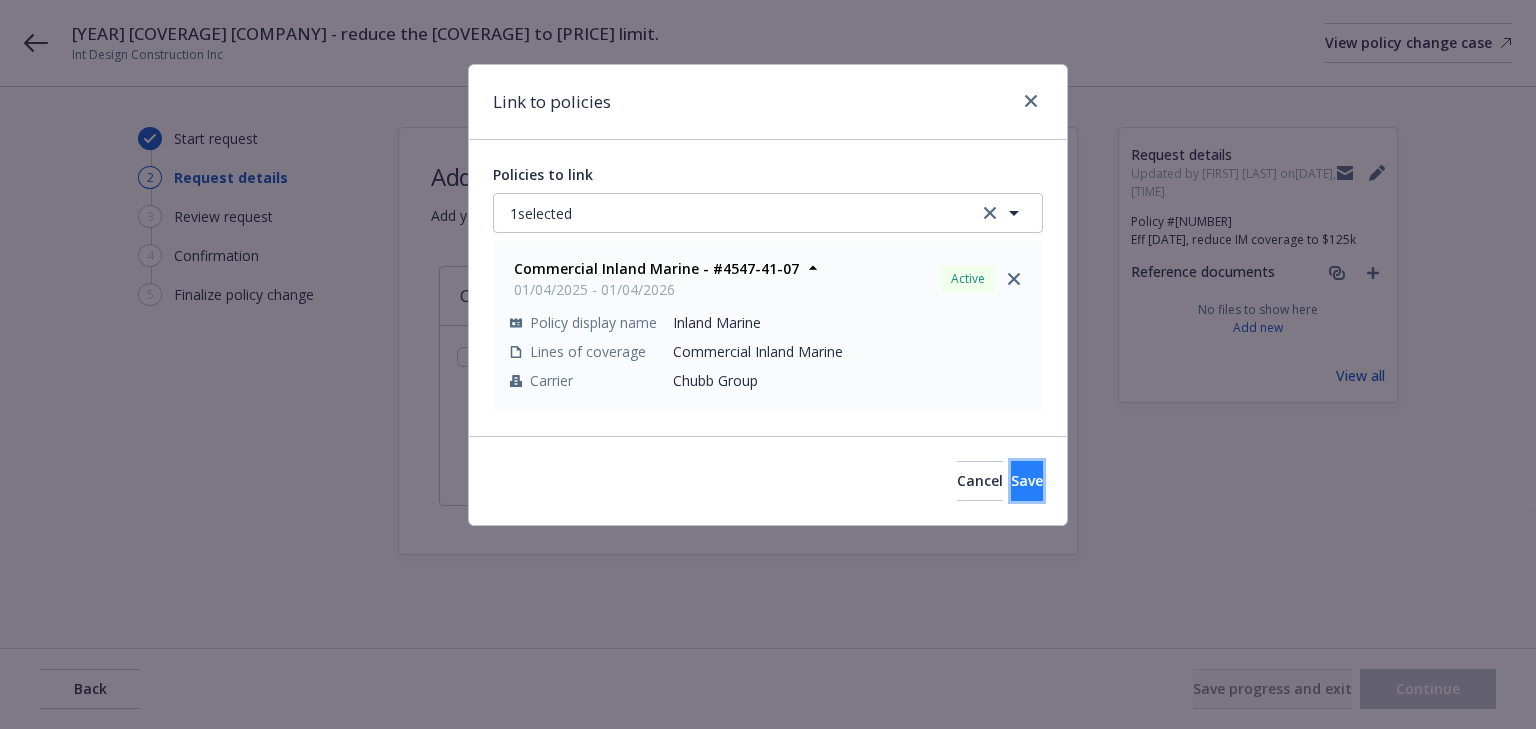 click on "Save" at bounding box center (1027, 481) 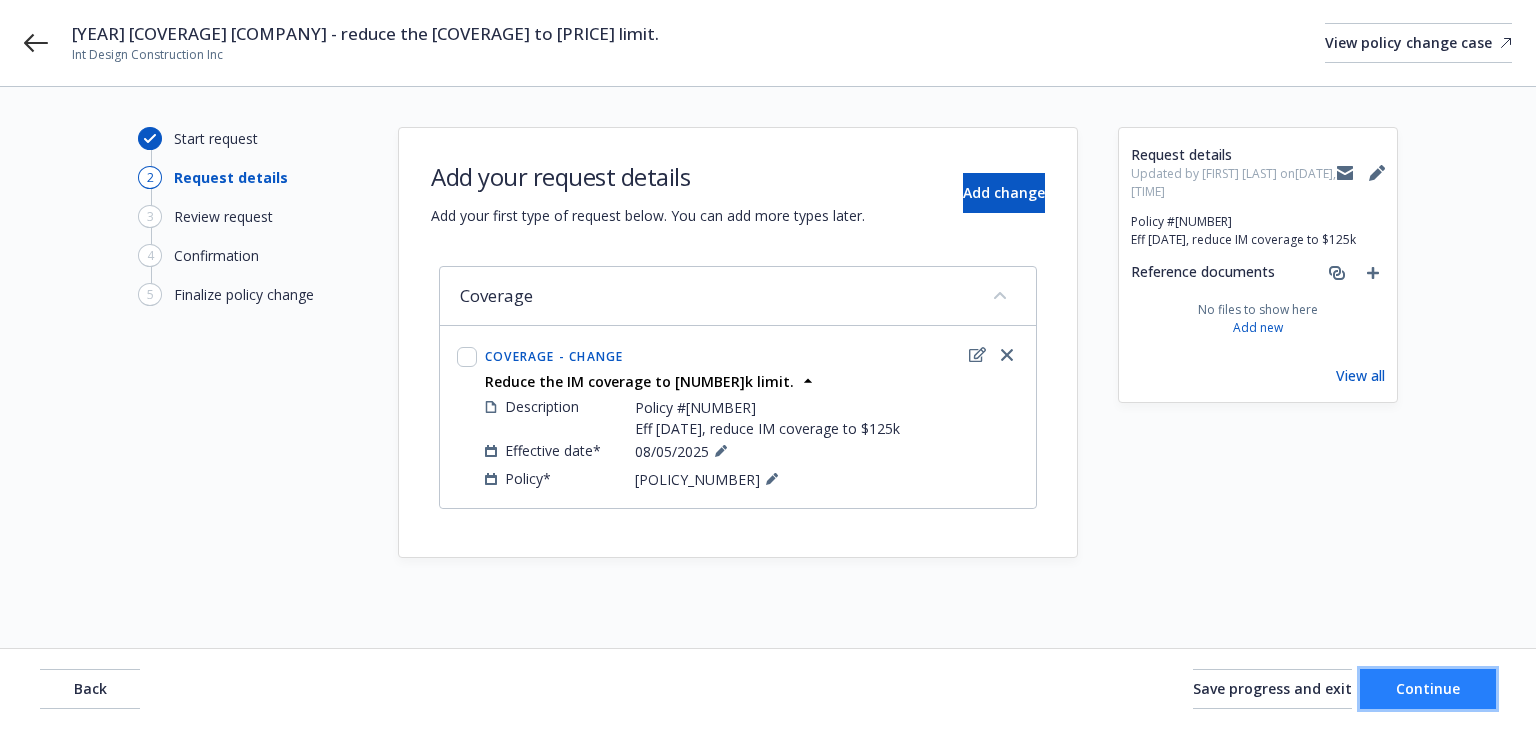 click on "Continue" at bounding box center [1428, 689] 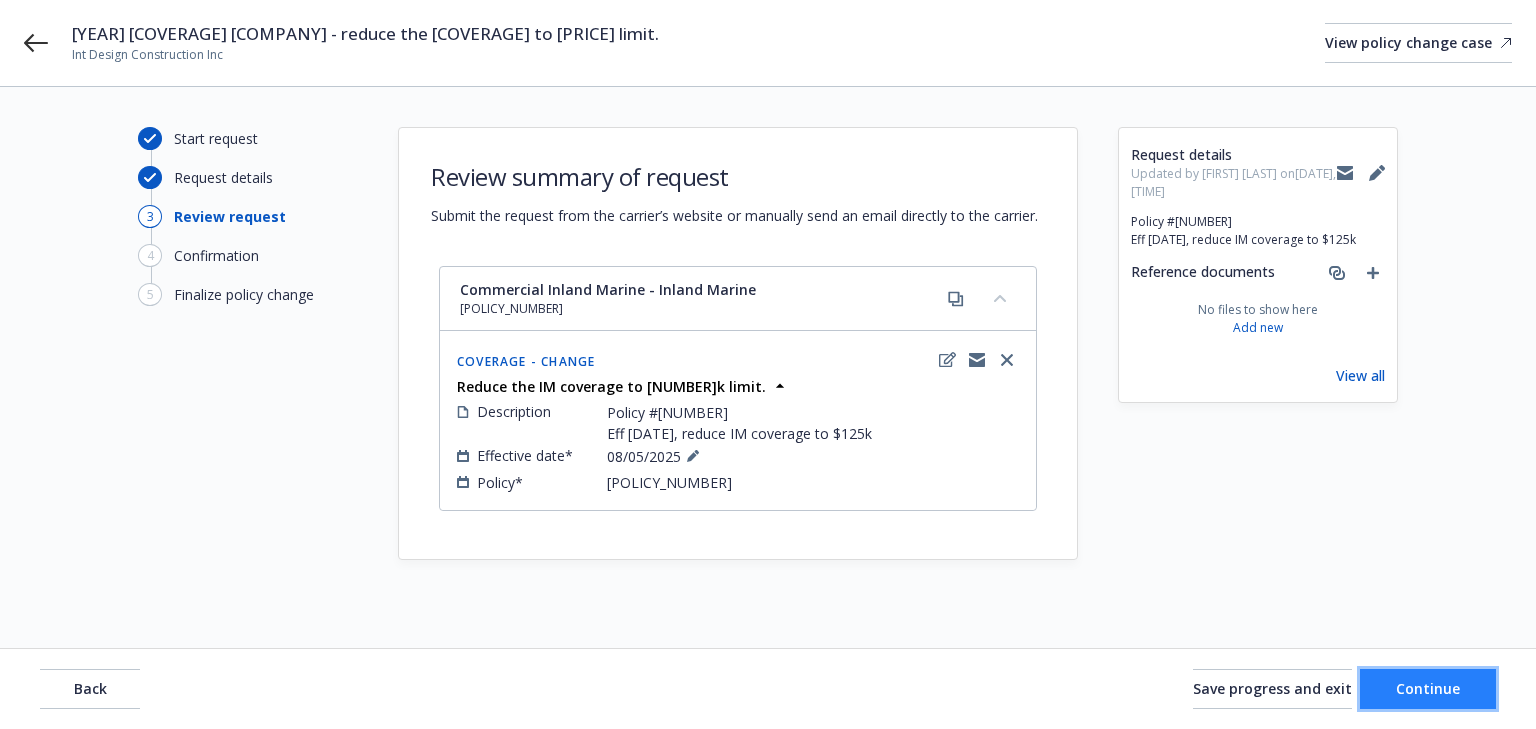 click on "Continue" at bounding box center (1428, 689) 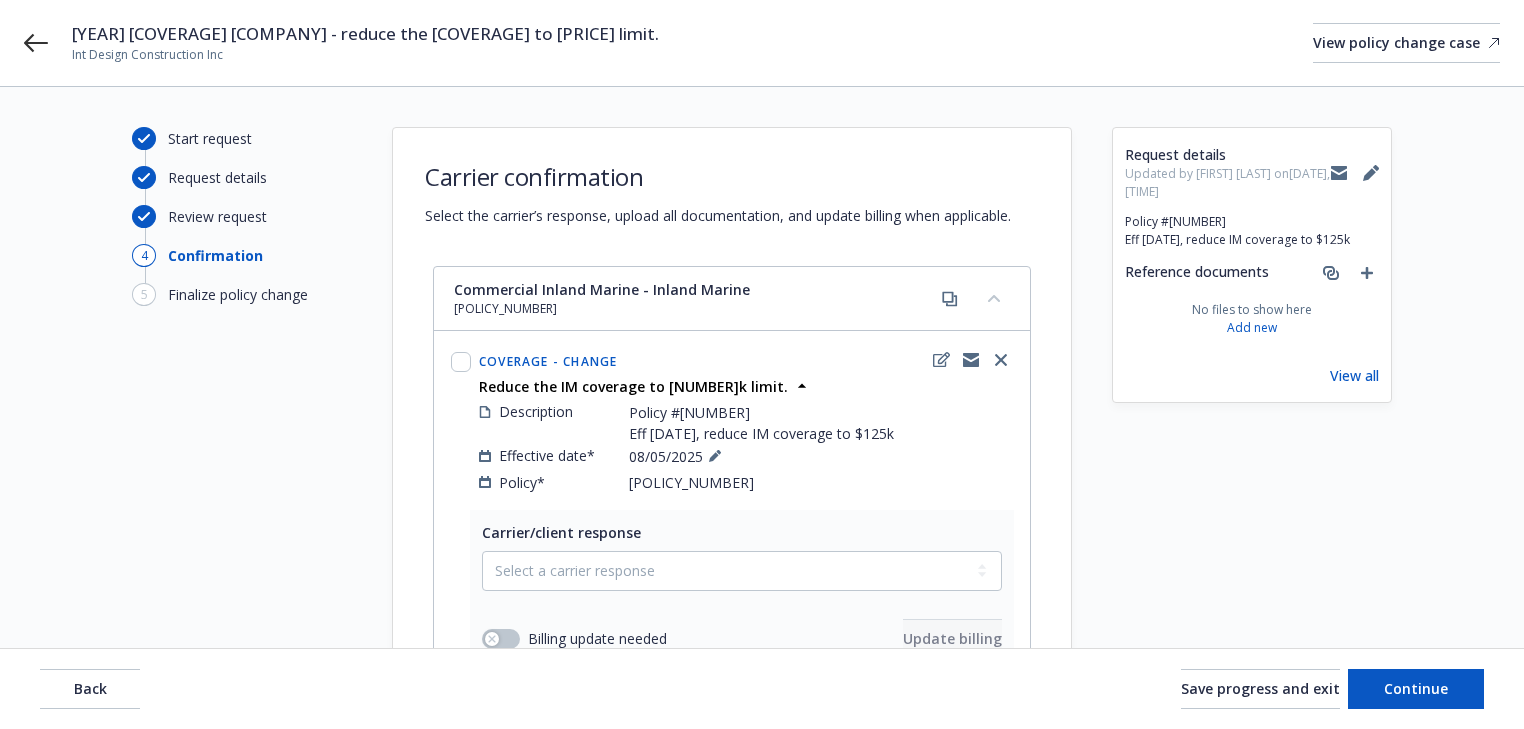 scroll, scrollTop: 240, scrollLeft: 0, axis: vertical 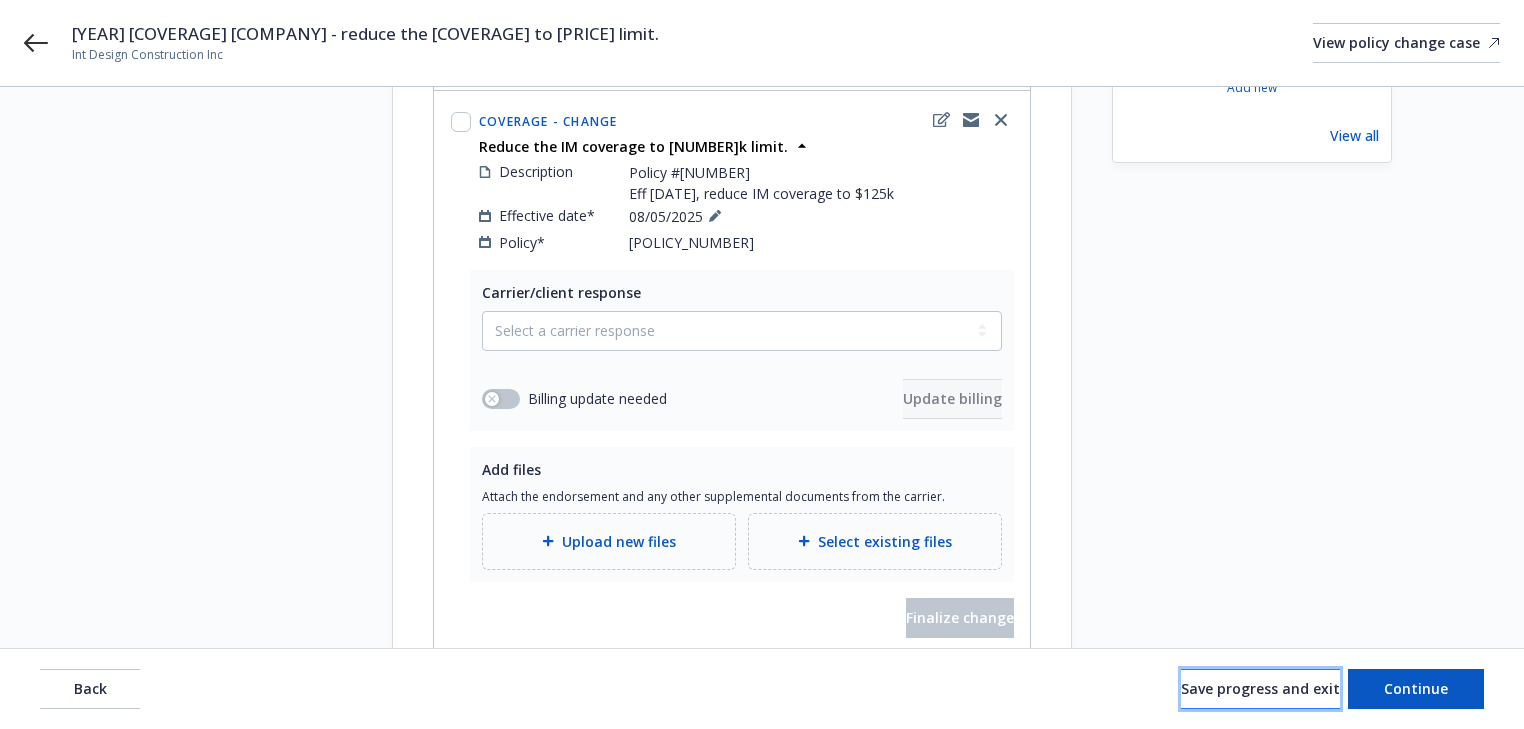 click on "Save progress and exit" at bounding box center [1260, 688] 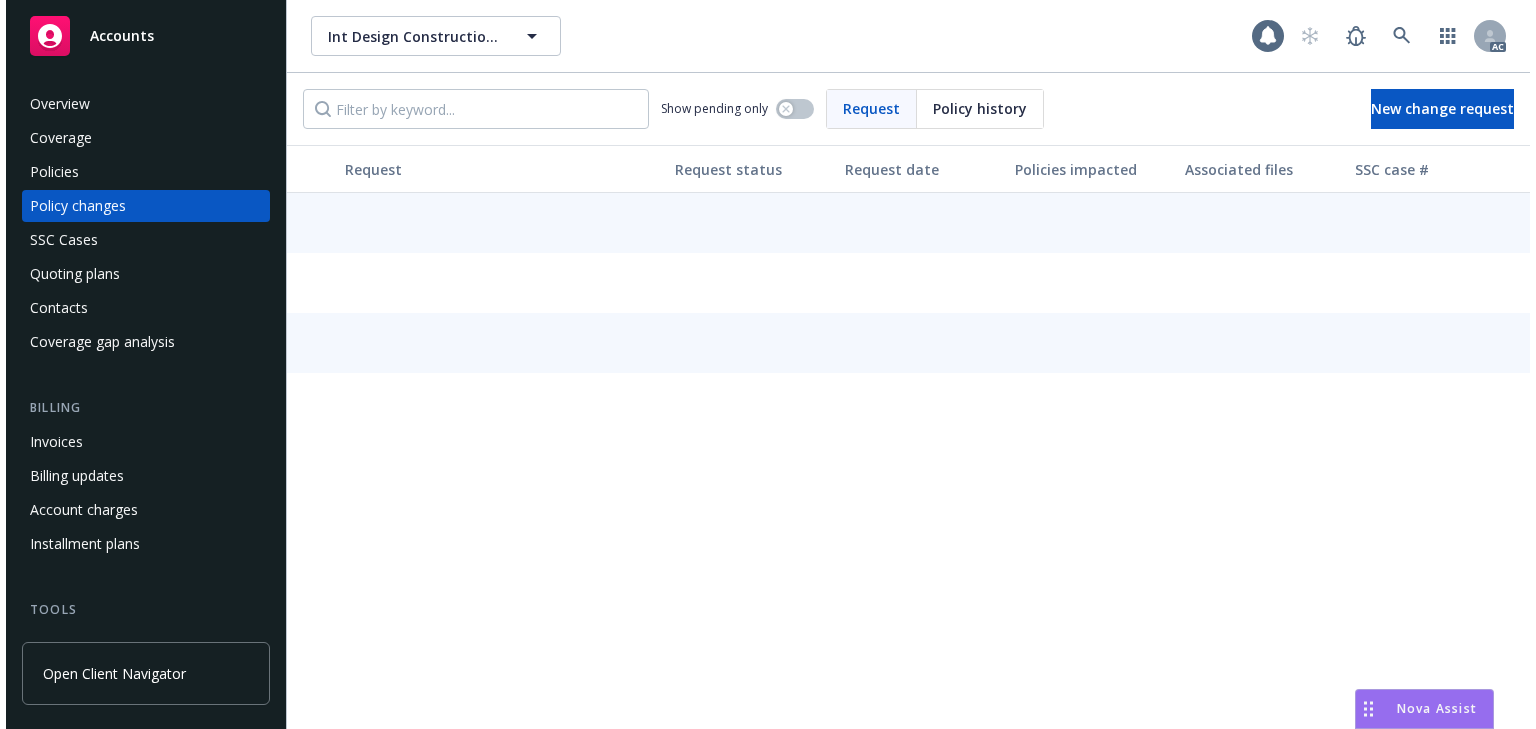 scroll, scrollTop: 0, scrollLeft: 0, axis: both 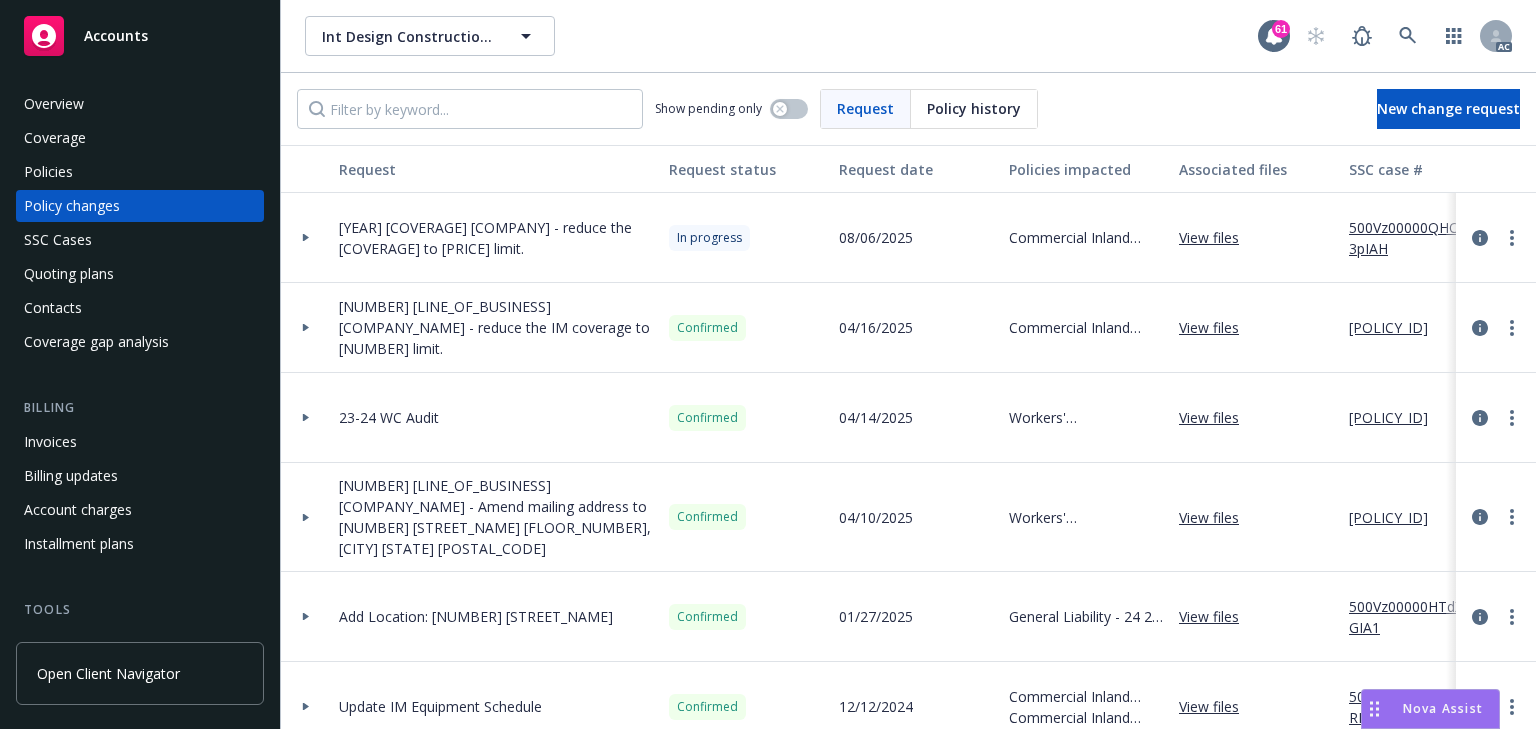 click on "500Vz00000QHO3pIAH" at bounding box center (1416, 238) 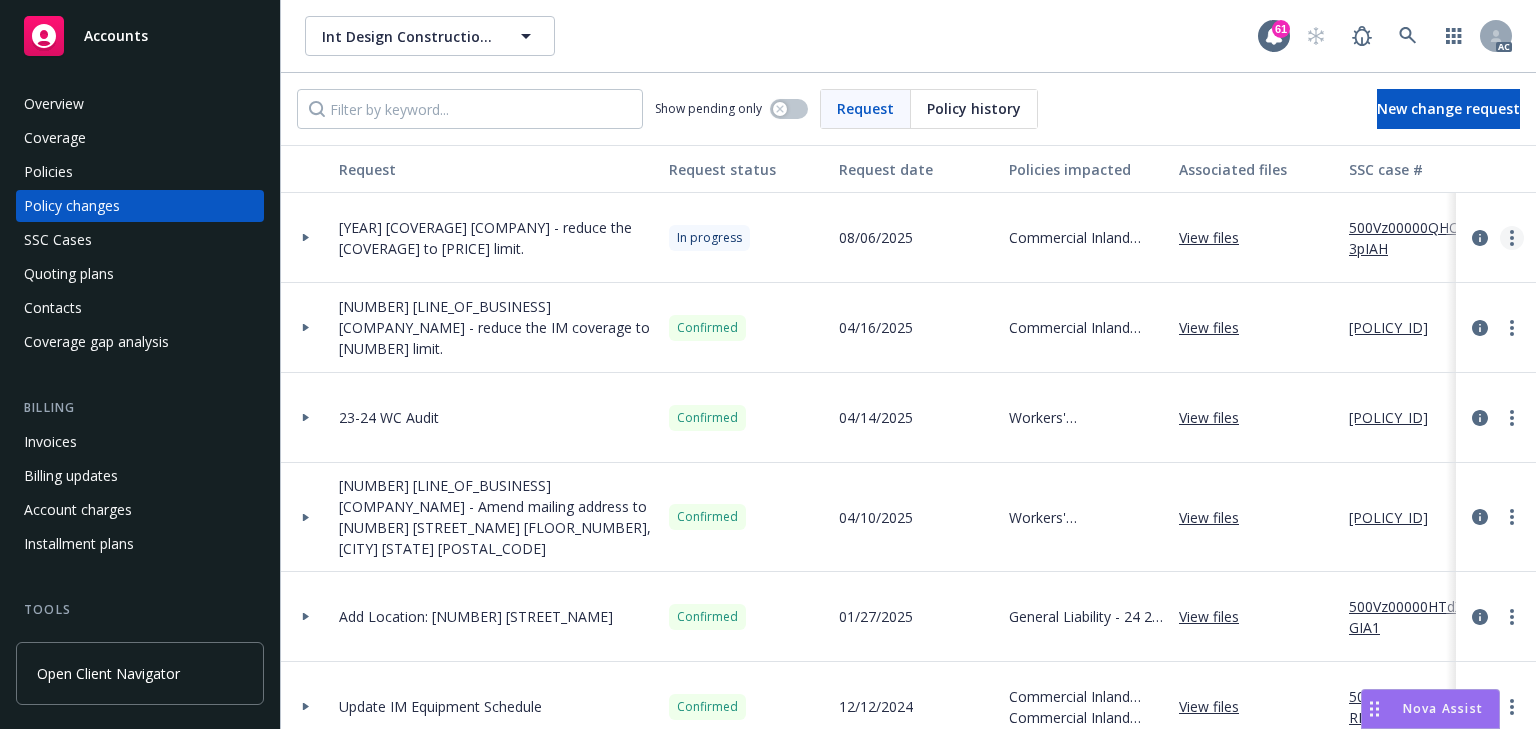 click at bounding box center (1512, 238) 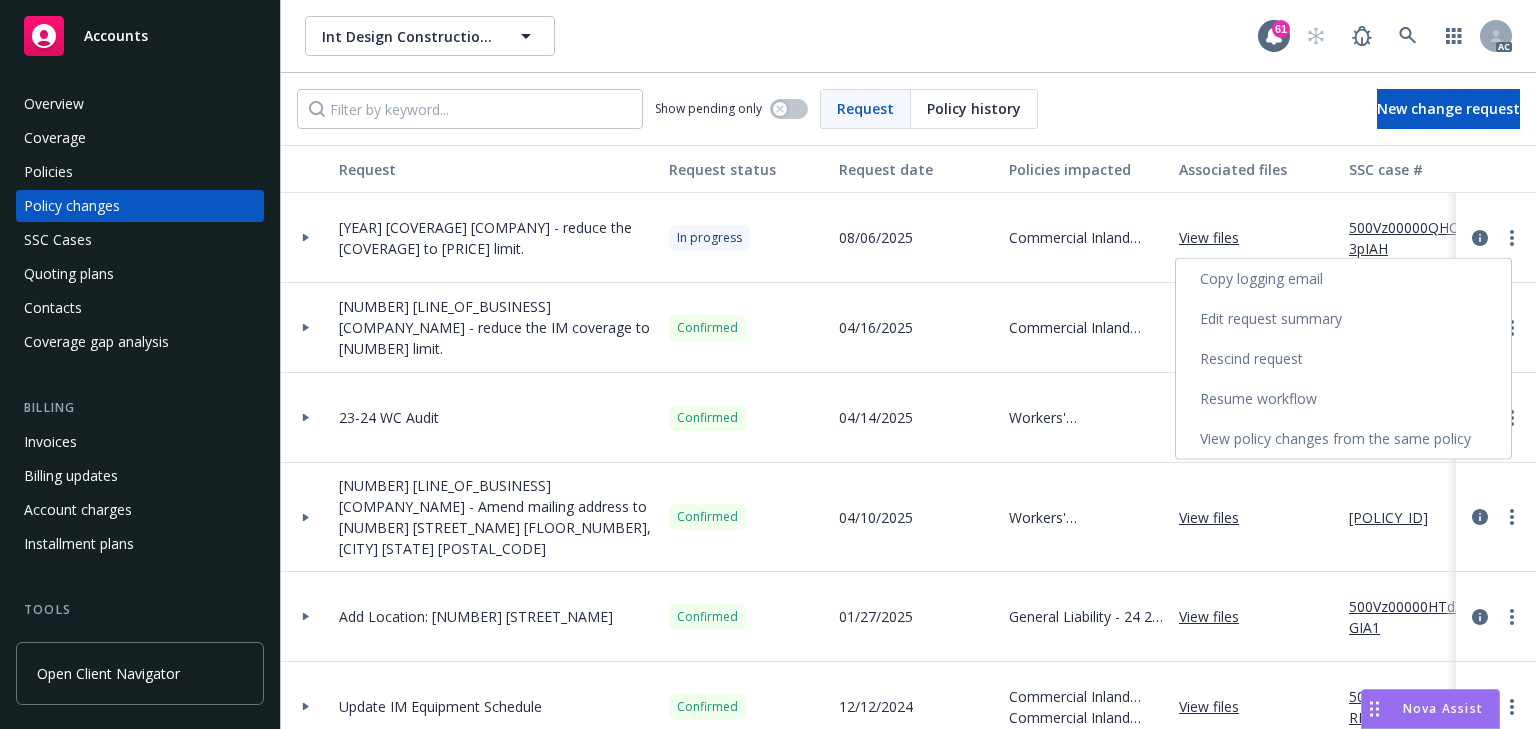 click on "Copy logging email" at bounding box center [1343, 279] 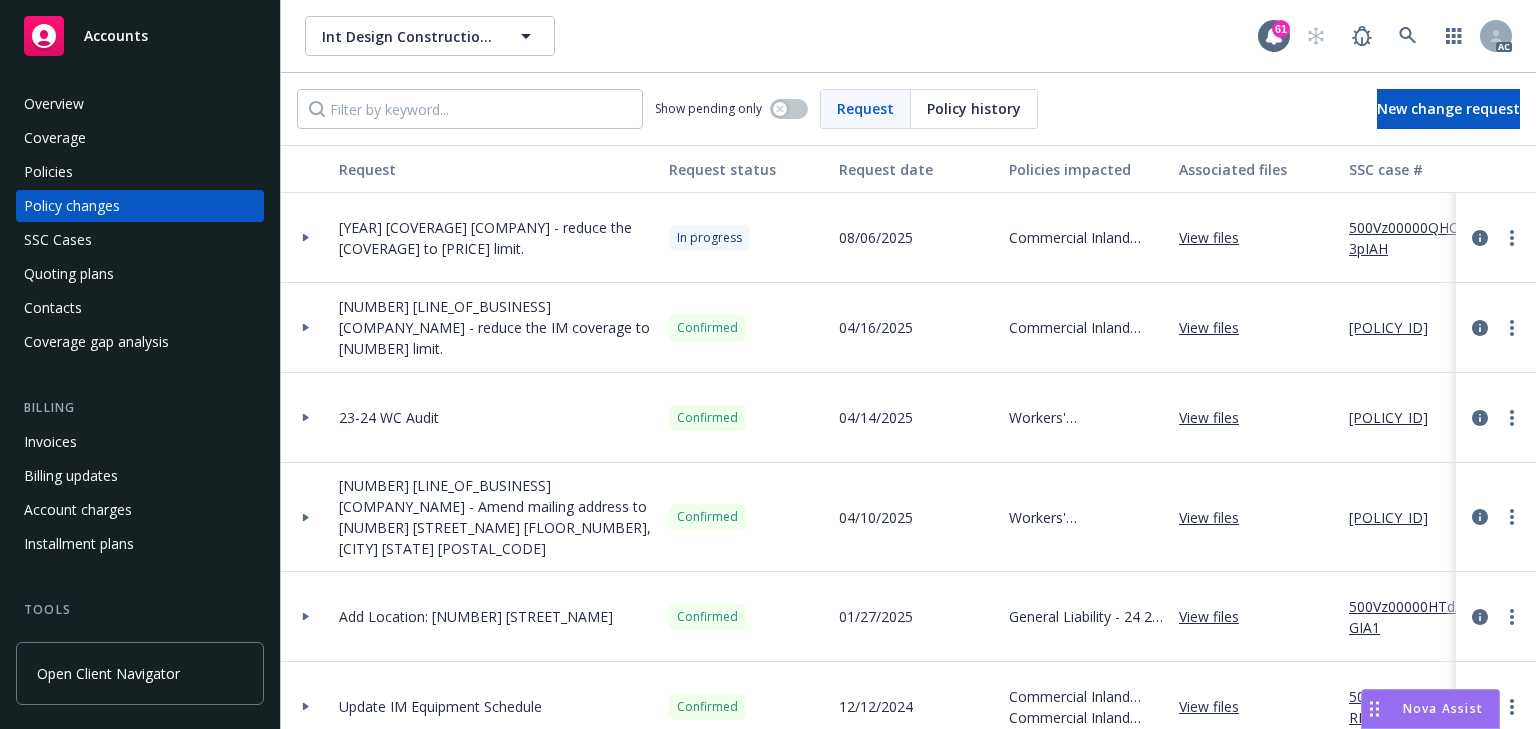 click on "Policies" at bounding box center [48, 172] 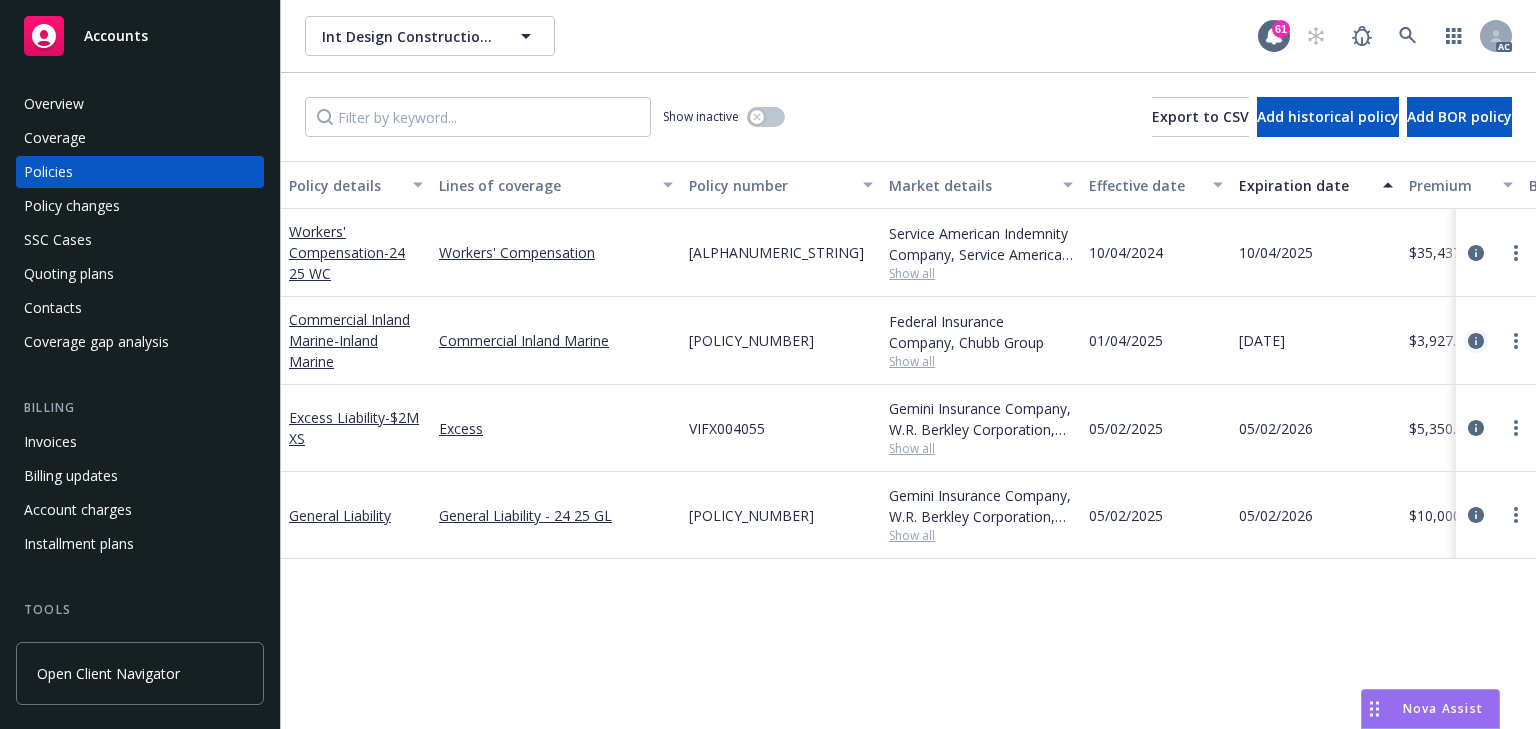 click 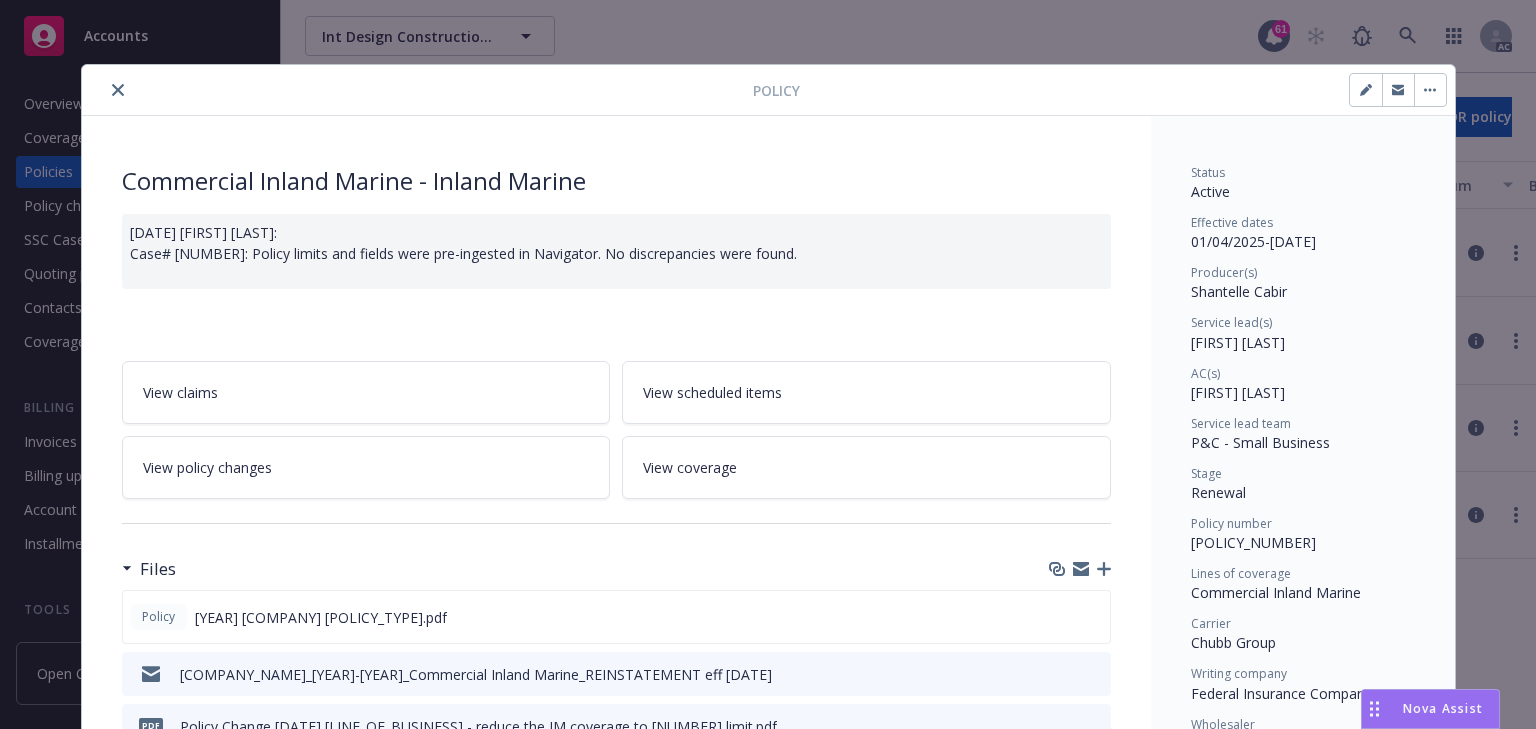 scroll, scrollTop: 60, scrollLeft: 0, axis: vertical 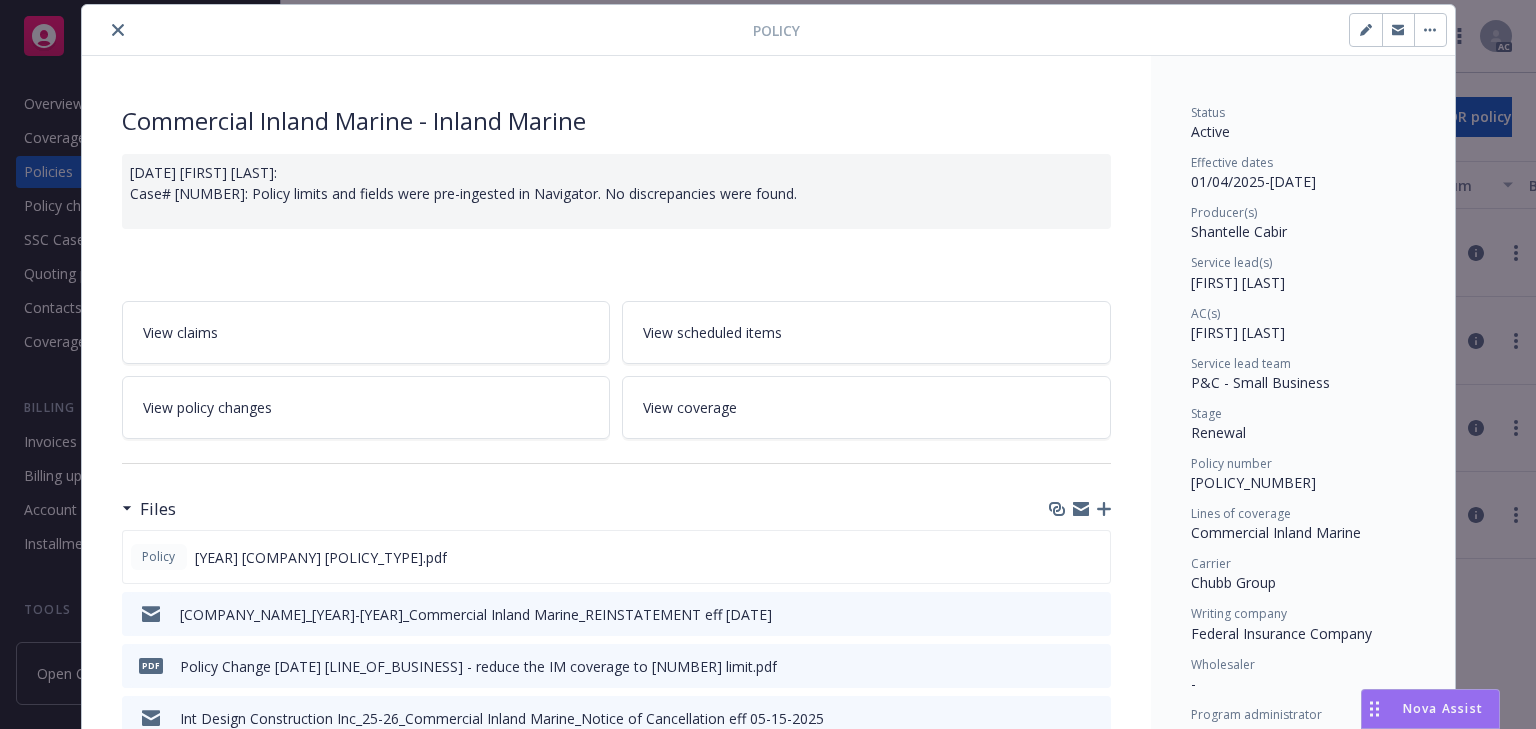 drag, startPoint x: 1186, startPoint y: 284, endPoint x: 1329, endPoint y: 291, distance: 143.17122 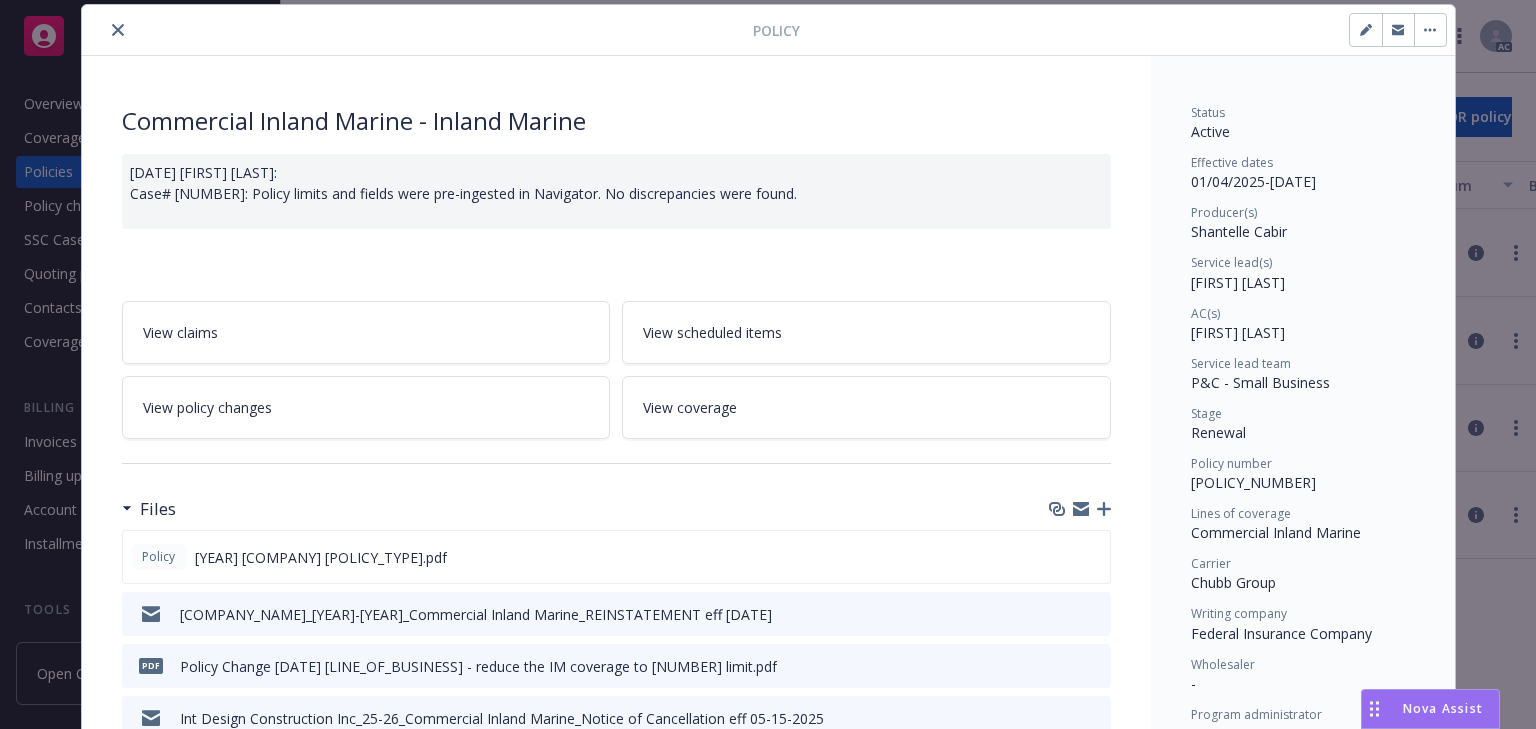click at bounding box center [118, 30] 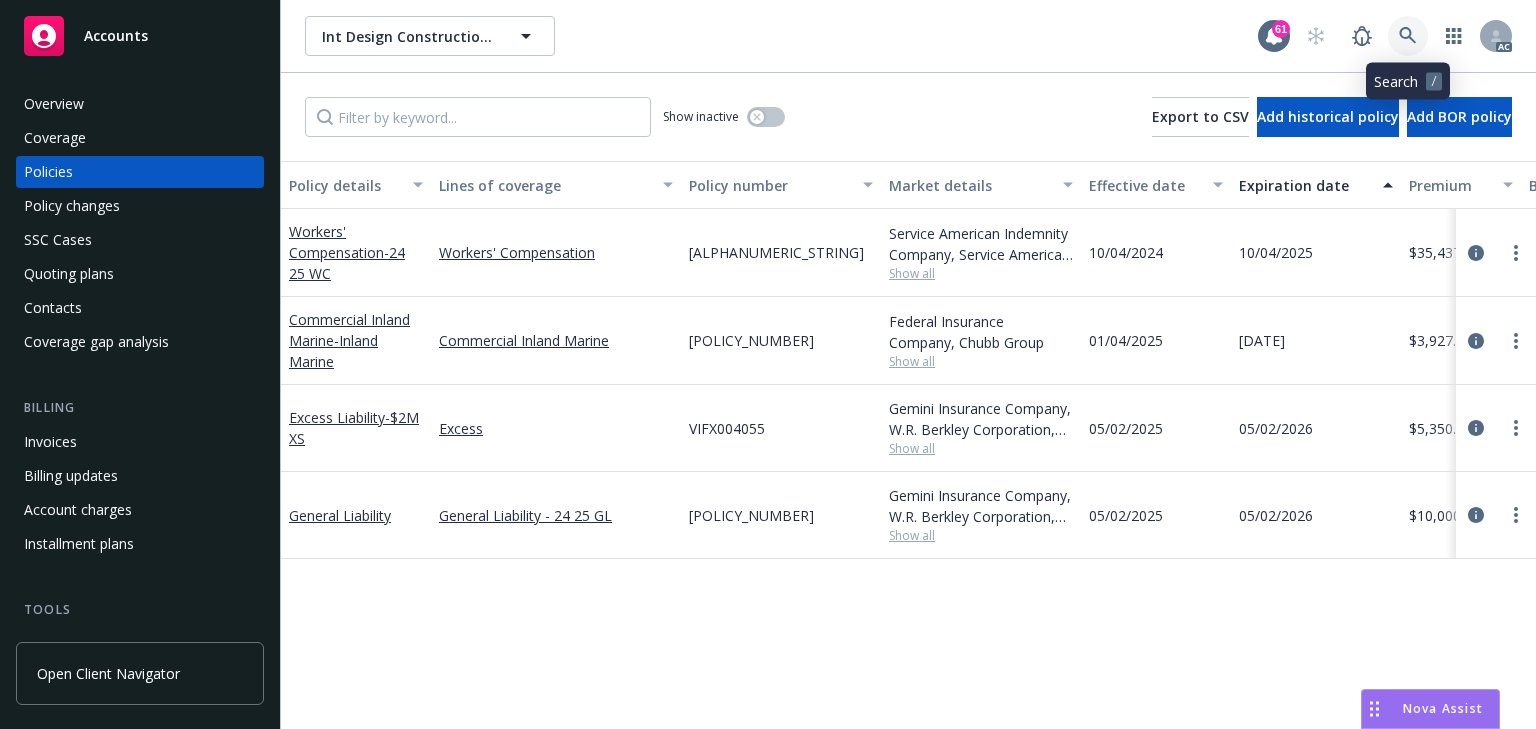 click 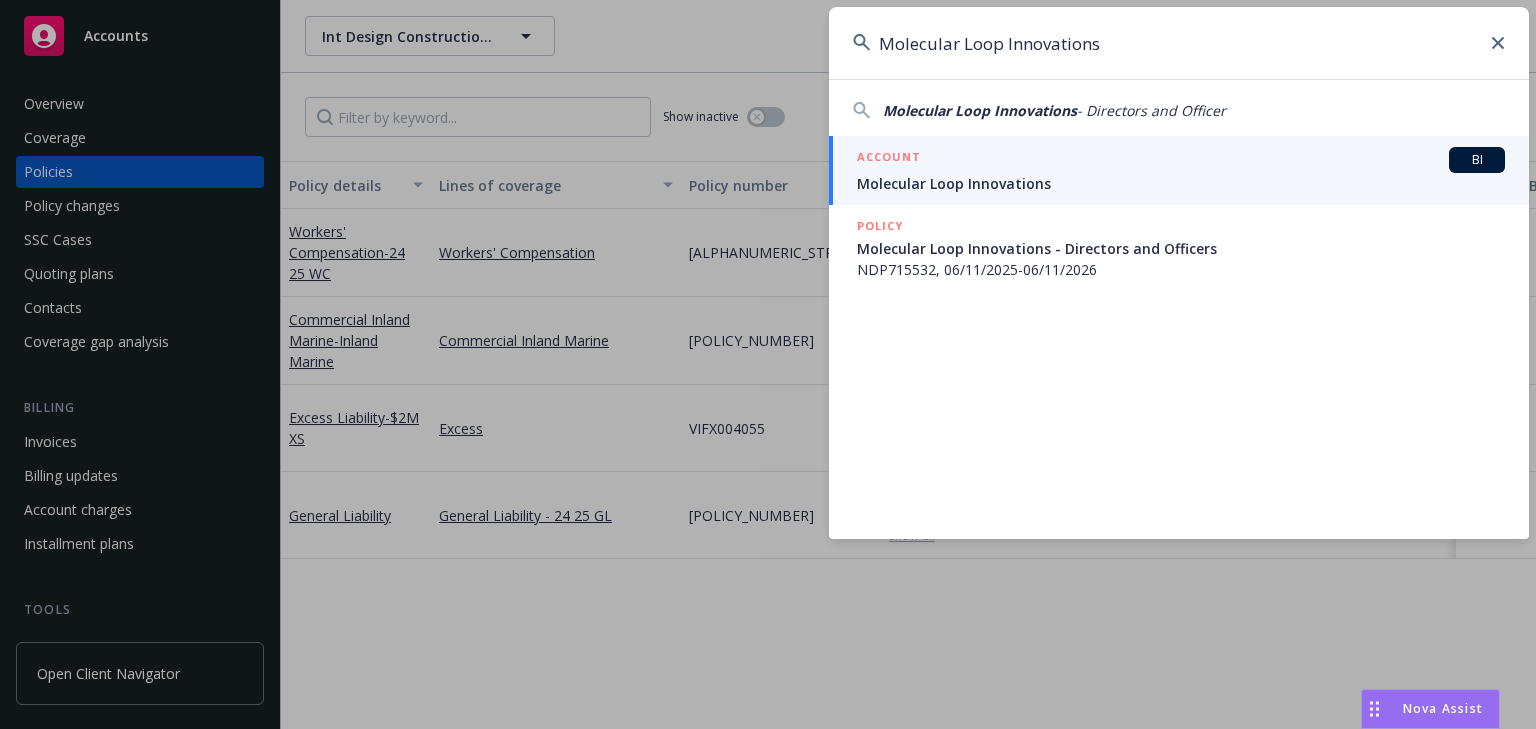 type on "Molecular Loop Innovations" 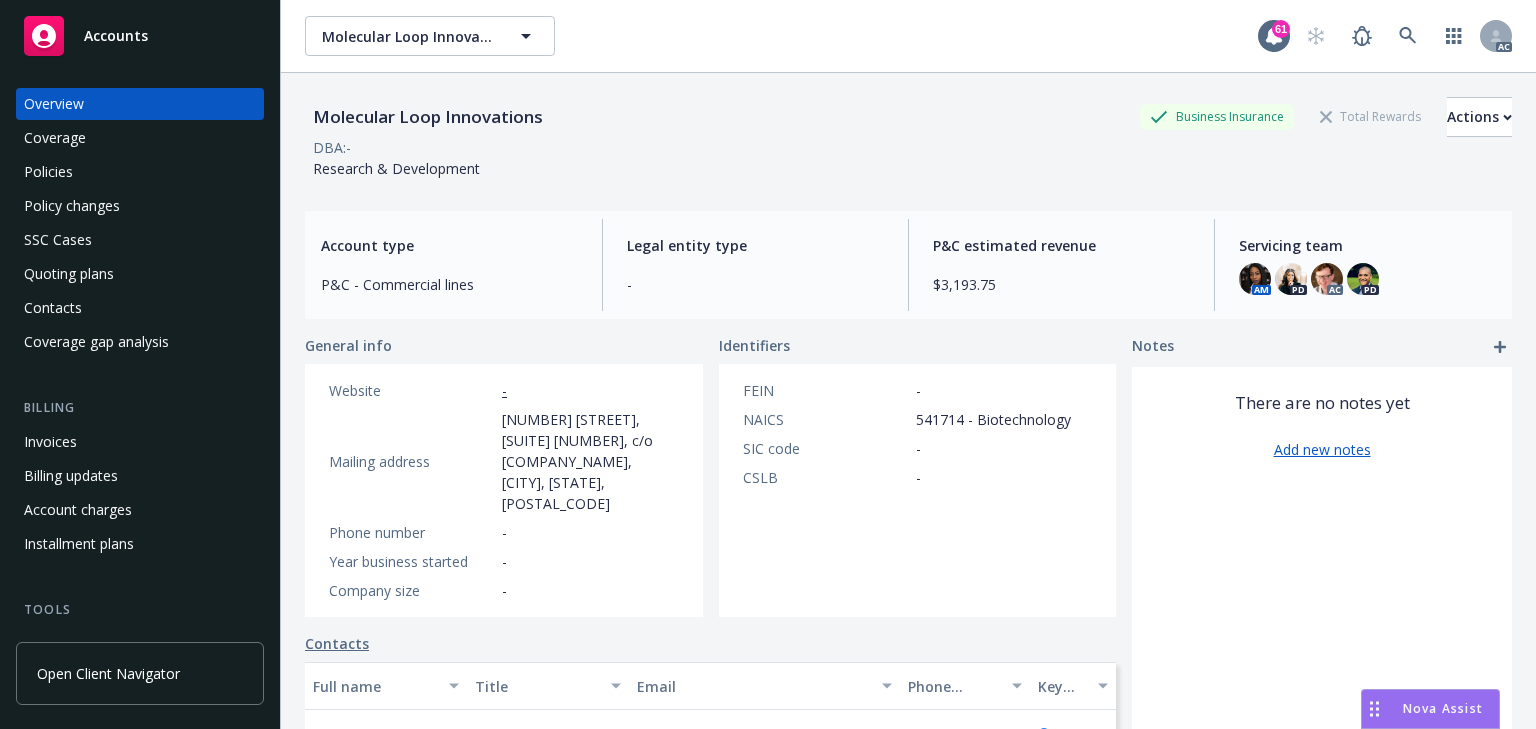 click on "Policies" at bounding box center [48, 172] 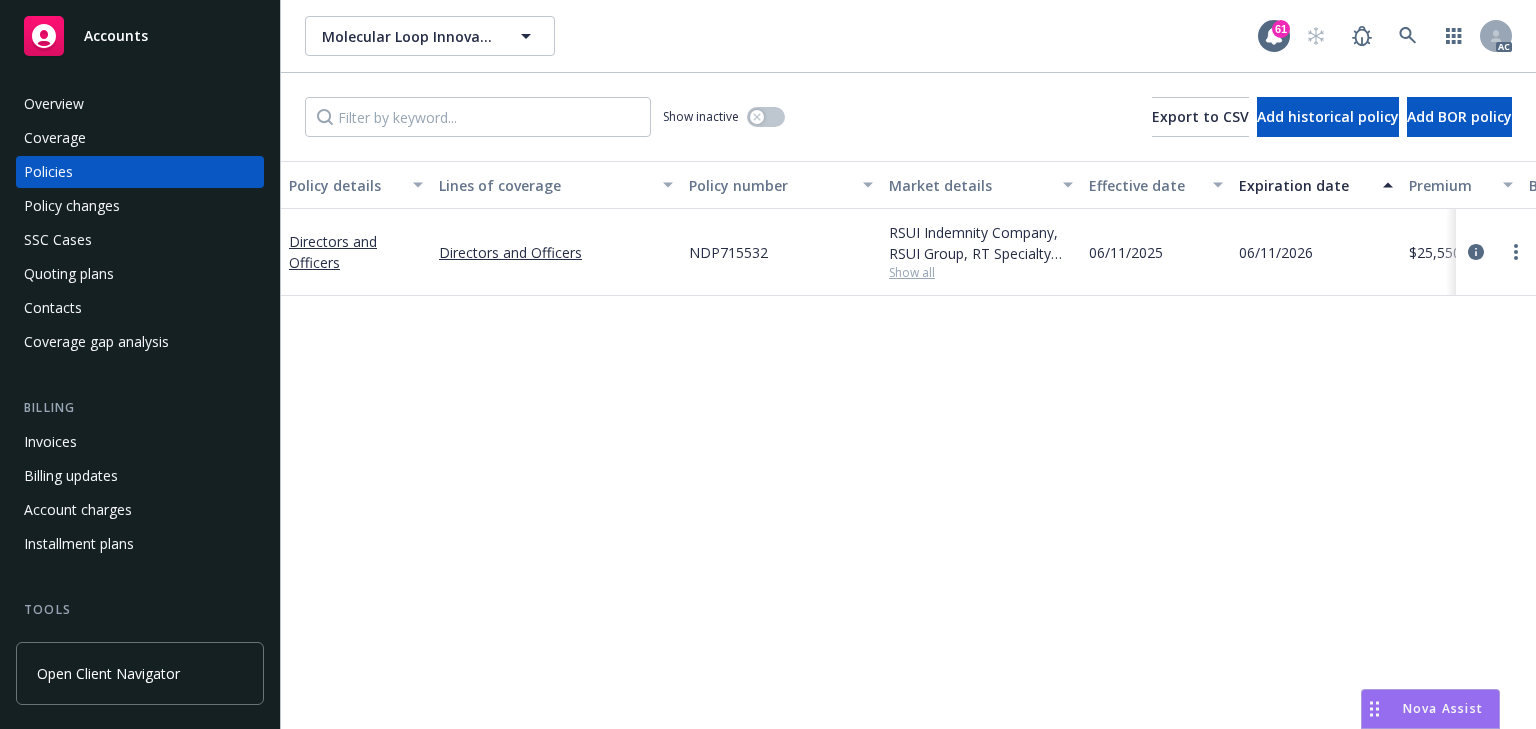 click on "Policy details Lines of coverage Policy number Market details Effective date Expiration date Premium Billing method Stage Status Service team leaders [LINE_OF_BUSINESS] [LINE_OF_BUSINESS] [POLICY_NUMBER] [COMPANY_NAME], [COMPANY_NAME], [COMPANY_NAME] Show all [DATE] [DATE] $[AMOUNT] Agency - Pay in full New Active [FIRST] [LAST] AC [FIRST] [LAST] AM [NUMBER] more" at bounding box center [908, 445] 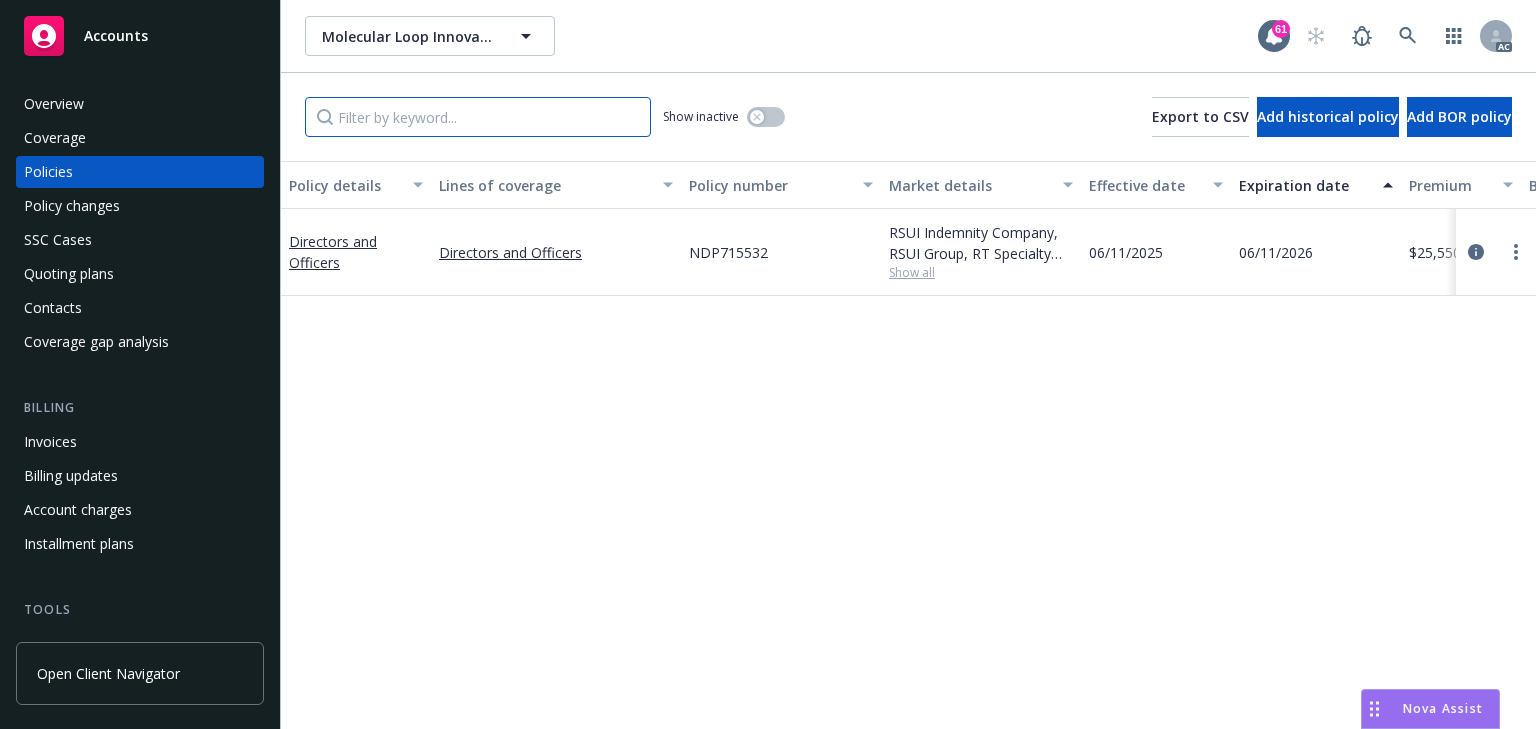 click at bounding box center (478, 117) 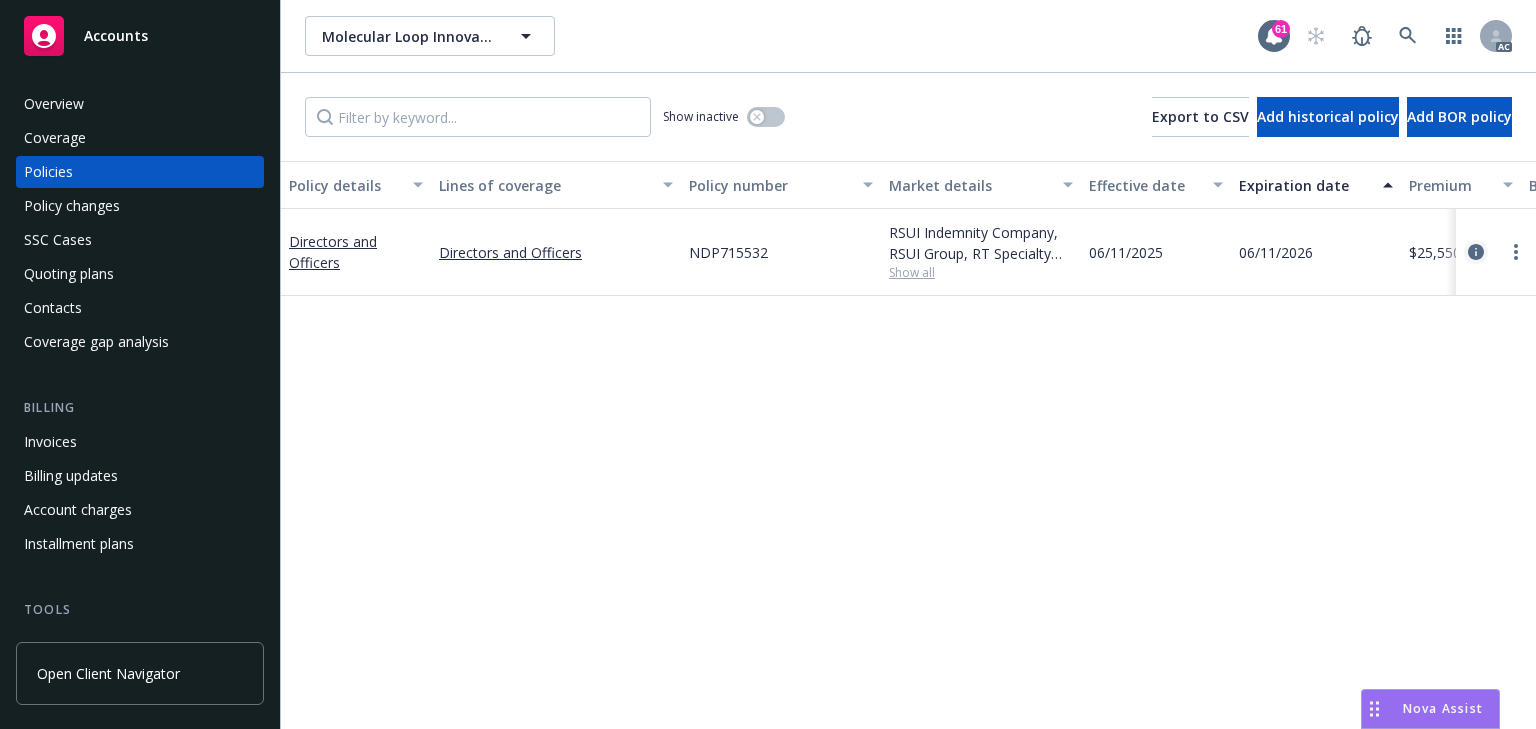 click 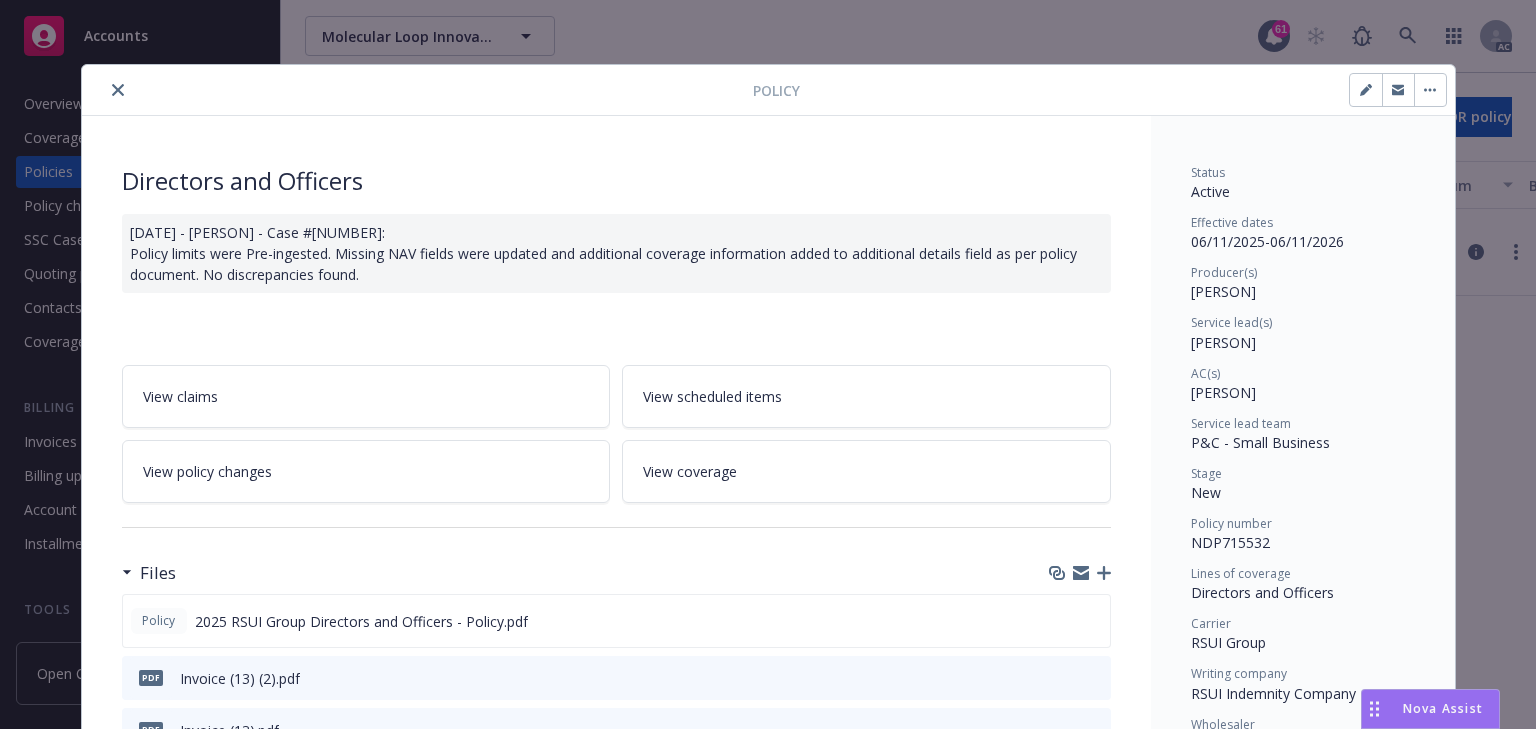click on "View policy changes" at bounding box center (366, 471) 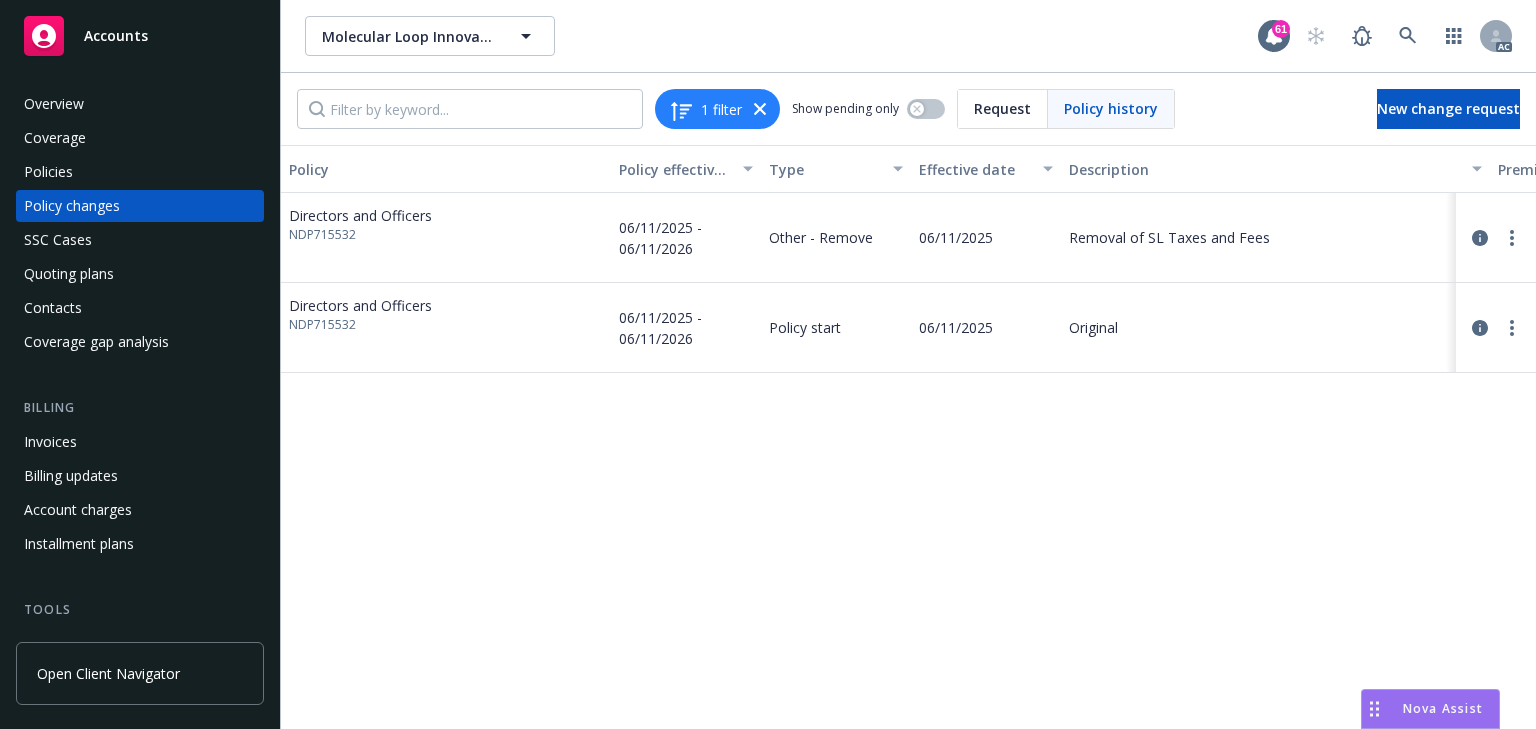 click on "Policies" at bounding box center [140, 172] 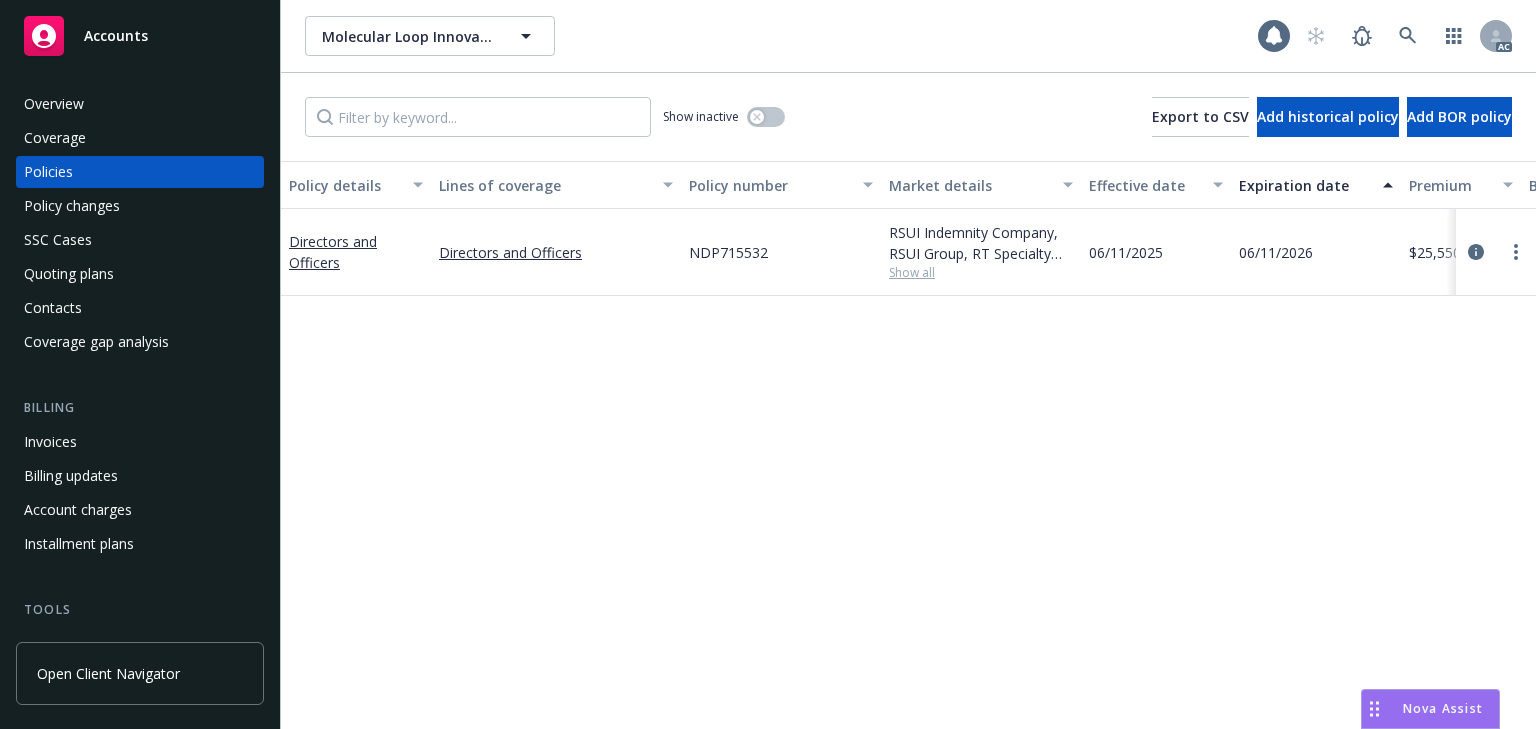 click on "Show inactive Export to CSV Add historical policy Add BOR policy" at bounding box center [908, 117] 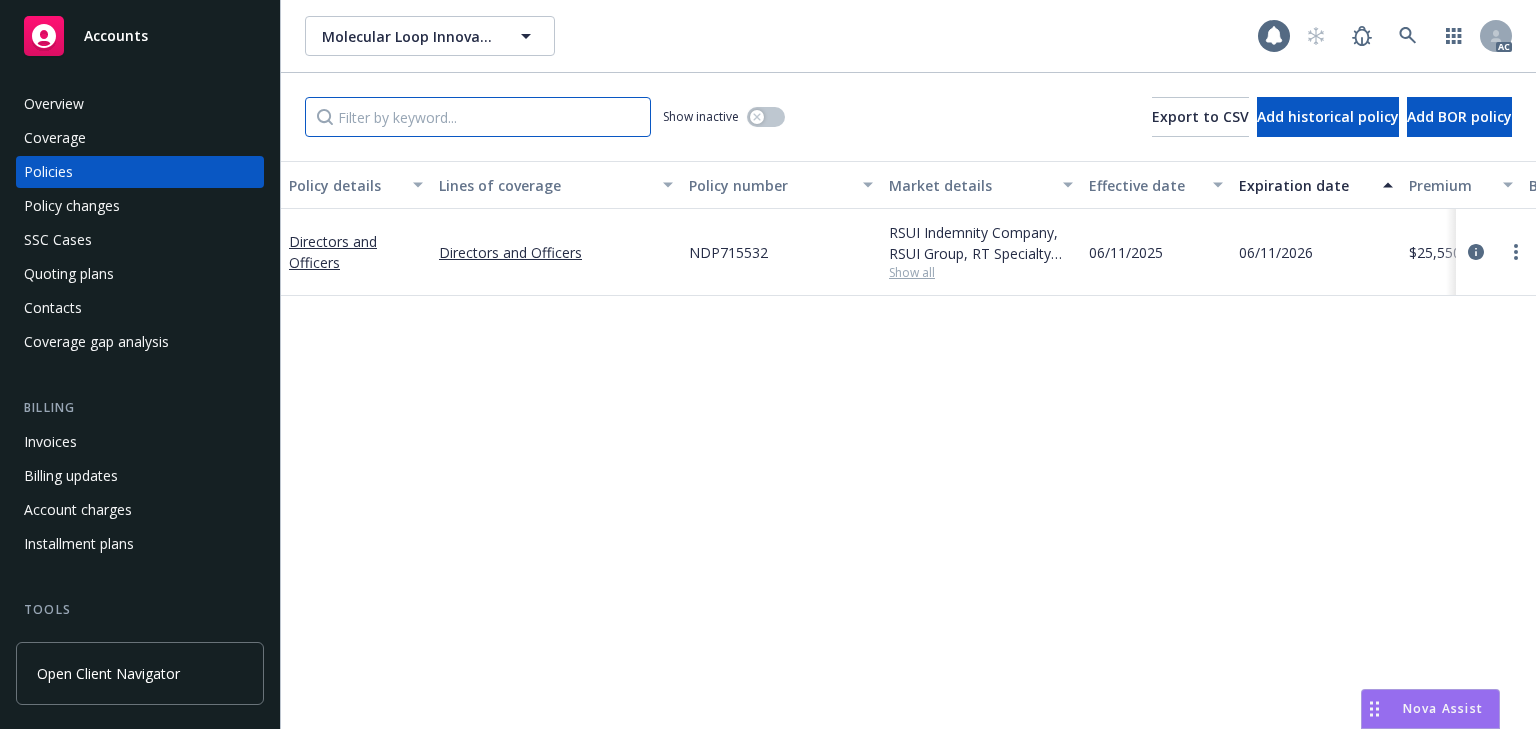 click at bounding box center [478, 117] 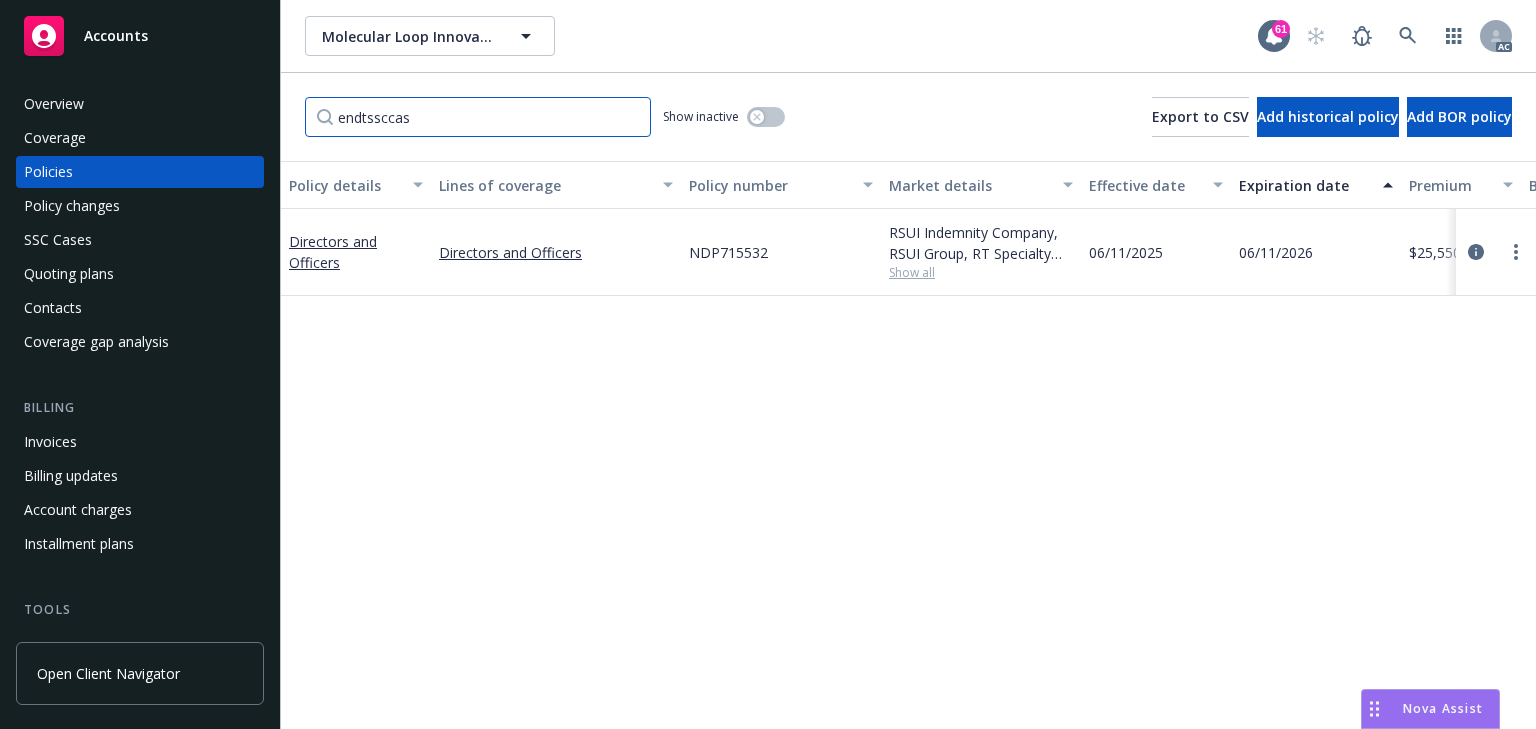 type on "endtssccase" 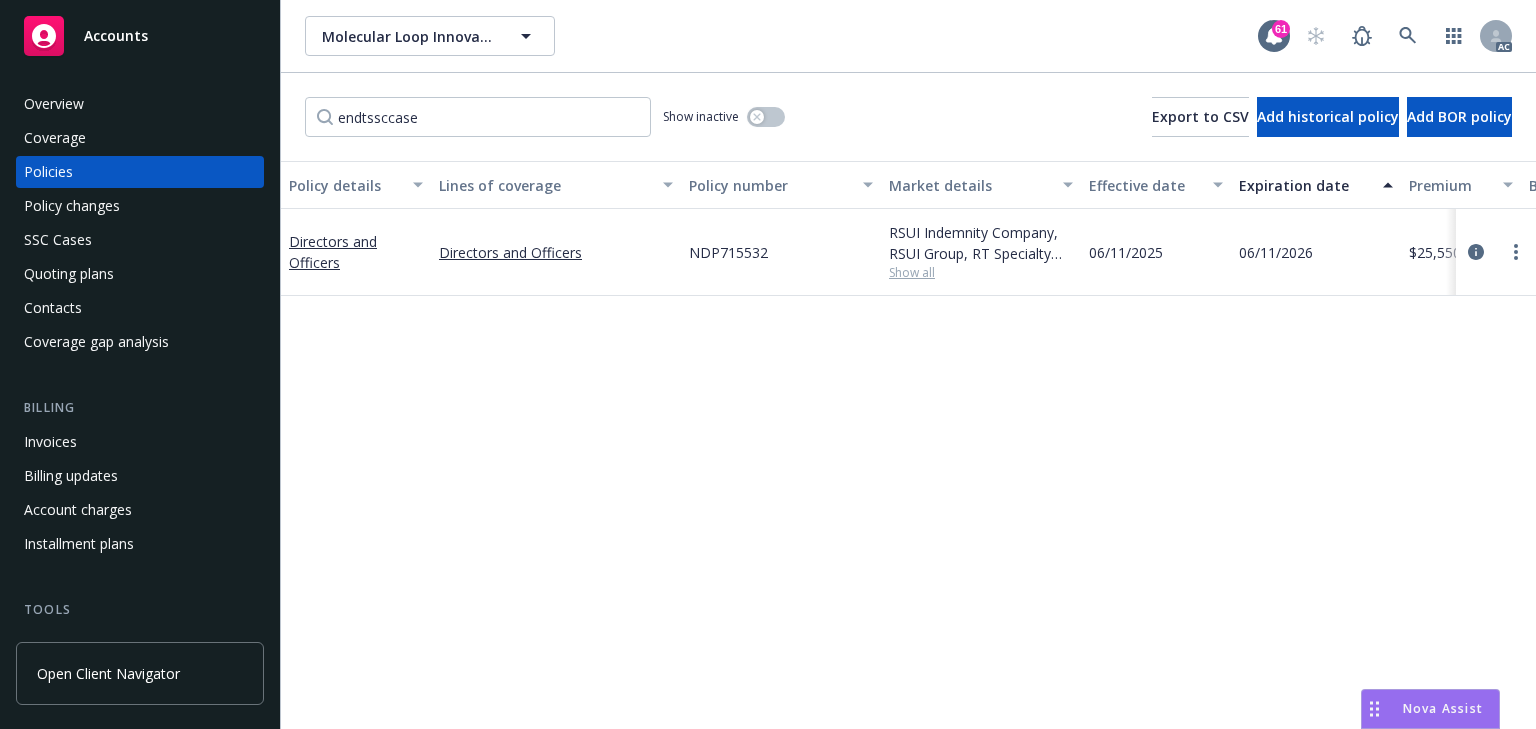 drag, startPoint x: 914, startPoint y: 272, endPoint x: 905, endPoint y: 278, distance: 10.816654 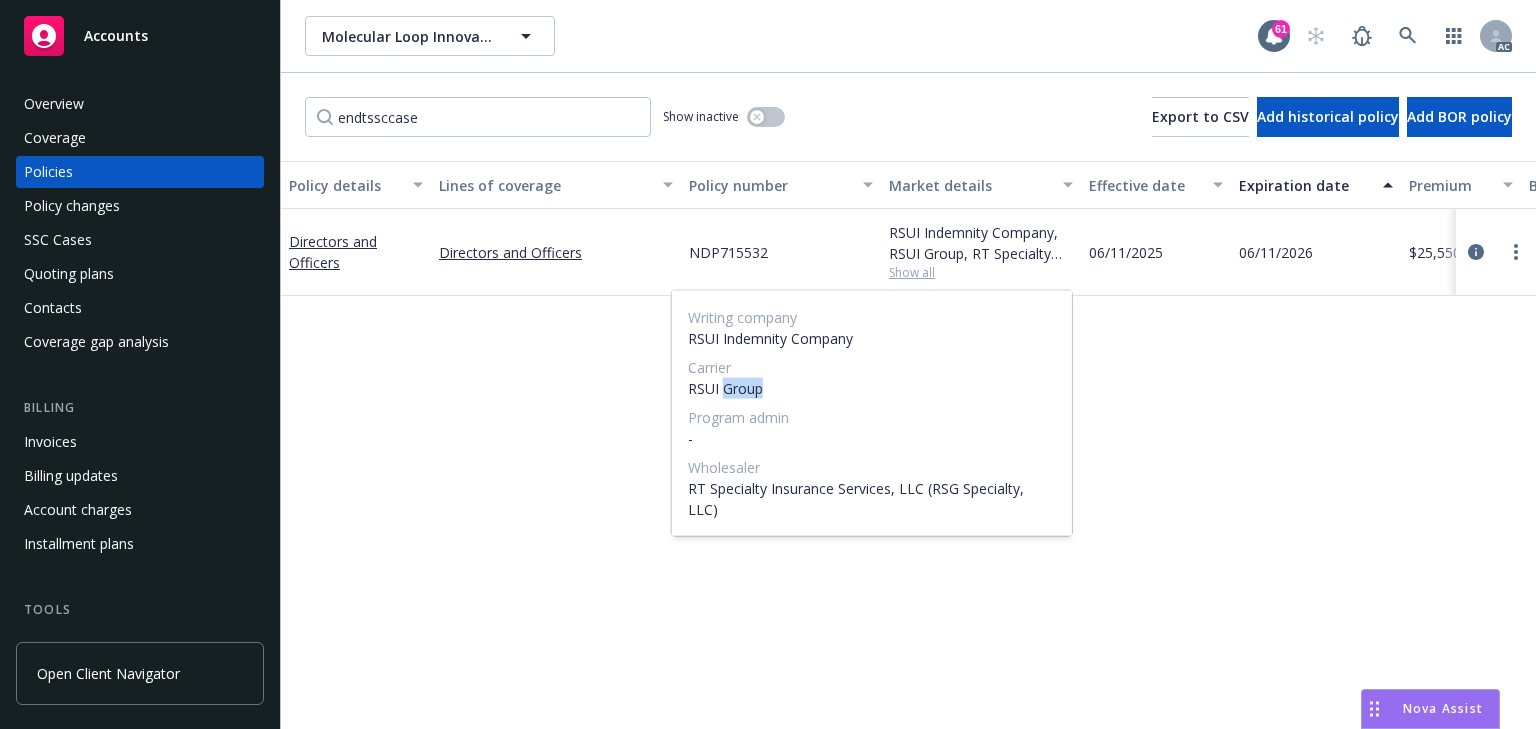 drag, startPoint x: 752, startPoint y: 387, endPoint x: 766, endPoint y: 385, distance: 14.142136 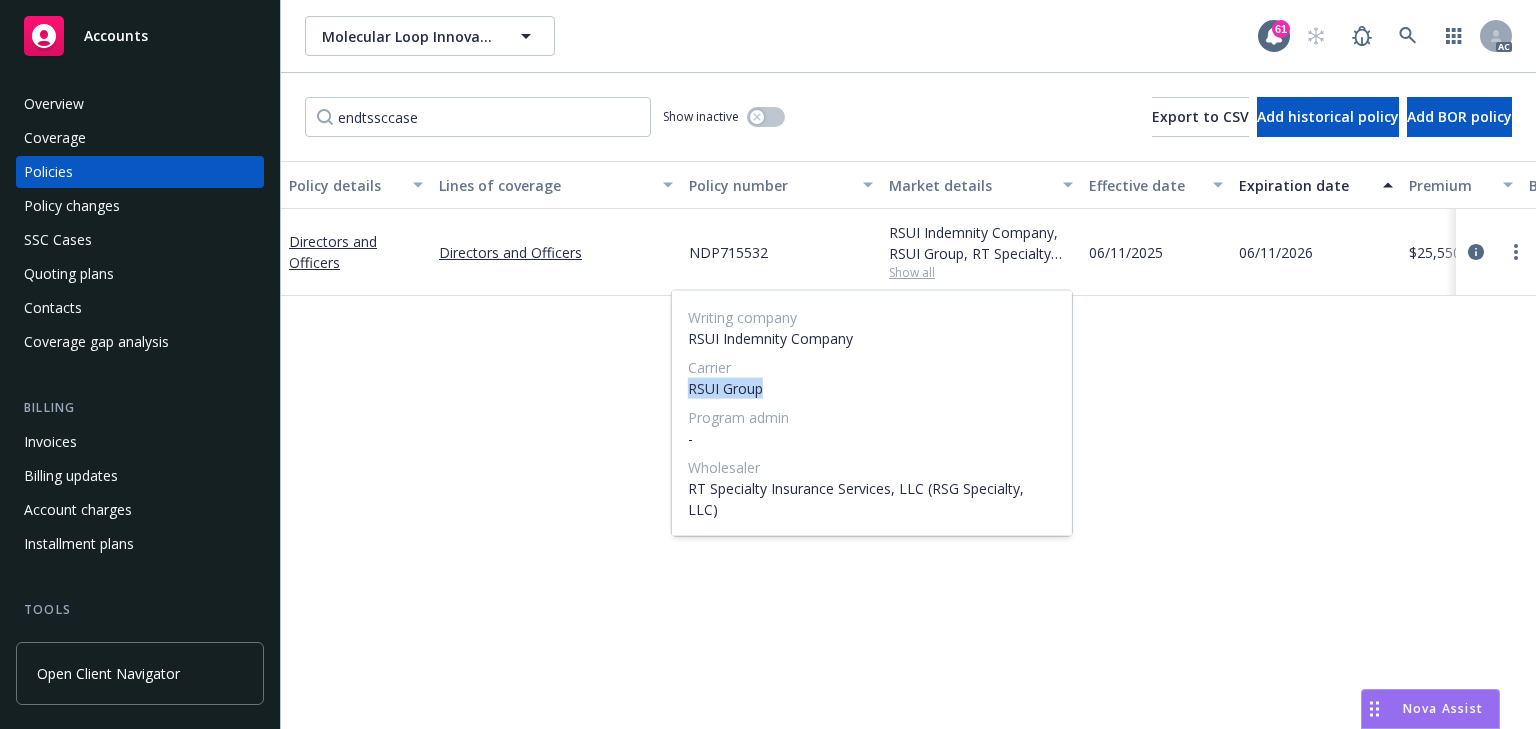drag, startPoint x: 685, startPoint y: 392, endPoint x: 788, endPoint y: 388, distance: 103.077644 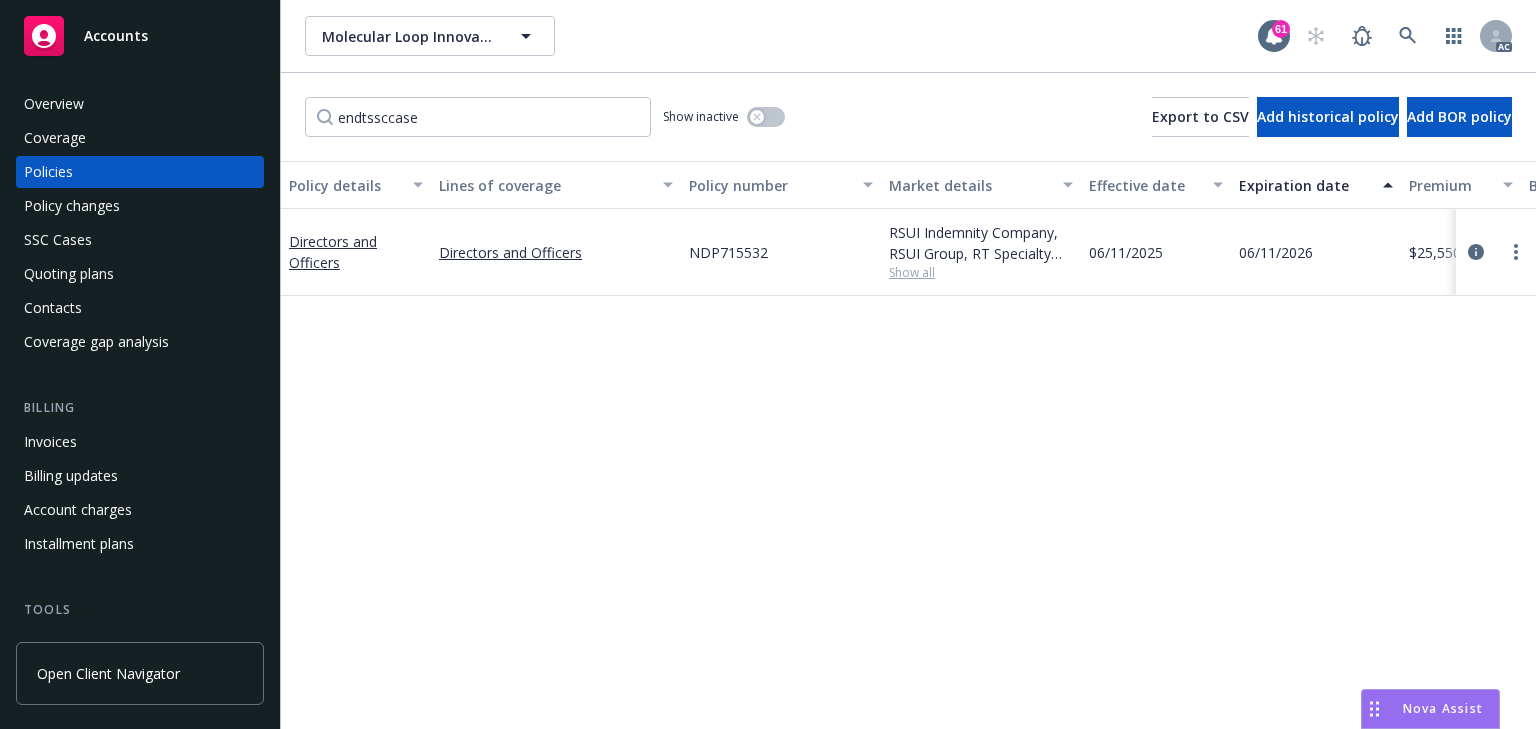 click on "Policy changes" at bounding box center (72, 206) 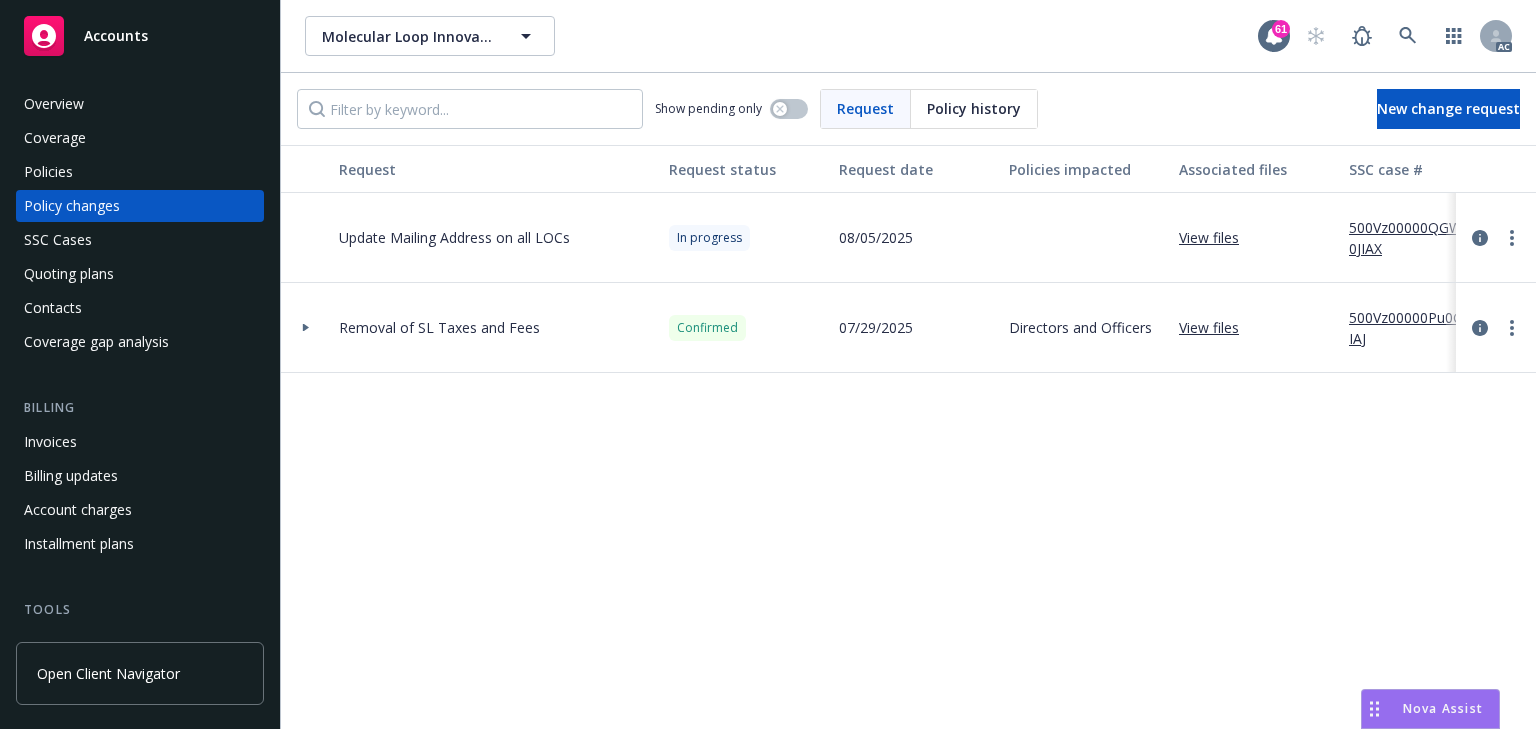 click on "500Vz00000QGW0JIAX" at bounding box center [1416, 238] 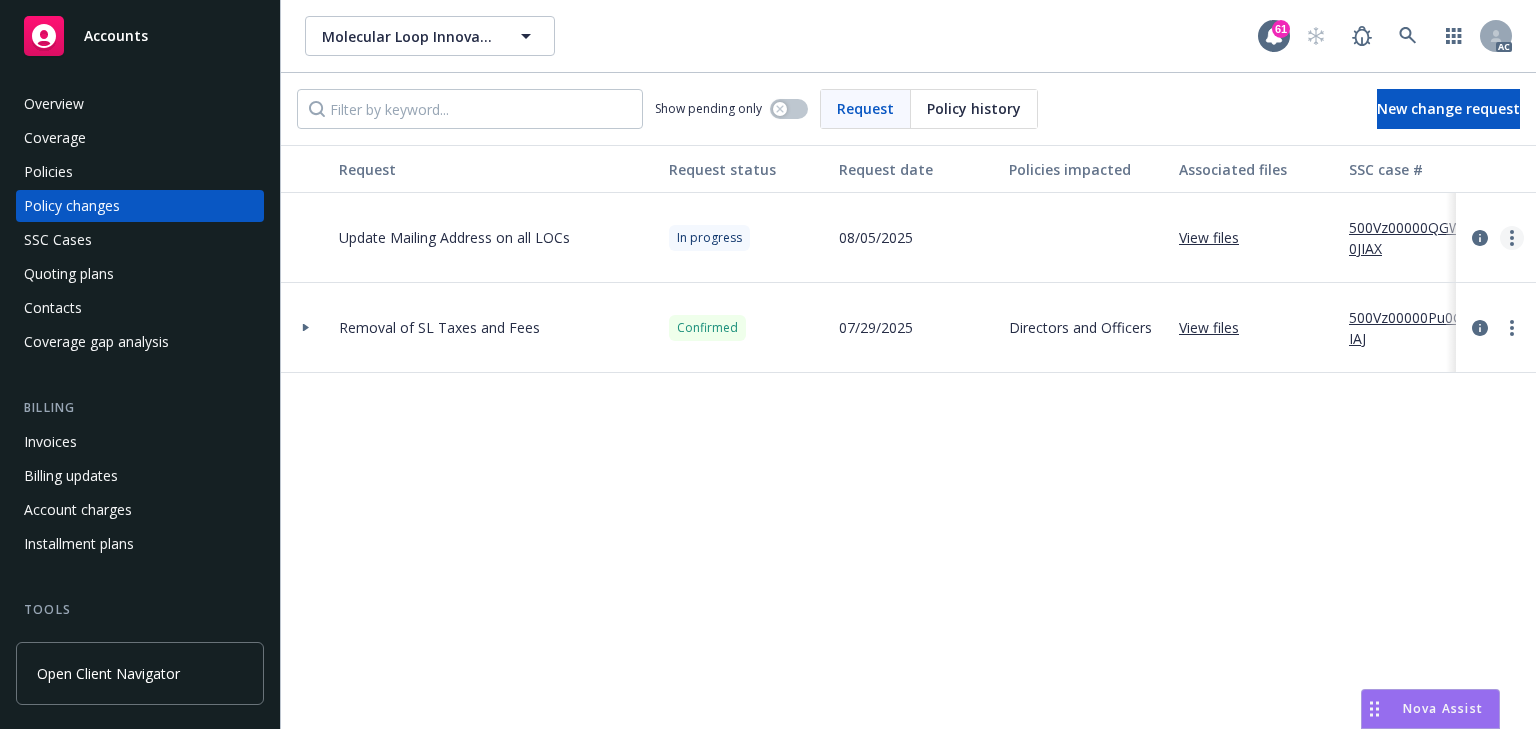 click 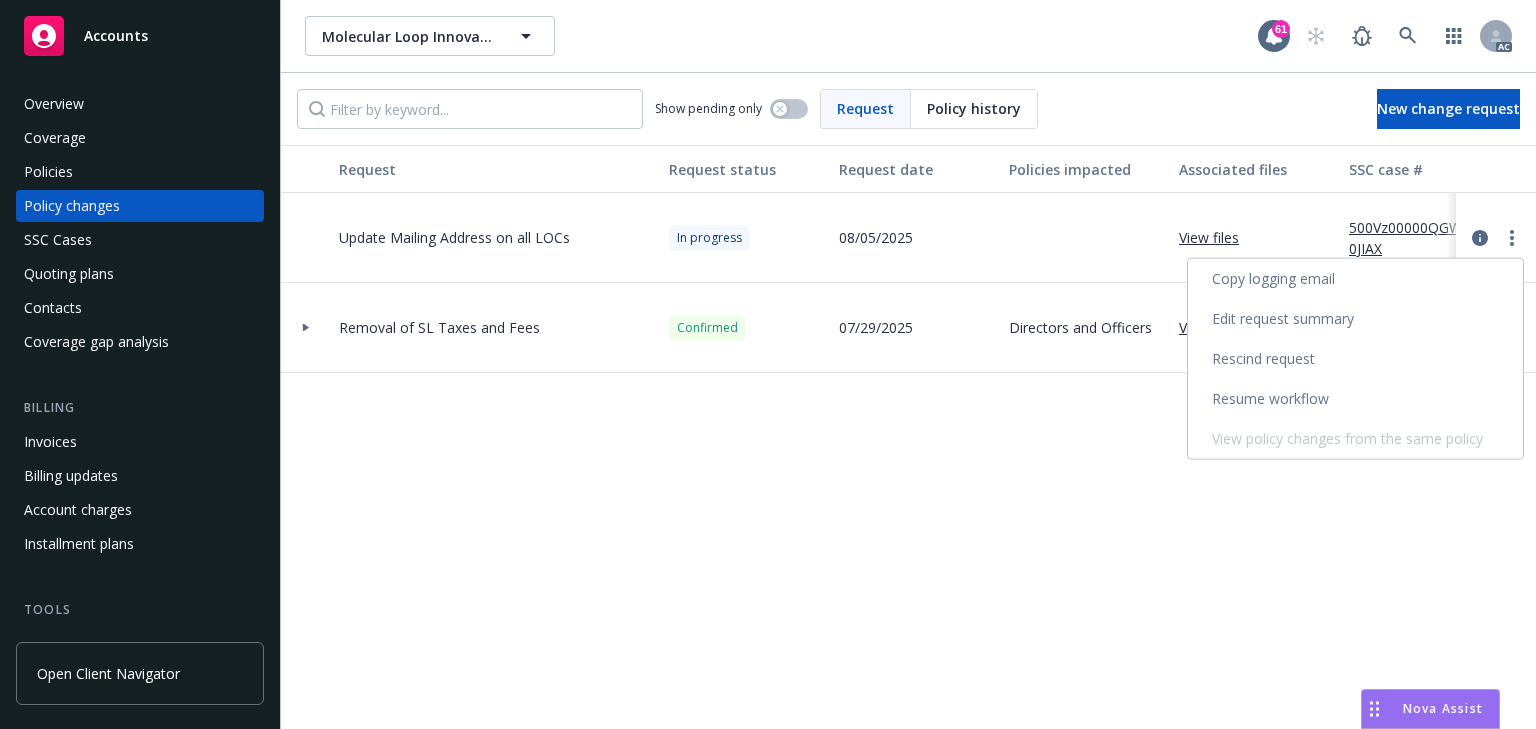 click on "Resume workflow" at bounding box center (1355, 399) 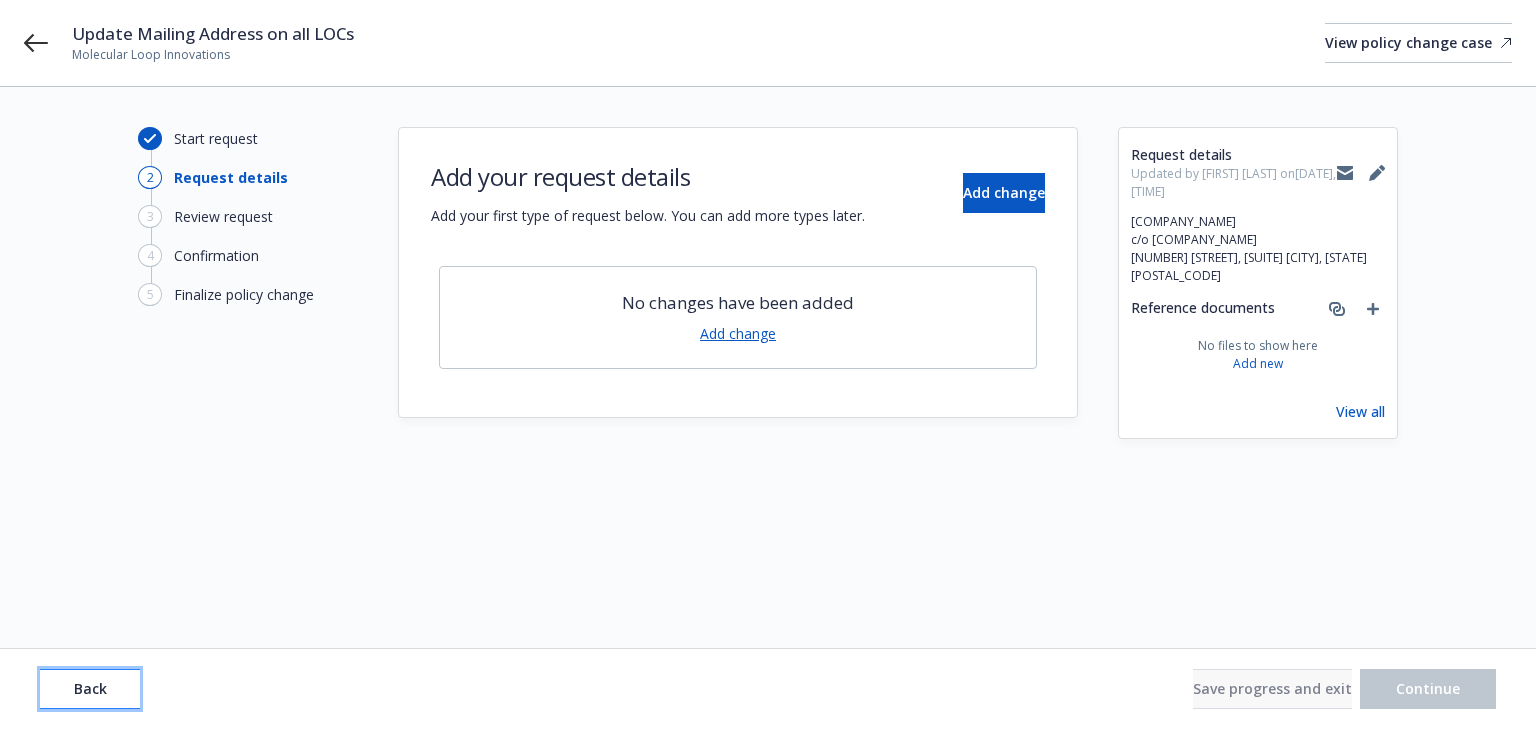 click on "Back" at bounding box center (90, 689) 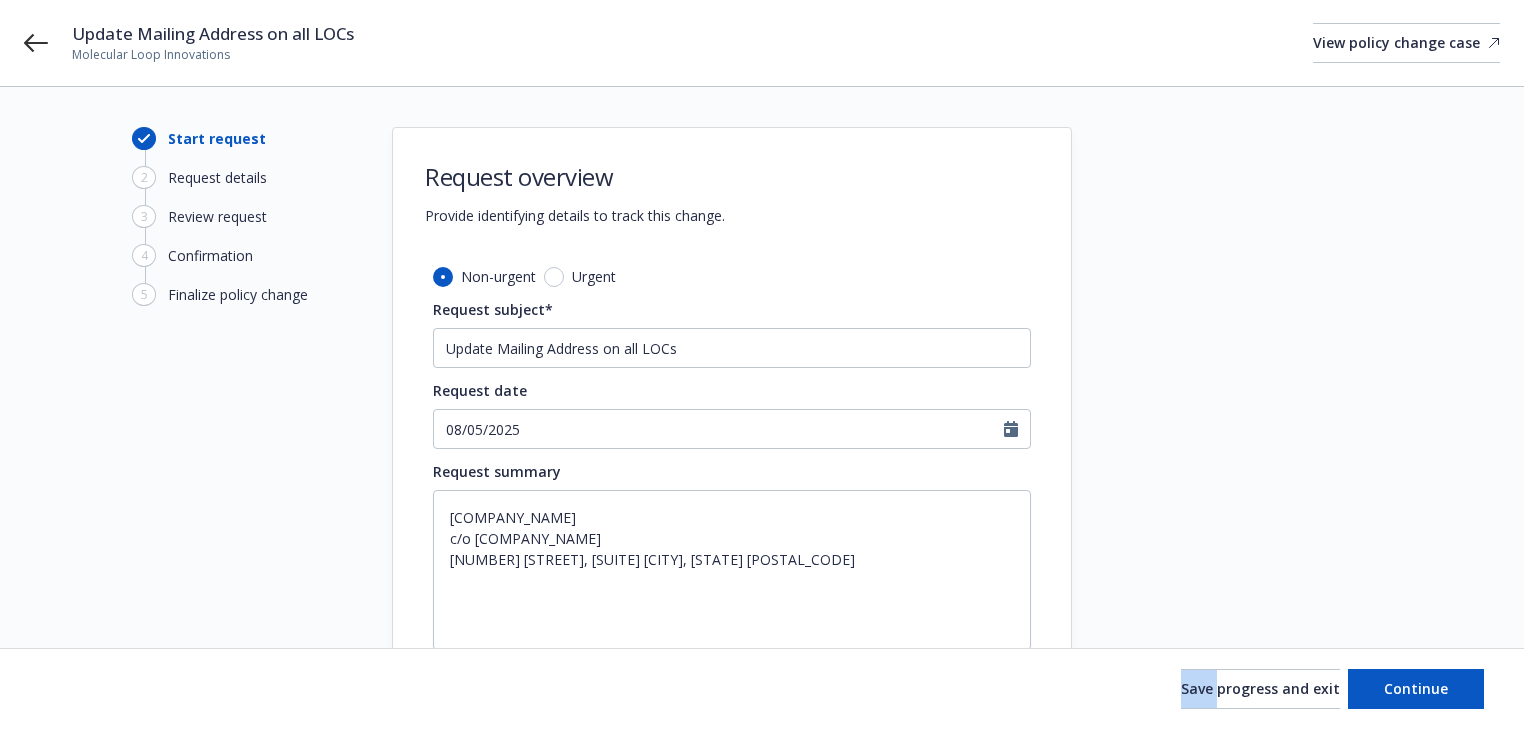 click on "Save progress and exit Continue" at bounding box center (762, 689) 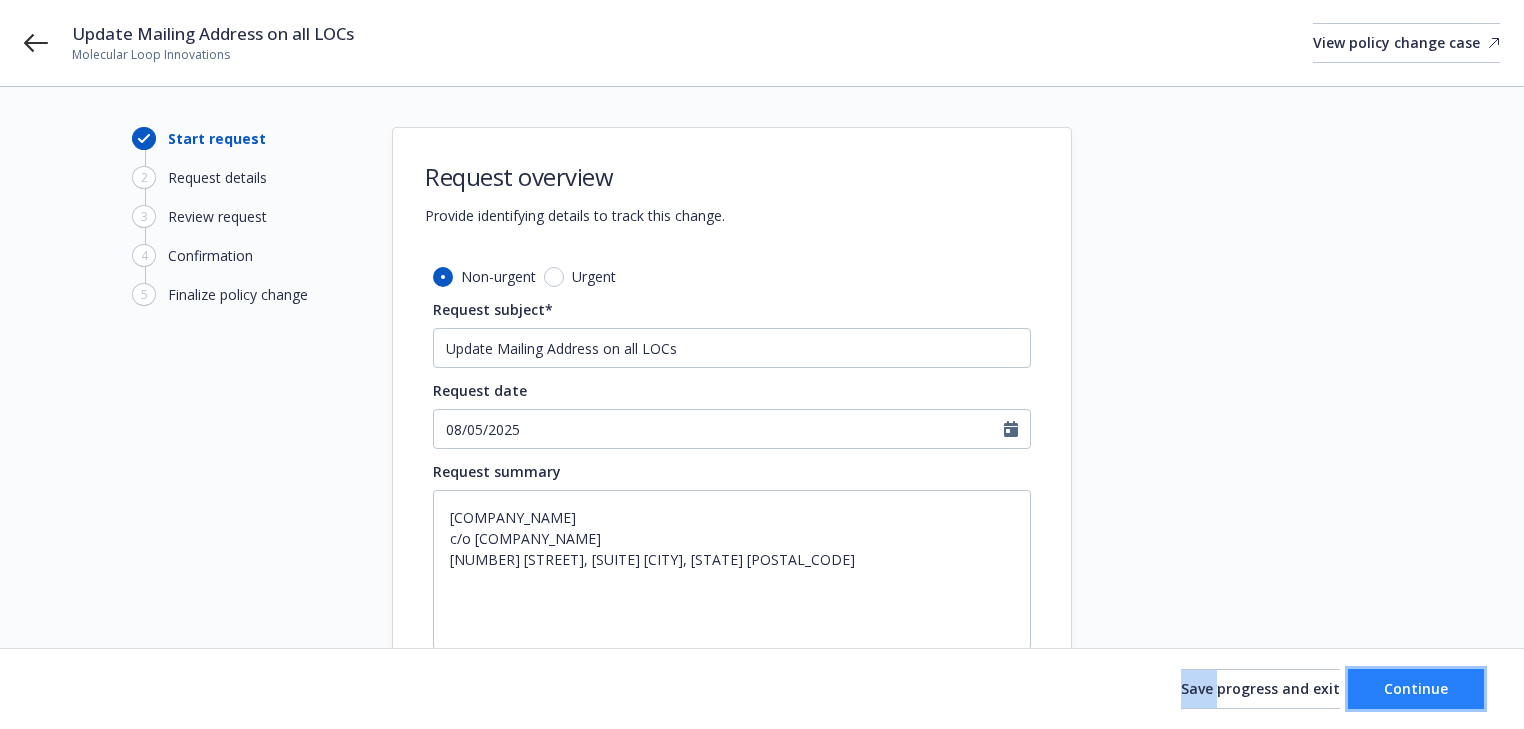 drag, startPoint x: 1412, startPoint y: 684, endPoint x: 1352, endPoint y: 681, distance: 60.074955 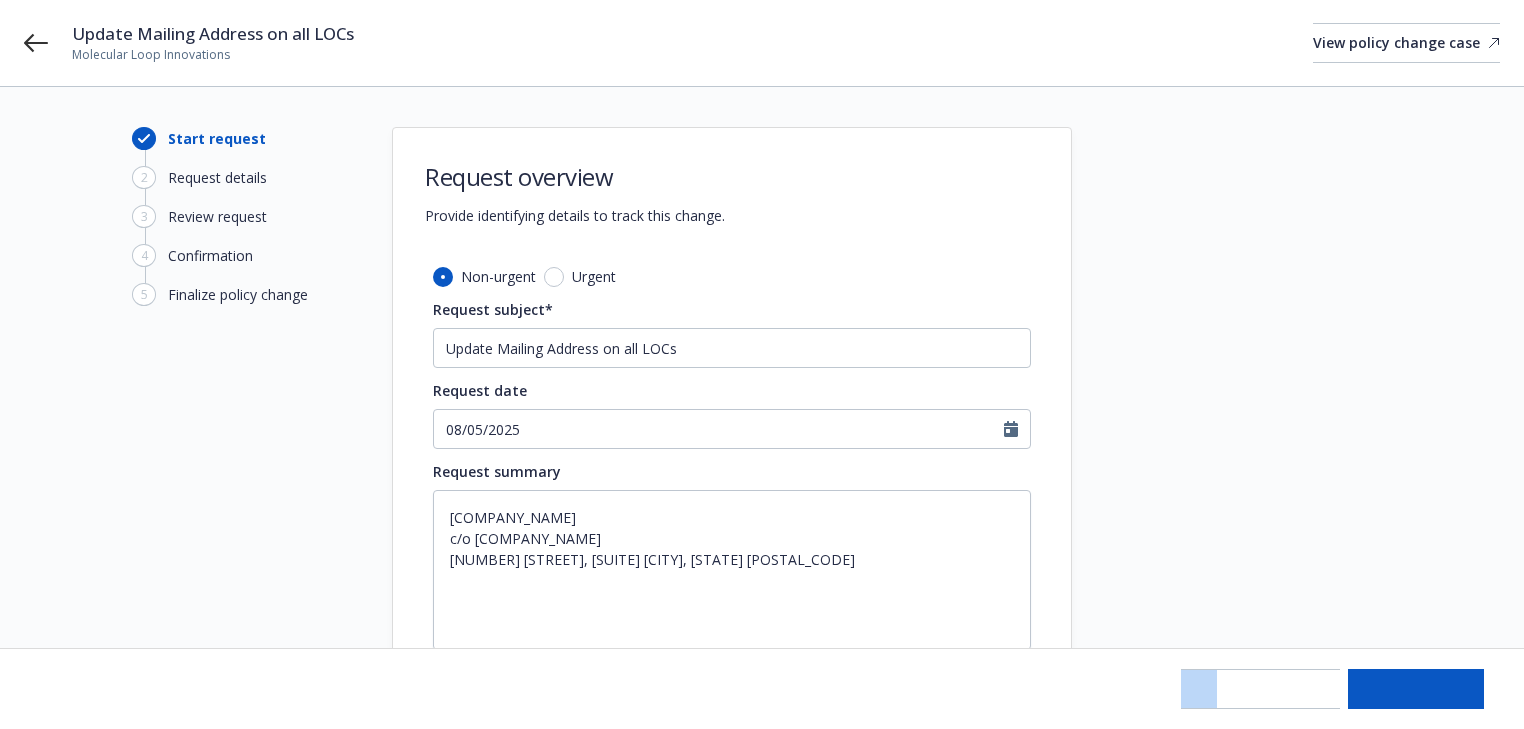 type on "x" 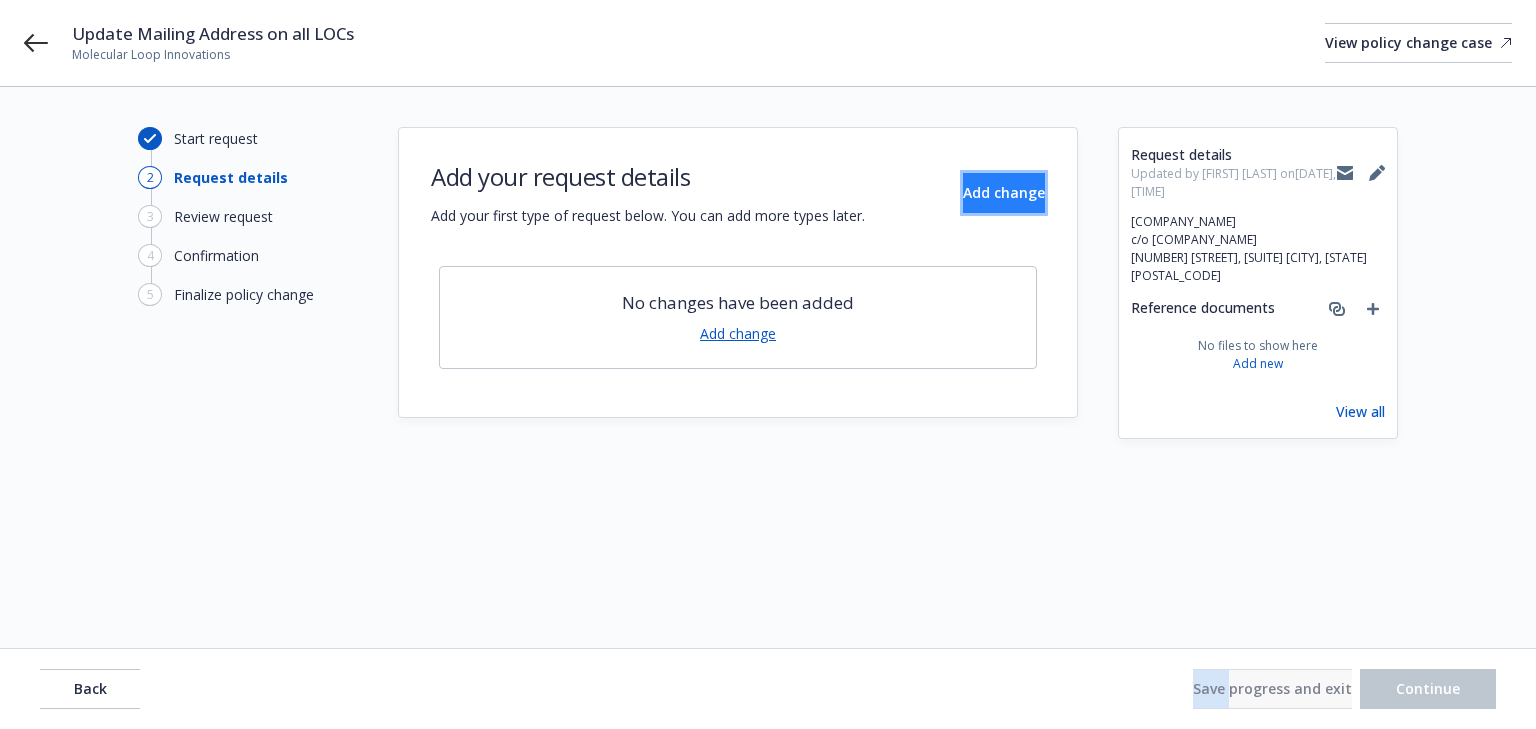 click on "Add change" at bounding box center (1004, 192) 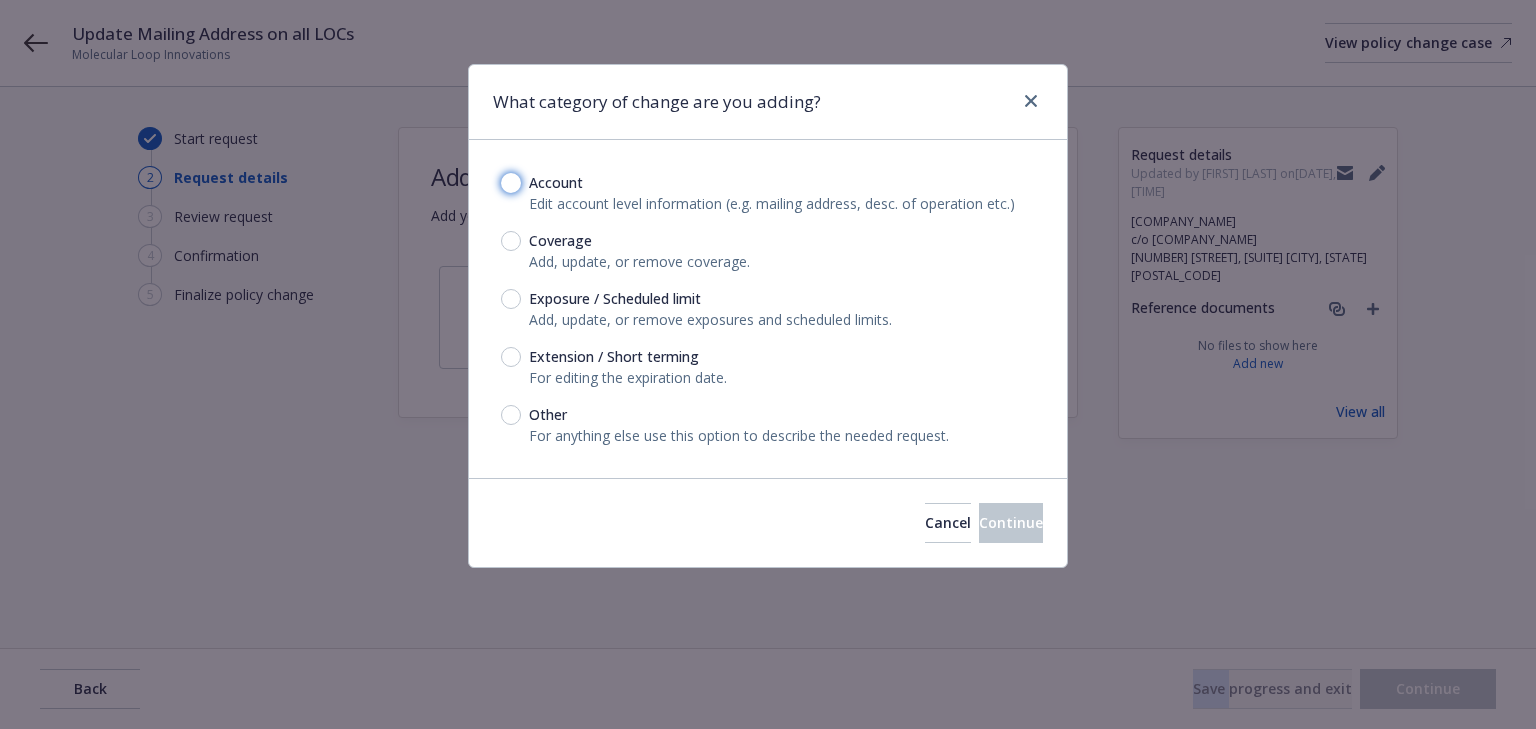 click on "Account" at bounding box center (511, 183) 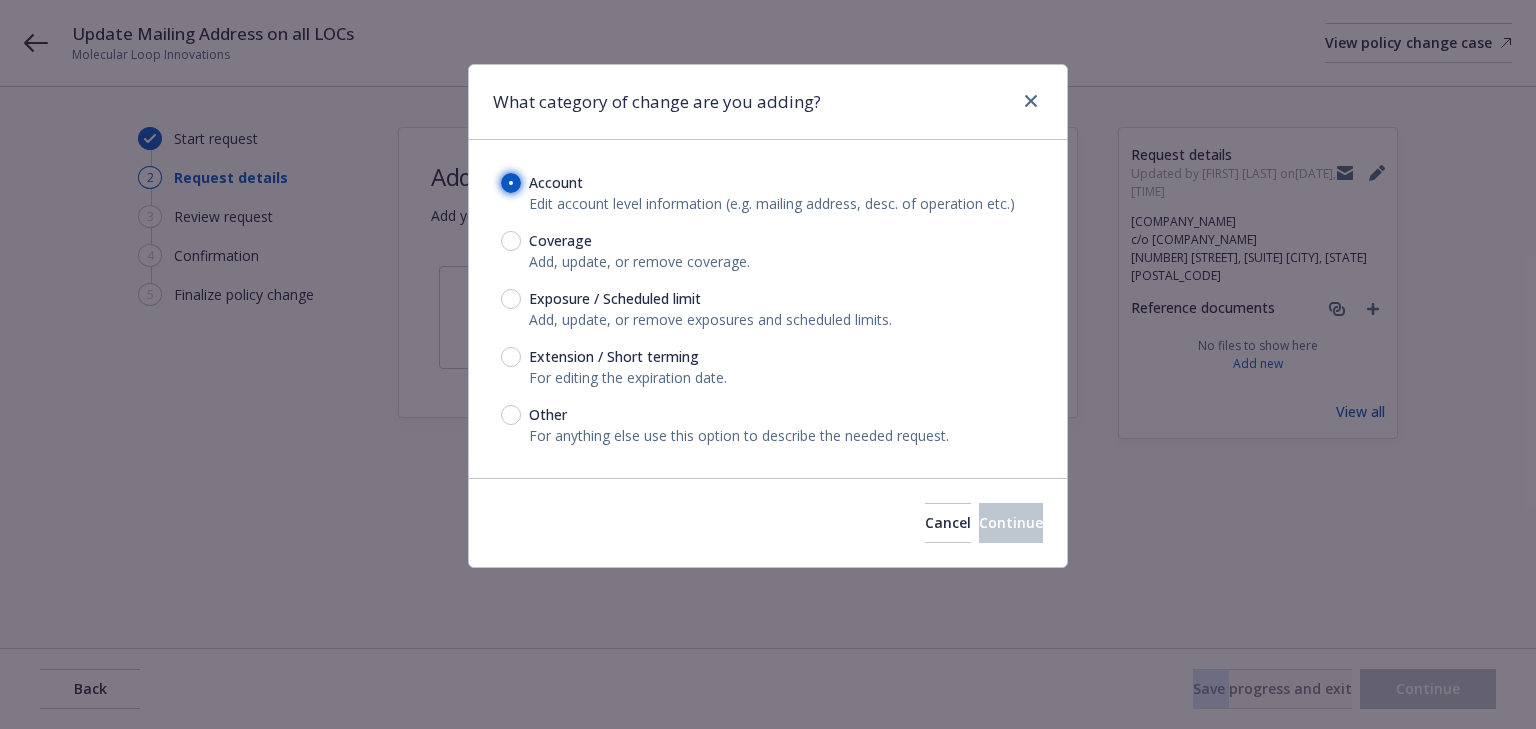 radio on "true" 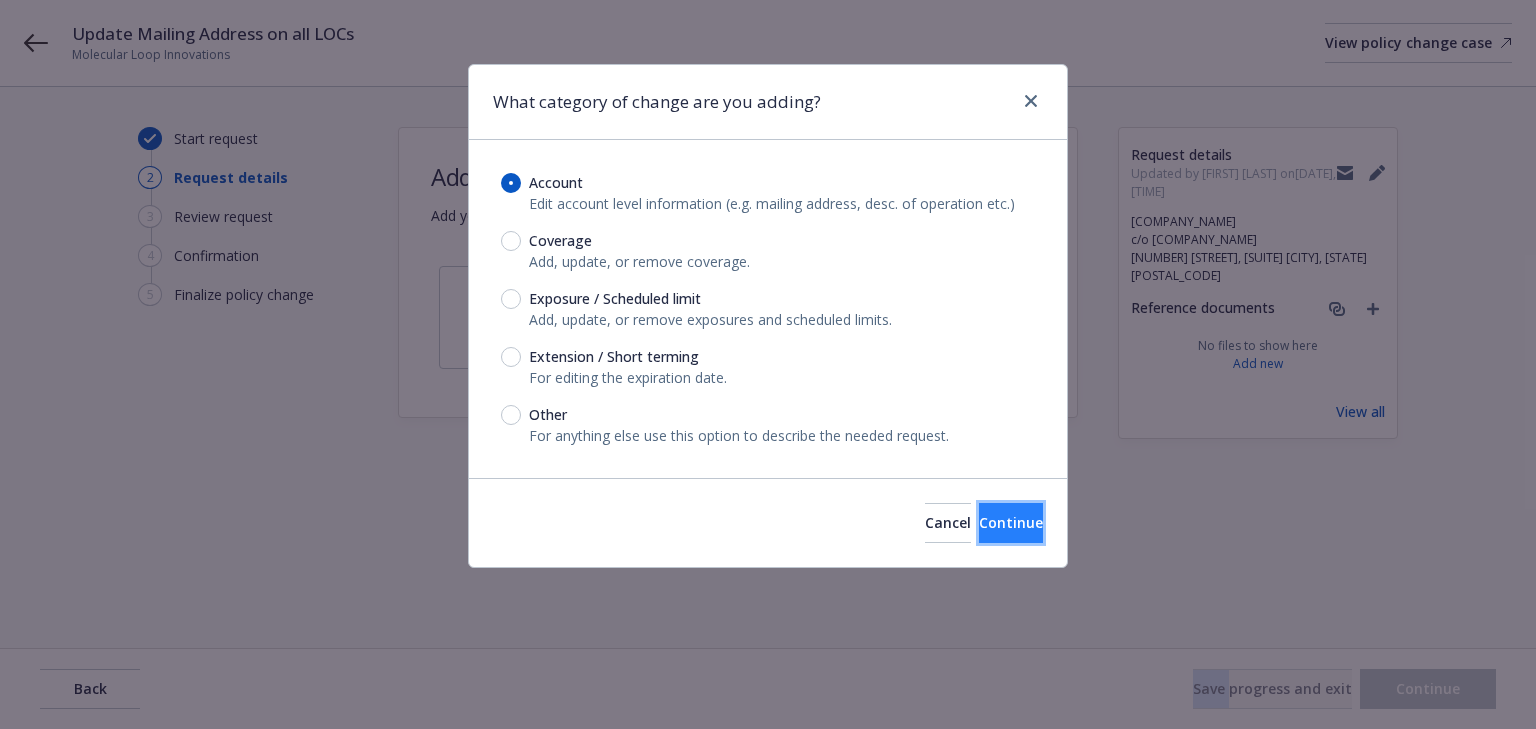 click on "Continue" at bounding box center (1011, 523) 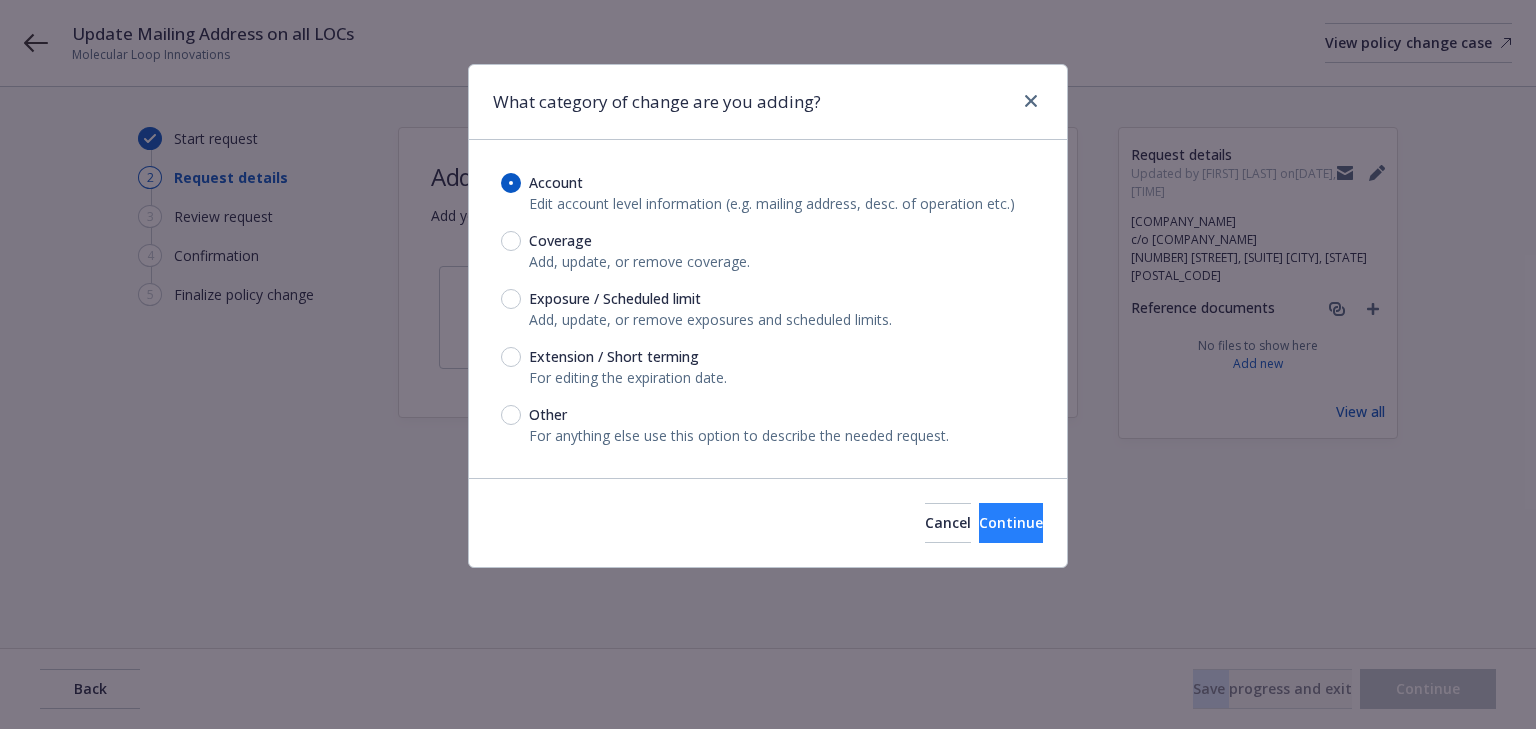 select on "US" 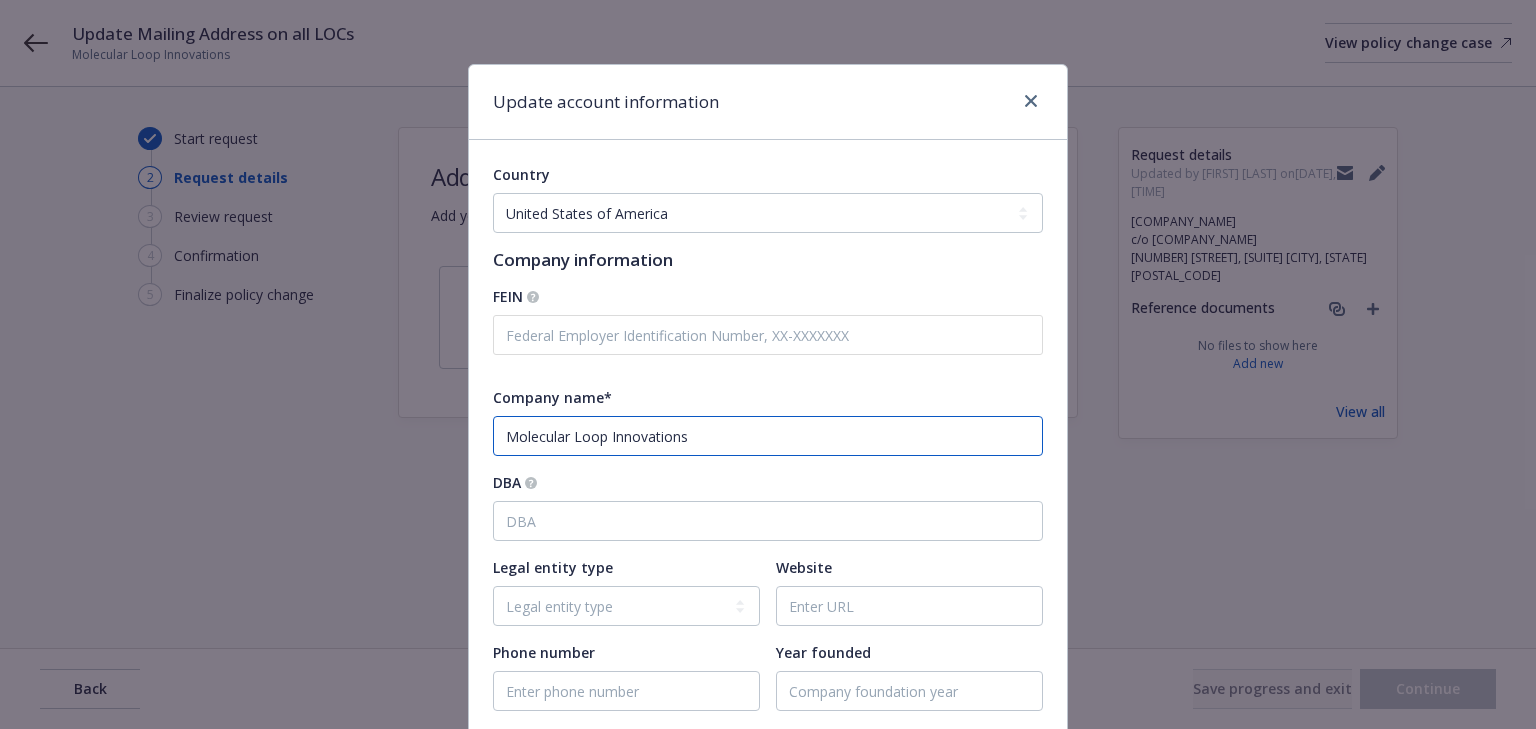 click on "Molecular Loop Innovations" at bounding box center [768, 436] 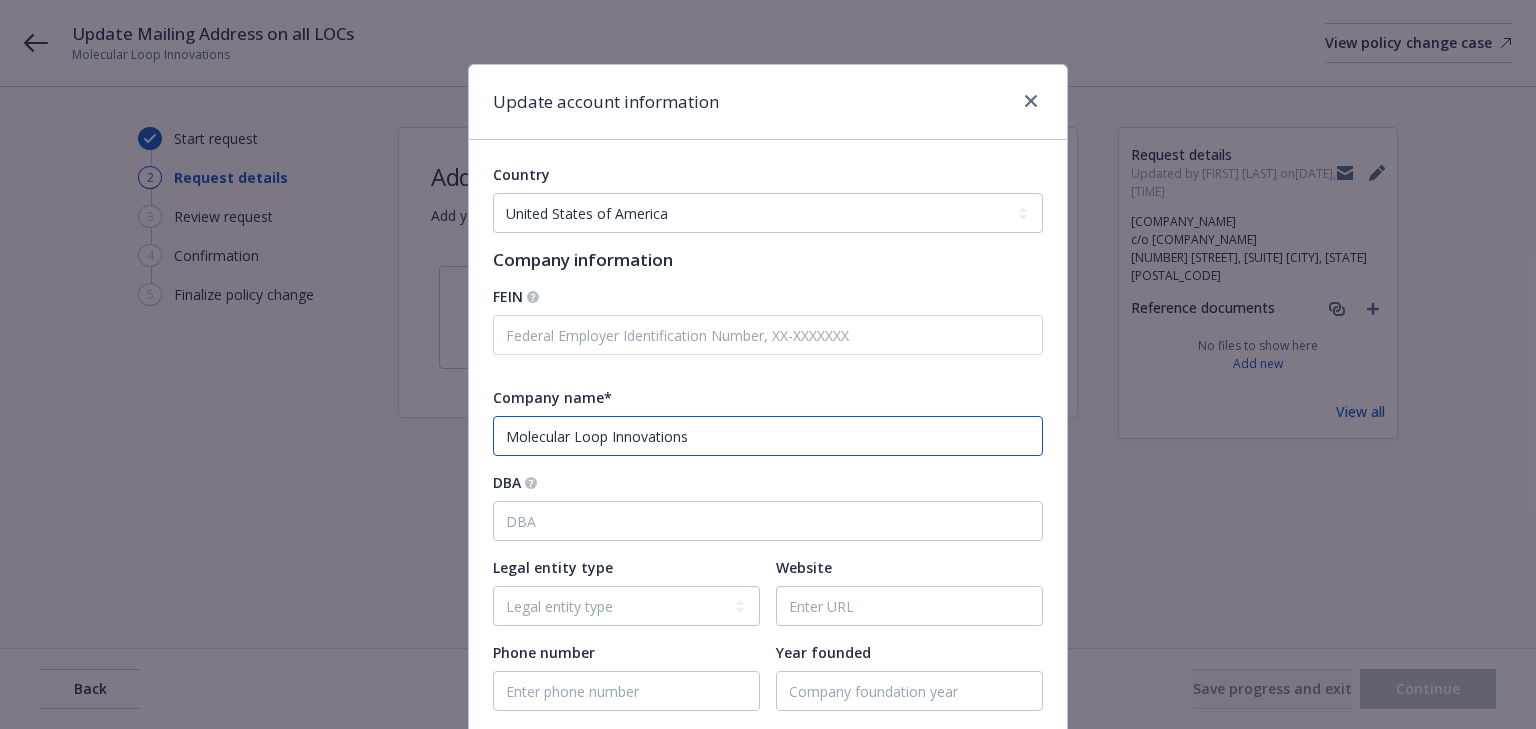 paste on "c/o [COMPANY]" 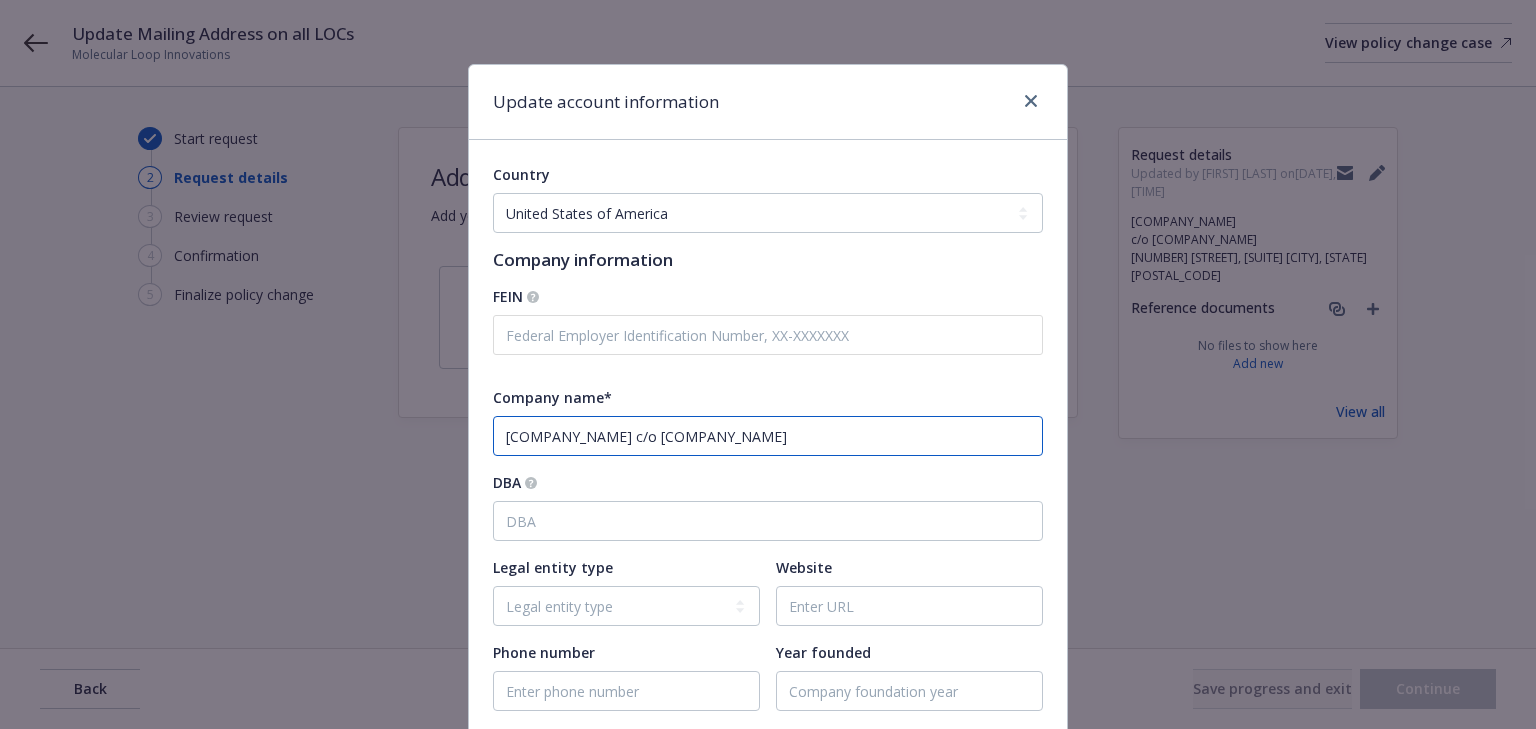 type on "[COMPANY_NAME] c/o [COMPANY_NAME]" 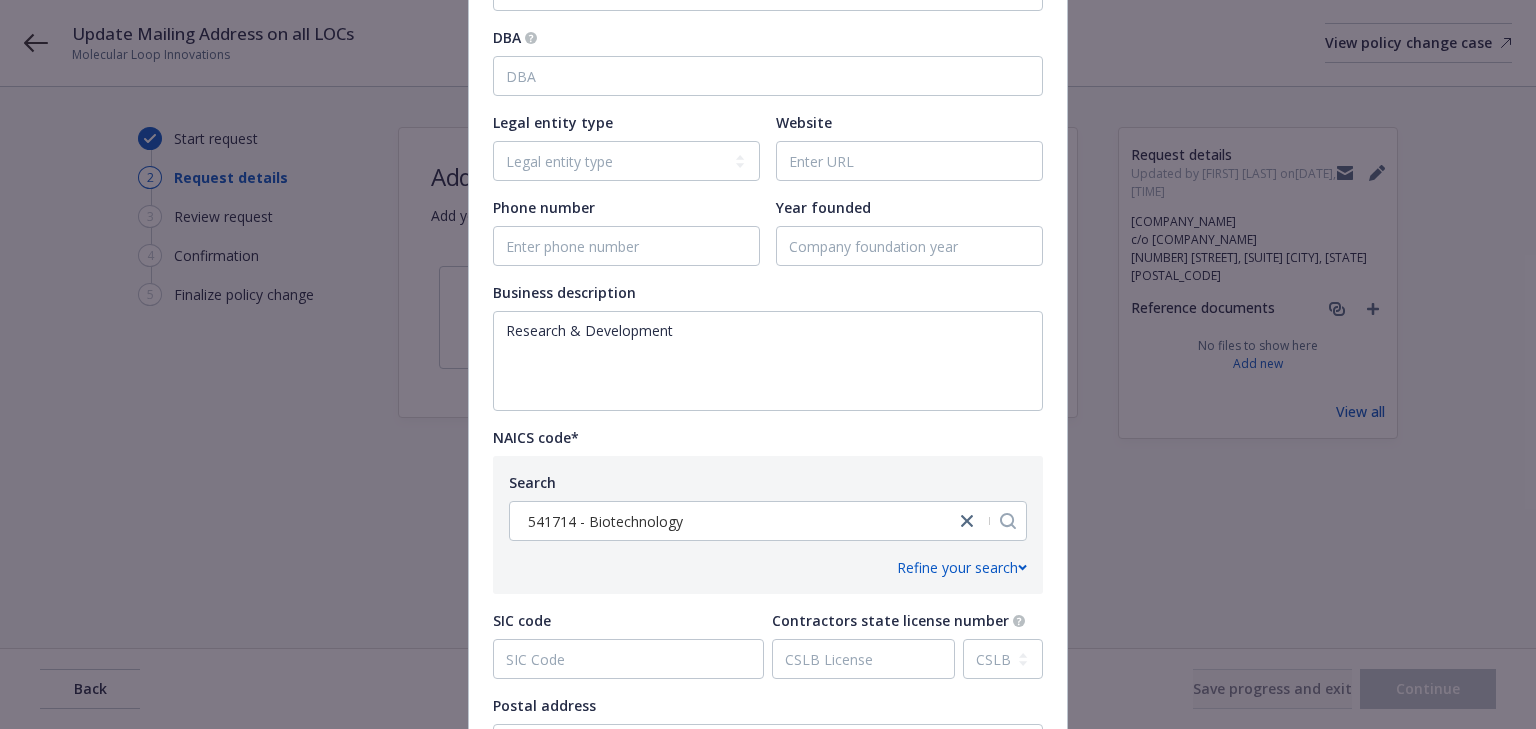 scroll, scrollTop: 480, scrollLeft: 0, axis: vertical 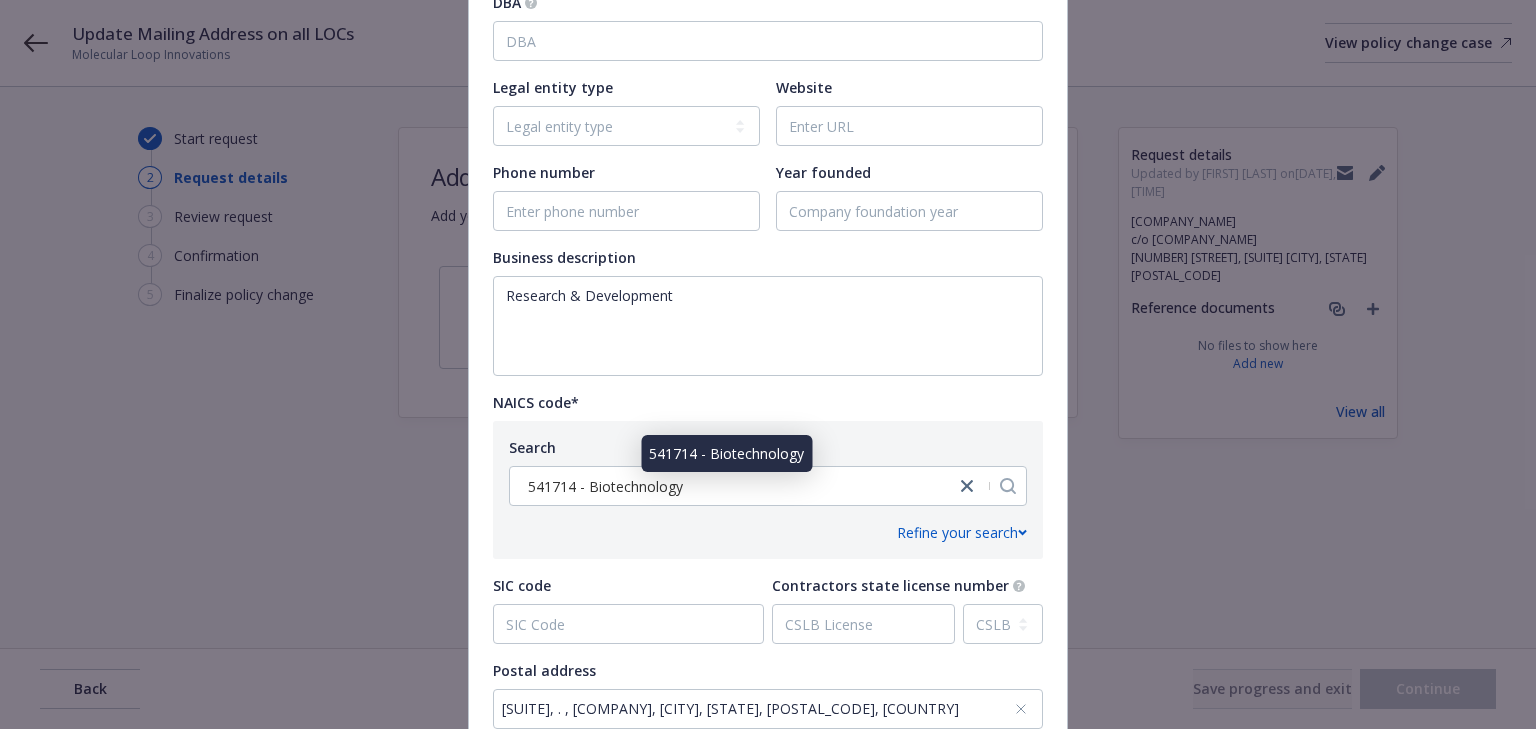 click on "541714 - Biotechnology" at bounding box center (605, 486) 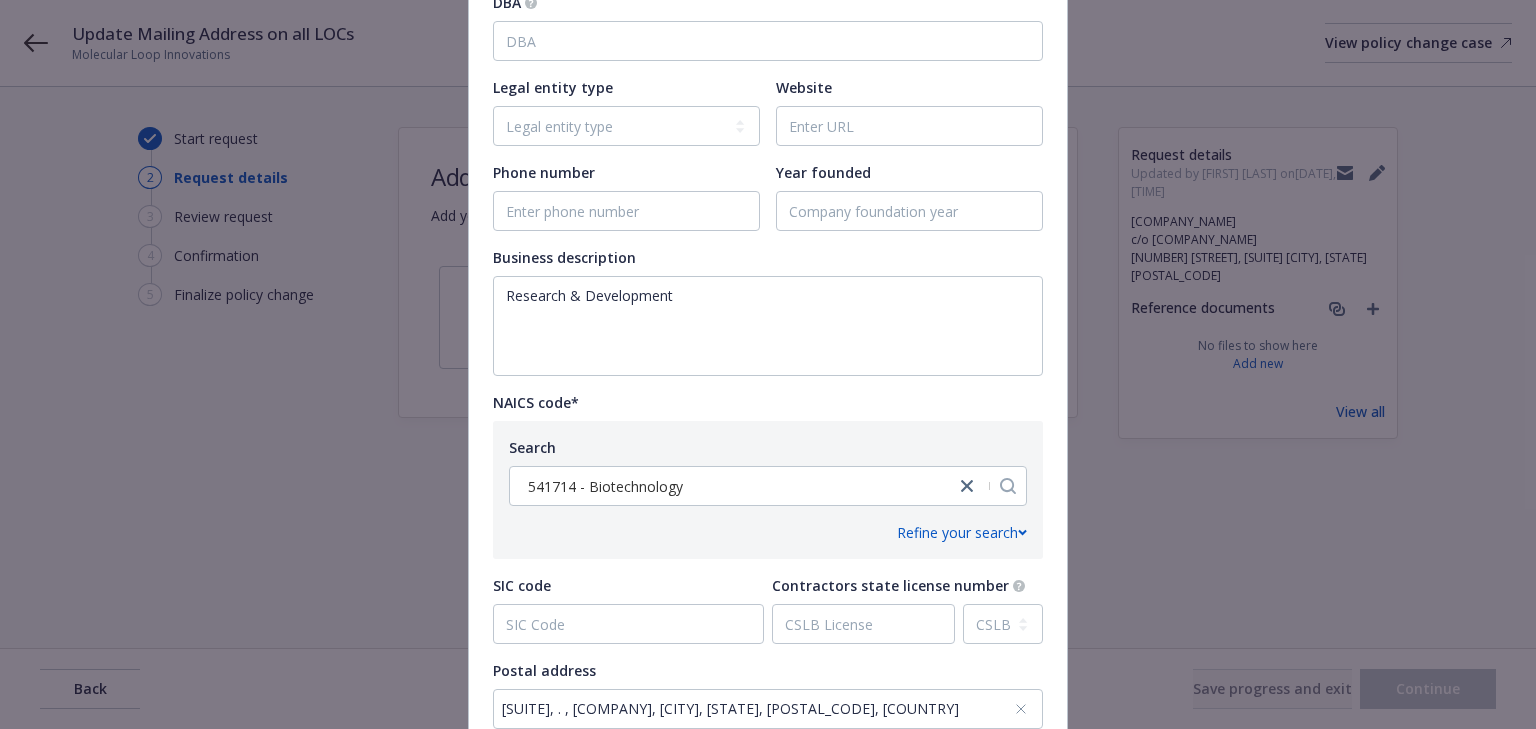 click on "NAICS code* Search 541714 - Biotechnology Refine your search 2-digit sub-category Select 2-digit industry sub-category 4-digit sub-category Select 4-digit industry sub-category" at bounding box center [768, 475] 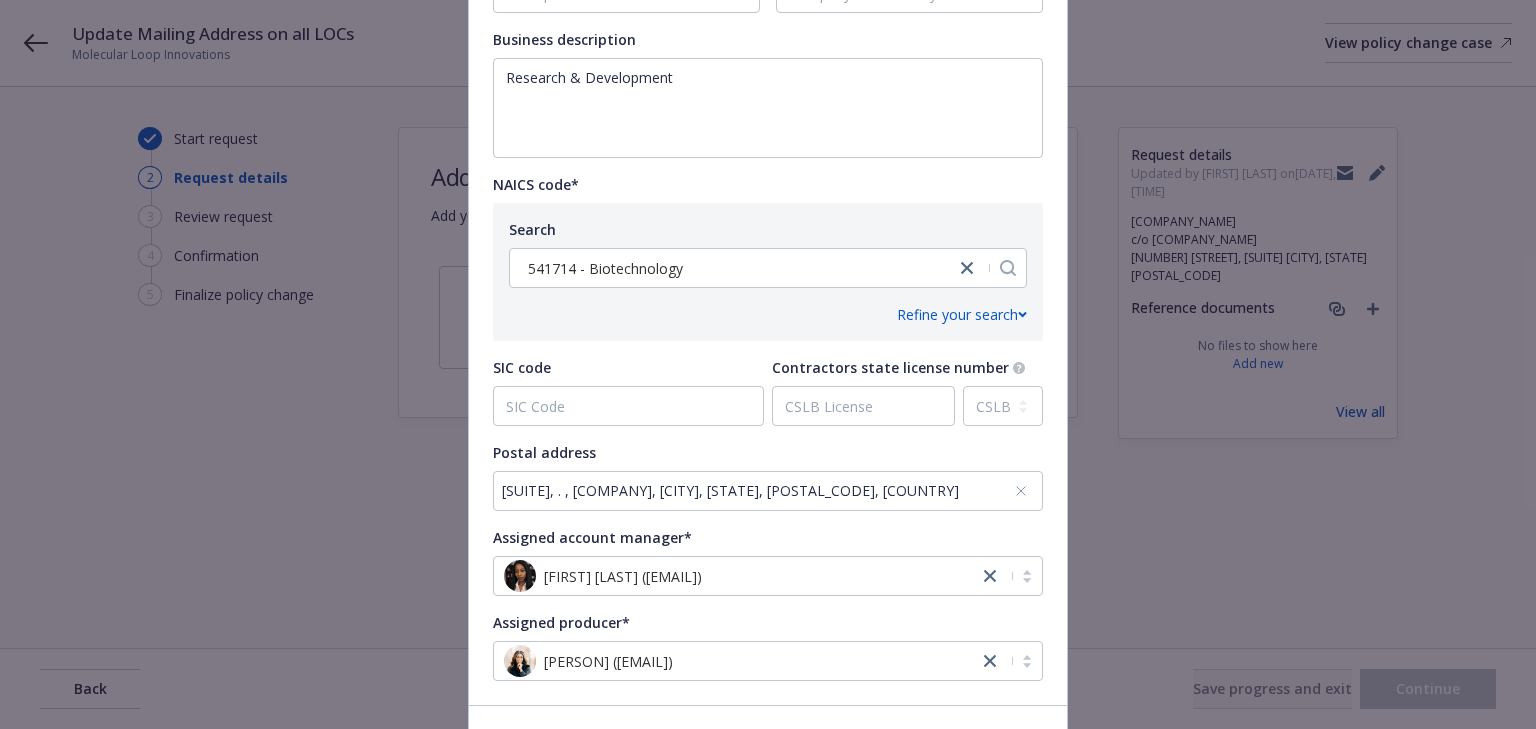 scroll, scrollTop: 720, scrollLeft: 0, axis: vertical 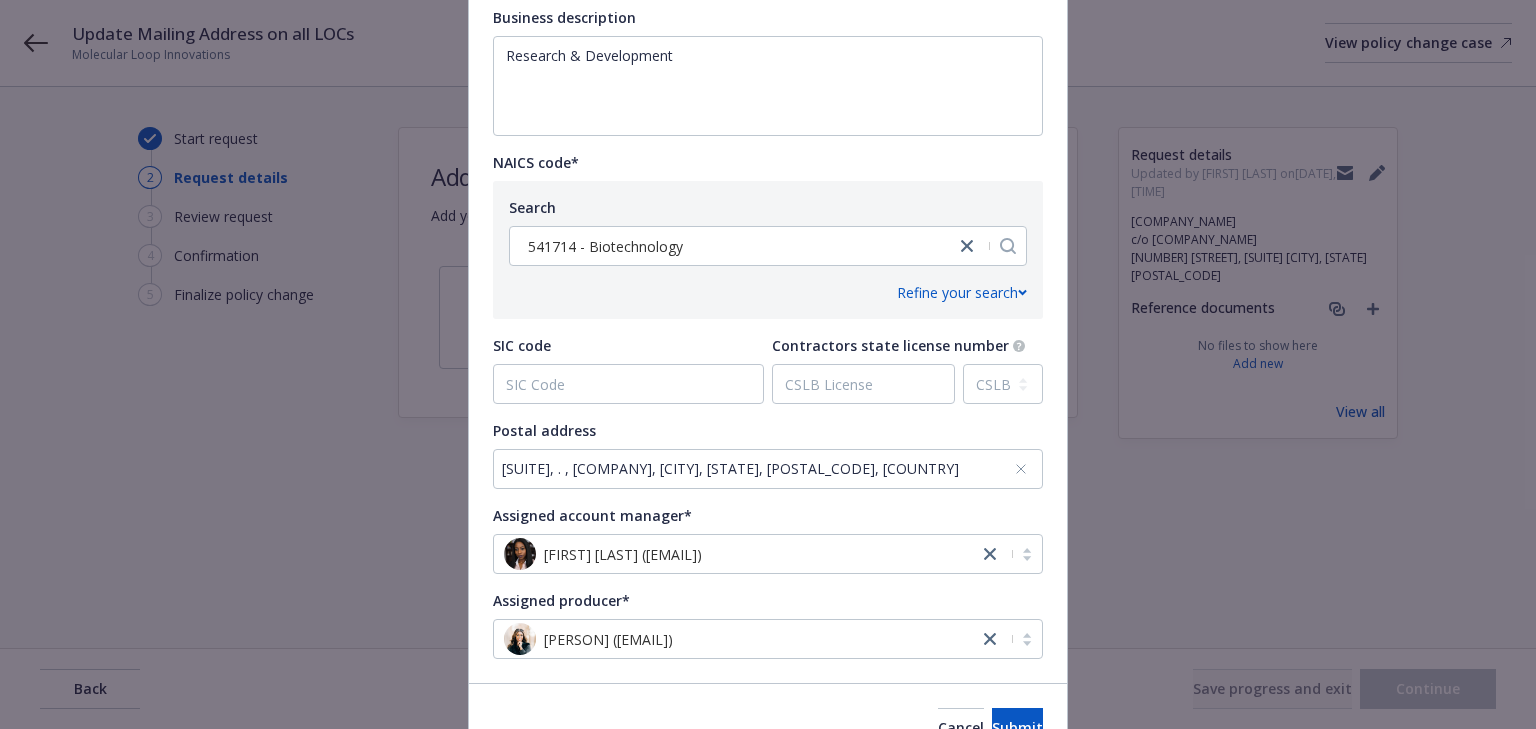 click on "[SUITE], . , [COMPANY], [CITY], [STATE], [POSTAL_CODE], [COUNTRY]" at bounding box center [758, 468] 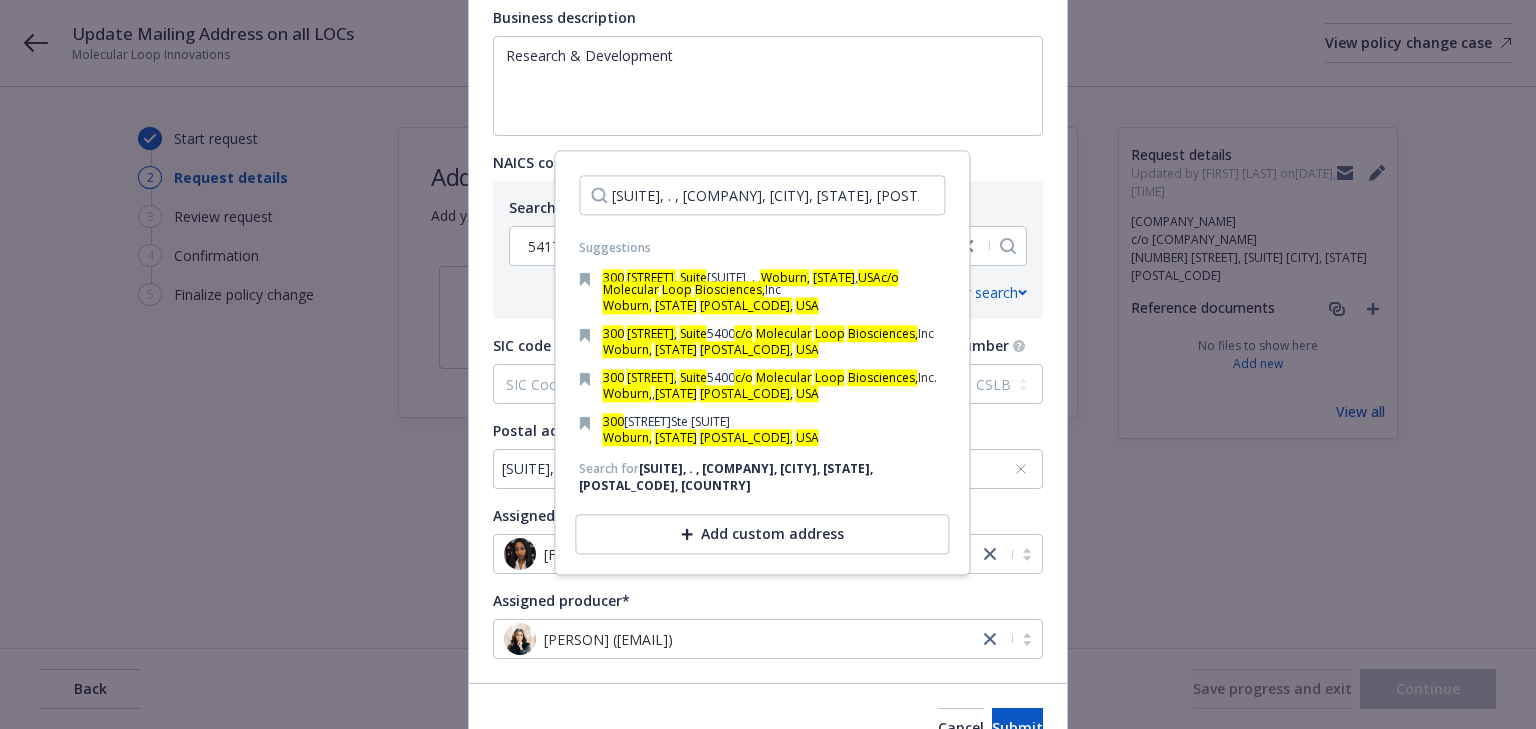 click on "Add custom address" at bounding box center [762, 535] 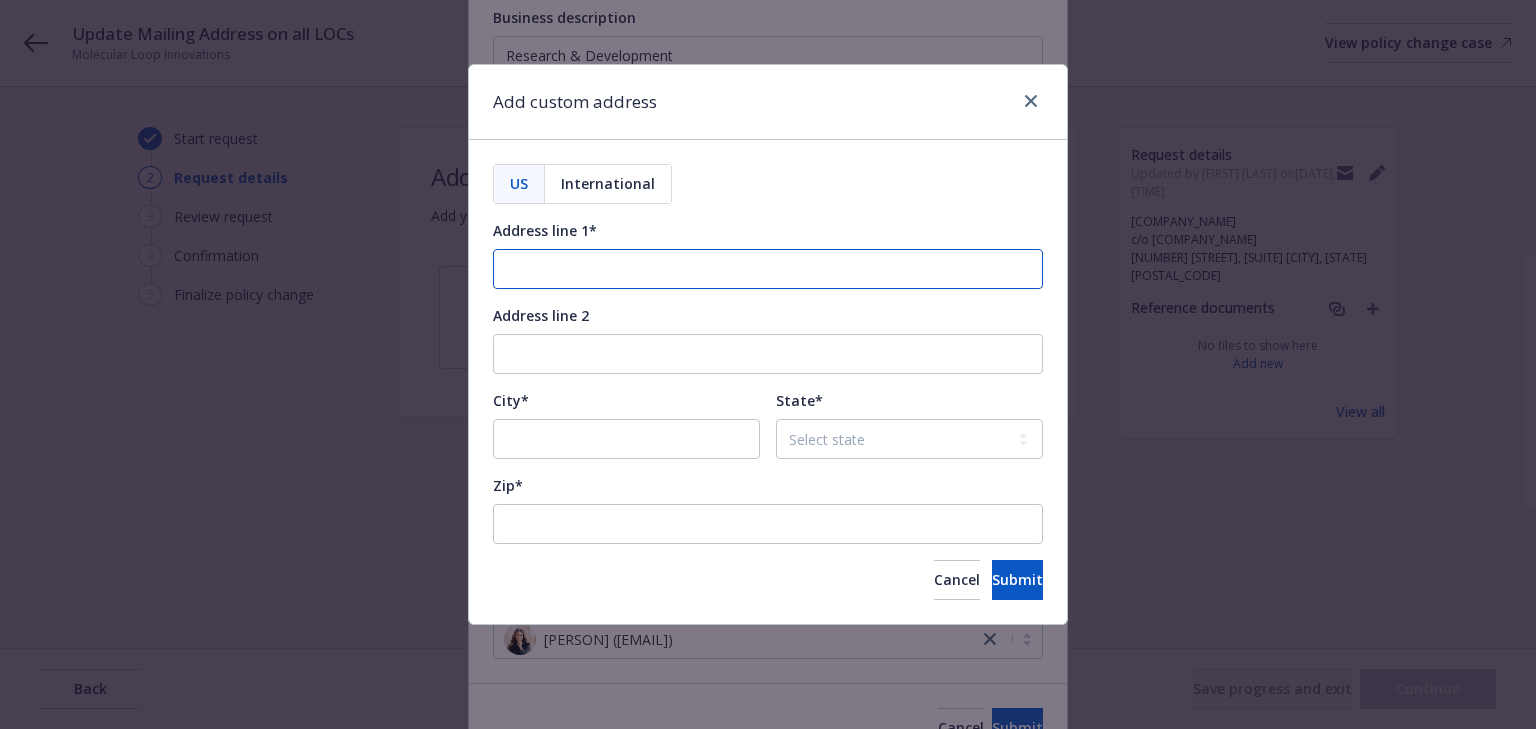 click on "Address line 1*" at bounding box center [768, 269] 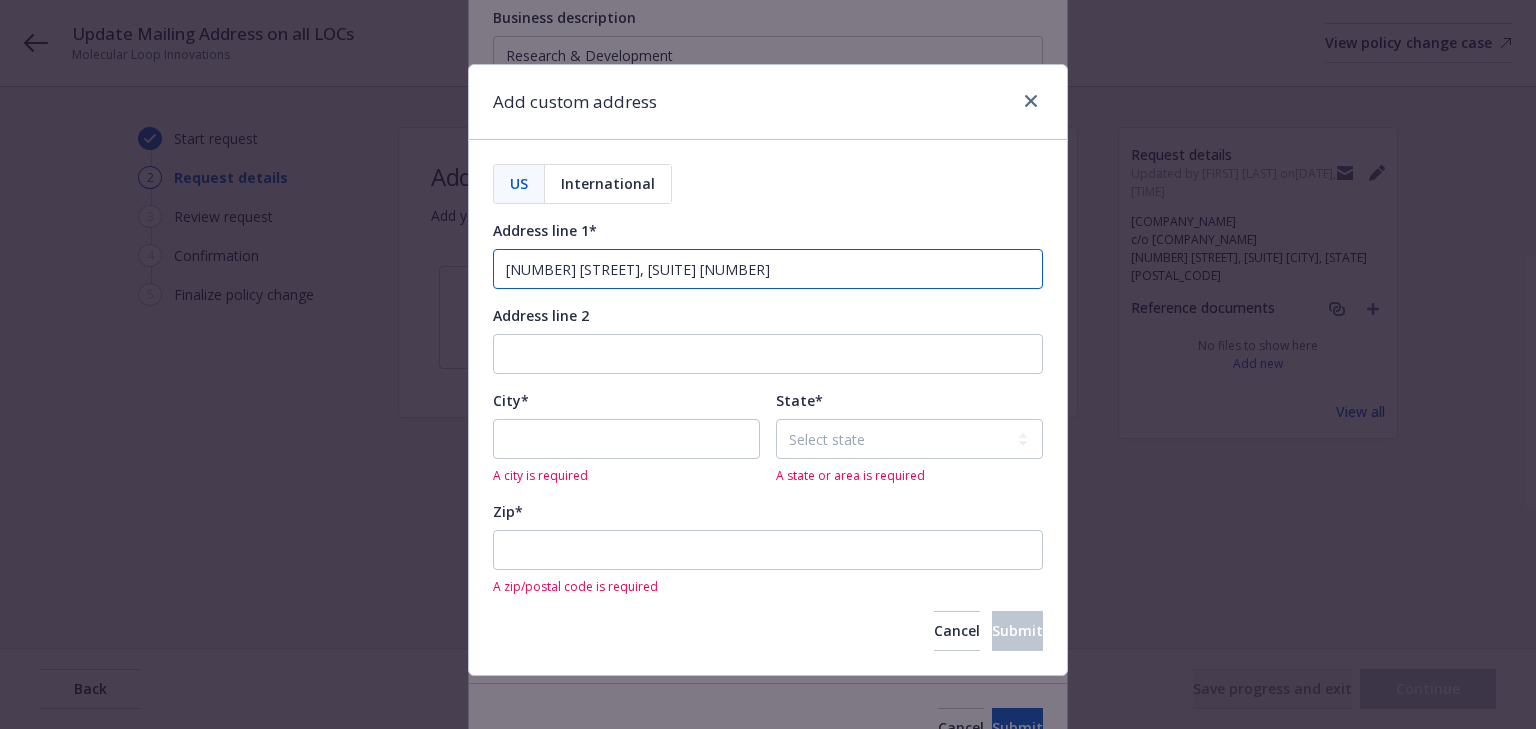 type on "[NUMBER] [STREET], [SUITE] [NUMBER]" 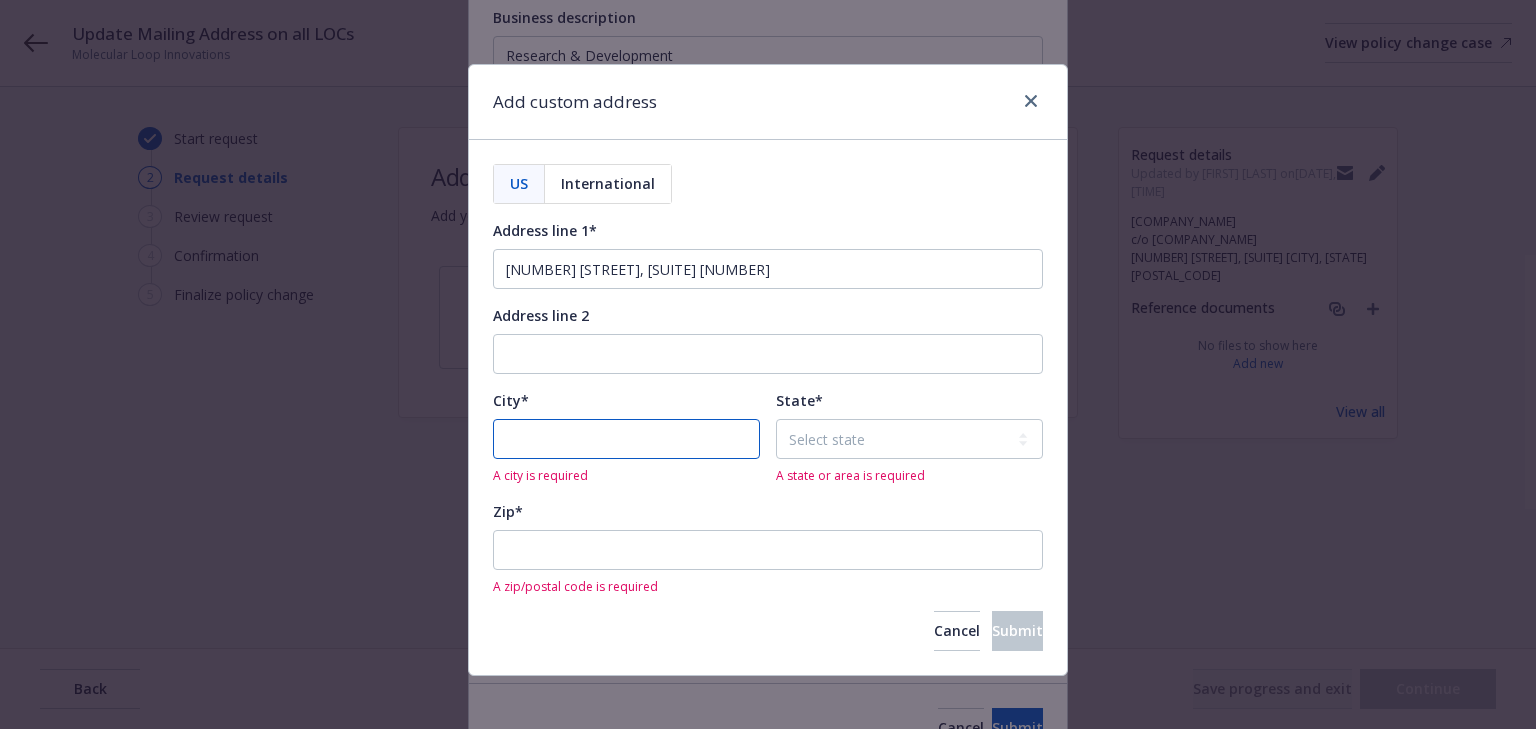 click on "City*" at bounding box center [626, 439] 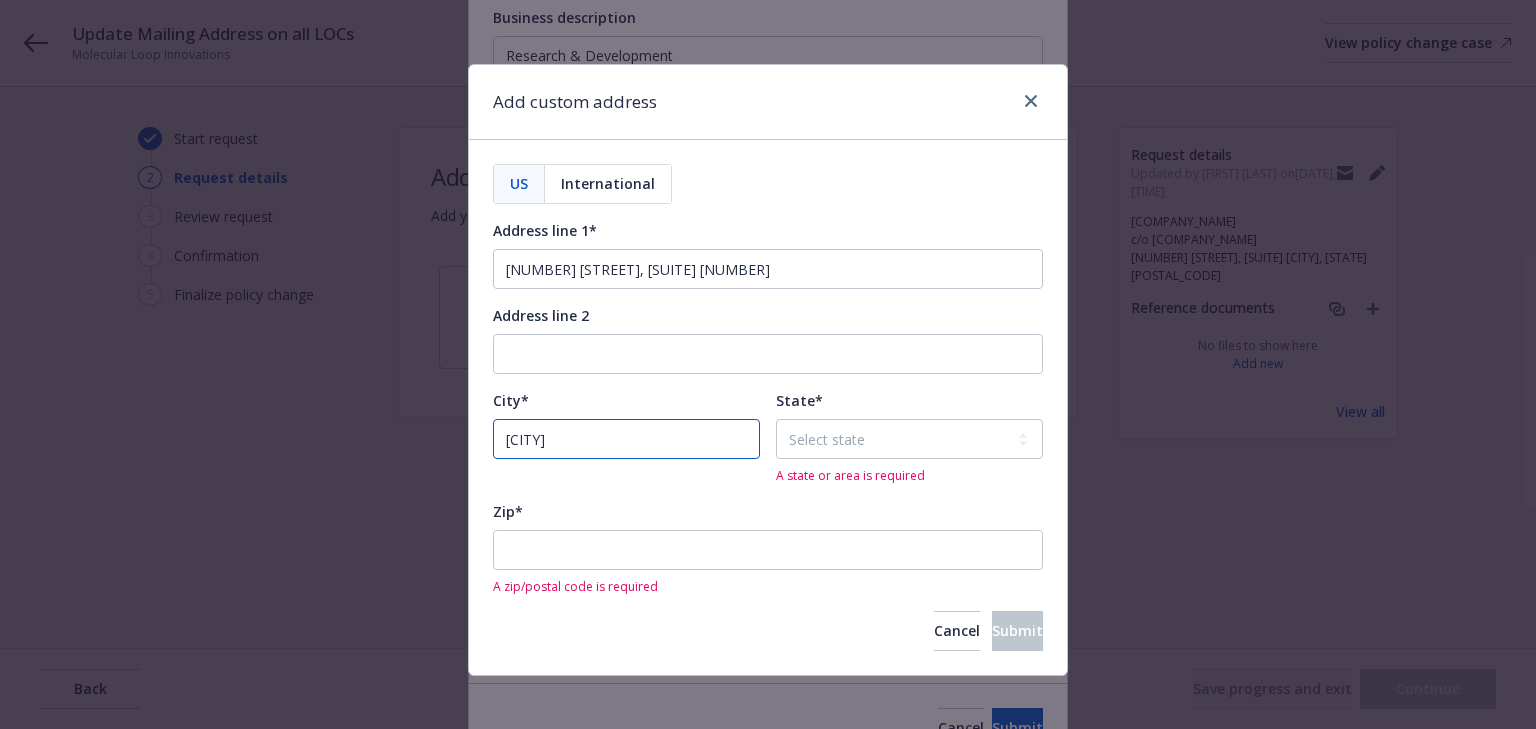 type on "[CITY]" 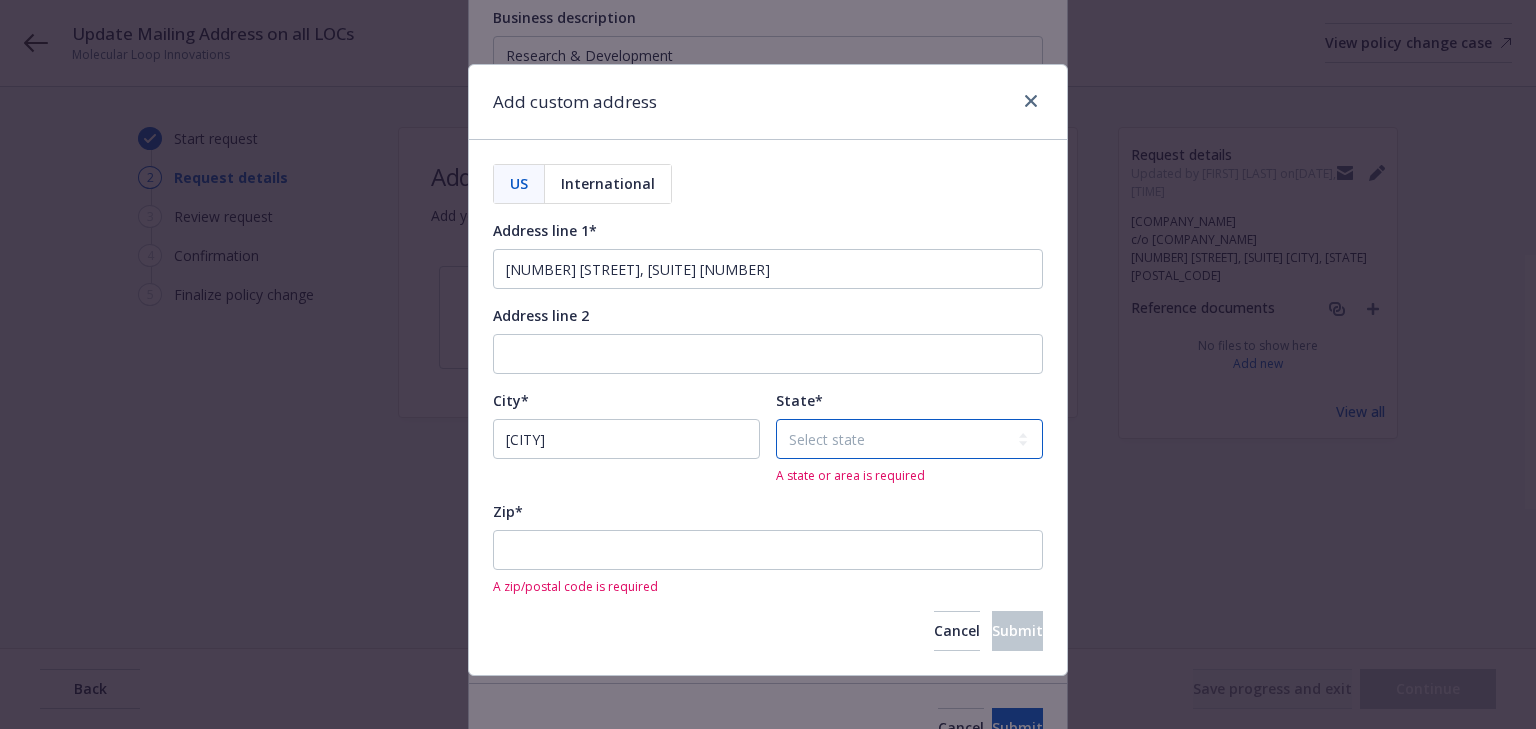 click on "Select state Alabama Alaska American Samoa Arizona Arkansas Baker Island California Colorado Connecticut Delaware District of Columbia Florida Georgia Guam Hawaii Howland Island Idaho Illinois Indiana Iowa Jarvis Island Johnston Atoll Kansas Kentucky Kingman Reef Louisiana Maine Maryland Massachusetts Michigan Midway Atoll Minnesota Mississippi Missouri Montana Navassa Island Nebraska Nevada New Hampshire New Jersey New Mexico New York North Carolina North Dakota Northern Mariana Islands Ohio Oklahoma Oregon Palmyra Atoll Pennsylvania Puerto Rico Rhode Island South Carolina South Dakota Tennessee Texas United States Minor Outlying Islands United States Virgin Islands Utah Vermont Virginia Wake Island Washington West Virginia Wisconsin Wyoming" at bounding box center (909, 439) 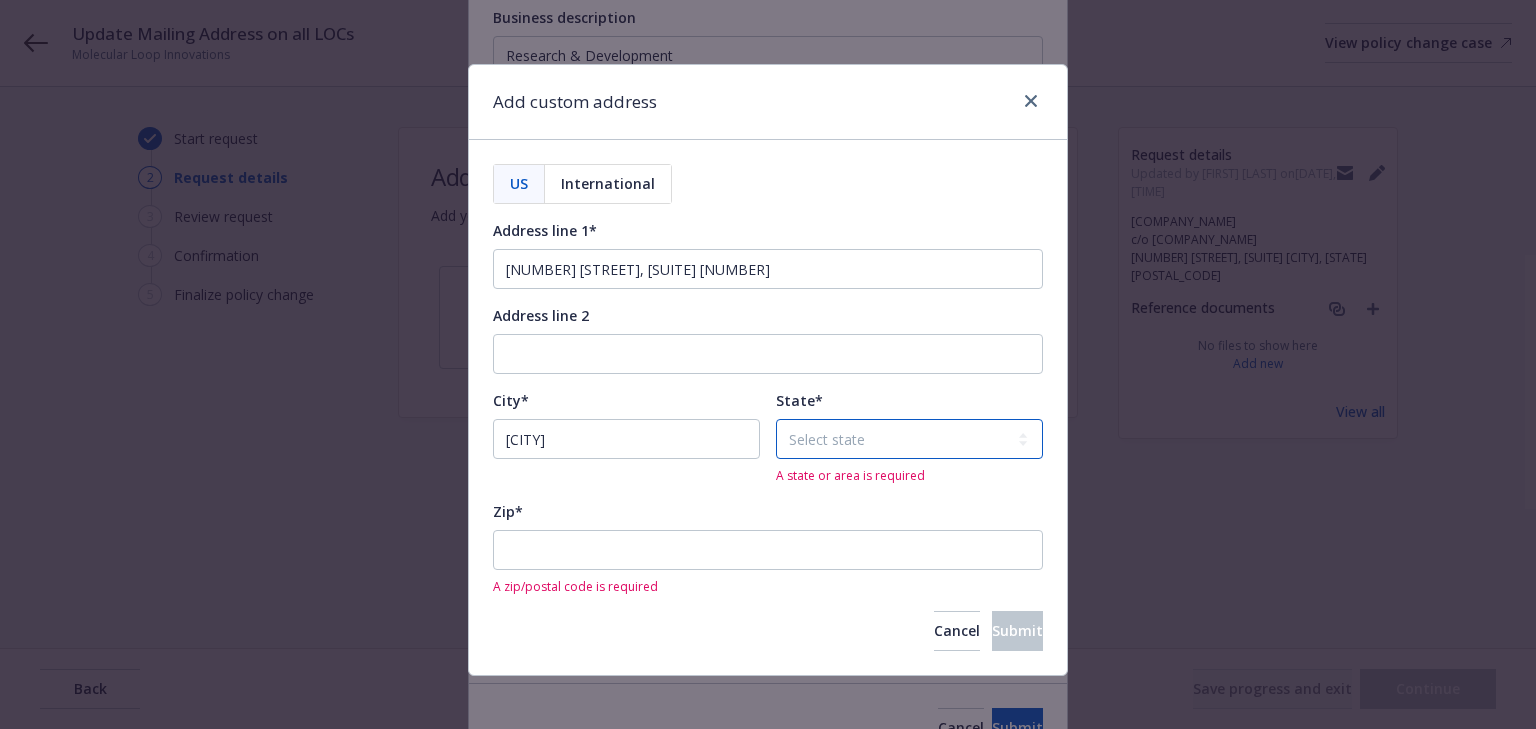 select on "MA" 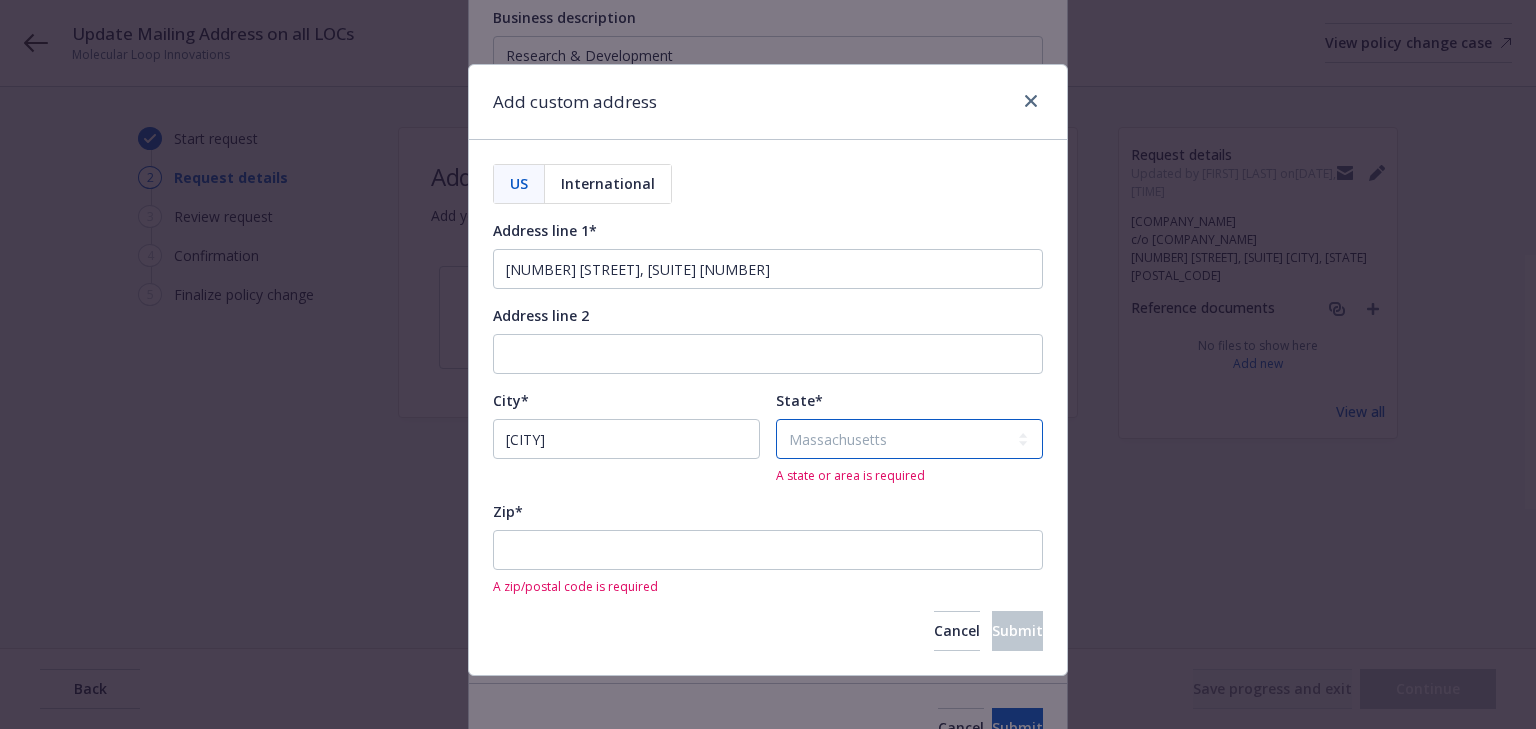click on "Select state Alabama Alaska American Samoa Arizona Arkansas Baker Island California Colorado Connecticut Delaware District of Columbia Florida Georgia Guam Hawaii Howland Island Idaho Illinois Indiana Iowa Jarvis Island Johnston Atoll Kansas Kentucky Kingman Reef Louisiana Maine Maryland Massachusetts Michigan Midway Atoll Minnesota Mississippi Missouri Montana Navassa Island Nebraska Nevada New Hampshire New Jersey New Mexico New York North Carolina North Dakota Northern Mariana Islands Ohio Oklahoma Oregon Palmyra Atoll Pennsylvania Puerto Rico Rhode Island South Carolina South Dakota Tennessee Texas United States Minor Outlying Islands United States Virgin Islands Utah Vermont Virginia Wake Island Washington West Virginia Wisconsin Wyoming" at bounding box center [909, 439] 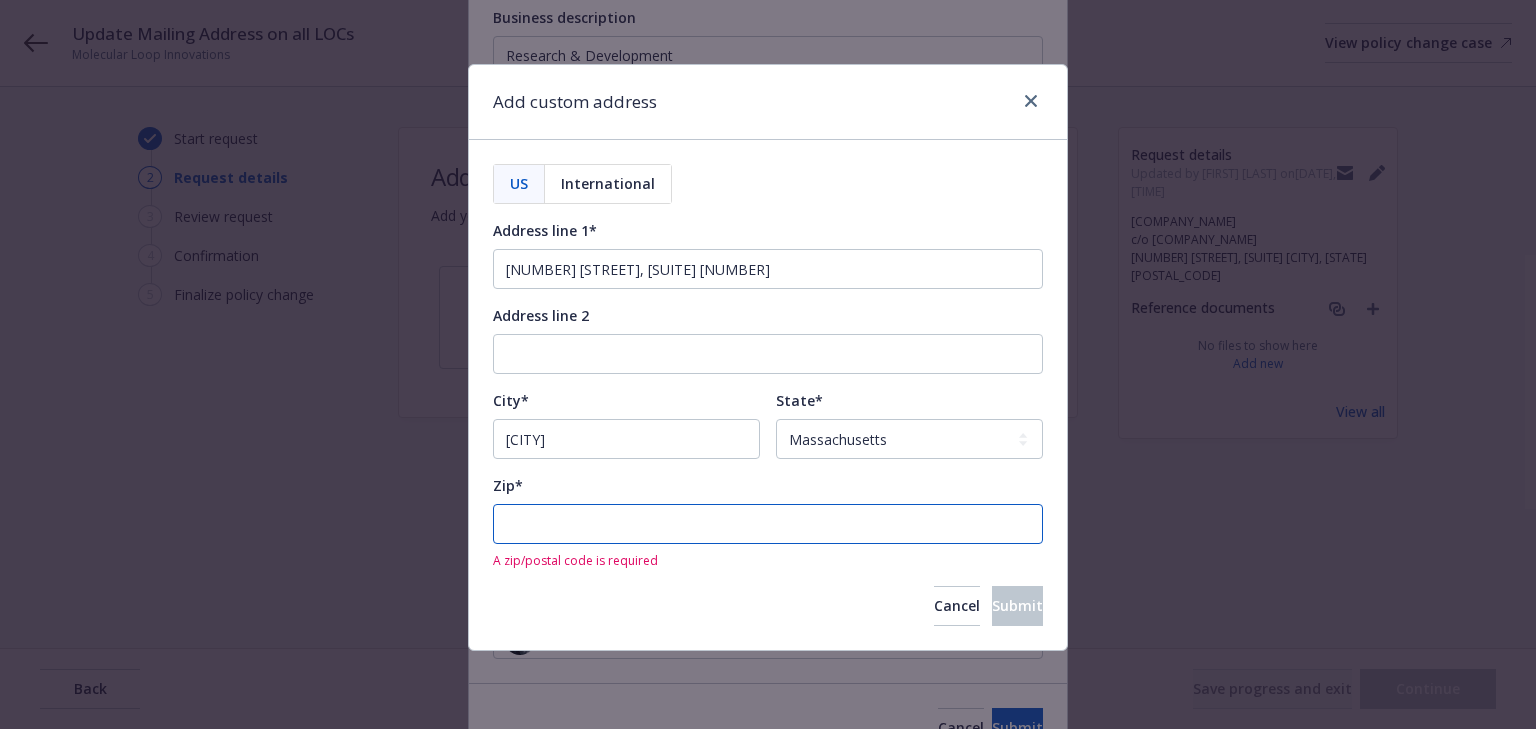 click on "Zip*" at bounding box center [768, 524] 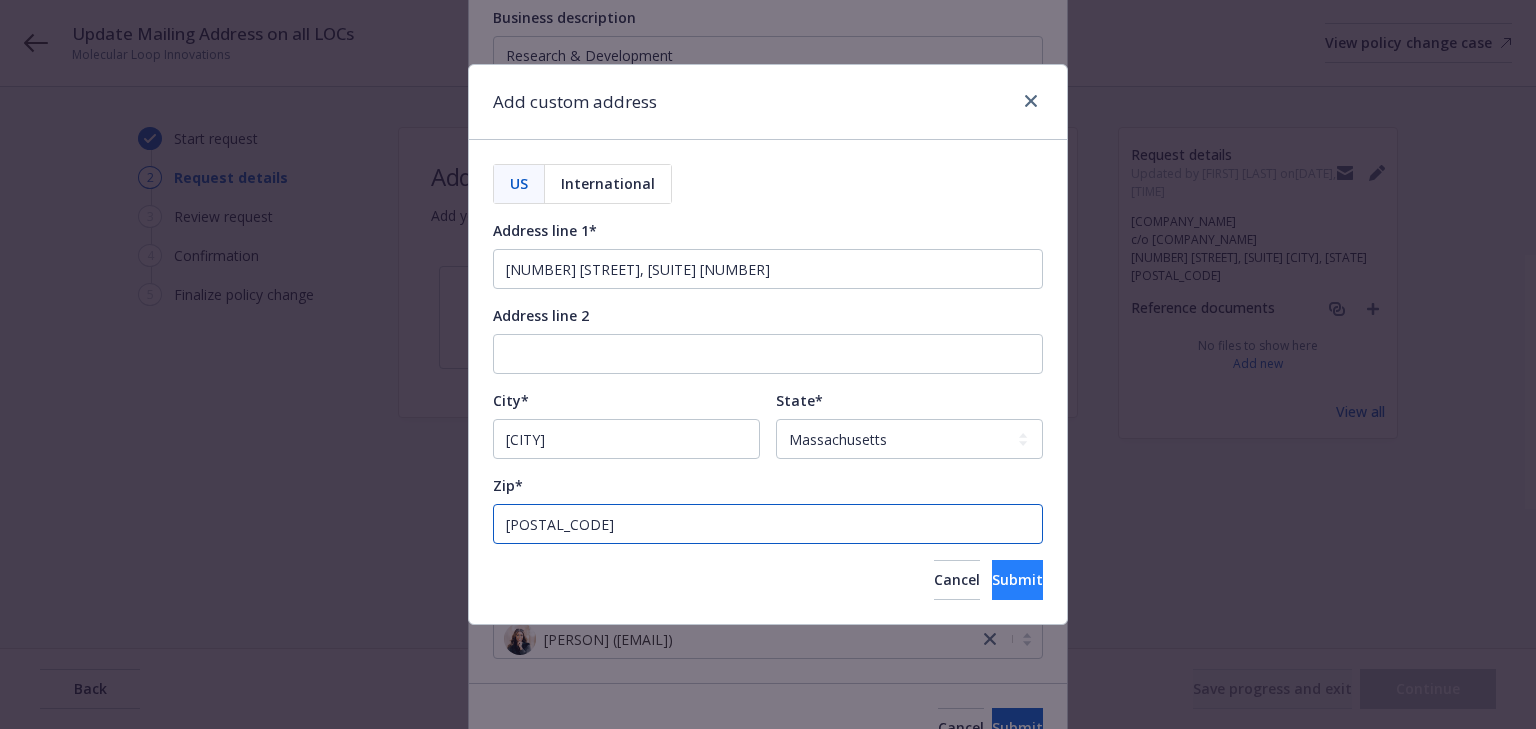 type on "[POSTAL_CODE]" 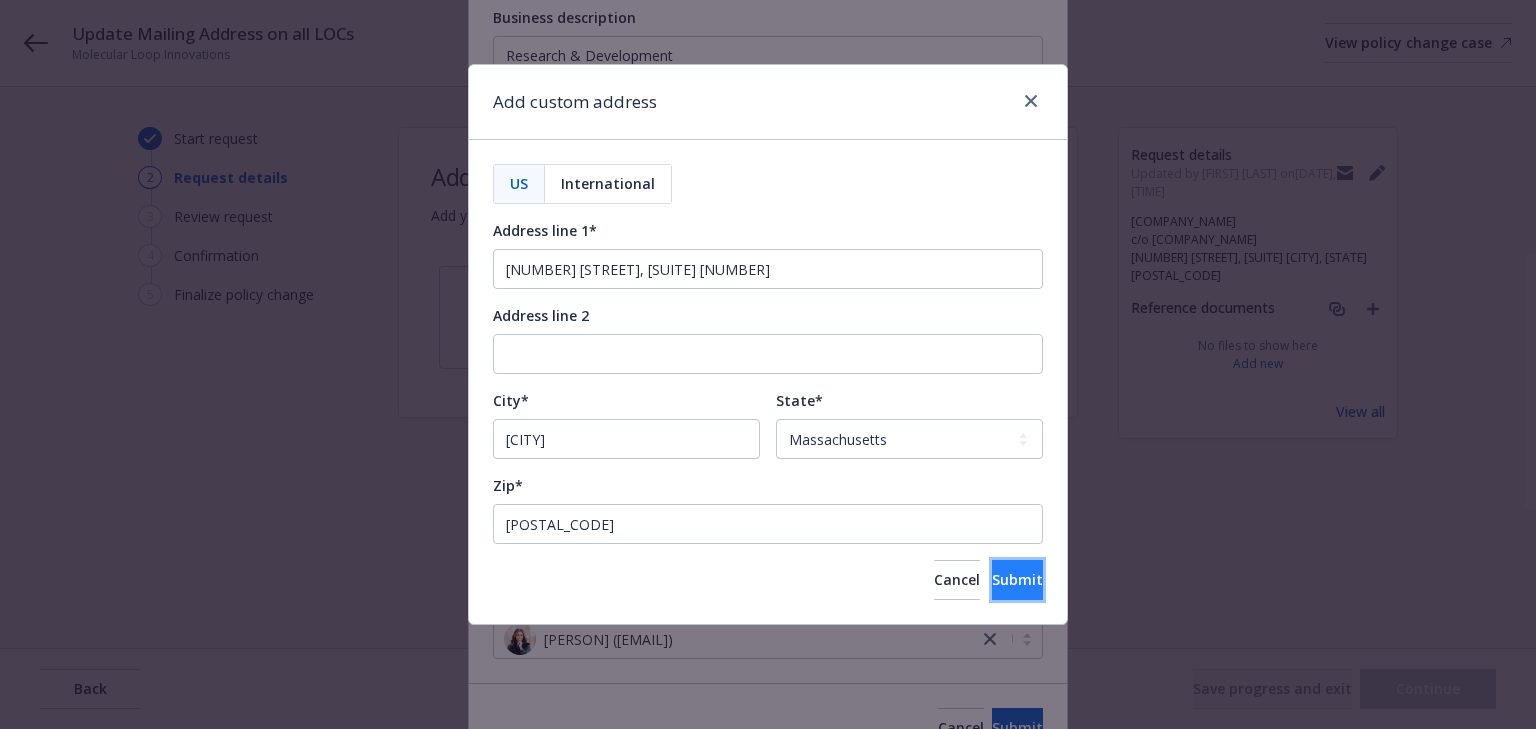 click on "Submit" at bounding box center (1017, 580) 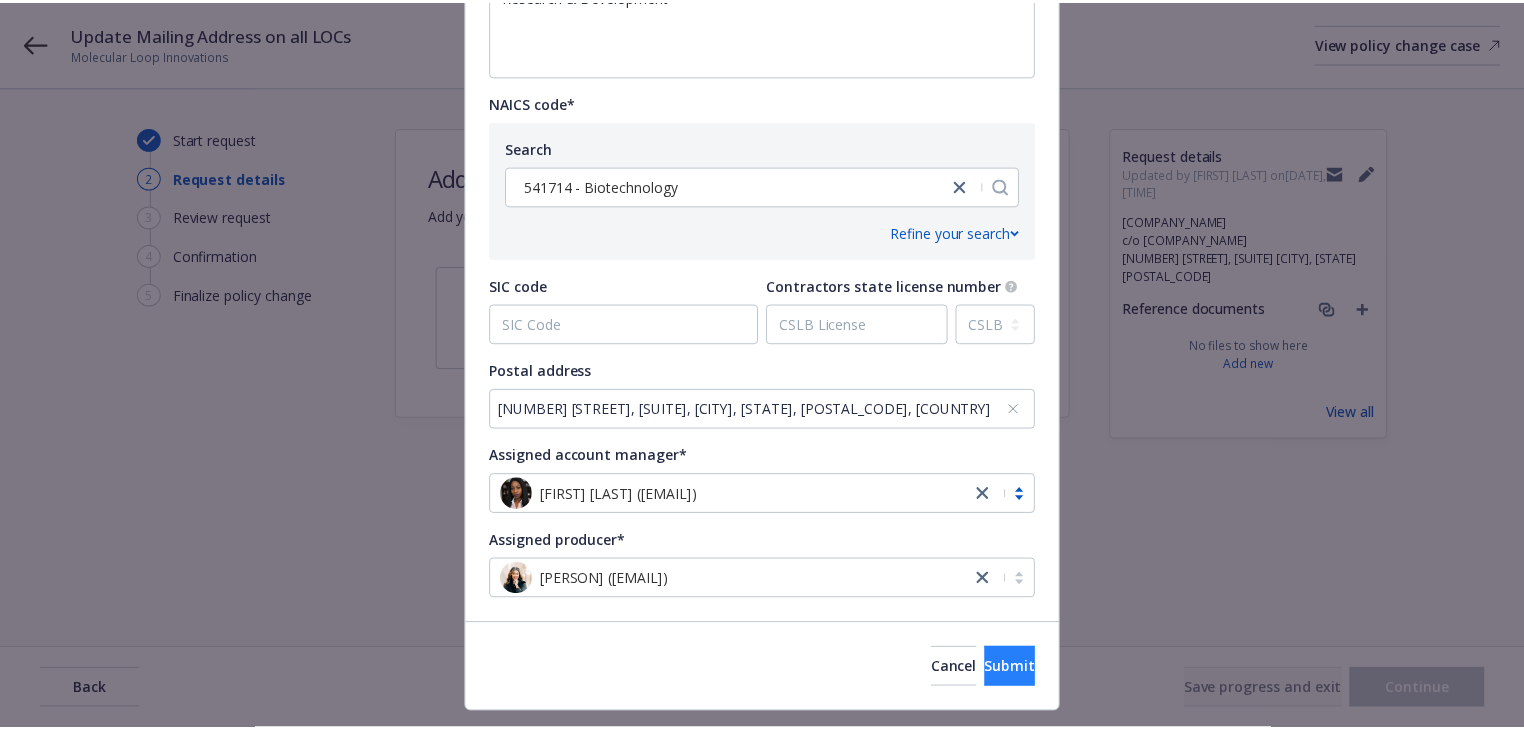 scroll, scrollTop: 828, scrollLeft: 0, axis: vertical 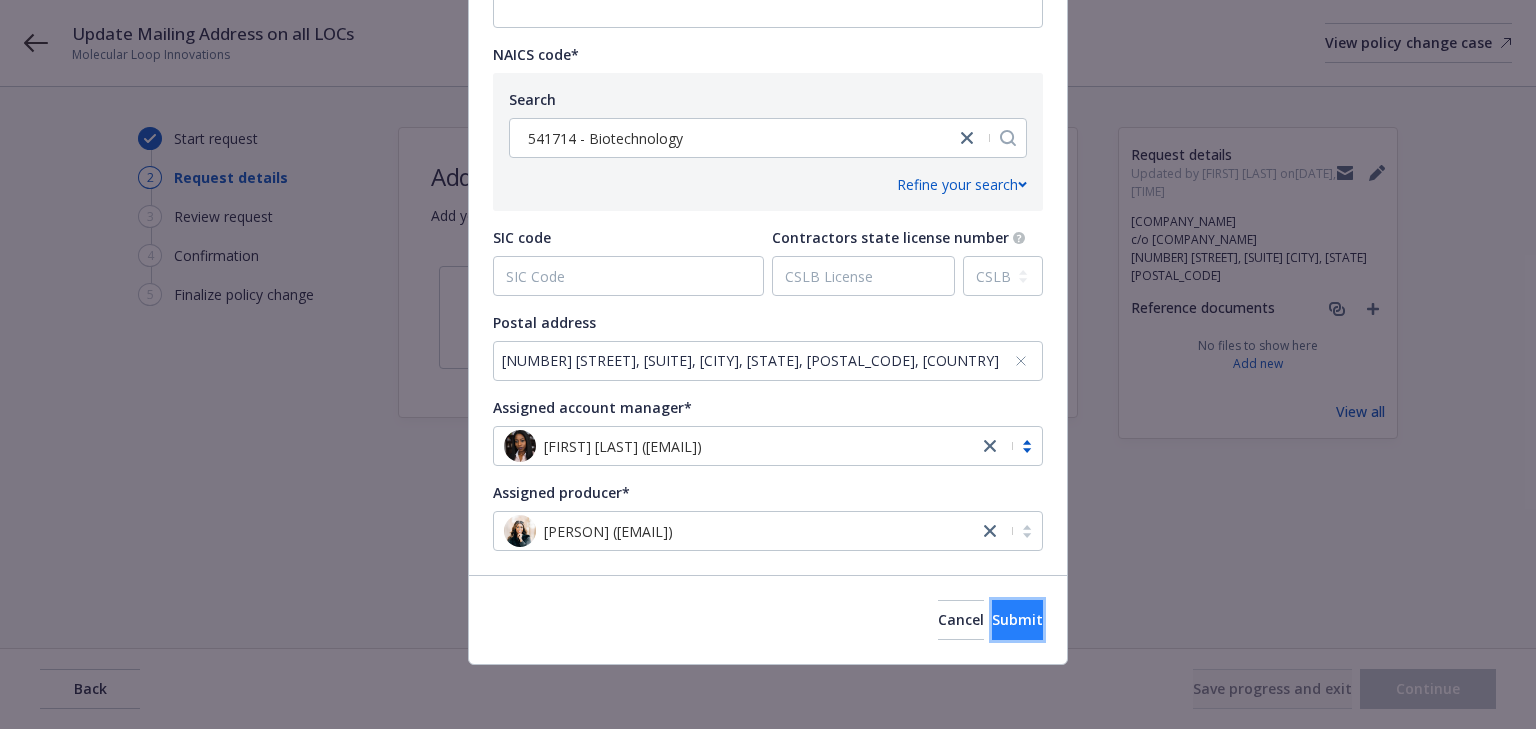 click on "Submit" at bounding box center (1017, 620) 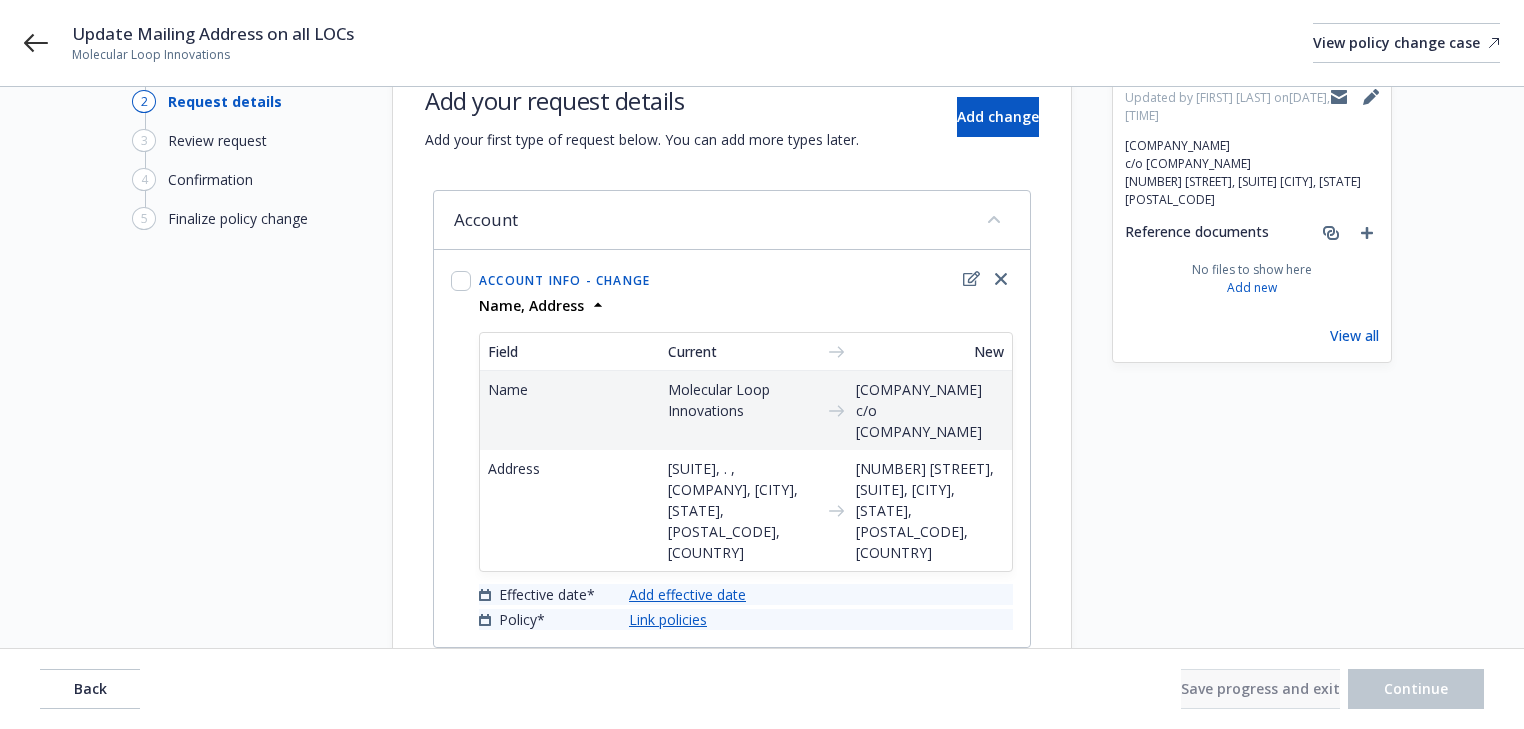 scroll, scrollTop: 184, scrollLeft: 0, axis: vertical 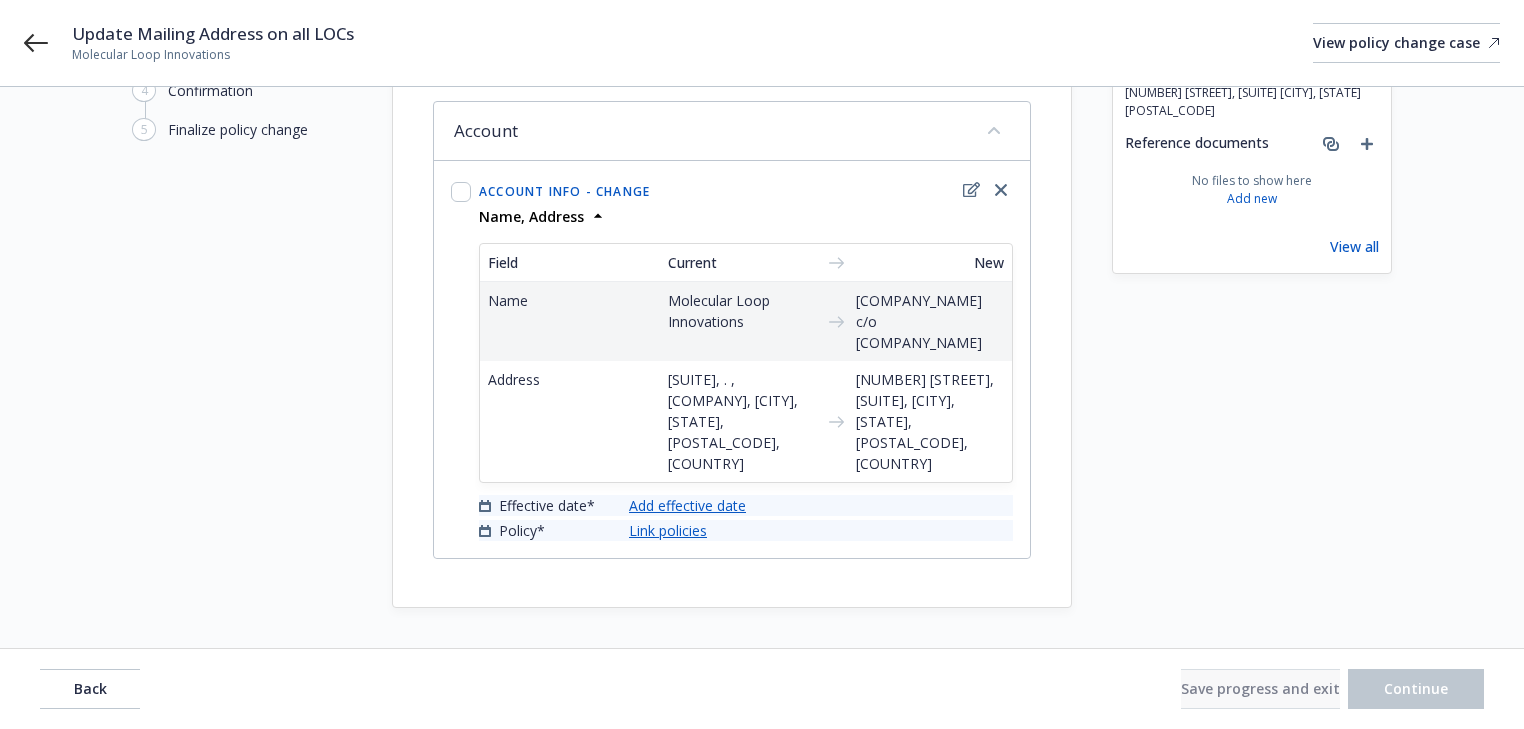 click on "Add effective date" at bounding box center (687, 505) 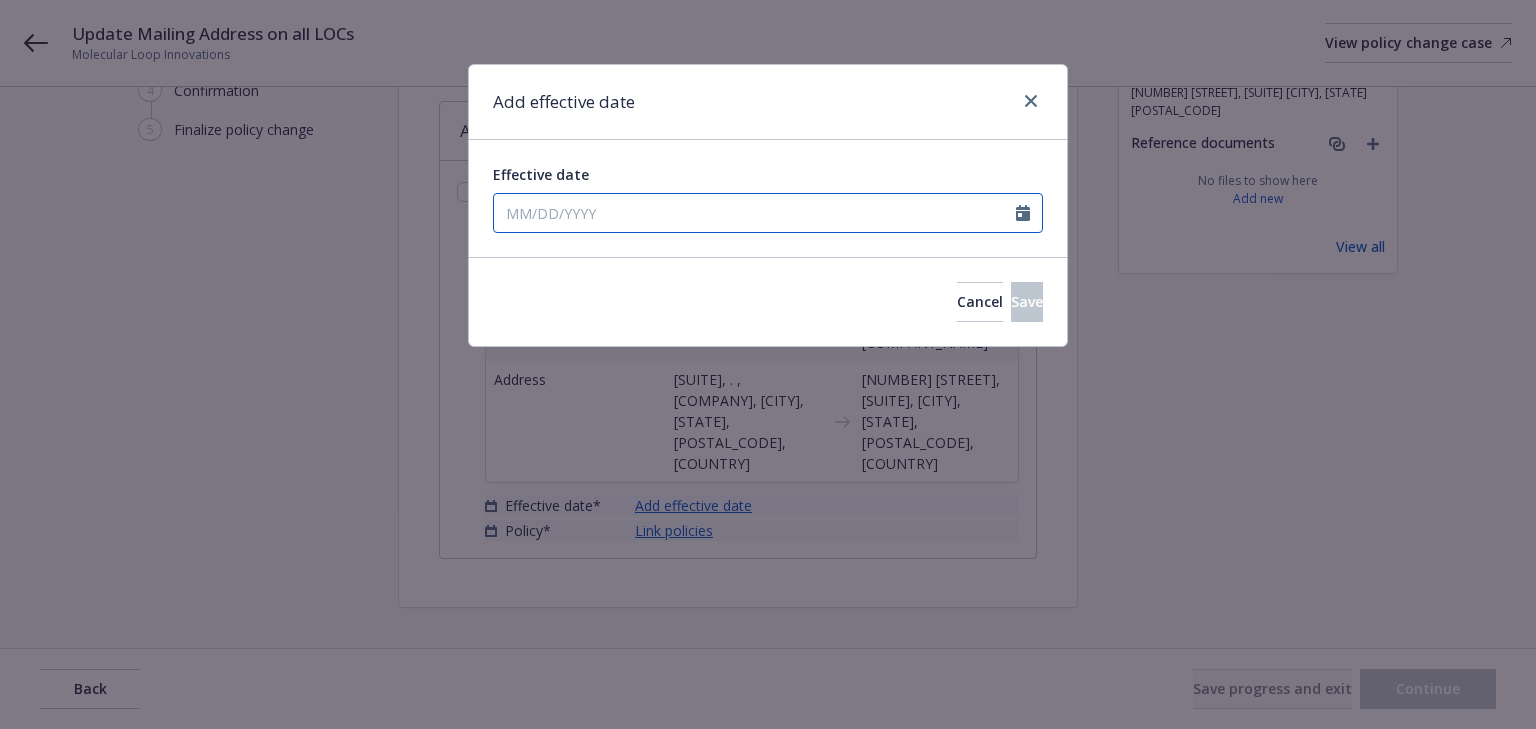 click on "Effective date" at bounding box center (755, 213) 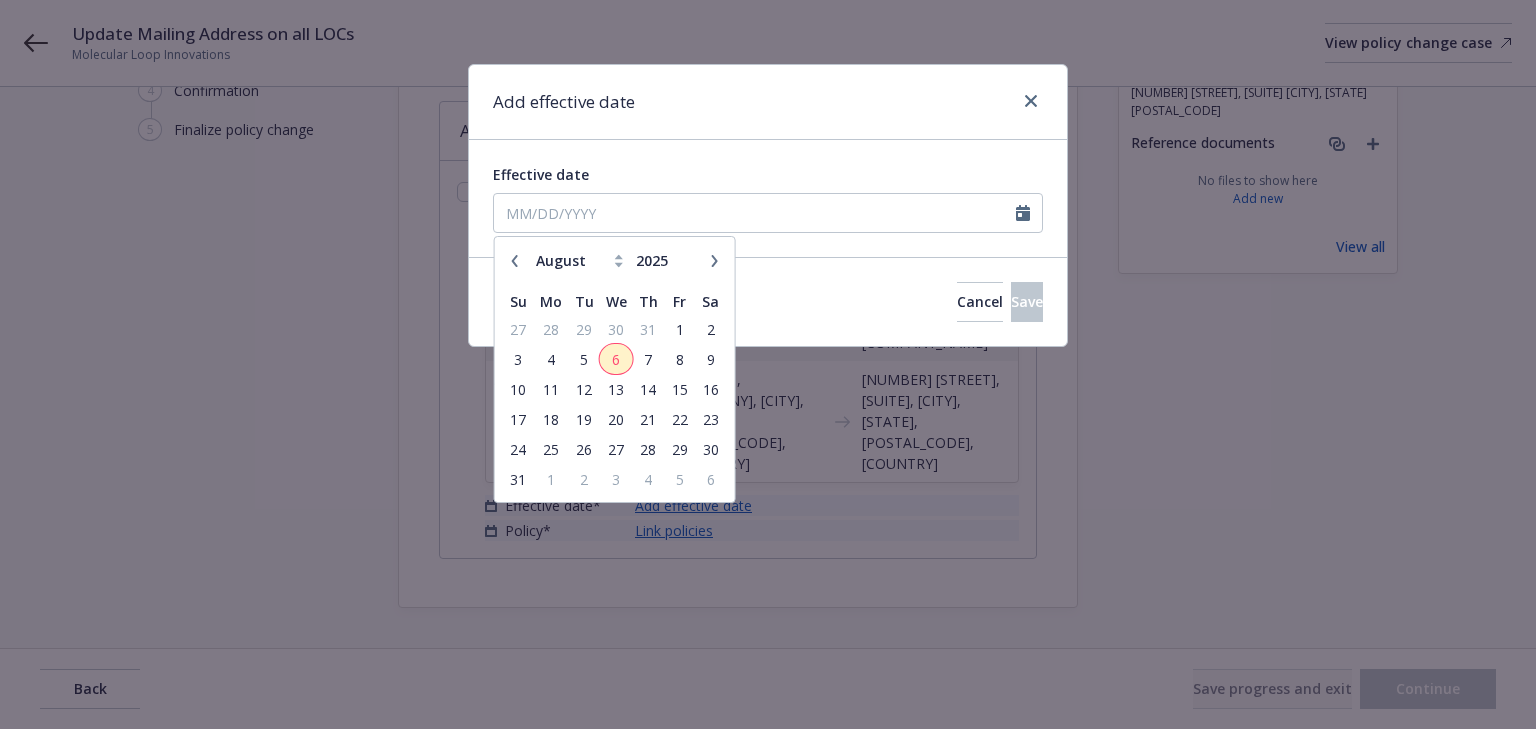 click on "6" at bounding box center [616, 359] 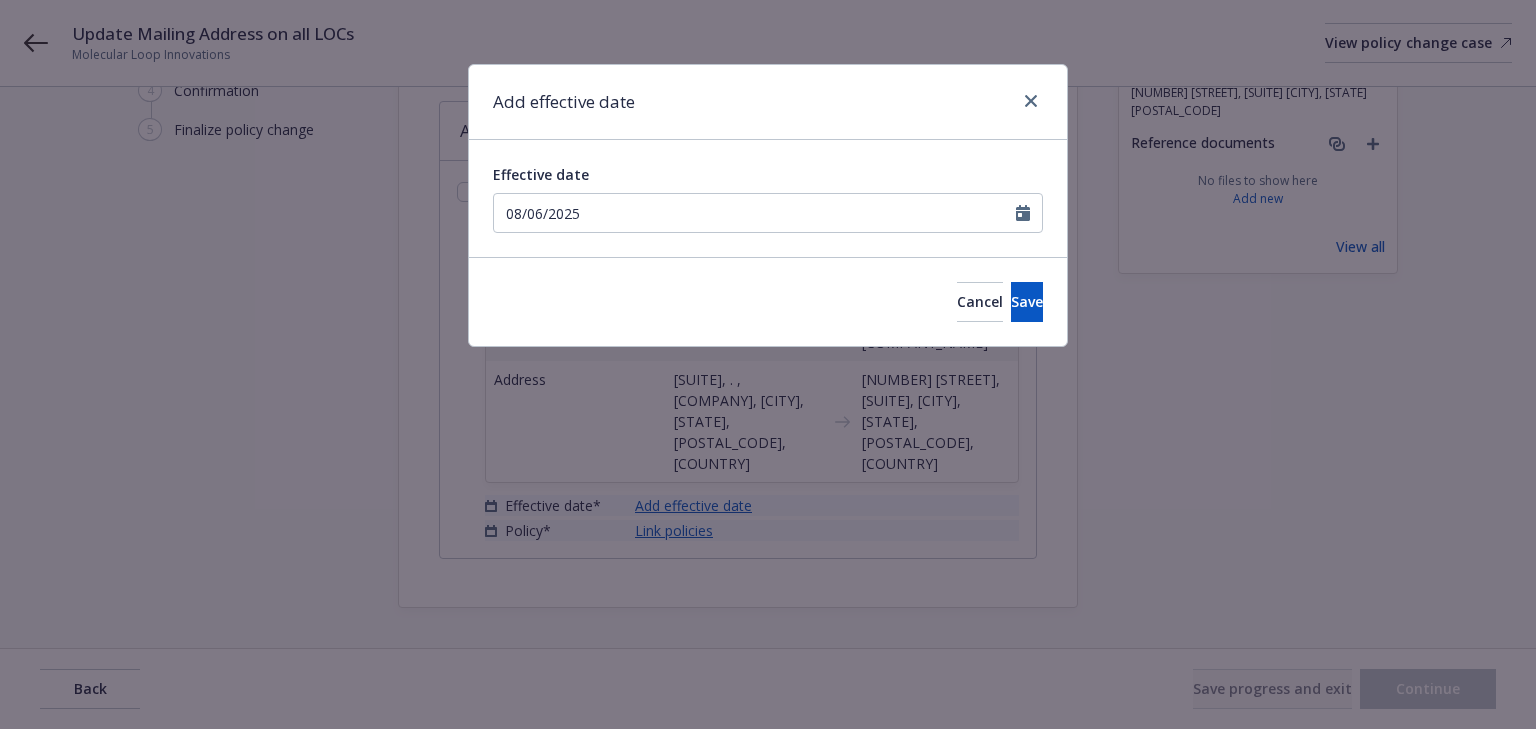 type on "08/06/2025" 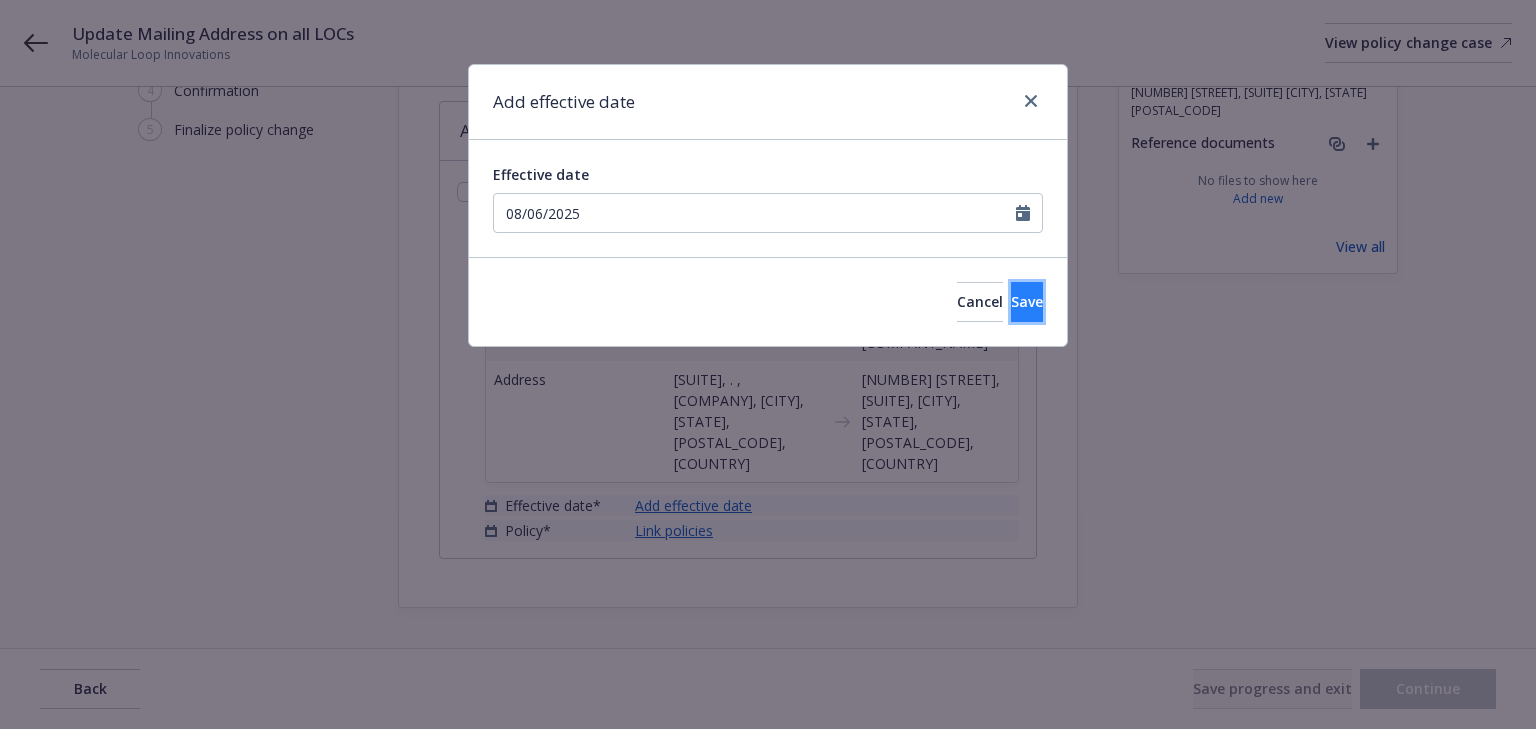 click on "Save" at bounding box center [1027, 302] 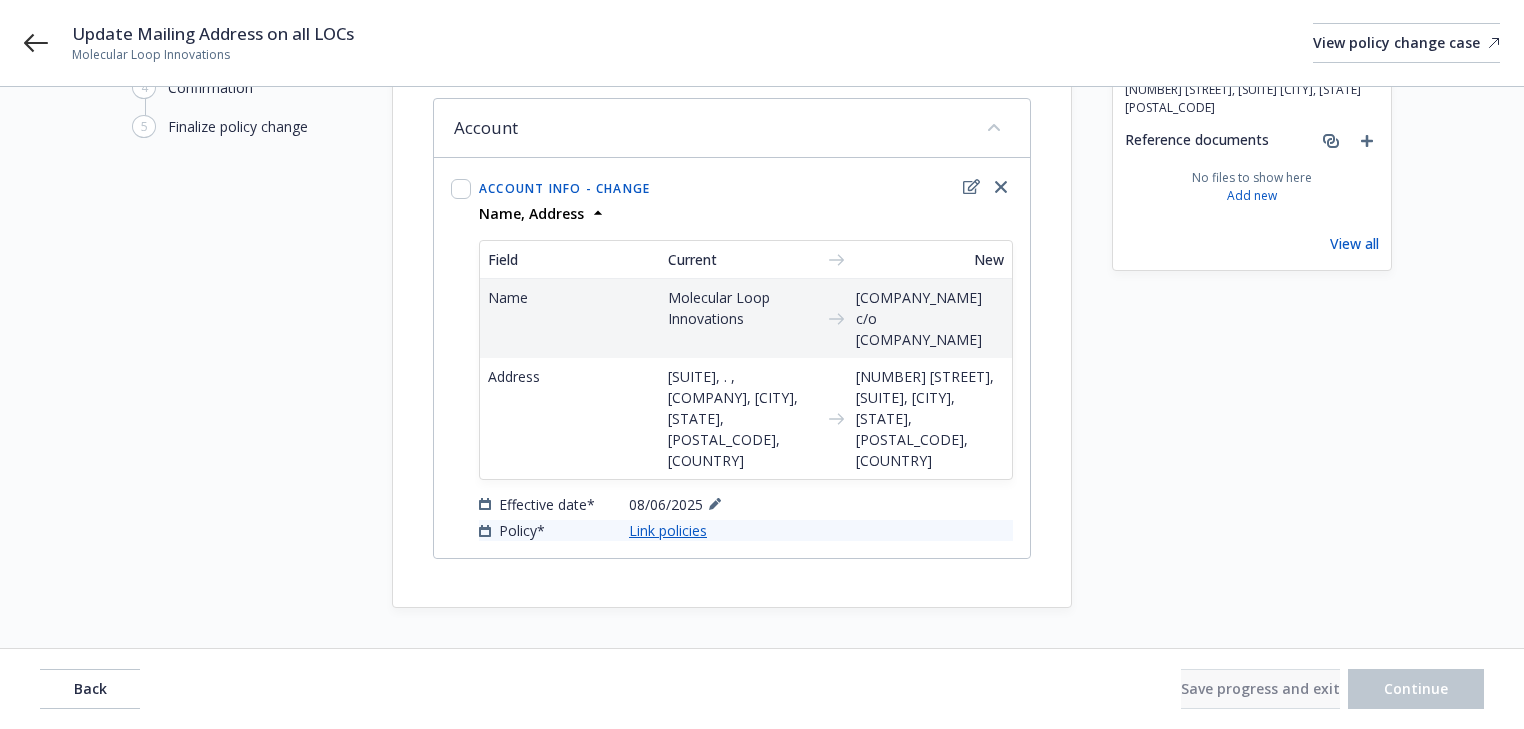 click on "Link policies" at bounding box center [668, 530] 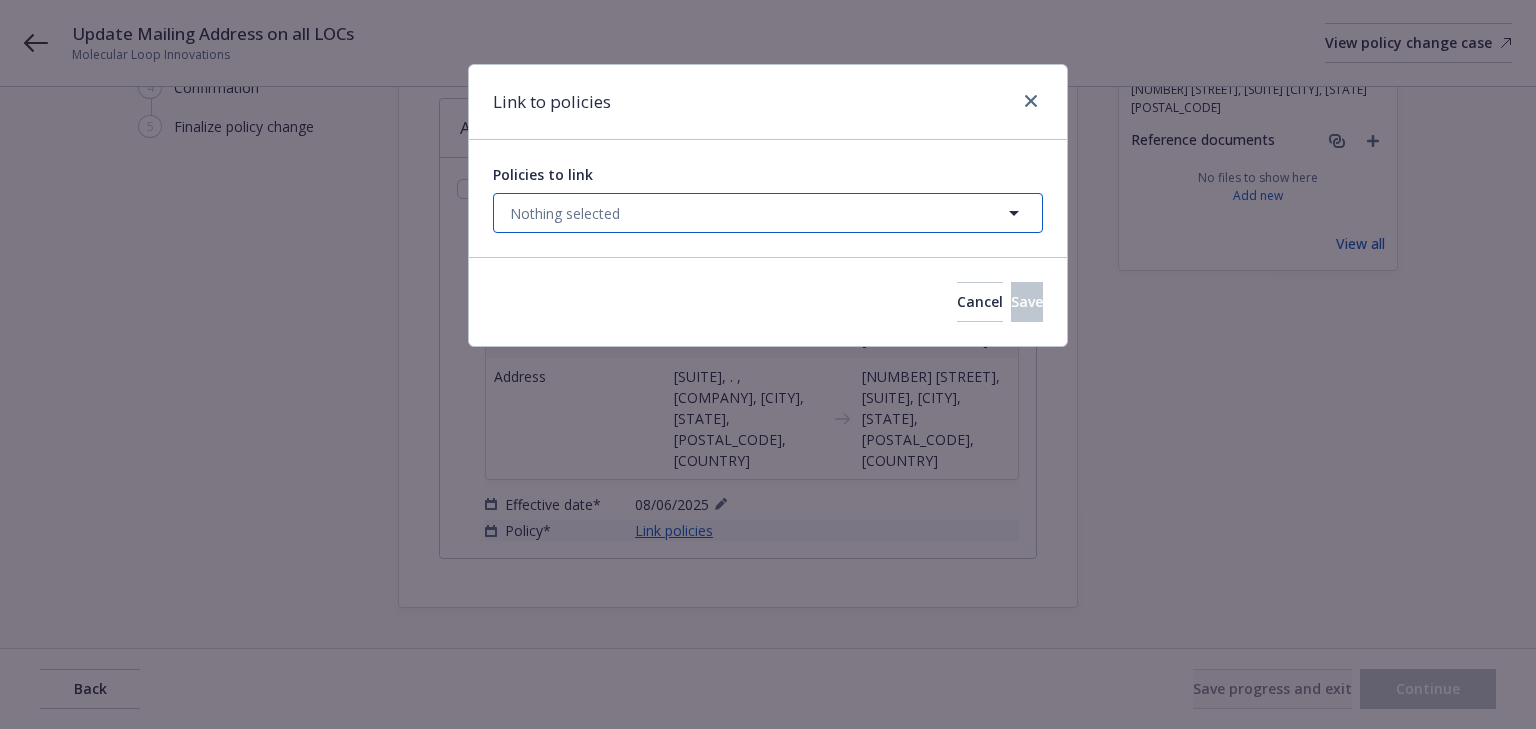 click on "Nothing selected" at bounding box center [768, 213] 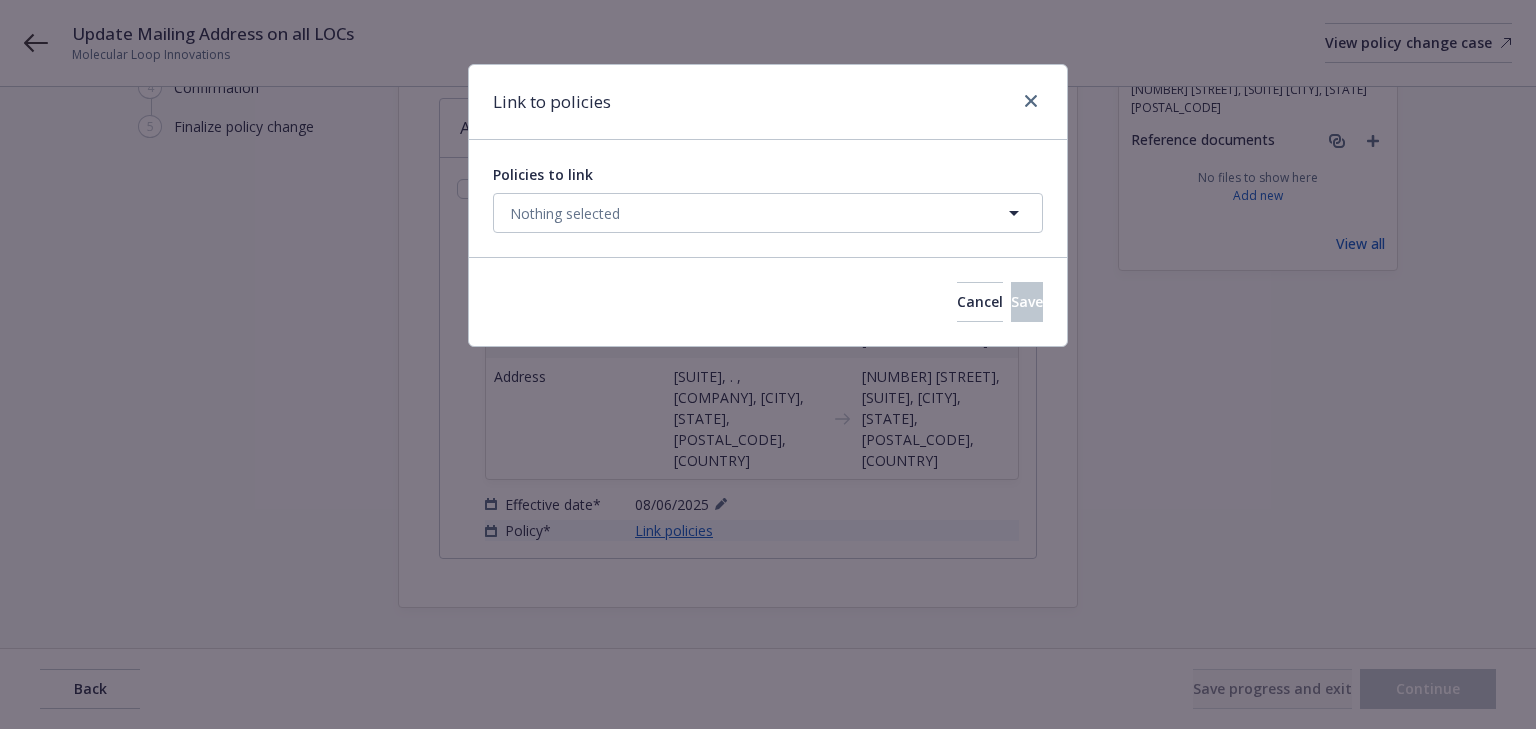 select on "ACTIVE" 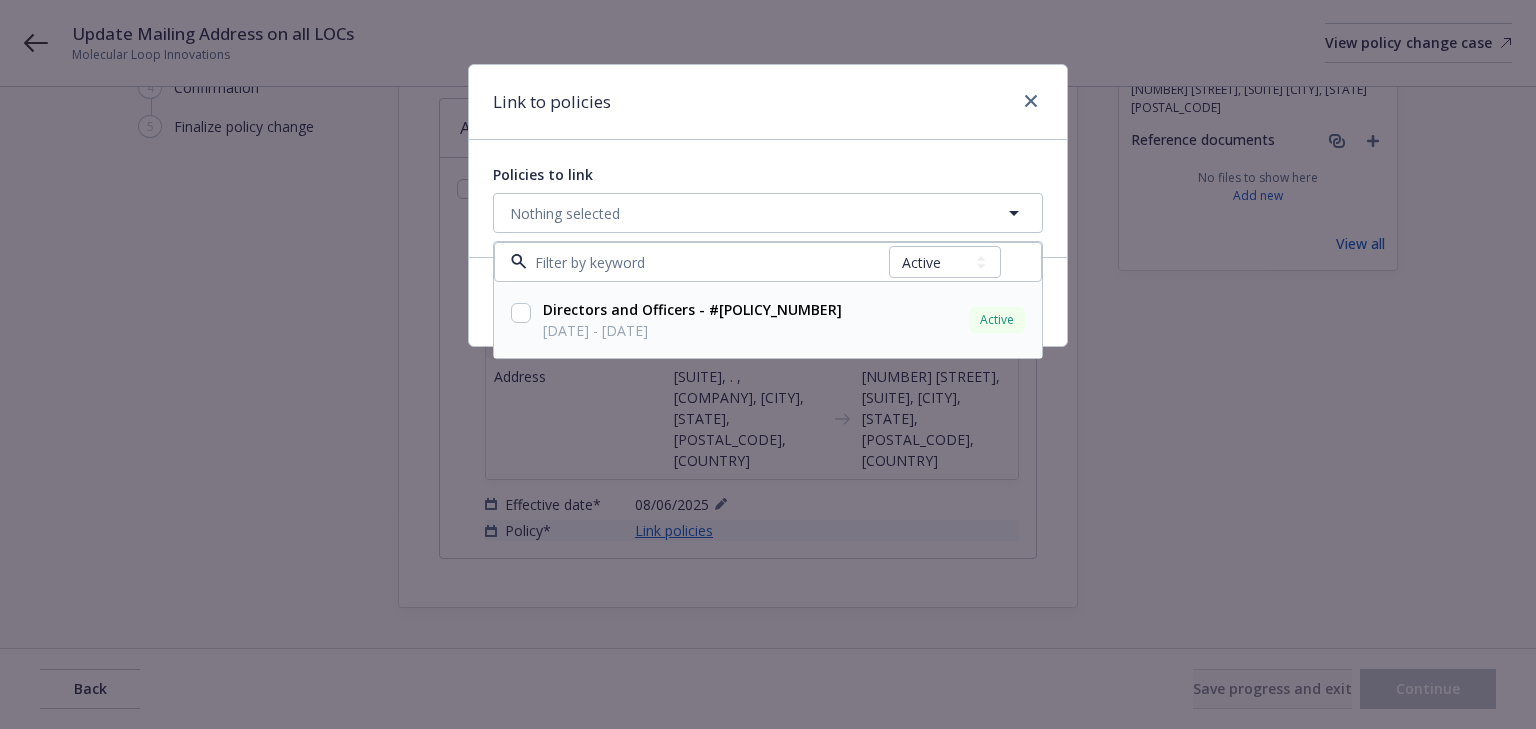 click at bounding box center (521, 320) 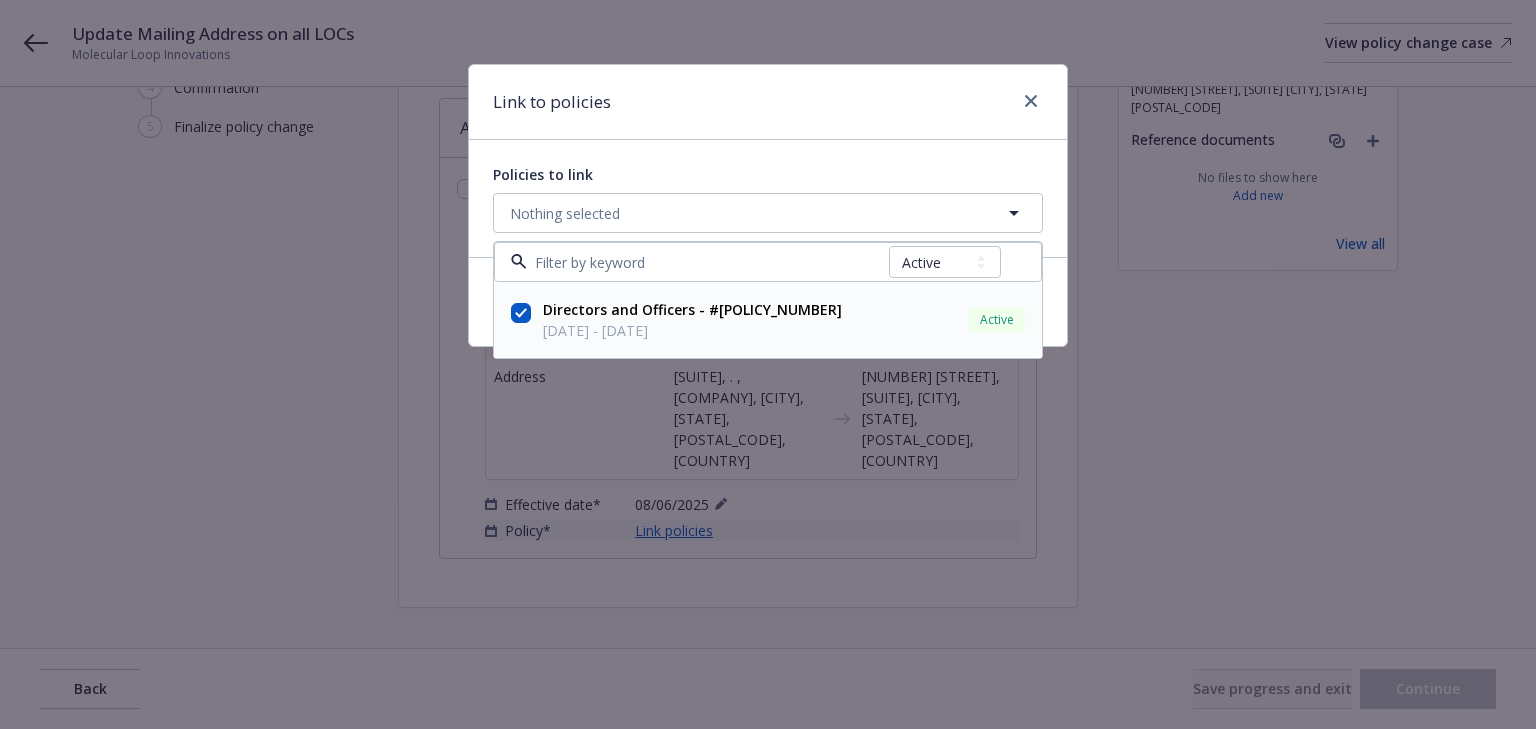 checkbox on "true" 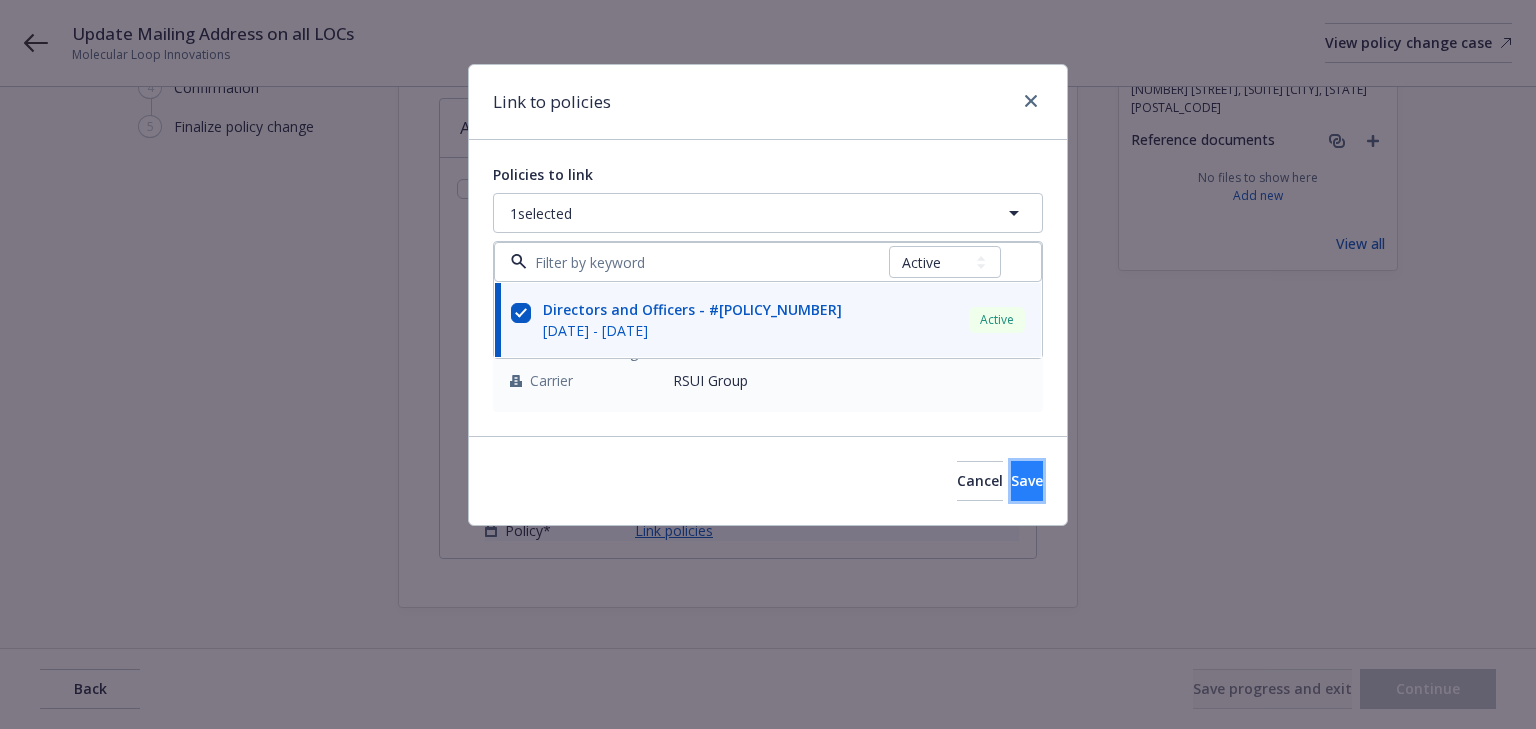 click on "Save" at bounding box center [1027, 481] 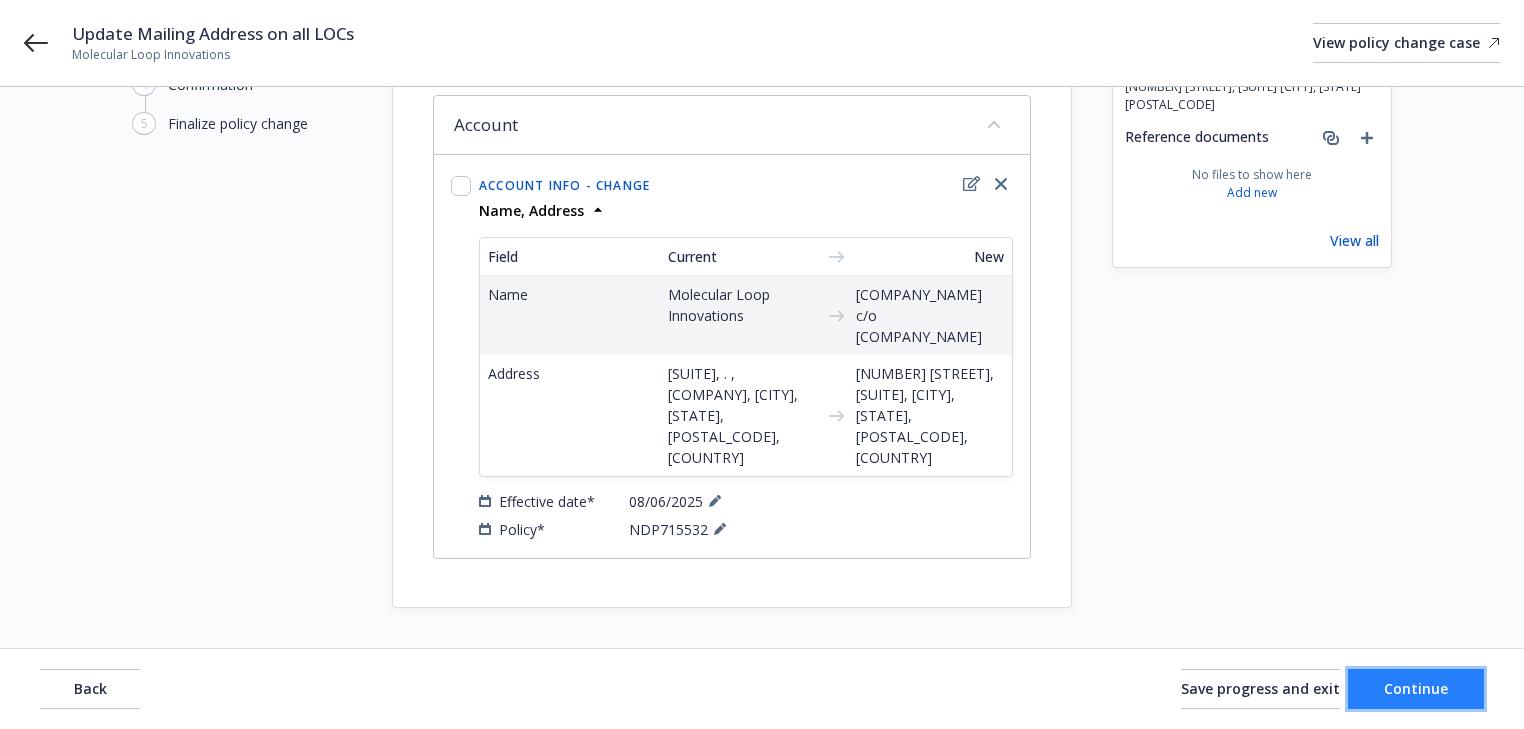 click on "Continue" at bounding box center (1416, 688) 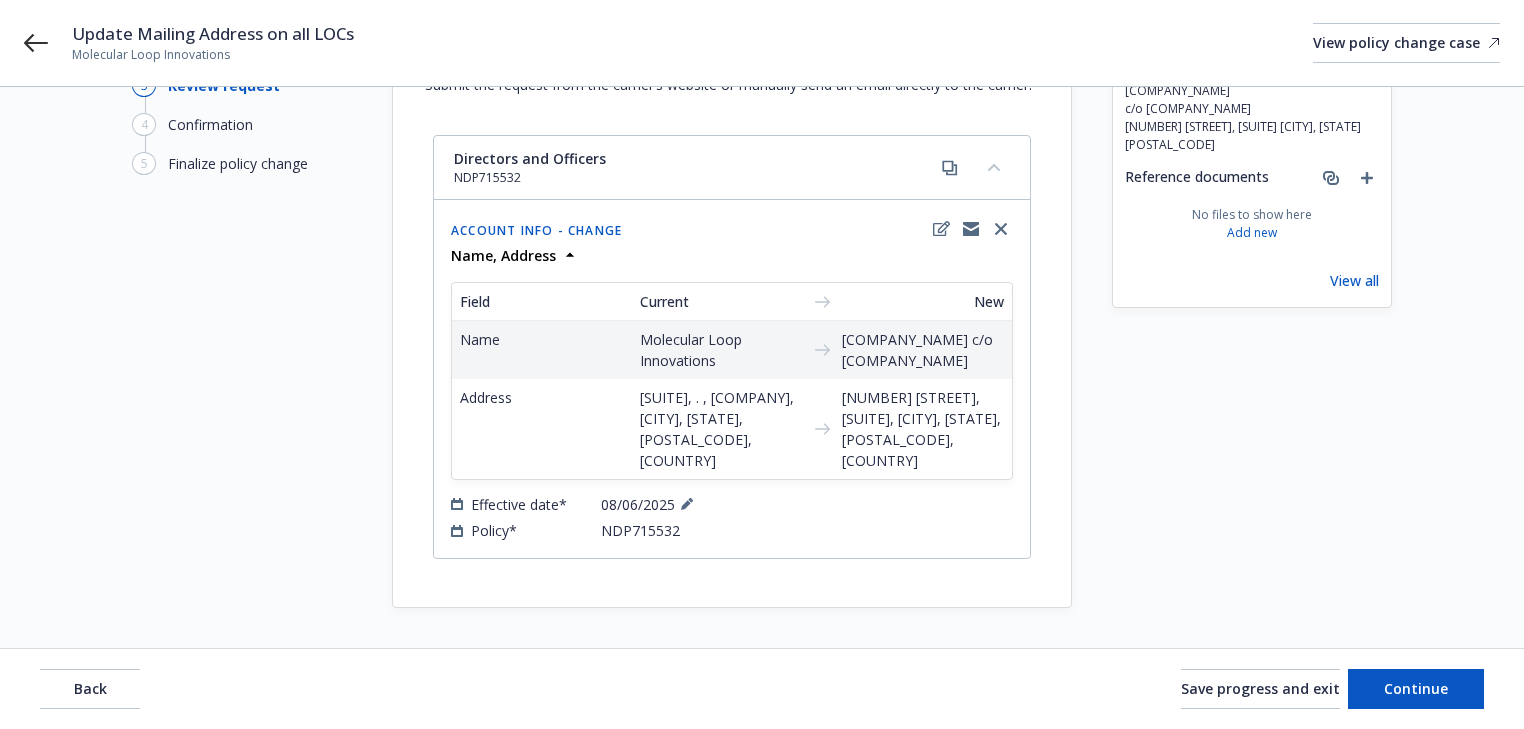 scroll, scrollTop: 192, scrollLeft: 0, axis: vertical 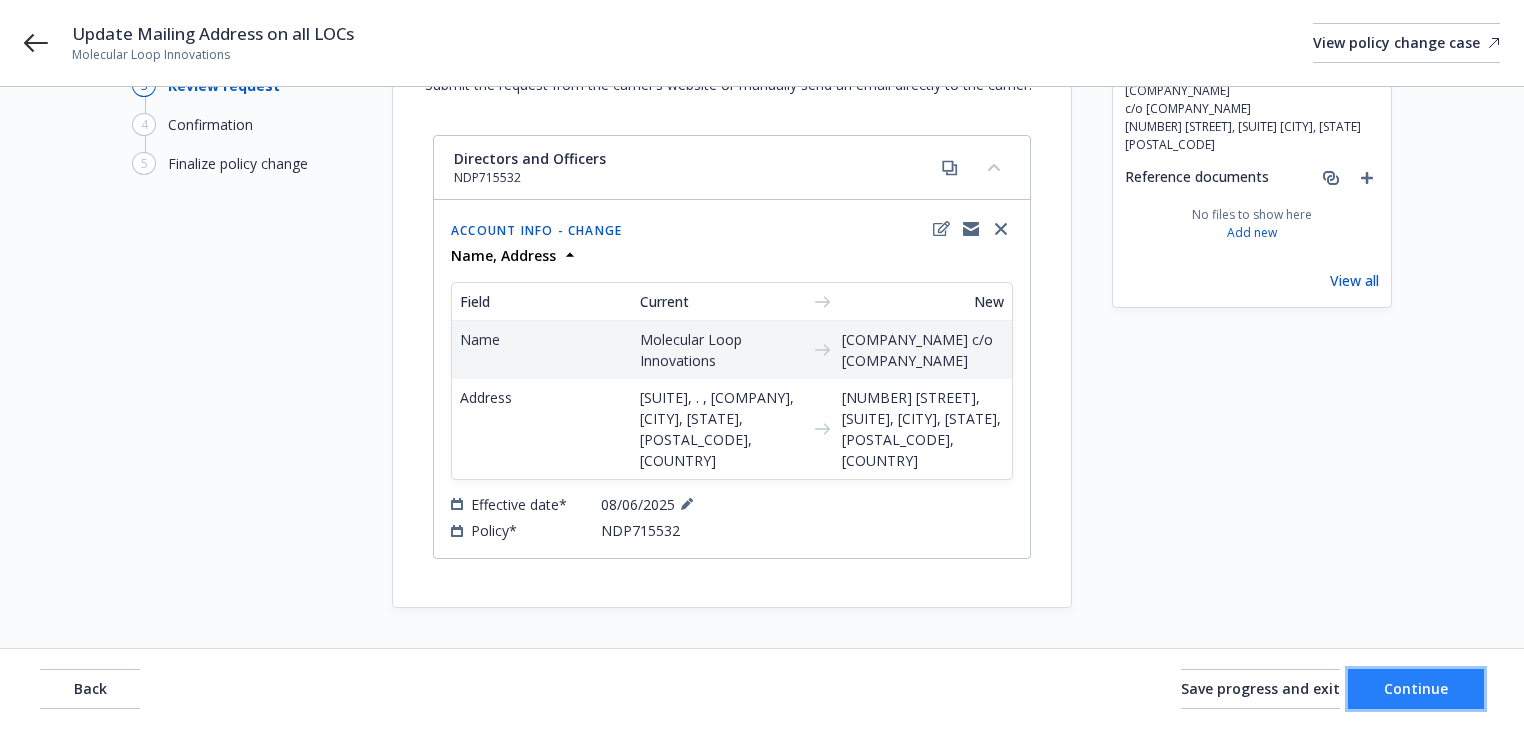 click on "Continue" at bounding box center [1416, 689] 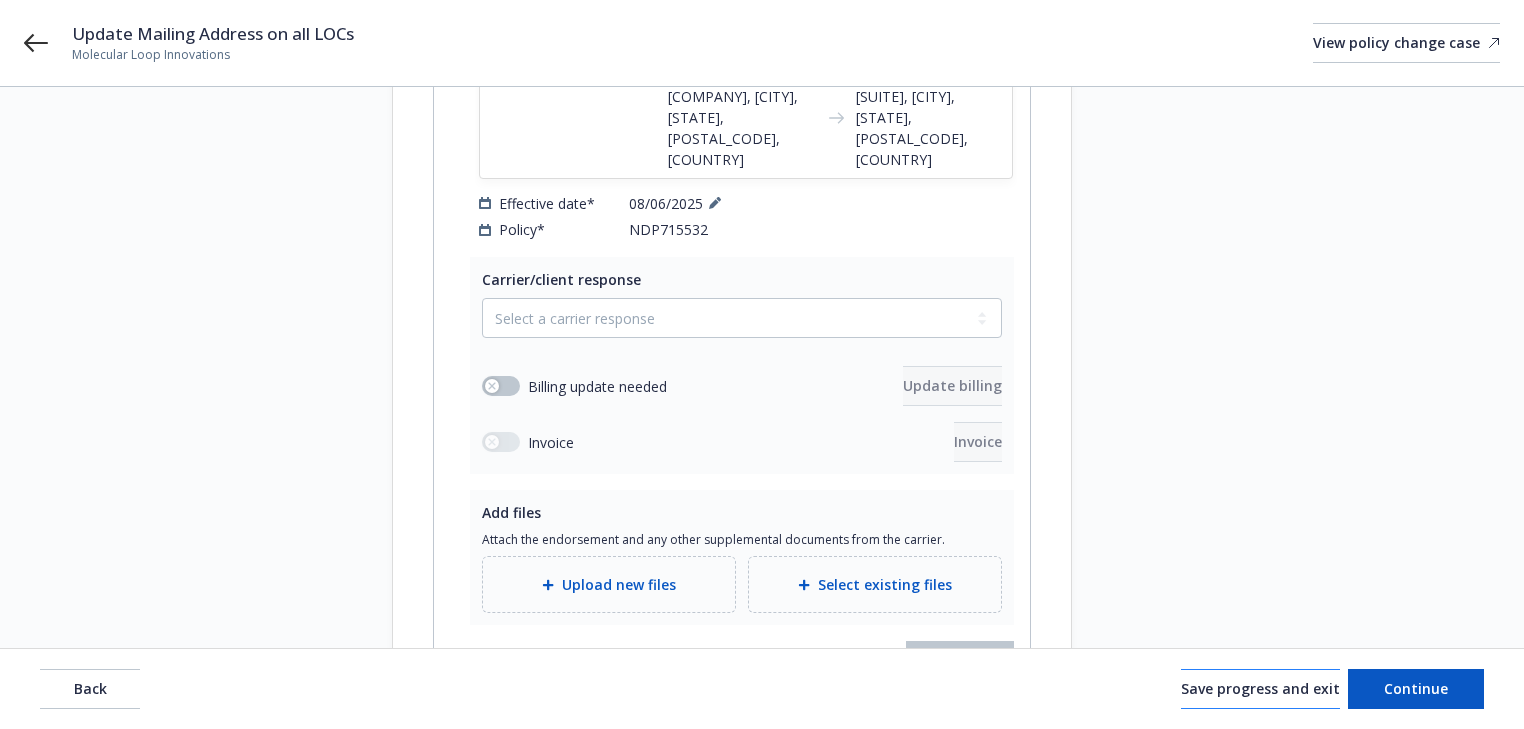 scroll, scrollTop: 512, scrollLeft: 0, axis: vertical 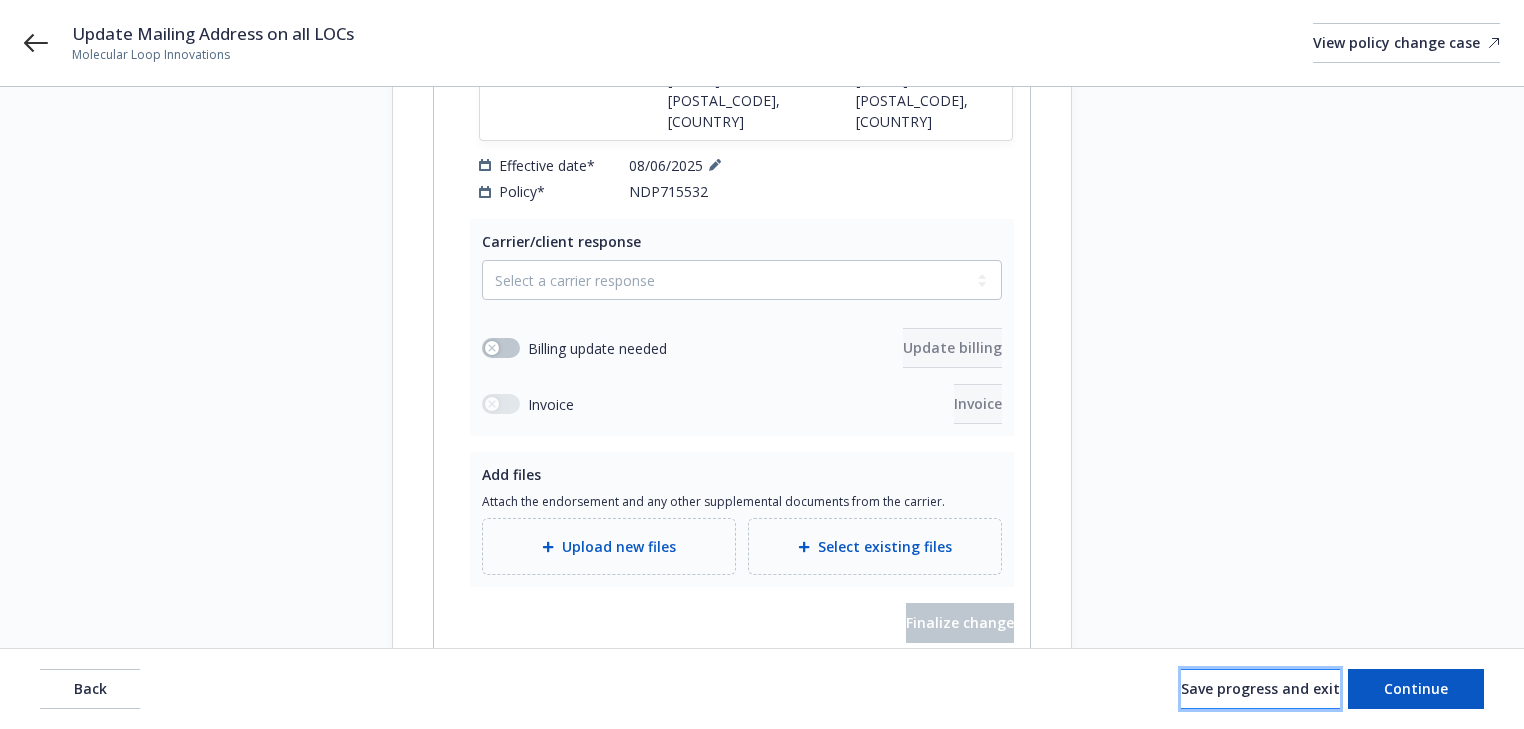 click on "Save progress and exit" at bounding box center (1260, 688) 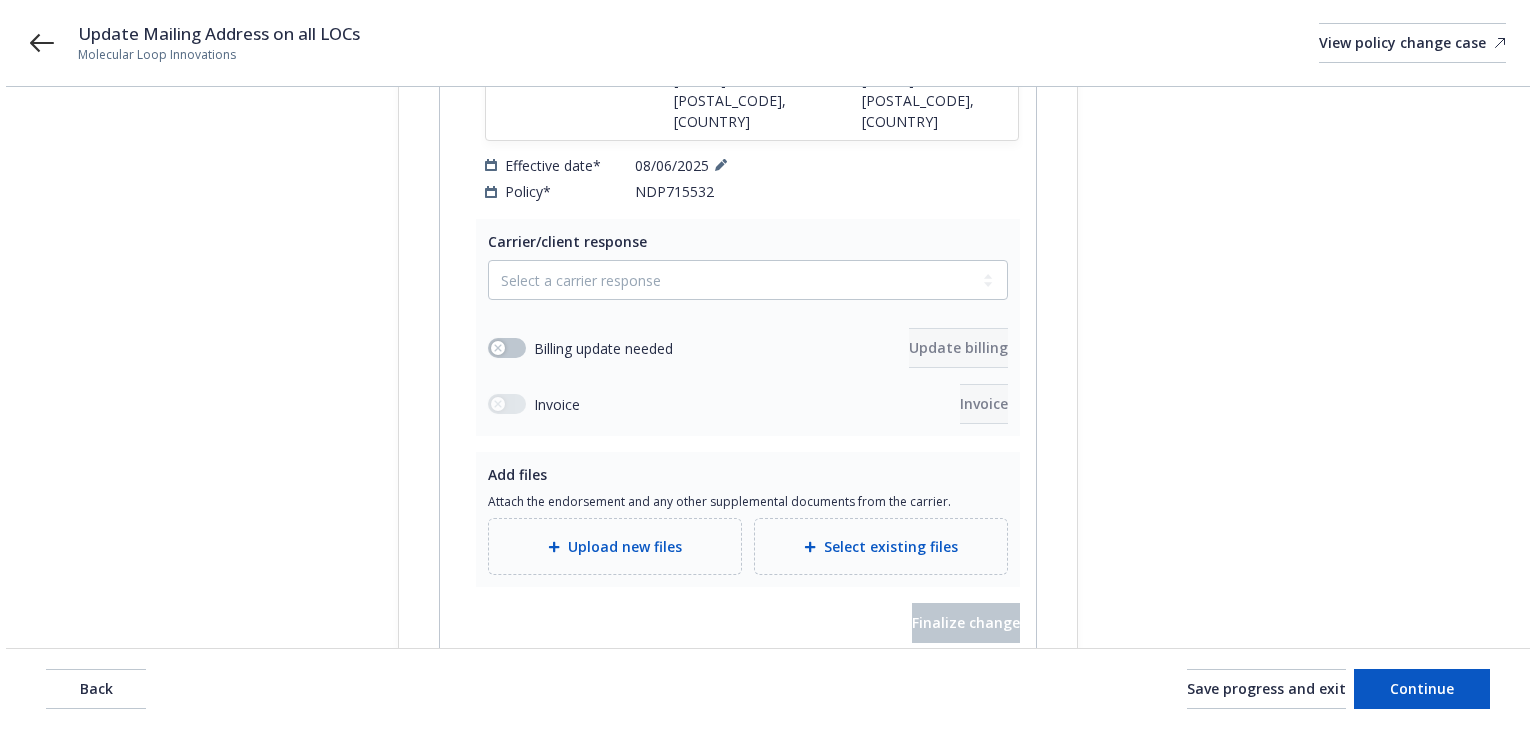scroll, scrollTop: 0, scrollLeft: 0, axis: both 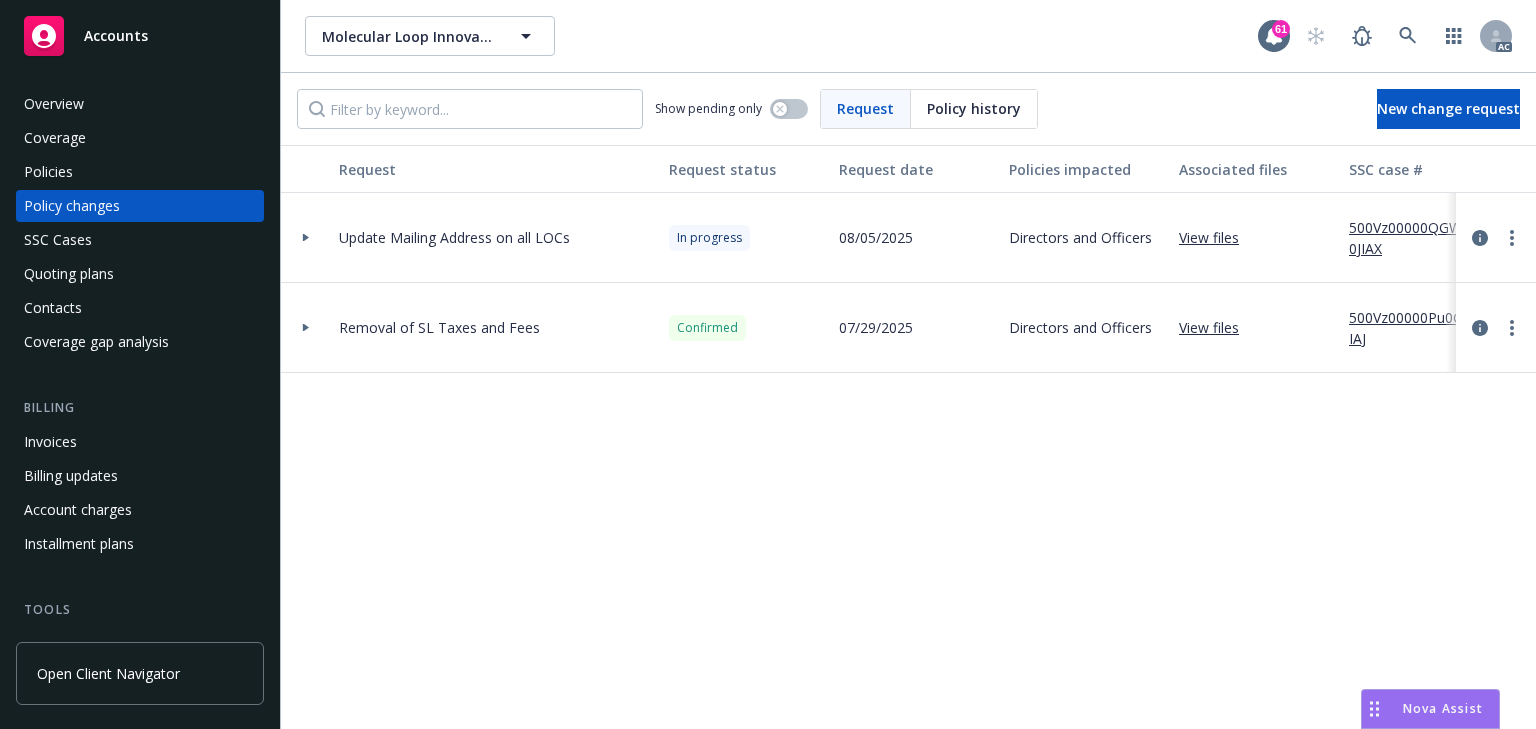 click on "Policies" at bounding box center (140, 172) 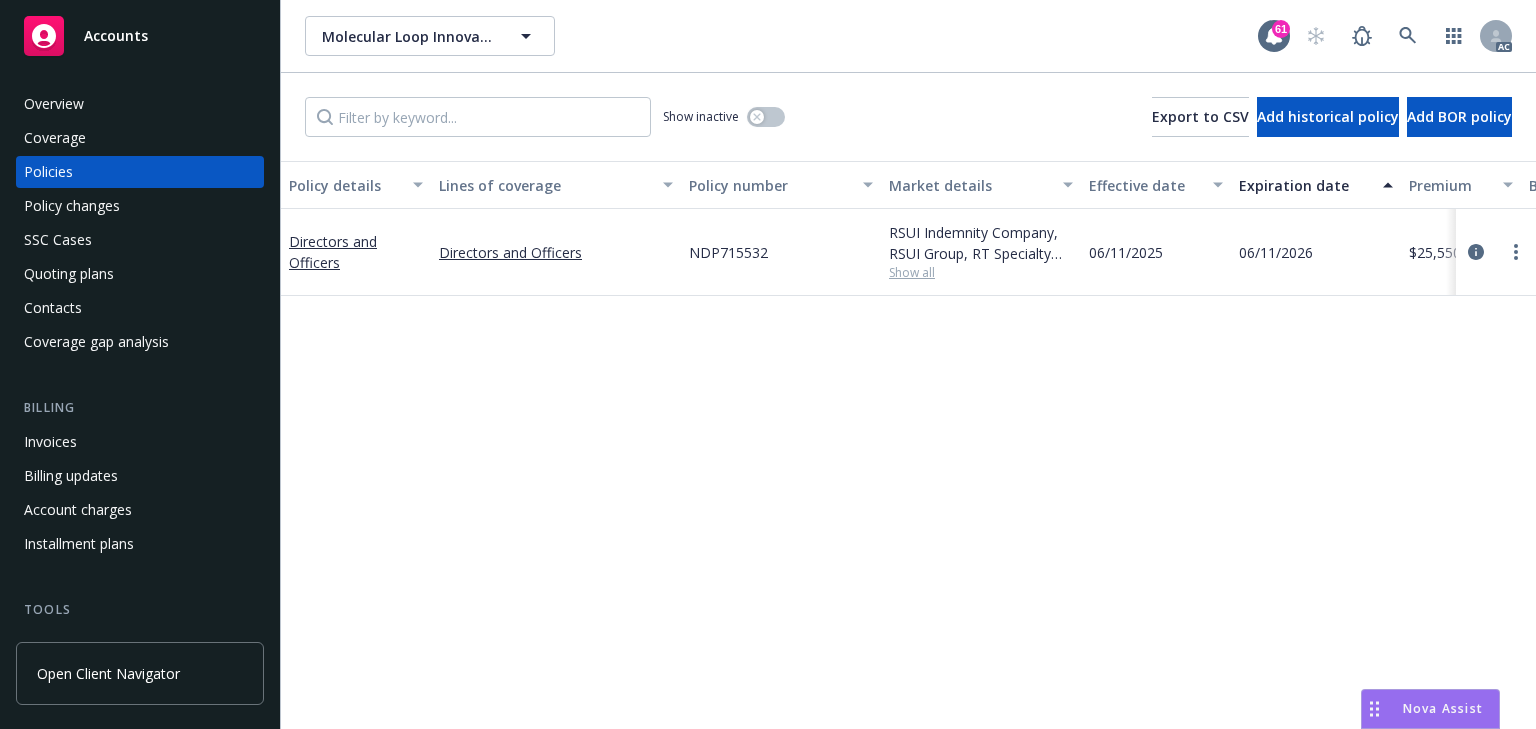 click on "Policy details Lines of coverage Policy number Market details Effective date Expiration date Premium Billing method Stage Status Service team leaders [LINE_OF_BUSINESS] [LINE_OF_BUSINESS] [POLICY_NUMBER] [COMPANY_NAME], [COMPANY_NAME], [COMPANY_NAME] Show all [DATE] [DATE] $[AMOUNT] Agency - Pay in full New Active [FIRST] [LAST] AC [FIRST] [LAST] AM [NUMBER] more" at bounding box center (908, 445) 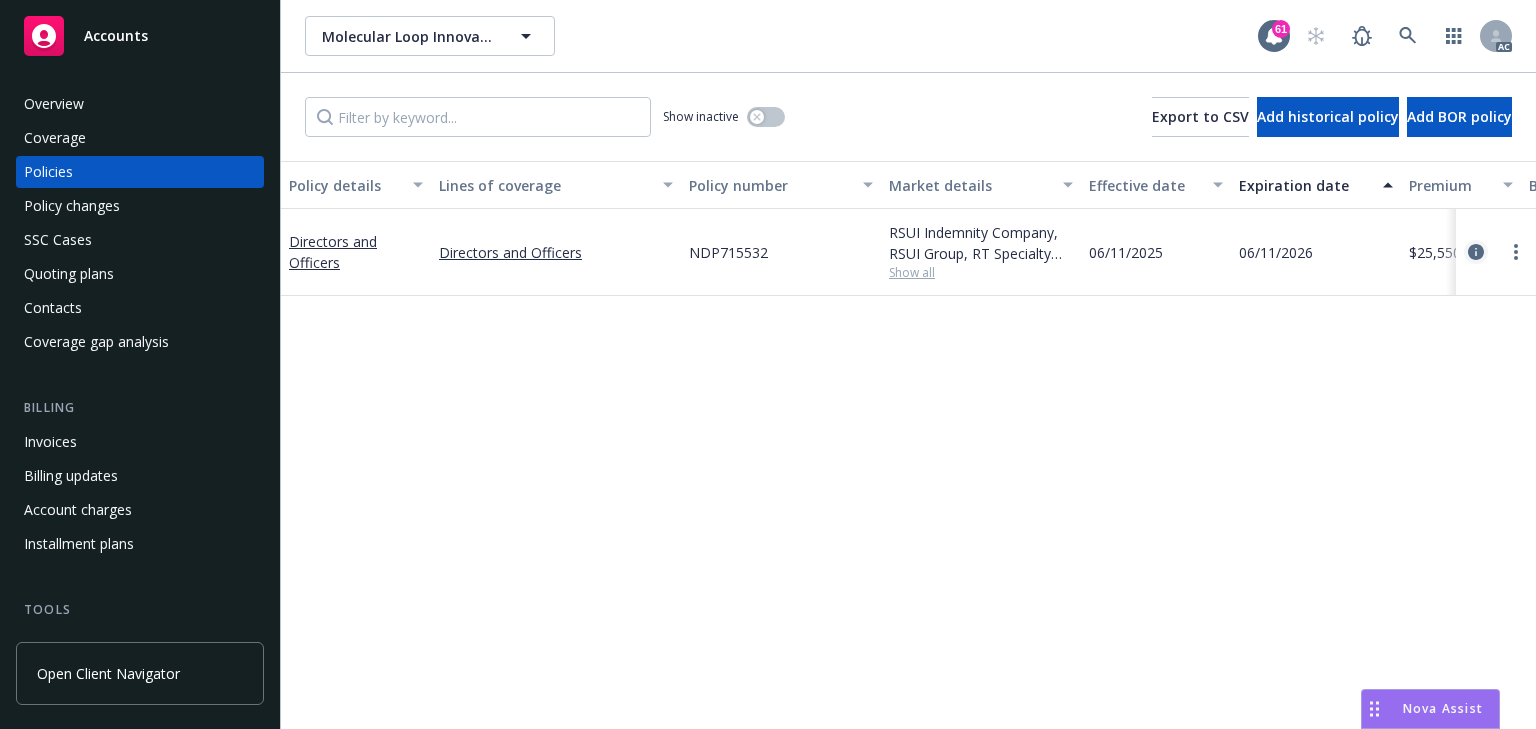click 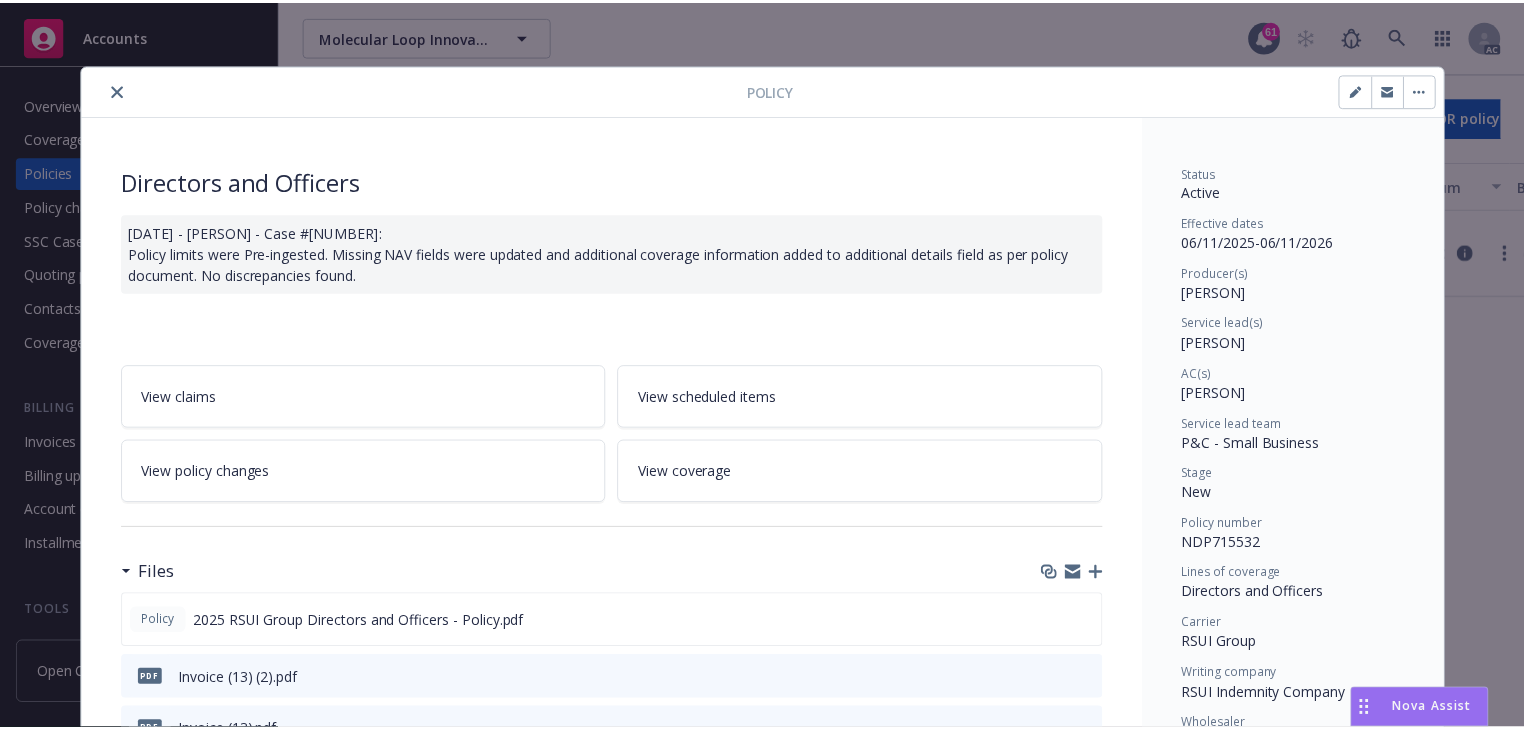 scroll, scrollTop: 60, scrollLeft: 0, axis: vertical 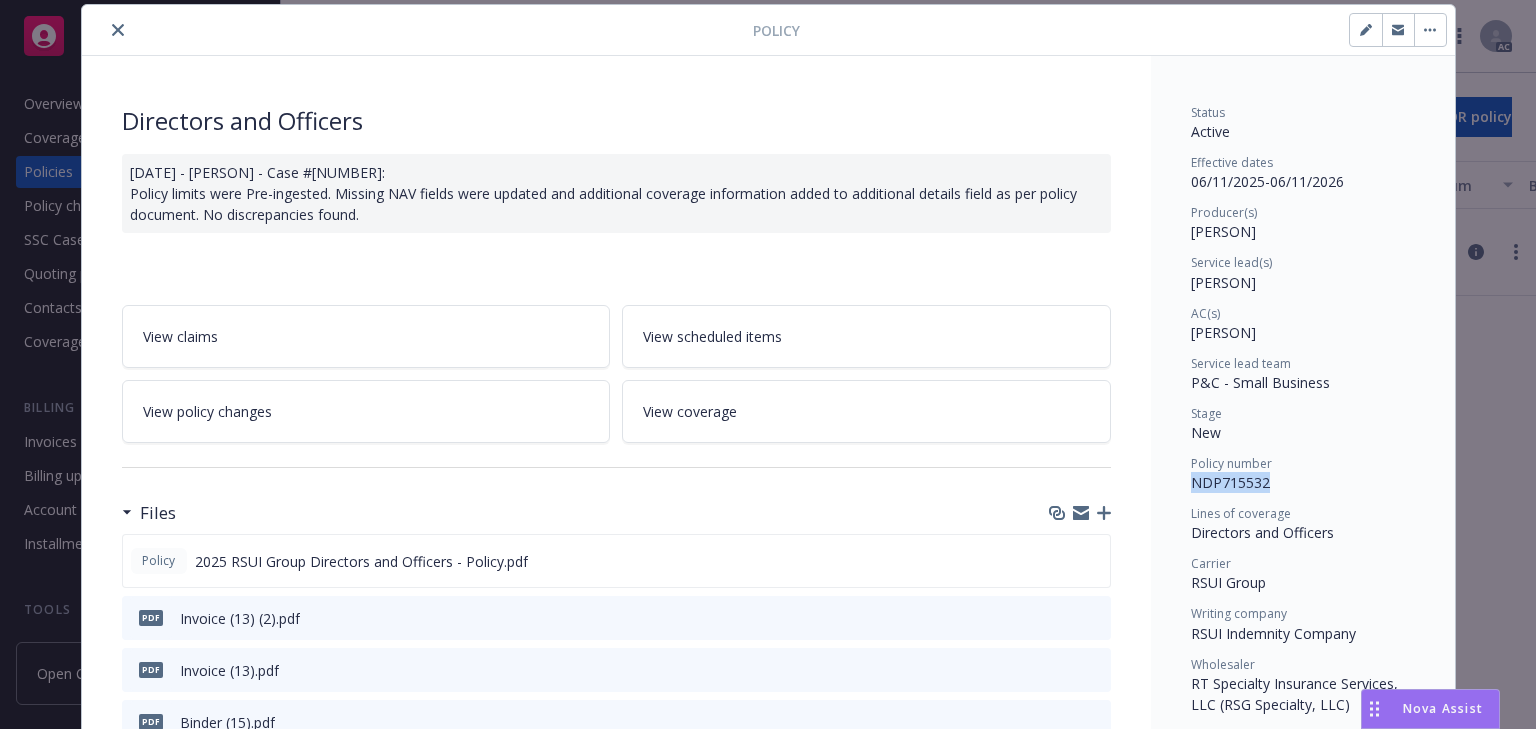 drag, startPoint x: 1180, startPoint y: 476, endPoint x: 1362, endPoint y: 484, distance: 182.17574 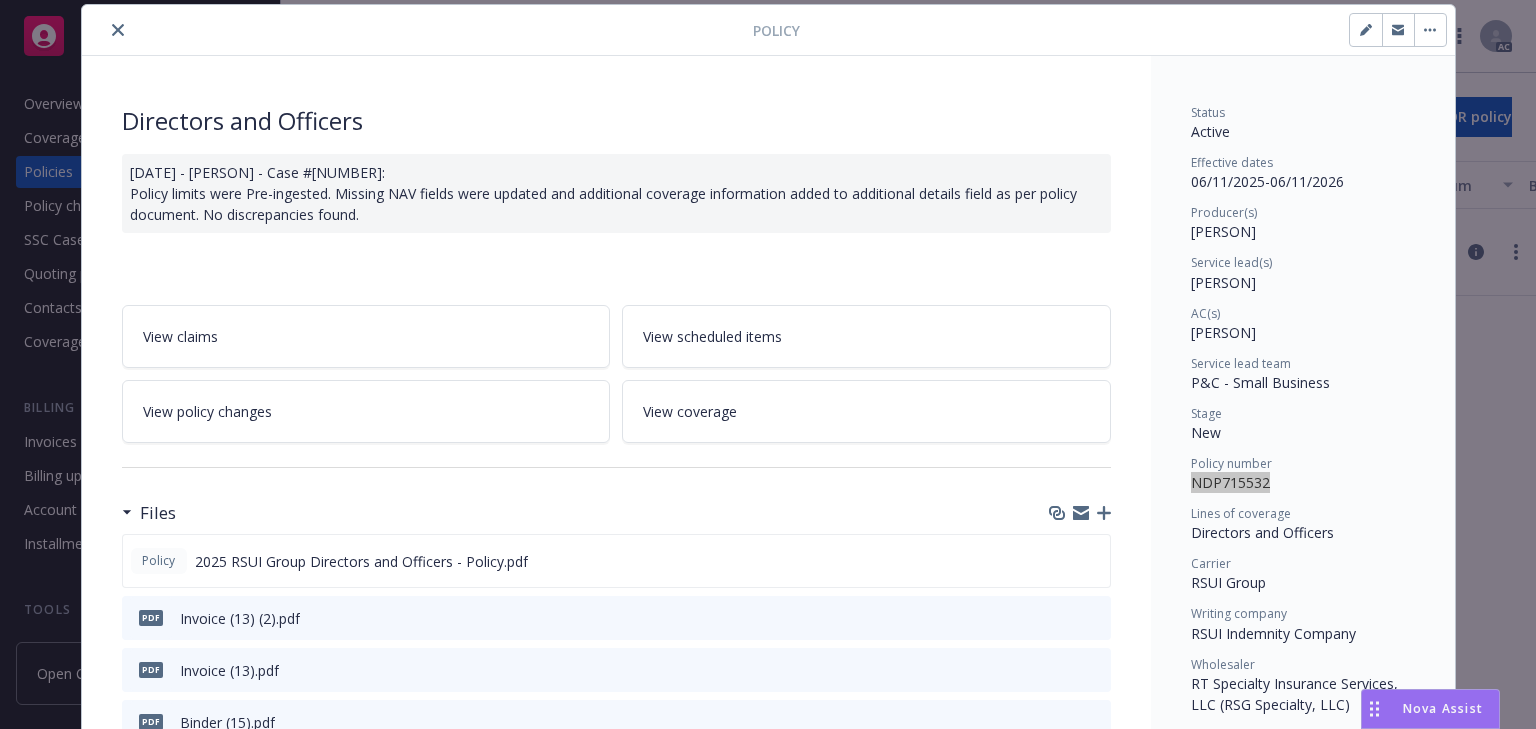 drag, startPoint x: 1185, startPoint y: 284, endPoint x: 1276, endPoint y: 283, distance: 91.00549 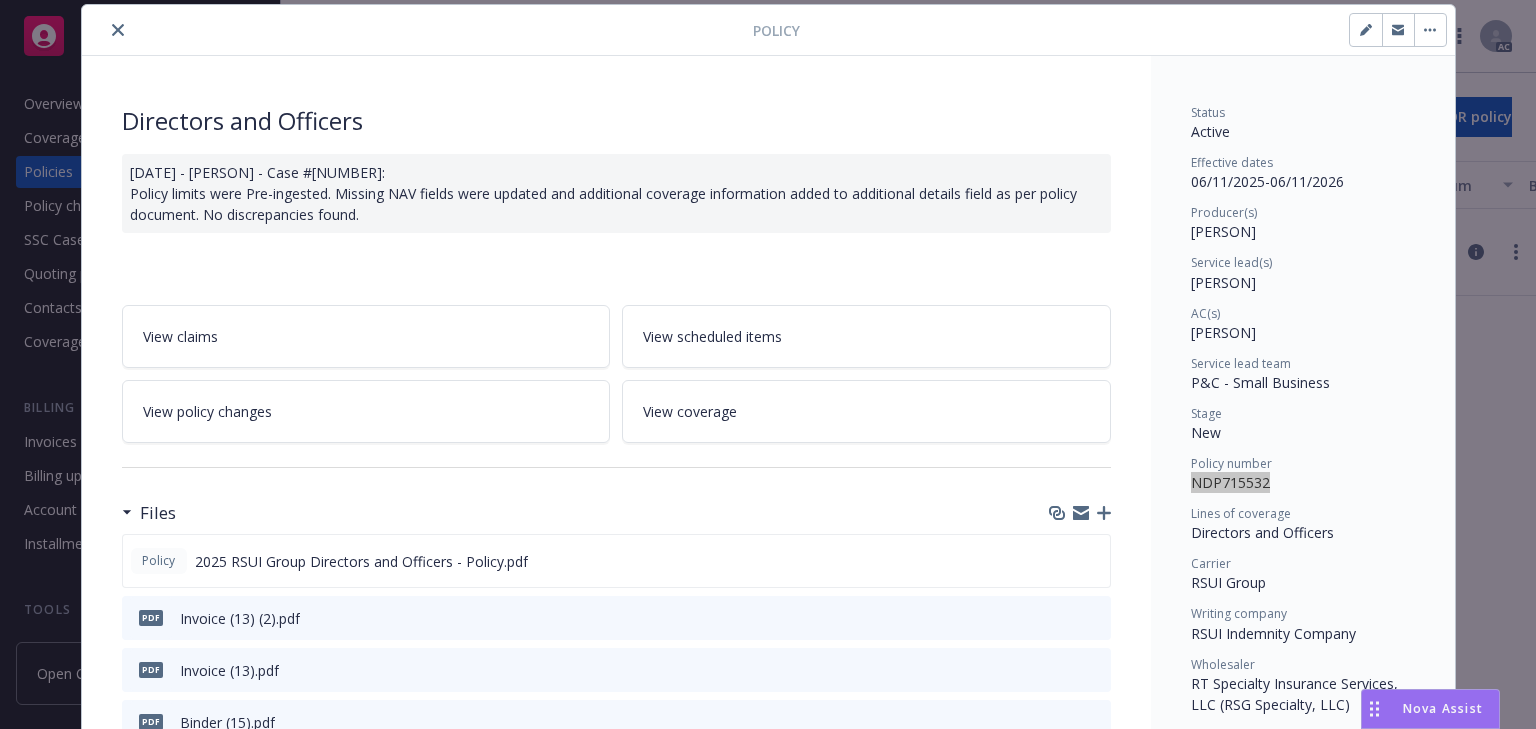 copy on "[PERSON]" 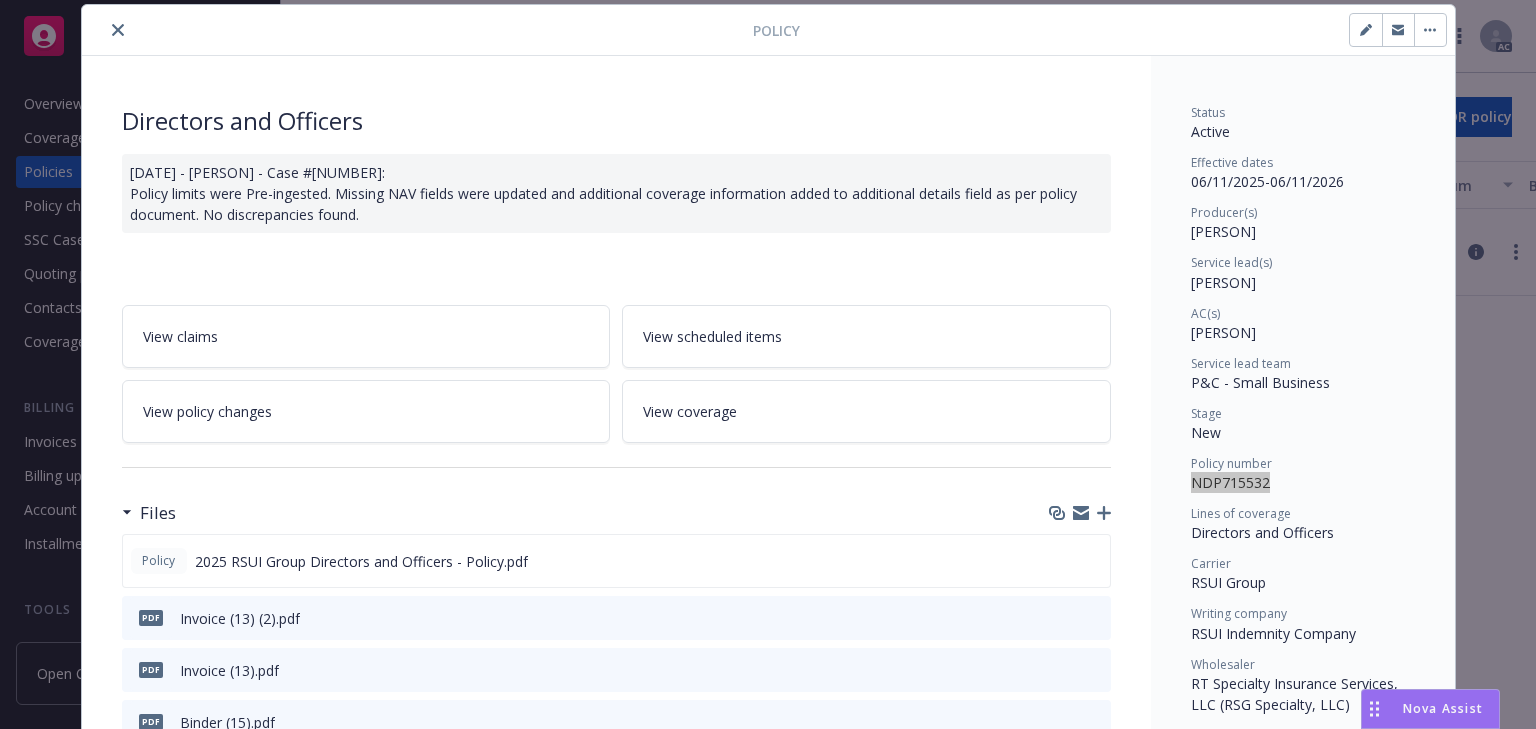 drag, startPoint x: 1180, startPoint y: 328, endPoint x: 1257, endPoint y: 332, distance: 77.10383 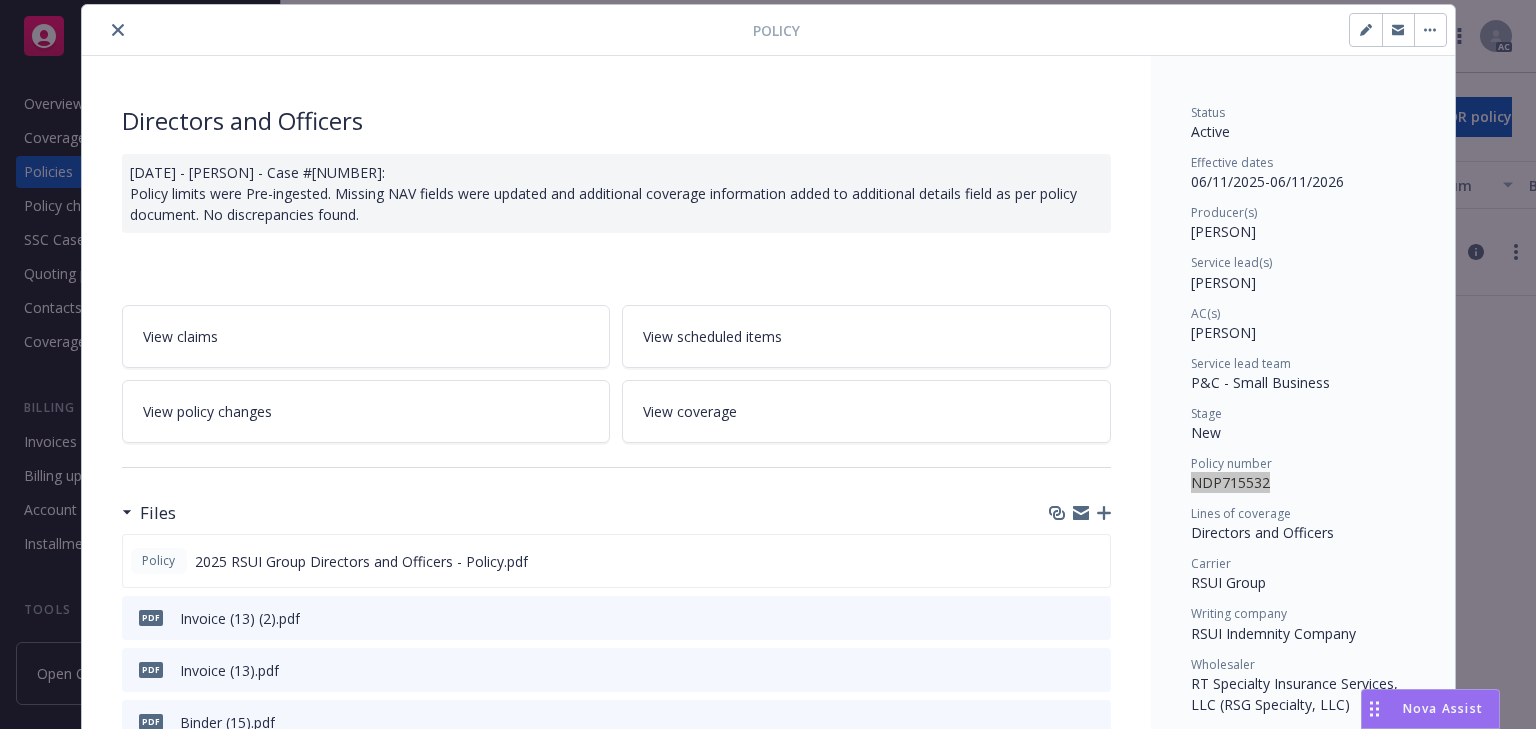copy on "[PERSON]" 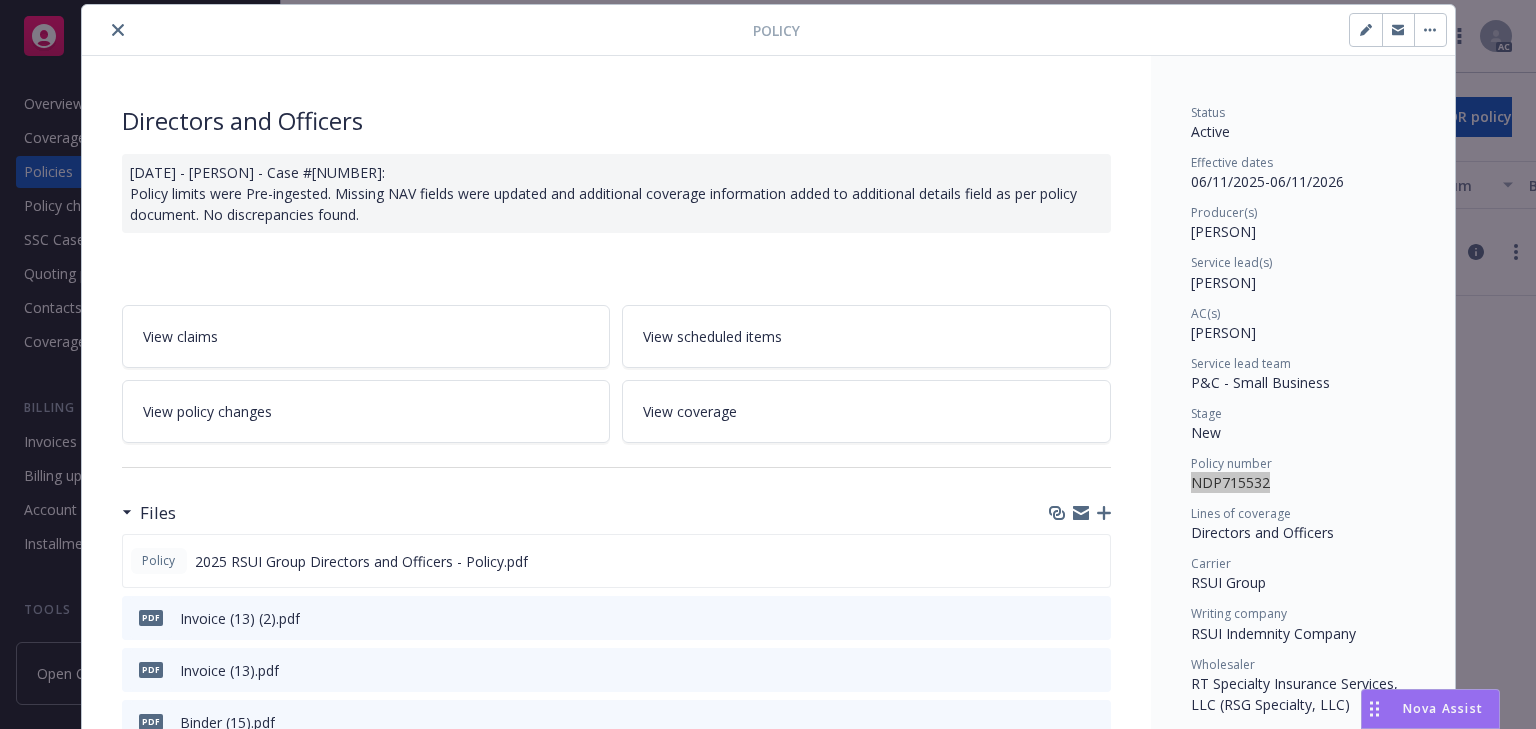 click on "View policy changes" at bounding box center (207, 411) 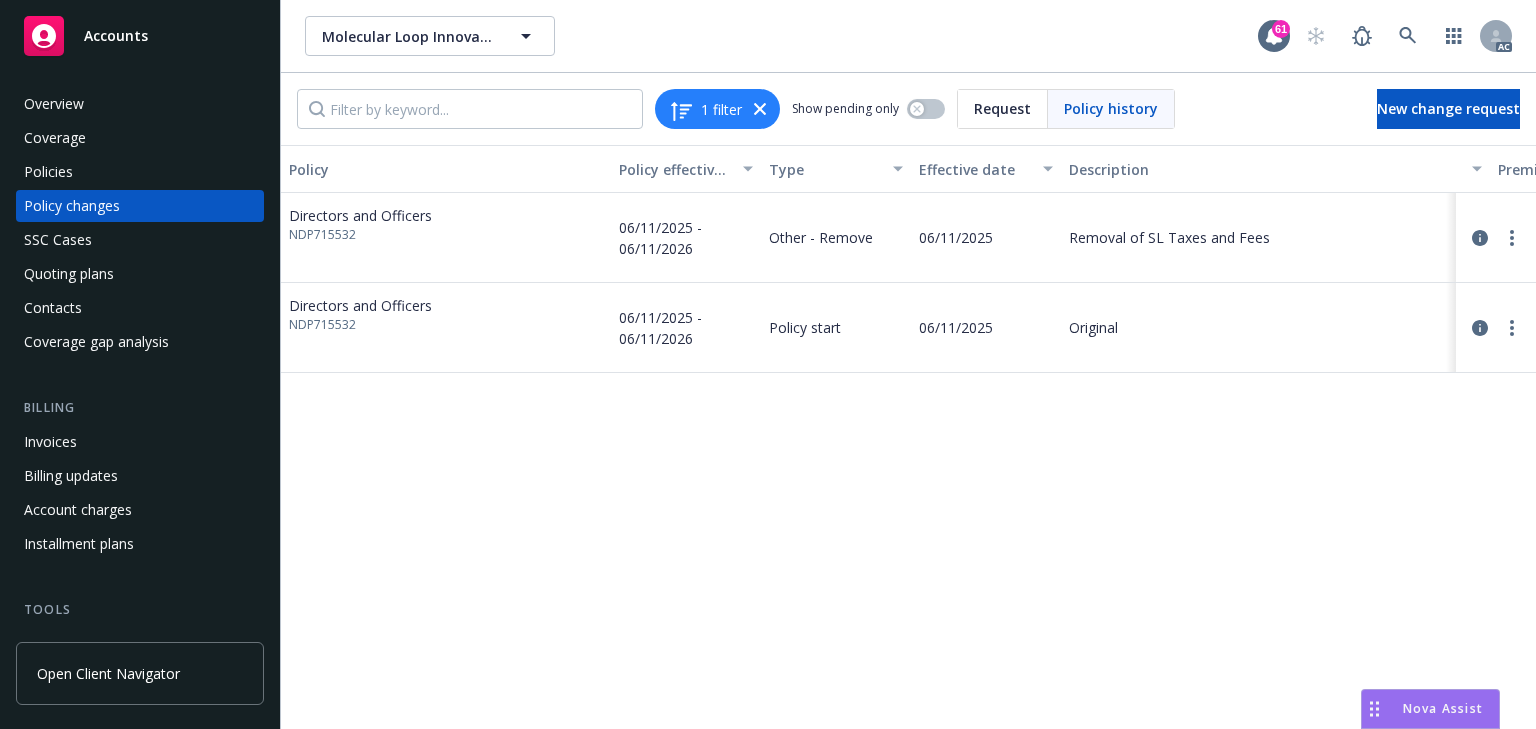 click on "Policy Policy effective dates Type Effective date Description Premium change Annualized total premium change Total premium Status Directors and Officers NDP715532 06/11/2025   -   06/11/2026 Other - Remove 06/11/2025 Removal of SL Taxes and Fees - - $25,550.00 Endorsed Directors and Officers NDP715532 06/11/2025   -   06/11/2026 Policy start 06/11/2025 Original $25,550.00 $25,550.00 $25,550.00 Confirmed" at bounding box center (908, 437) 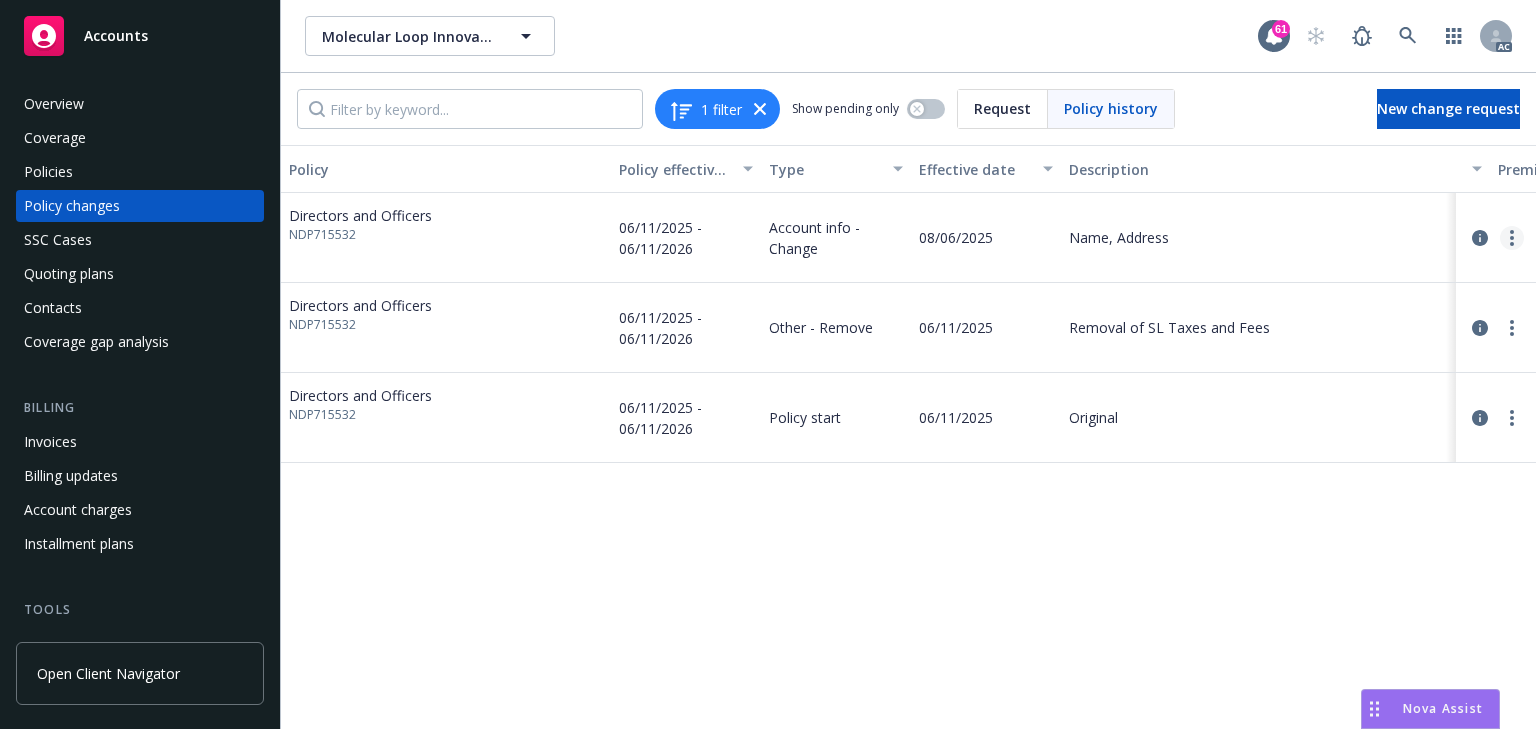 click 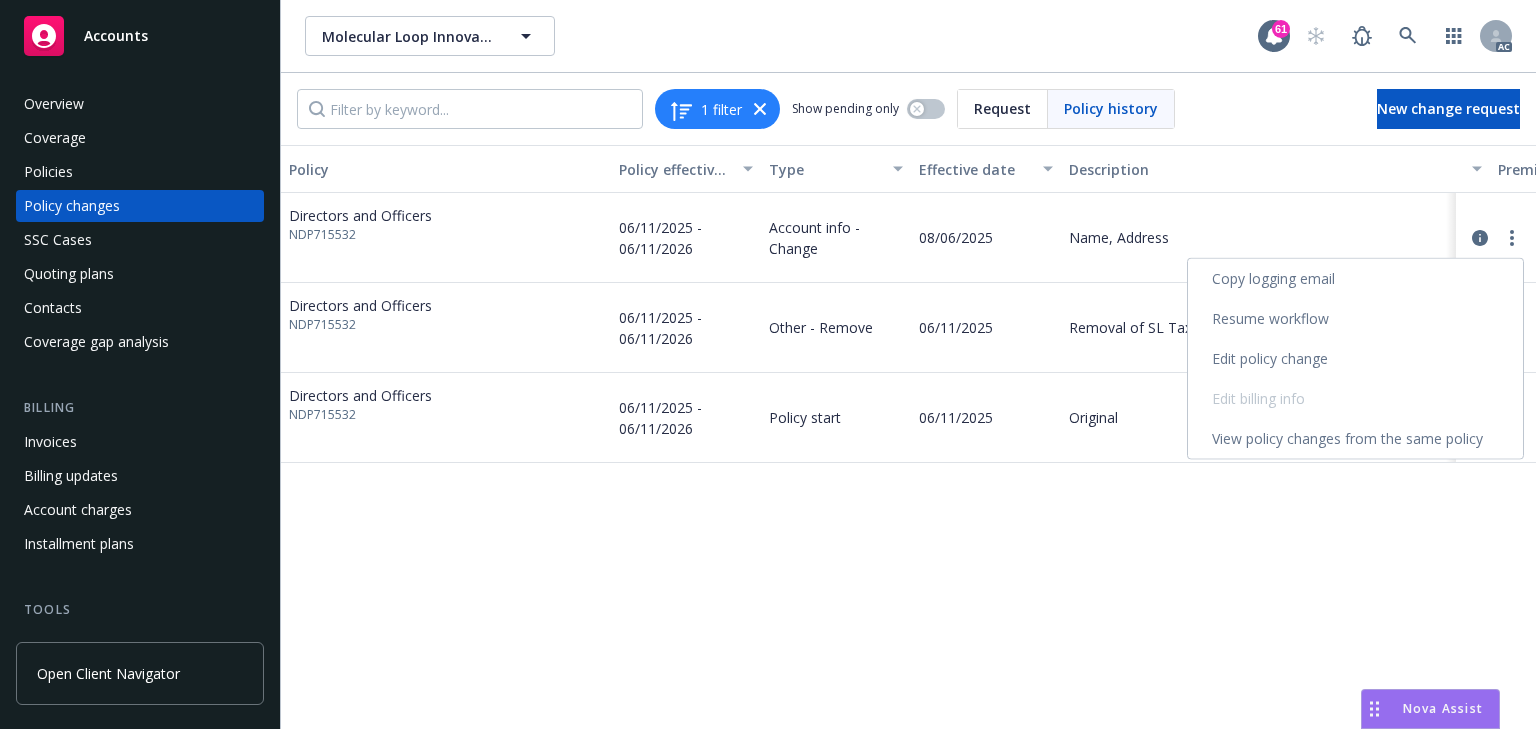 click on "Copy logging email" at bounding box center [1355, 279] 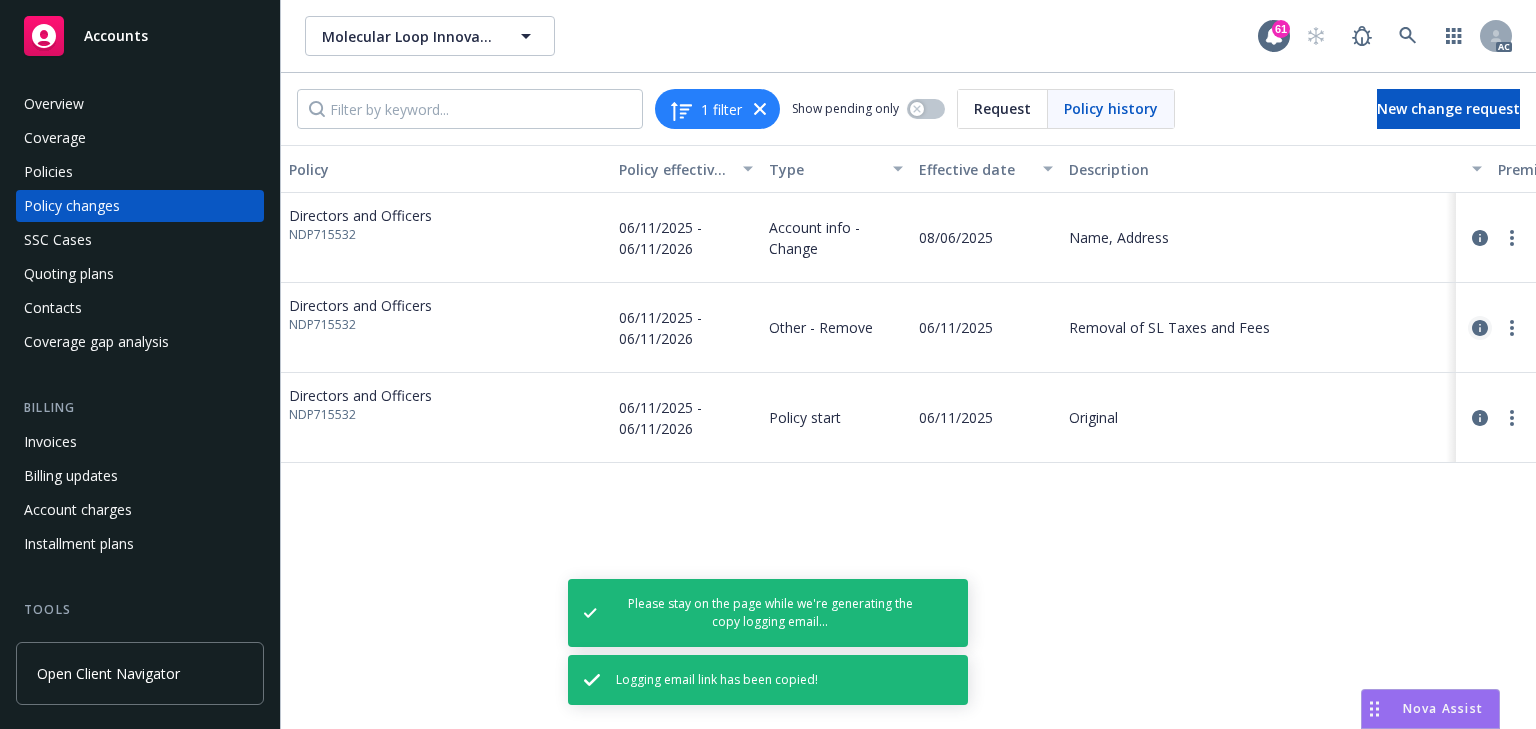 click at bounding box center (1480, 328) 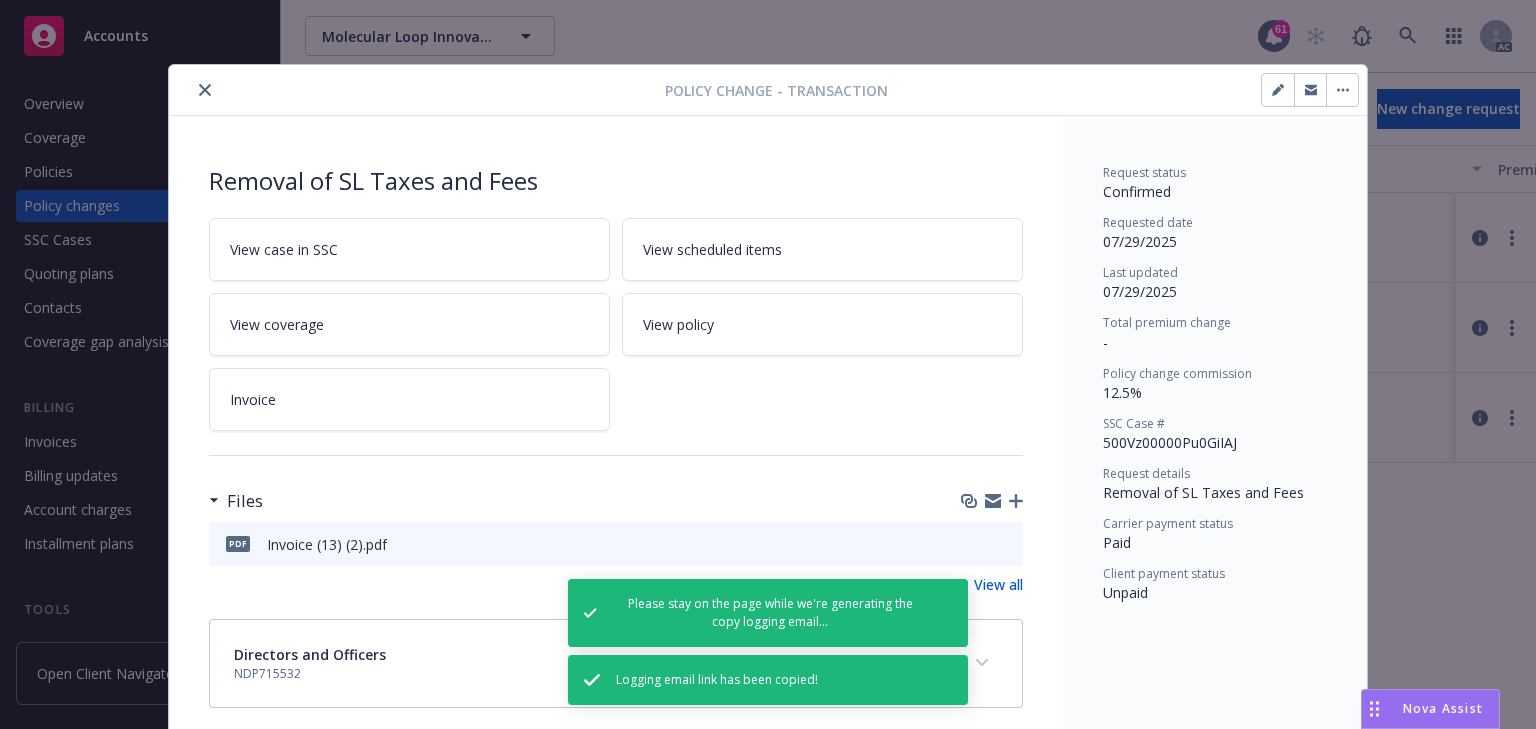click on "View case in SSC" at bounding box center (409, 249) 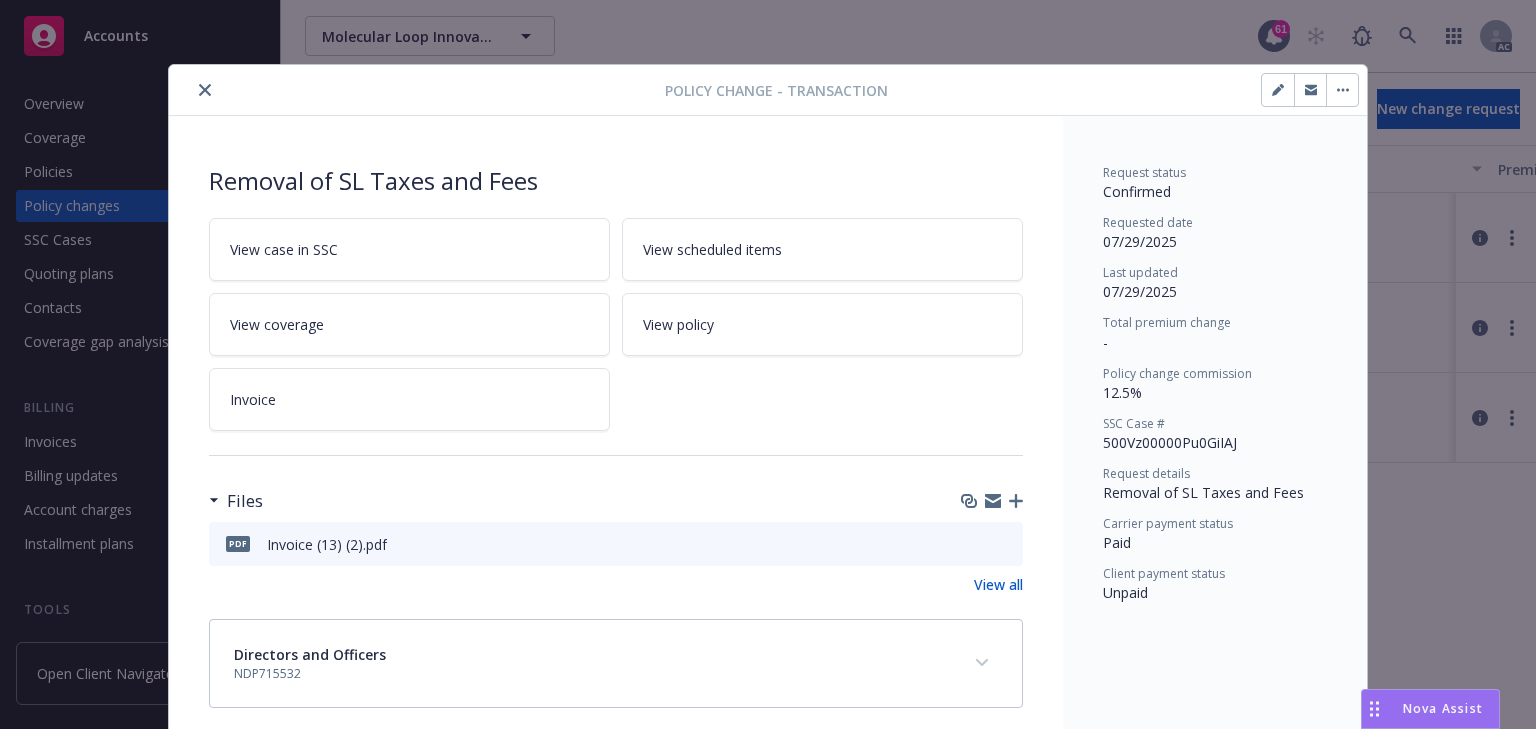 click 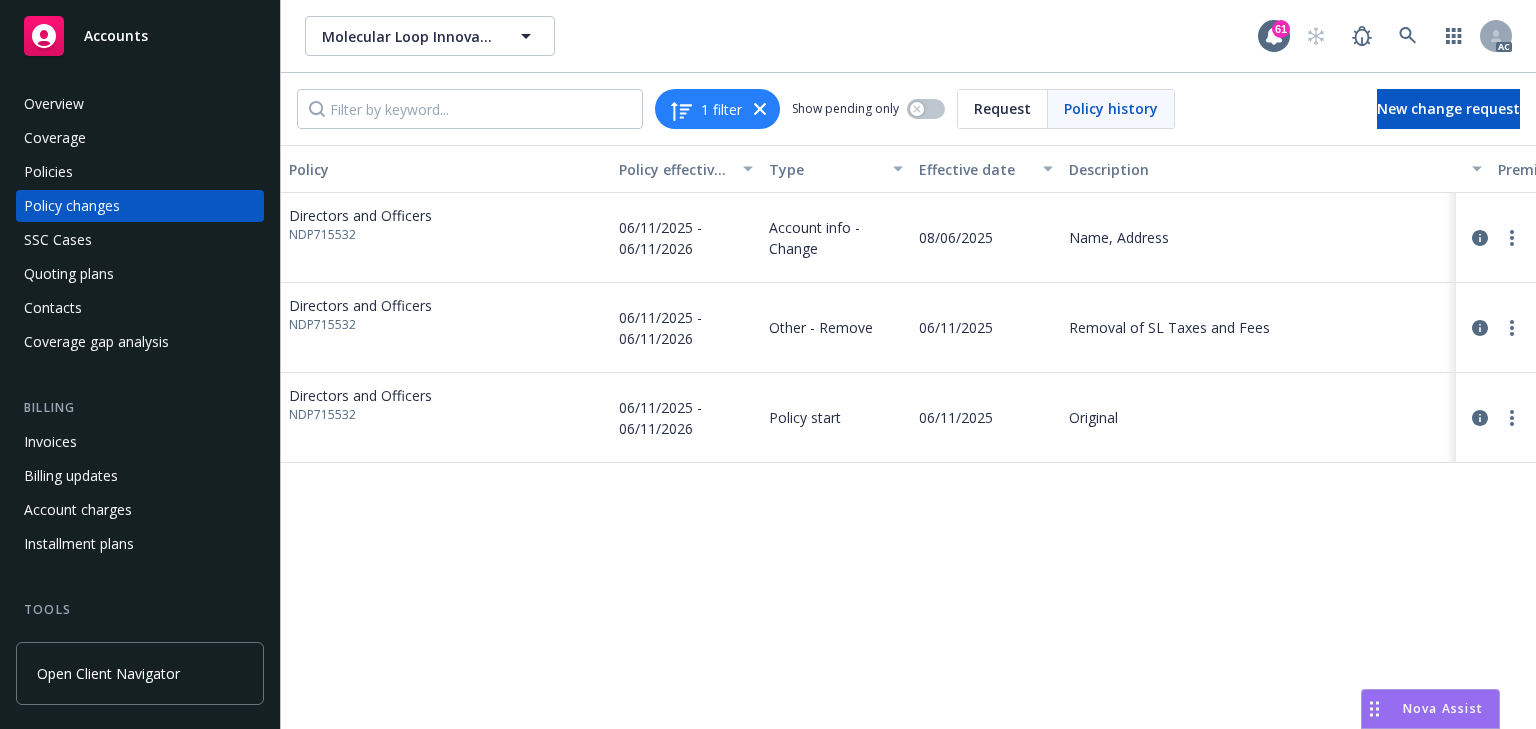 click on "Policies" at bounding box center (48, 172) 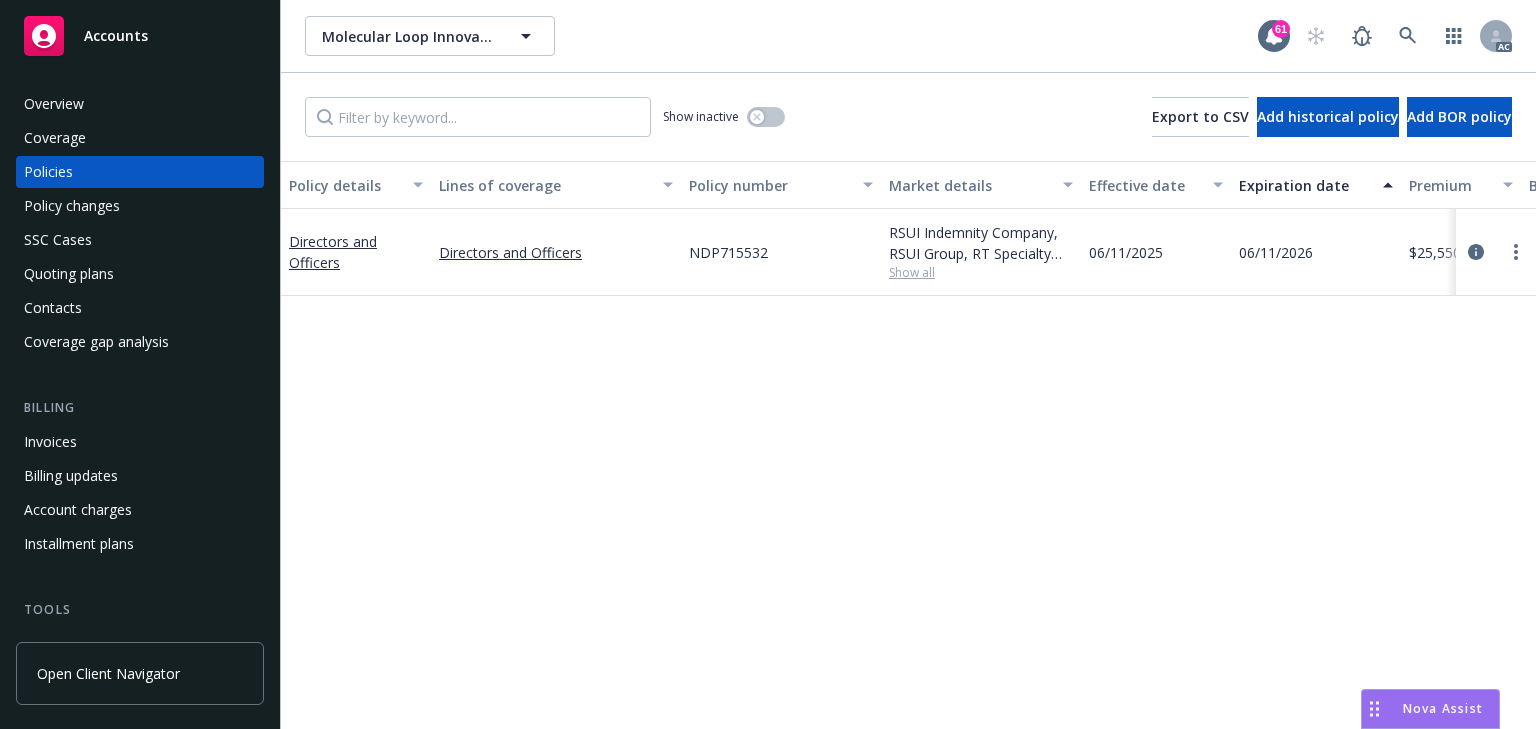 click on "Policy changes" at bounding box center [72, 206] 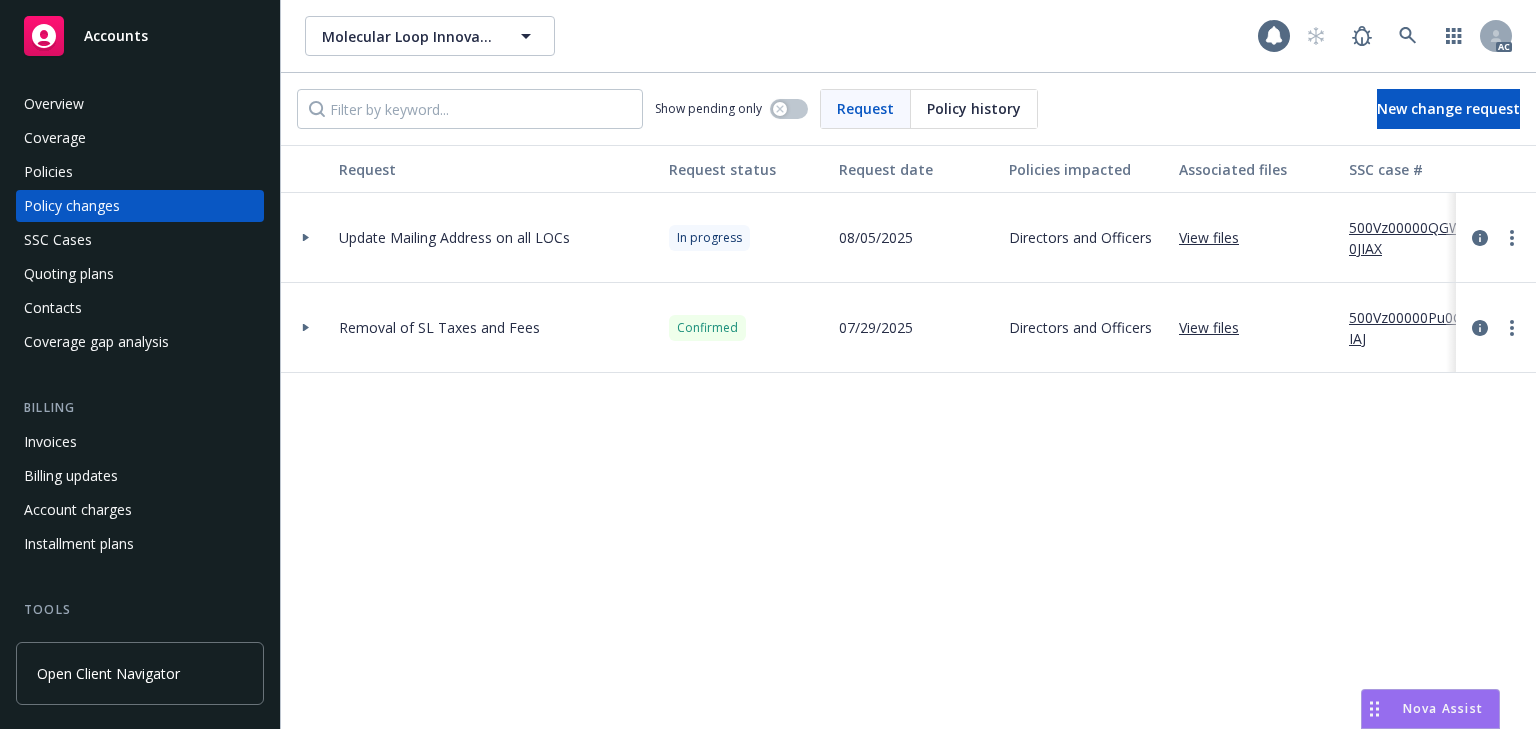 click 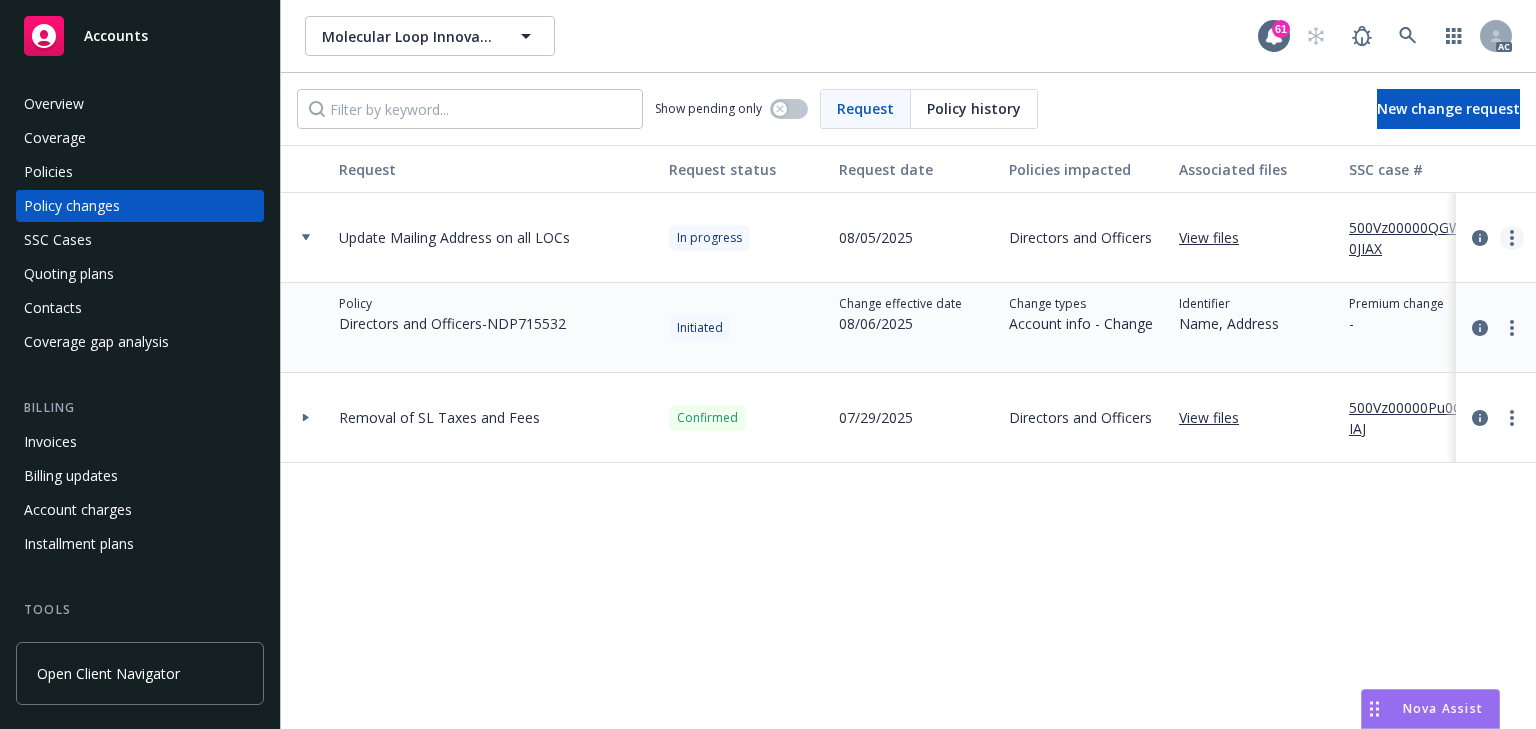 click 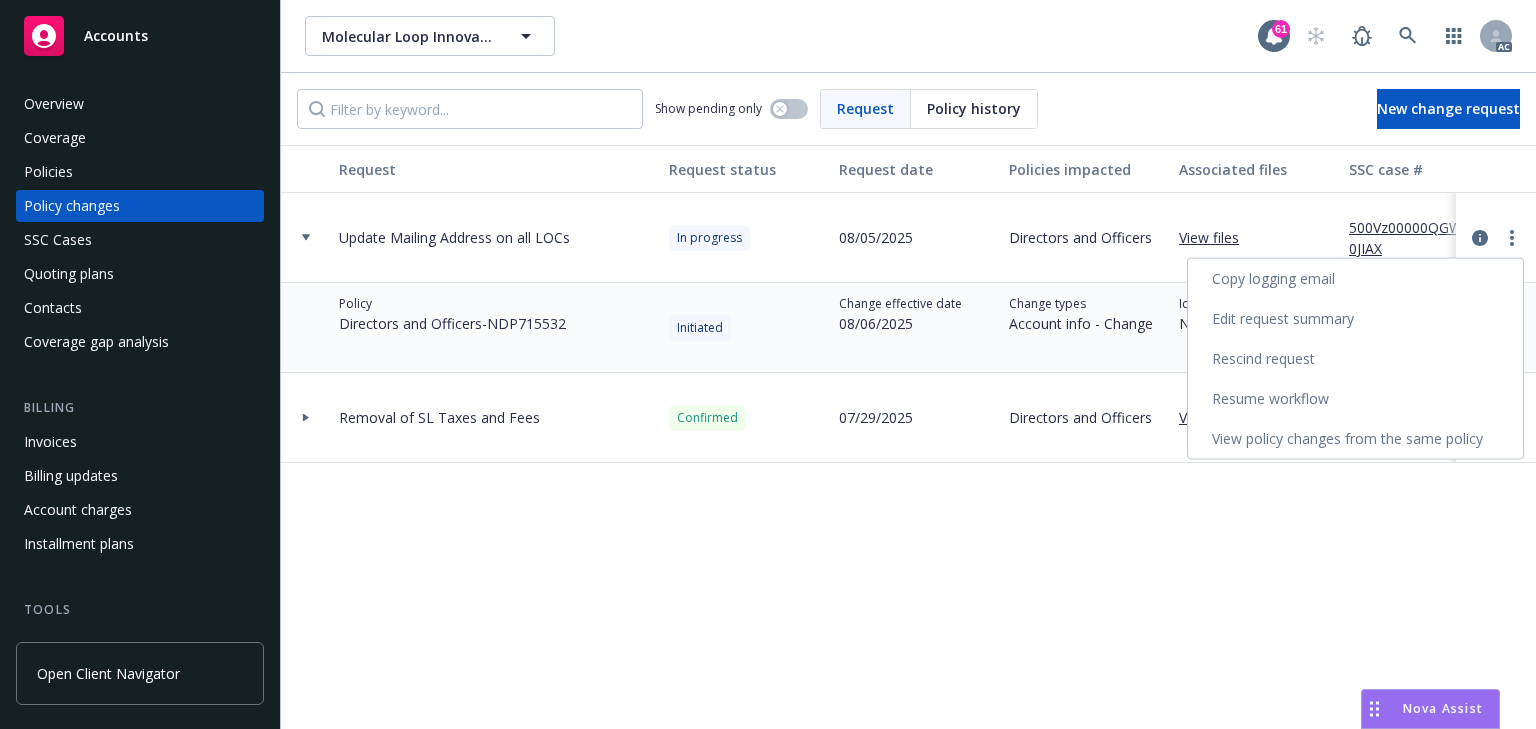 click on "Resume workflow" at bounding box center [1355, 399] 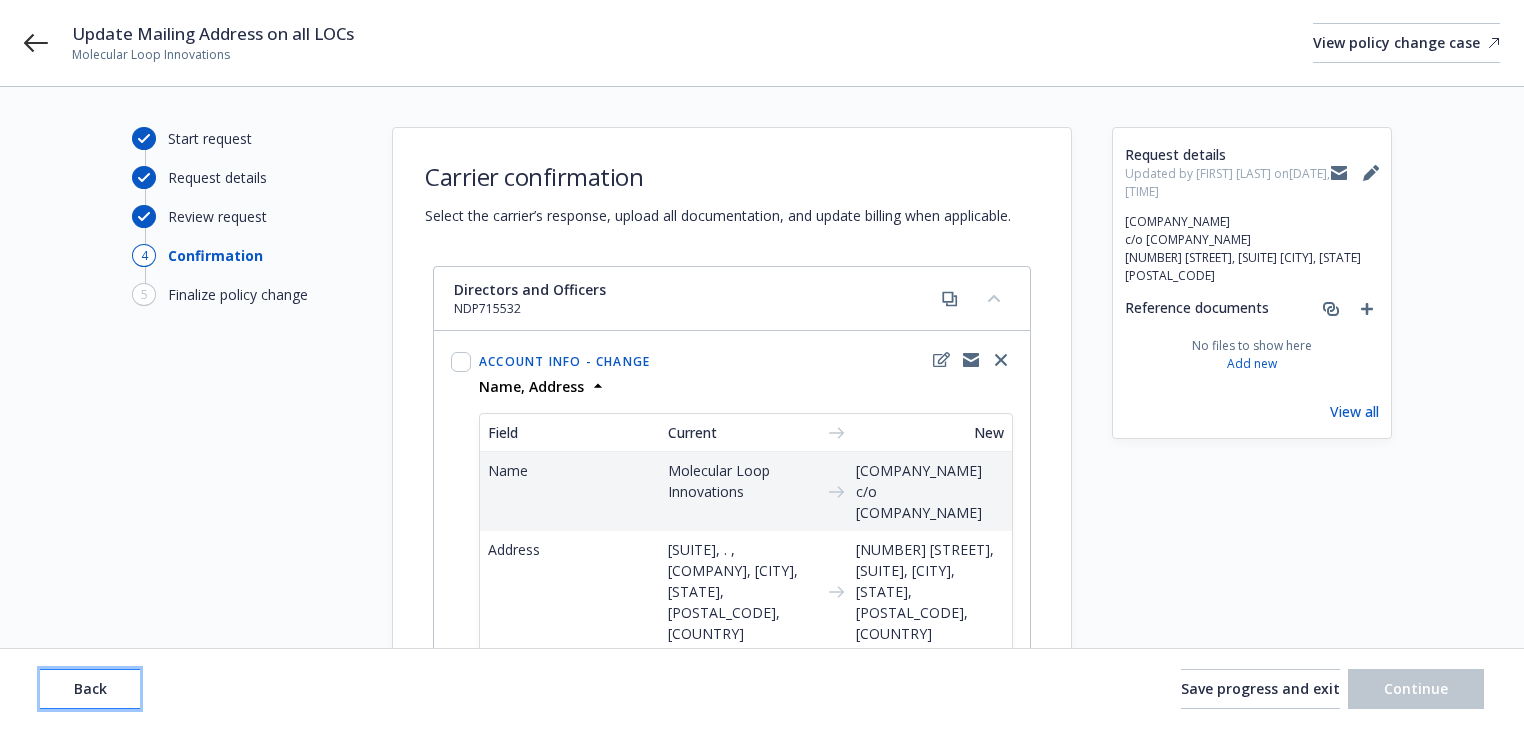 click on "Back" at bounding box center (90, 688) 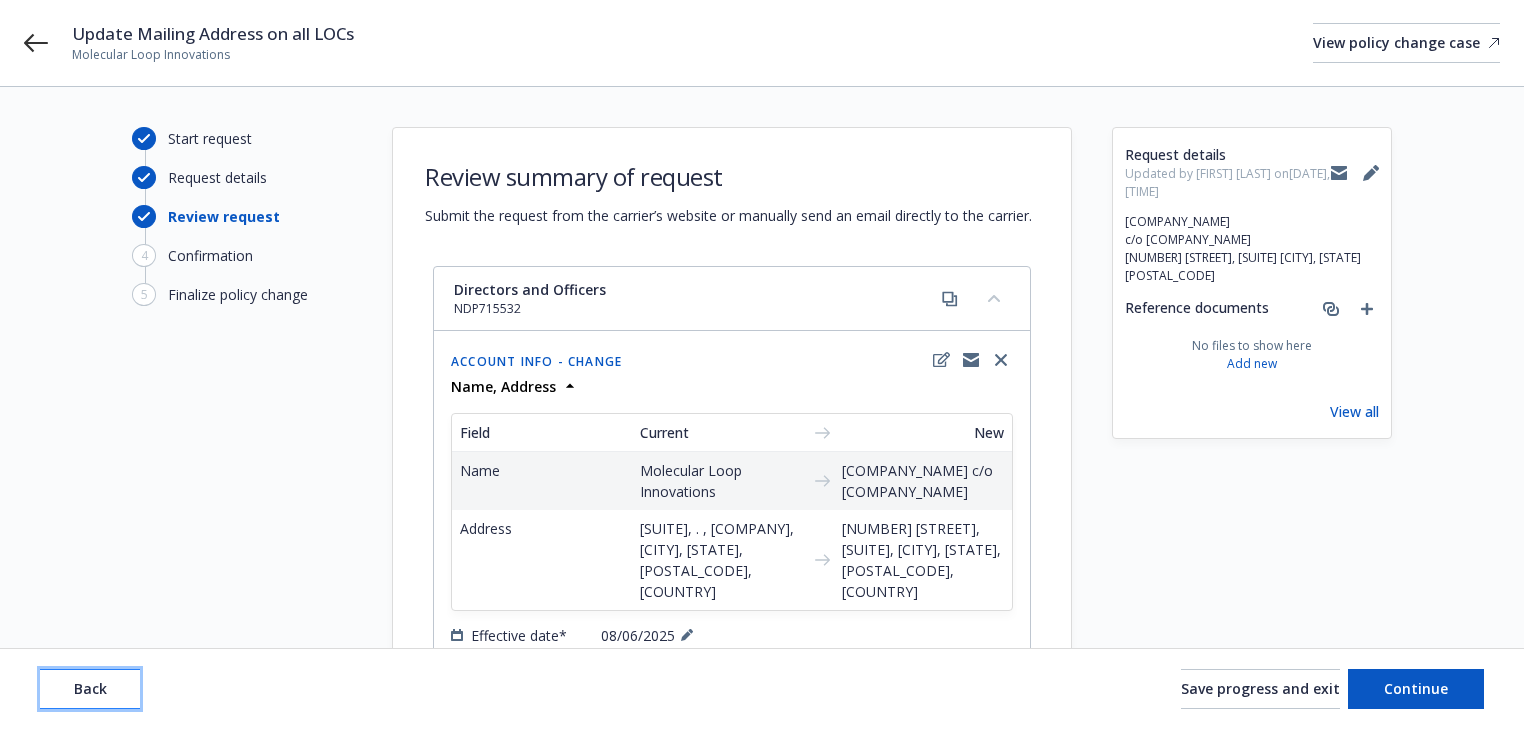 click on "Back" at bounding box center [90, 688] 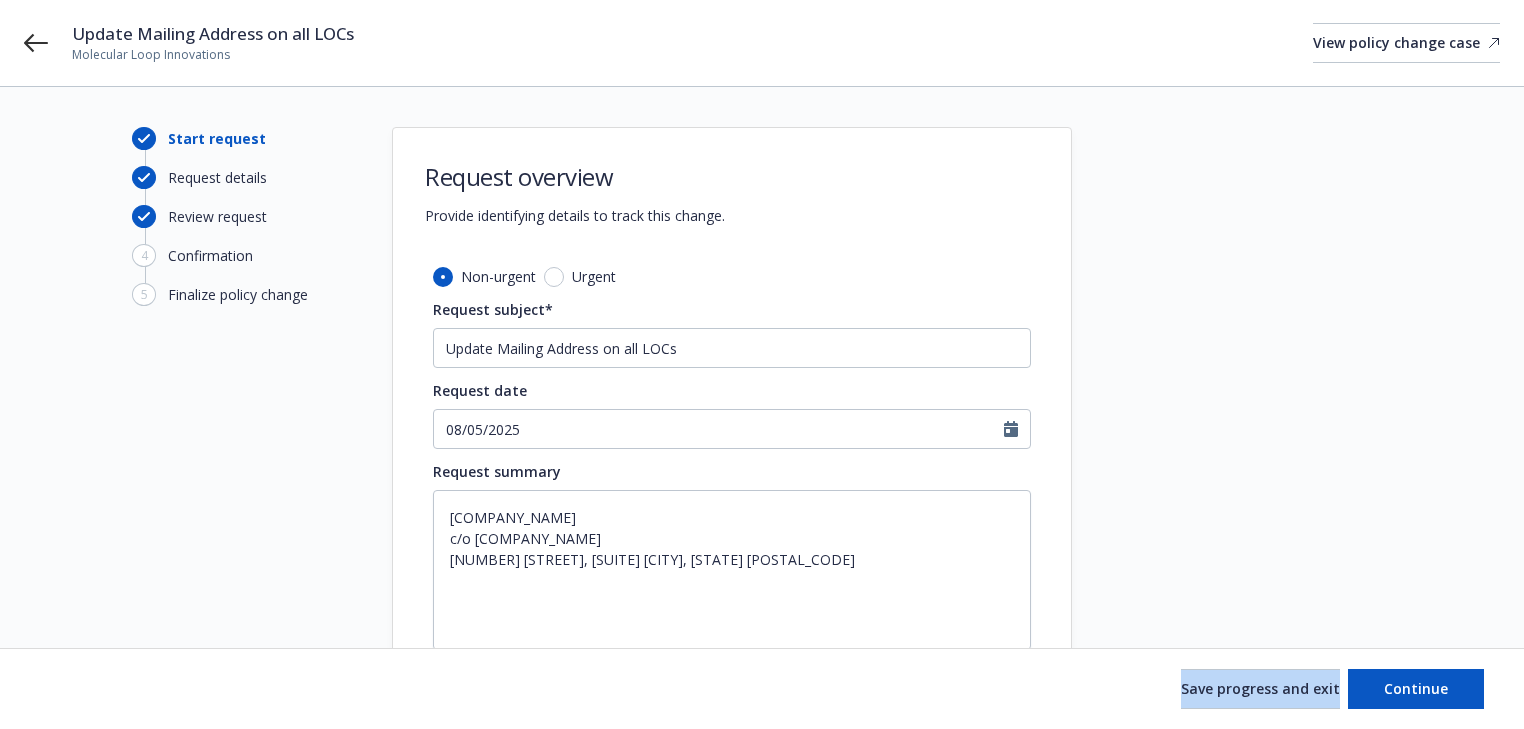 click on "Save progress and exit Continue" at bounding box center [762, 689] 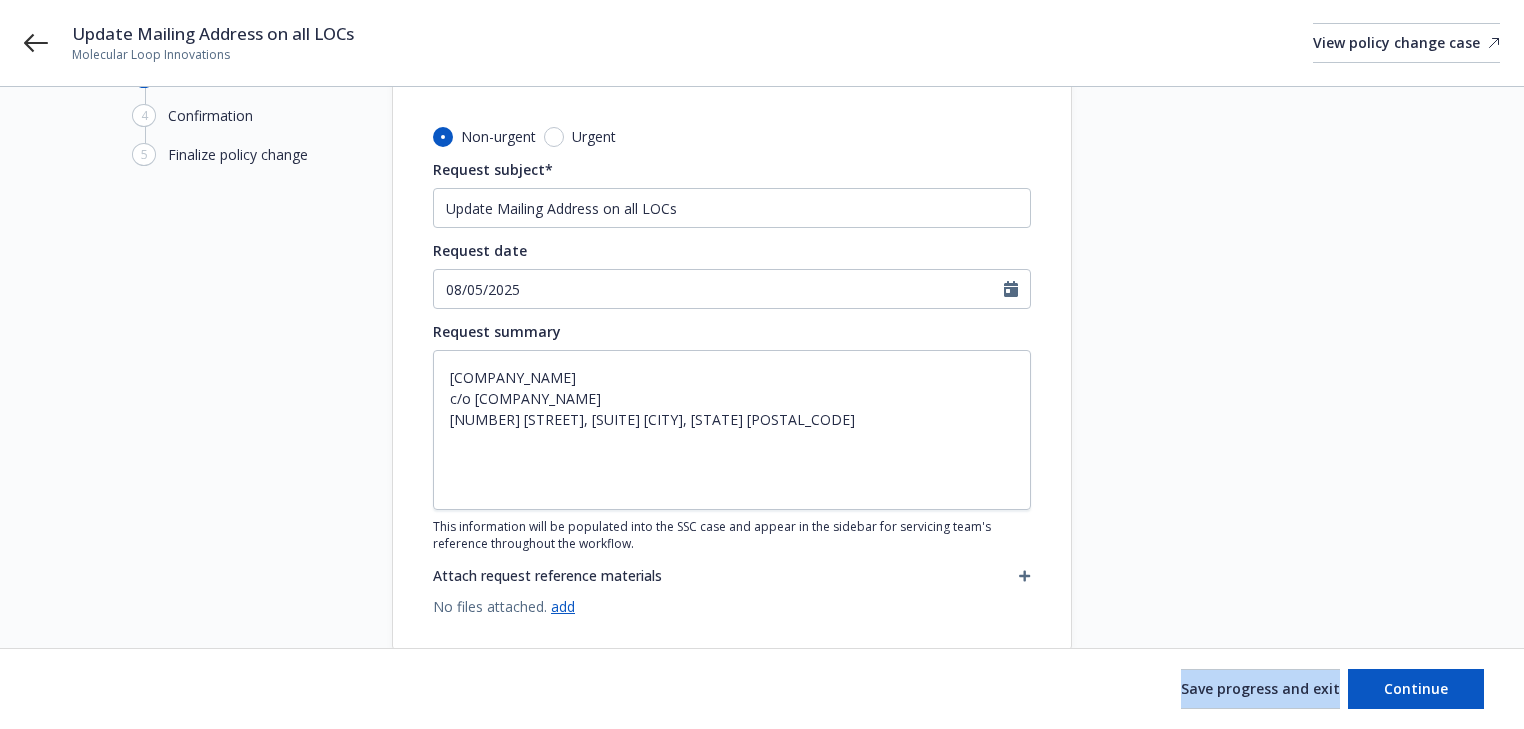 scroll, scrollTop: 181, scrollLeft: 0, axis: vertical 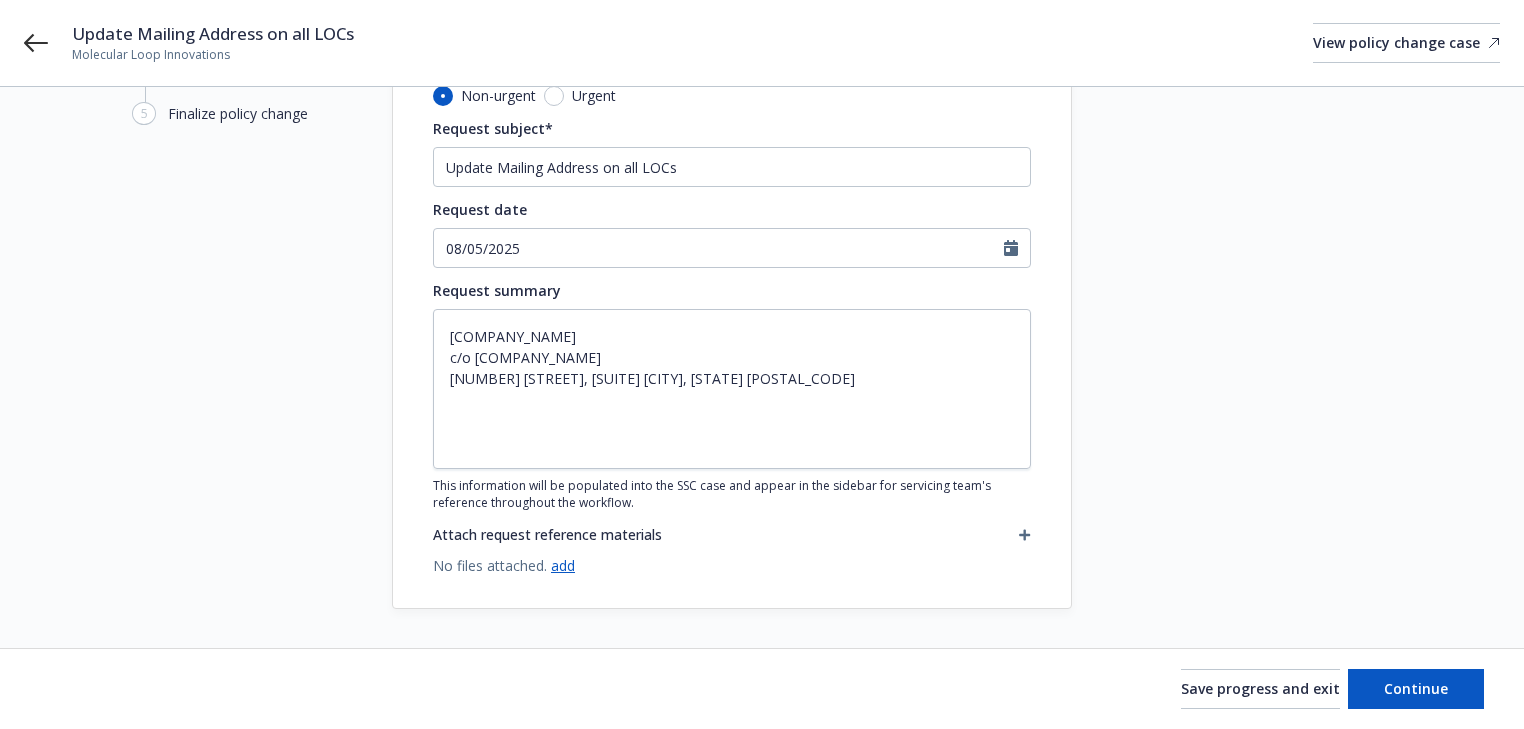 click on "Start request Request details Review request 4 Confirmation   5 Finalize policy change" at bounding box center [242, 277] 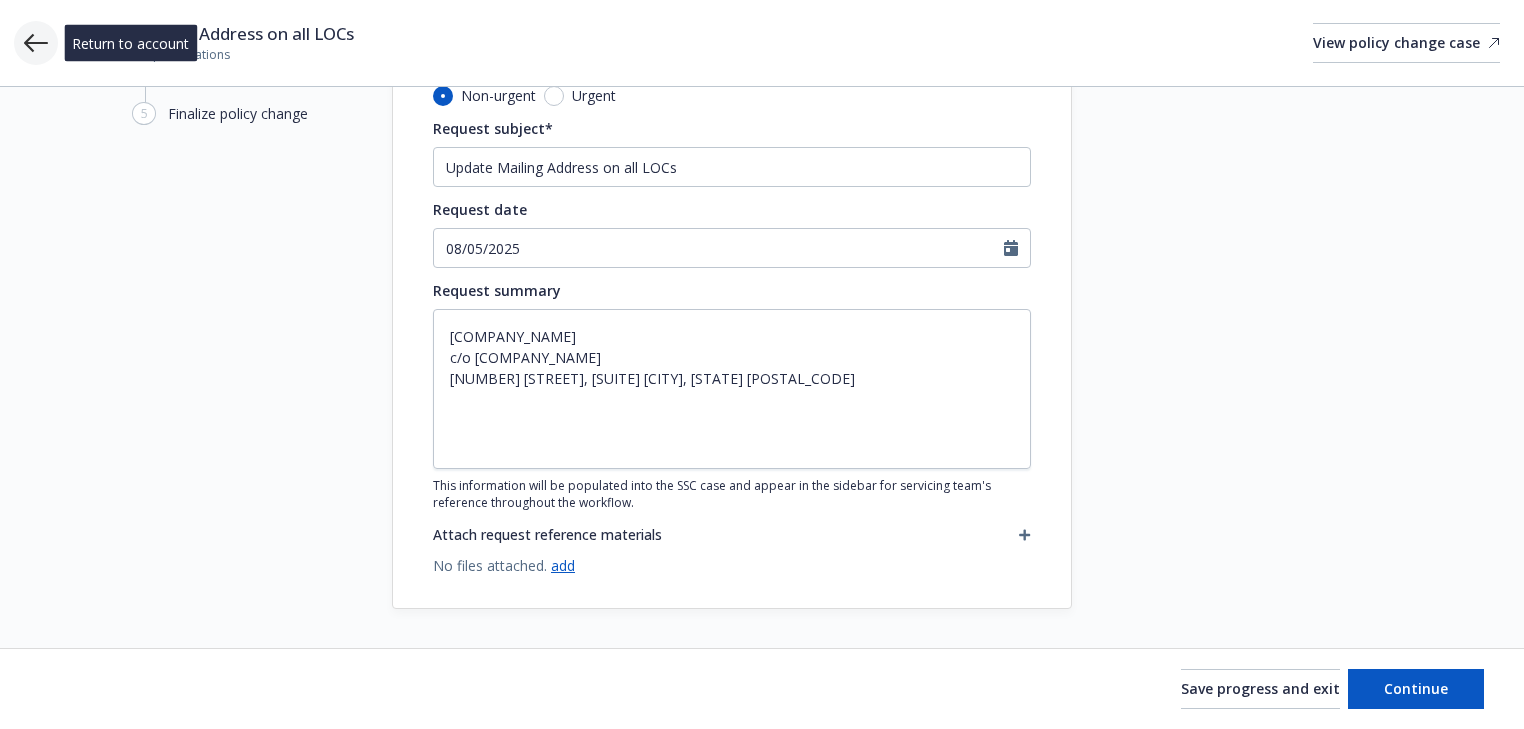 click 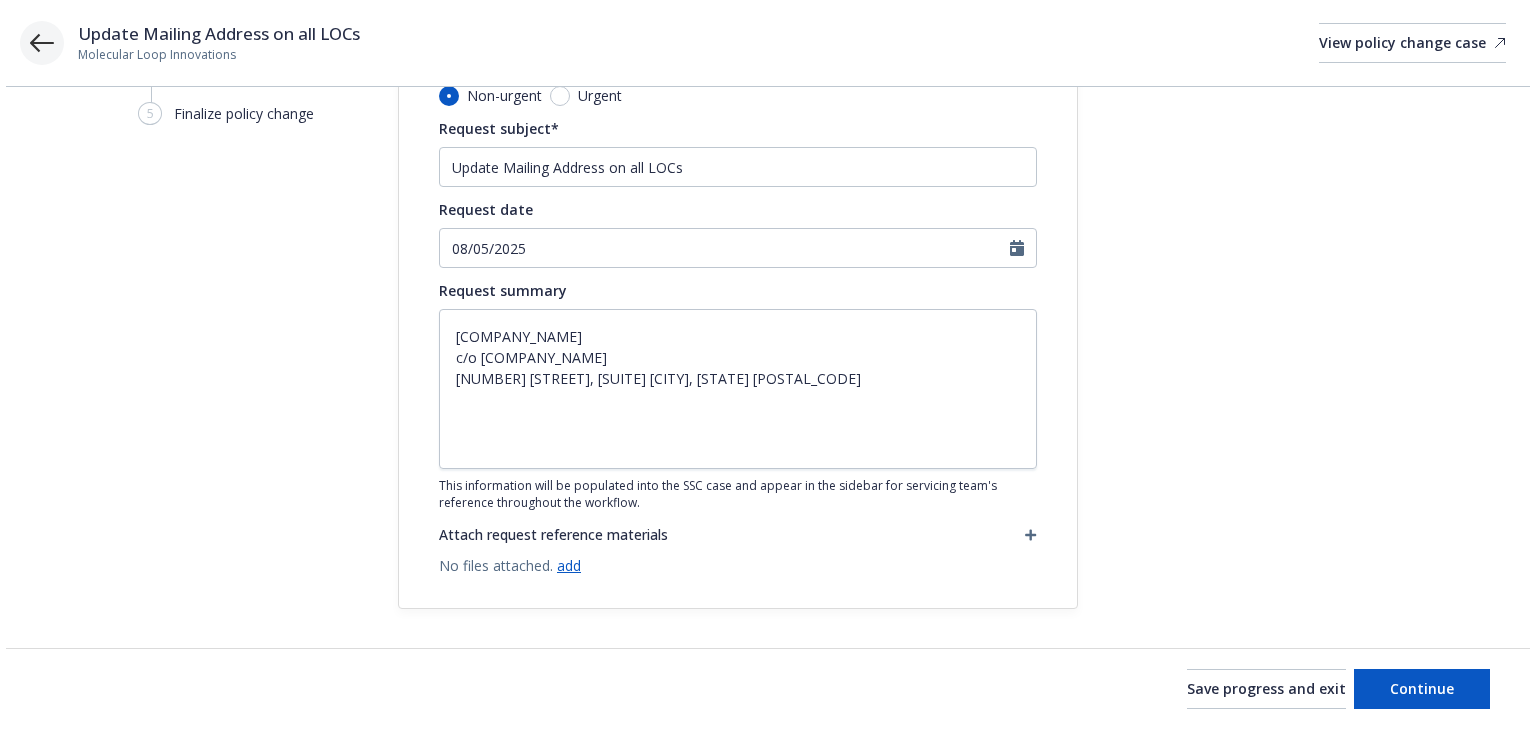scroll, scrollTop: 0, scrollLeft: 0, axis: both 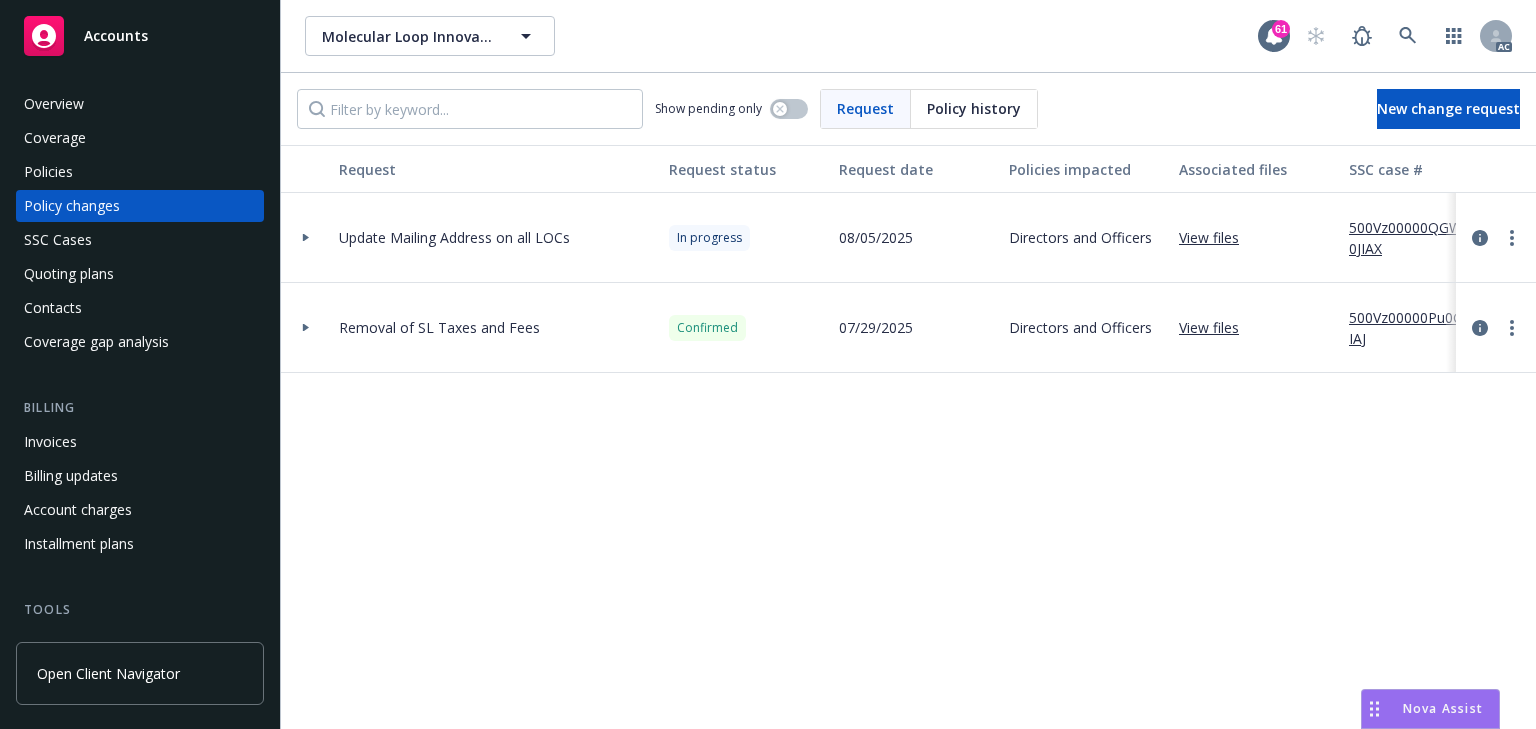 click on "Policies" at bounding box center [140, 172] 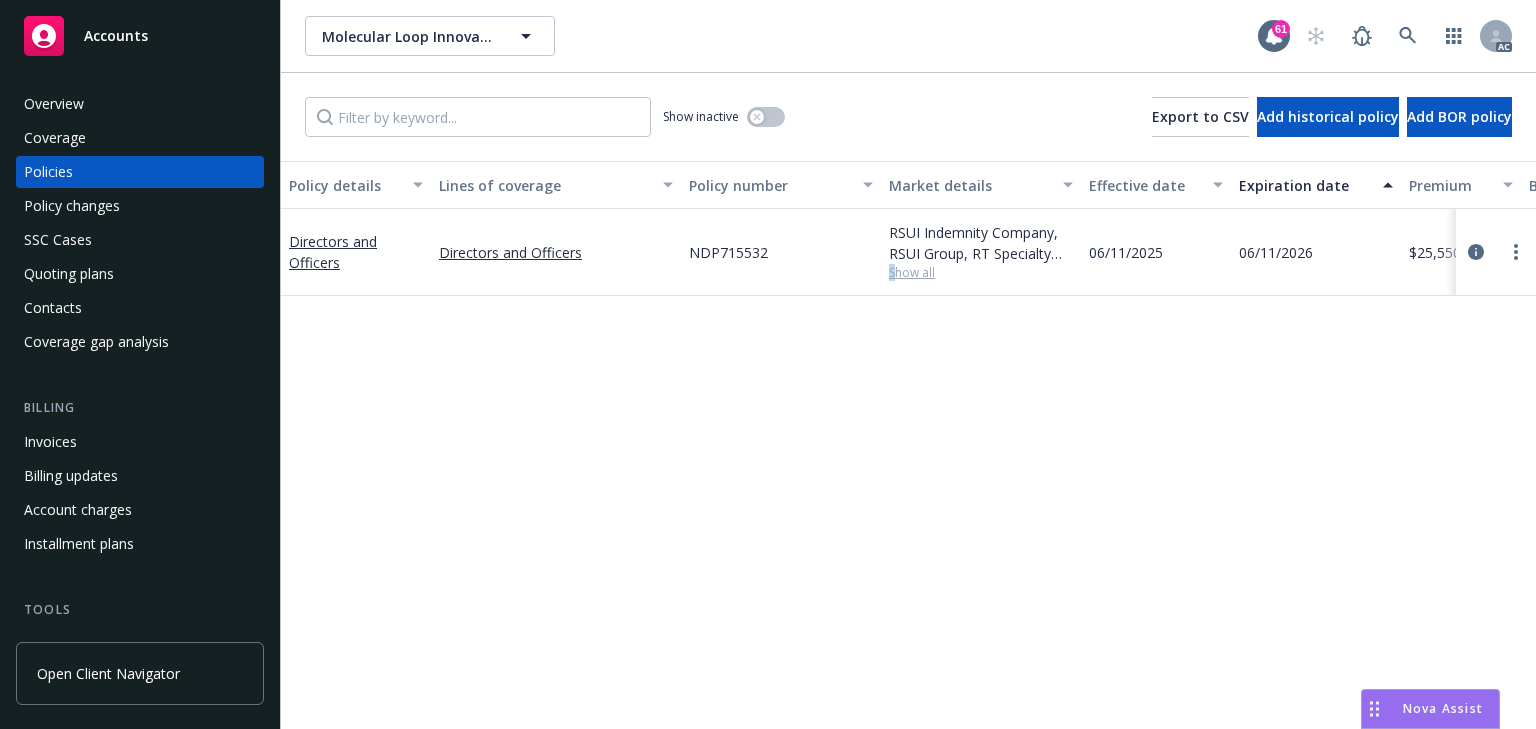 click on "Policy details Lines of coverage Policy number Market details Effective date Expiration date Premium Billing method Stage Status Service team leaders [LINE_OF_BUSINESS] [LINE_OF_BUSINESS] [POLICY_NUMBER] [COMPANY_NAME], [COMPANY_NAME], [COMPANY_NAME] Show all [DATE] [DATE] $[AMOUNT] Agency - Pay in full New Active [FIRST] [LAST] AC [FIRST] [LAST] AM [NUMBER] more" at bounding box center [908, 445] 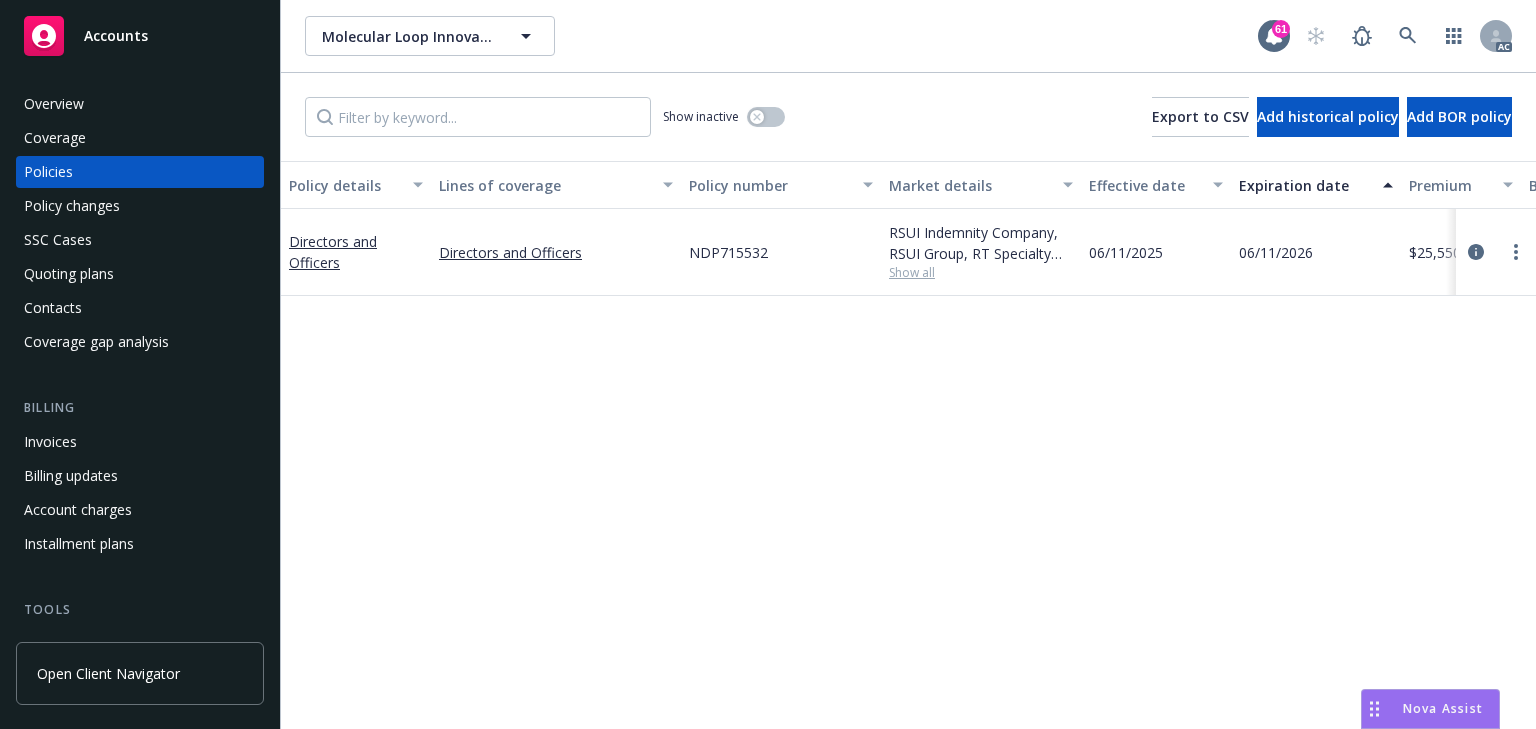 click on "Show all" at bounding box center (981, 272) 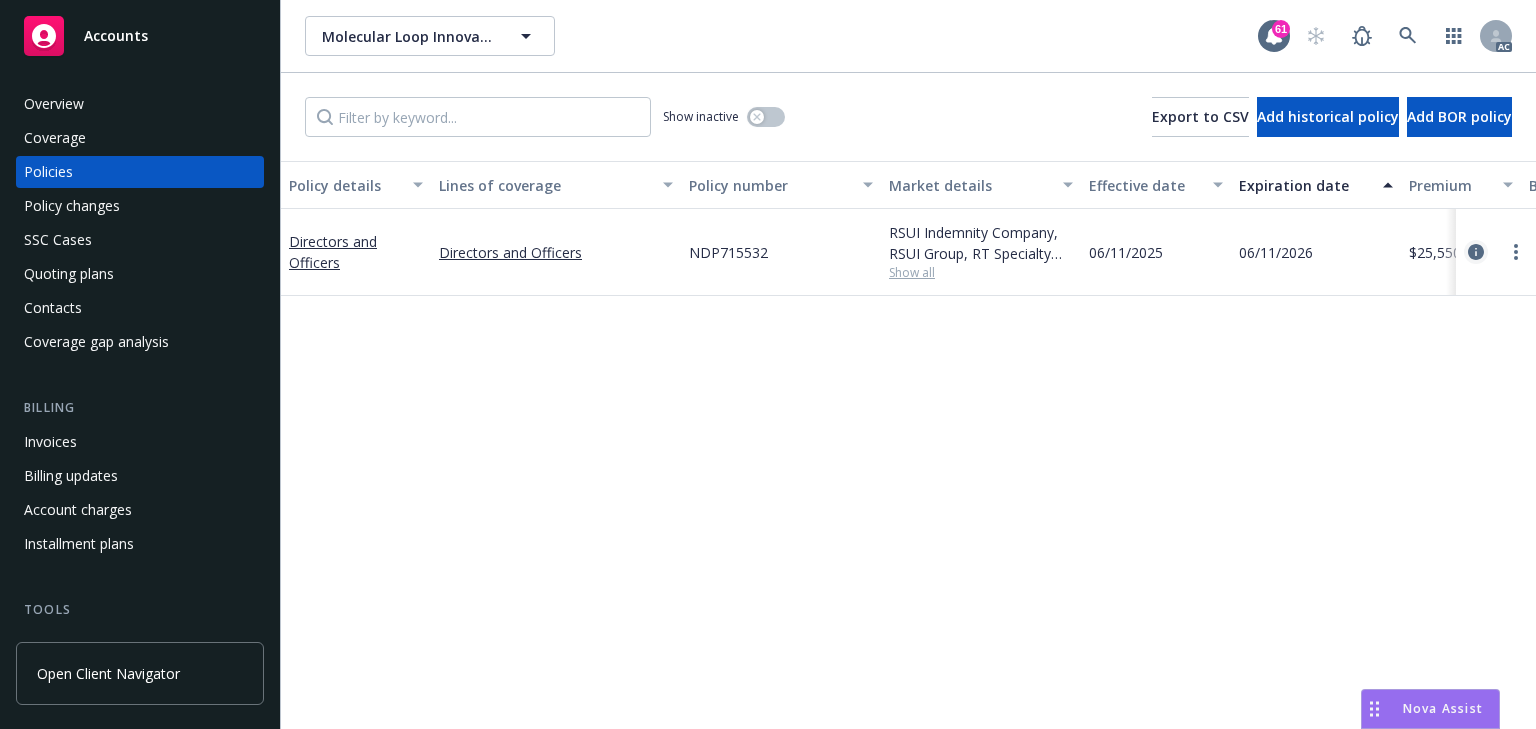 click 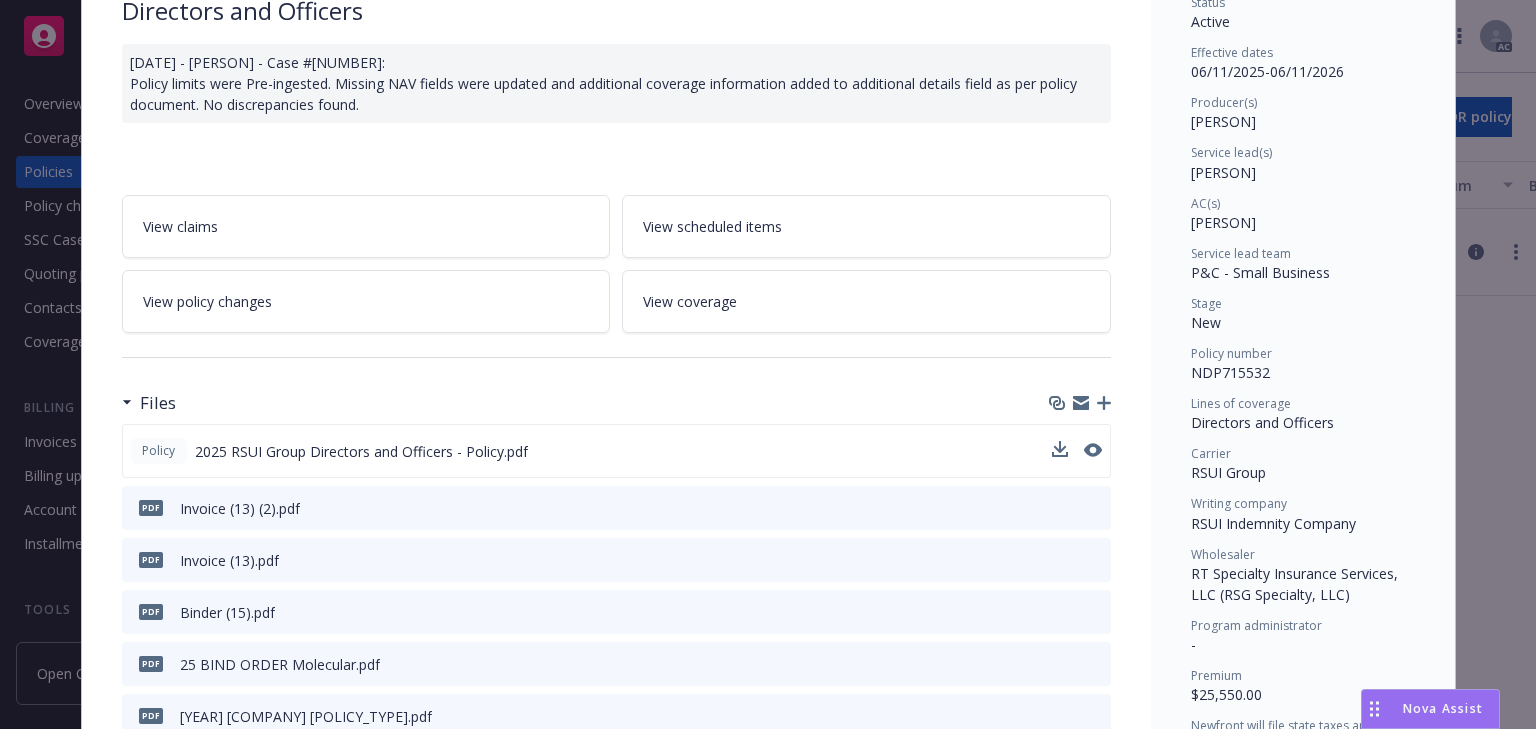scroll, scrollTop: 300, scrollLeft: 0, axis: vertical 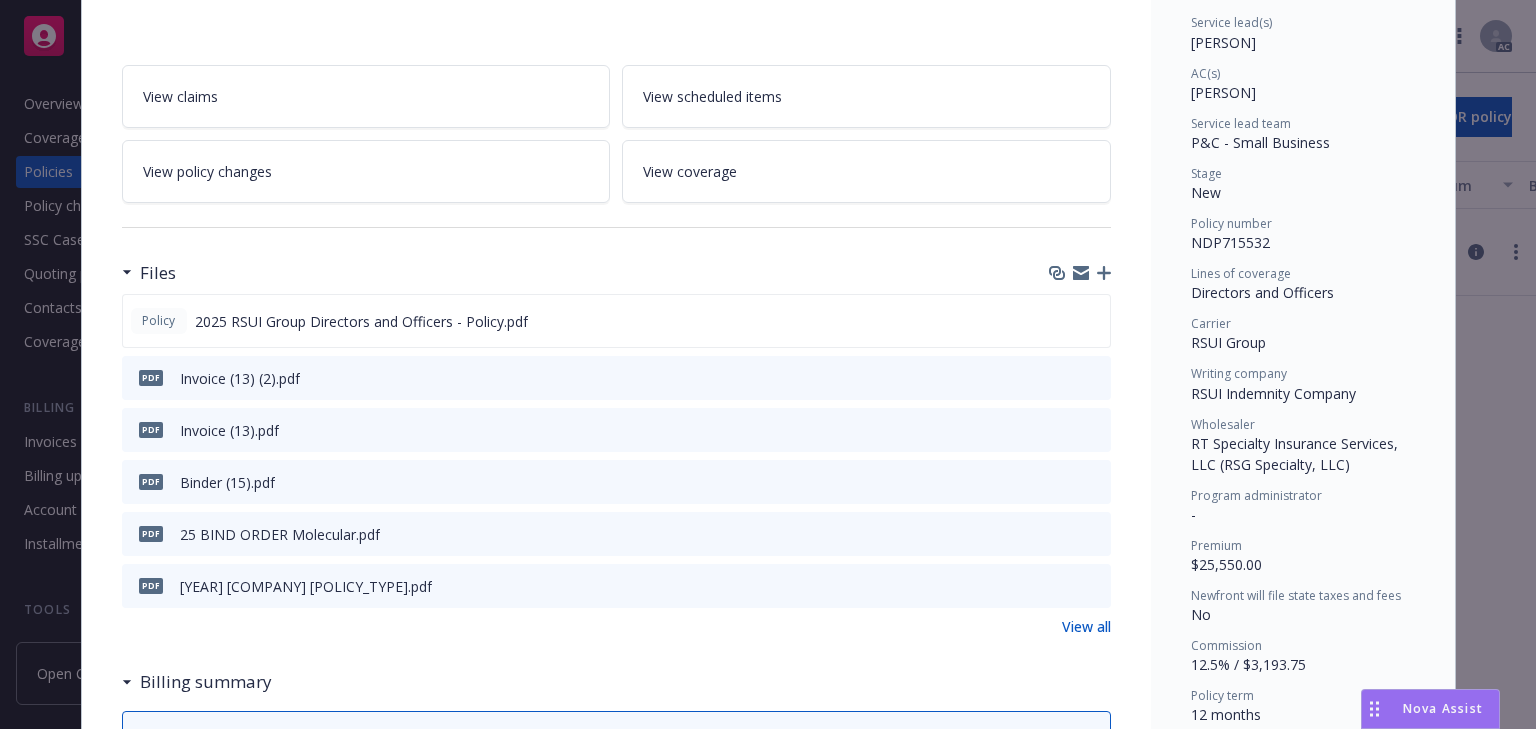 click 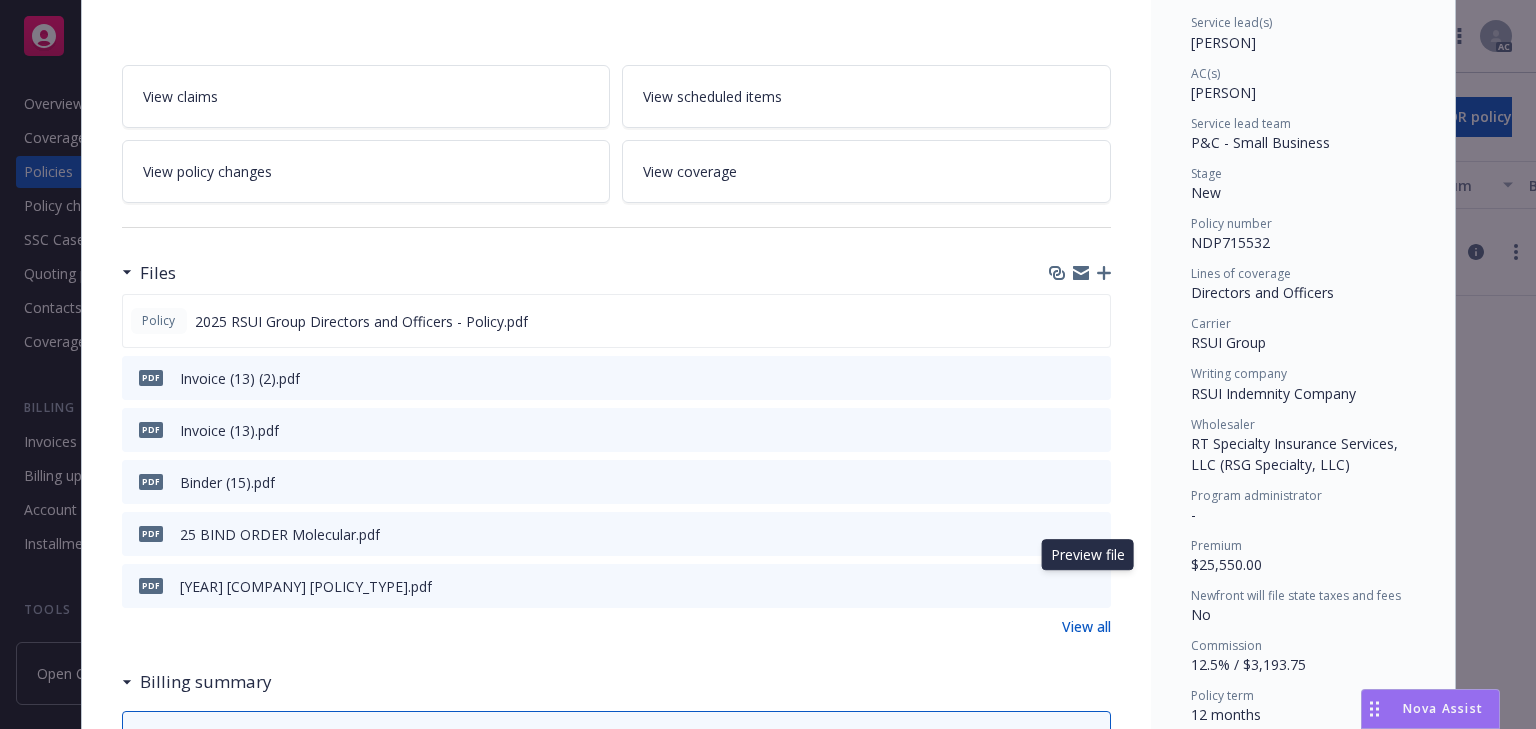 click 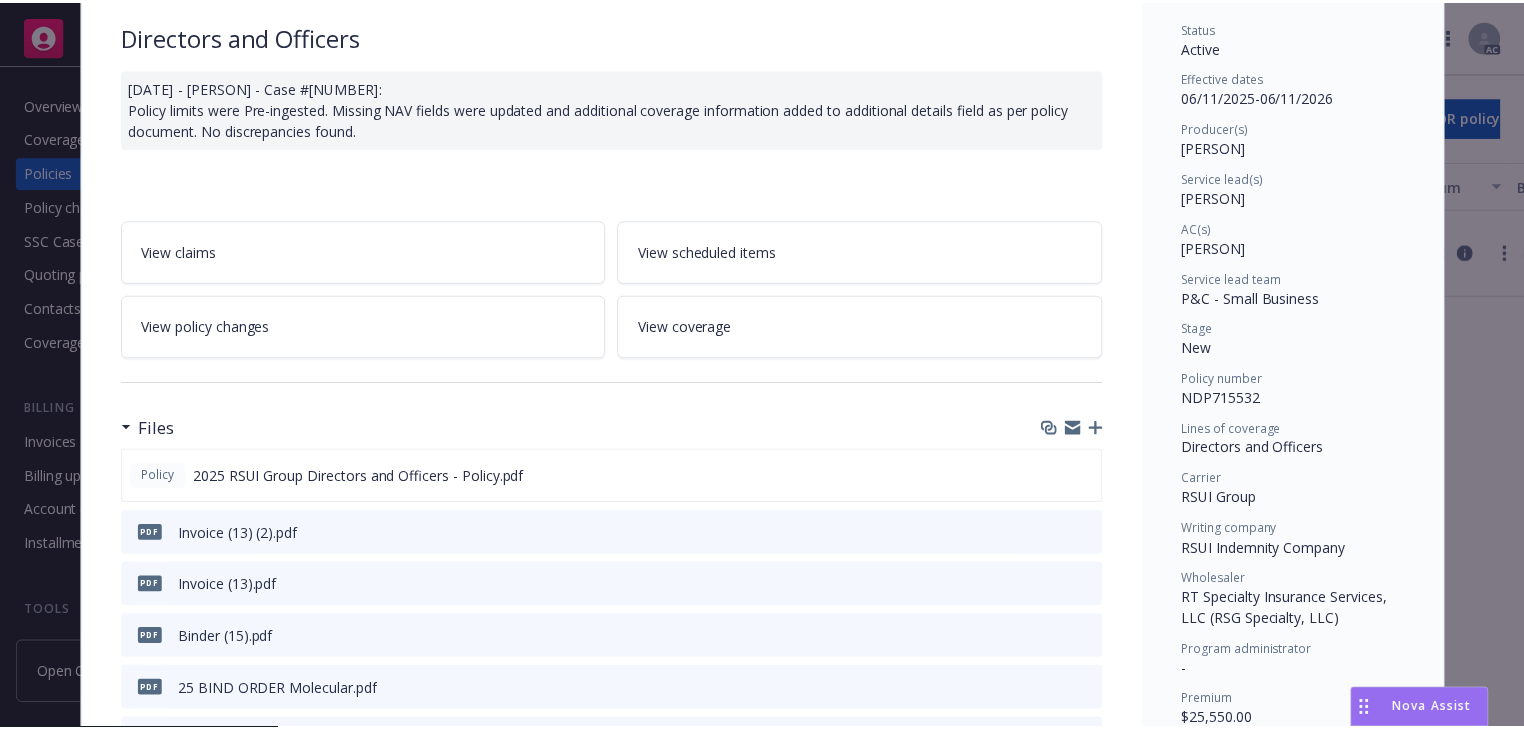 scroll, scrollTop: 0, scrollLeft: 0, axis: both 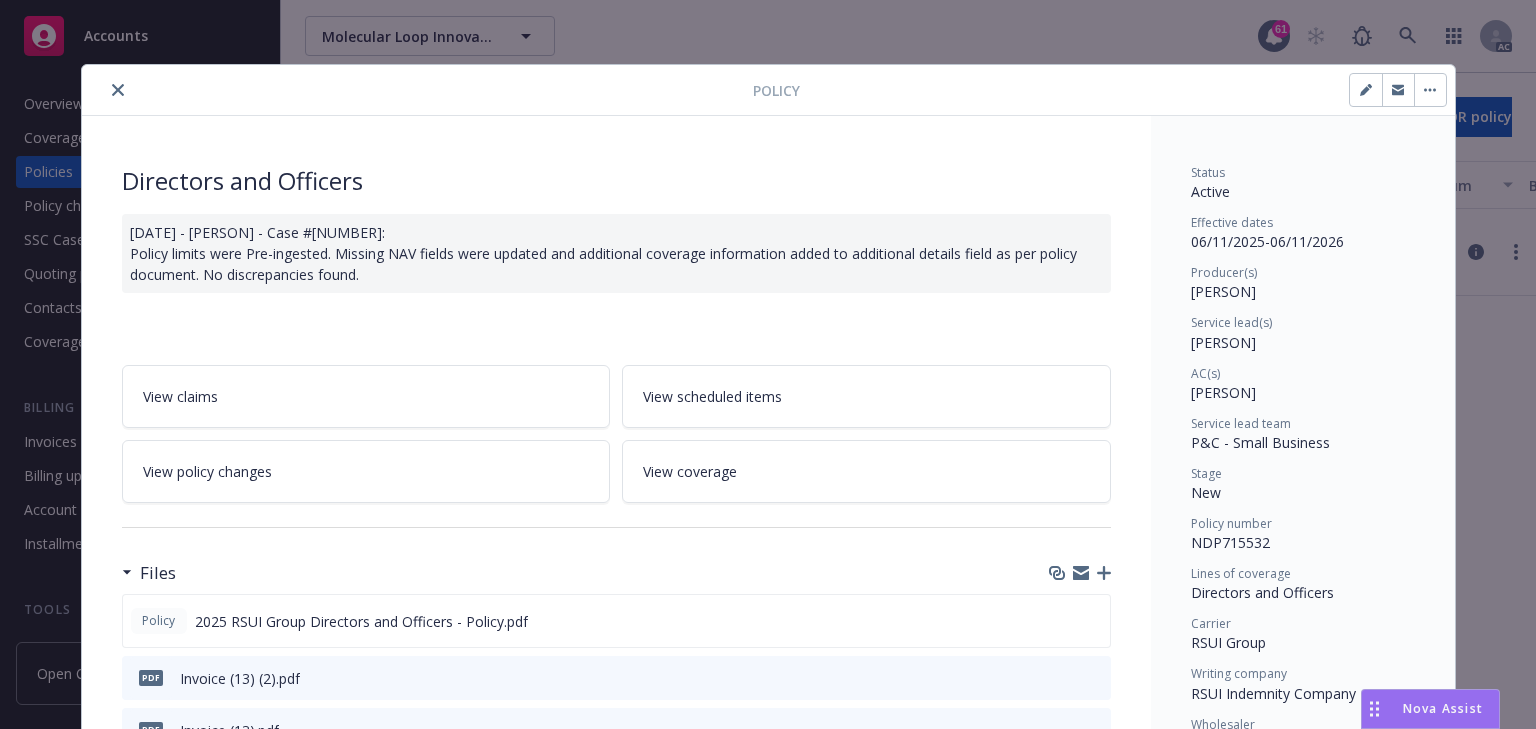 click at bounding box center (118, 90) 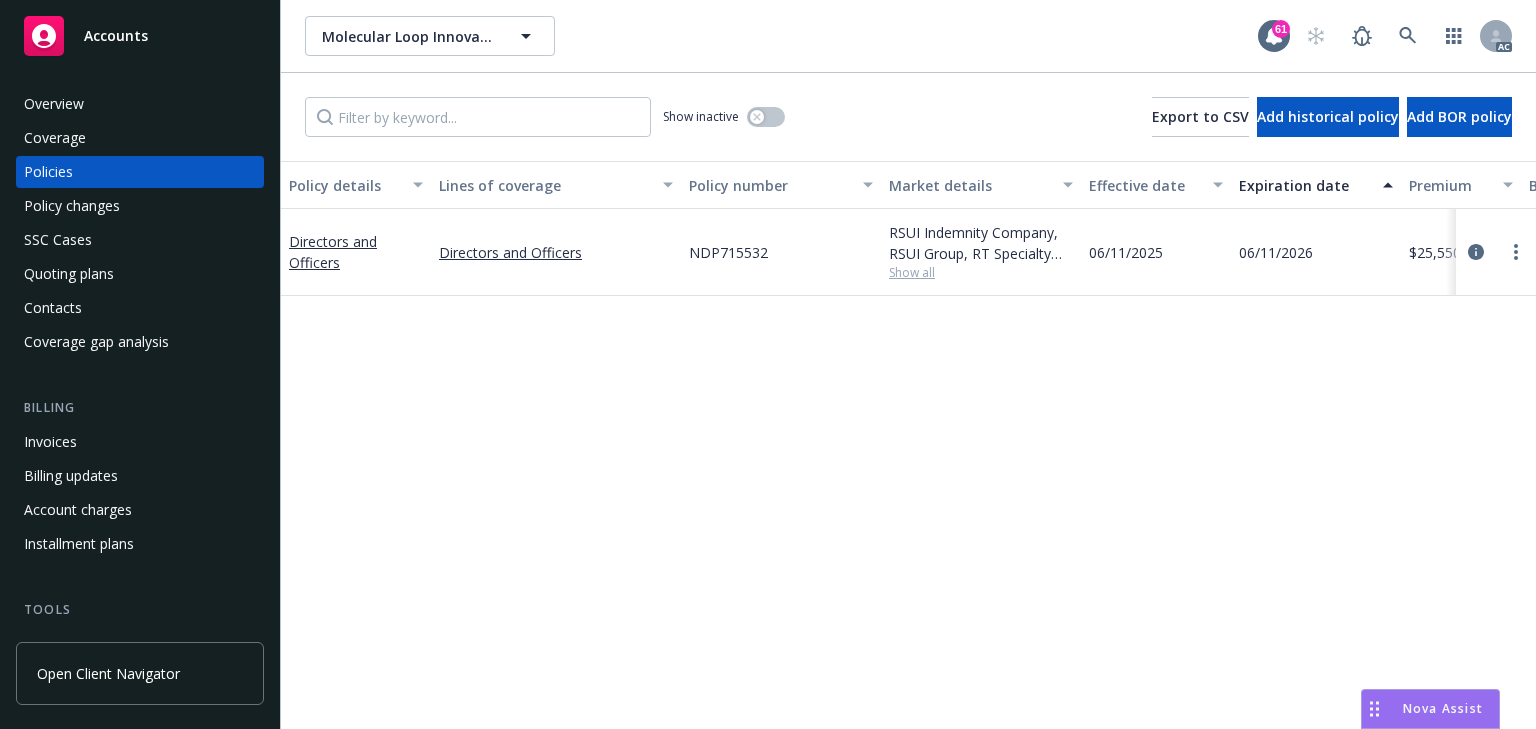 click on "Show all" at bounding box center [981, 272] 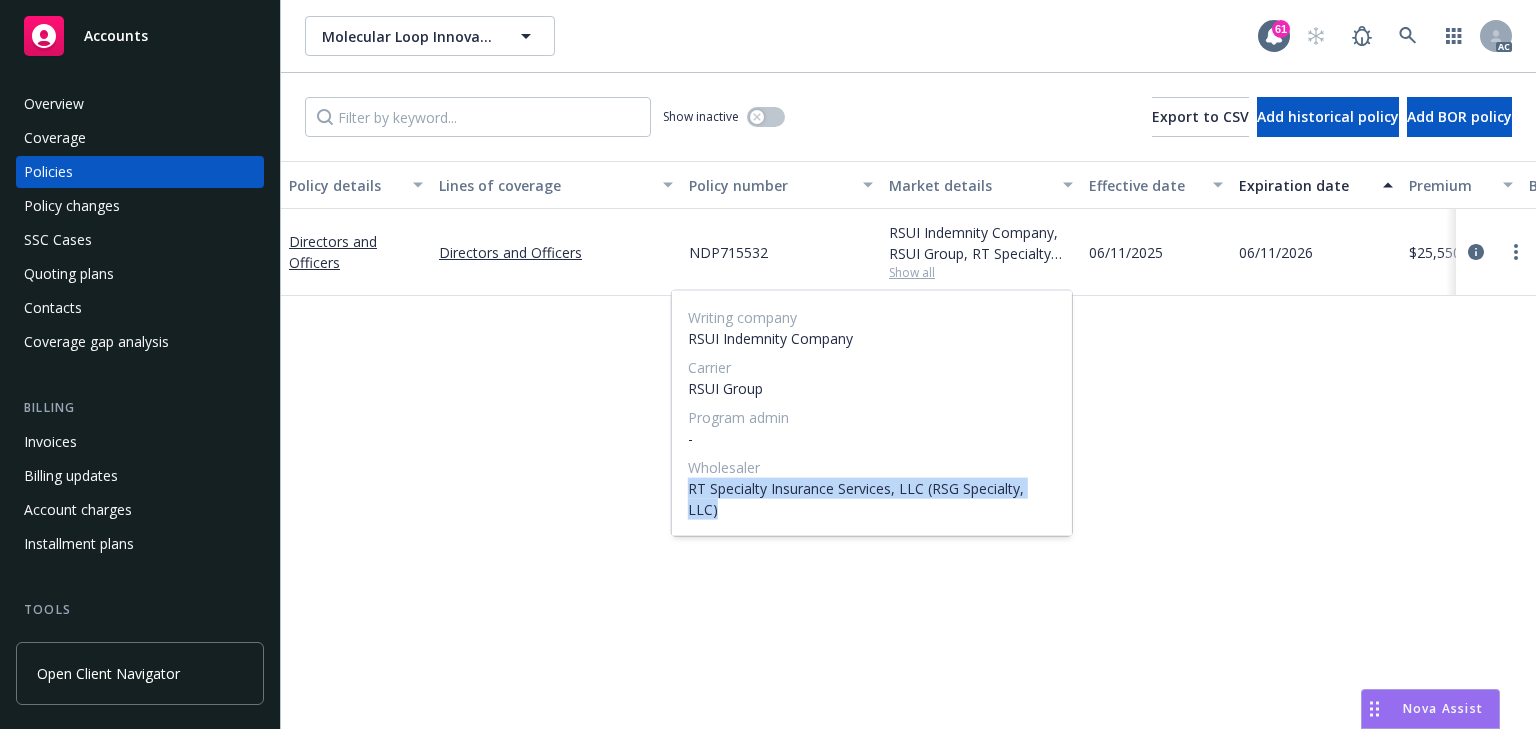 copy on "RT Specialty Insurance Services, LLC (RSG Specialty, LLC)" 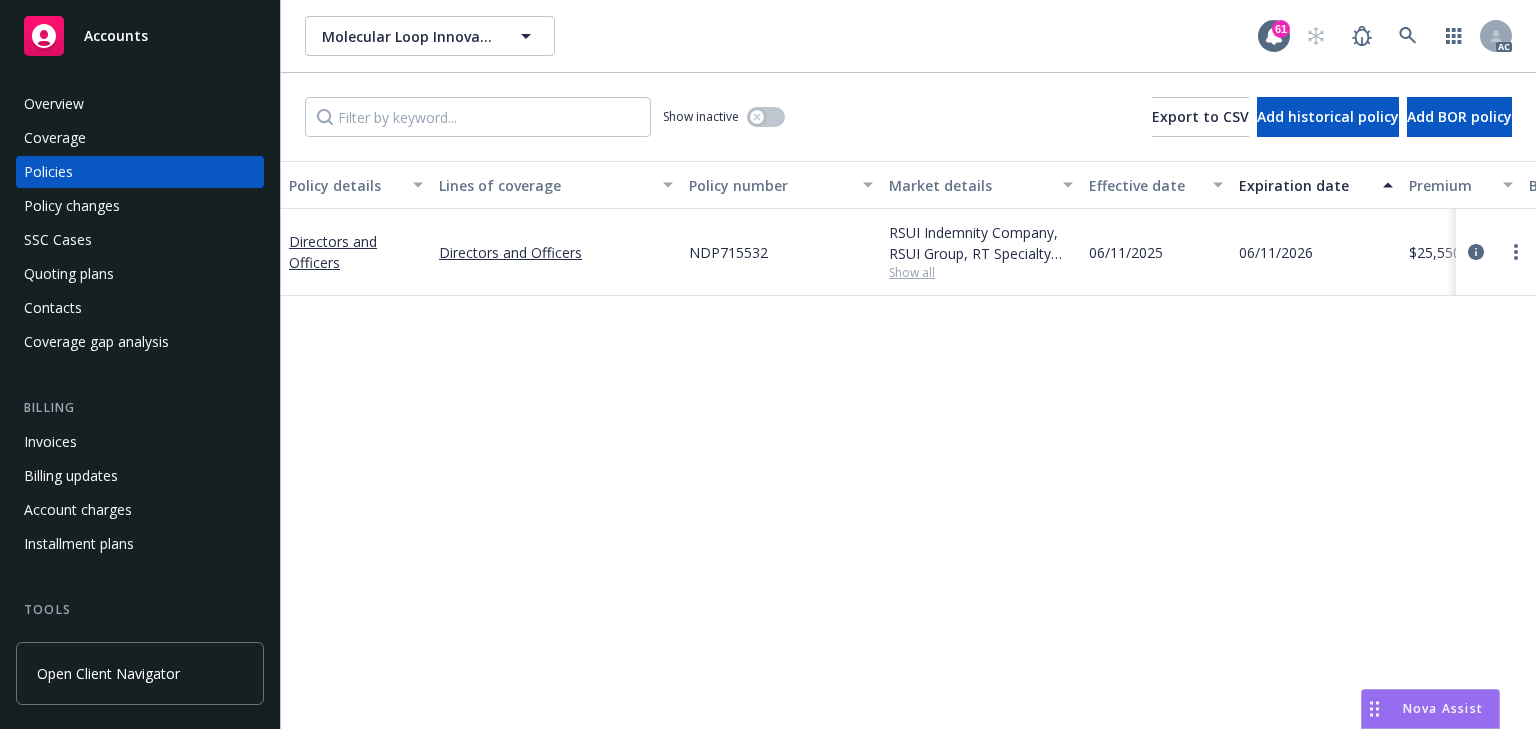 click on "Policy details Lines of coverage Policy number Market details Effective date Expiration date Premium Billing method Stage Status Service team leaders [LINE_OF_BUSINESS] [LINE_OF_BUSINESS] [POLICY_NUMBER] [COMPANY_NAME], [COMPANY_NAME], [COMPANY_NAME] Show all [DATE] [DATE] $[AMOUNT] Agency - Pay in full New Active [FIRST] [LAST] AC [FIRST] [LAST] AM [NUMBER] more" at bounding box center [908, 445] 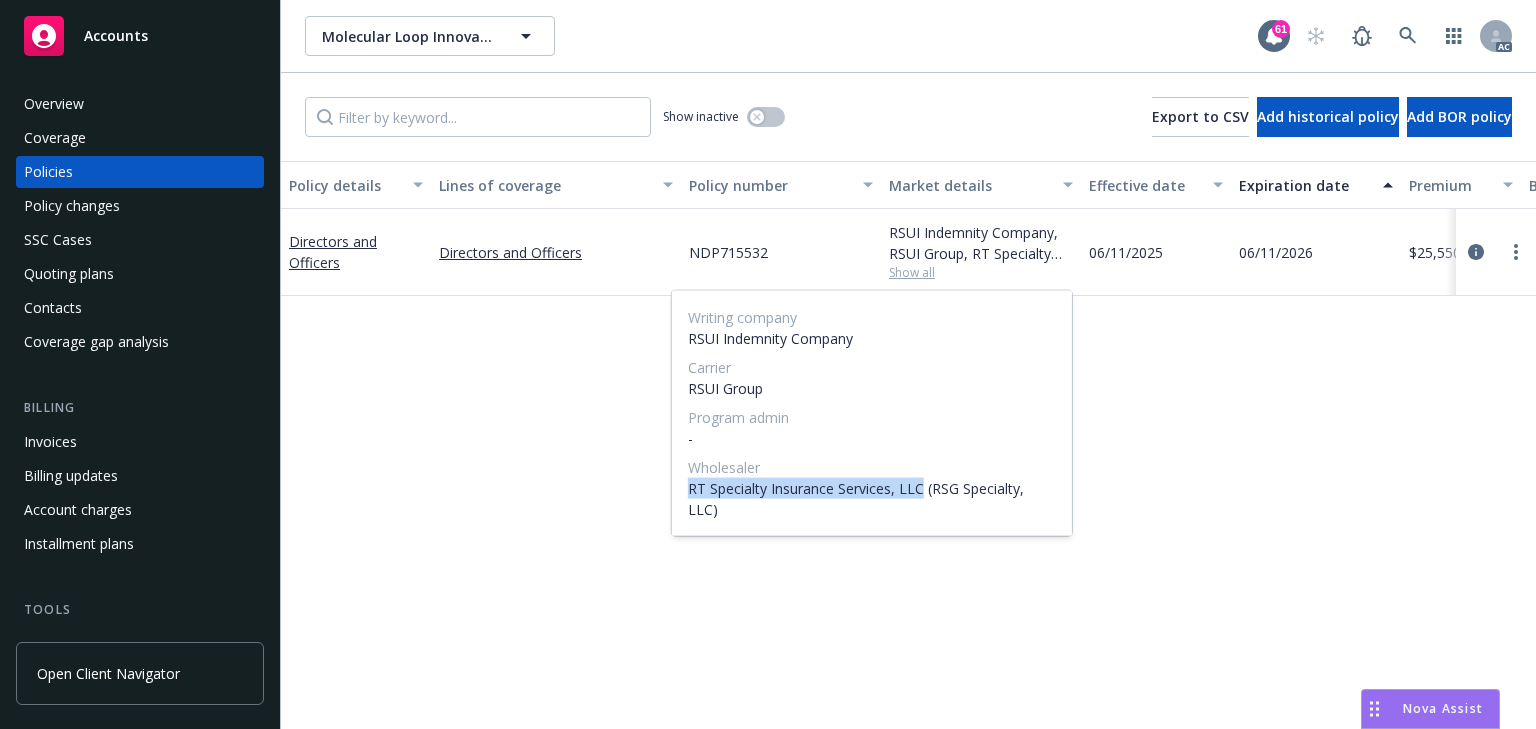 copy on "RT Specialty Insurance Services, LLC" 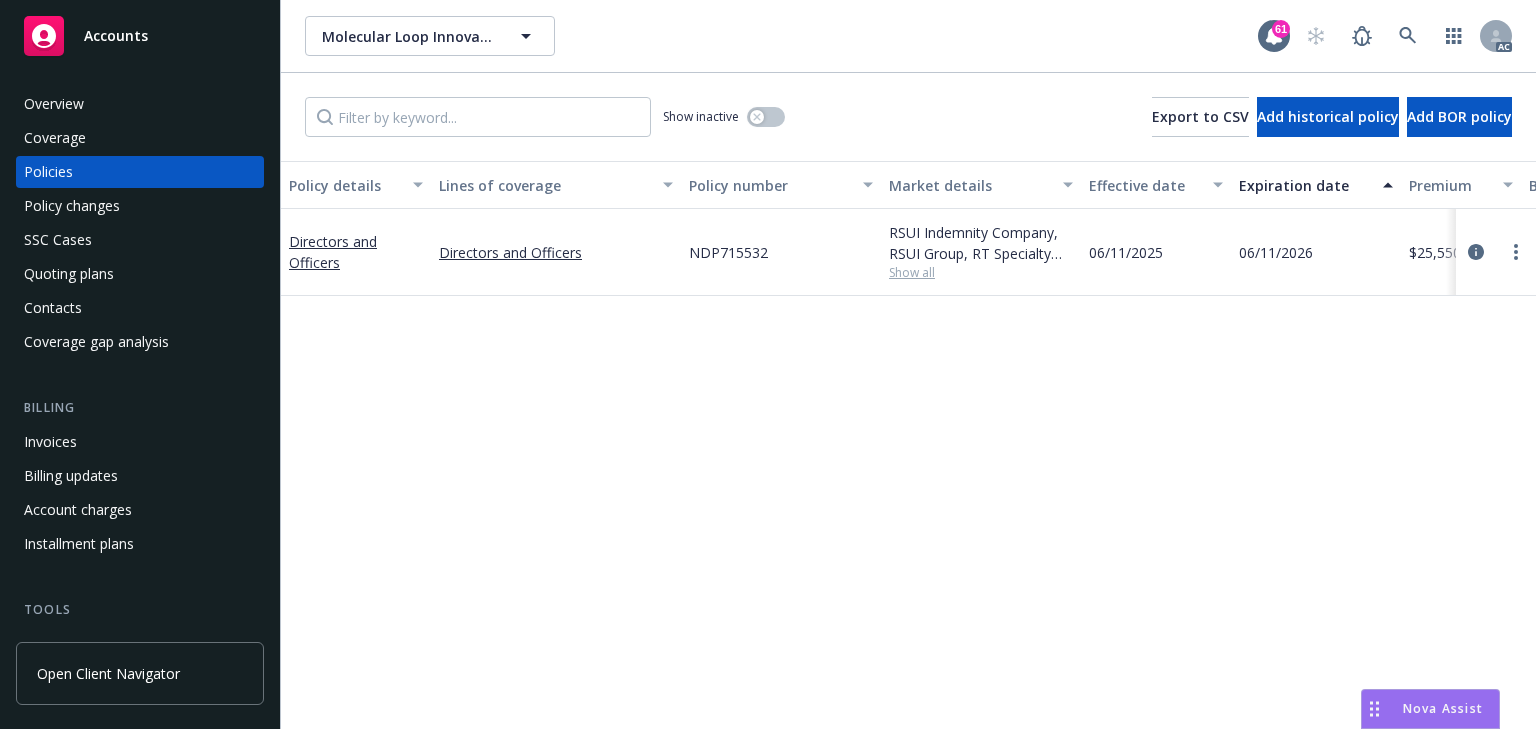 click on "Policy changes" at bounding box center [72, 206] 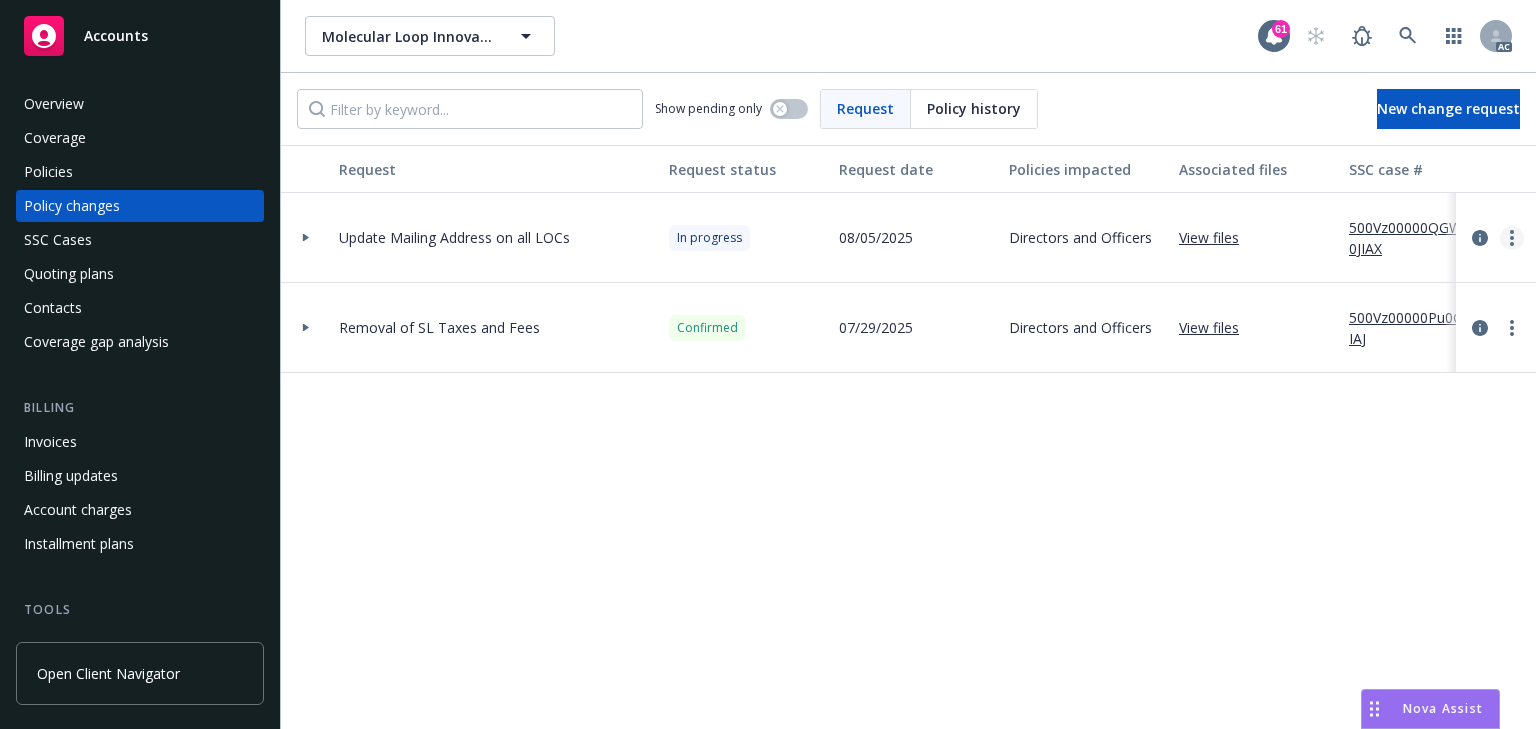 click 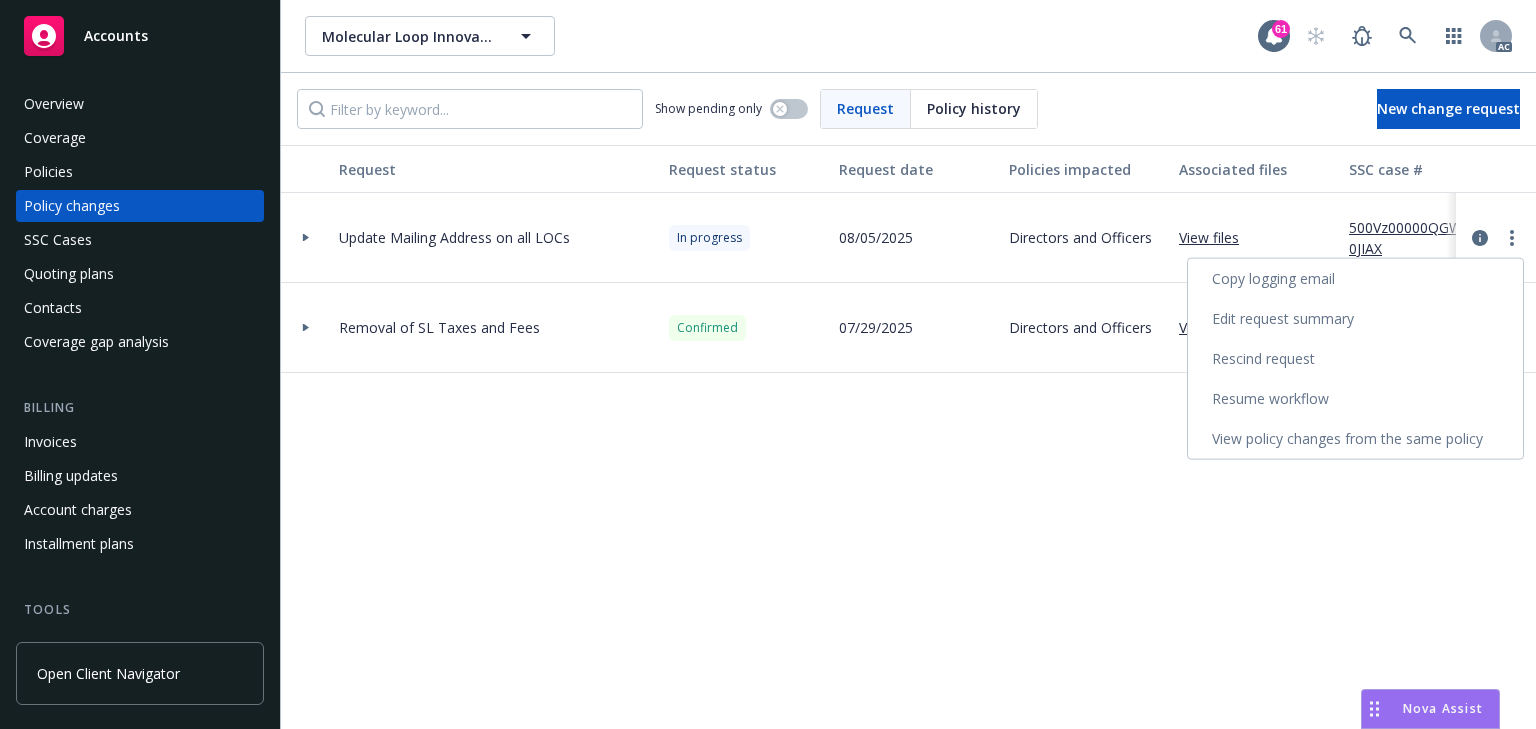 click on "Resume workflow" at bounding box center [1355, 399] 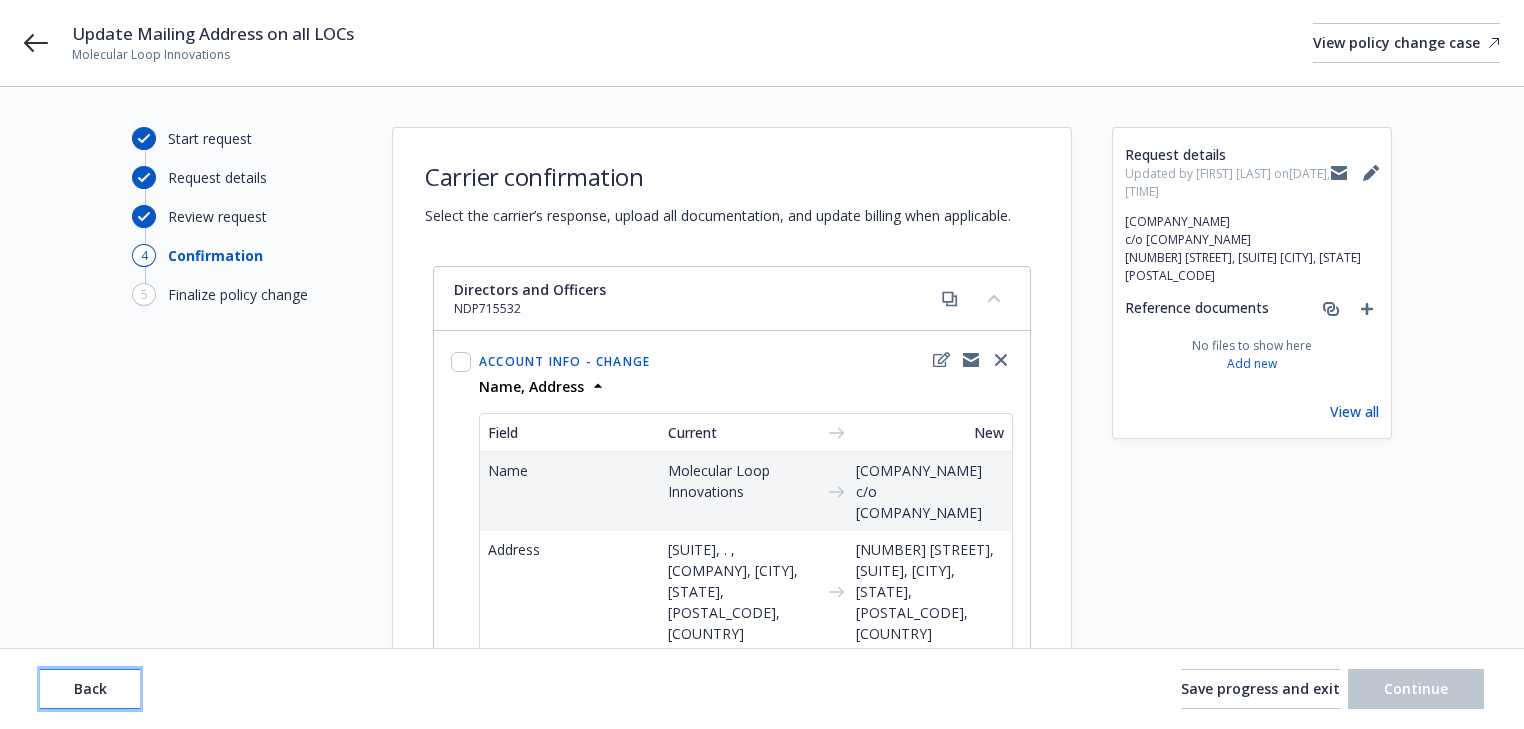 click on "Back" at bounding box center (90, 688) 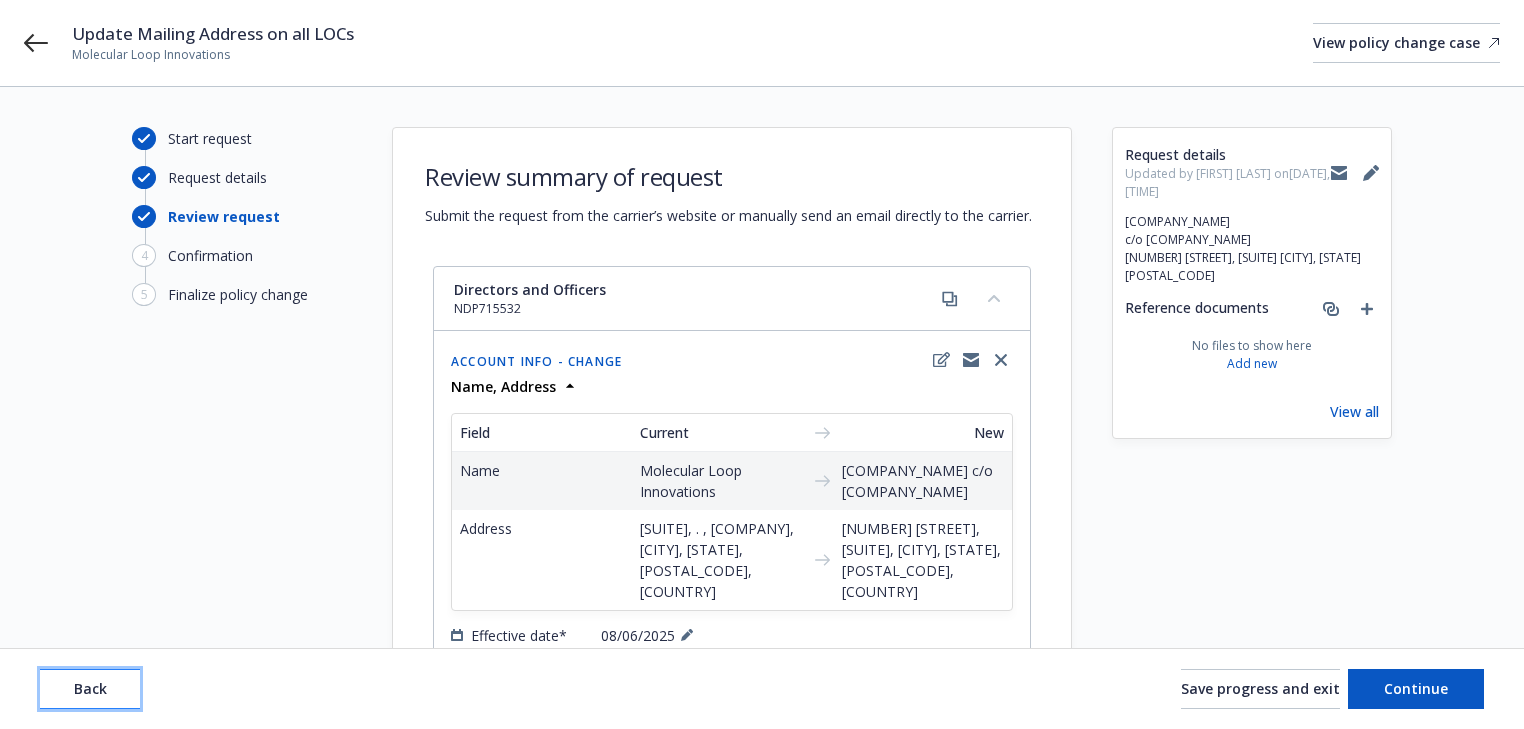 click on "Back" at bounding box center (90, 688) 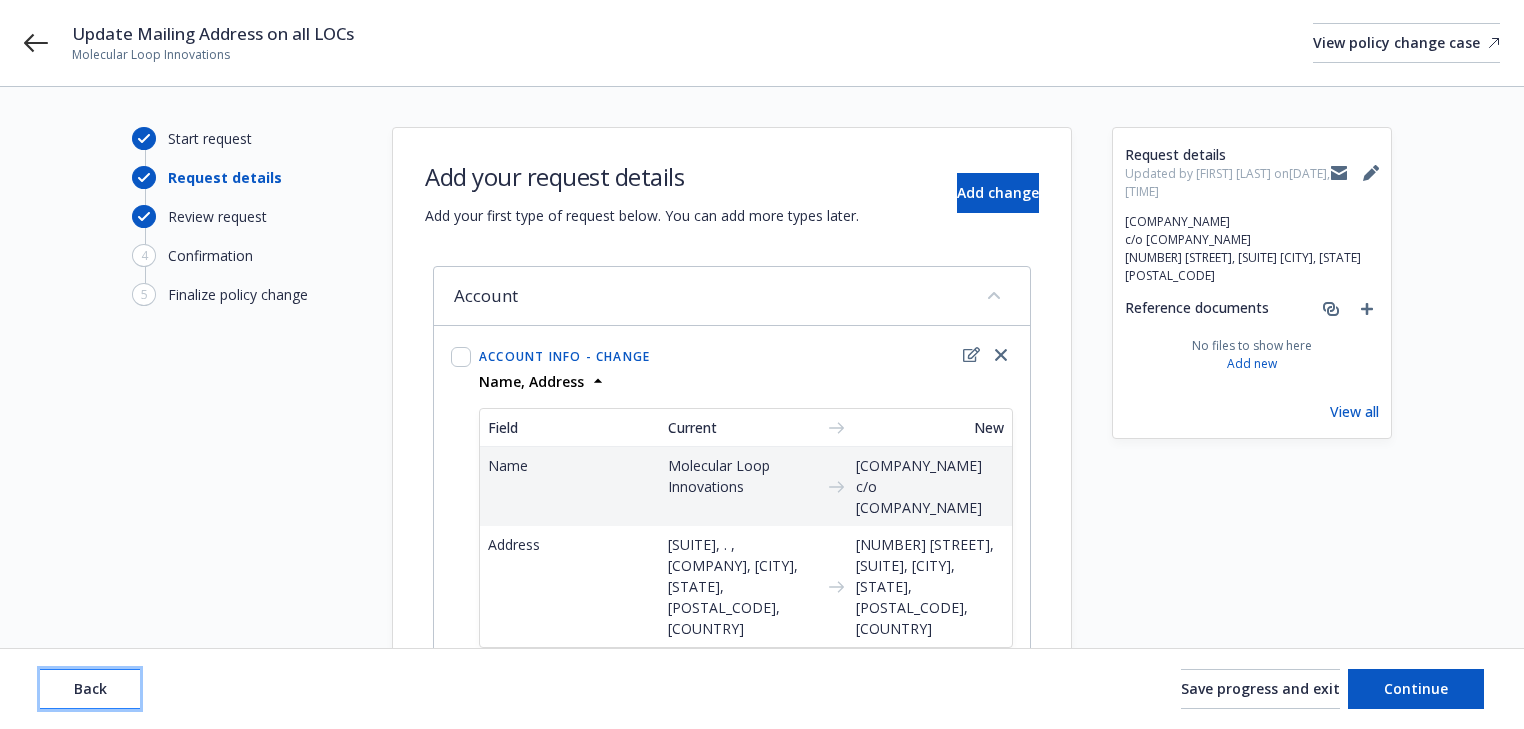 click on "Back" at bounding box center [90, 688] 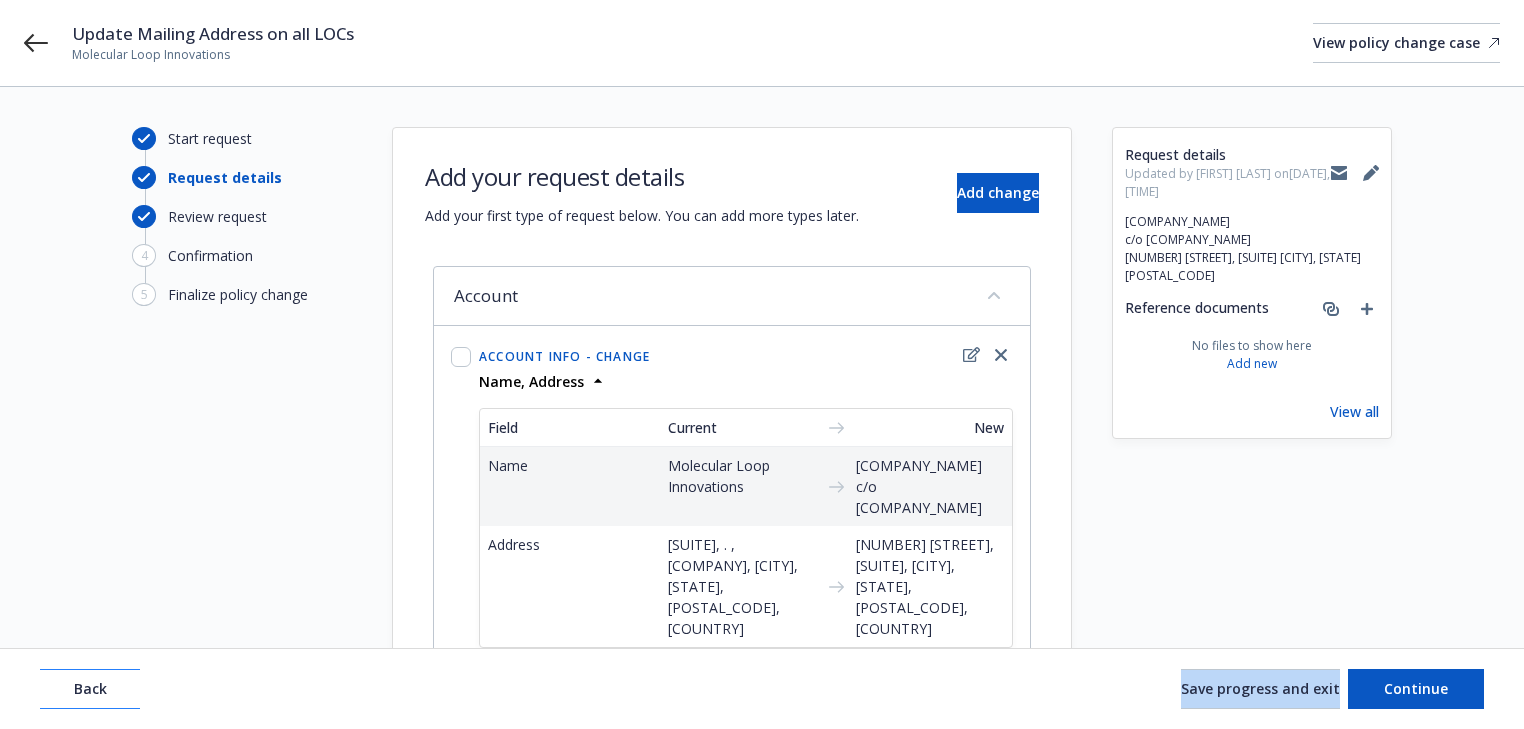 click on "Back Save progress and exit Continue" at bounding box center [762, 689] 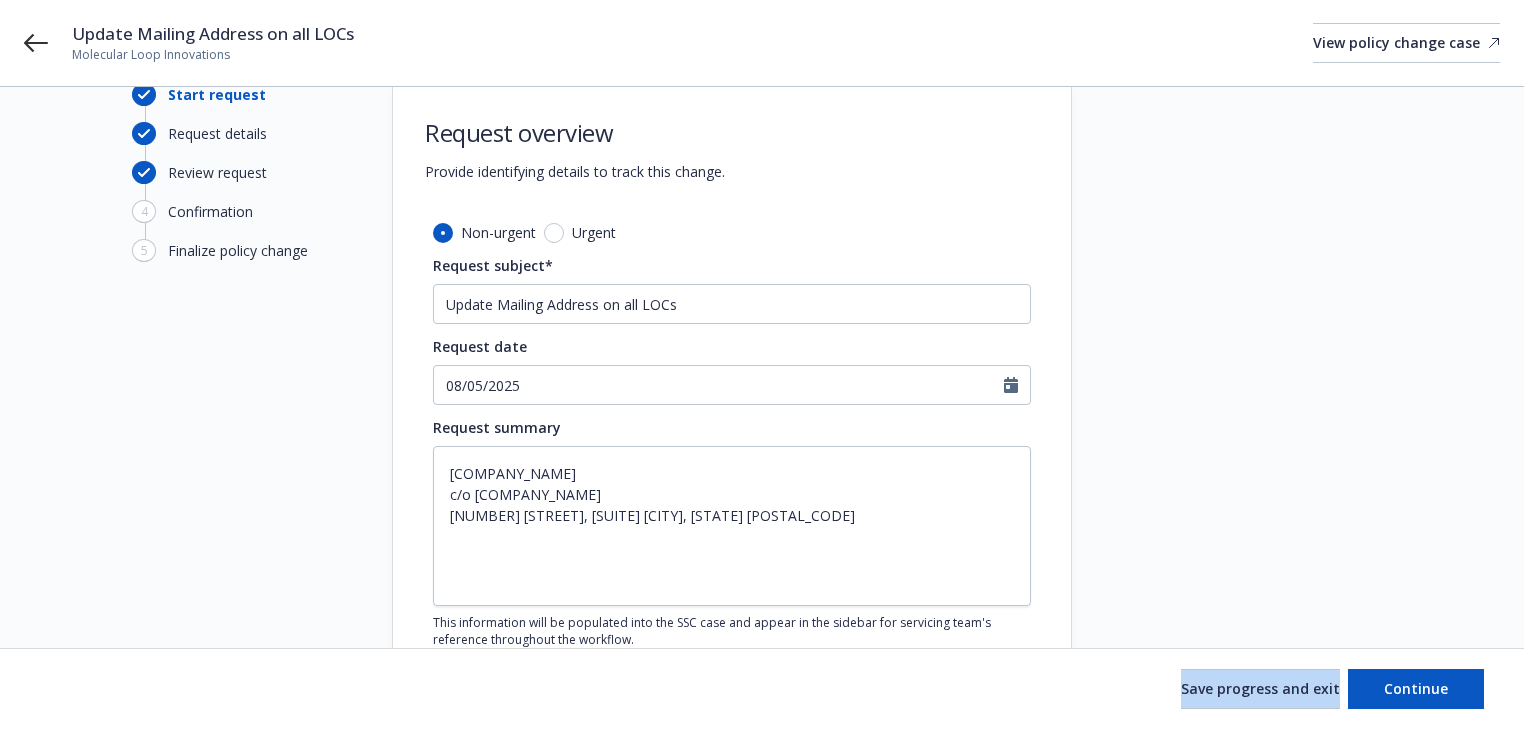 scroll, scrollTop: 80, scrollLeft: 0, axis: vertical 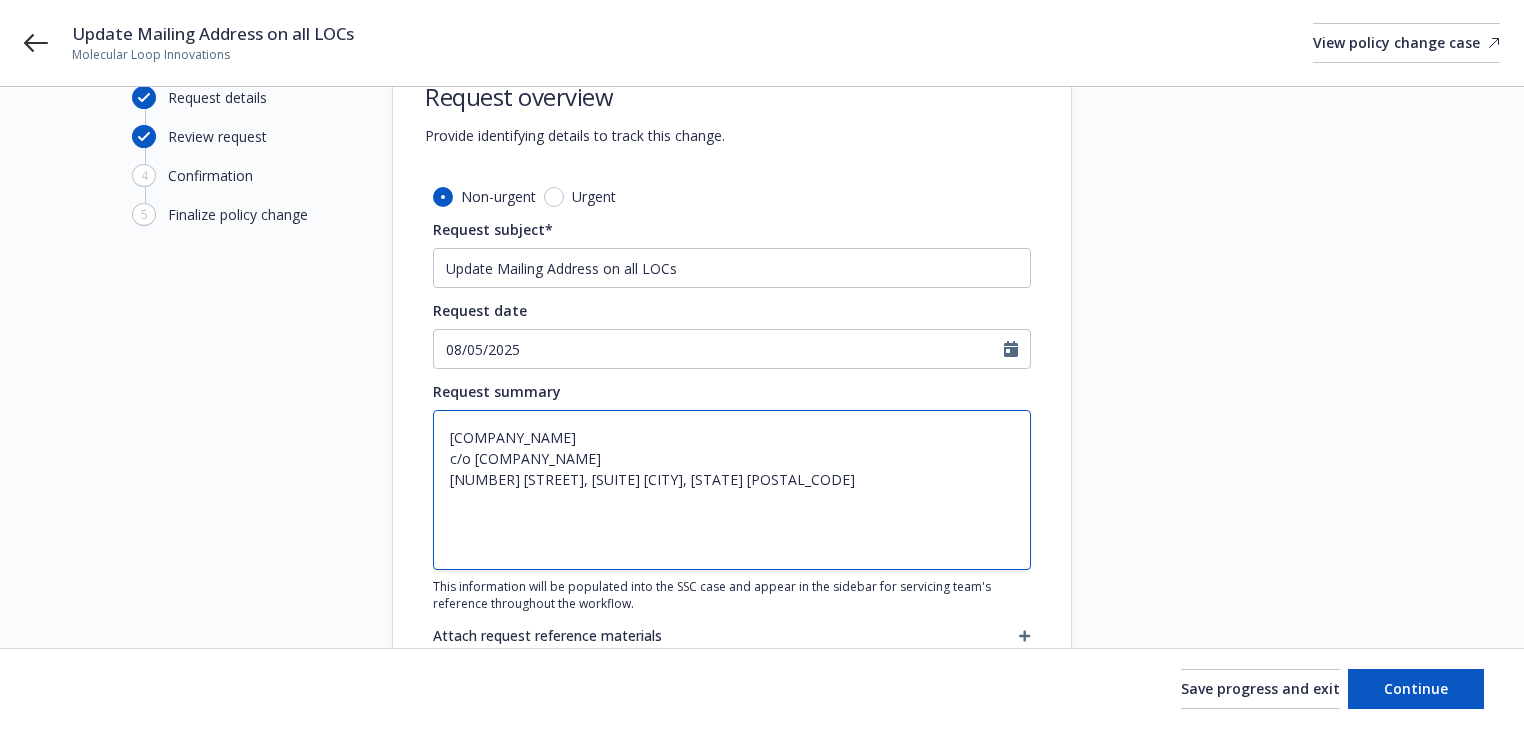 click on "[COMPANY_NAME]
c/o [COMPANY_NAME]
[NUMBER] [STREET], [SUITE] [CITY], [STATE] [POSTAL_CODE]" at bounding box center (732, 490) 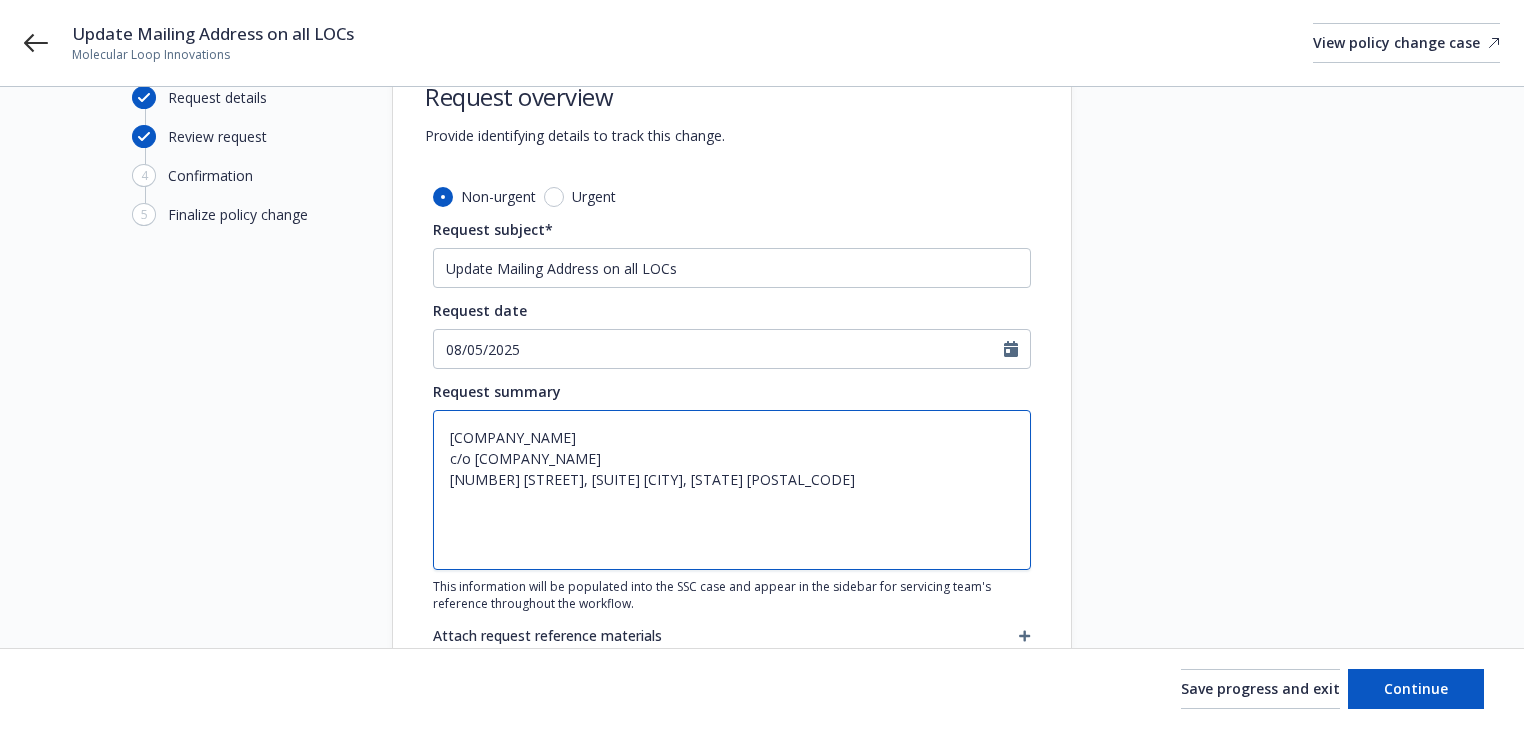 type on "x" 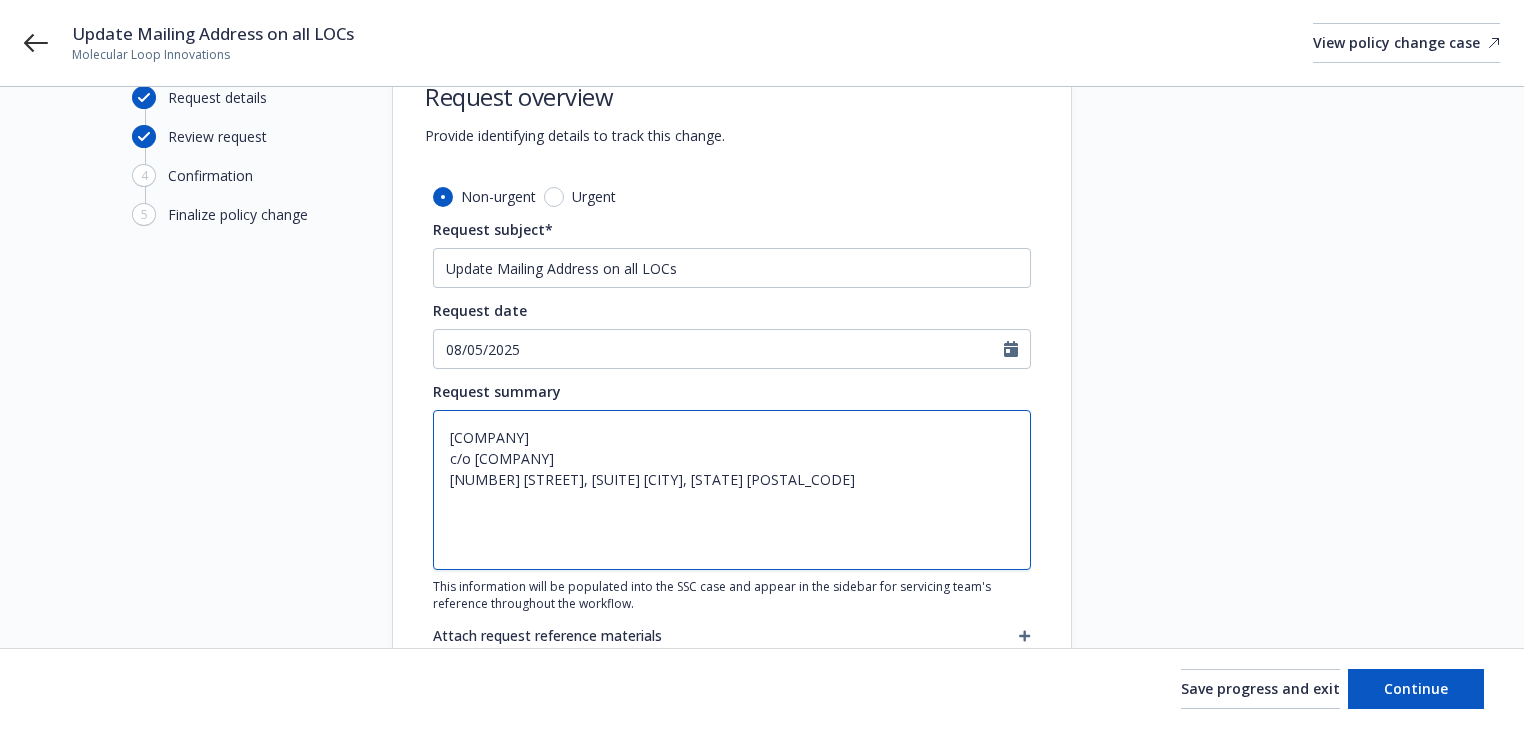 type on "x" 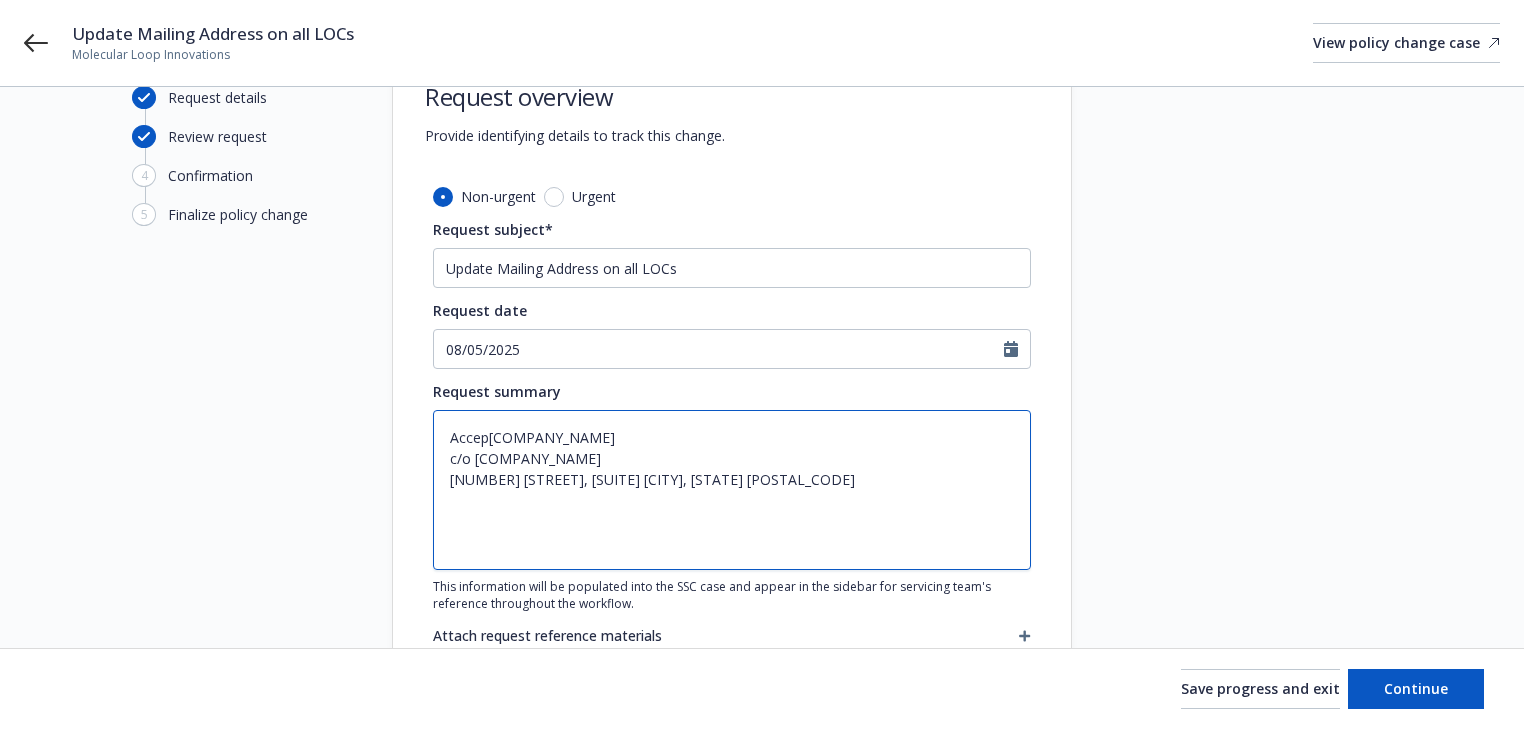 type on "x" 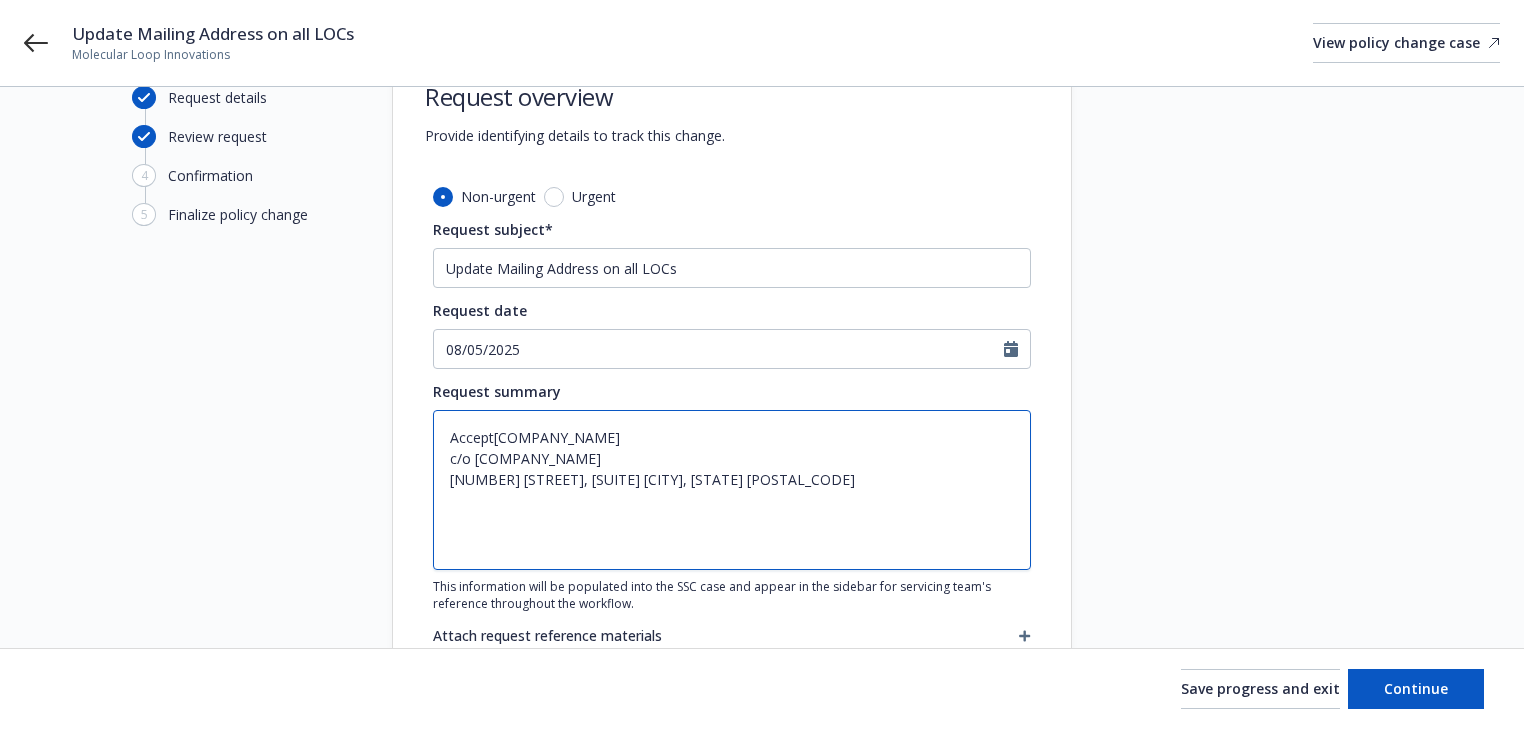 type on "x" 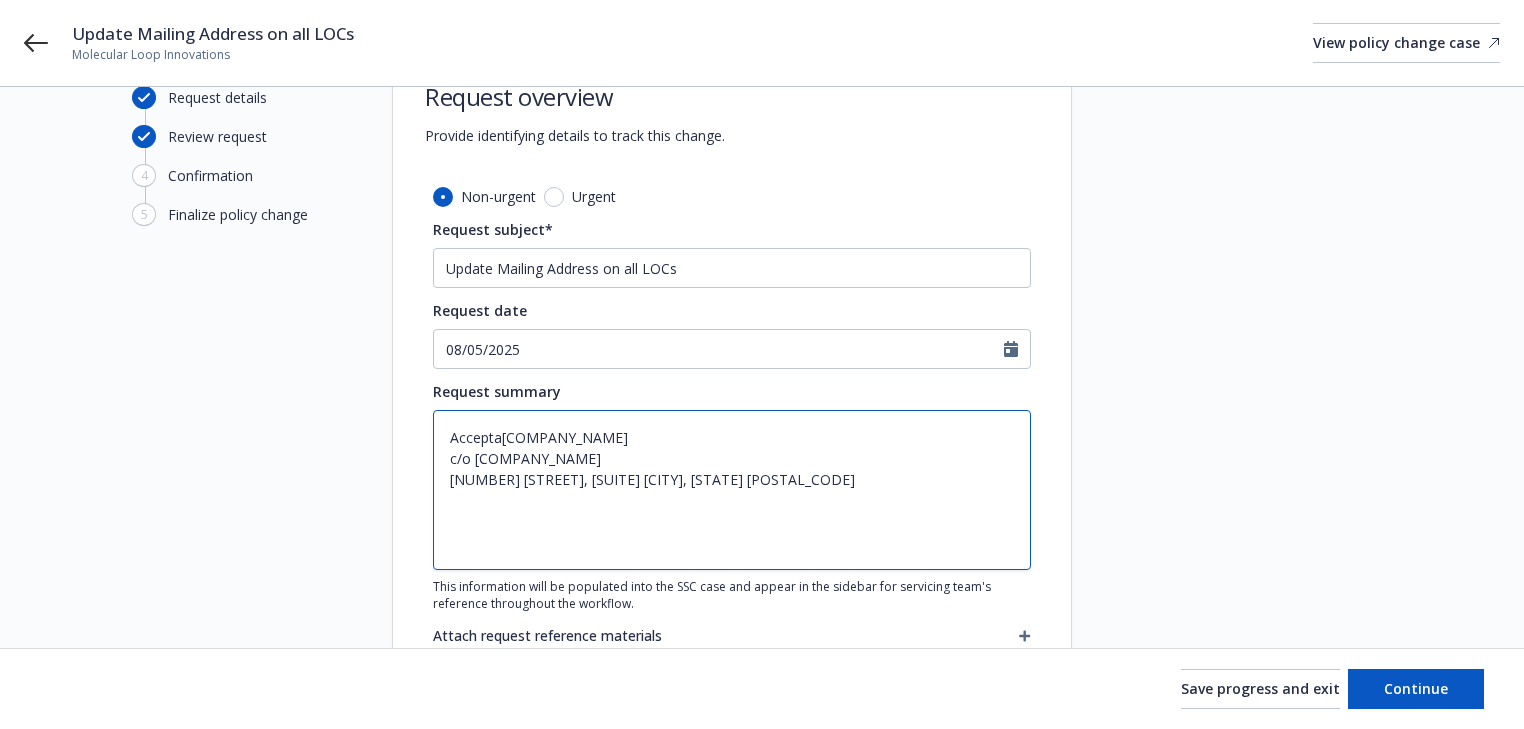 type on "x" 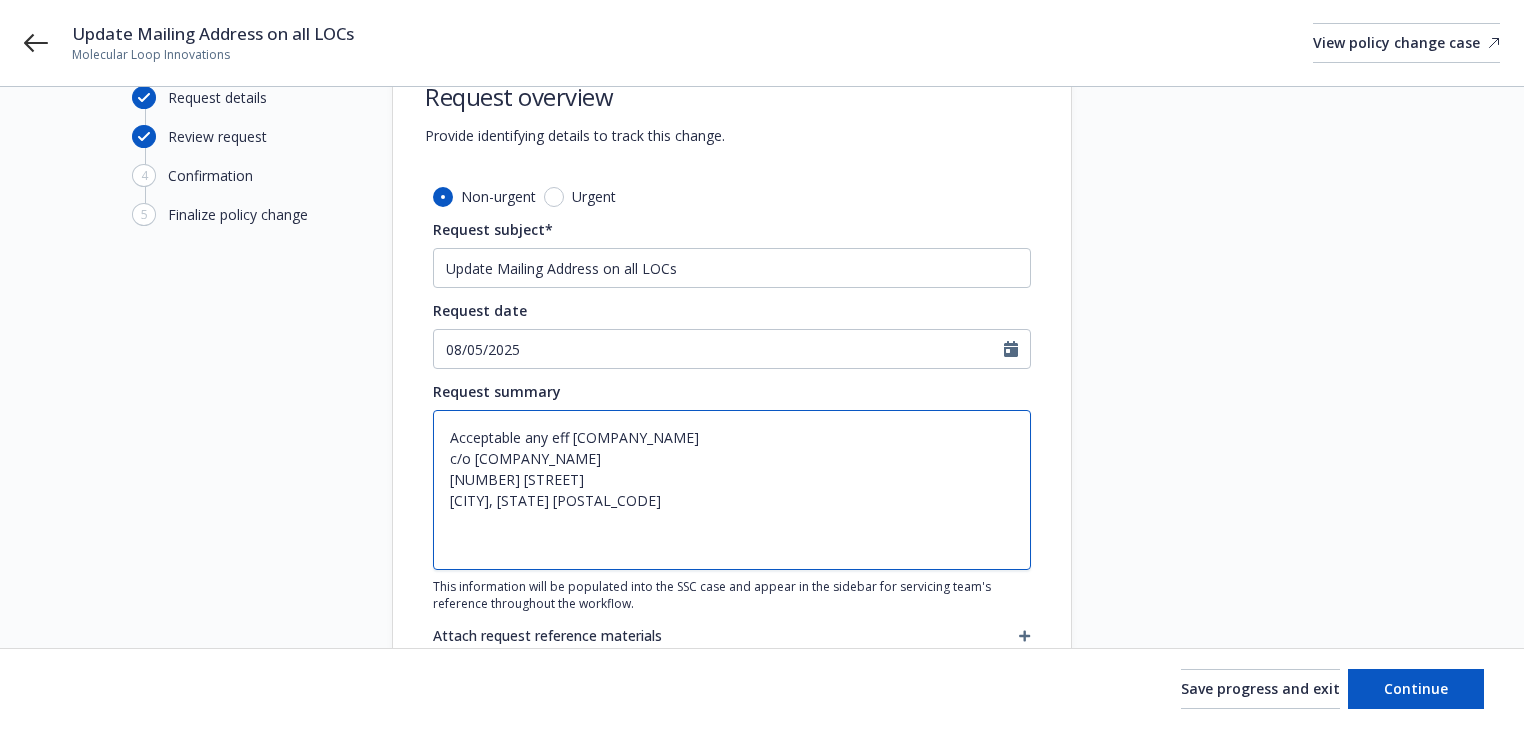 type on "x" 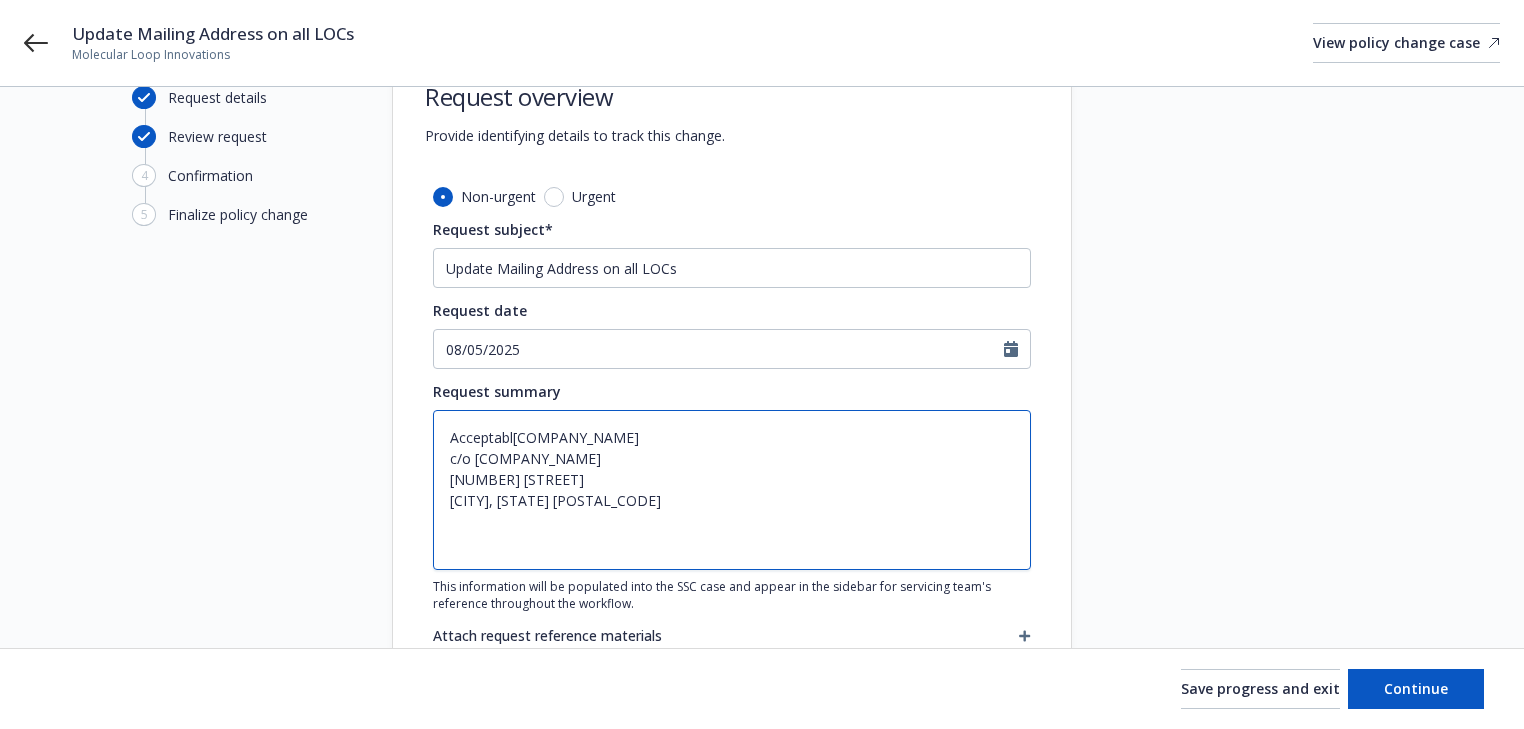 type on "x" 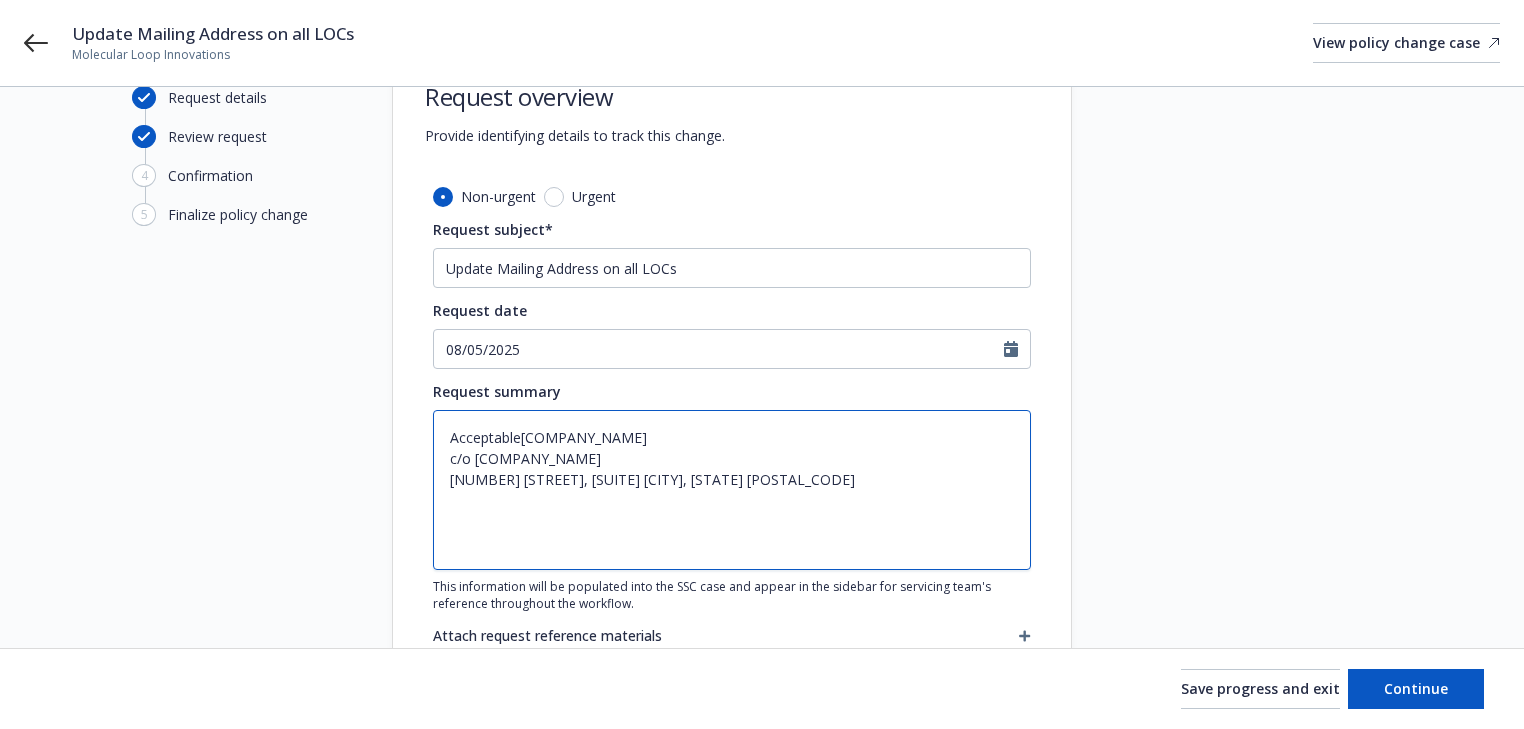 type on "x" 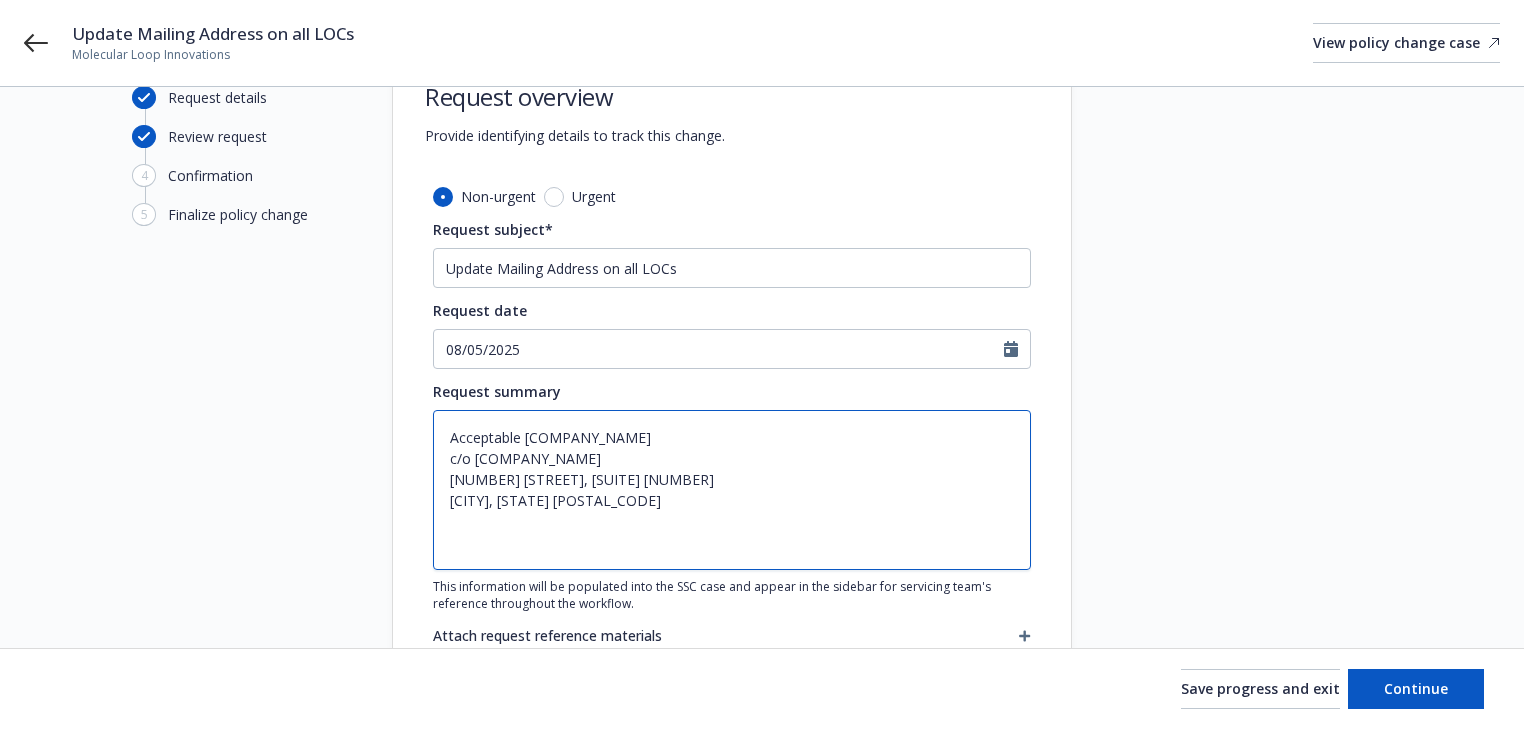 type on "x" 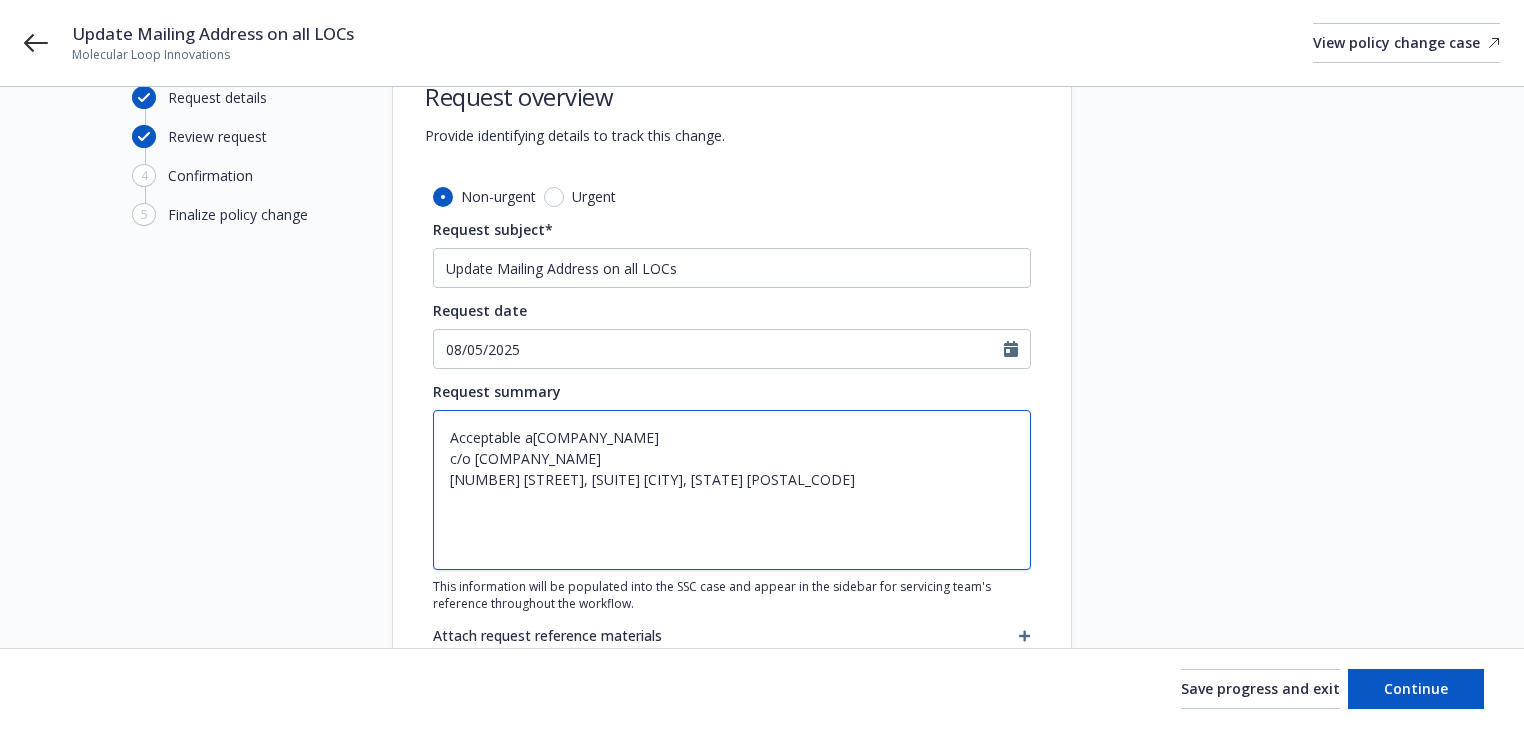 type on "x" 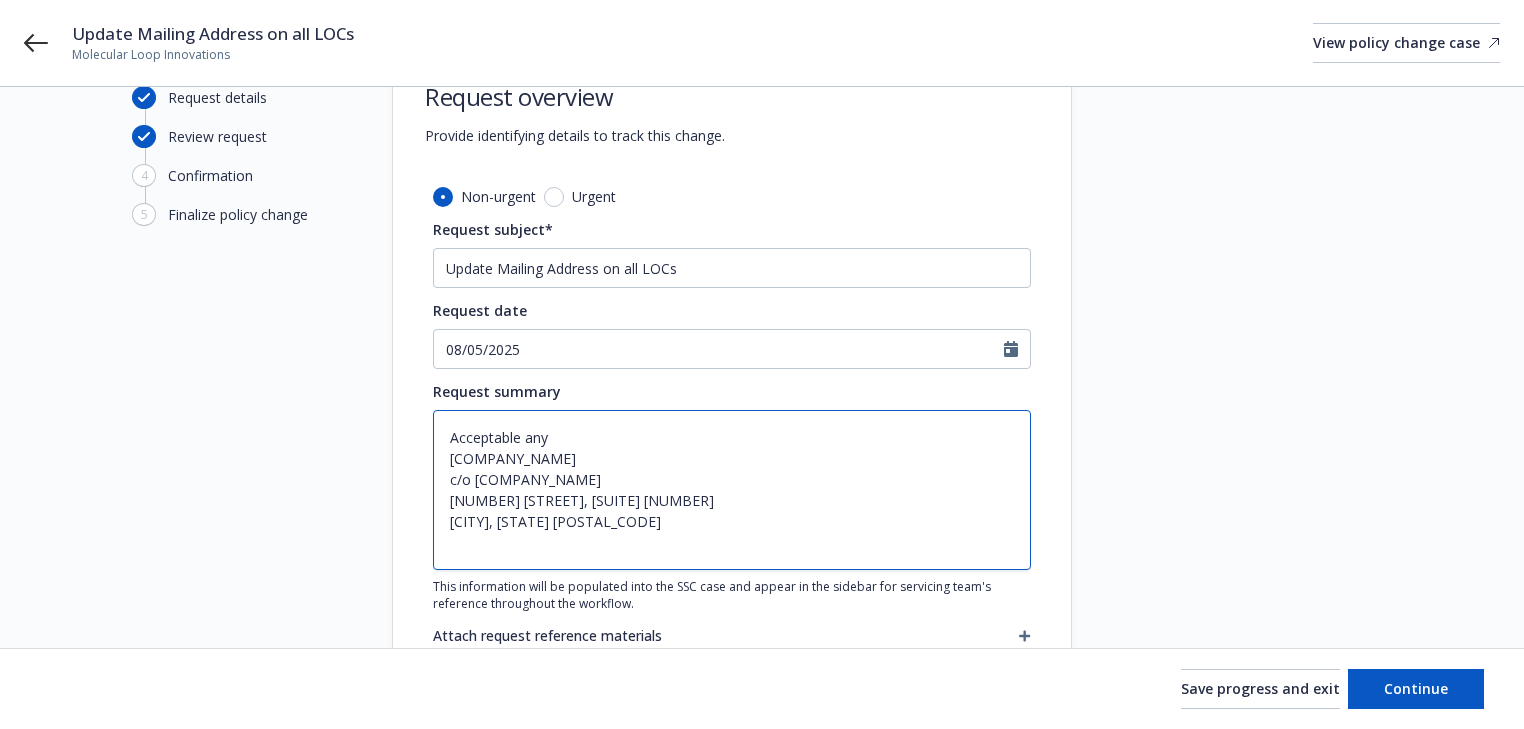 type on "x" 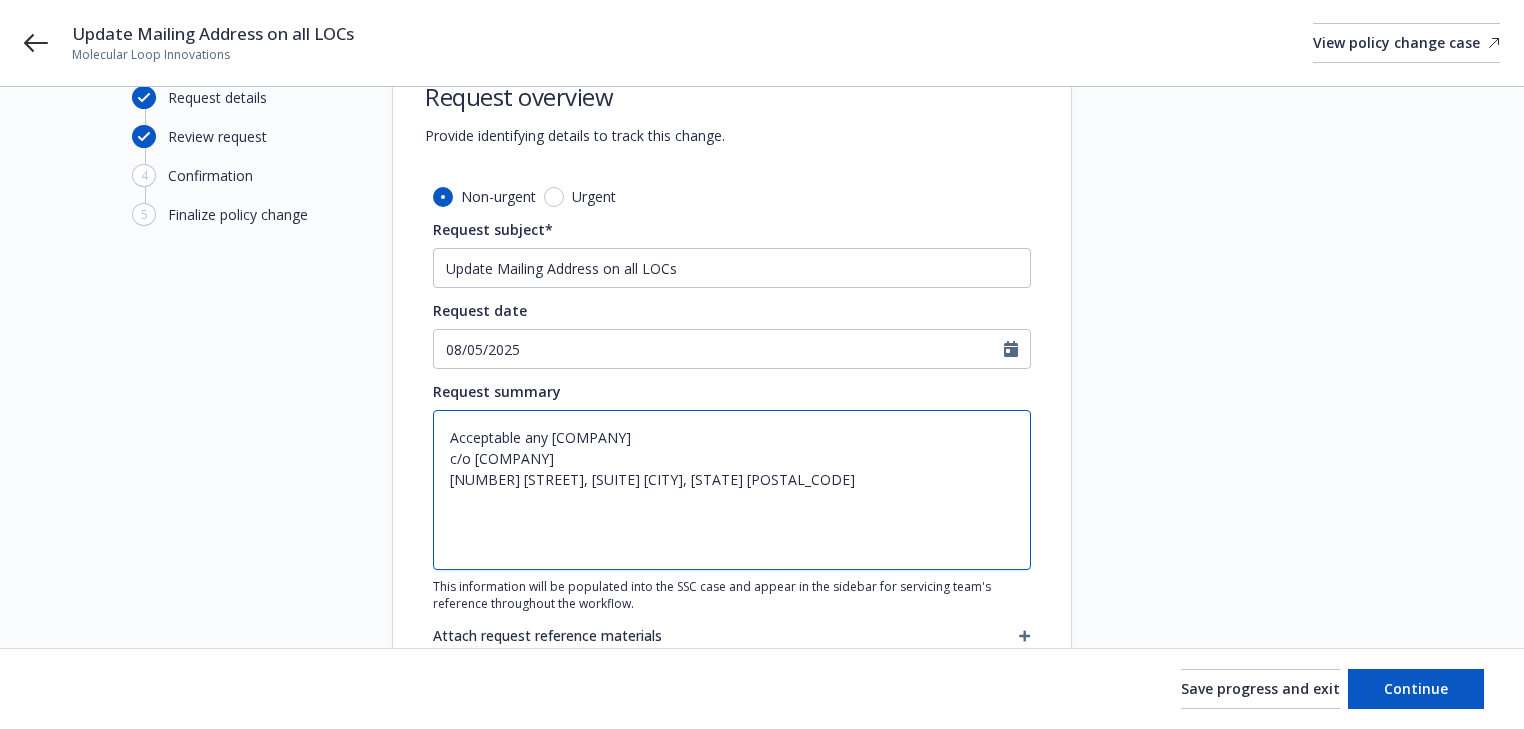 type on "x" 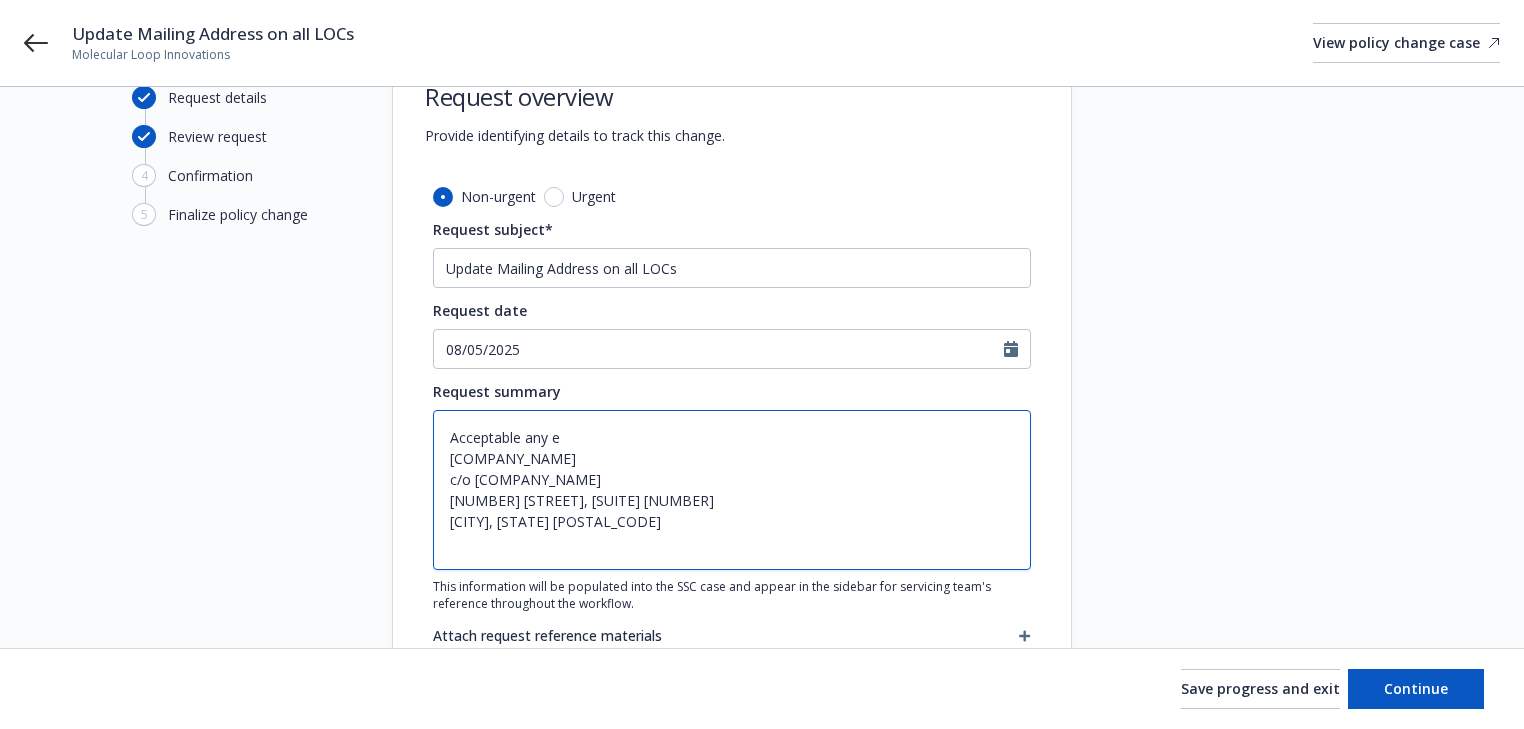 type on "x" 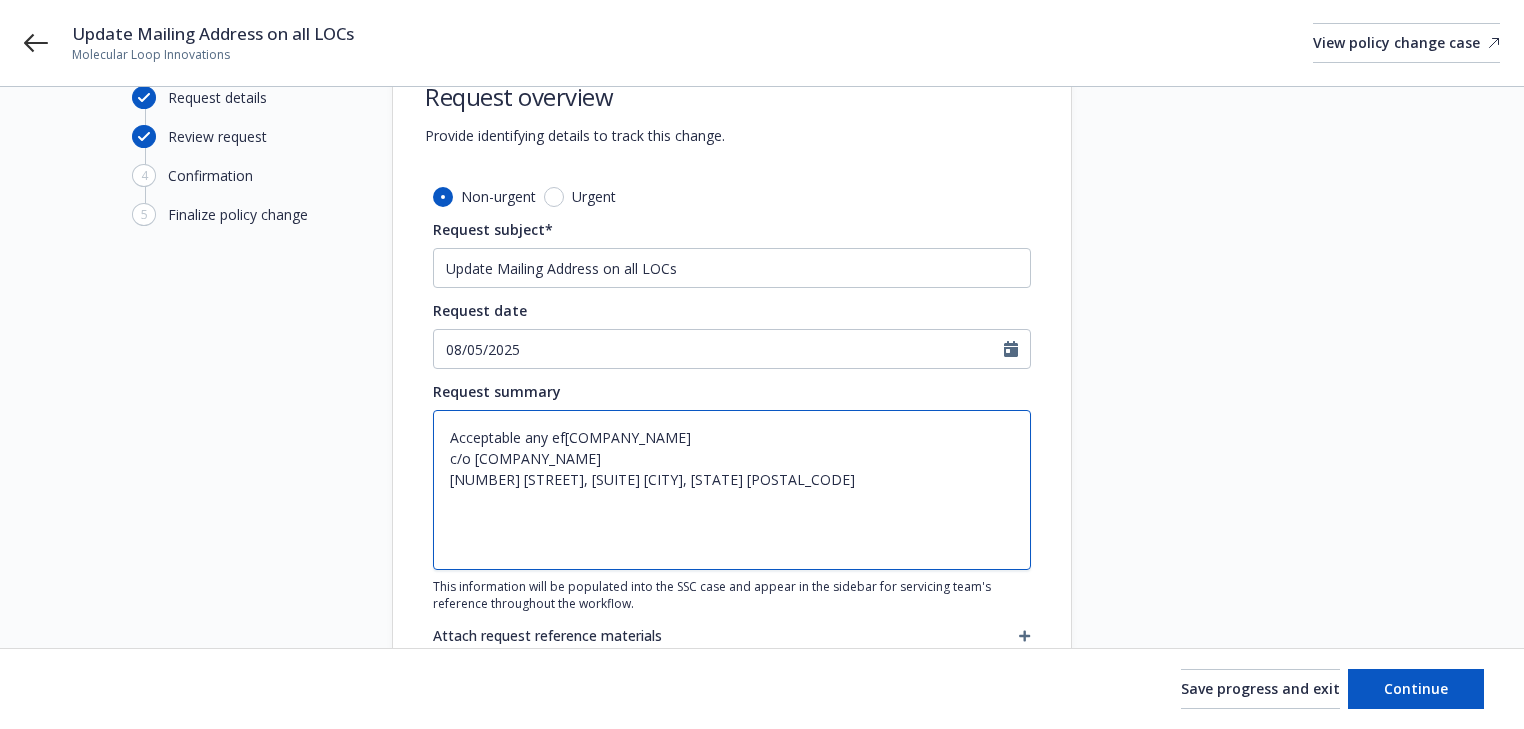 type on "x" 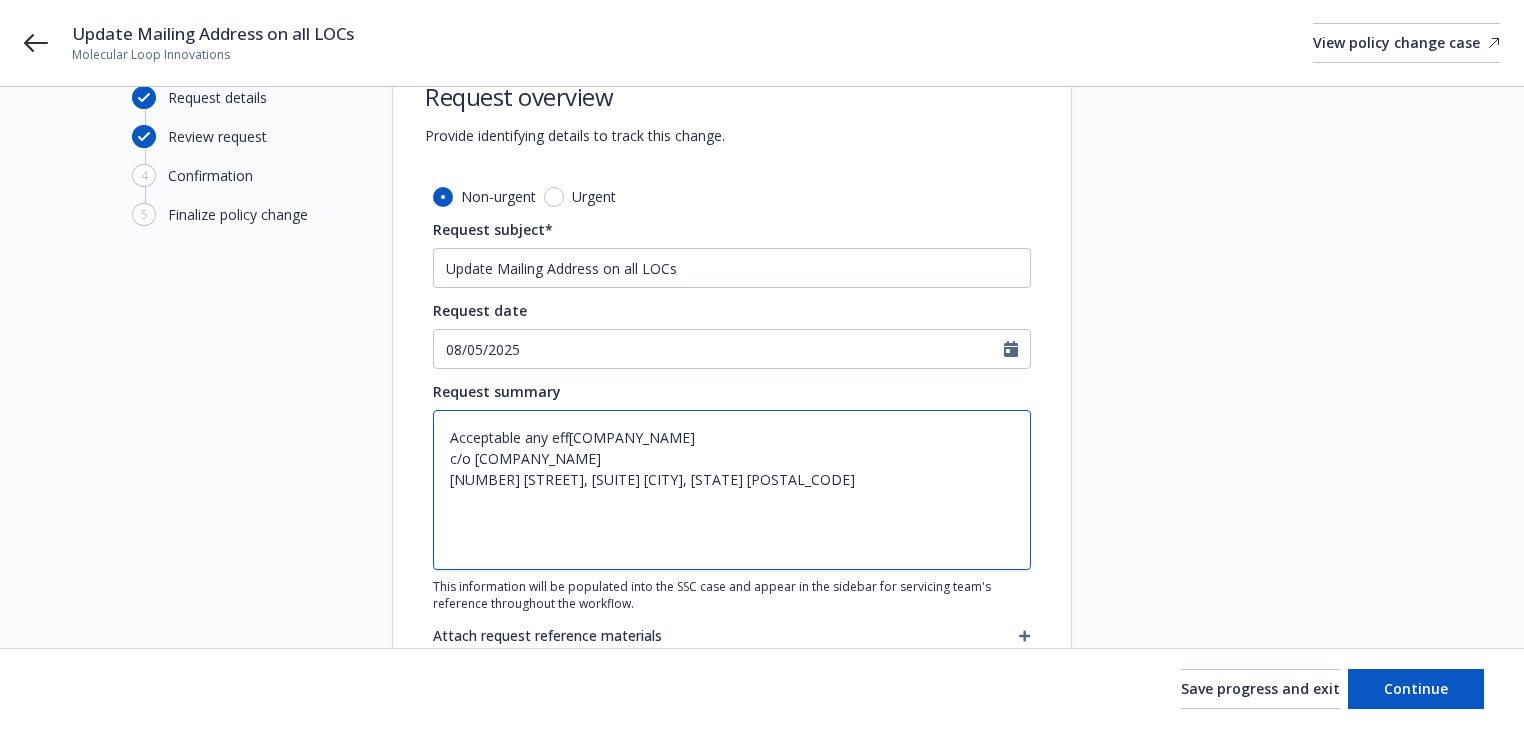 type on "x" 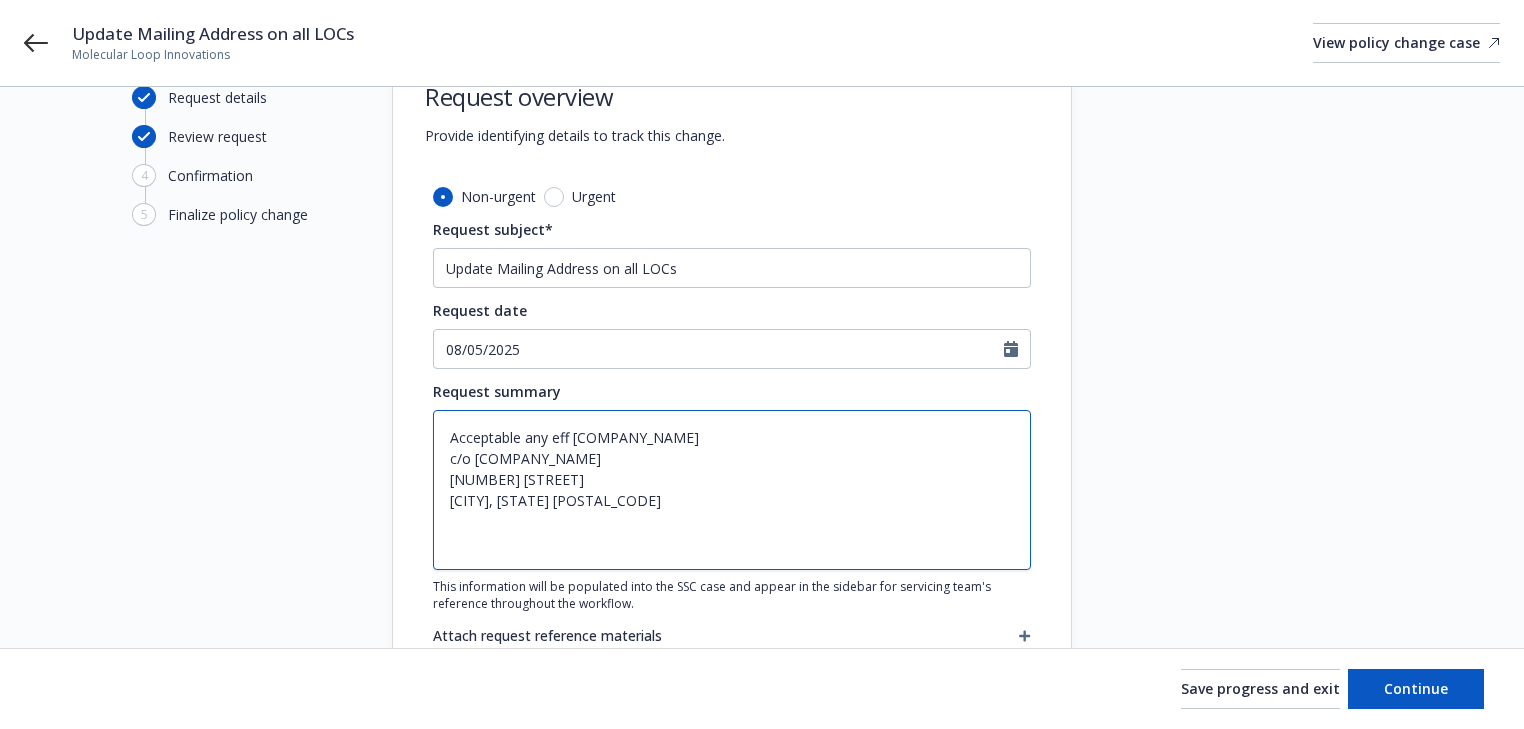 type on "x" 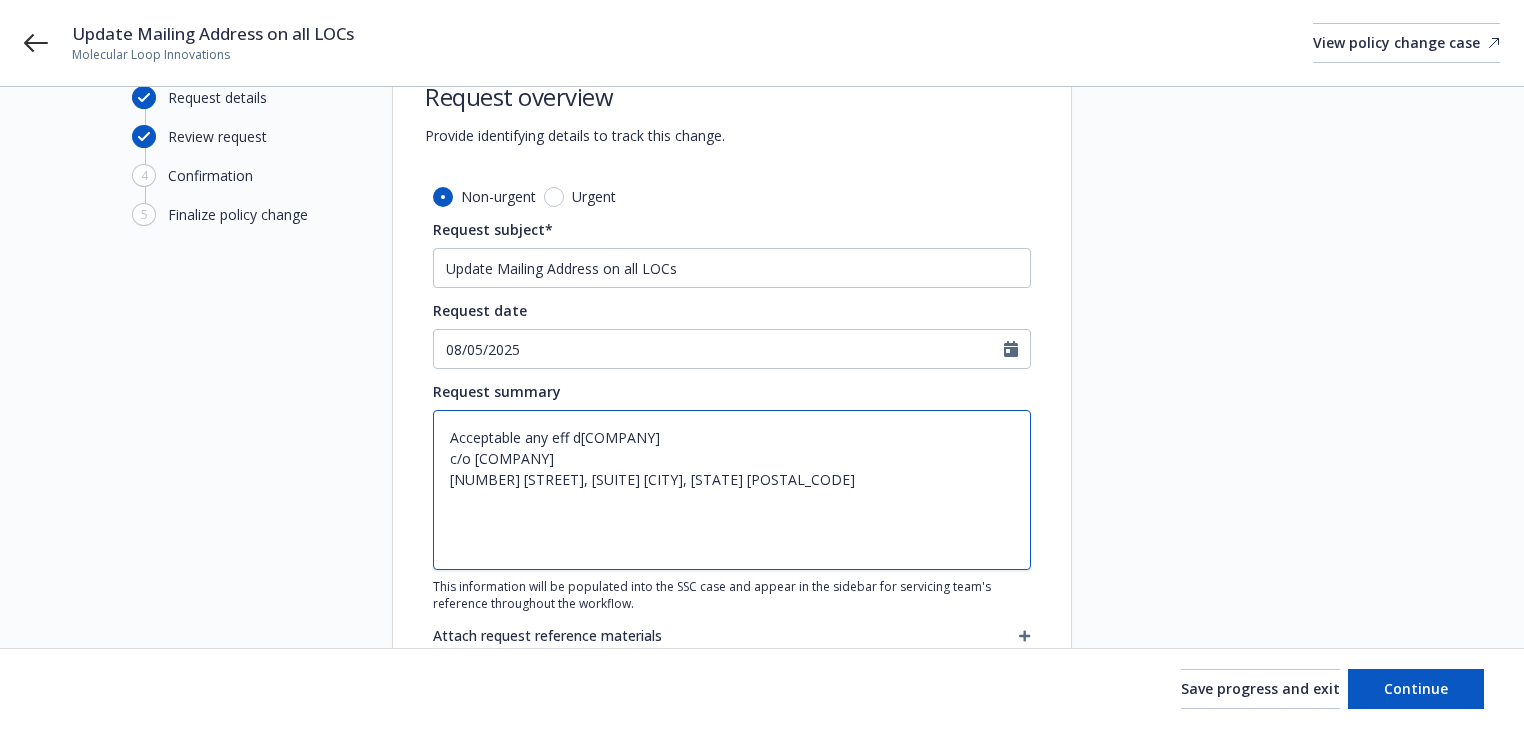 type on "x" 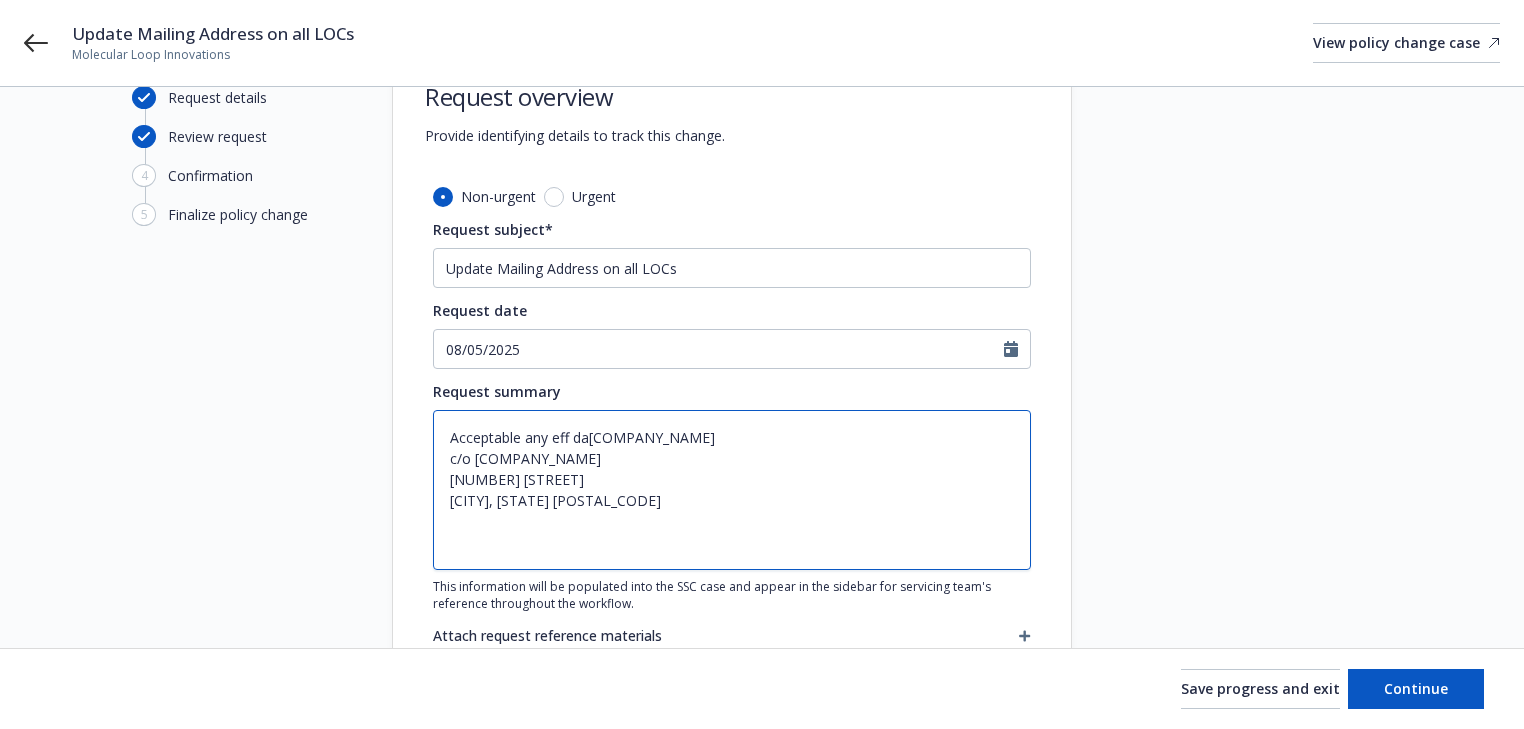 type on "x" 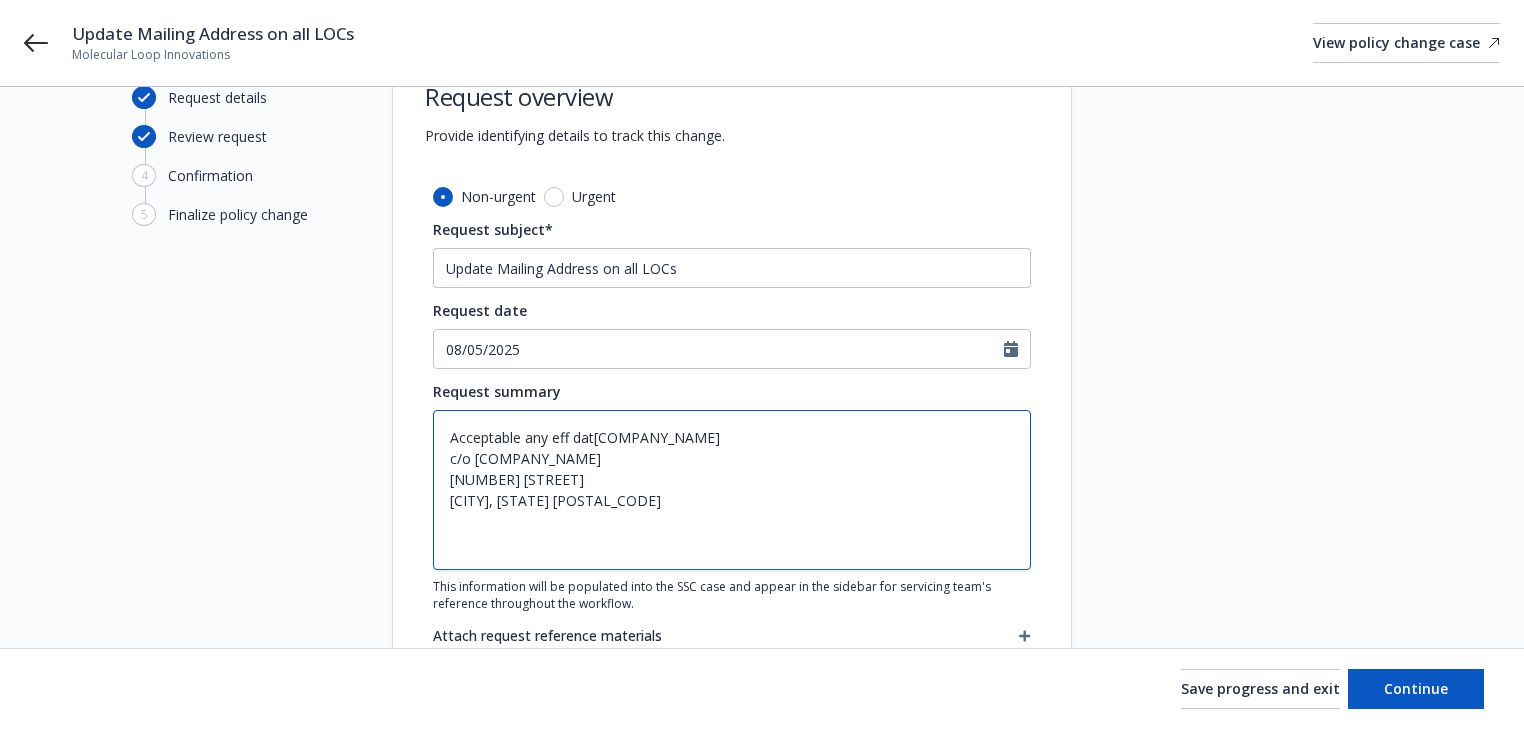type on "x" 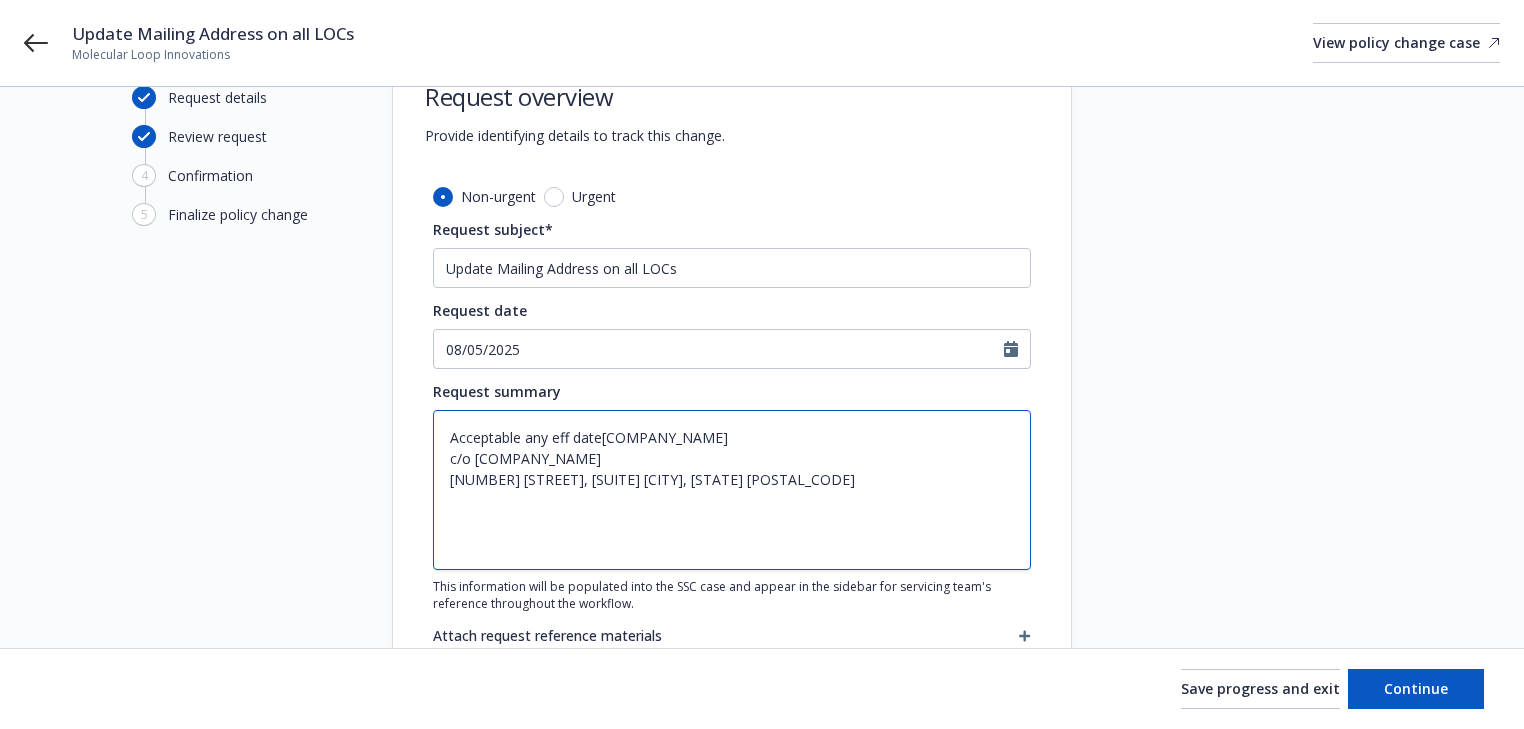 type on "x" 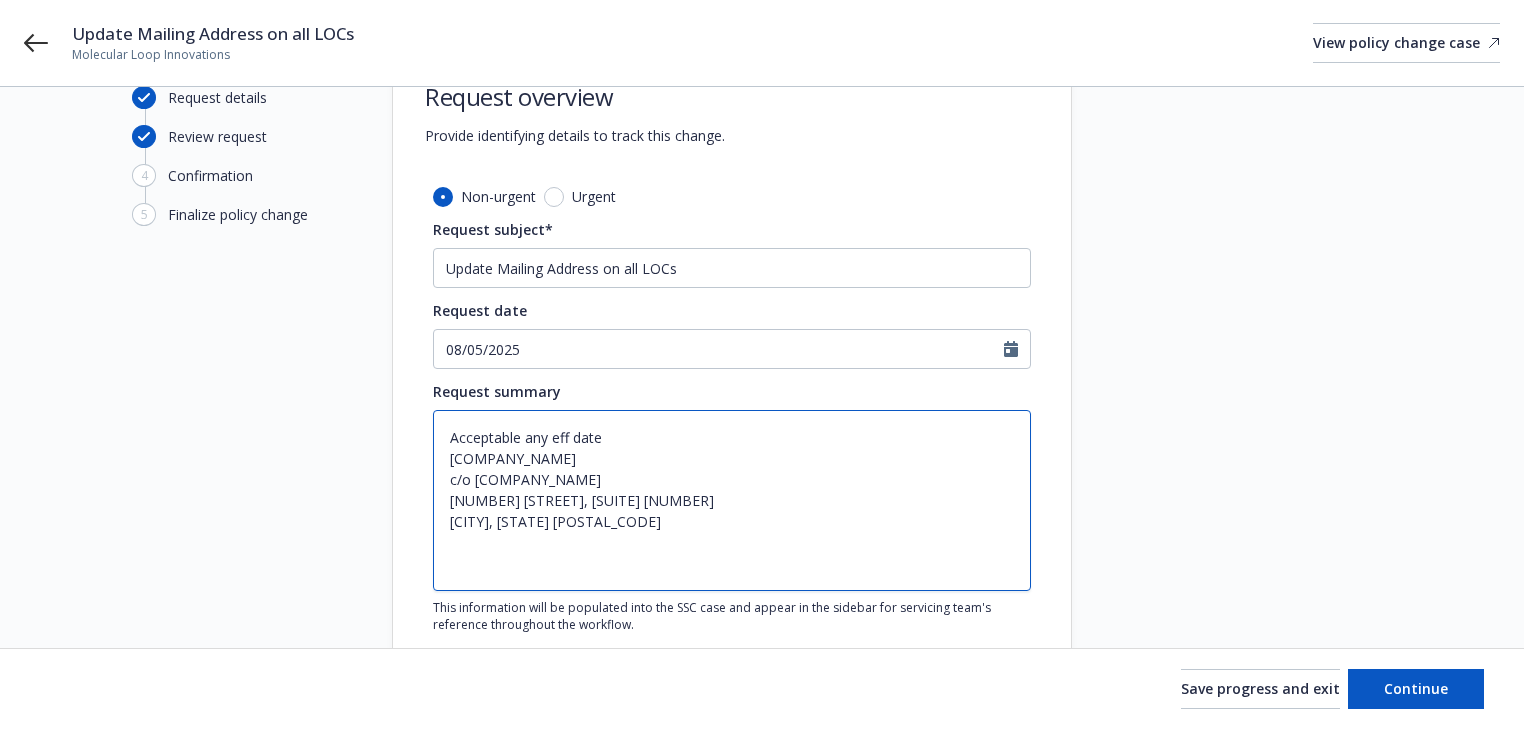 type on "x" 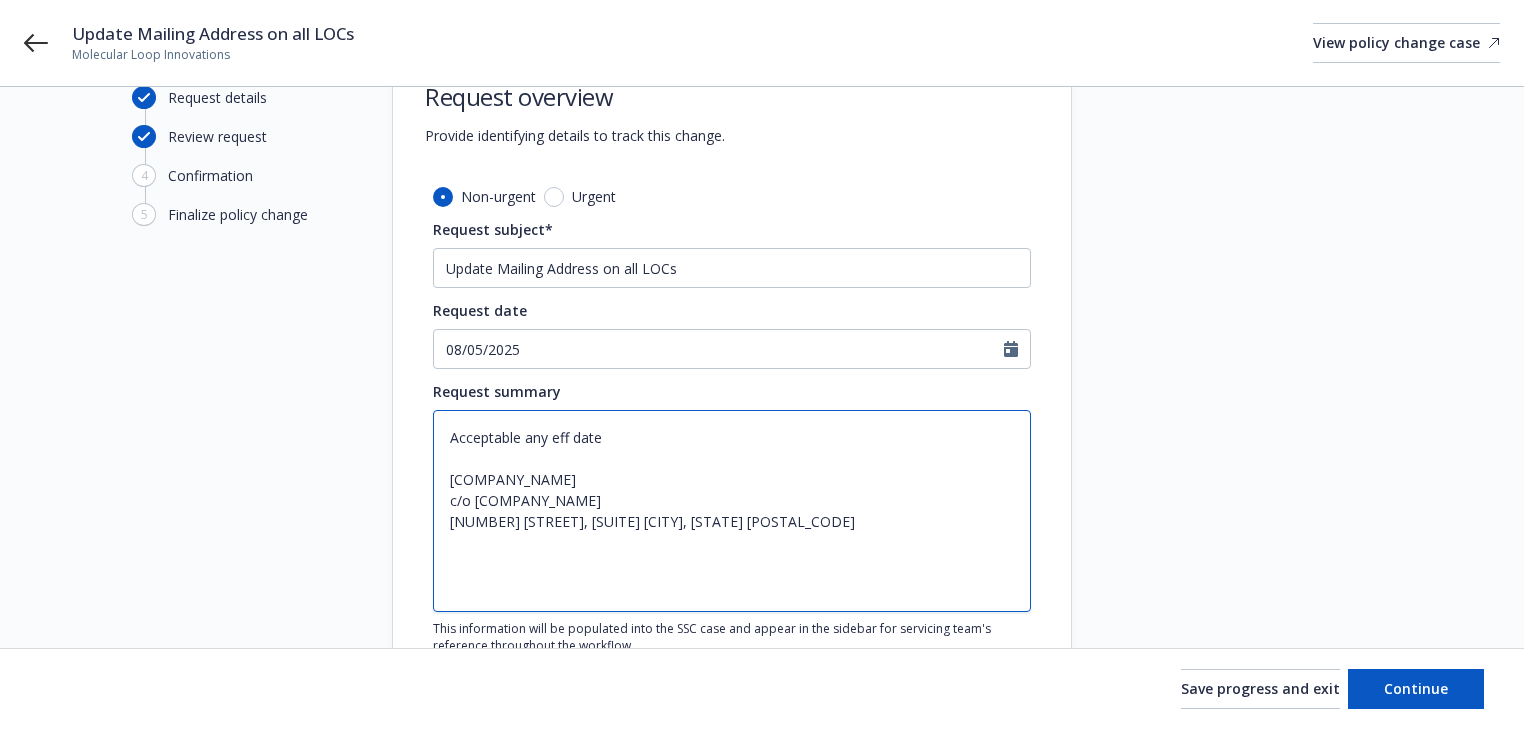 type on "Acceptable any eff date
[COMPANY_NAME]
c/o [COMPANY_NAME]
[NUMBER] [STREET], [SUITE] [CITY], [STATE] [POSTAL_CODE]" 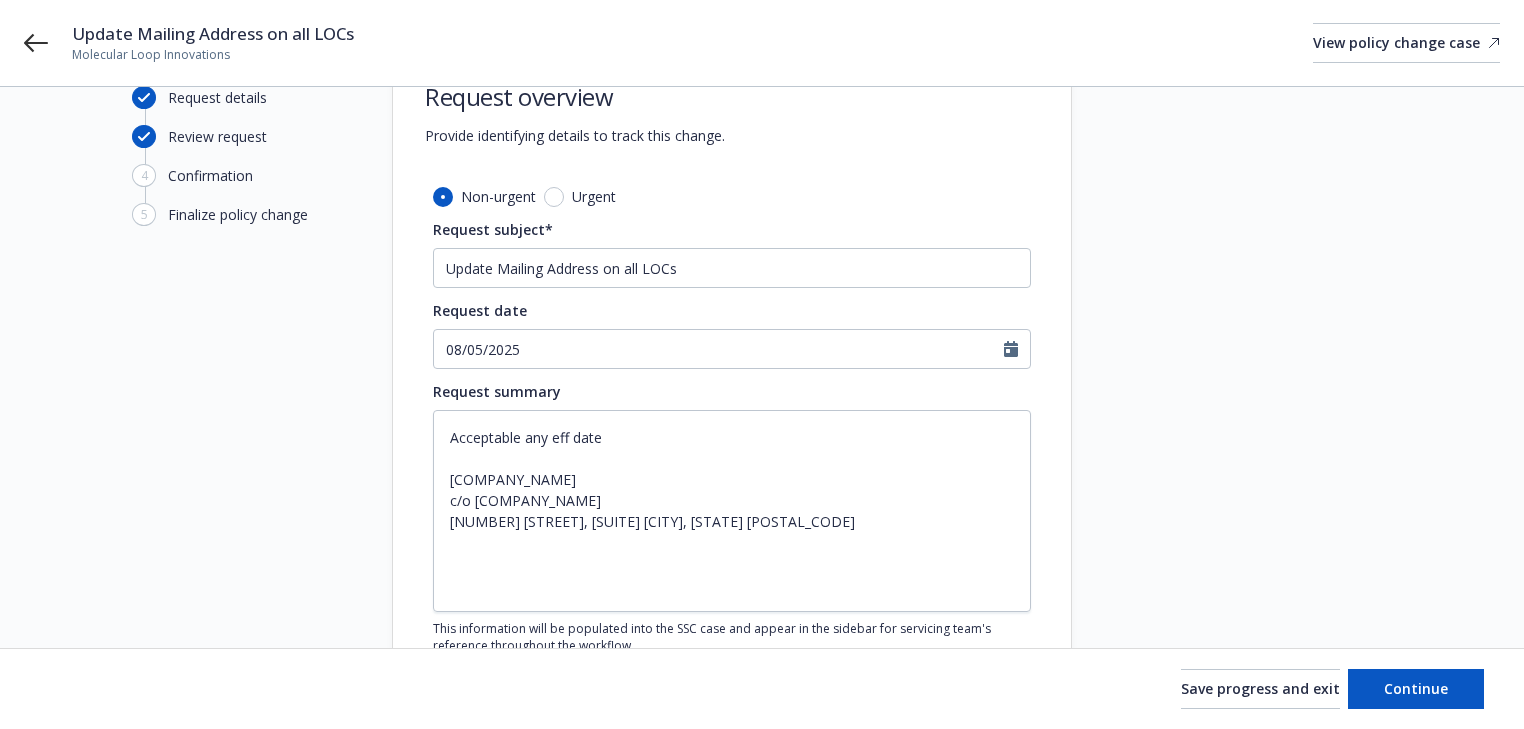 click on "Start request Request details Review request 4 Confirmation   5 Finalize policy change Request overview Provide identifying details to track this change. Non-urgent Urgent Request subject* Update Mailing Address on all LOCs Request date [DATE] Request summary Acceptable any eff date
[COMPANY_NAME]
c/o [COMPANY_NAME]
[NUMBER] [STREET], [SUITE] [CITY], [STATE] [POSTAL_CODE]
This information will be populated into the SSC case and appear in the sidebar for servicing team's reference throughout the workflow. Attach request reference materials No files attached.   add" at bounding box center (762, 399) 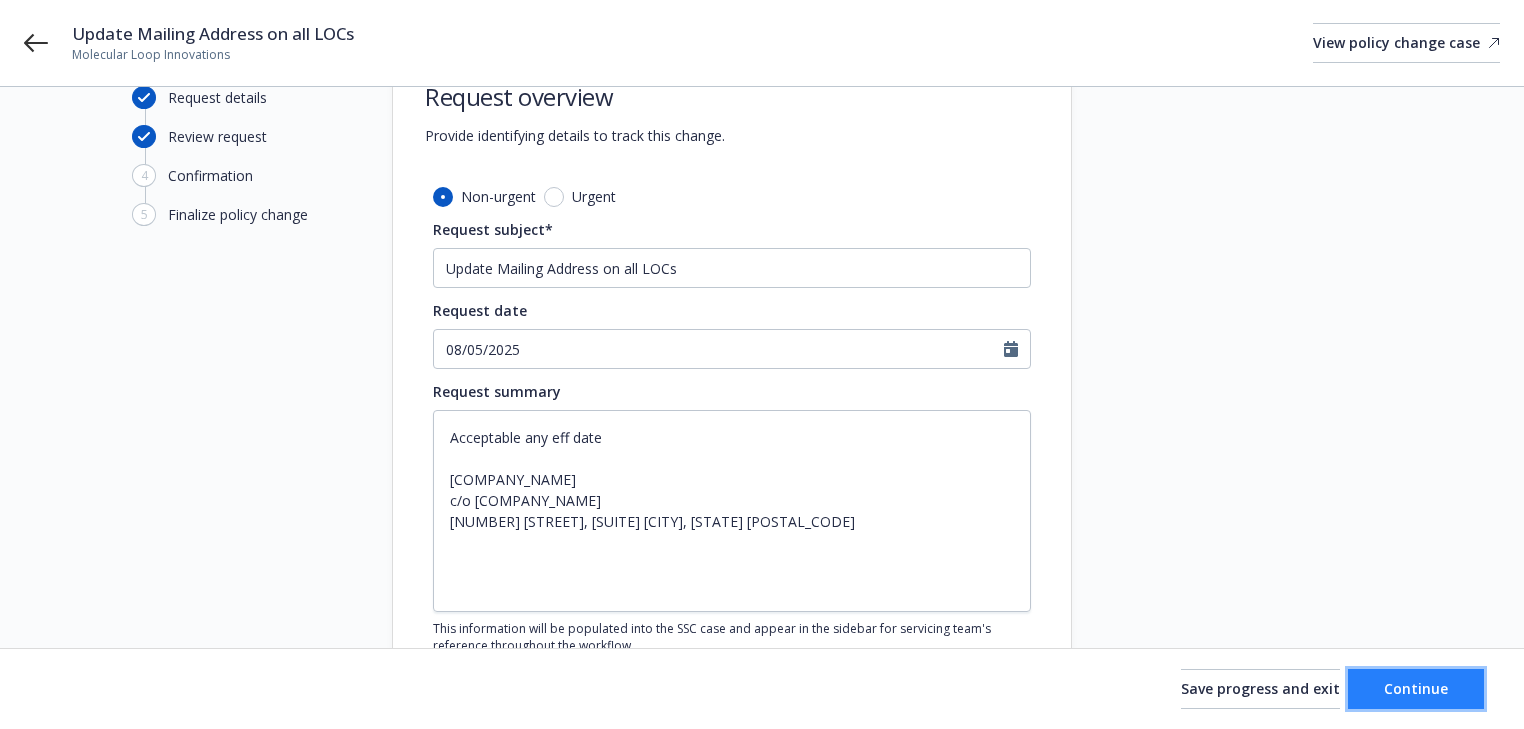 click on "Continue" at bounding box center [1416, 688] 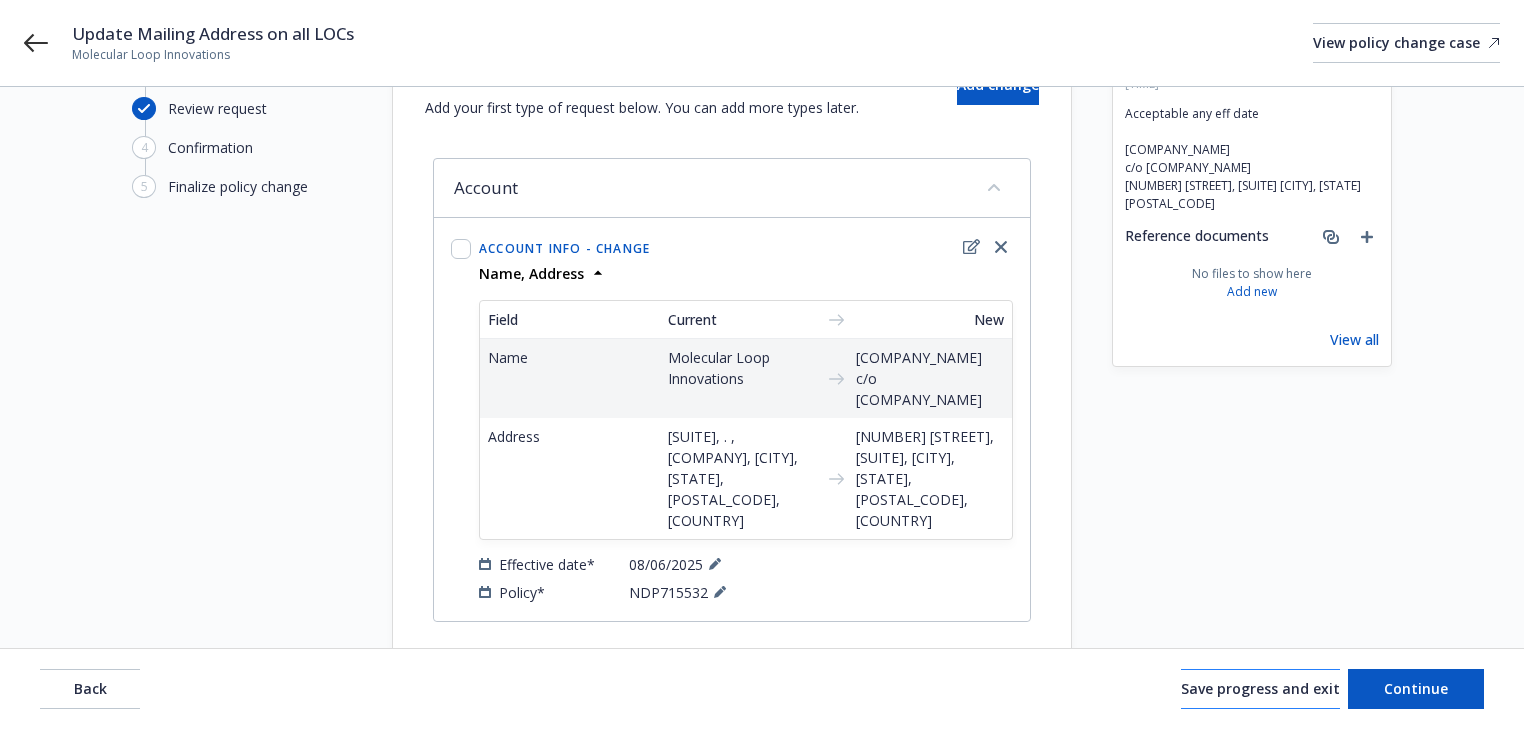 scroll, scrollTop: 189, scrollLeft: 0, axis: vertical 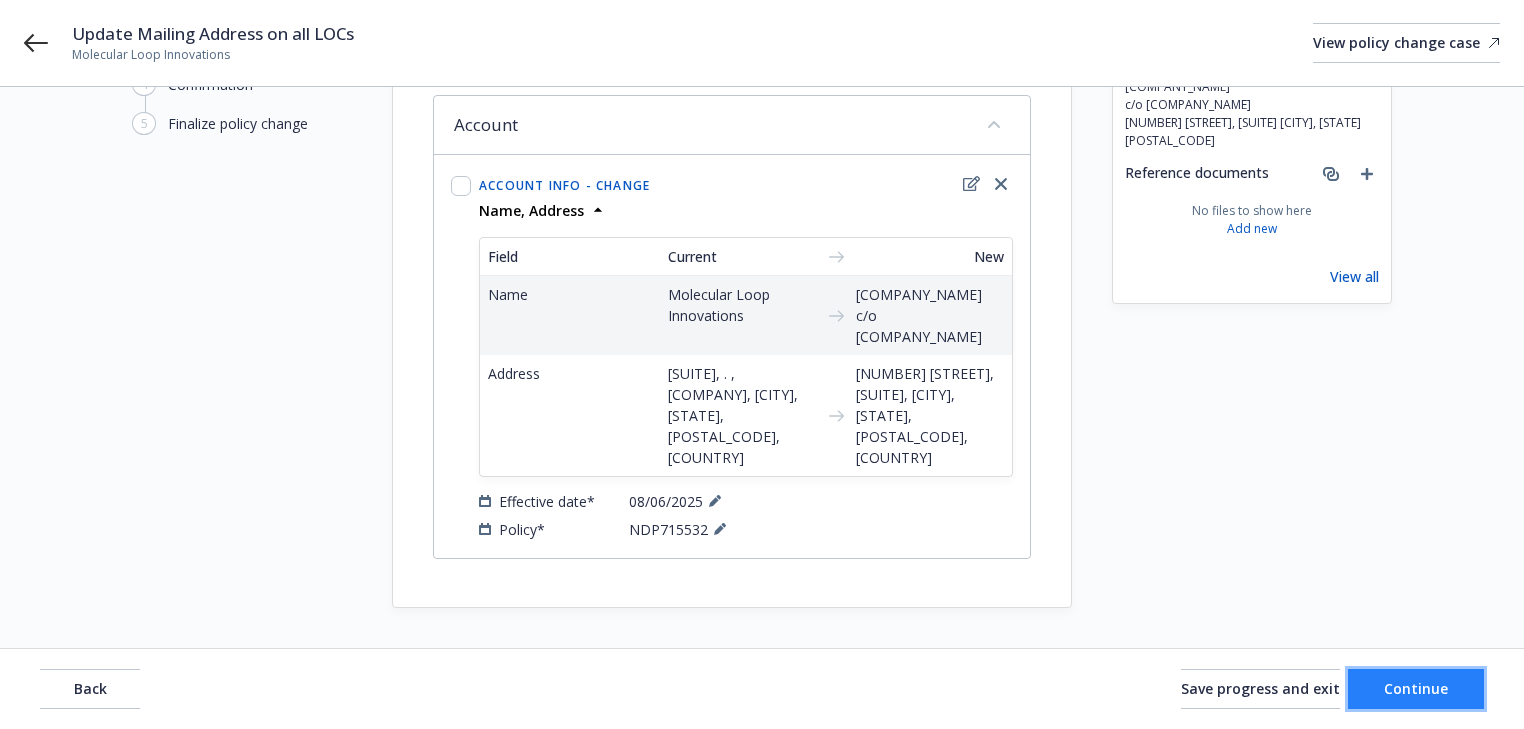 click on "Continue" at bounding box center [1416, 688] 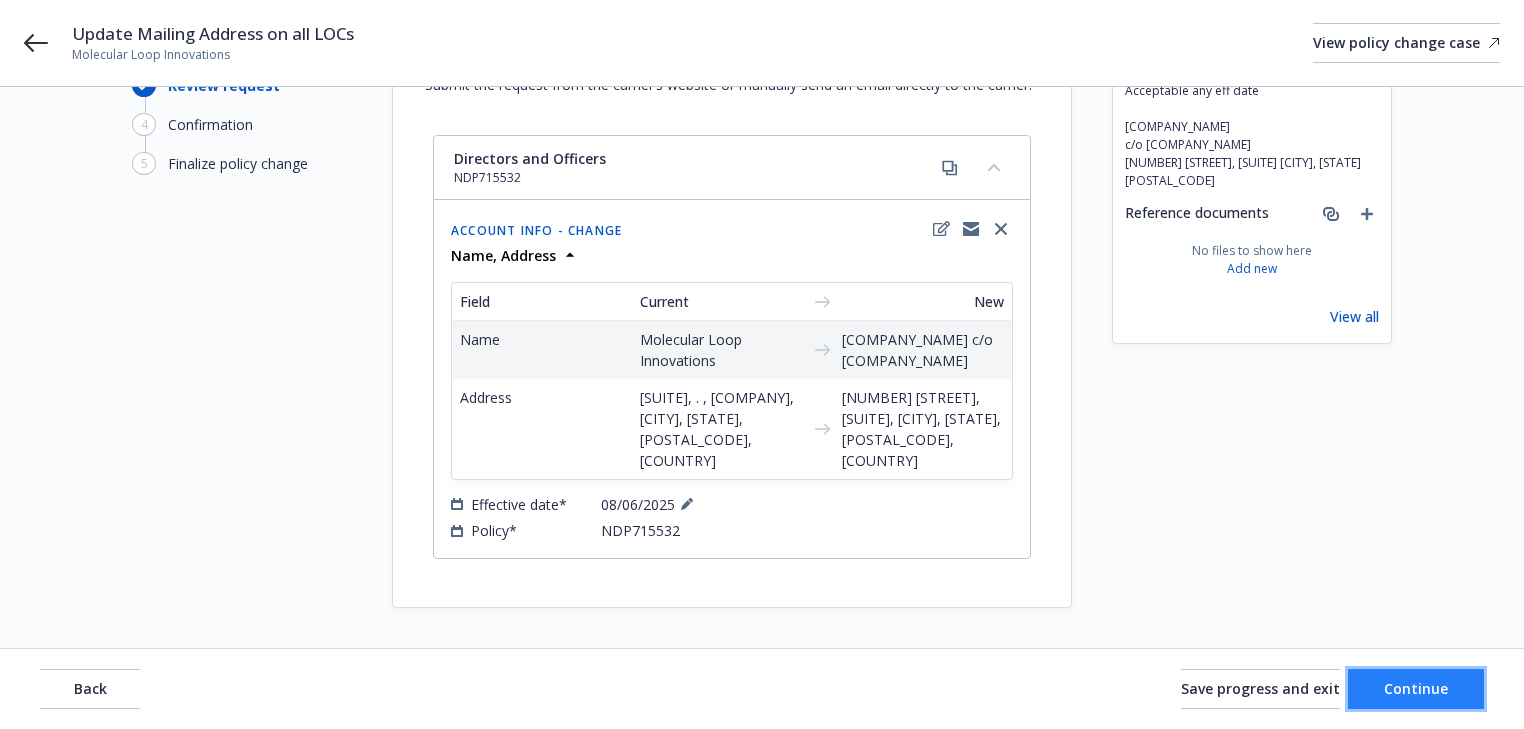 click on "Continue" at bounding box center [1416, 688] 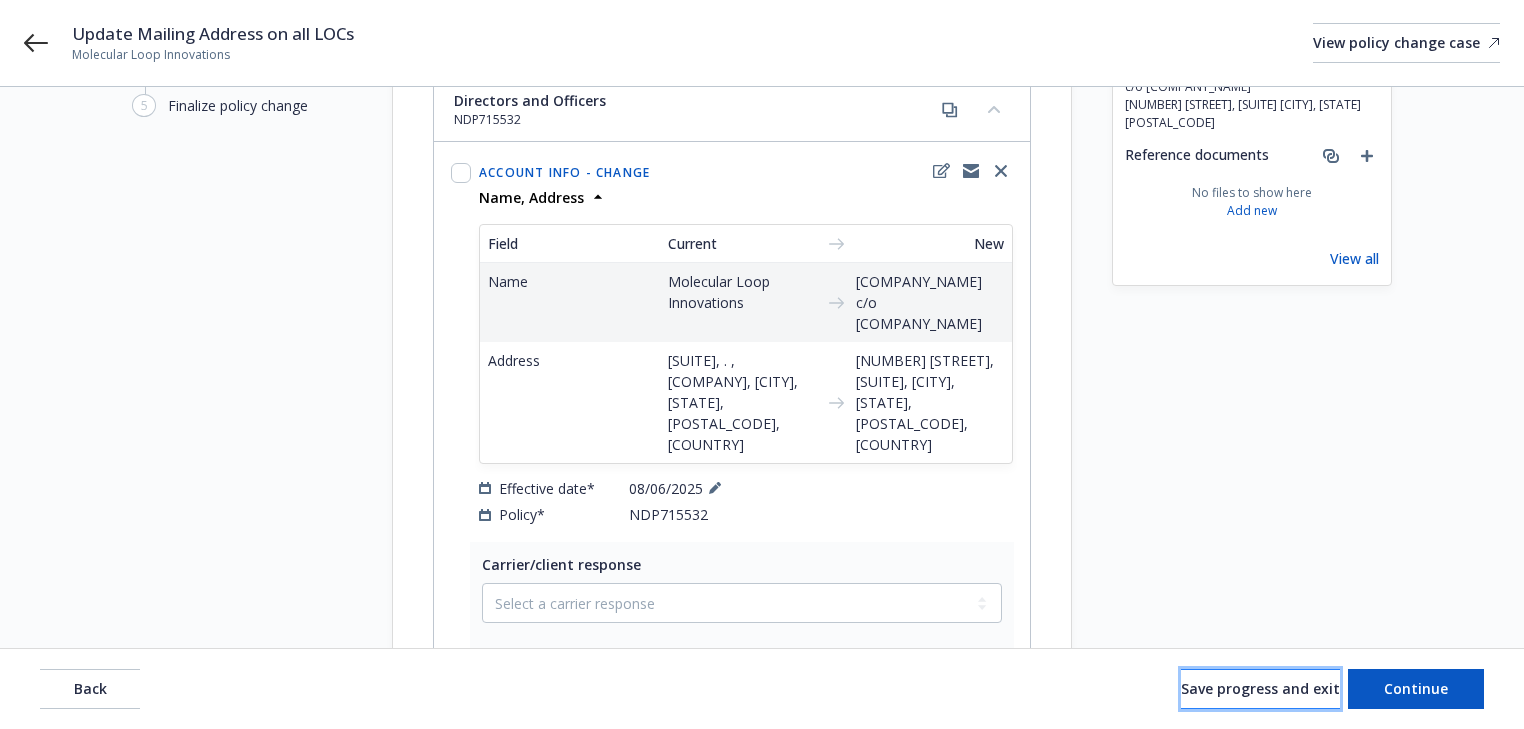click on "Save progress and exit" at bounding box center (1260, 688) 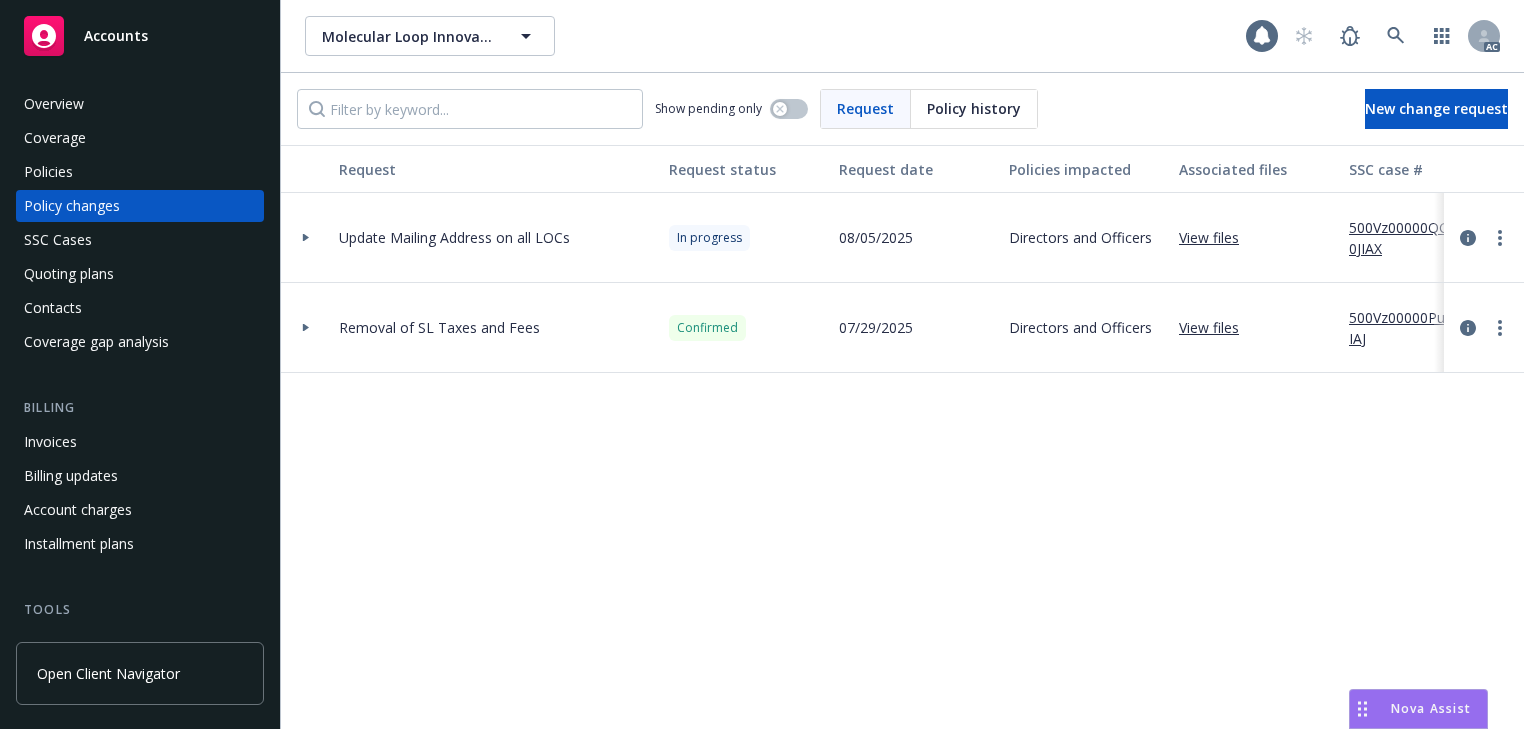scroll, scrollTop: 0, scrollLeft: 0, axis: both 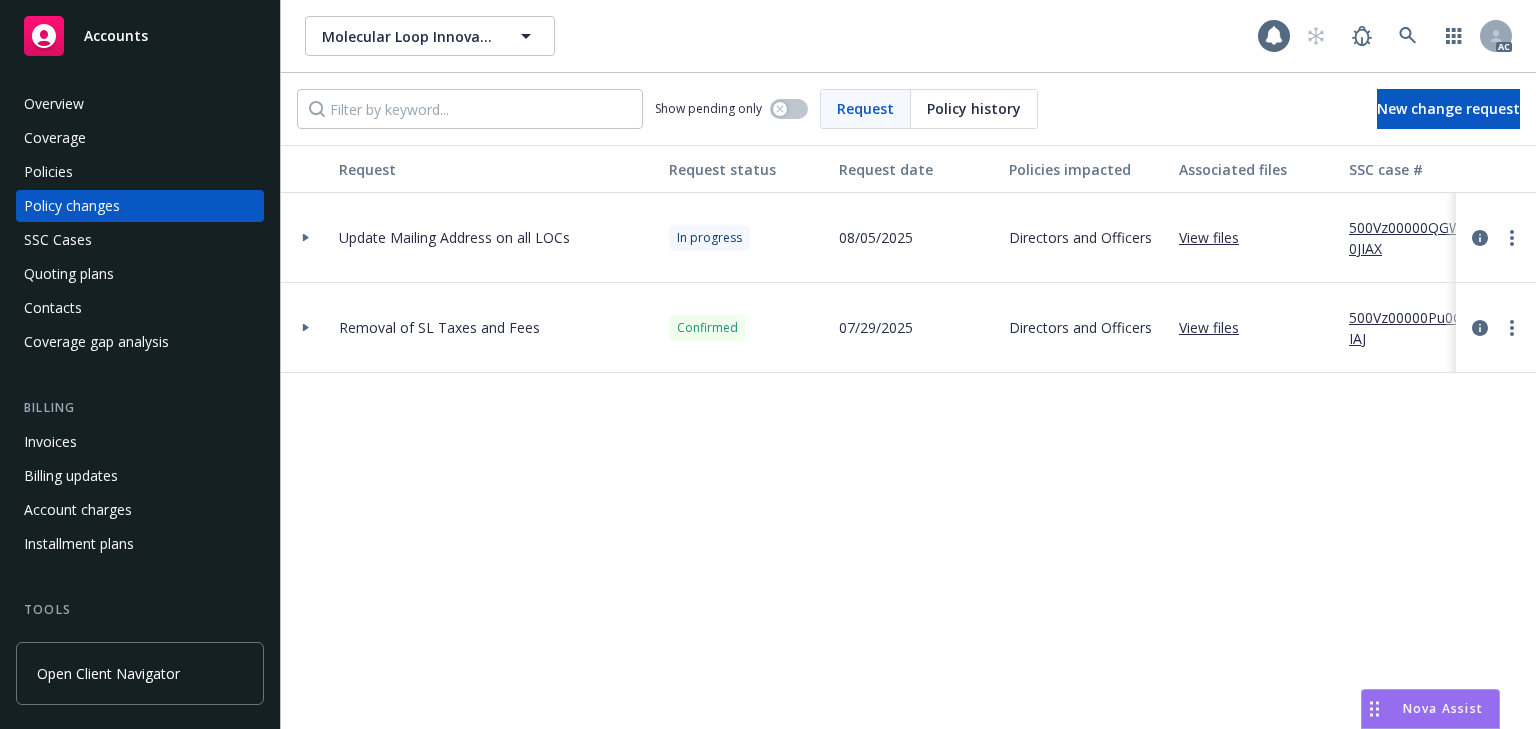 click on "Policies" at bounding box center [48, 172] 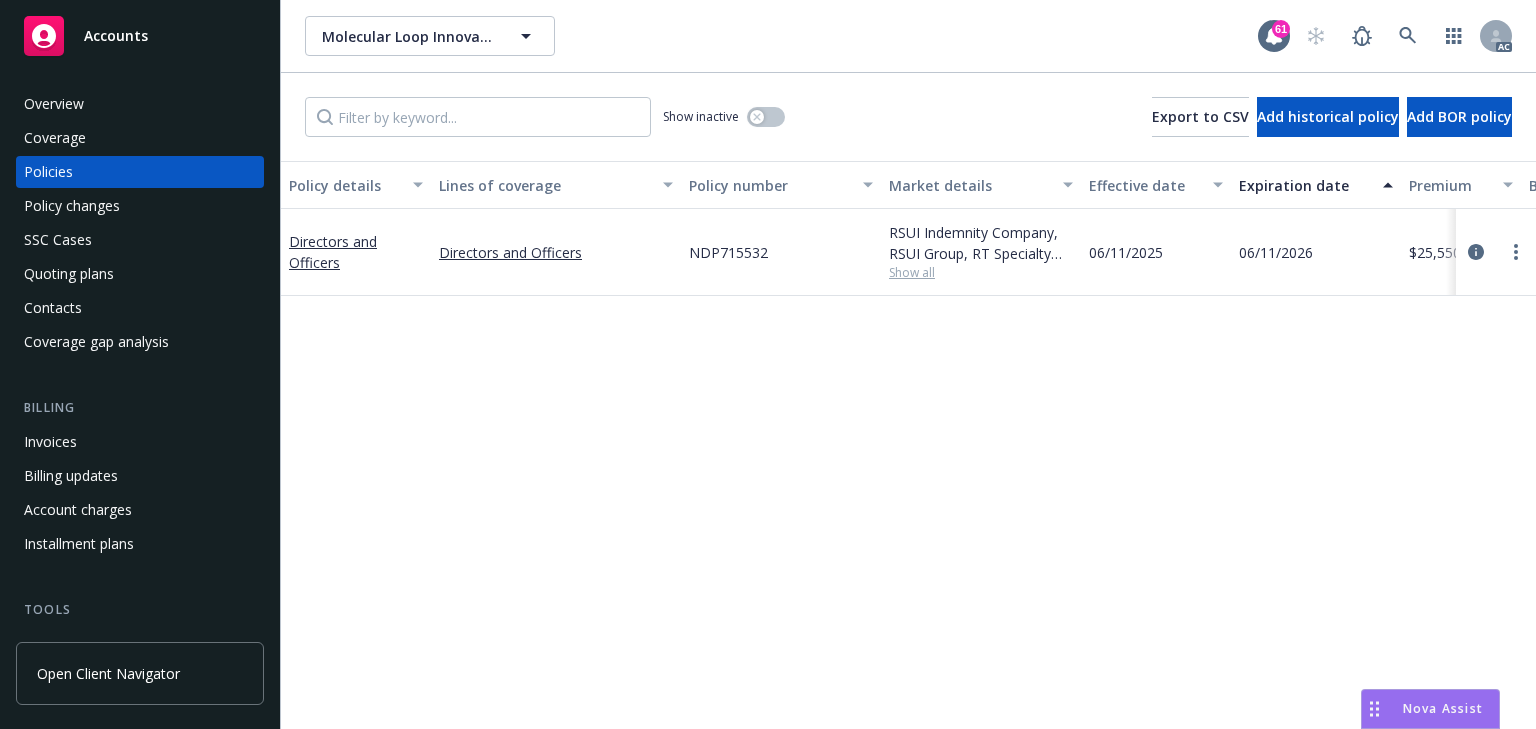 click on "Show all" at bounding box center (981, 272) 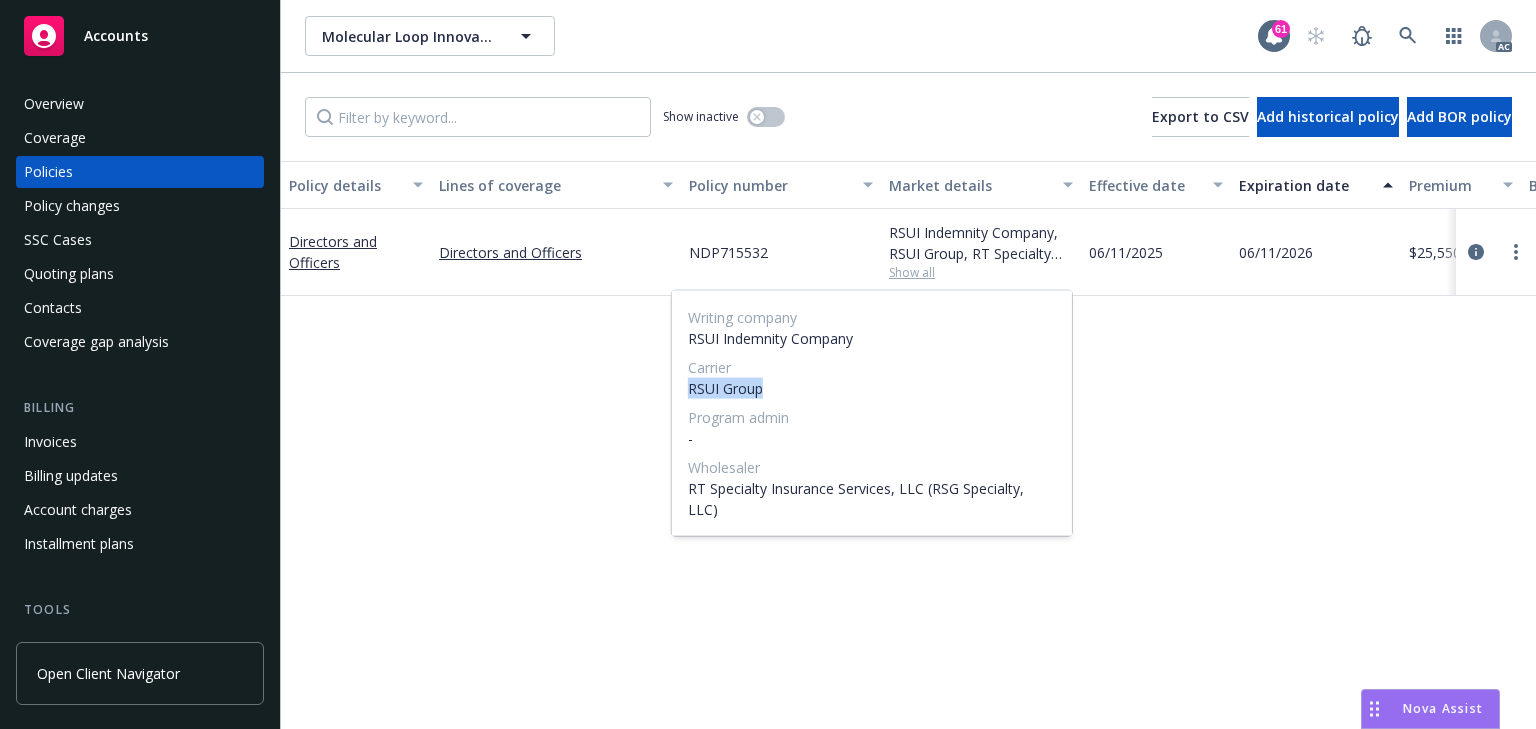 drag, startPoint x: 688, startPoint y: 388, endPoint x: 781, endPoint y: 386, distance: 93.0215 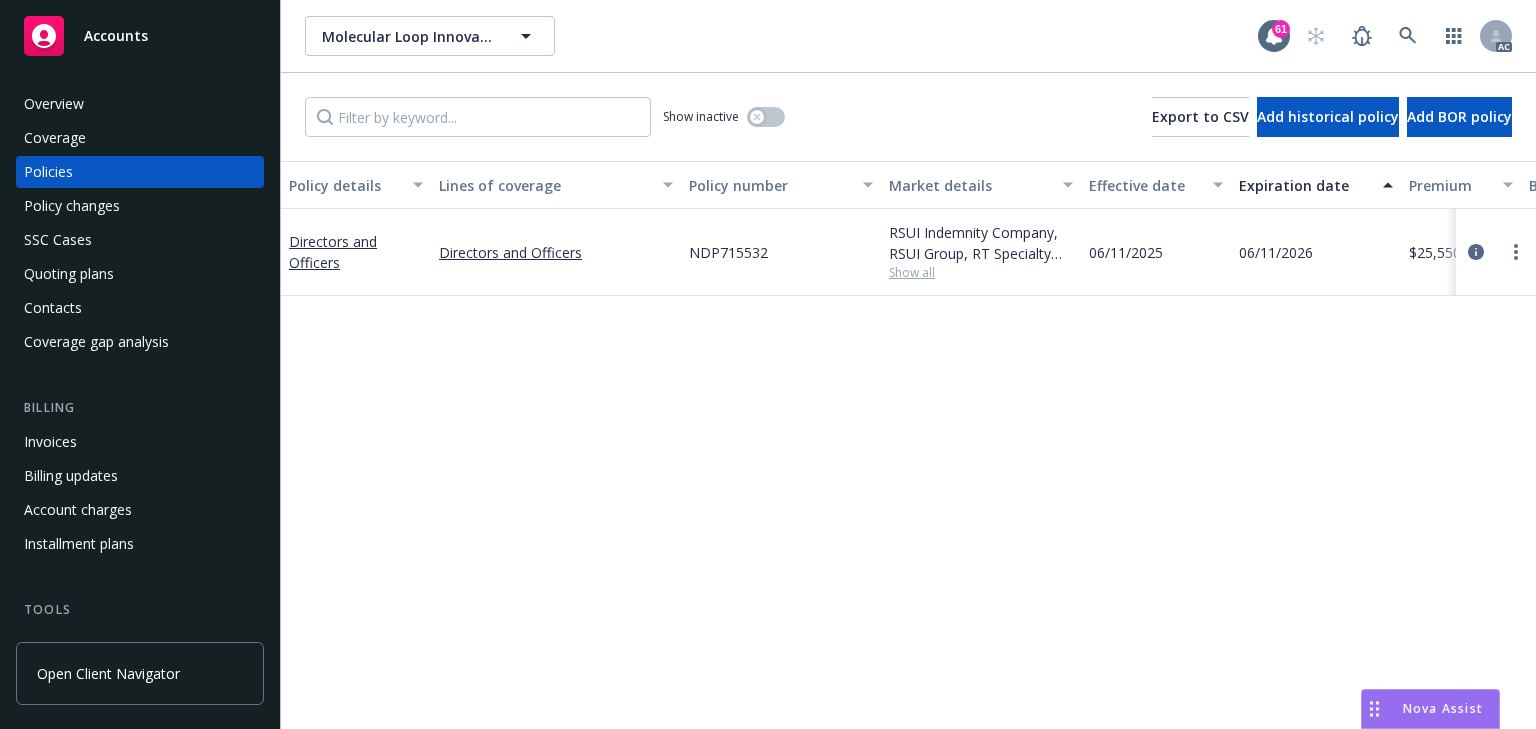 click on "Policy changes" at bounding box center (72, 206) 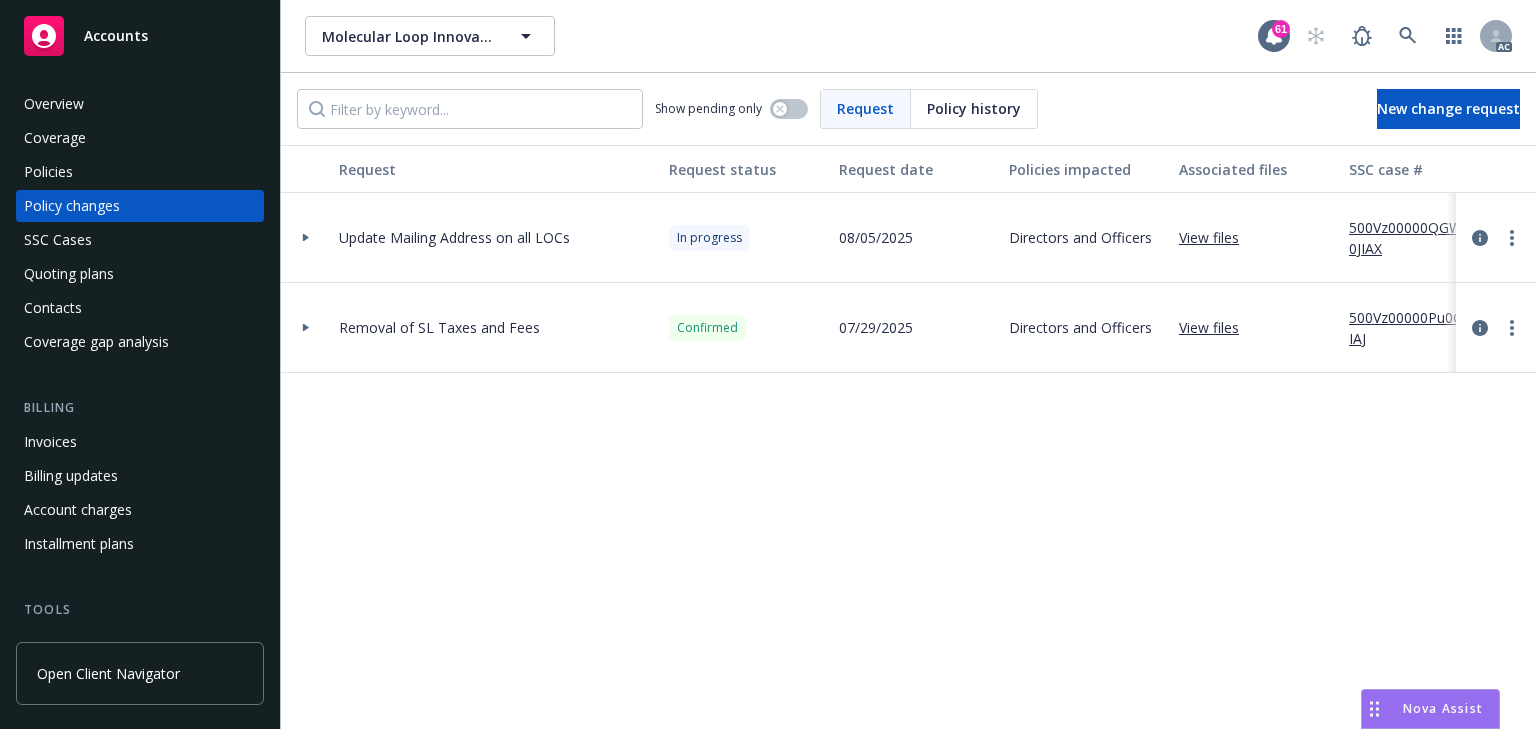 click 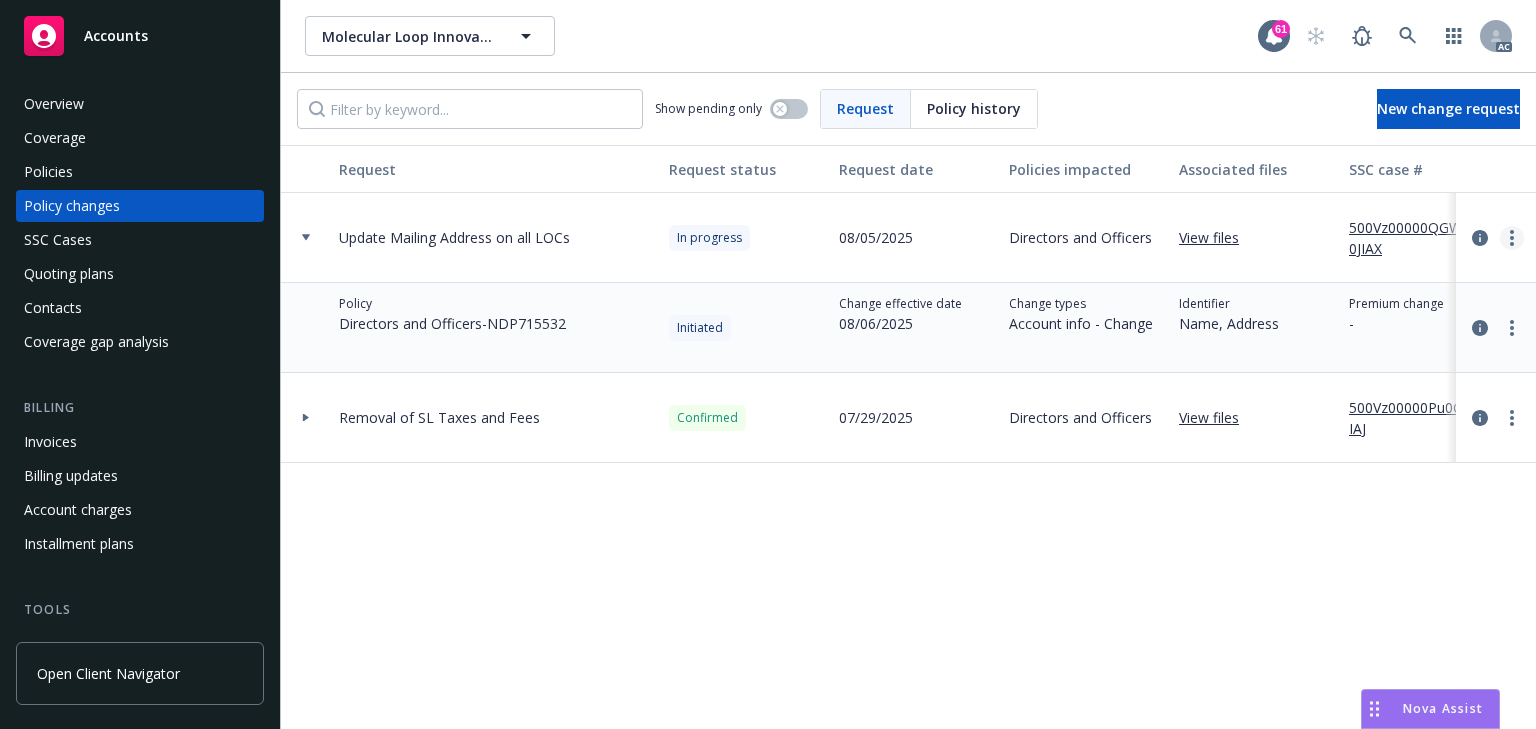 click at bounding box center [1512, 238] 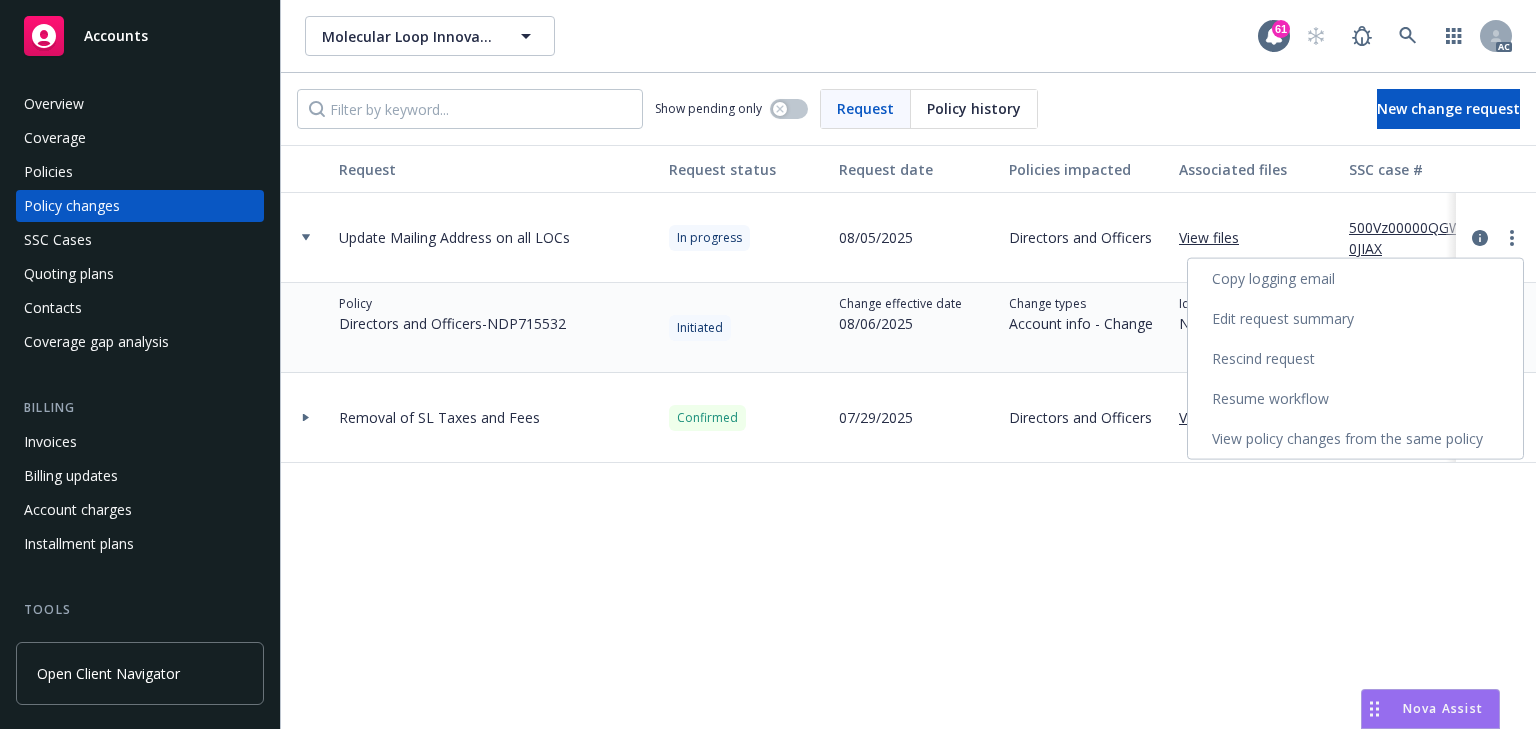 click on "Resume workflow" at bounding box center (1355, 399) 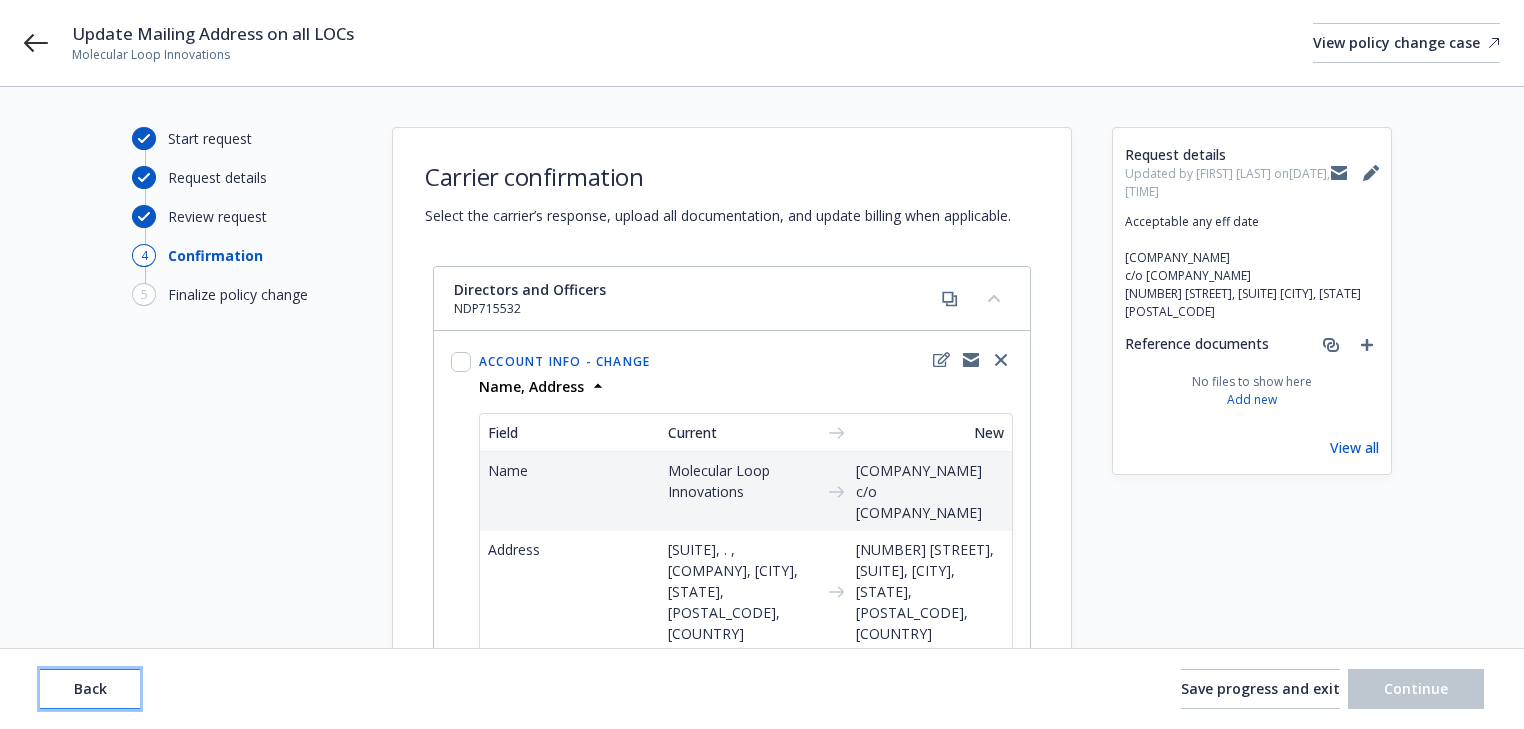 click on "Back" at bounding box center [90, 689] 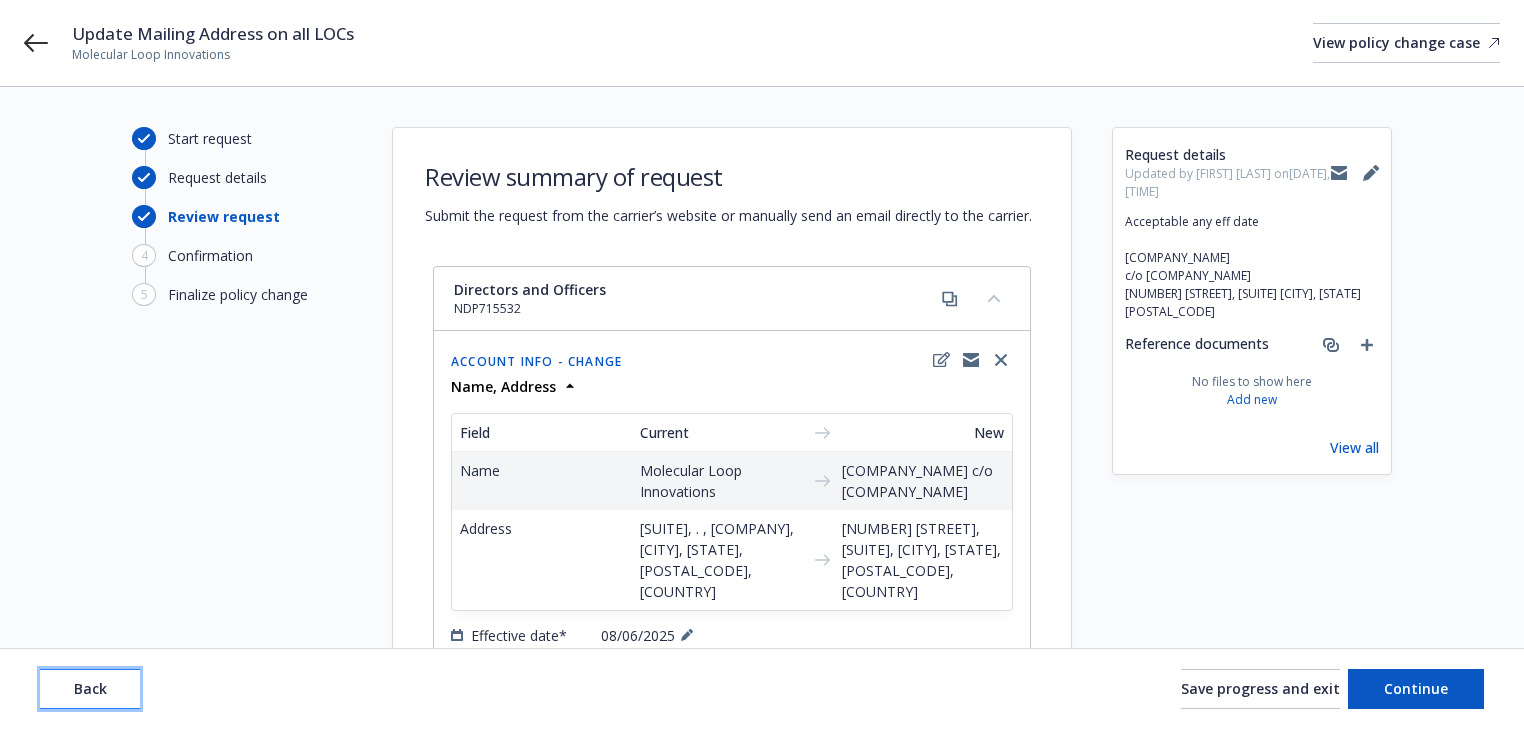 click on "Back" at bounding box center [90, 689] 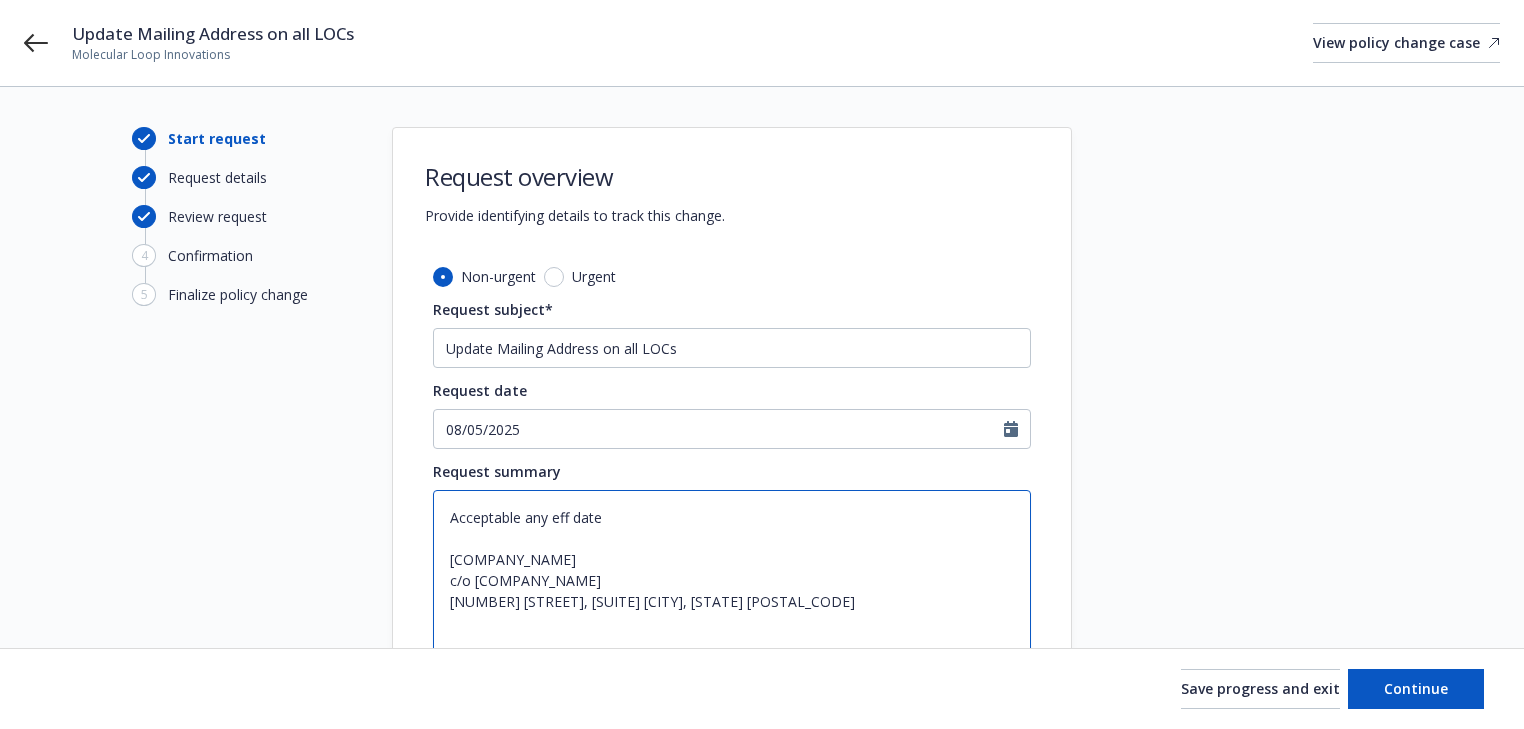 drag, startPoint x: 678, startPoint y: 507, endPoint x: 313, endPoint y: 498, distance: 365.11093 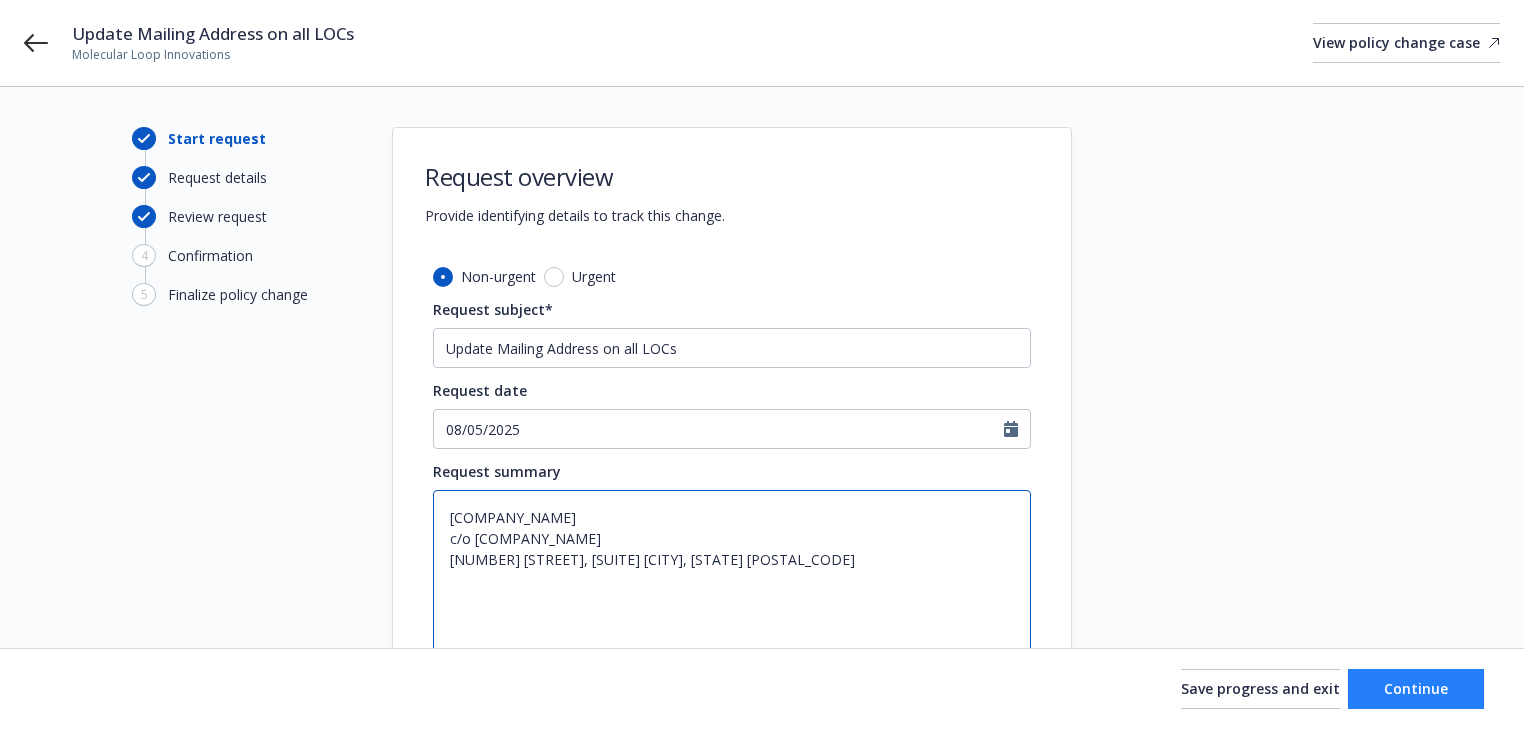 type on "[COMPANY_NAME]
c/o [COMPANY_NAME]
[NUMBER] [STREET], [SUITE] [CITY], [STATE] [POSTAL_CODE]" 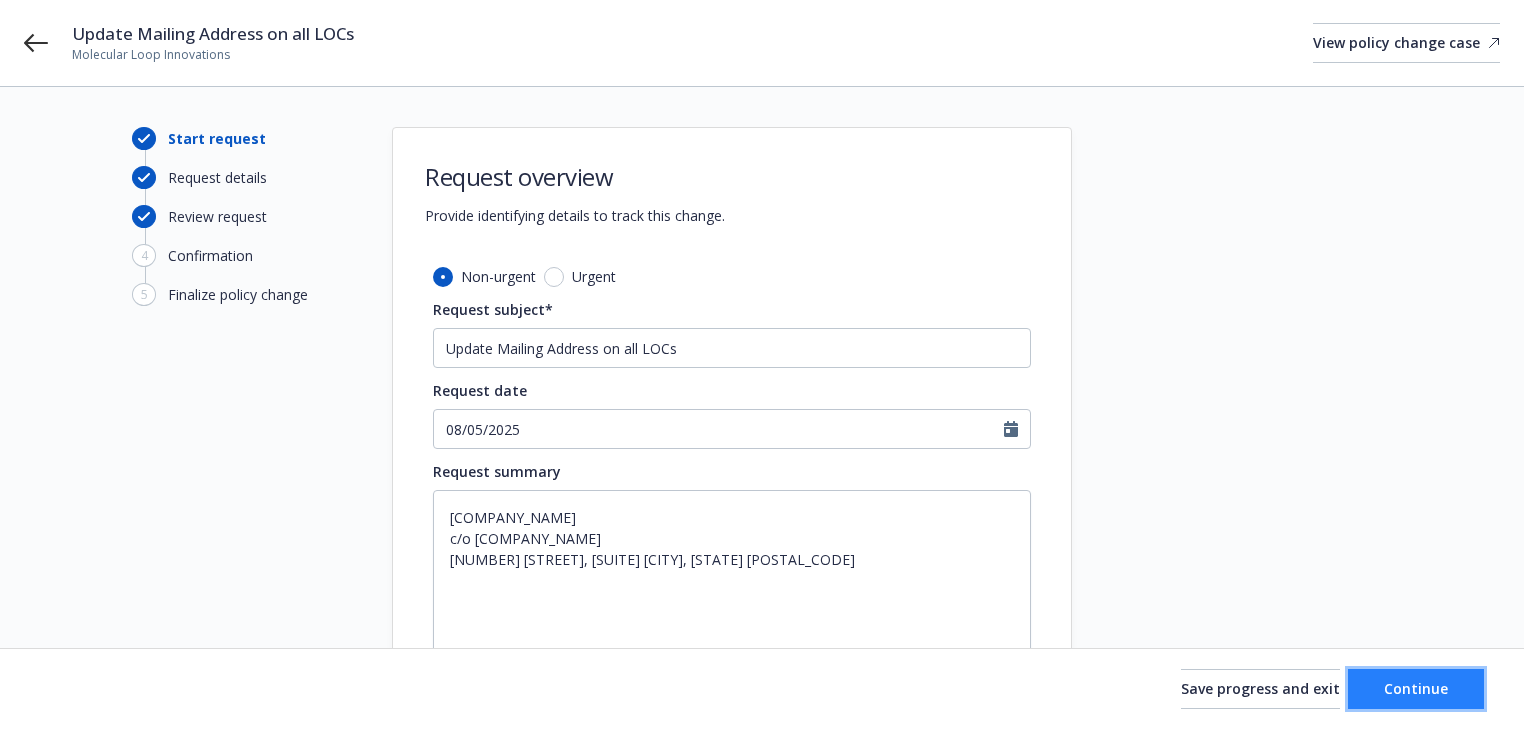 click on "Continue" at bounding box center (1416, 689) 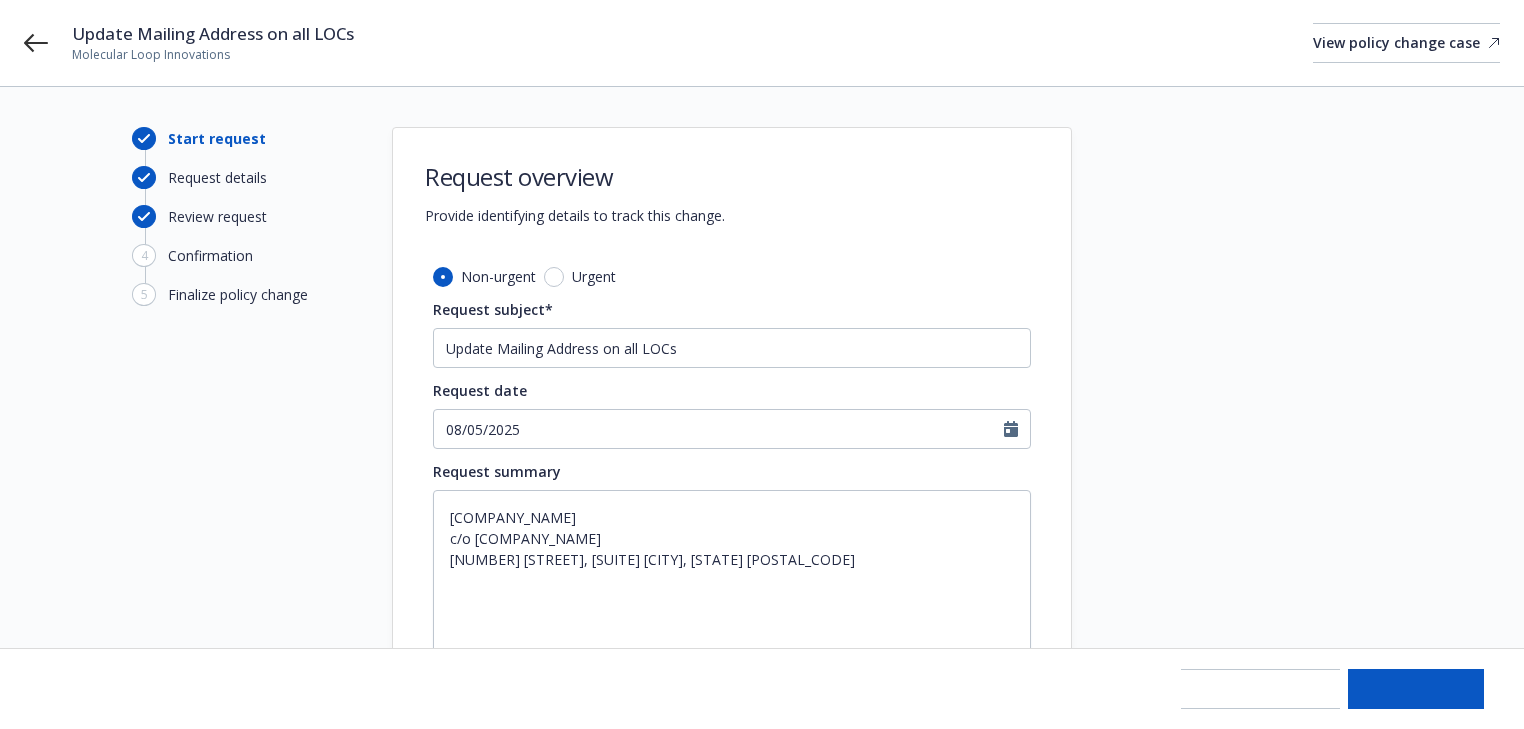type on "x" 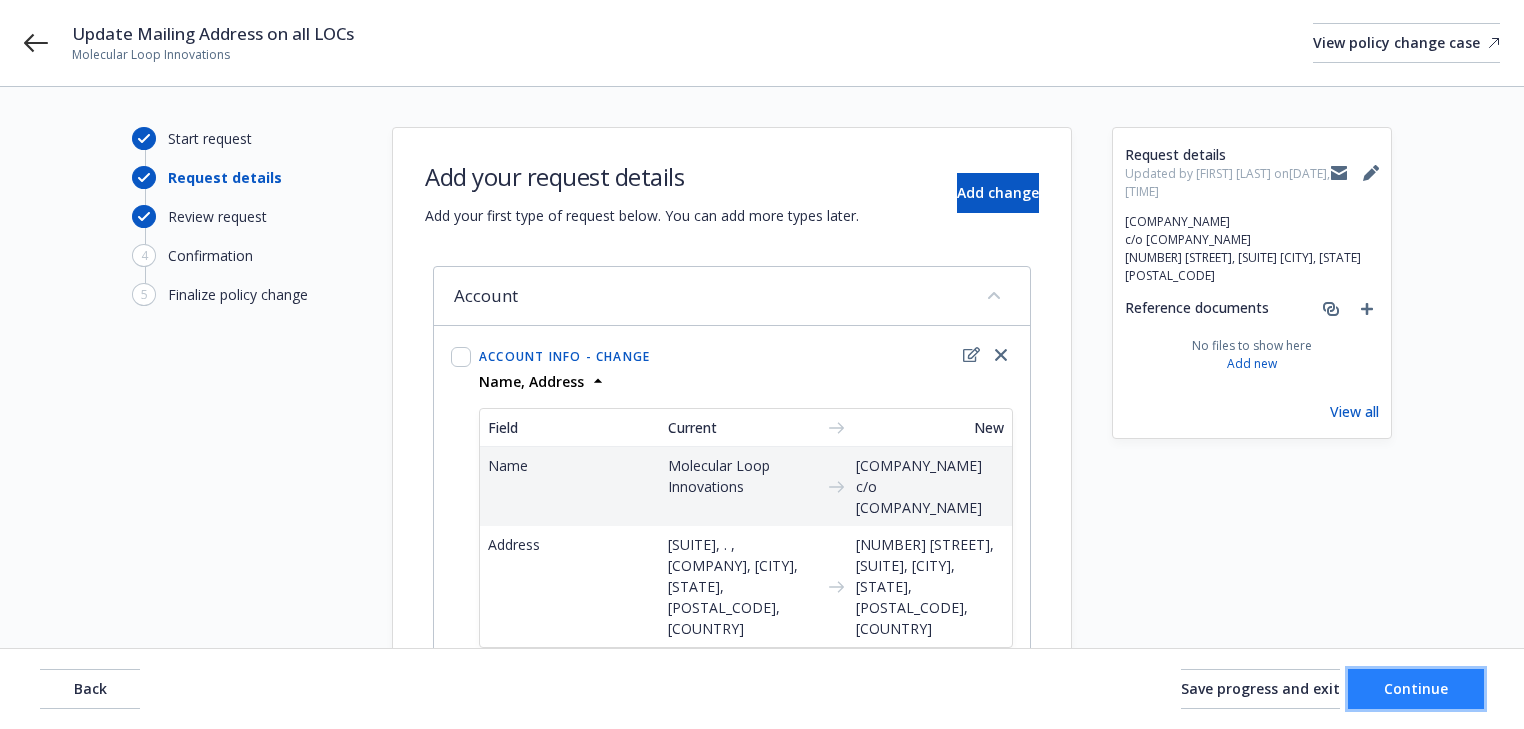 click on "Continue" at bounding box center (1416, 688) 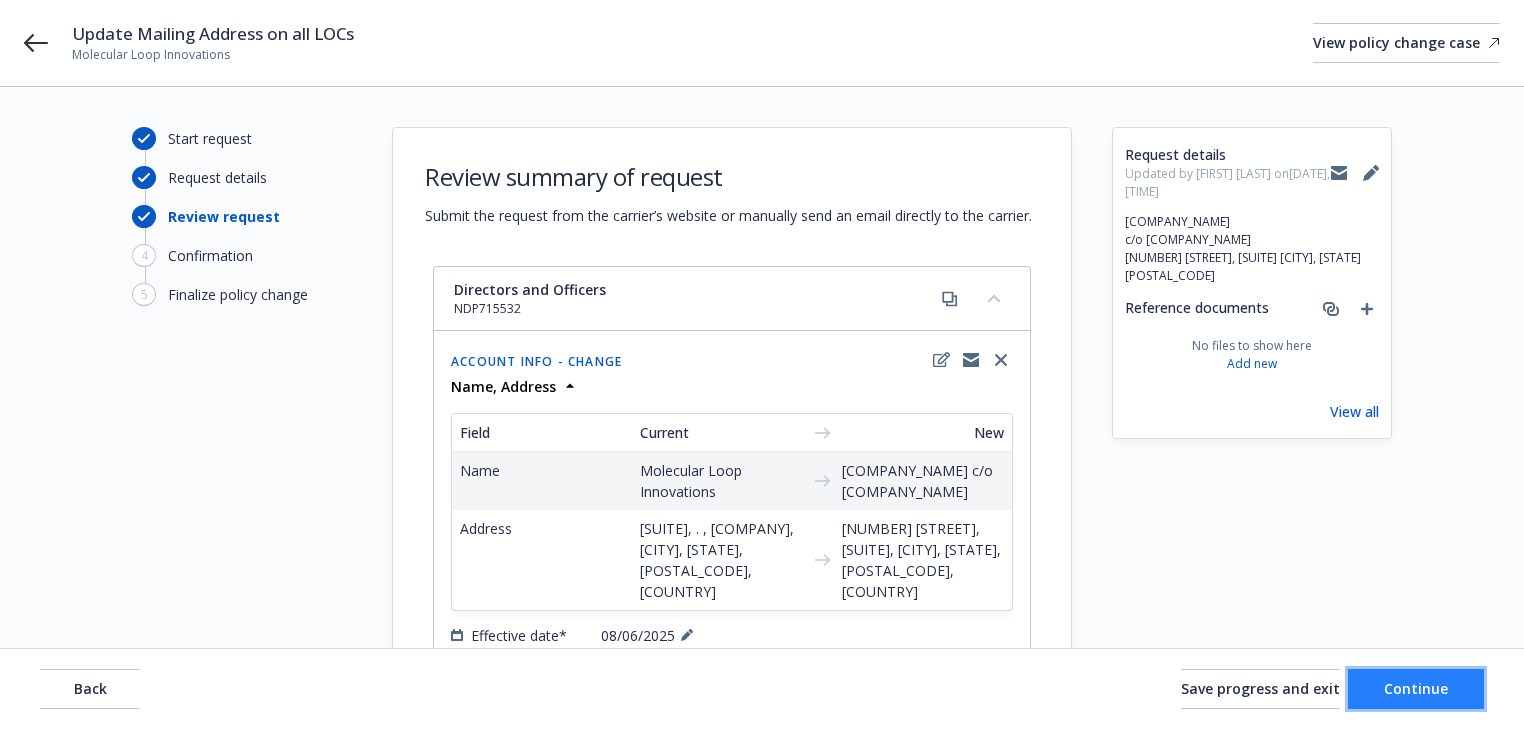 click on "Continue" at bounding box center [1416, 688] 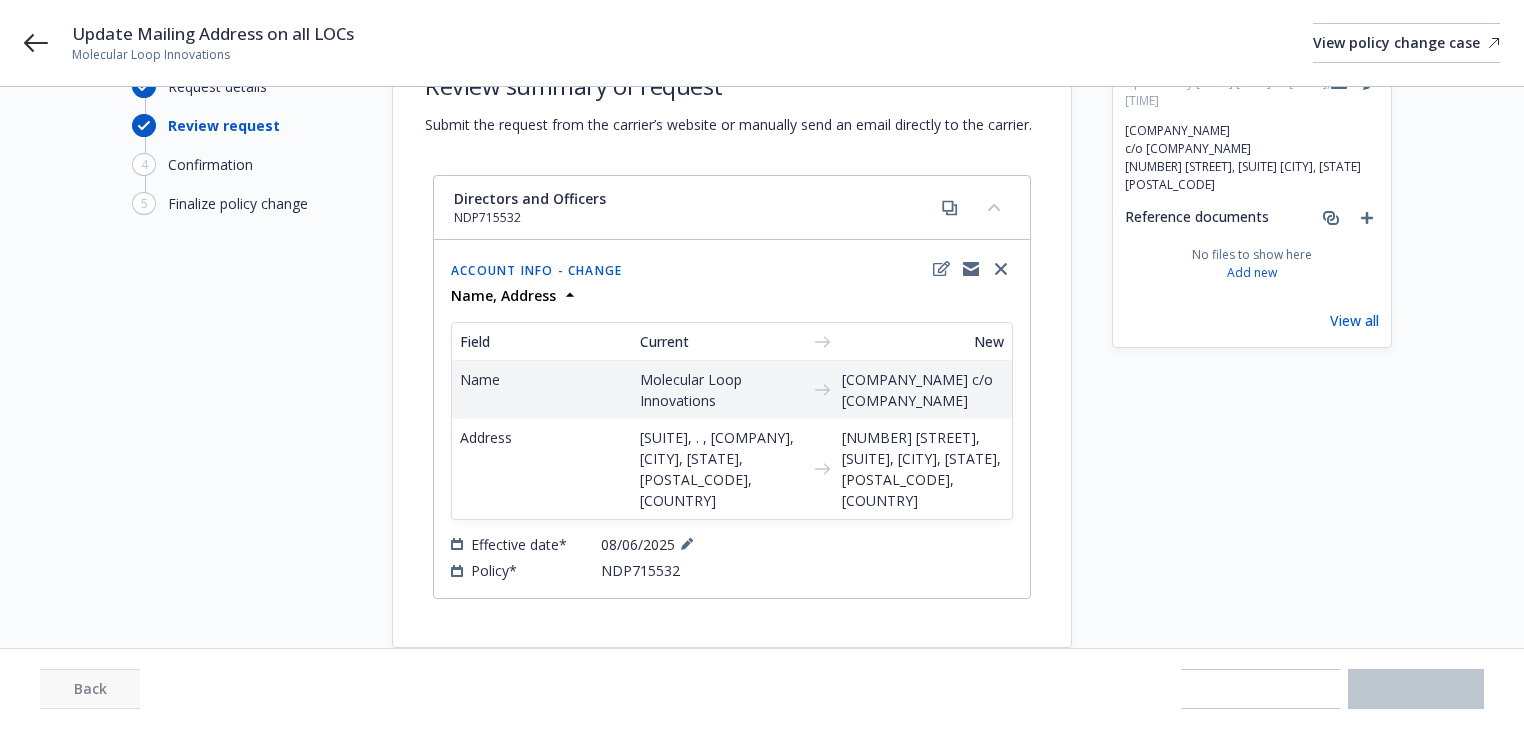 scroll, scrollTop: 192, scrollLeft: 0, axis: vertical 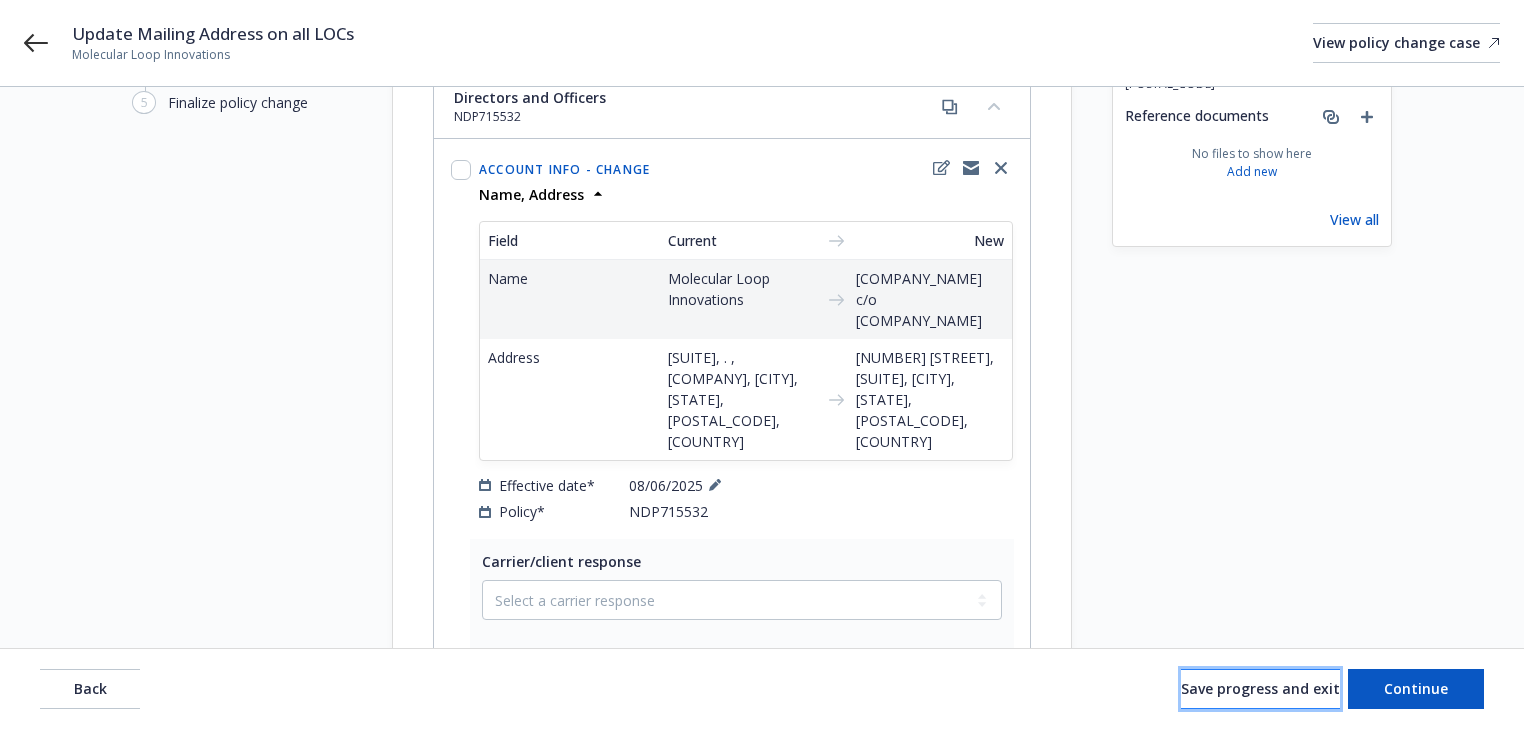 click on "Save progress and exit" at bounding box center [1260, 688] 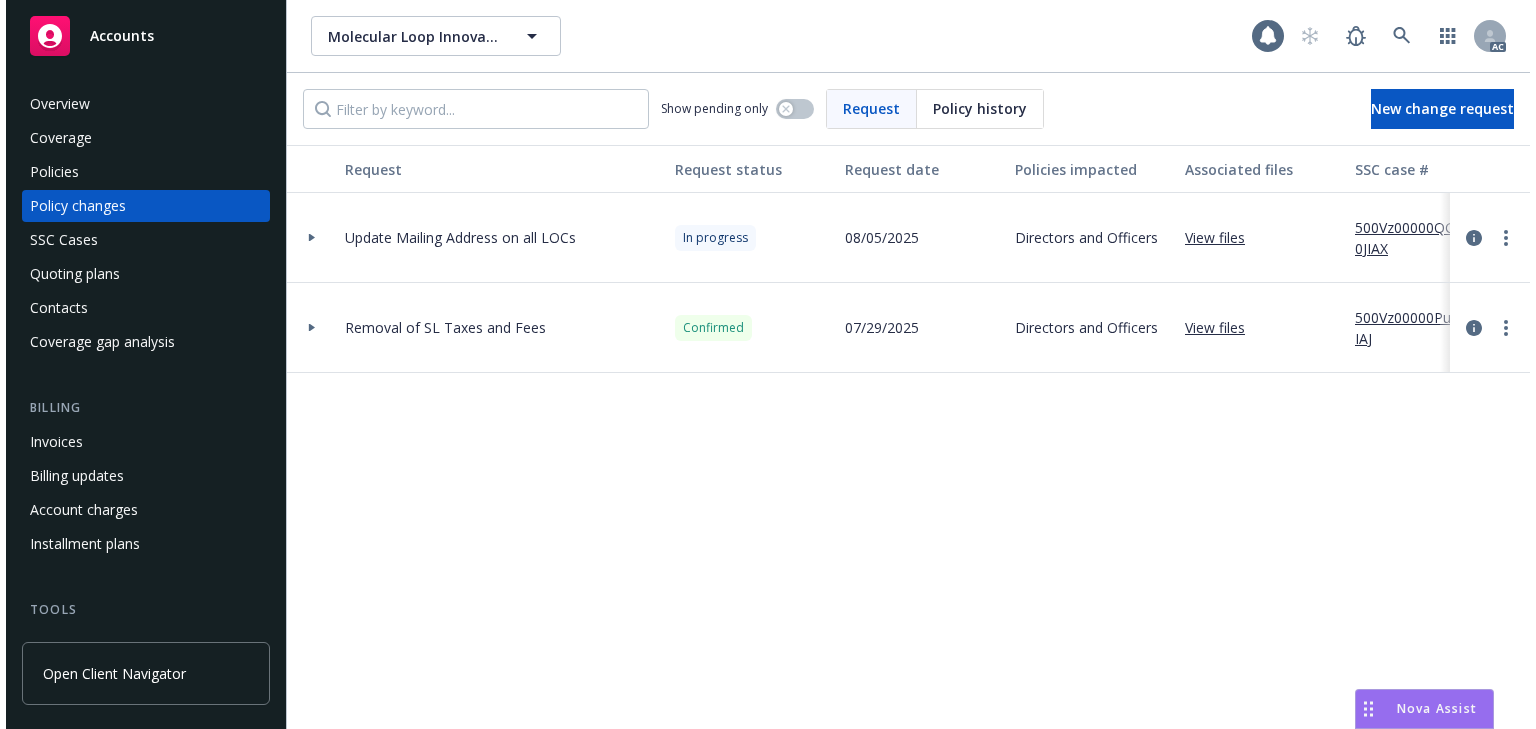 scroll, scrollTop: 0, scrollLeft: 0, axis: both 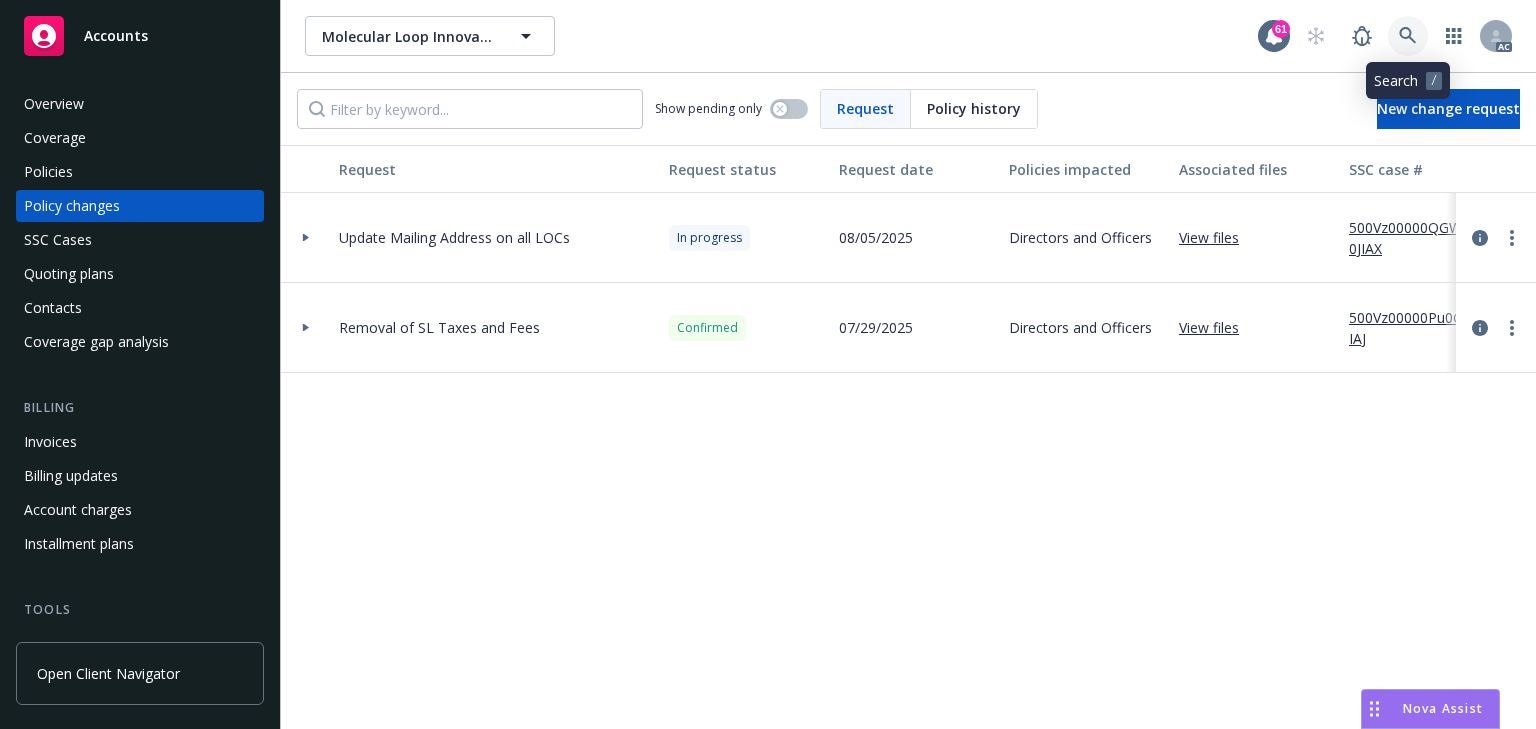 click at bounding box center [1408, 36] 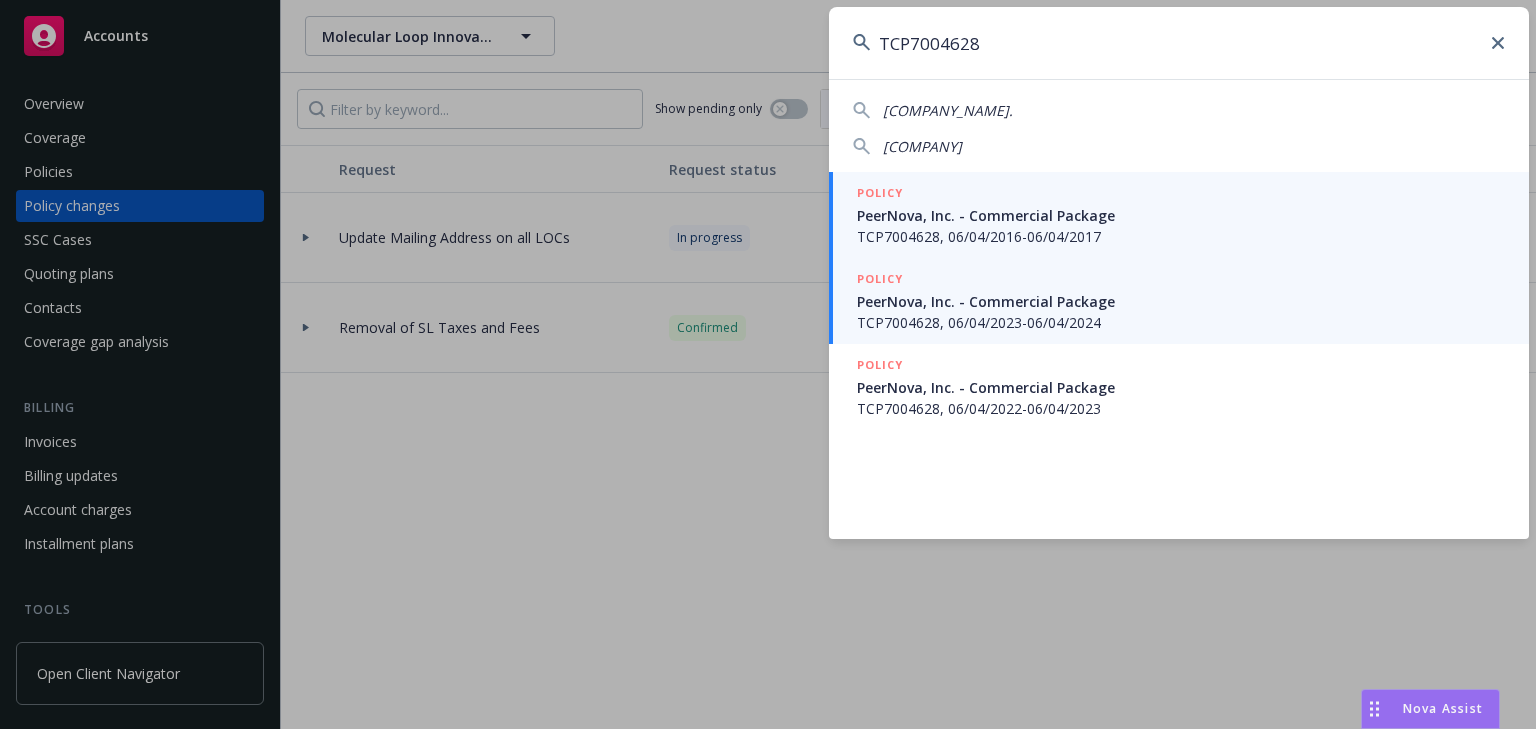 type on "TCP7004628" 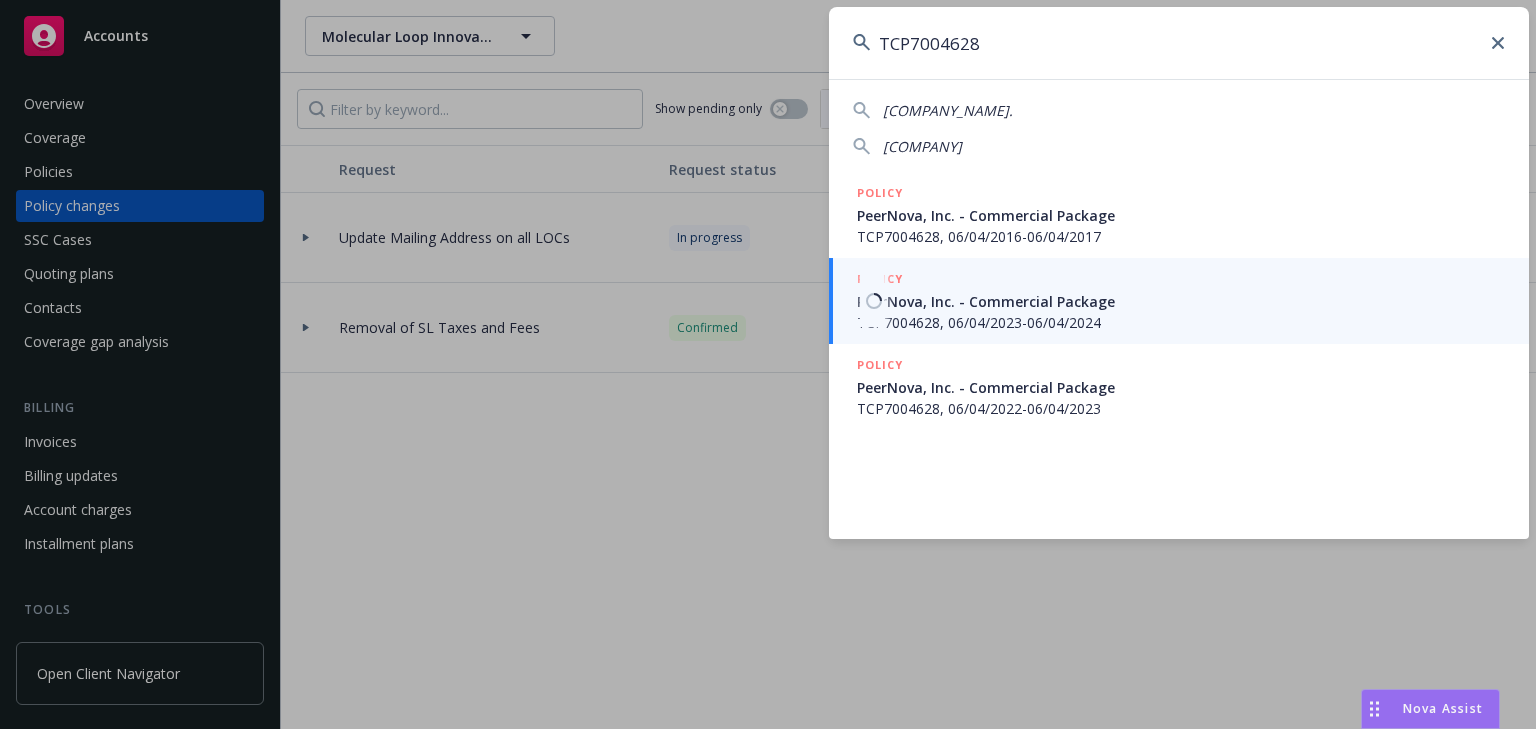 click on "TCP7004628, 06/04/2023-06/04/2024" at bounding box center [1181, 322] 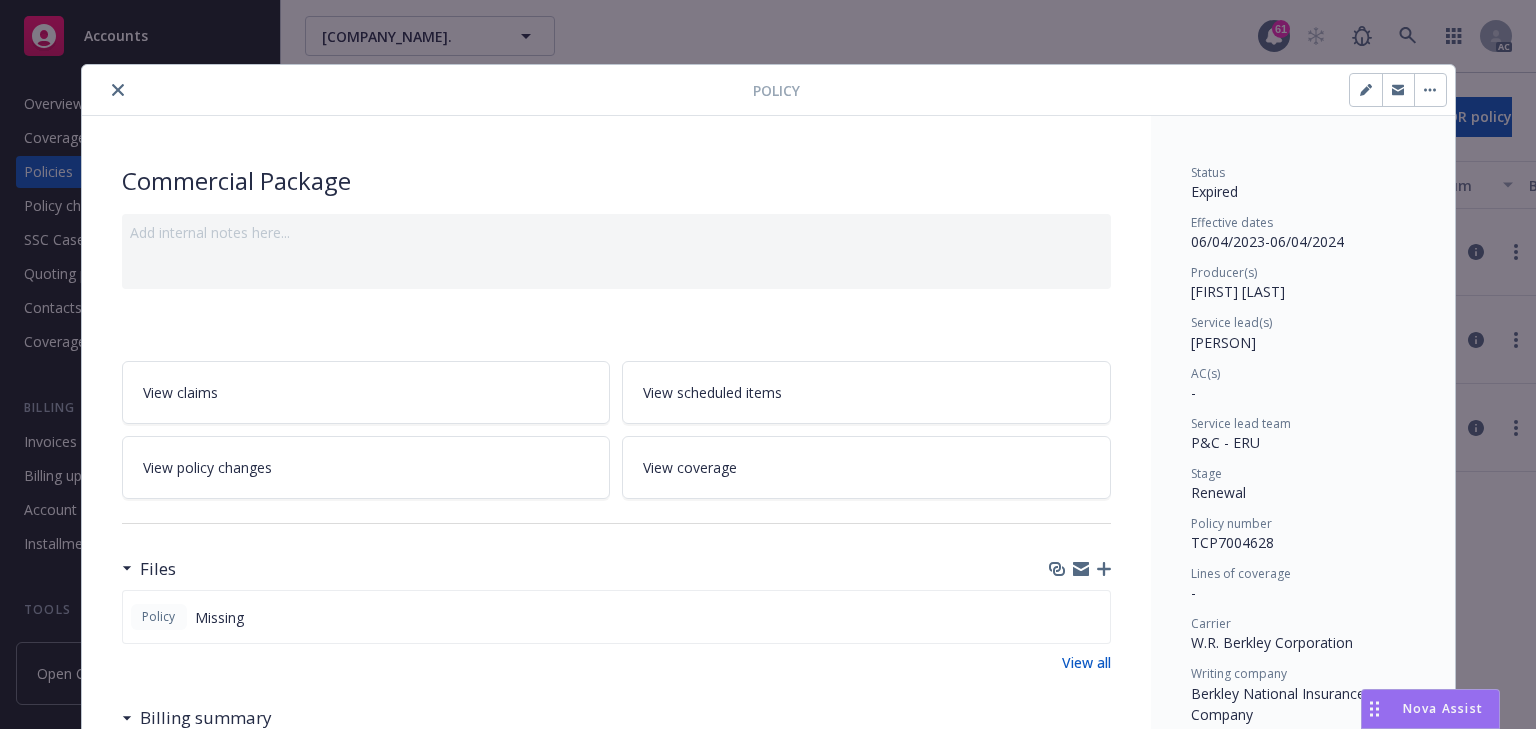 click 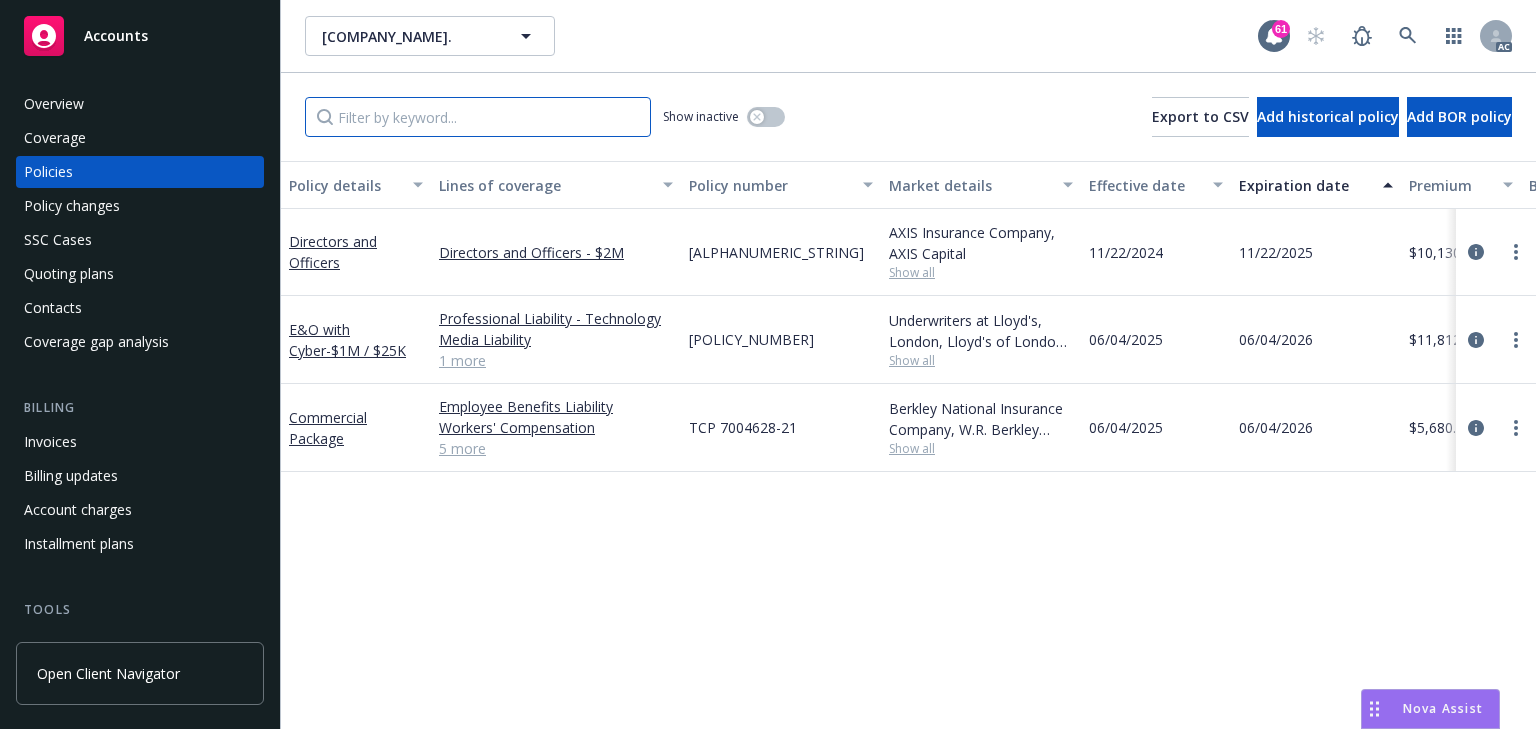 click at bounding box center (478, 117) 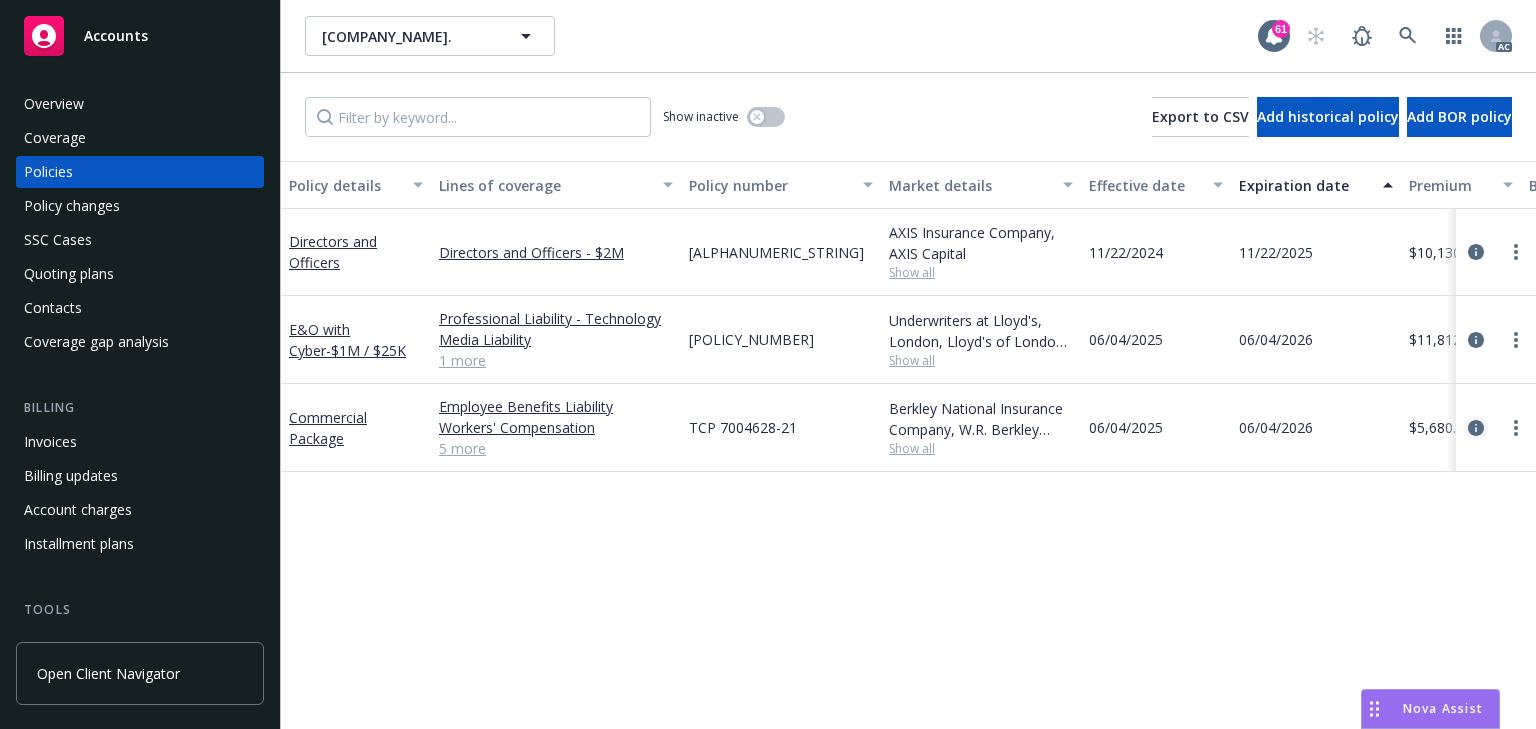 click 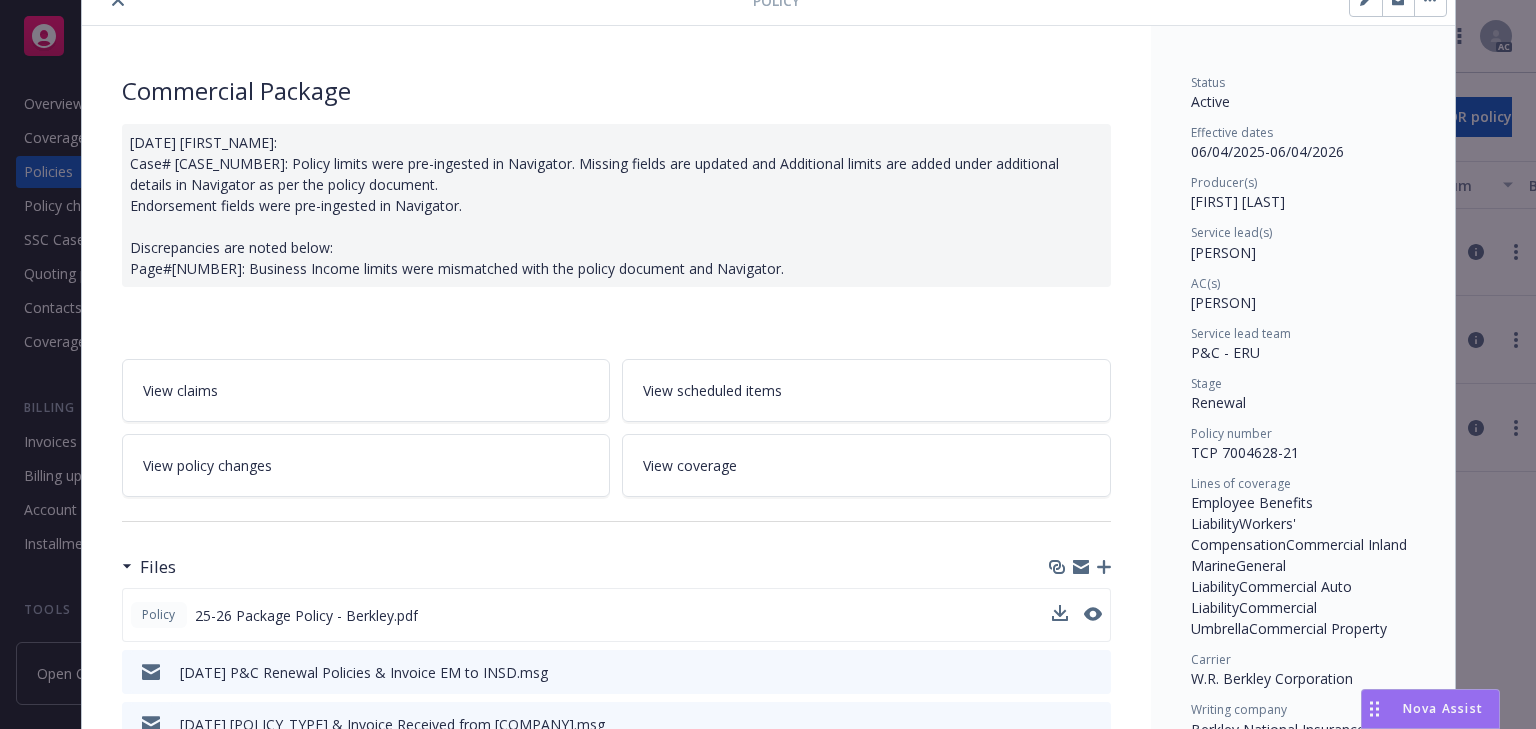 scroll, scrollTop: 320, scrollLeft: 0, axis: vertical 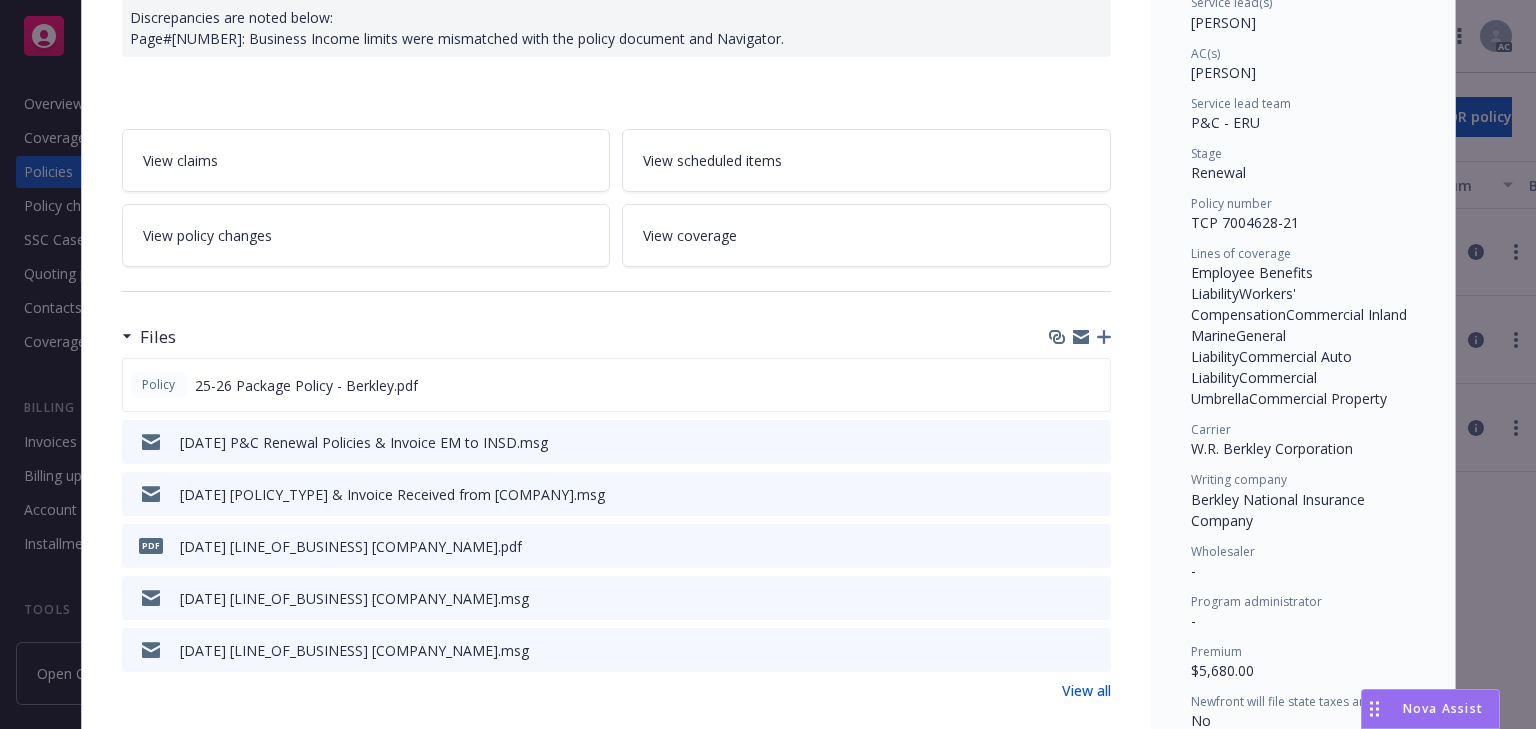 click on "View policy changes" at bounding box center [366, 235] 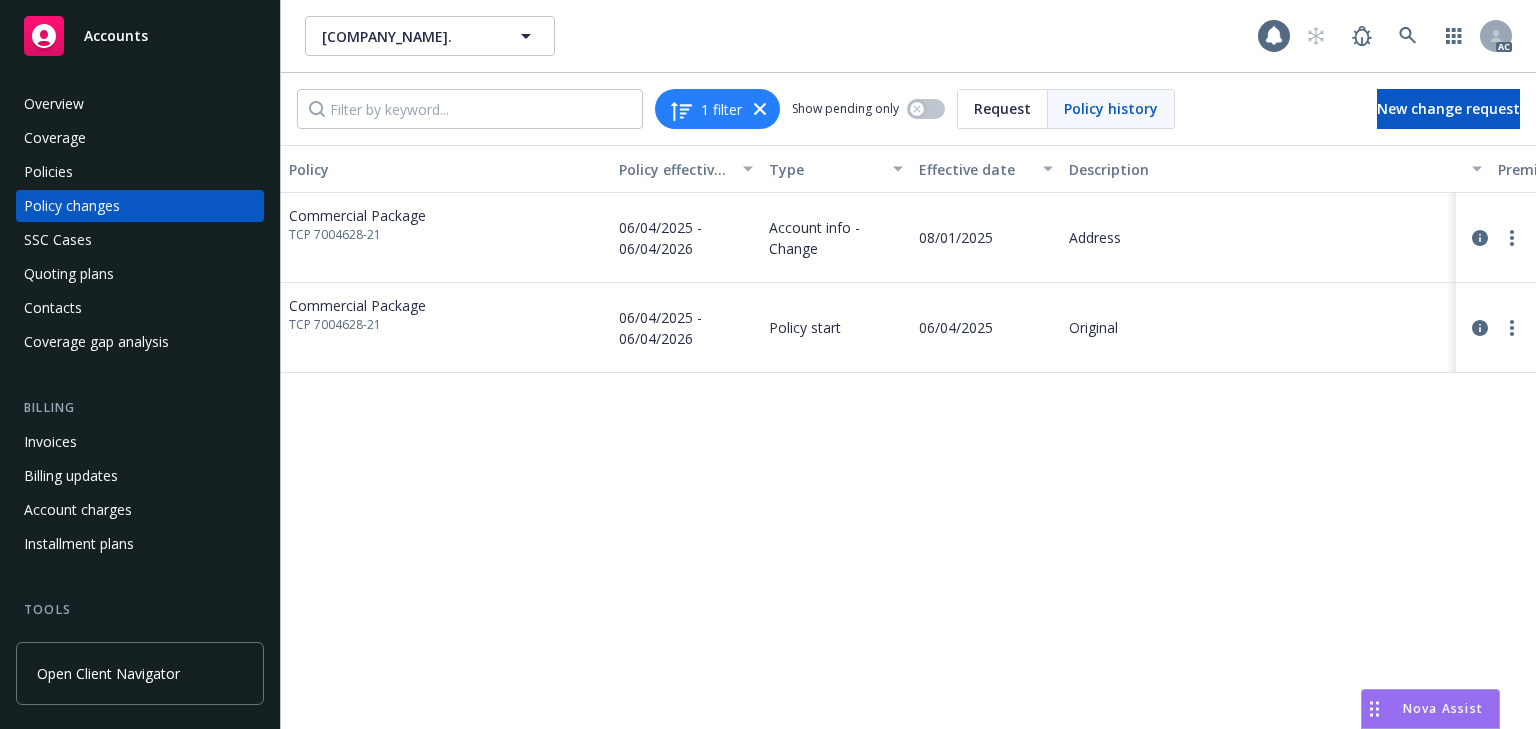 click on "Policy Policy effective dates Type Effective date Description Premium change Annualized total premium change Total premium Status Commercial Package TCP 7004628-21 06/04/2025   -   06/04/2026 Account info - Change 08/01/2025 Address - - $5,680.00 Initiated Commercial Package TCP 7004628-21 06/04/2025   -   06/04/2026 Policy start 06/04/2025 Original $5,680.00 $5,680.00 $5,680.00 Confirmed" at bounding box center [908, 437] 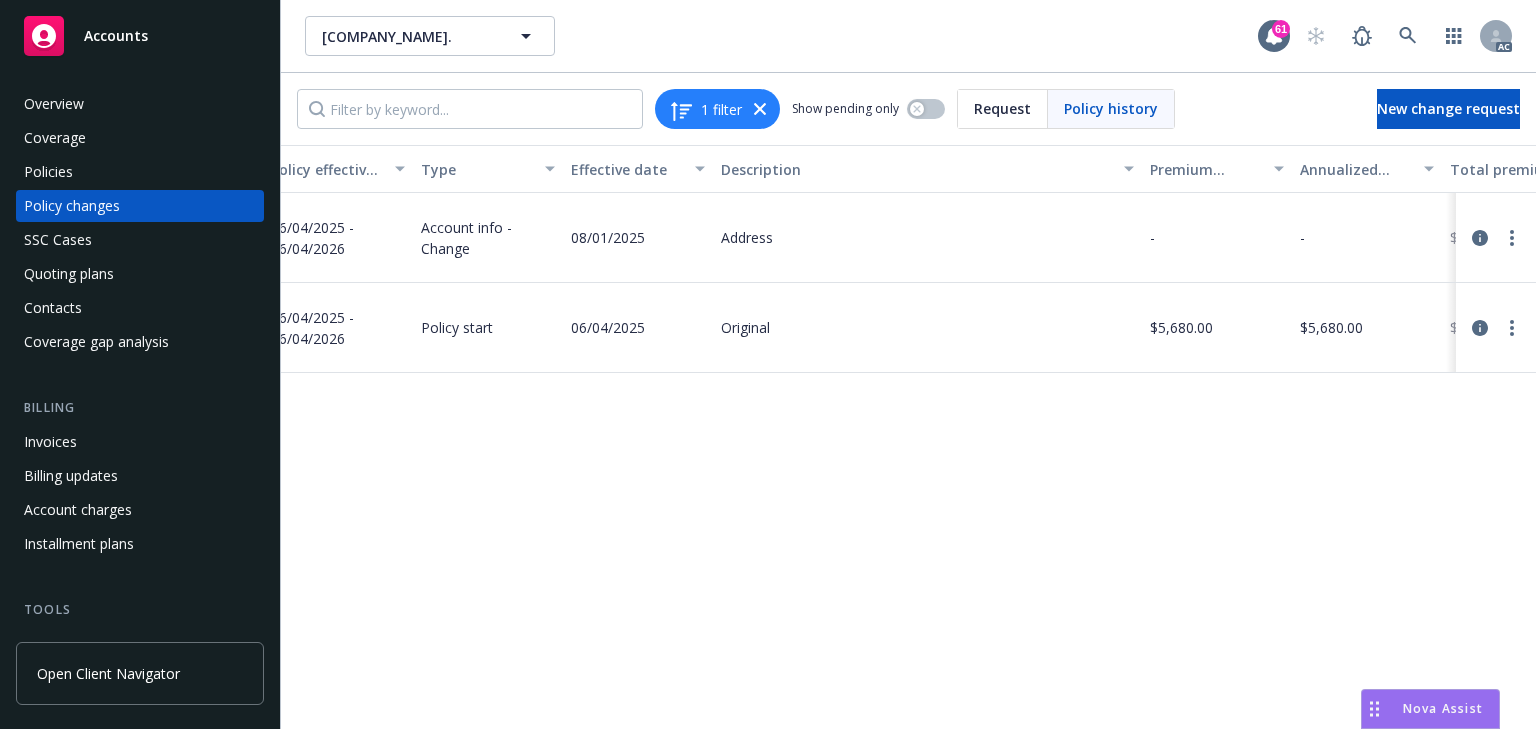 scroll, scrollTop: 0, scrollLeft: 633, axis: horizontal 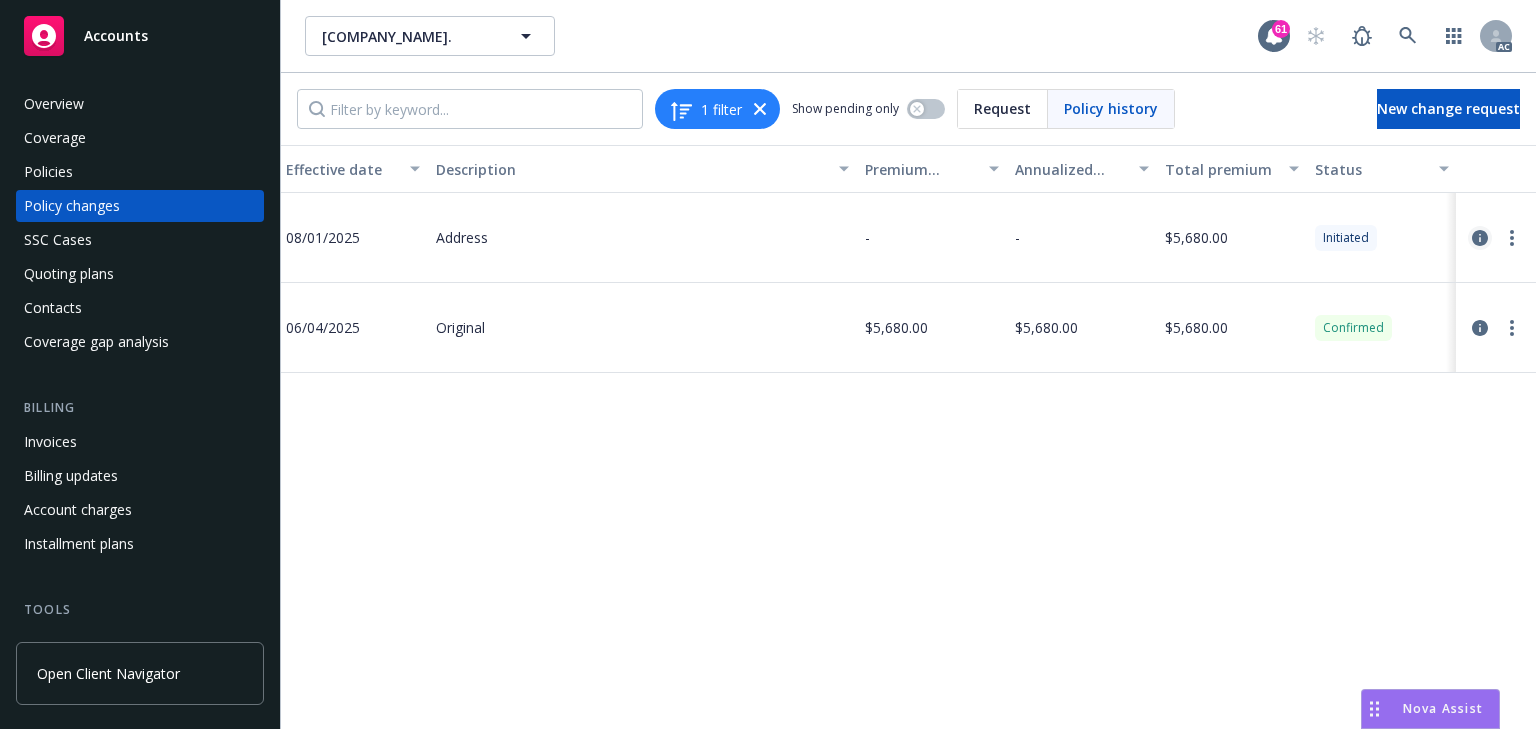 click 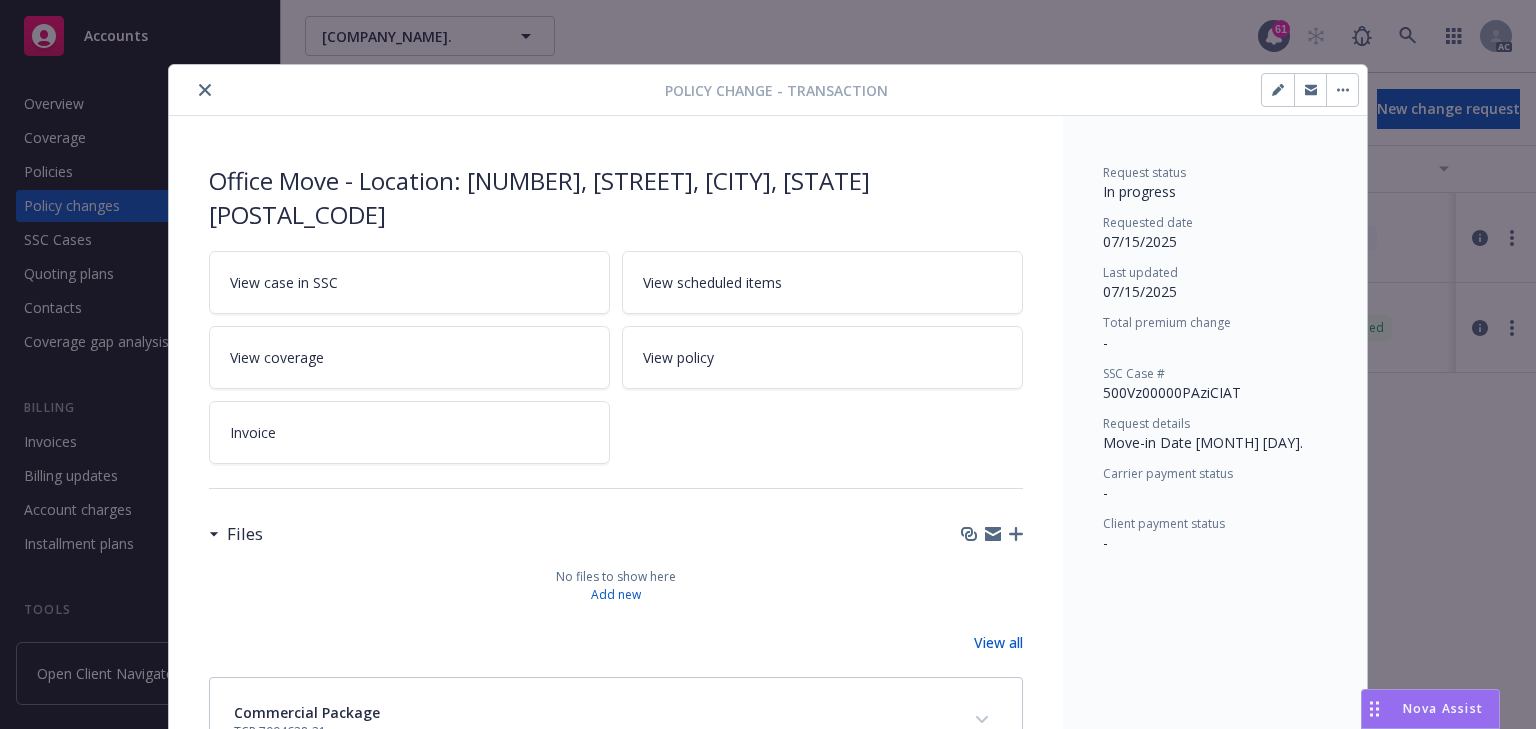 click on "View case in SSC" at bounding box center (409, 282) 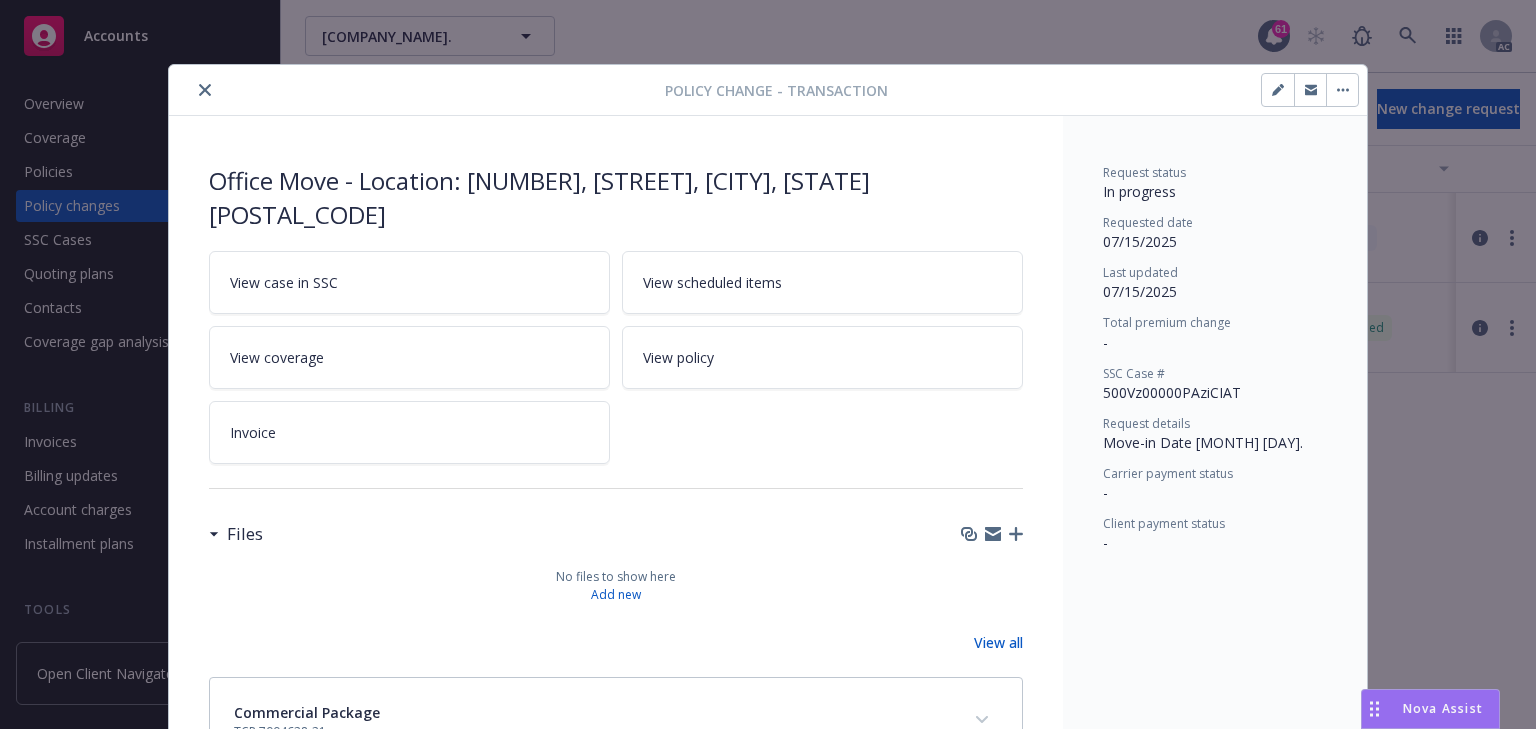 click 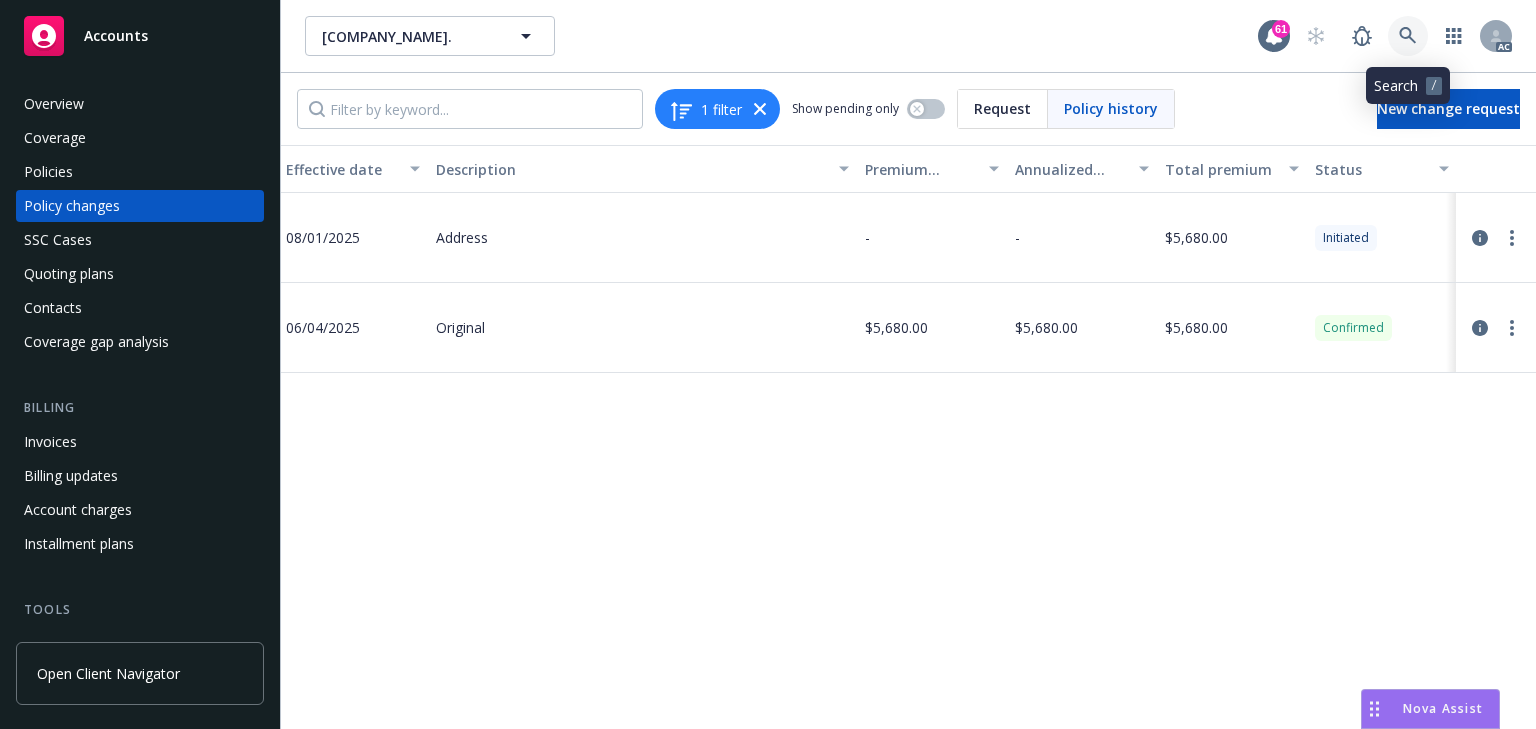 click at bounding box center (1408, 36) 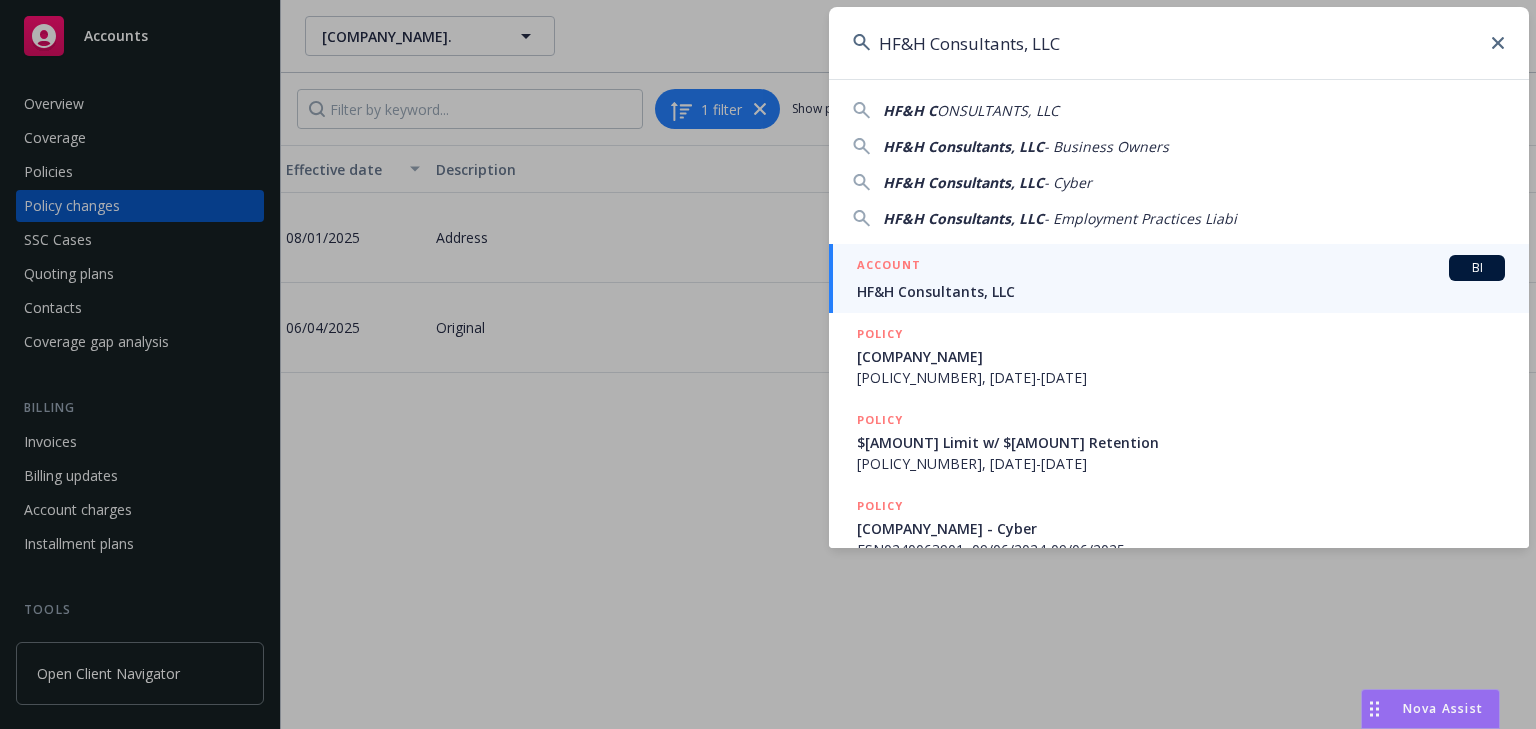 type on "HF&H Consultants, LLC" 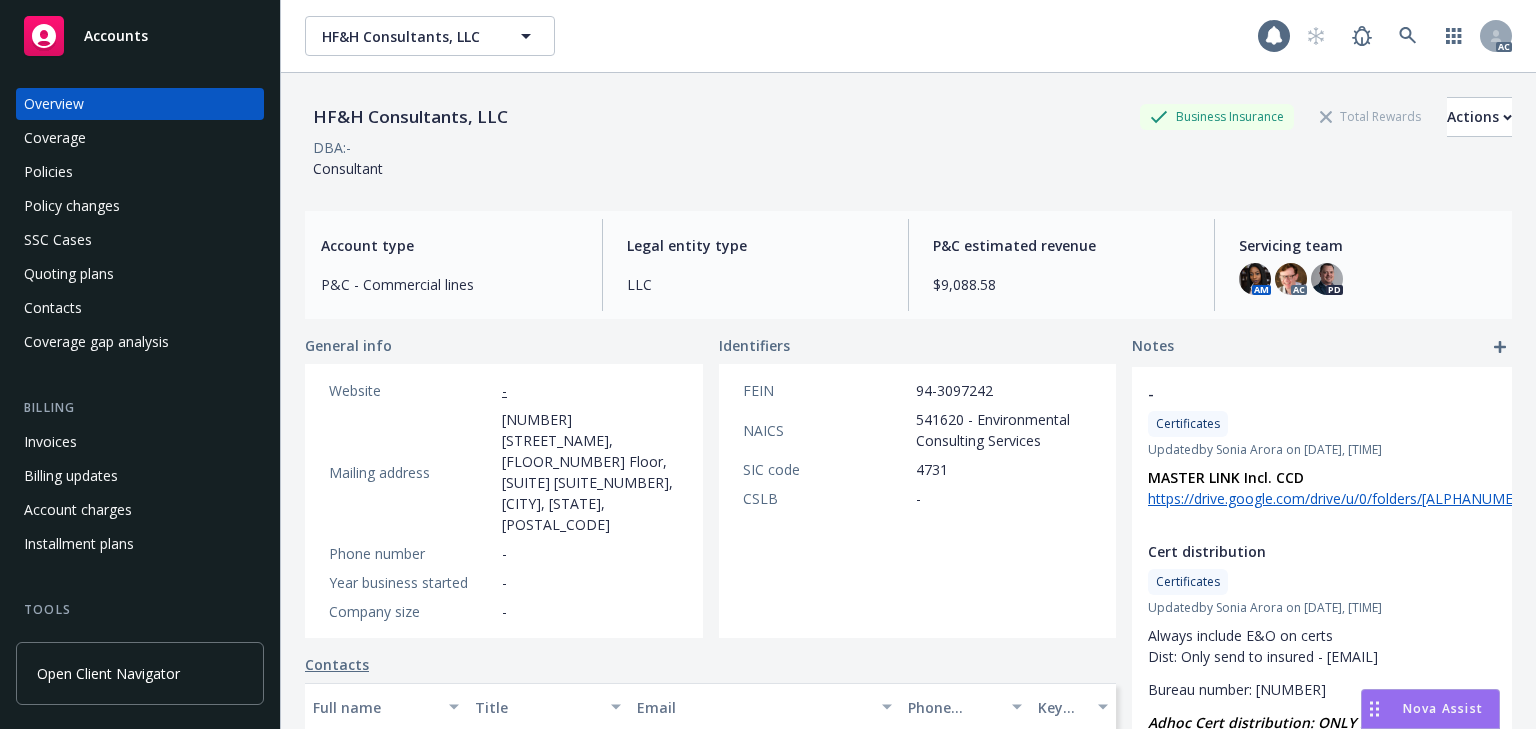 click on "Policies" at bounding box center [48, 172] 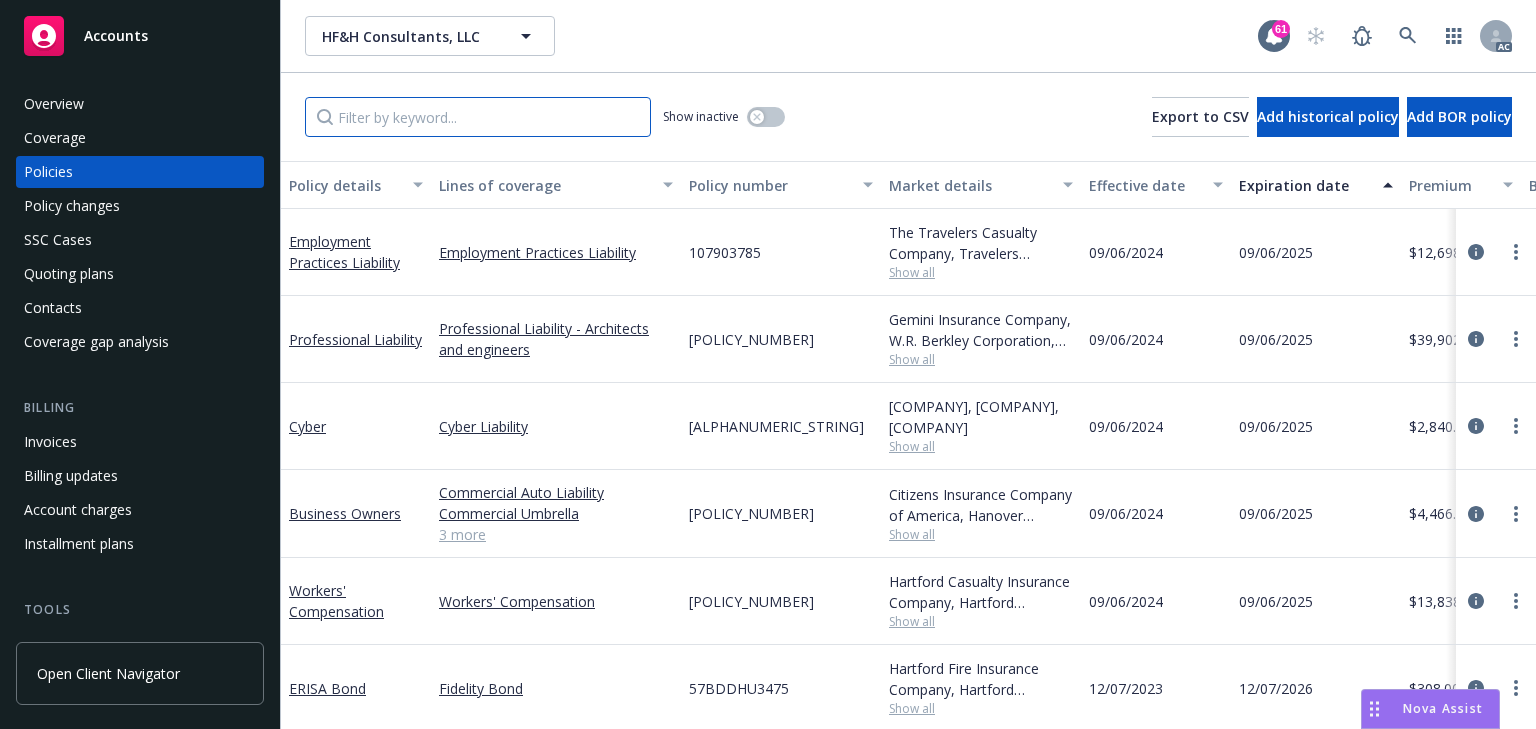 click at bounding box center [478, 117] 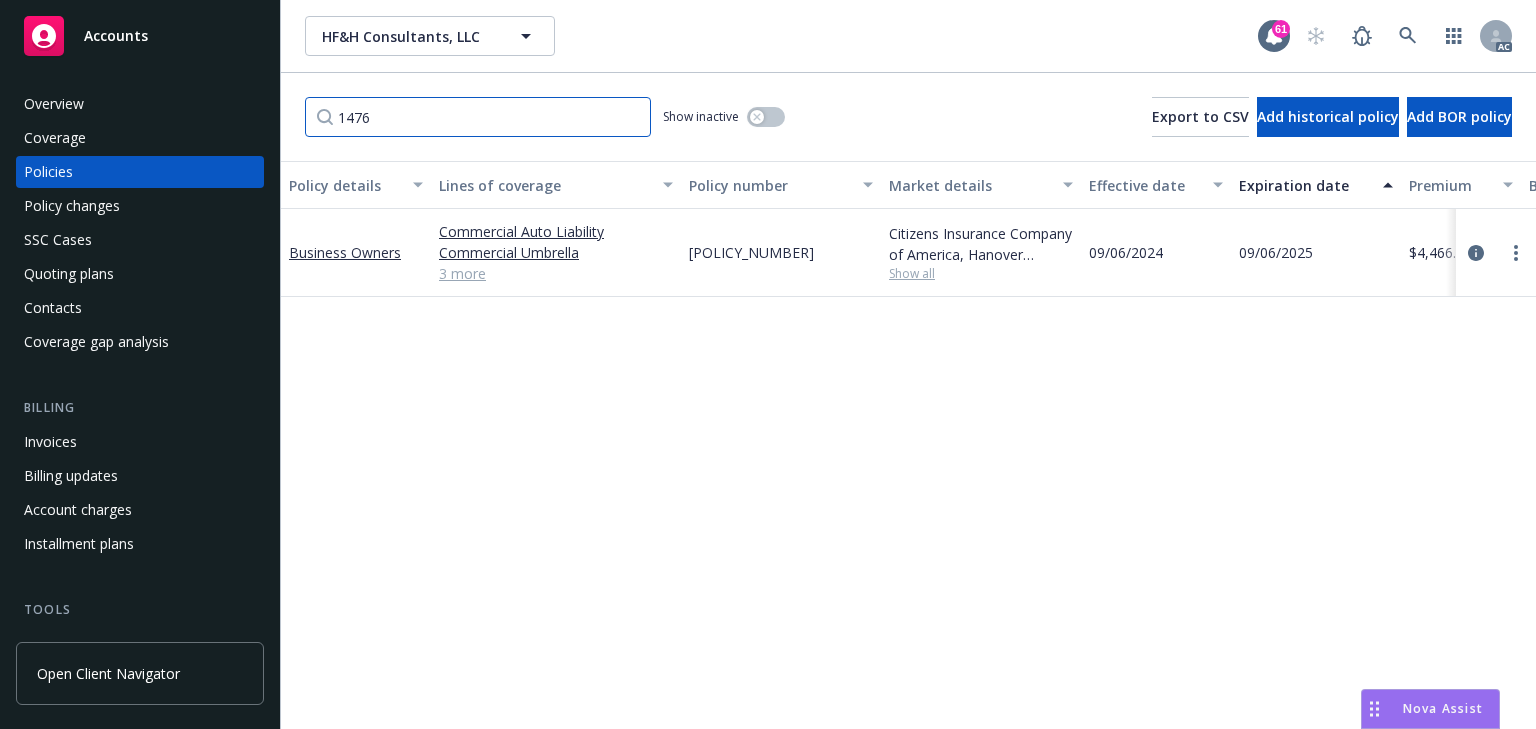 type on "1476" 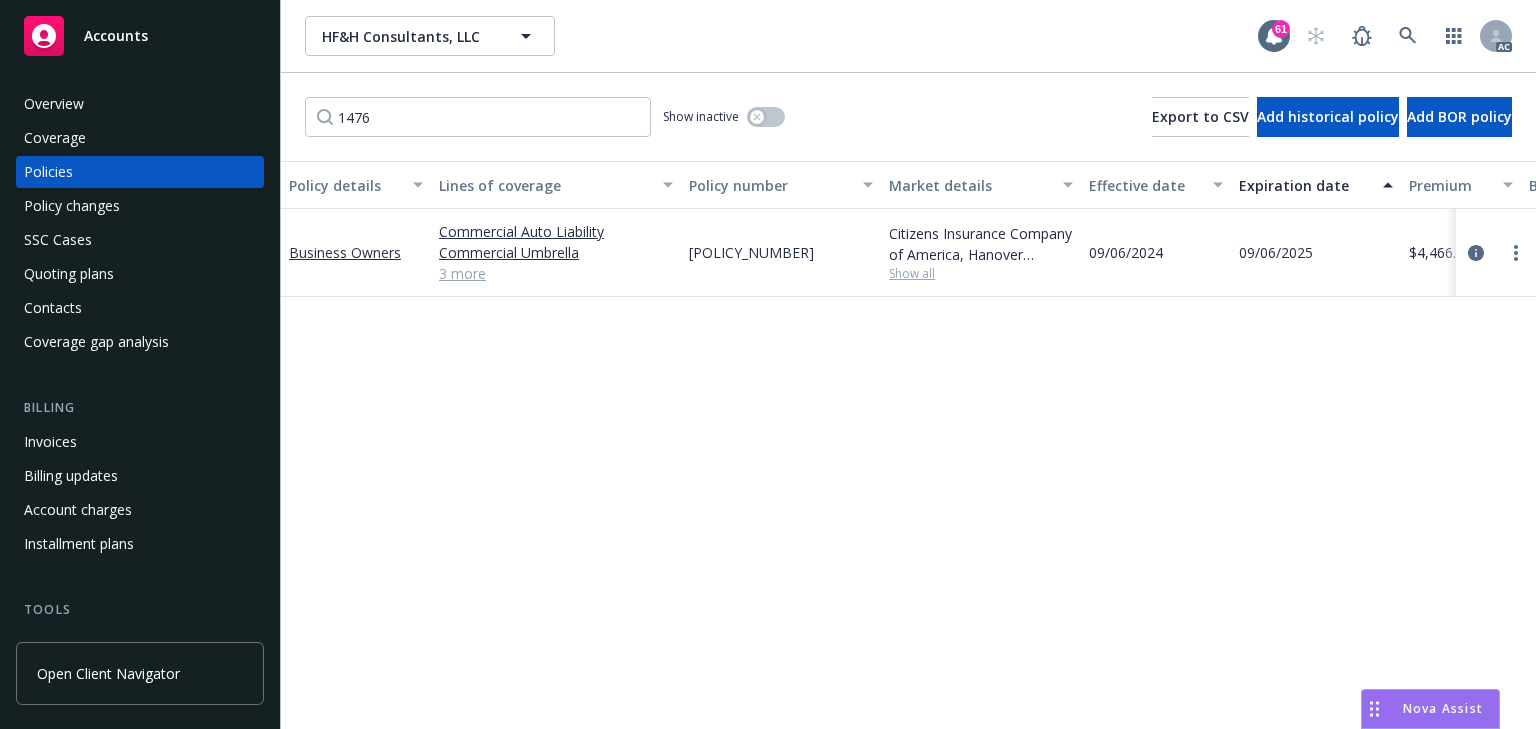 click on "Policy details Lines of coverage Policy number Market details Effective date Expiration date Premium Billing method Stage Status Service team leaders [BUSINESS OWNERS] [COMMERCIAL AUTO LIABILITY] [COMMERCIAL UMBRELLA] [GENERAL LIABILITY] [COMMERCIAL PROPERTY] [EMPLOYEE BENEFITS LIABILITY] [NUMBER] [POLICY_NUMBER] [COMPANY], [COMPANY] [DATE] [DATE] [PRICE] Direct Renewal Active [FIRST] [LAST] [INITIAL] [FIRST] [LAST] [INITIAL] [NUMBER] more" at bounding box center [908, 445] 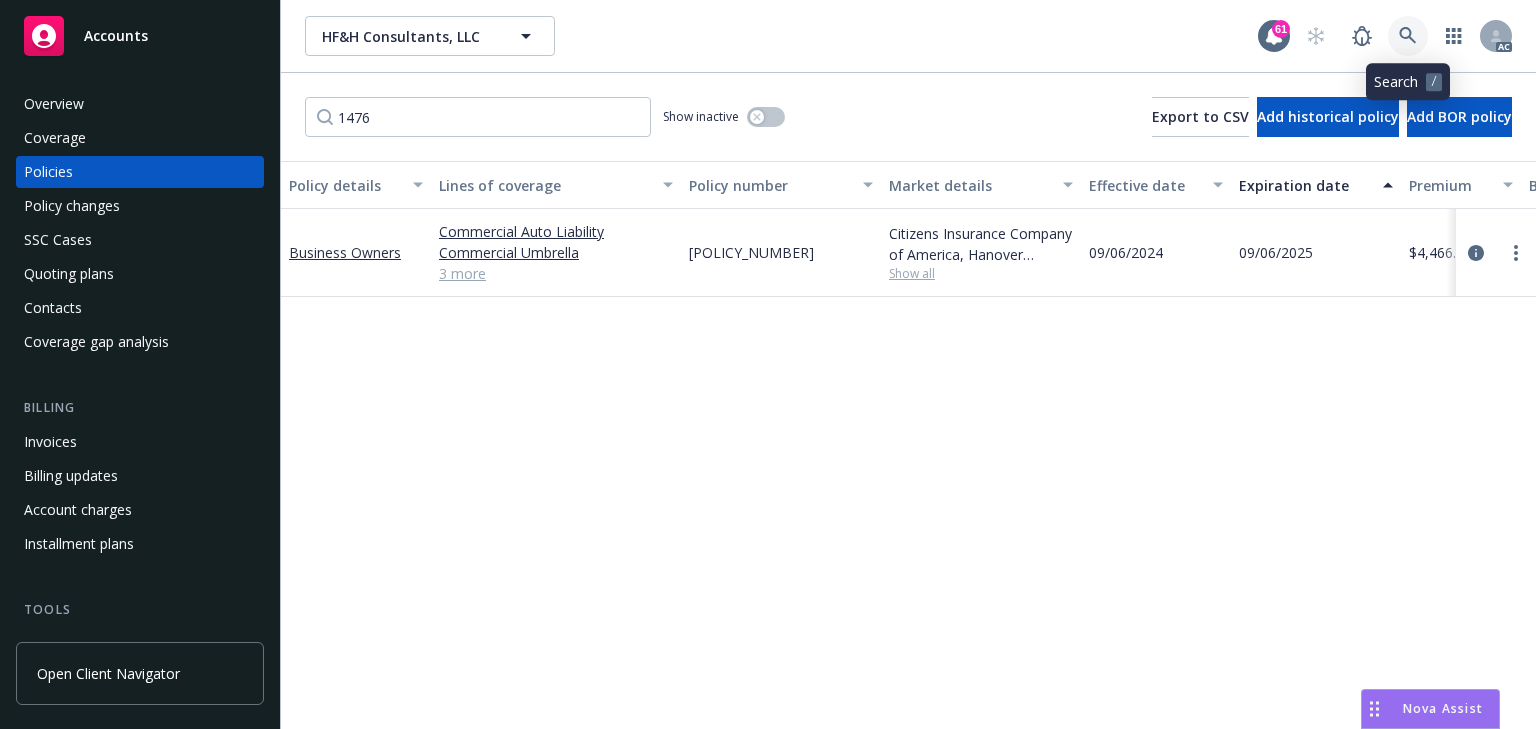click at bounding box center (1408, 36) 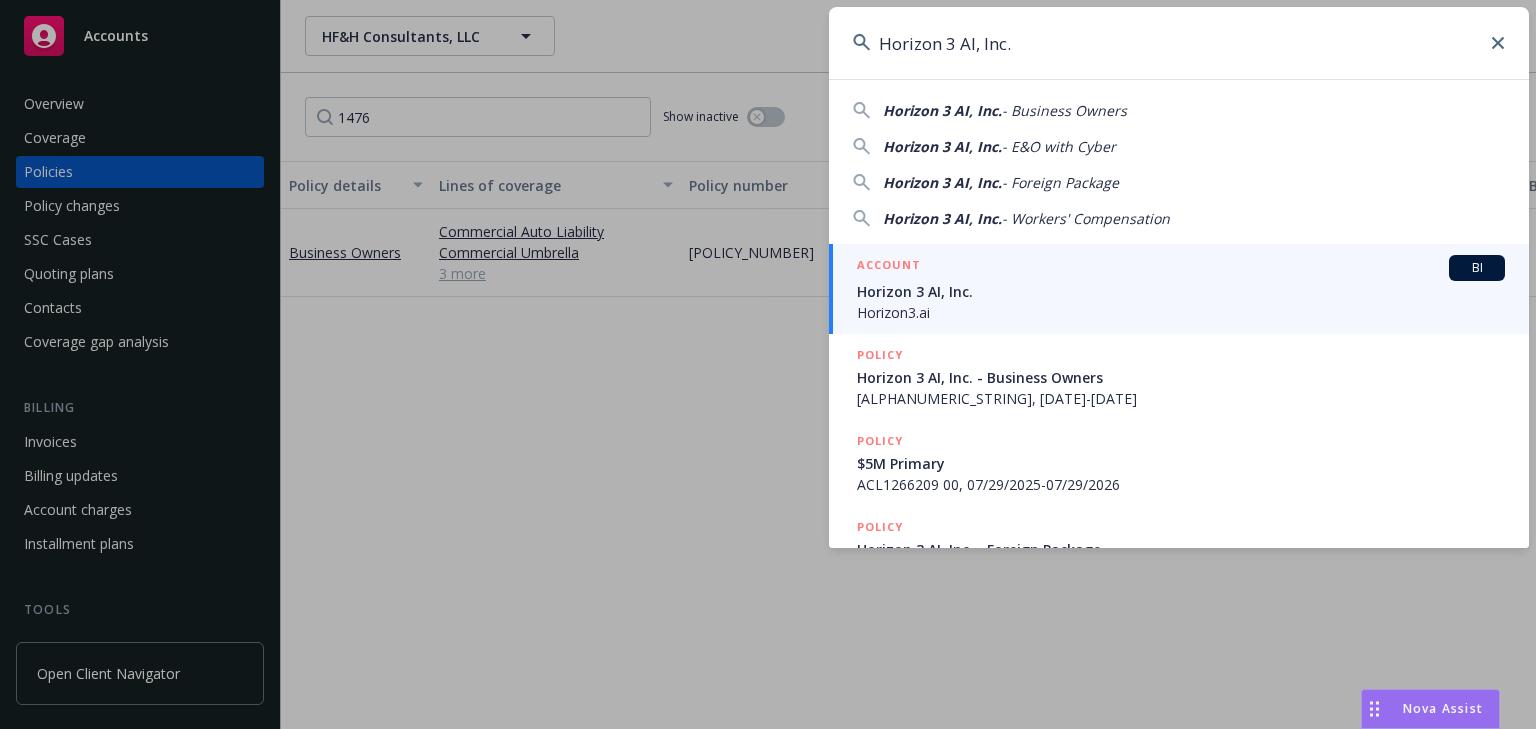 type on "Horizon 3 AI, Inc." 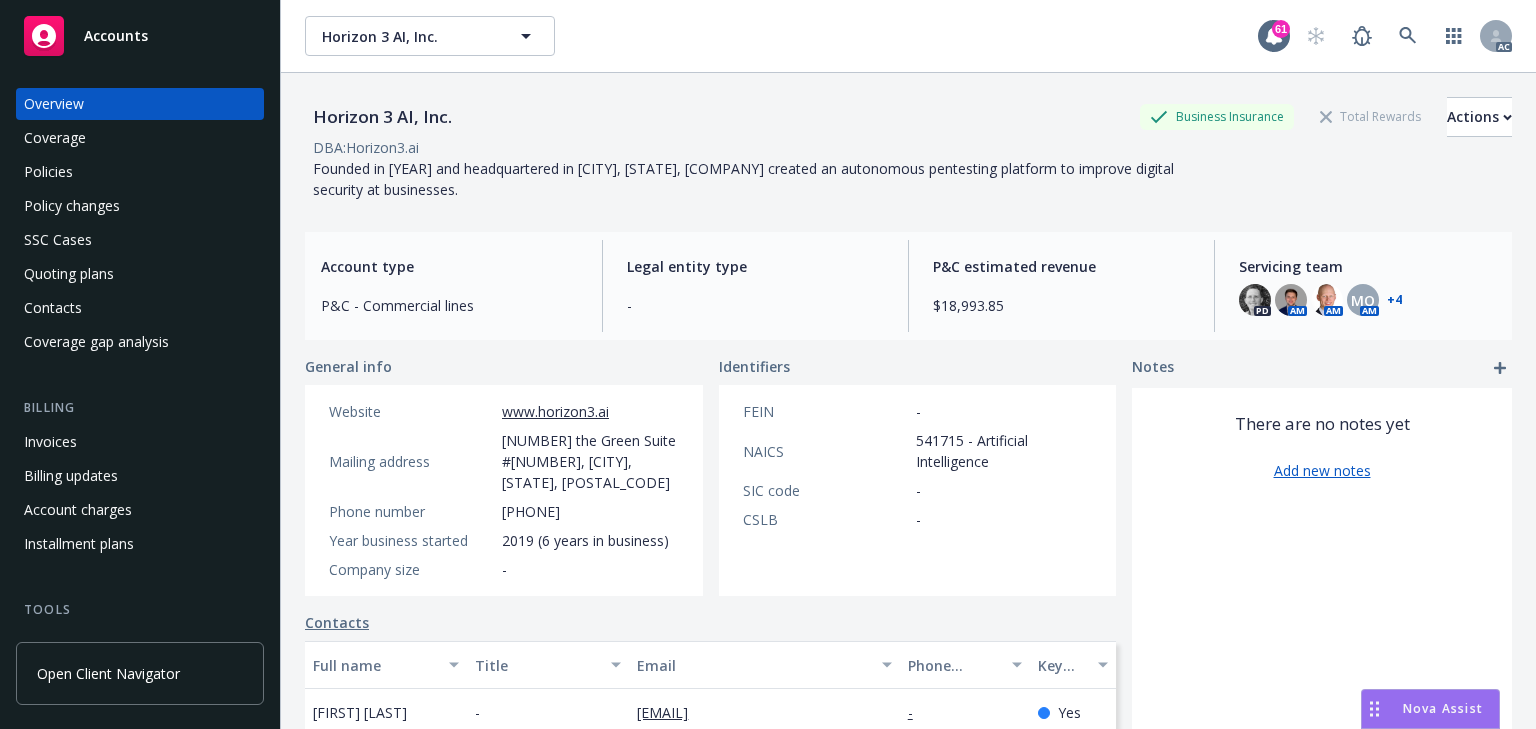 click on "Policies" at bounding box center (140, 172) 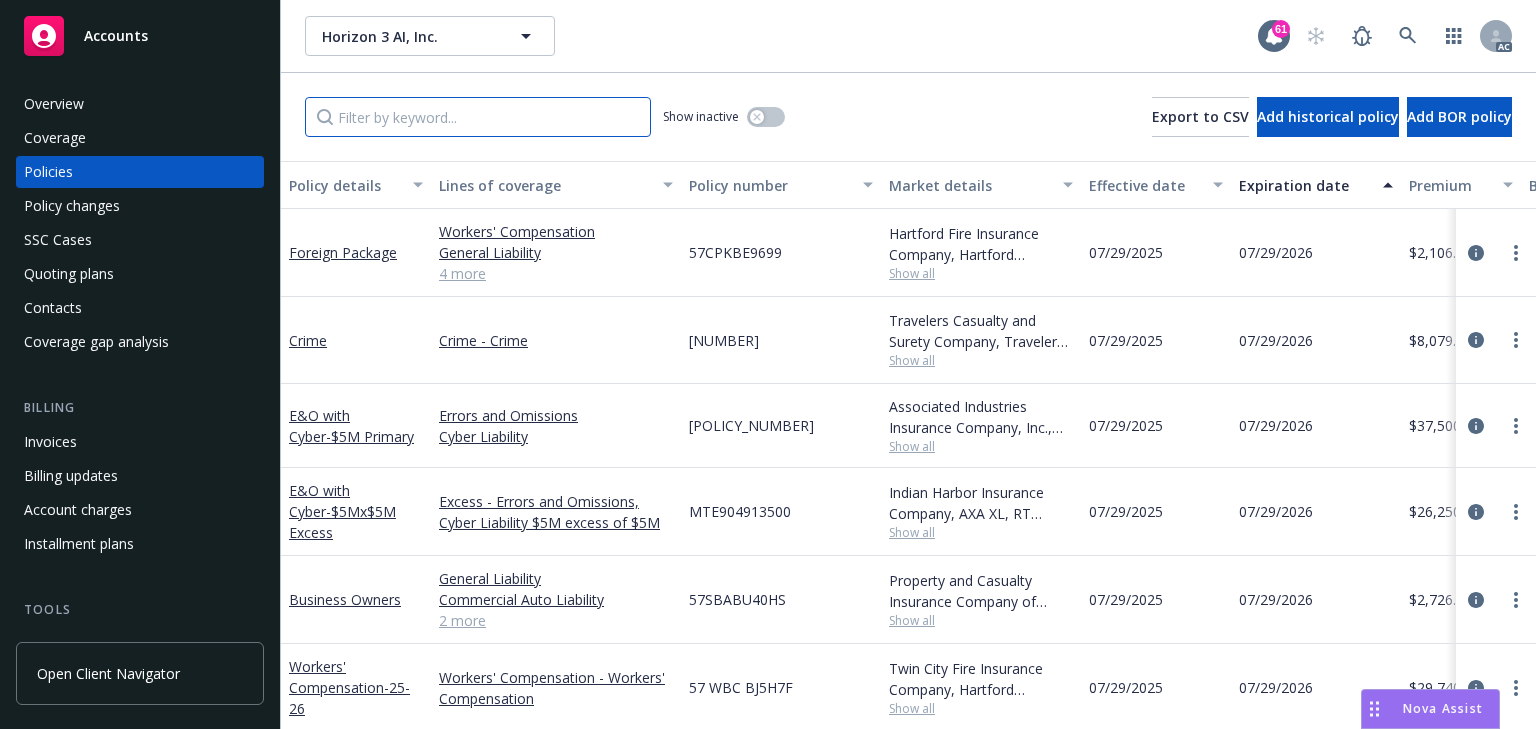 click at bounding box center [478, 117] 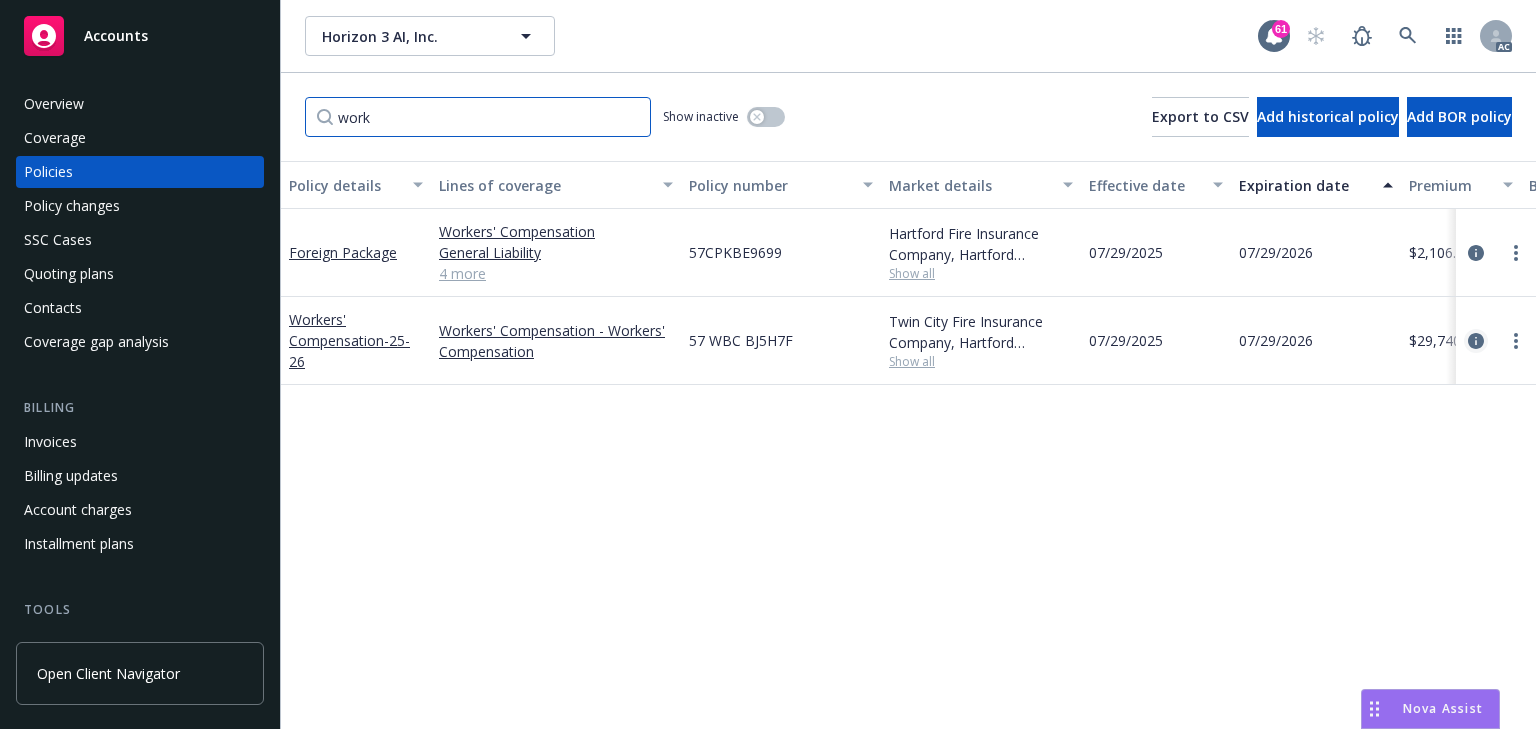 type on "work" 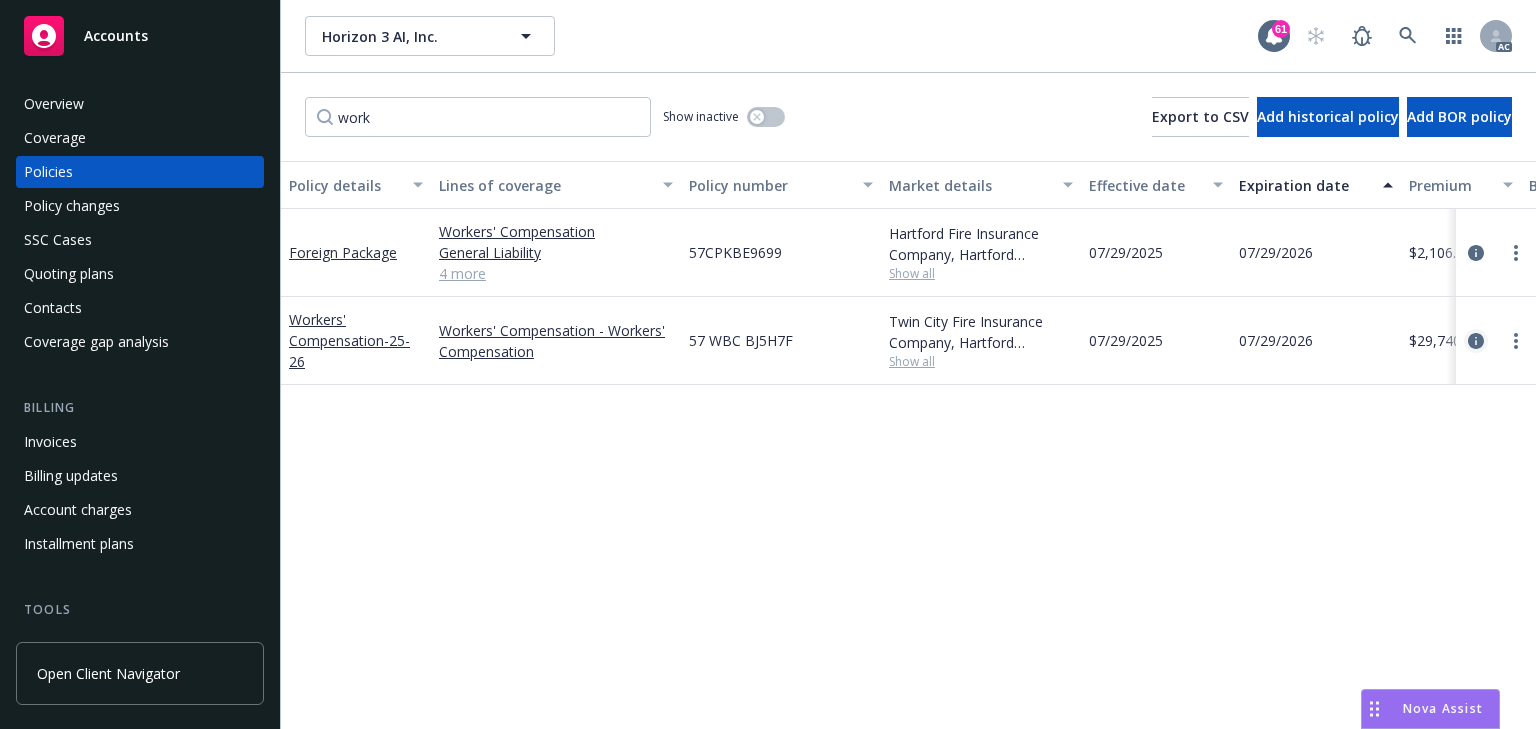 click 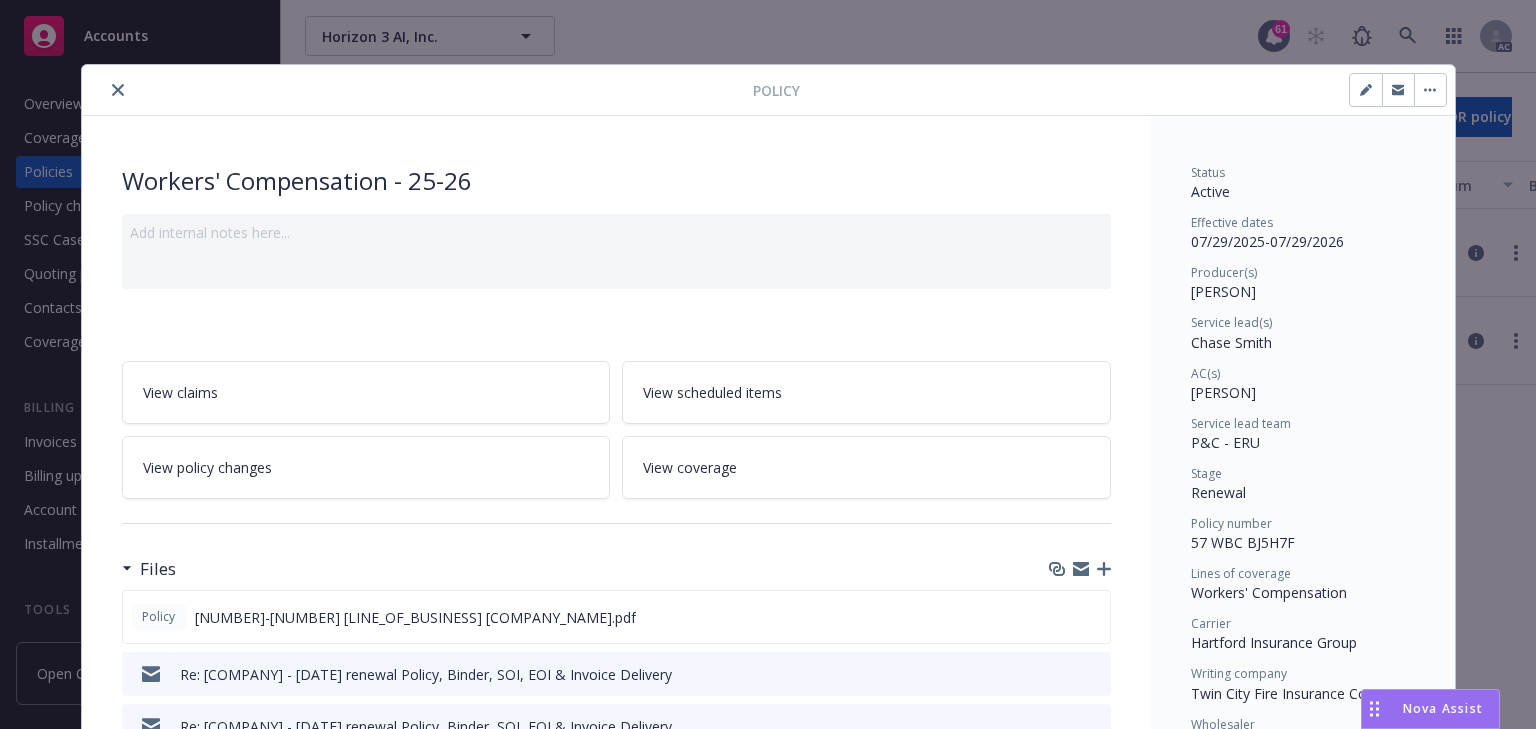 click on "View policy changes" at bounding box center [366, 467] 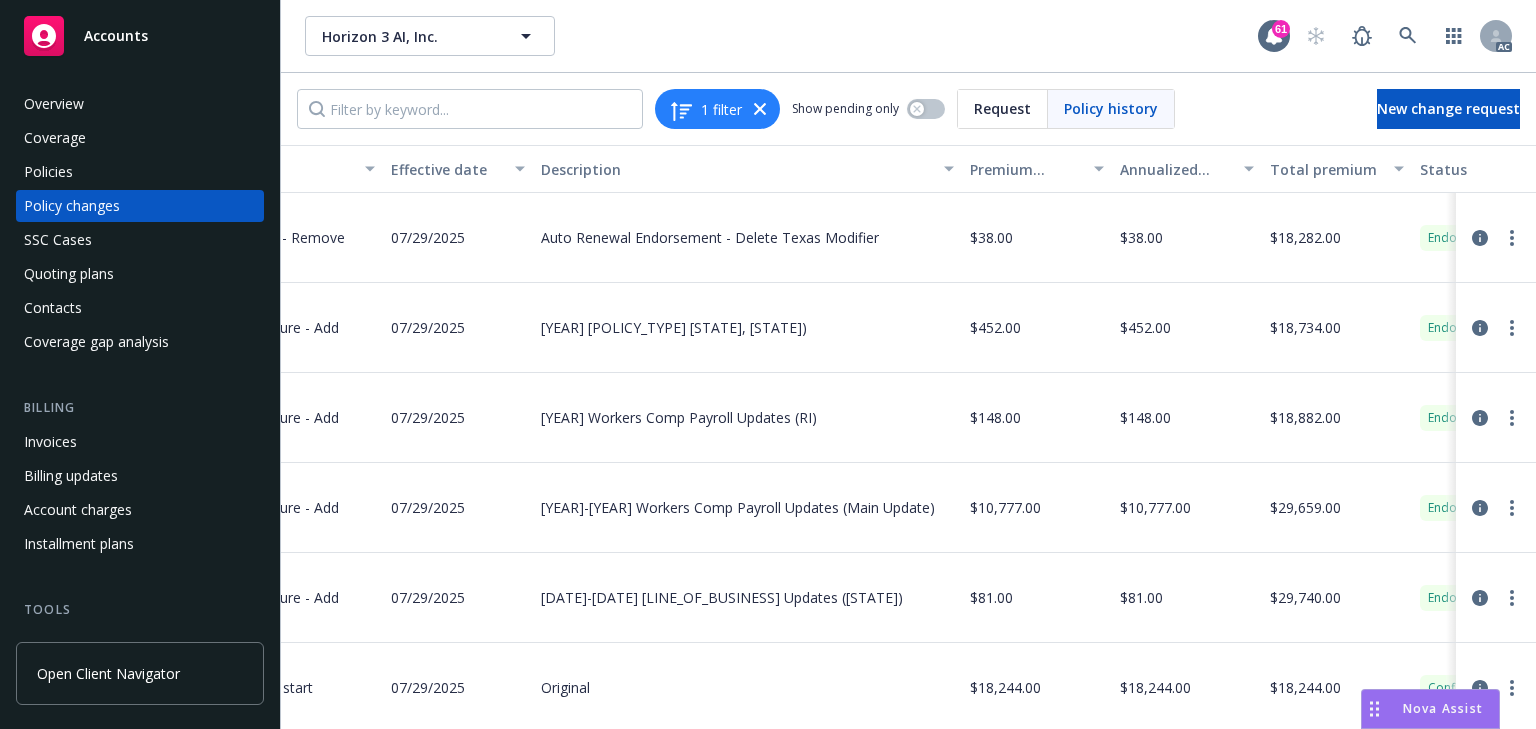 scroll, scrollTop: 0, scrollLeft: 580, axis: horizontal 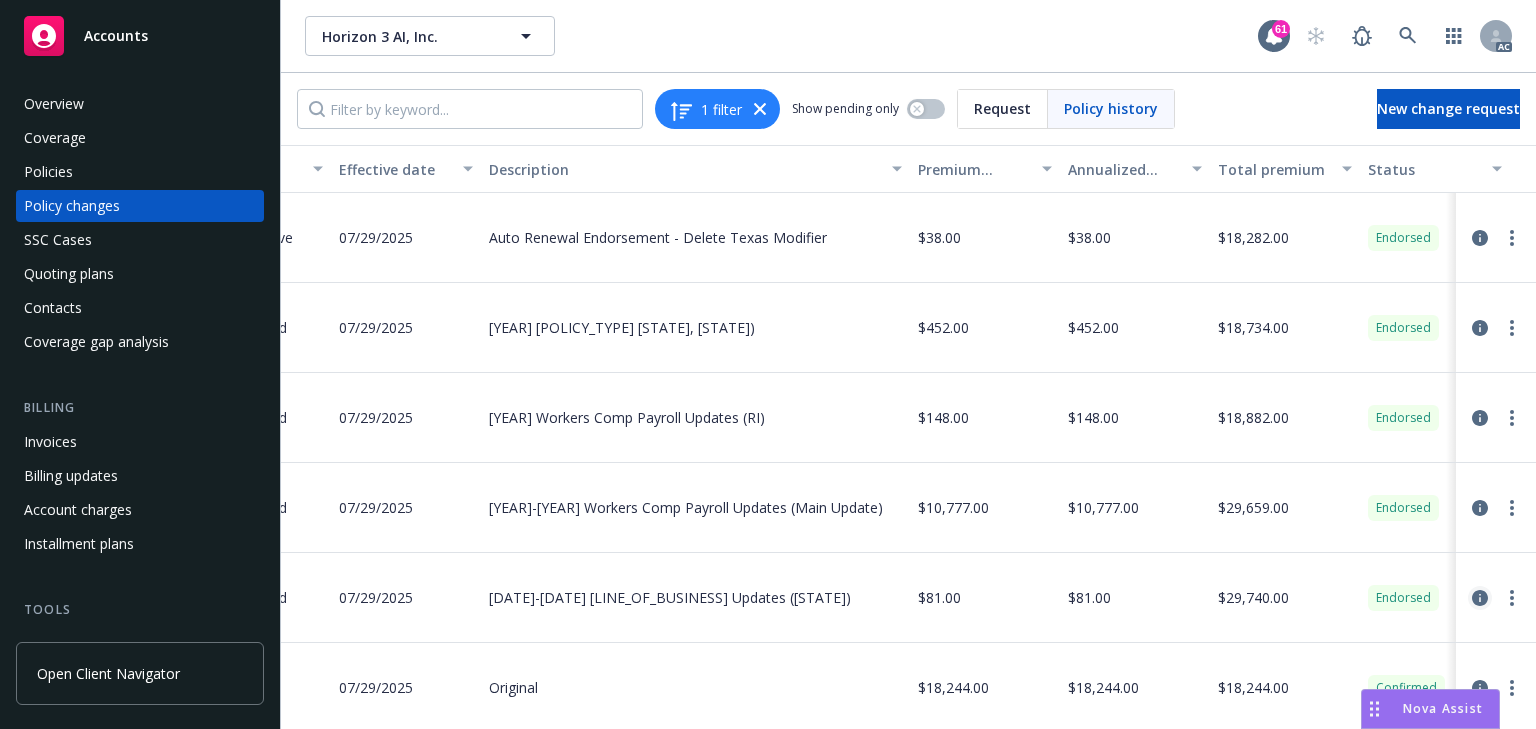 click 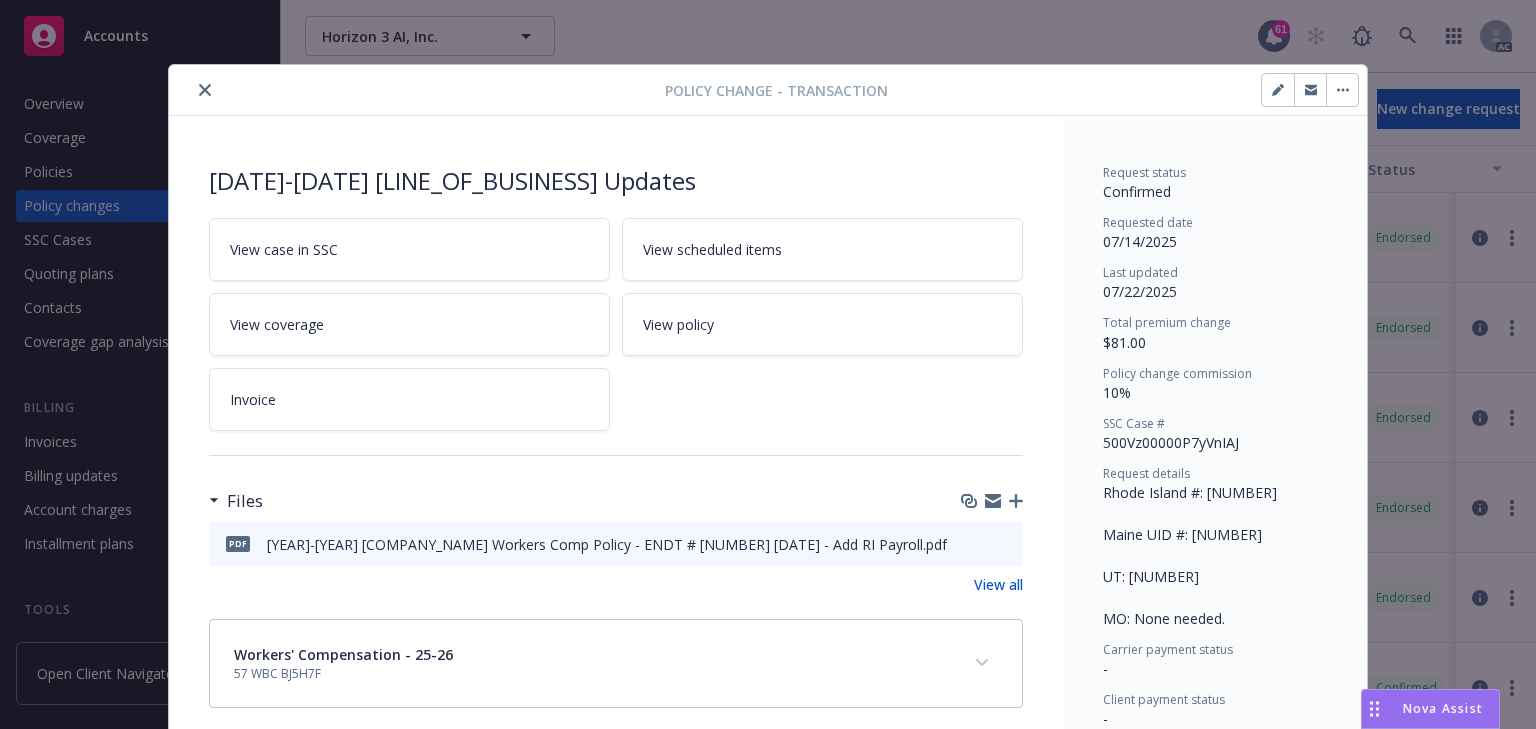 scroll, scrollTop: 42, scrollLeft: 0, axis: vertical 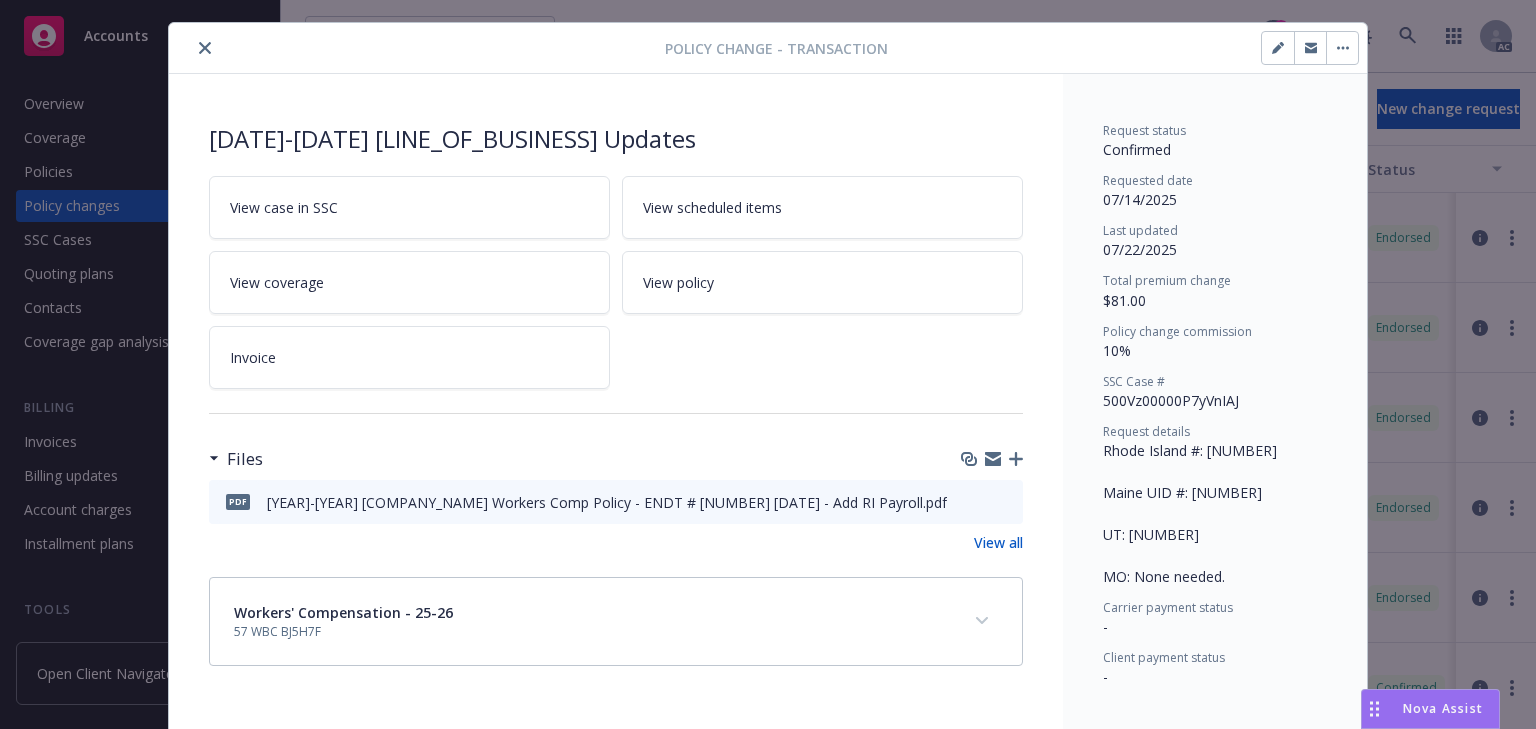 click 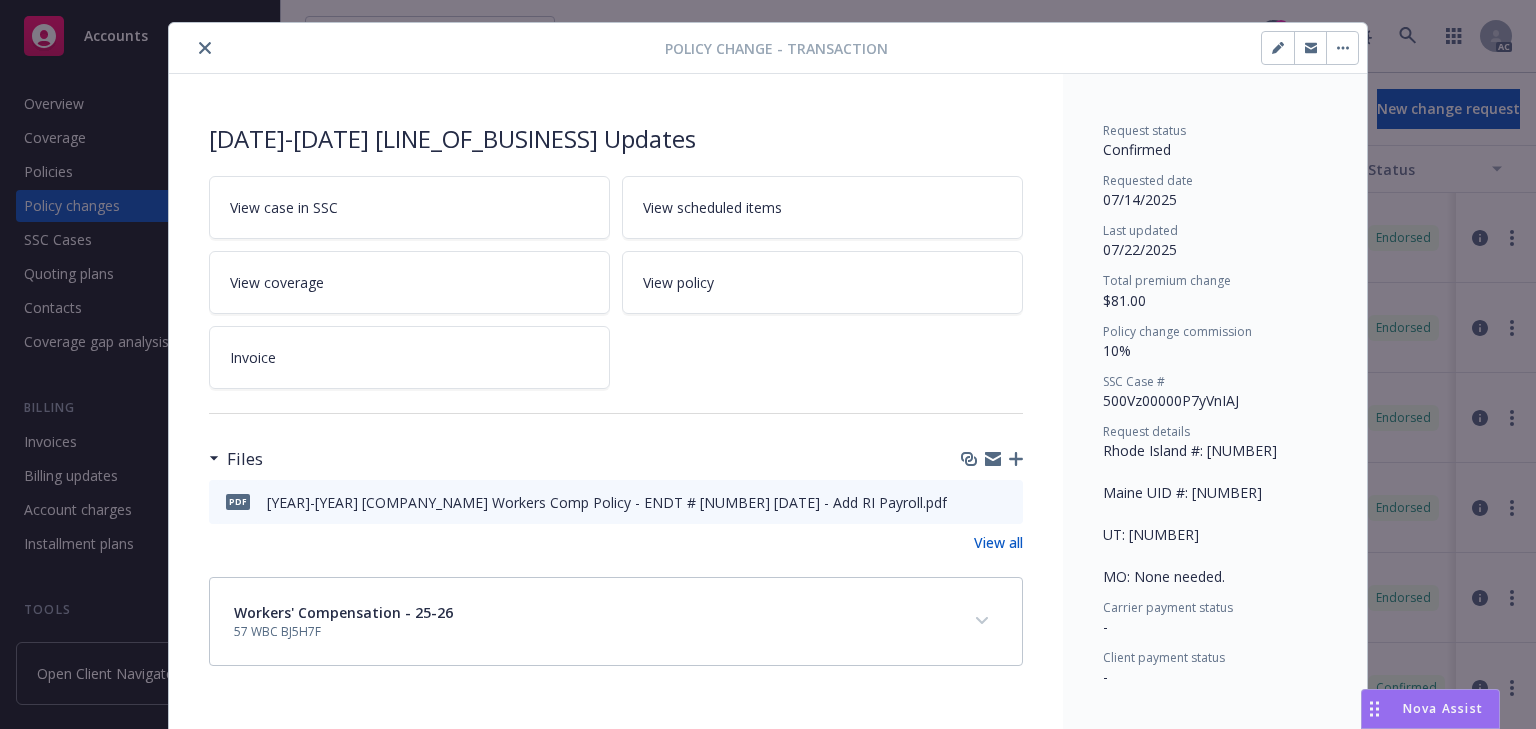 click on "View case in SSC" at bounding box center [409, 207] 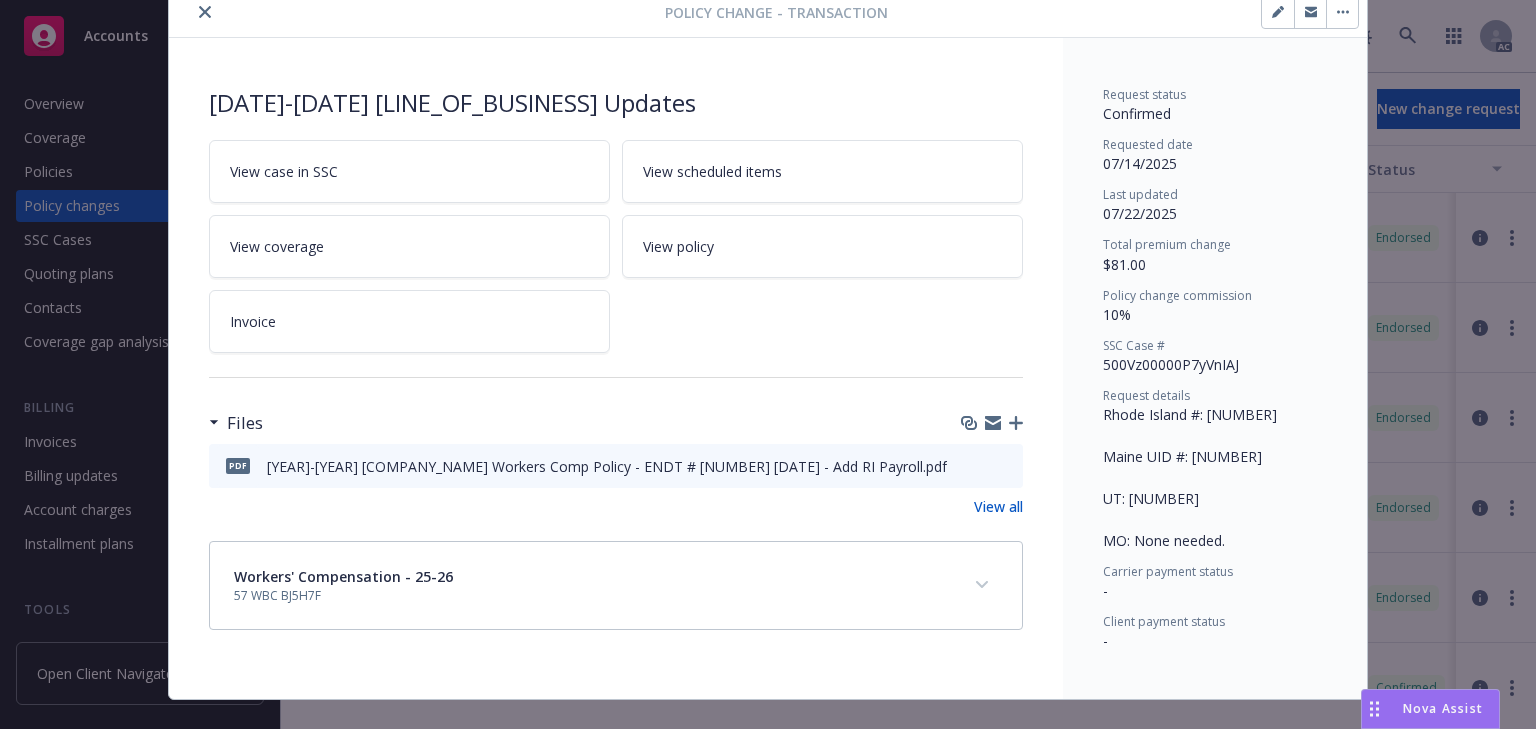 scroll, scrollTop: 112, scrollLeft: 0, axis: vertical 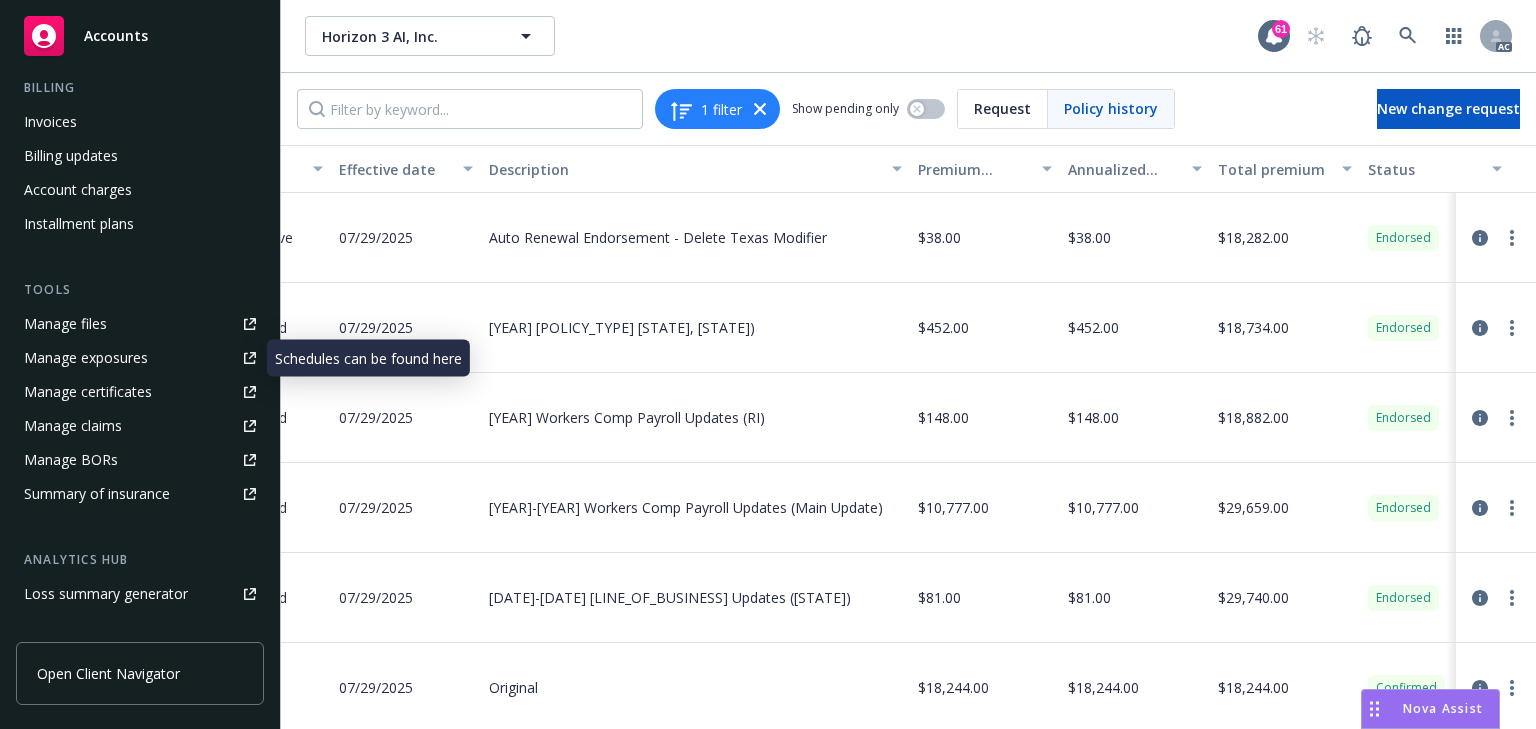 click on "Manage exposures" at bounding box center [86, 358] 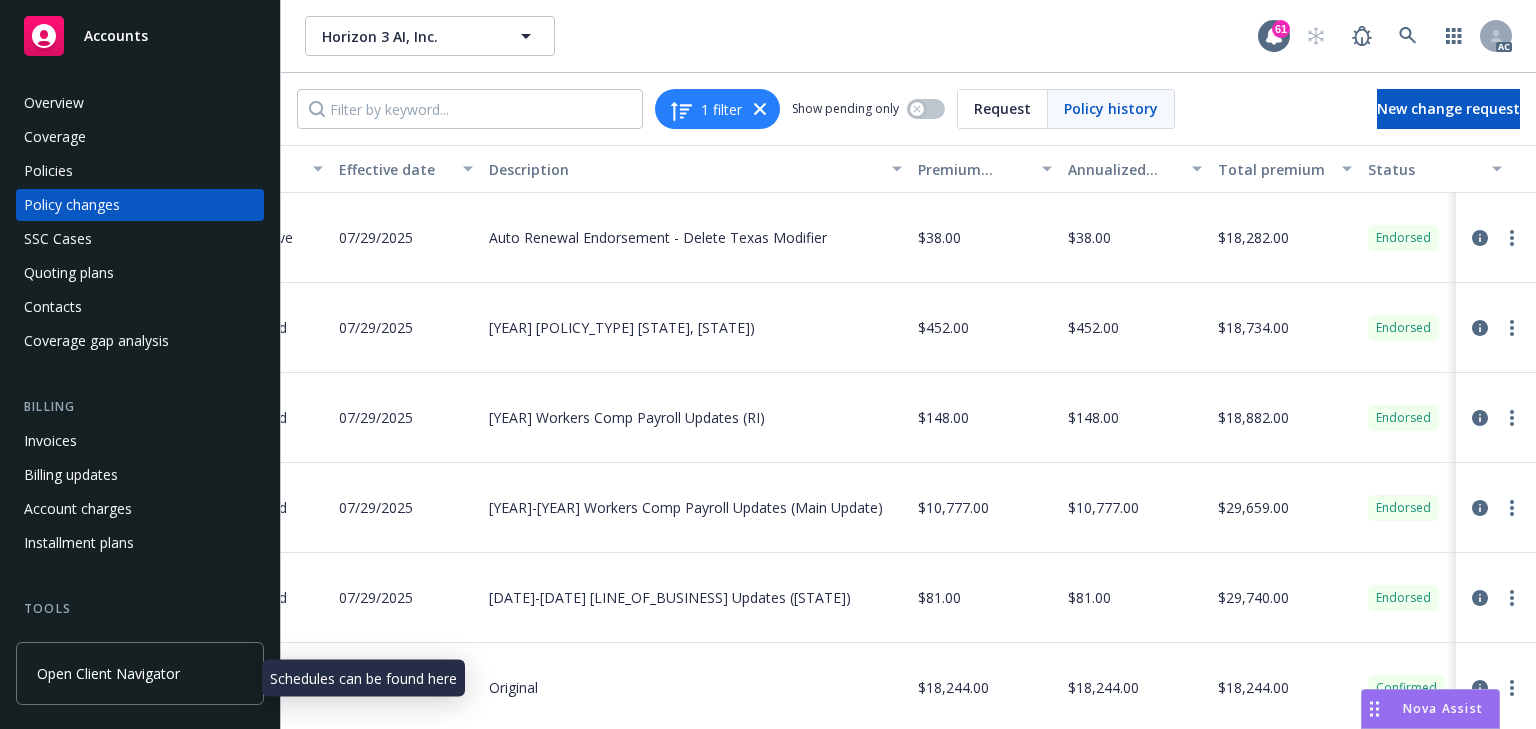 scroll, scrollTop: 0, scrollLeft: 0, axis: both 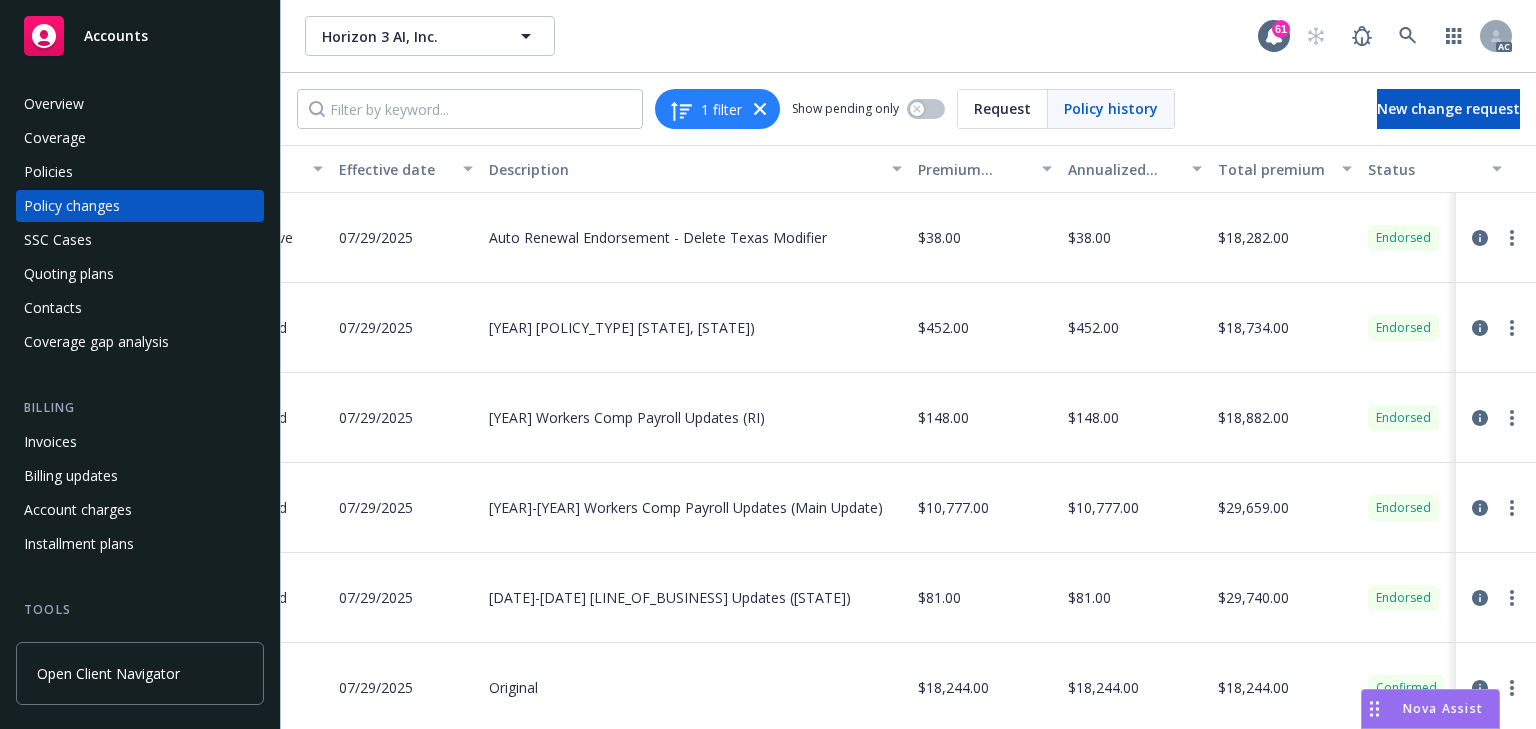 click on "Policies" at bounding box center (48, 172) 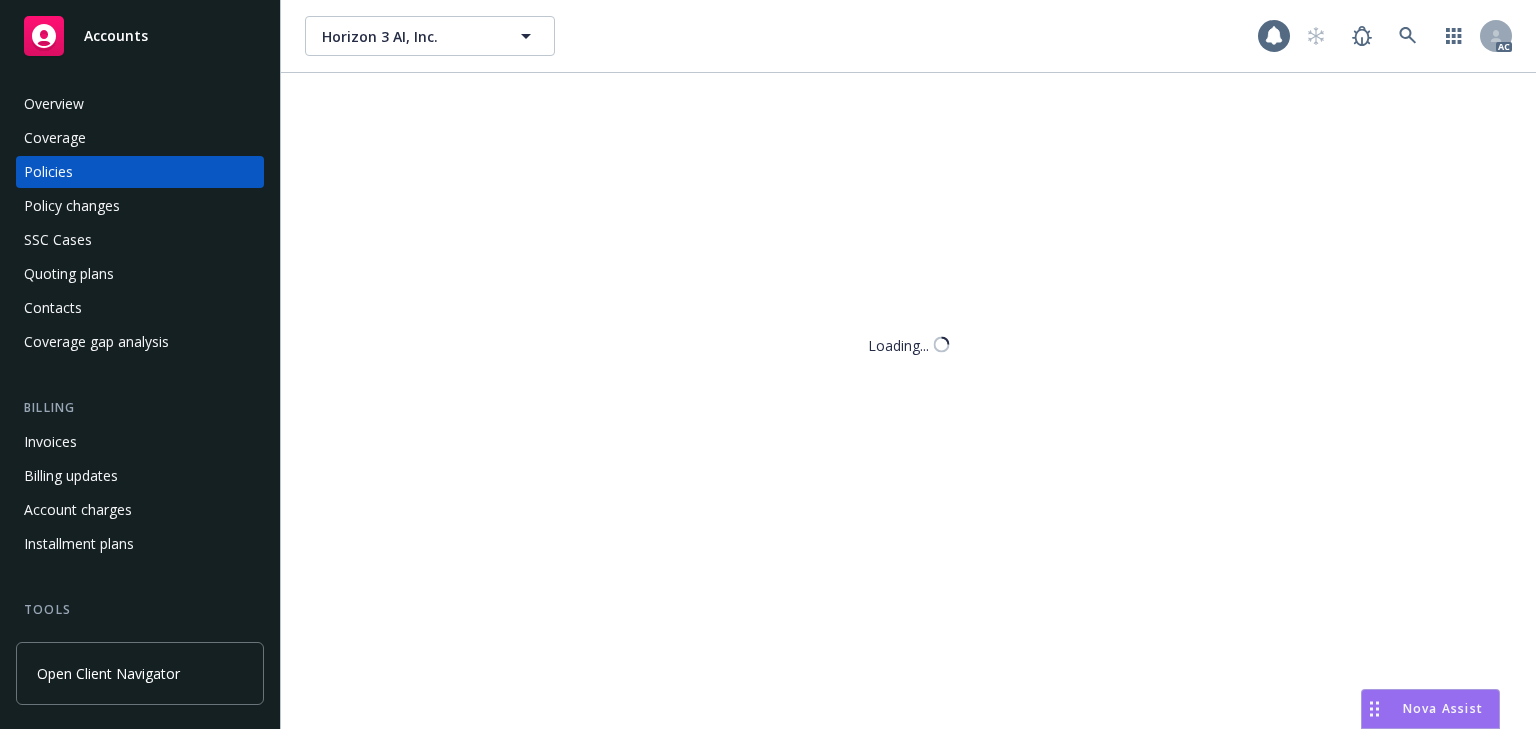 click on "Horizon 3 AI, Inc. Horizon 3 AI, Inc. AC Loading..." at bounding box center [908, 364] 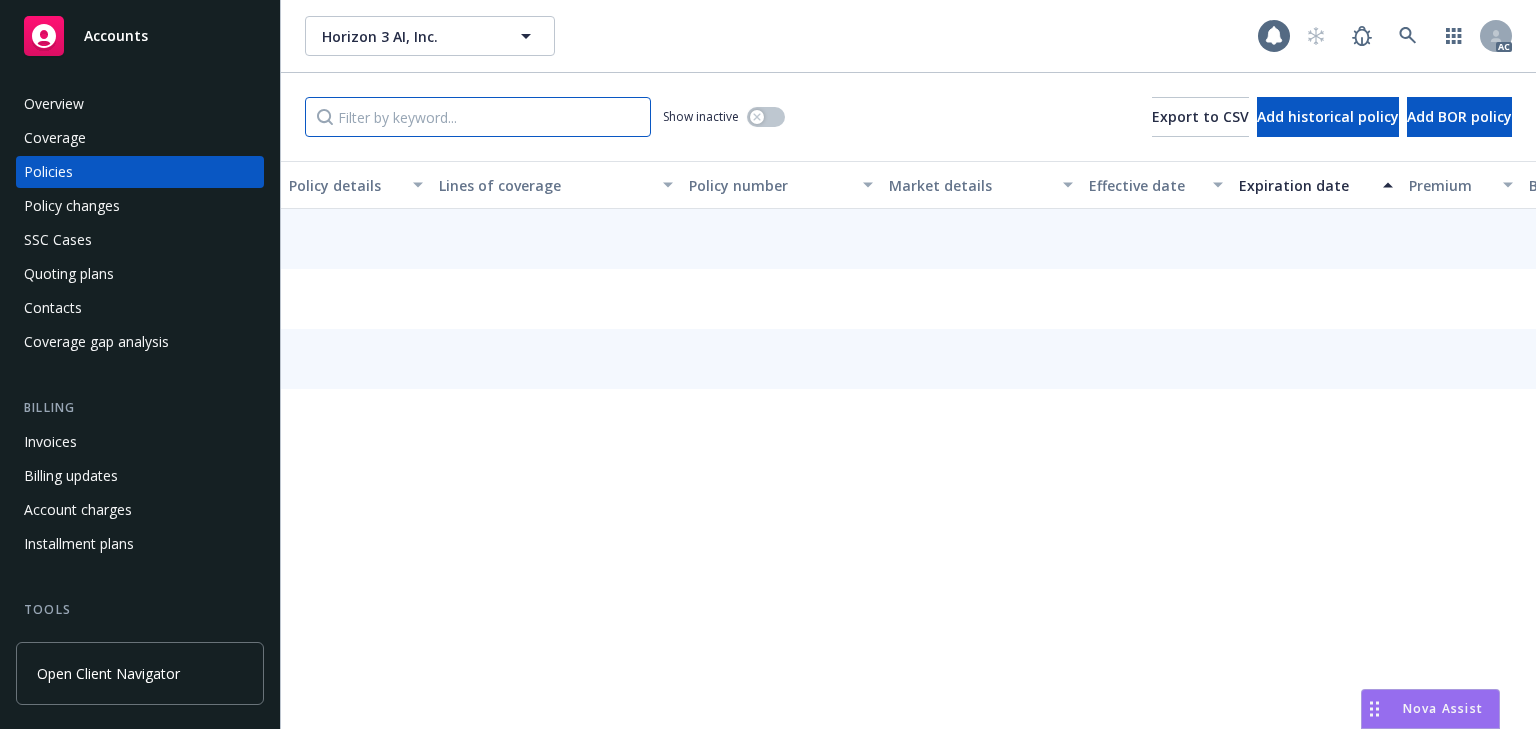 click at bounding box center [478, 117] 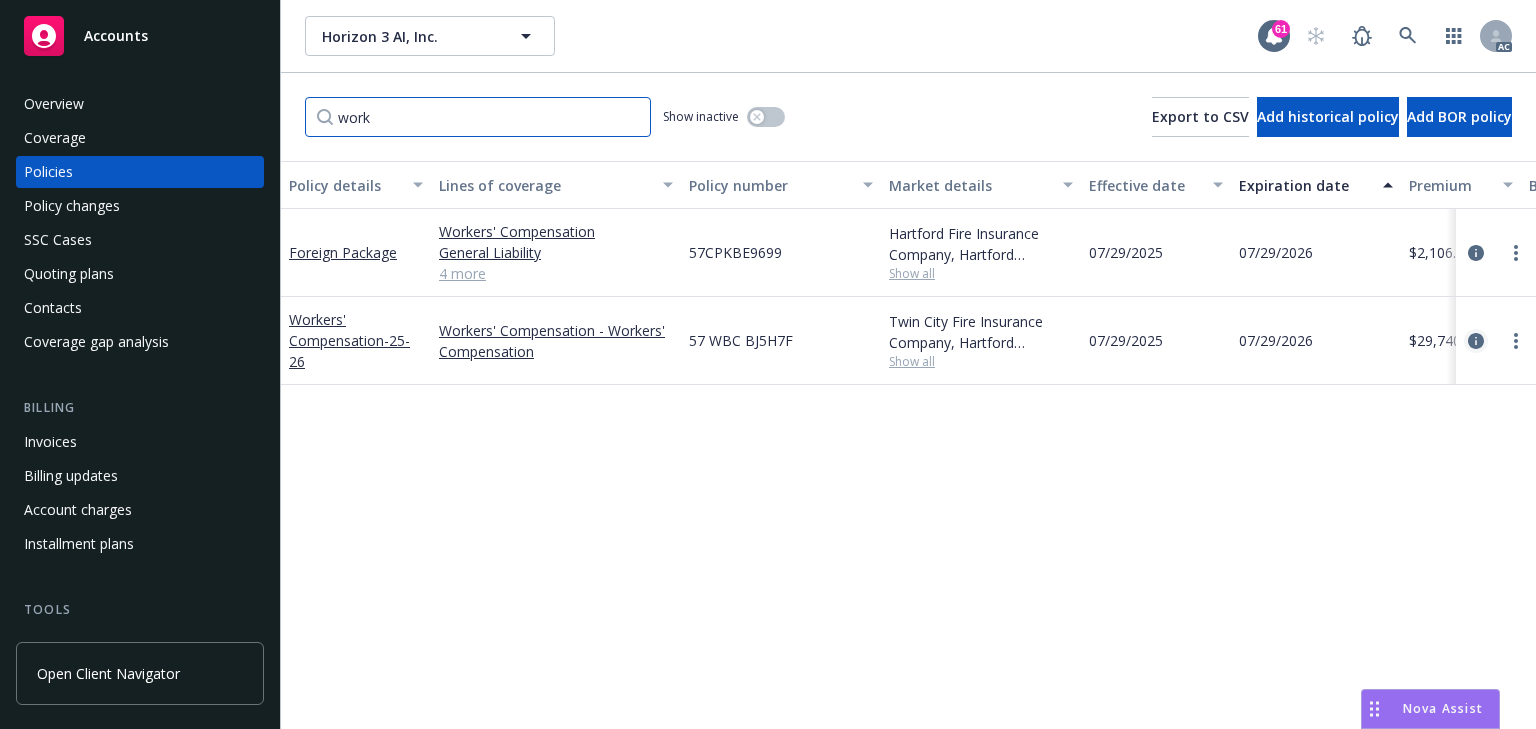 type on "work" 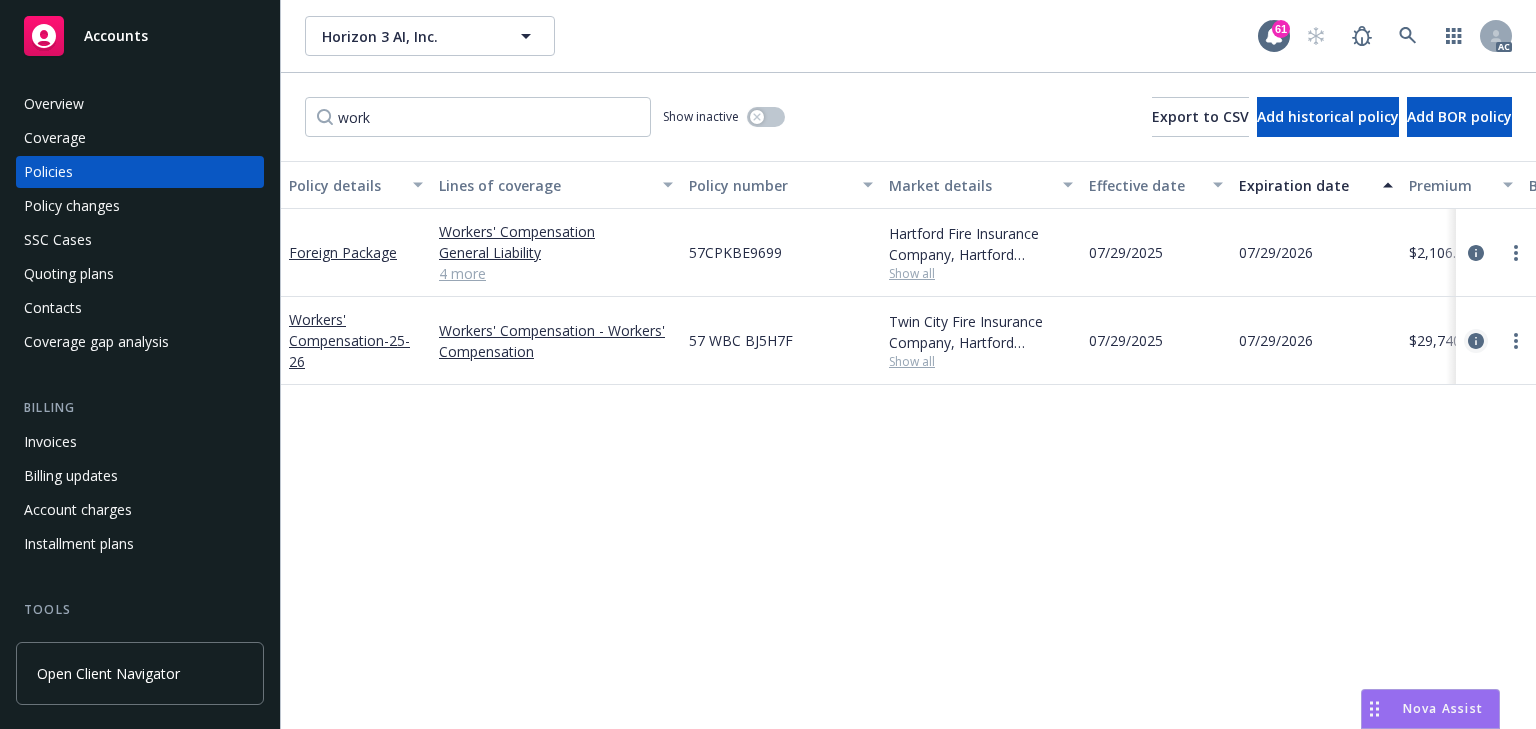 click 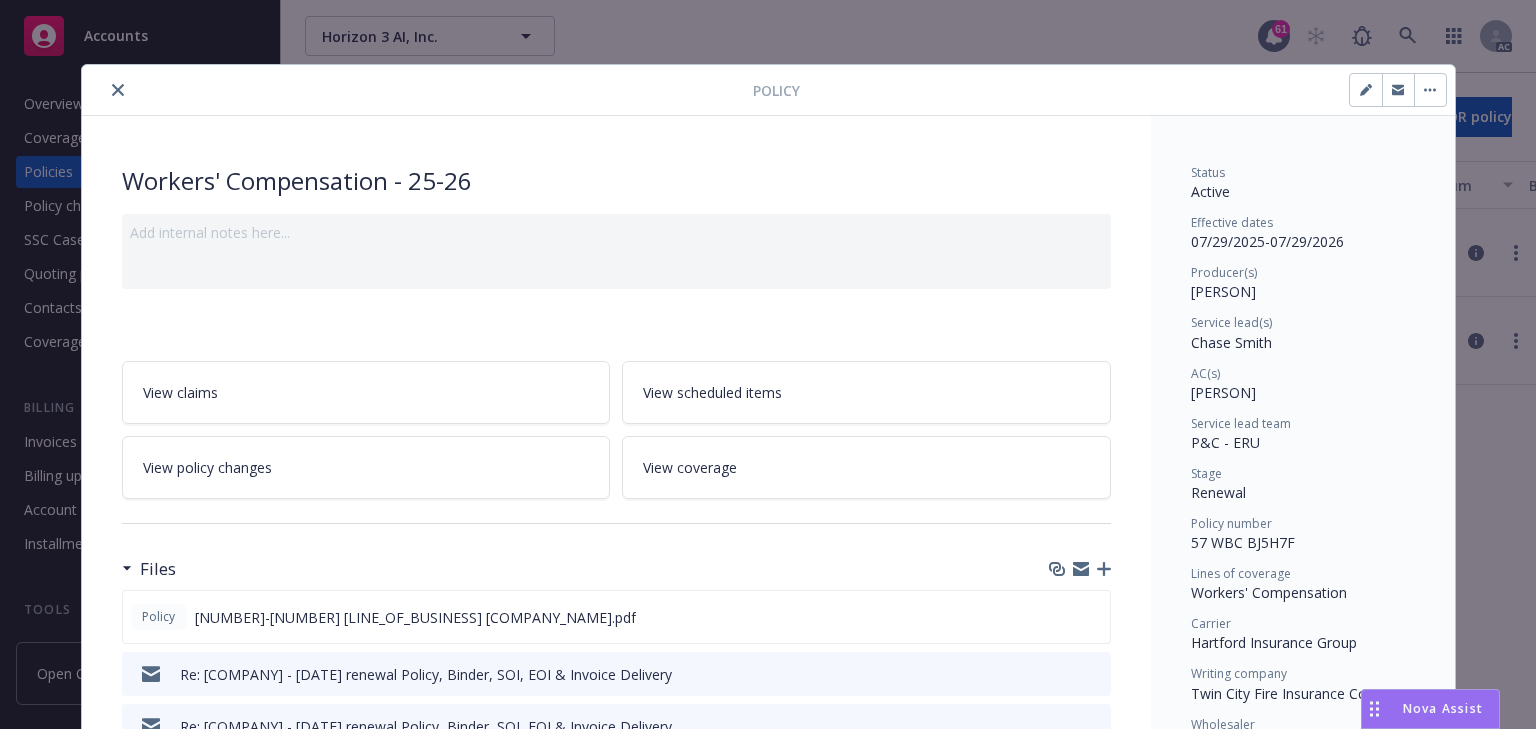 scroll, scrollTop: 60, scrollLeft: 0, axis: vertical 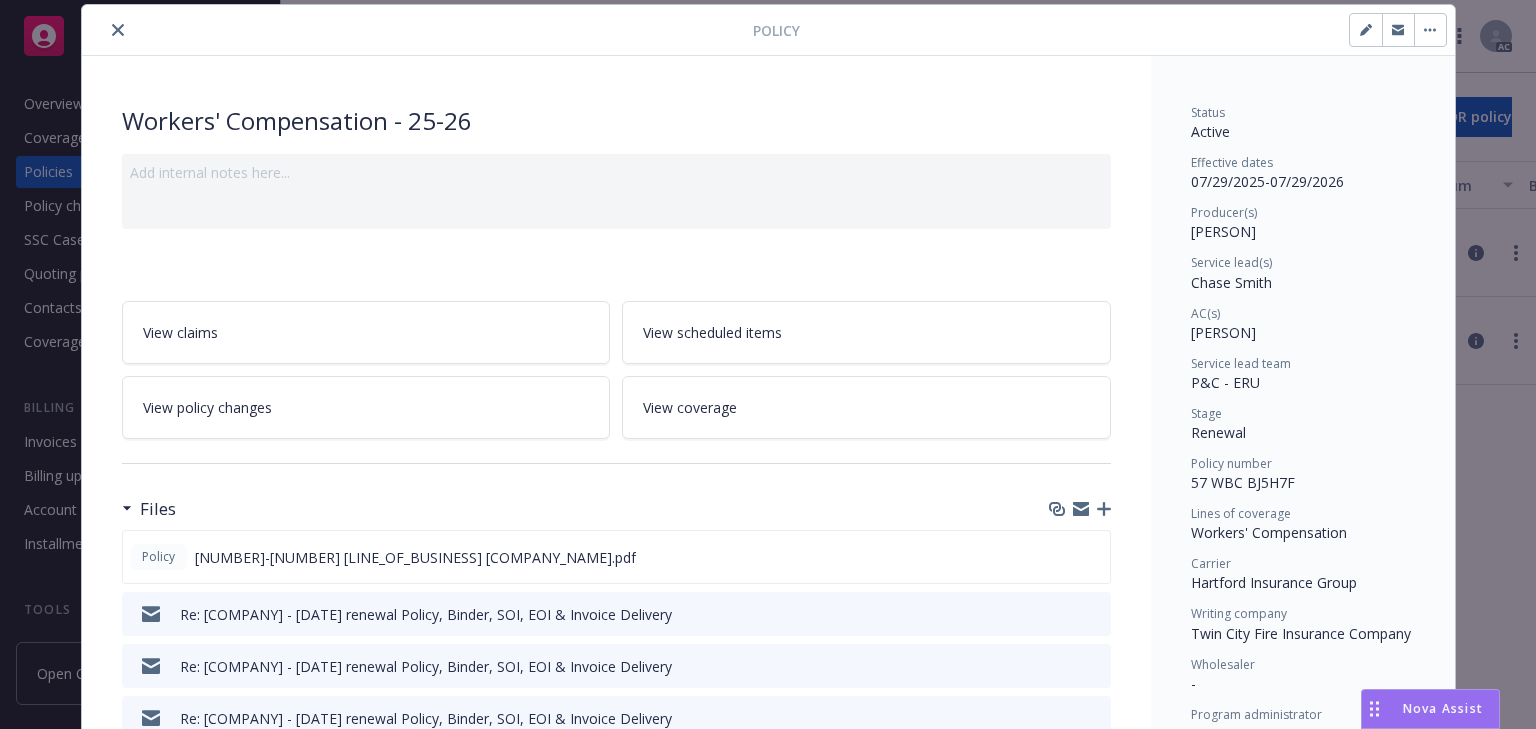 click on "View policy changes" at bounding box center (366, 407) 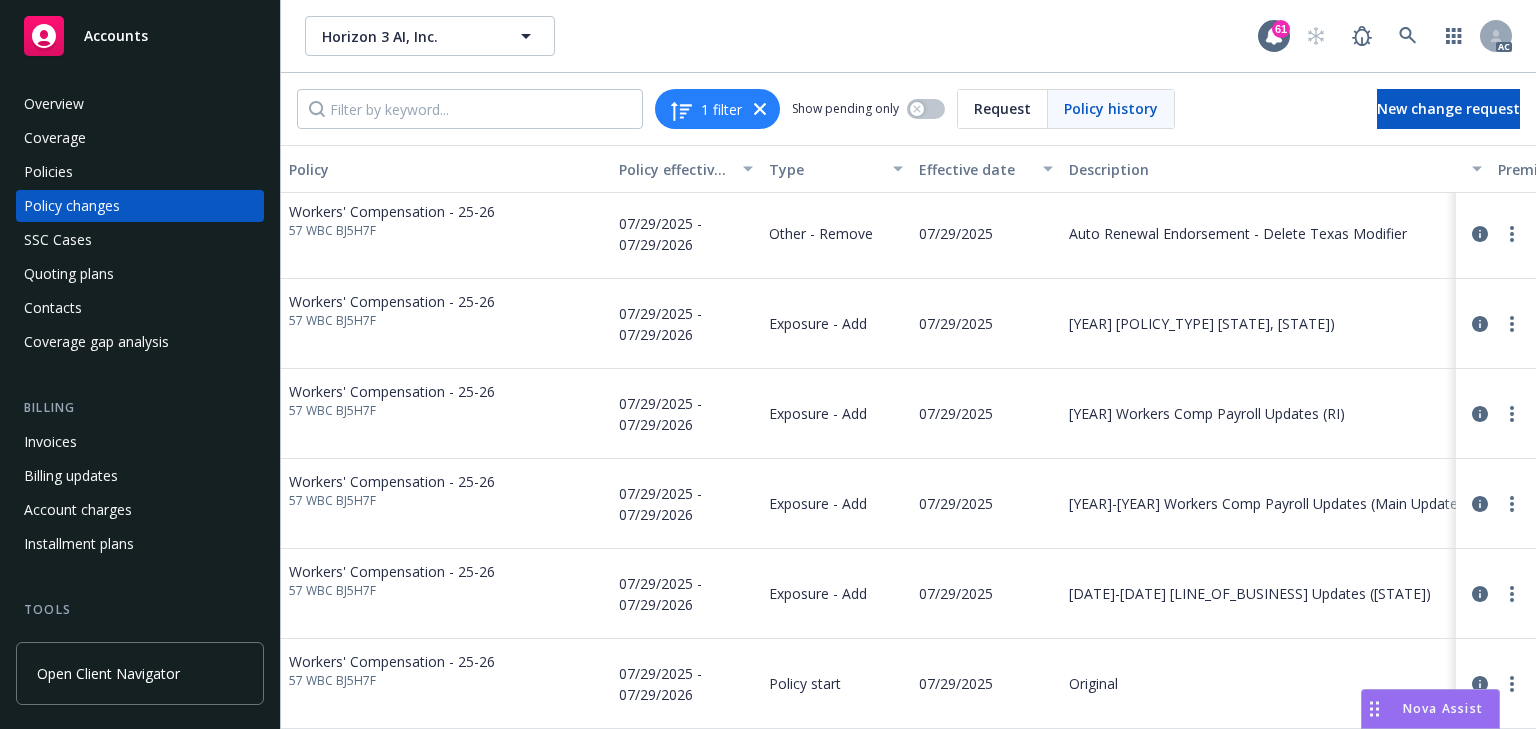 scroll, scrollTop: 16, scrollLeft: 0, axis: vertical 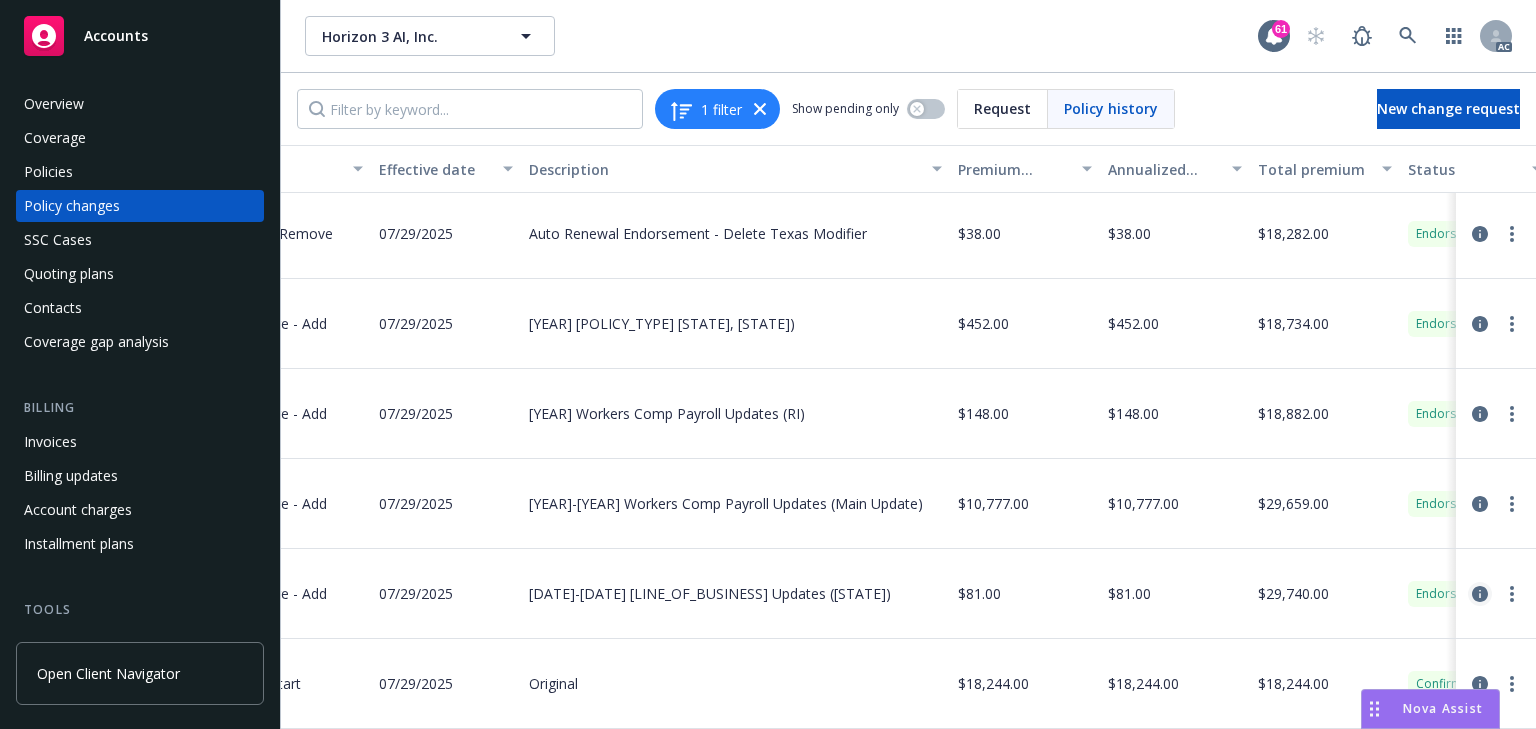 click 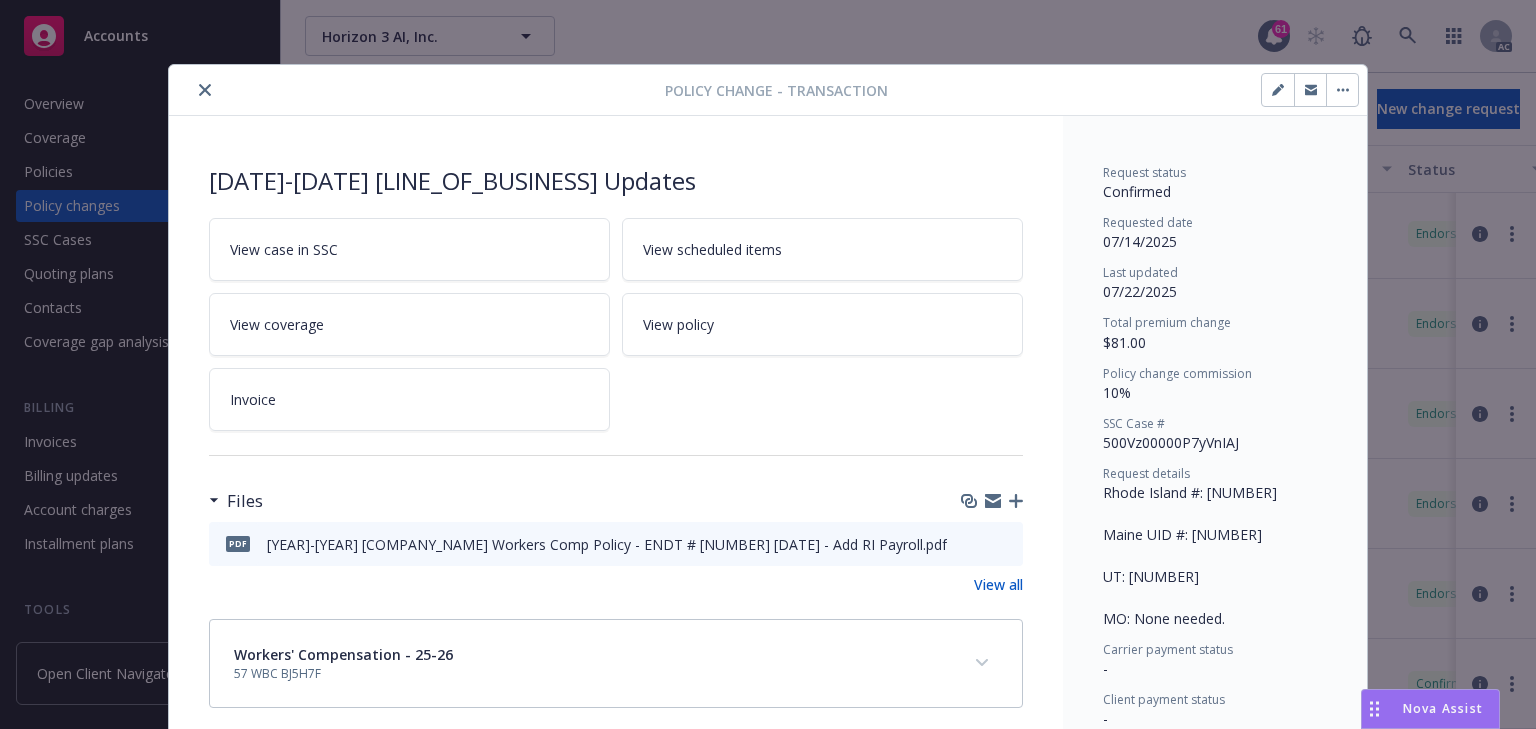 scroll, scrollTop: 42, scrollLeft: 0, axis: vertical 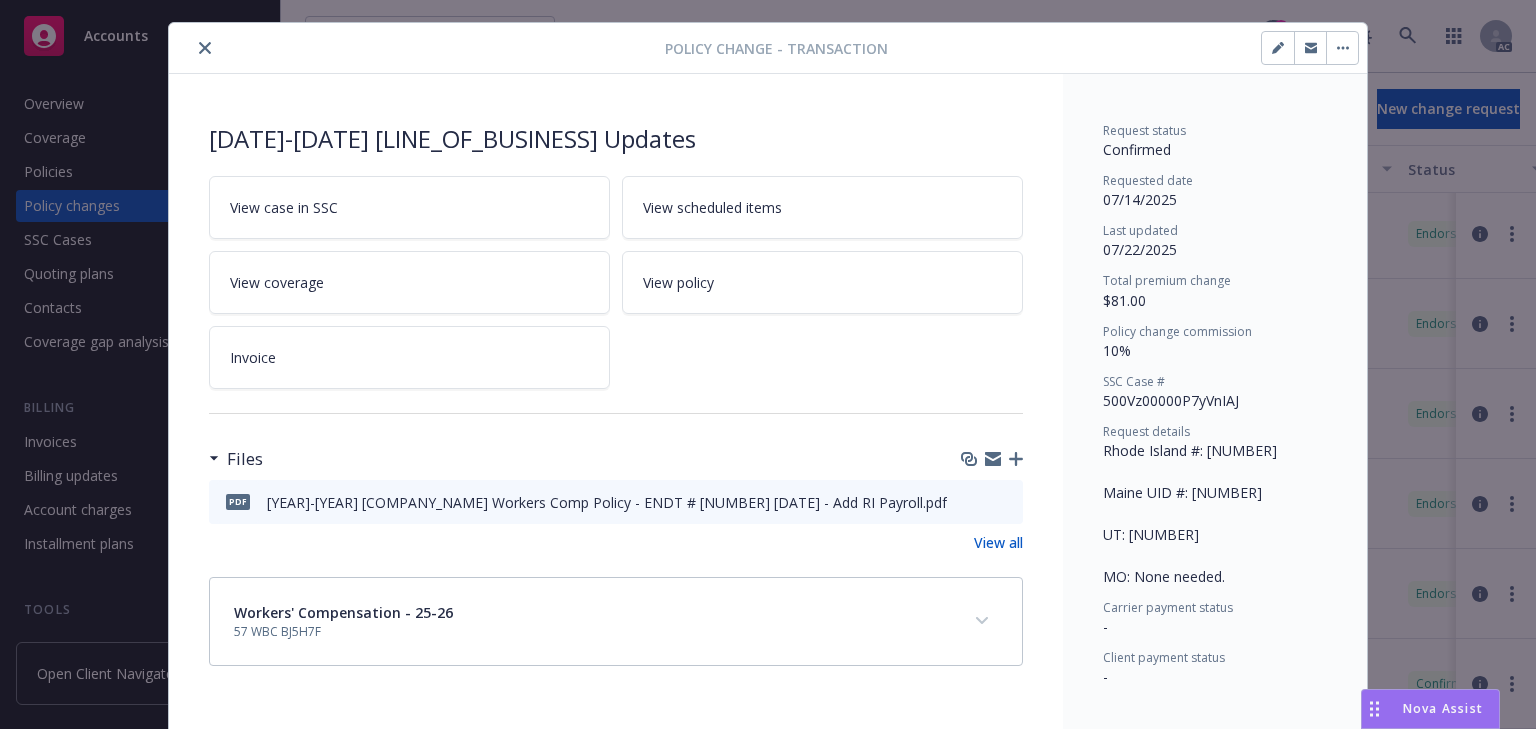click 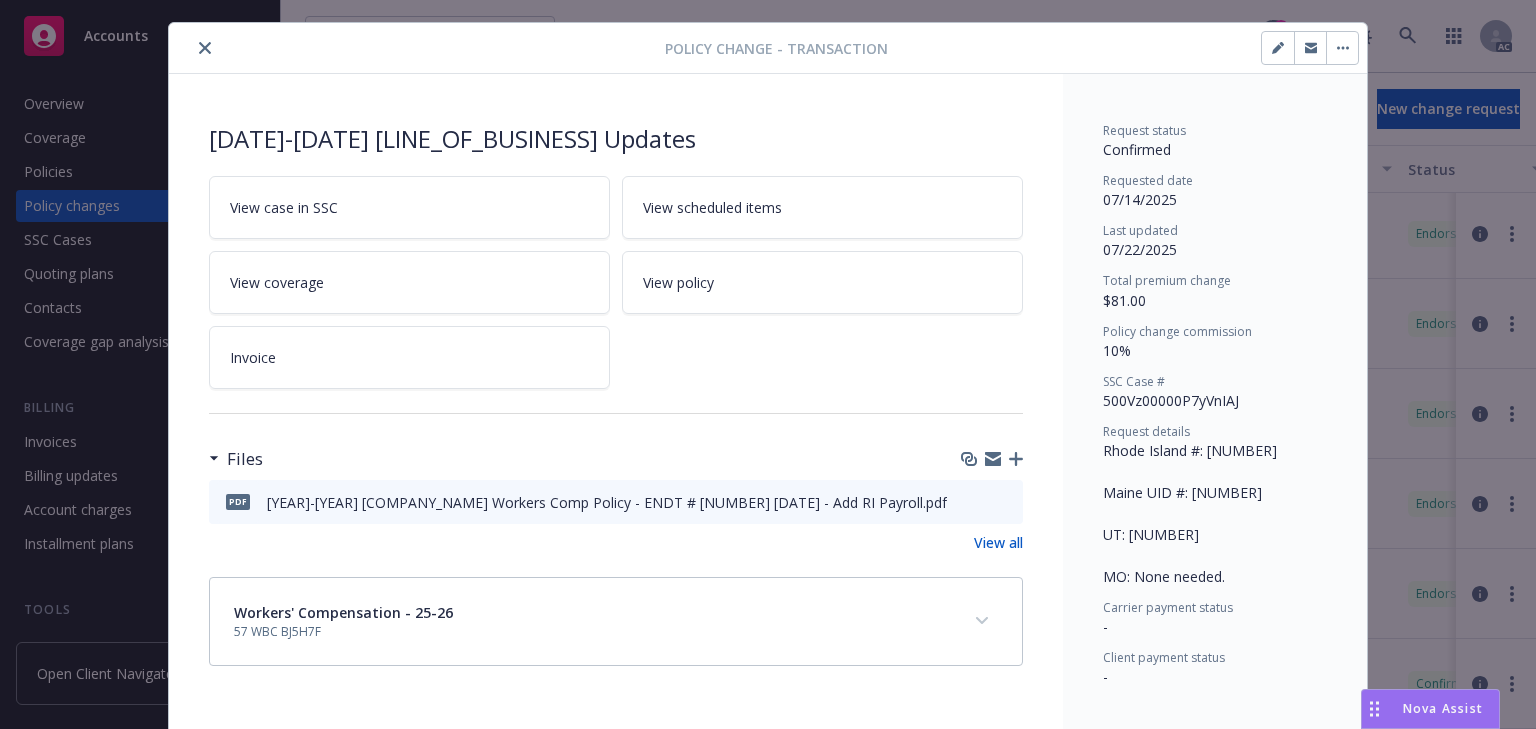 click on "View case in SSC" at bounding box center (409, 207) 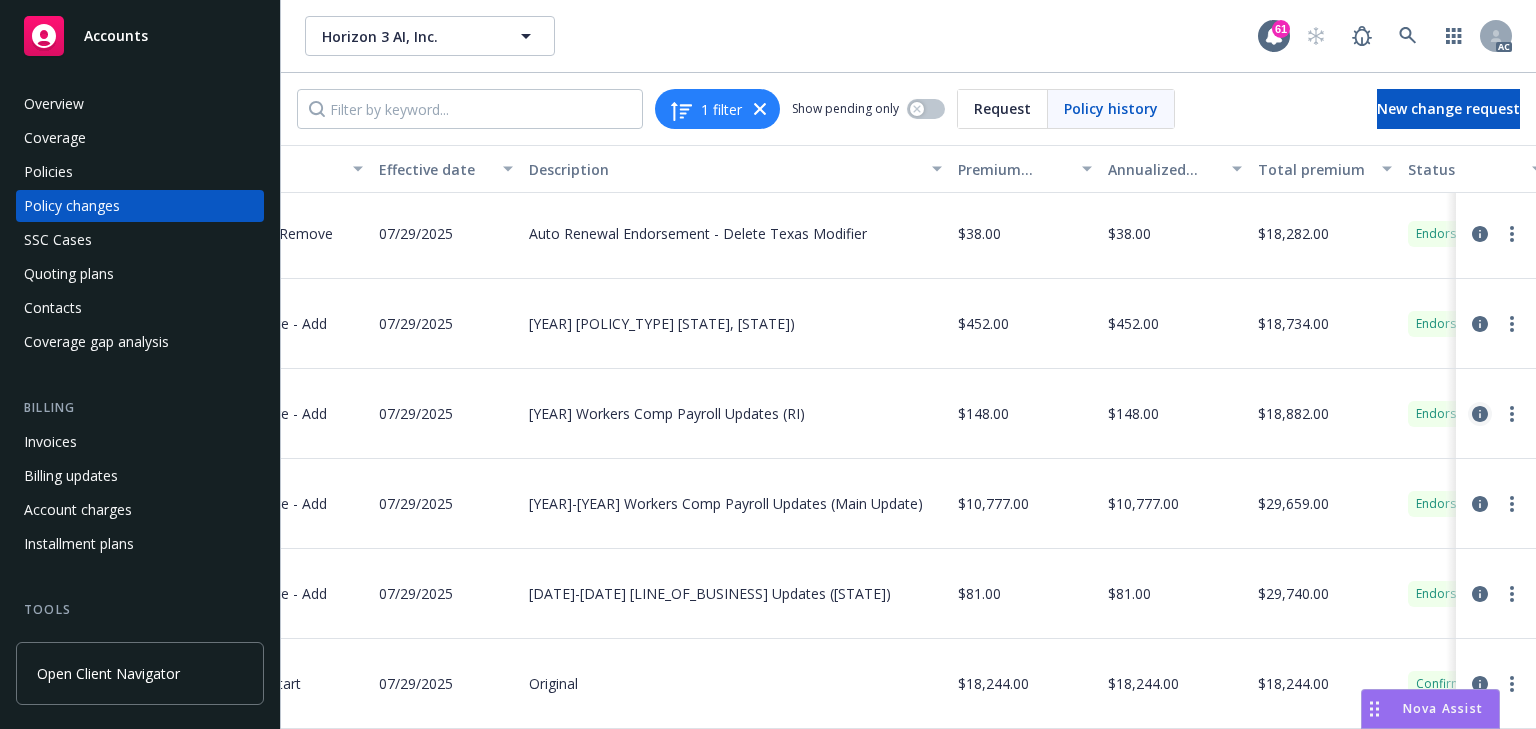 click 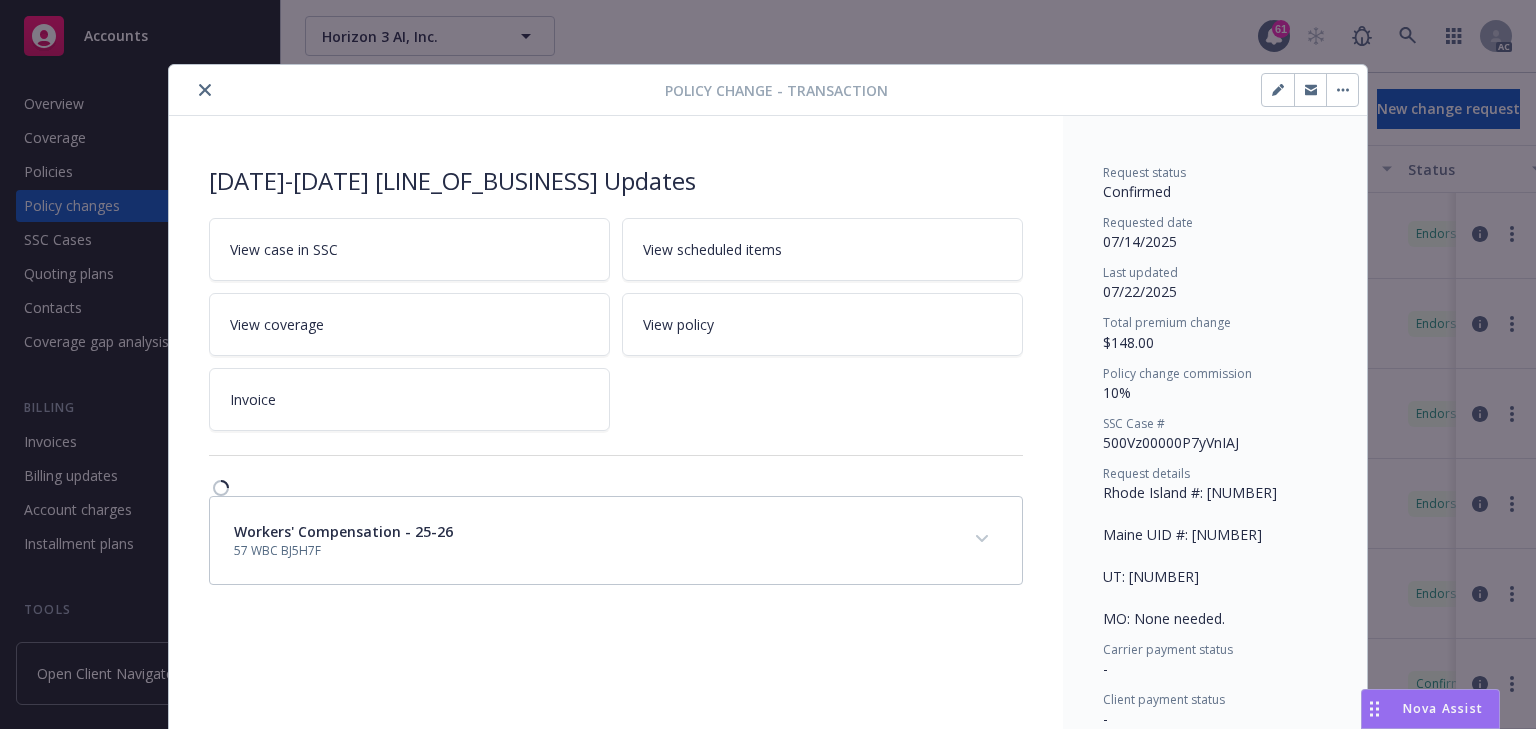 scroll, scrollTop: 42, scrollLeft: 0, axis: vertical 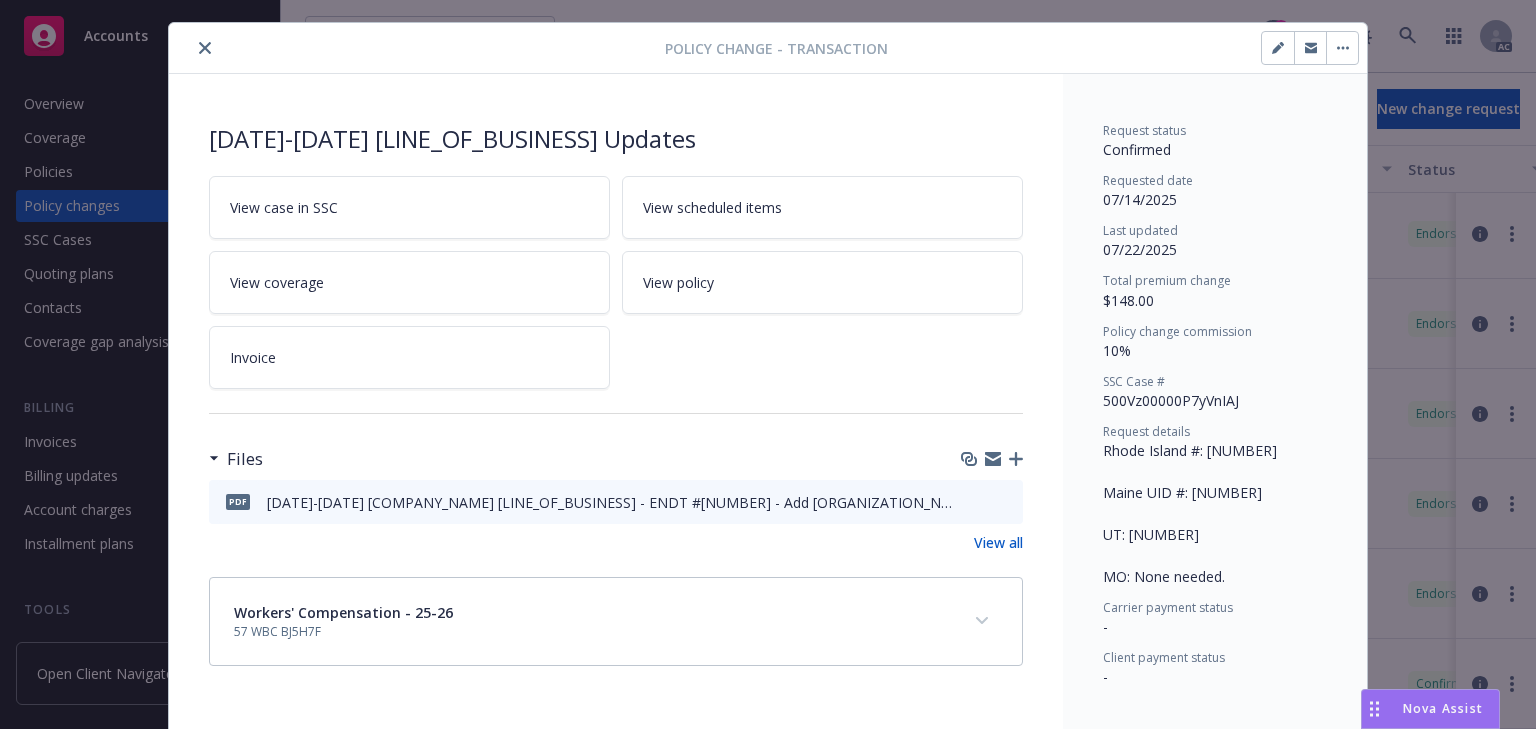 click on "View case in SSC" at bounding box center [409, 207] 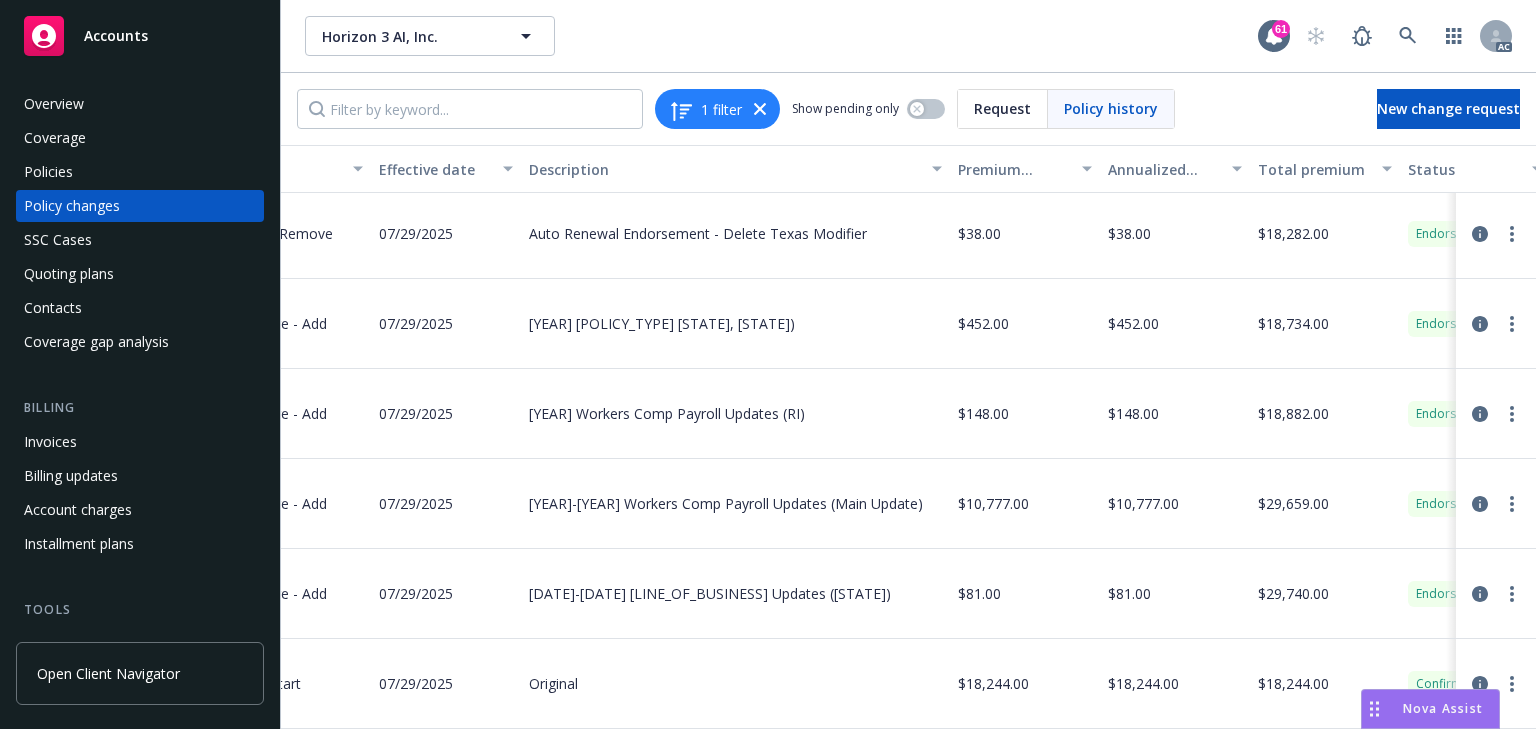 click on "Policies" at bounding box center (140, 172) 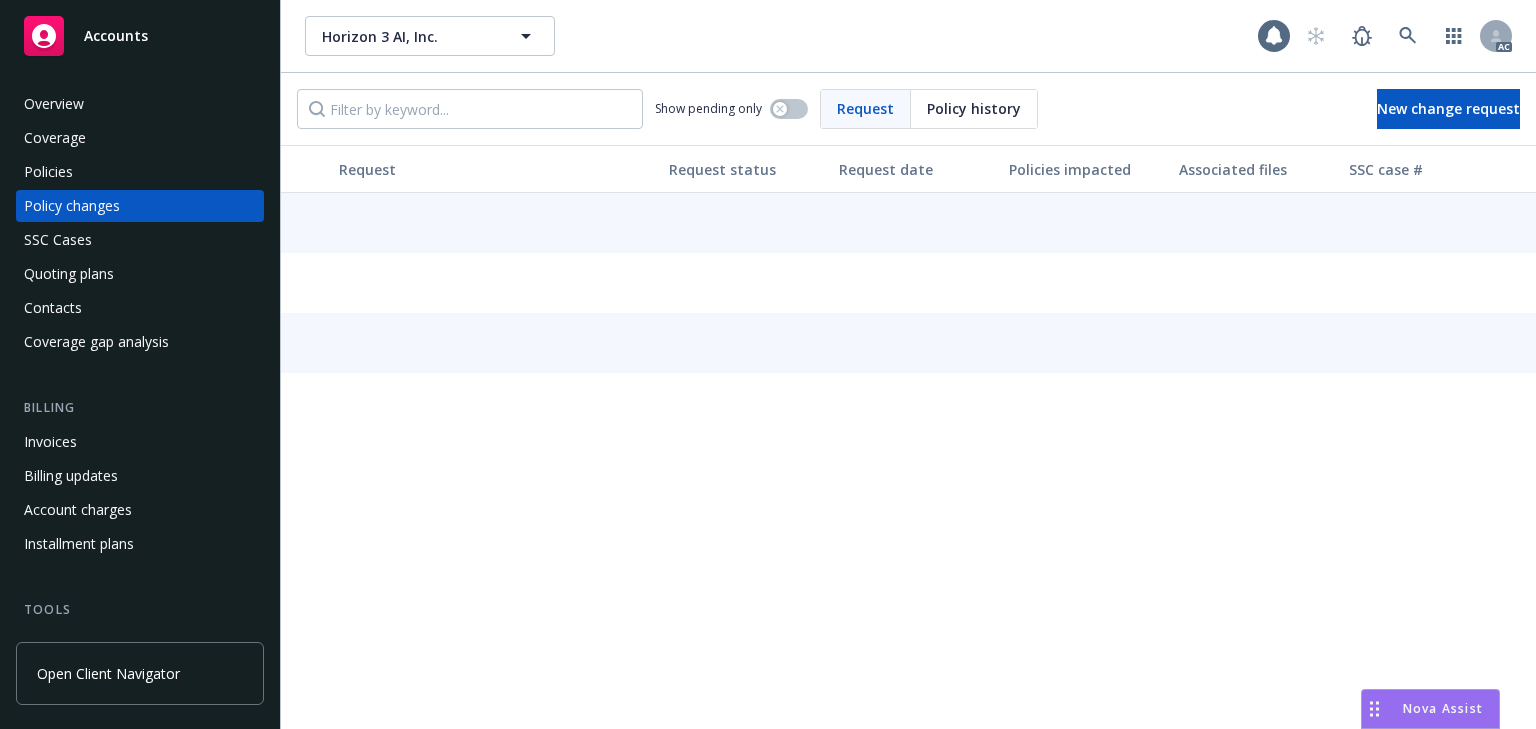 click on "Show pending only Request Policy history New change request" at bounding box center (908, 109) 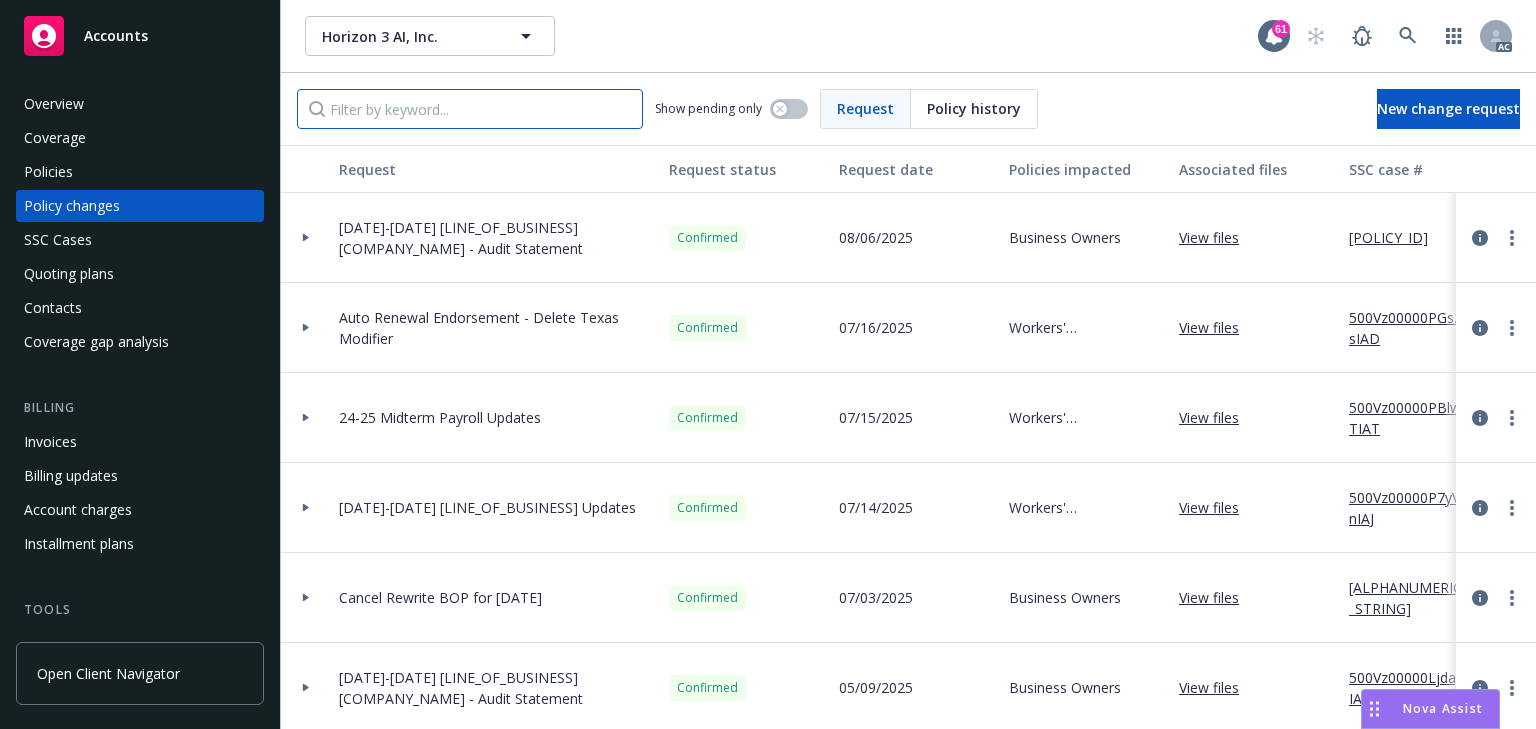 click at bounding box center [470, 109] 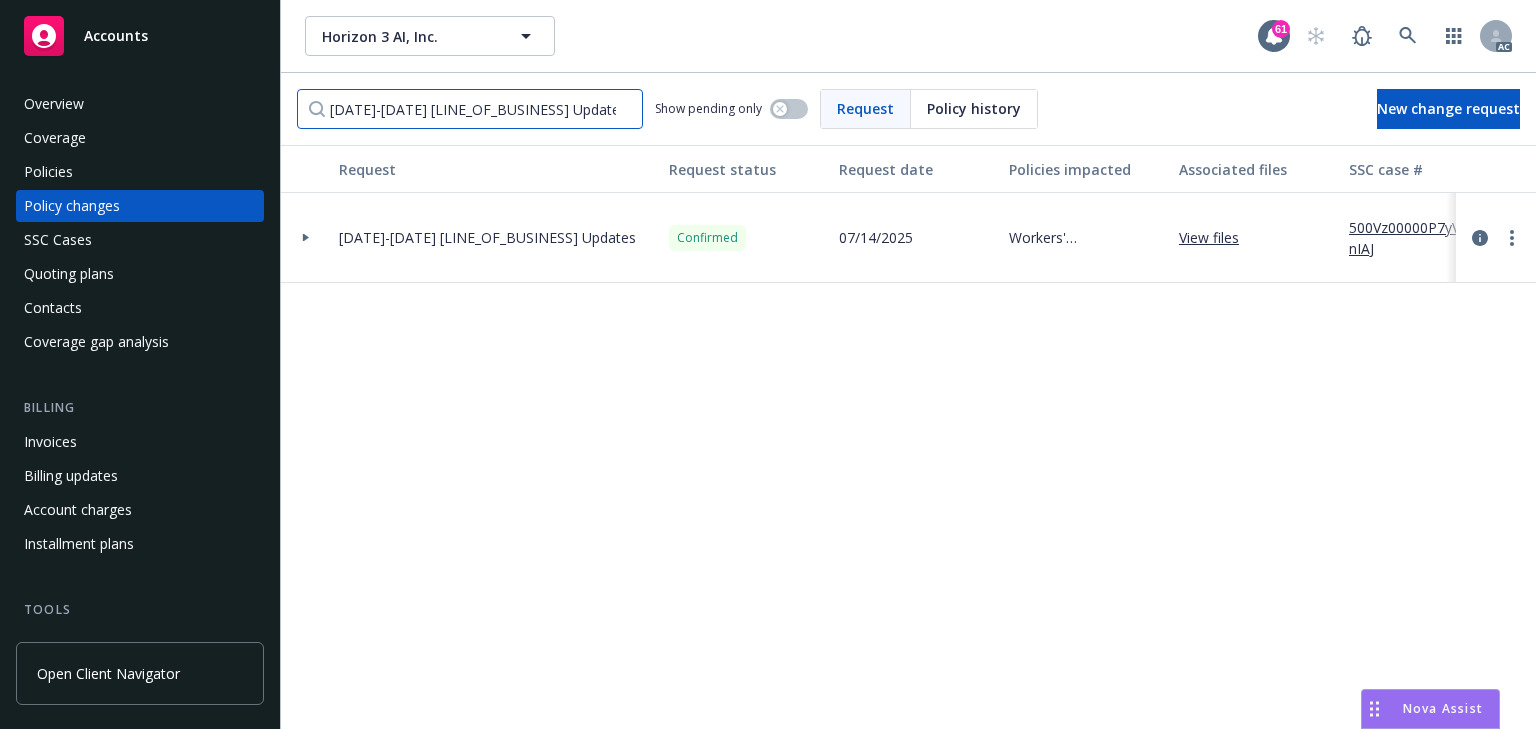 type on "[DATE]-[DATE] [LINE_OF_BUSINESS] Updates" 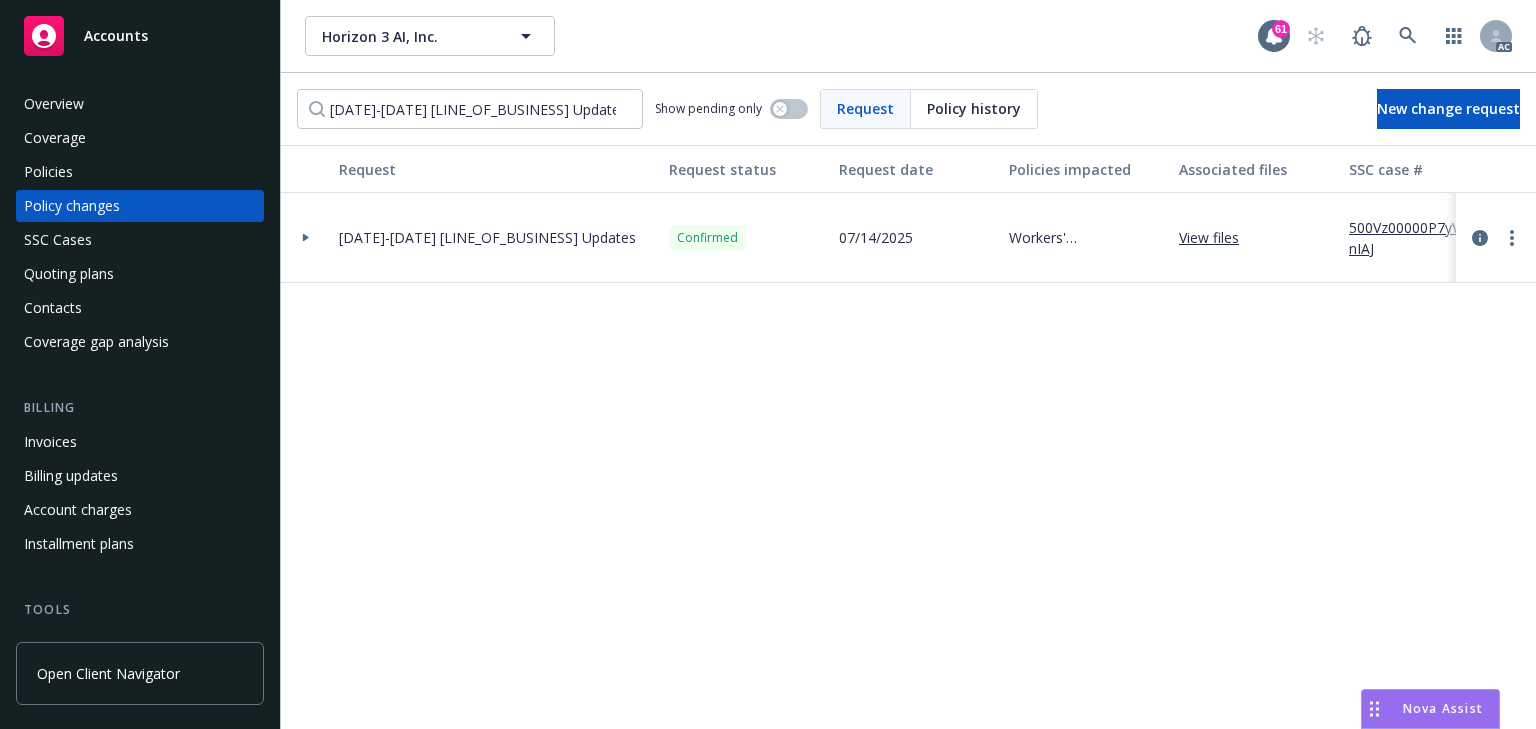 click at bounding box center (306, 237) 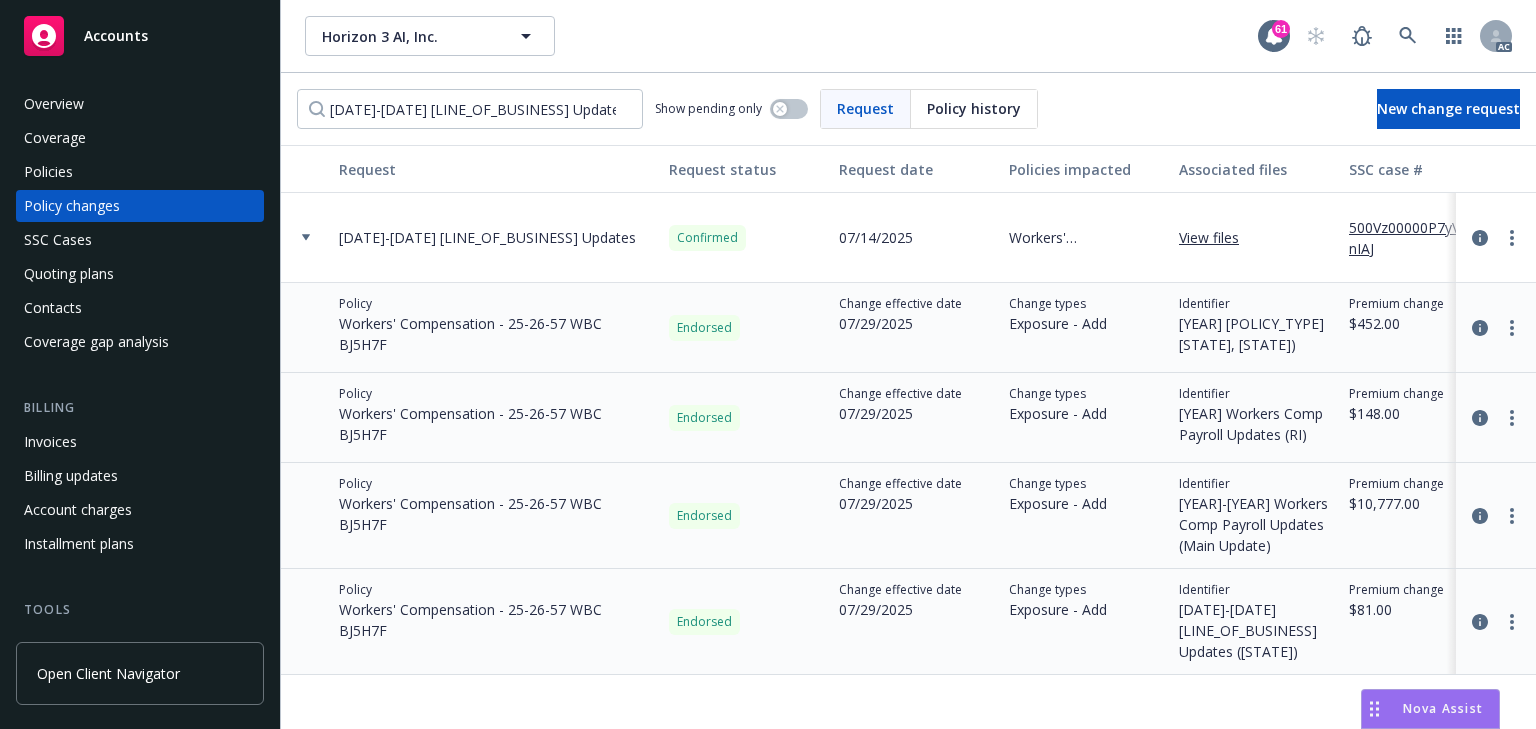 click on "500Vz00000P7yVnIAJ" at bounding box center [1416, 238] 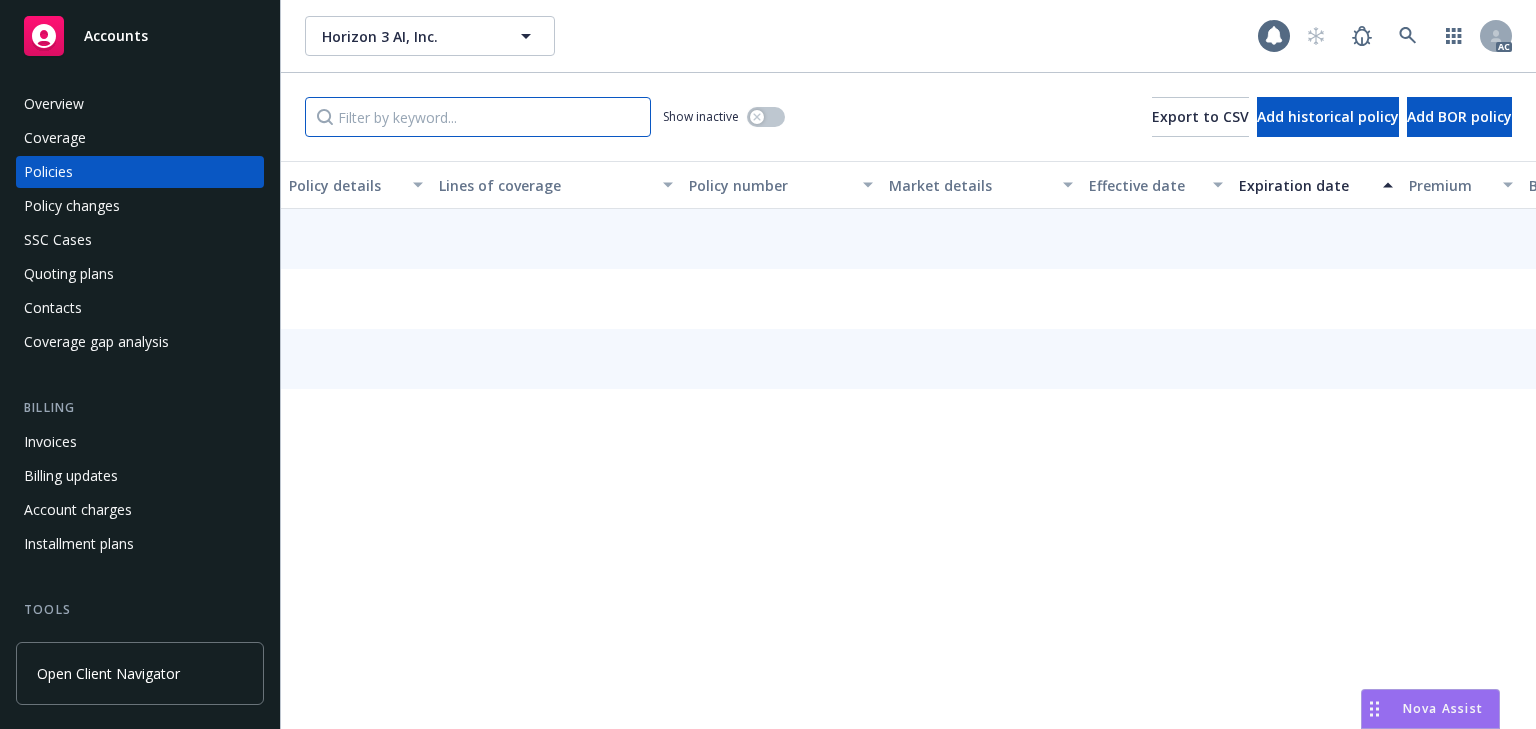 click at bounding box center (478, 117) 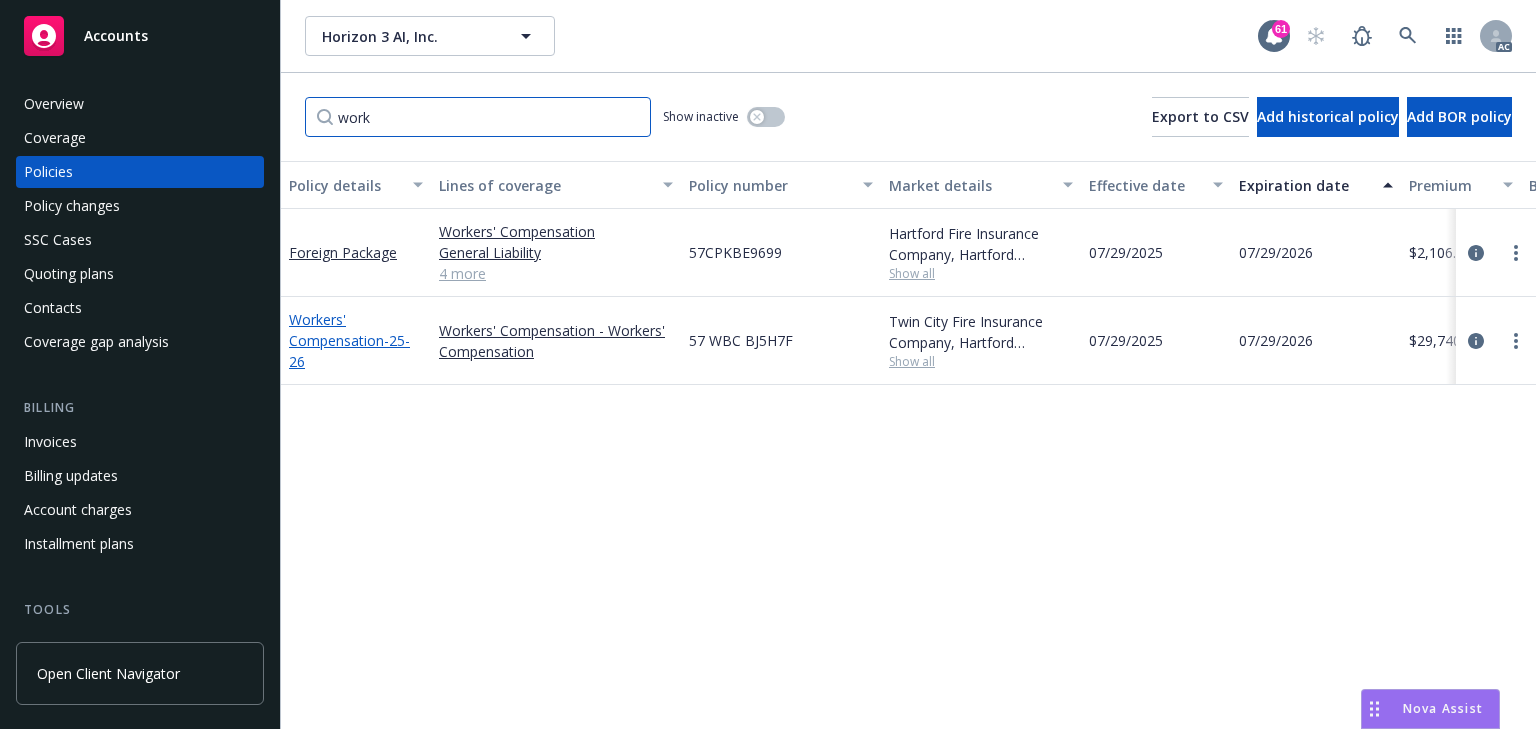 type on "work" 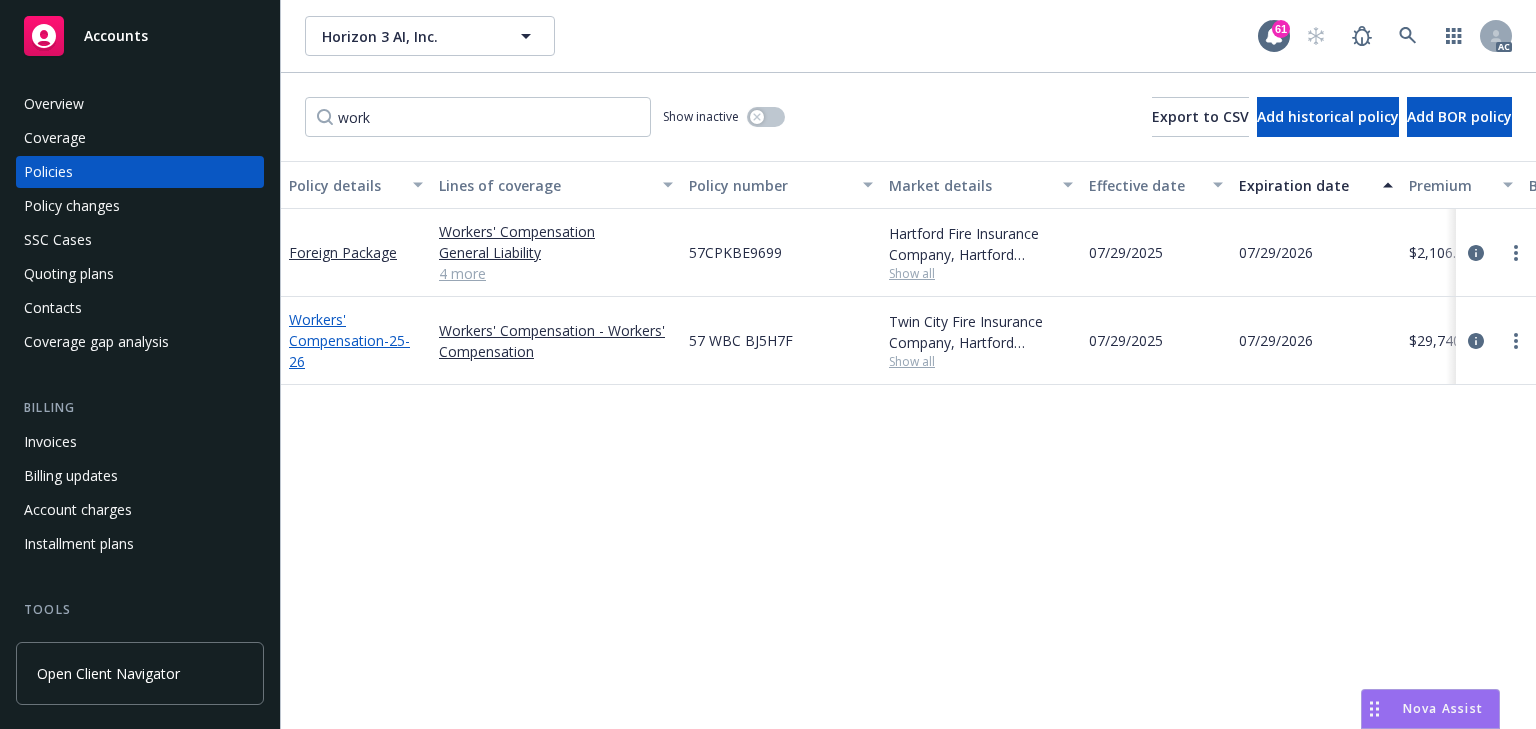 click on "[LINE_OF_BUSINESS] - [DATE]-[DATE]" at bounding box center (349, 340) 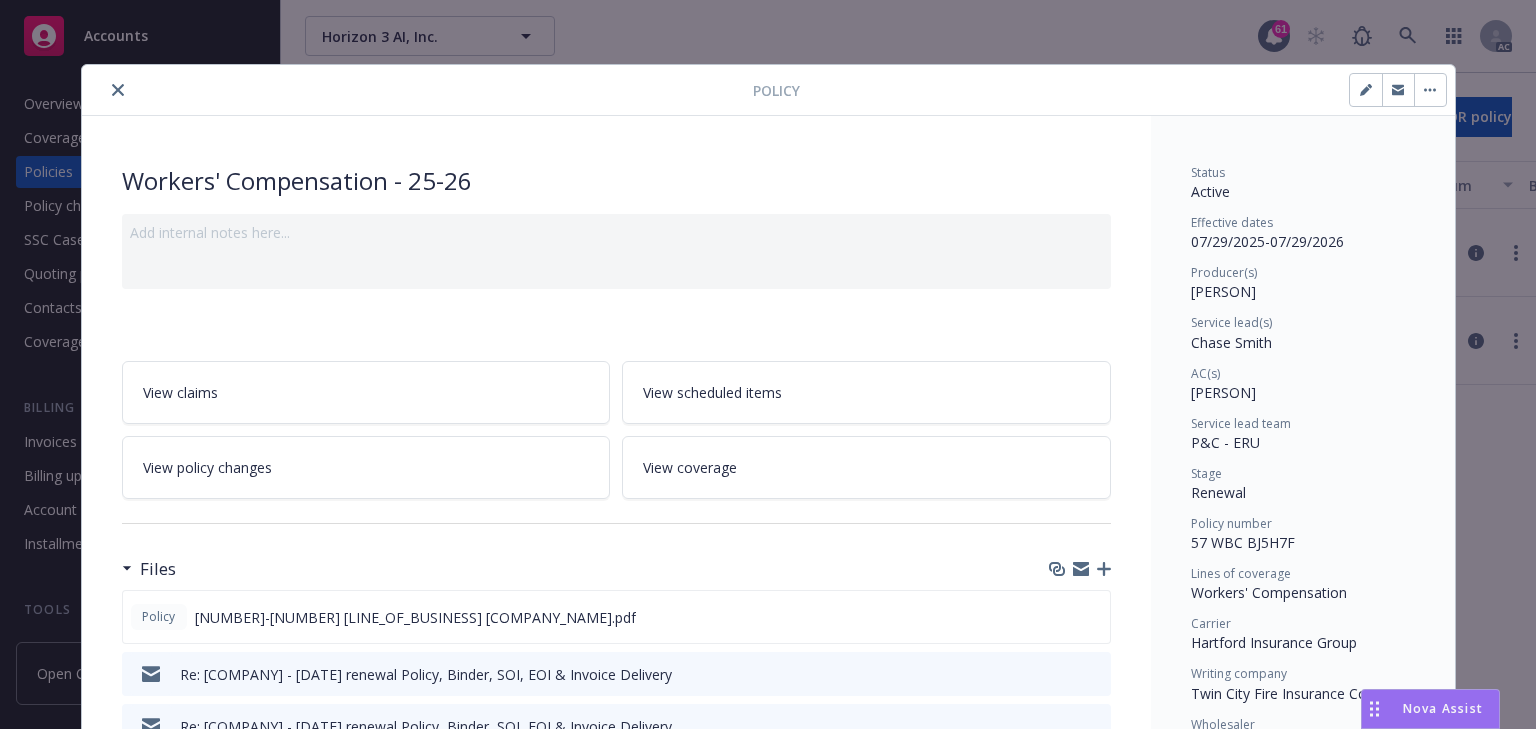 click on "Workers' Compensation - 25-26" at bounding box center [616, 181] 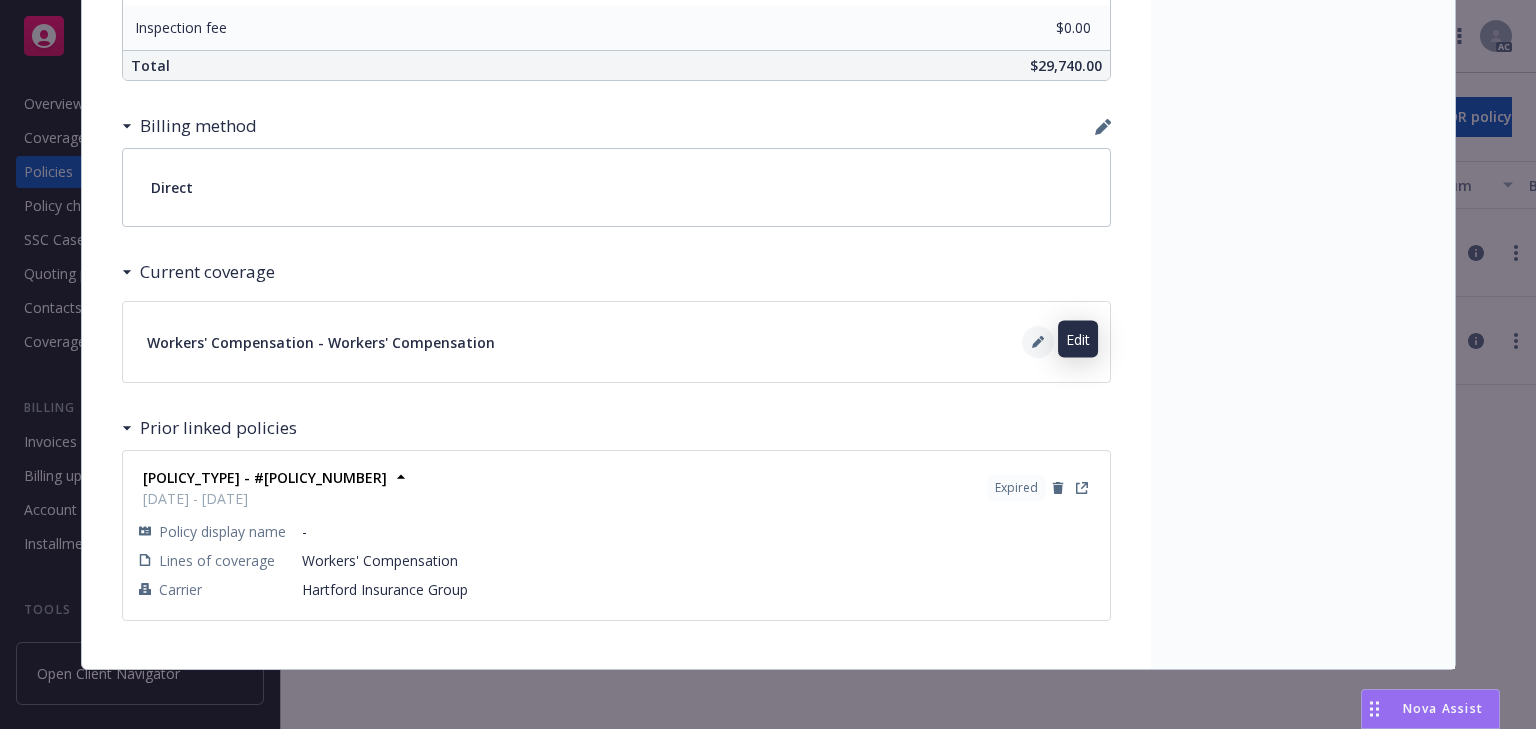 click 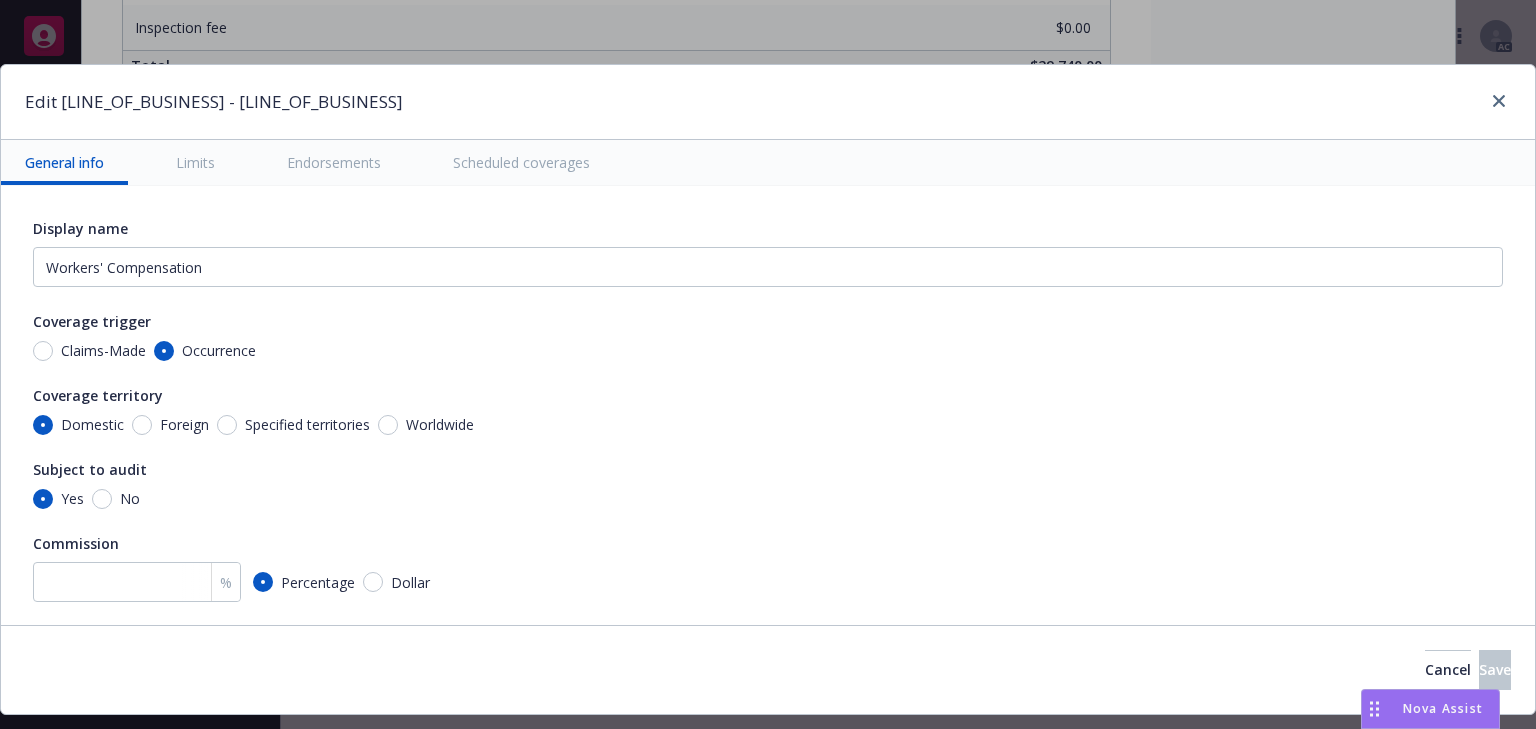 click on "Scheduled coverages" at bounding box center (521, 162) 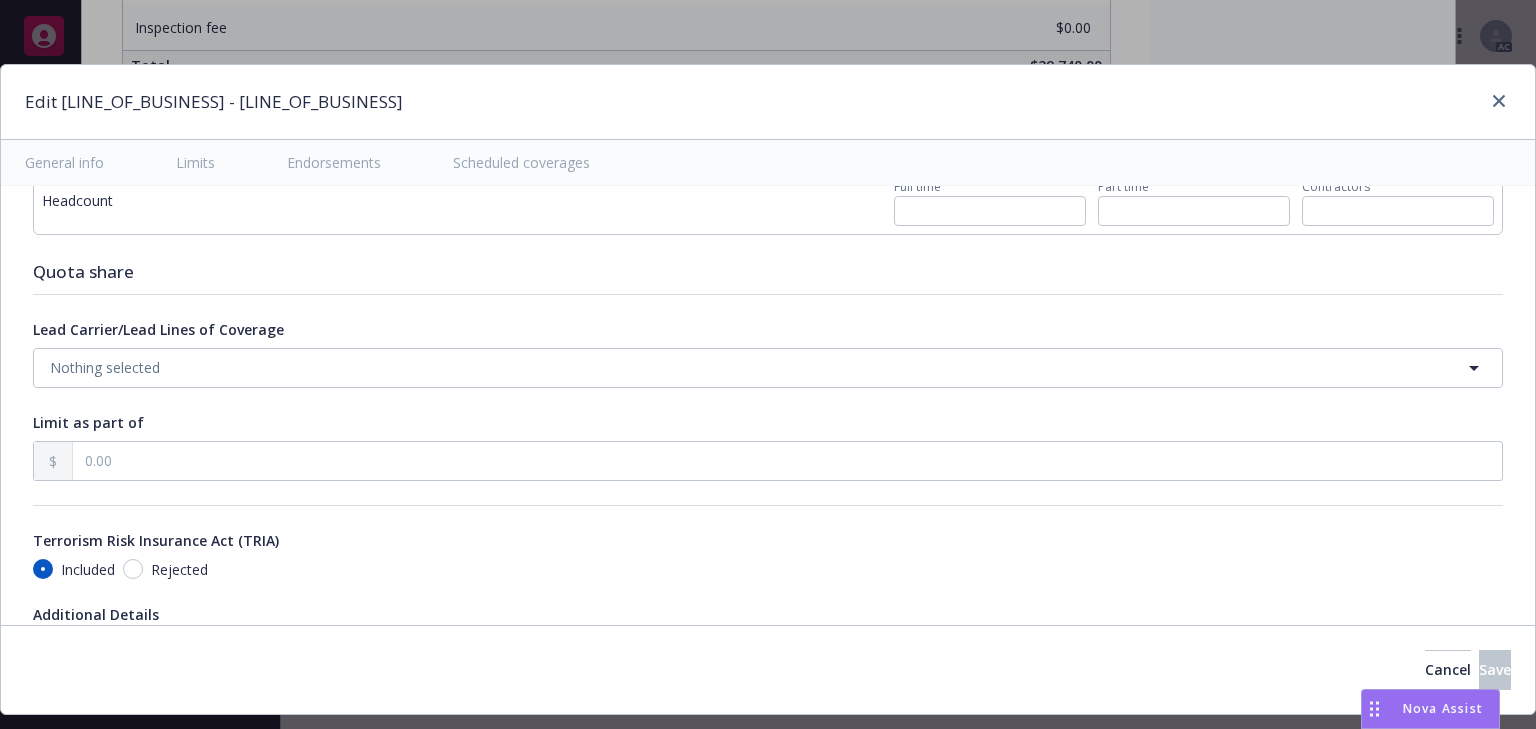 scroll, scrollTop: 1944, scrollLeft: 0, axis: vertical 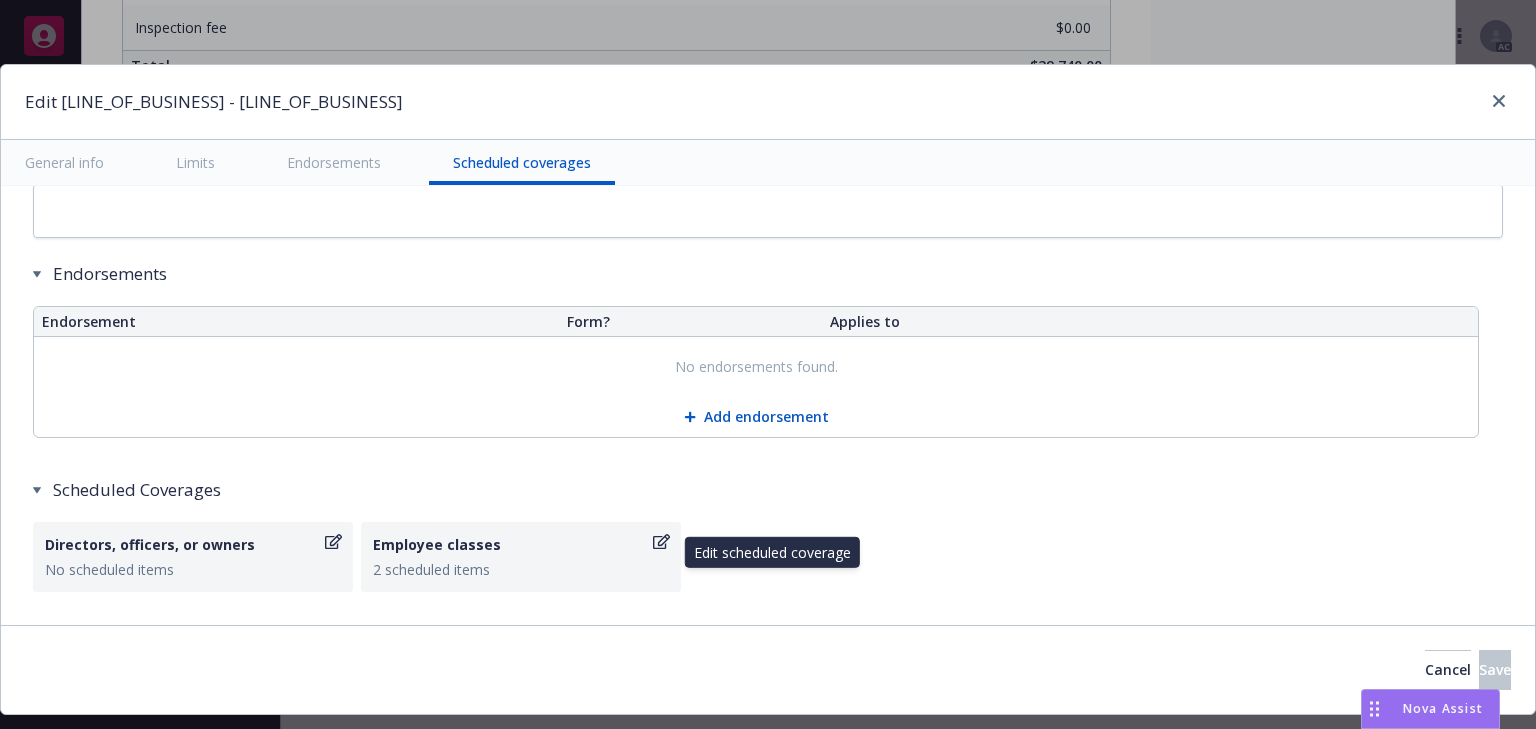 click 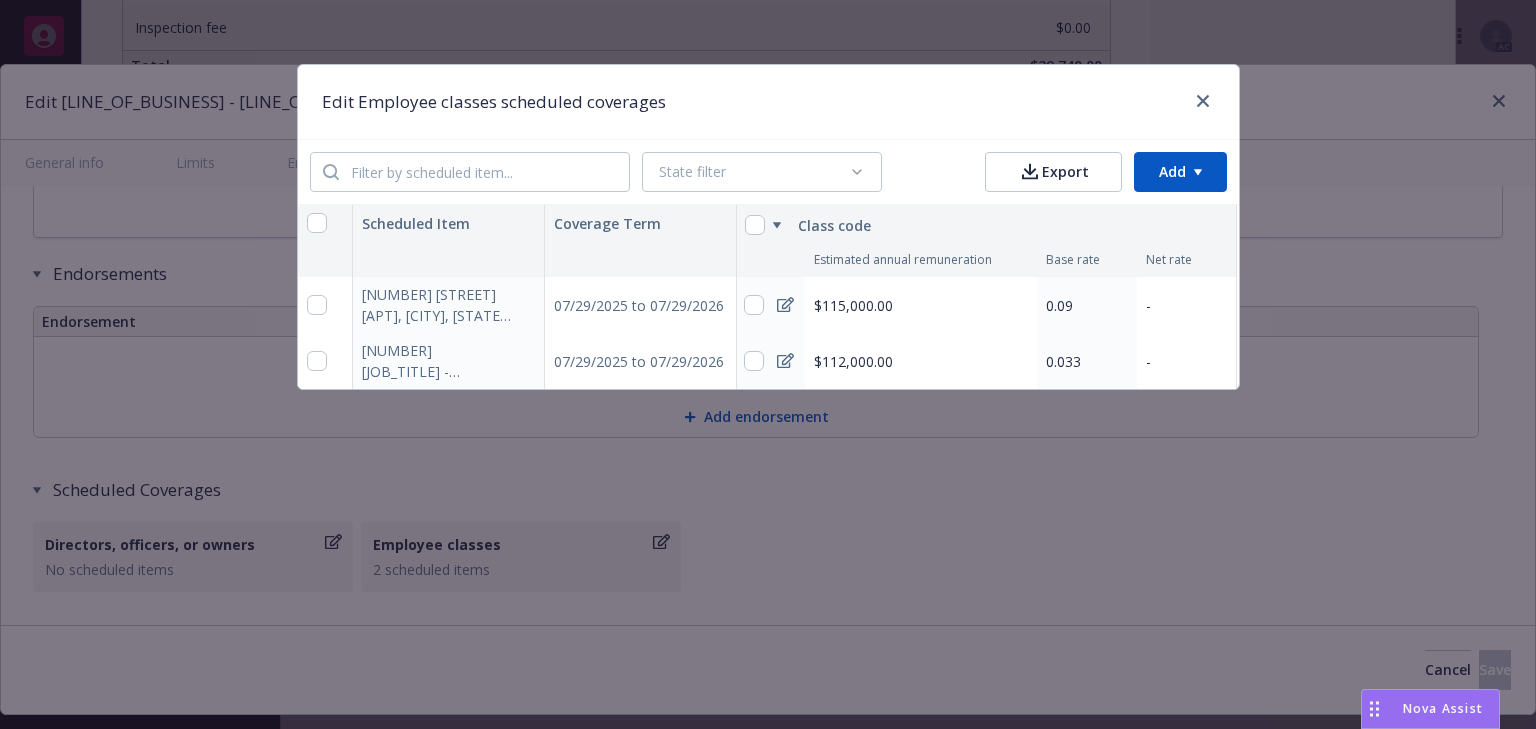 scroll, scrollTop: 0, scrollLeft: 0, axis: both 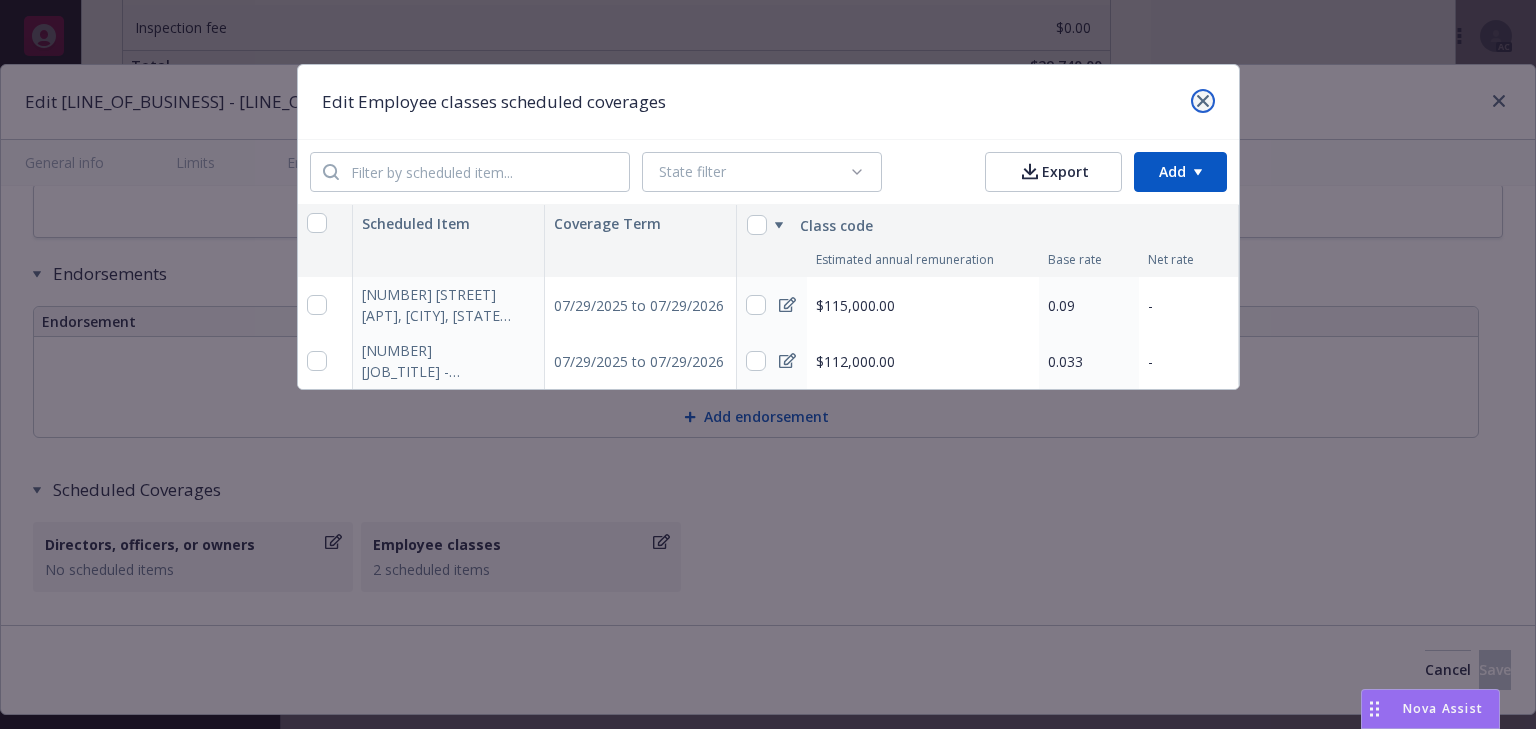 click 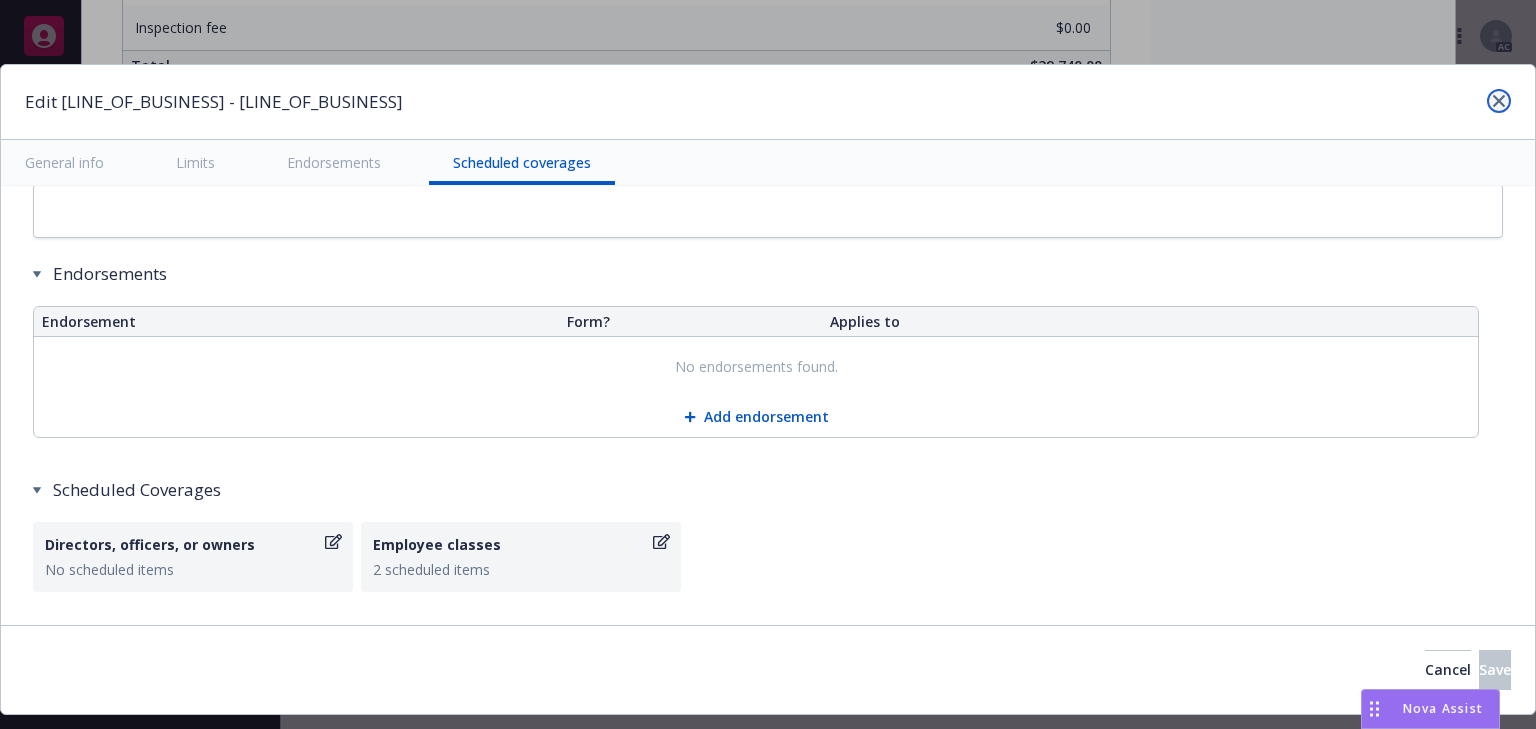 click 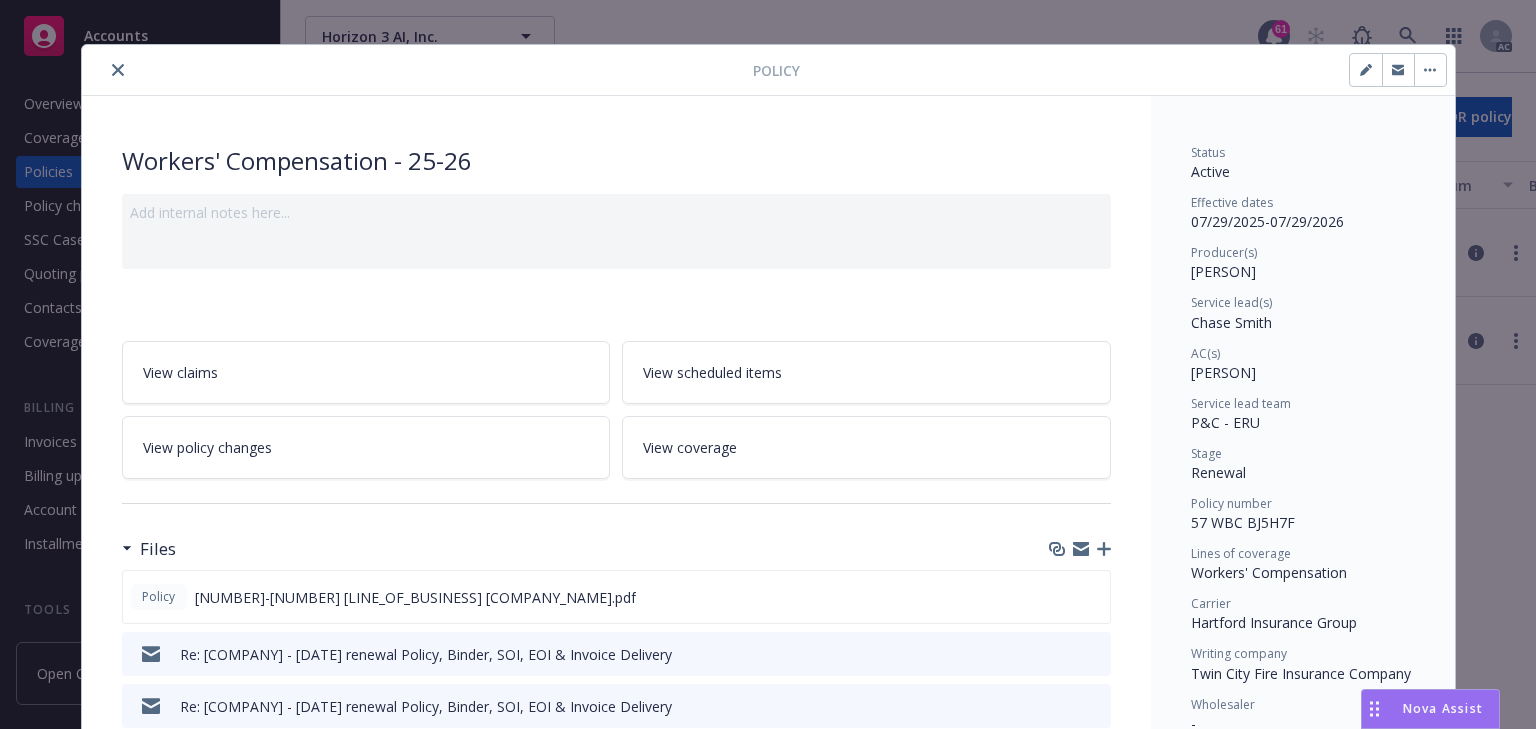 scroll, scrollTop: 0, scrollLeft: 0, axis: both 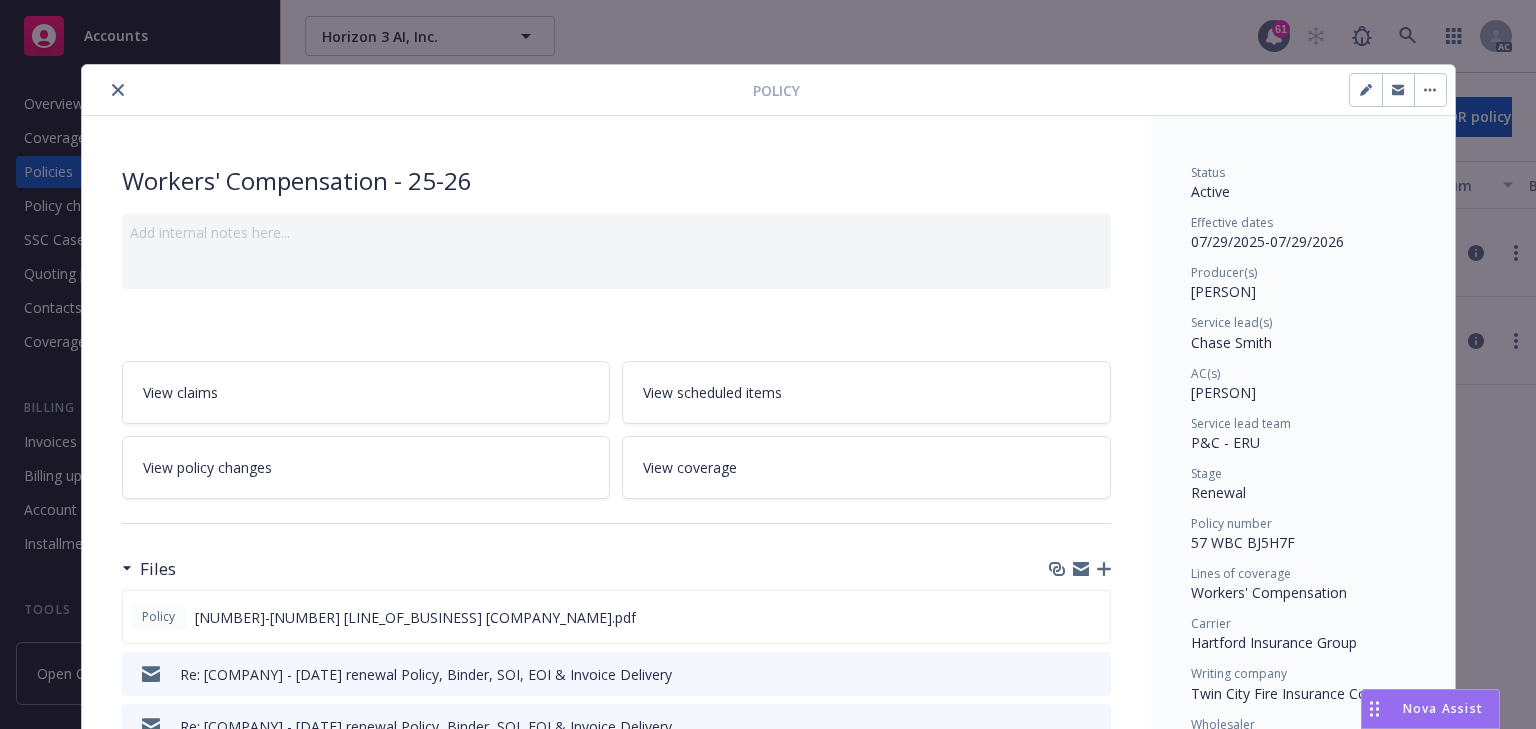 click 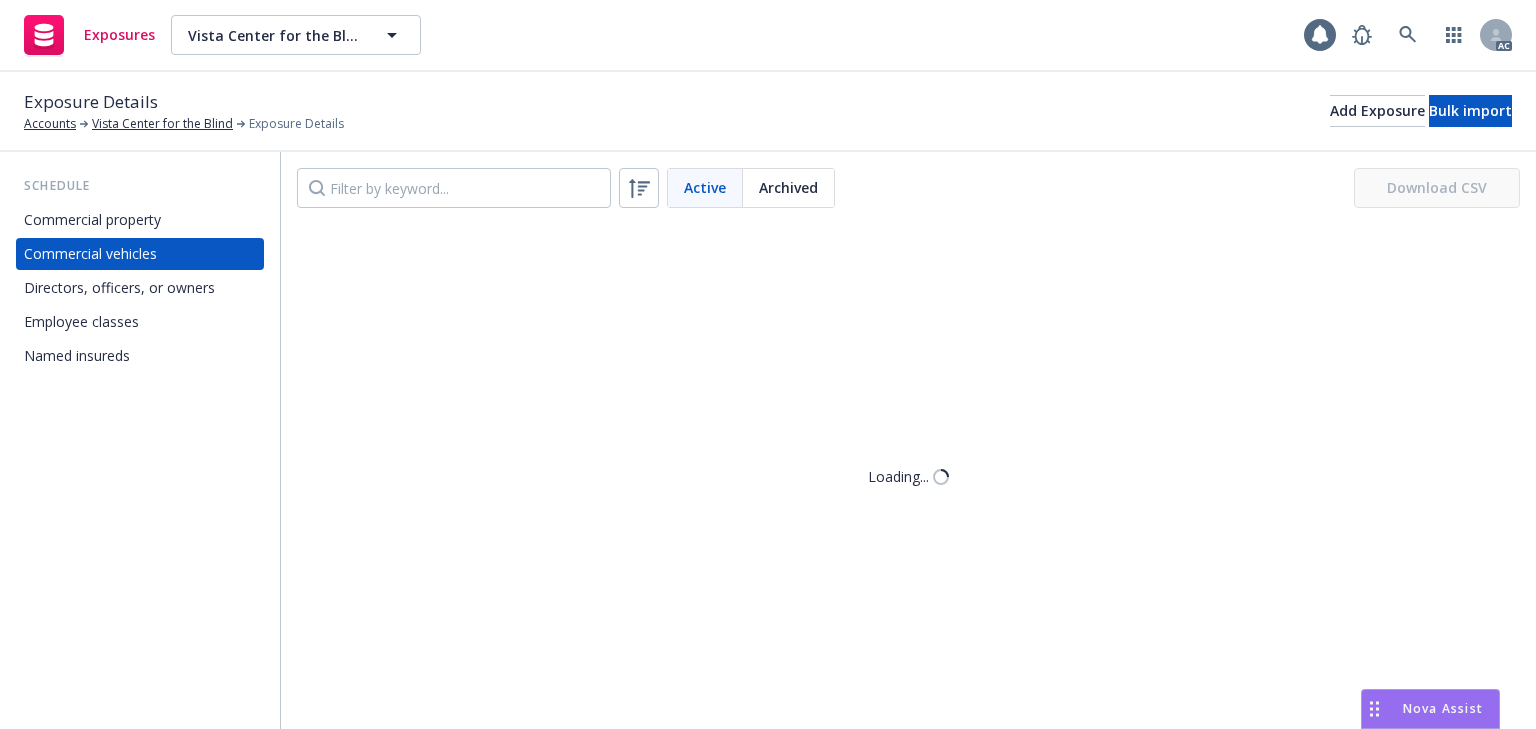 scroll, scrollTop: 0, scrollLeft: 0, axis: both 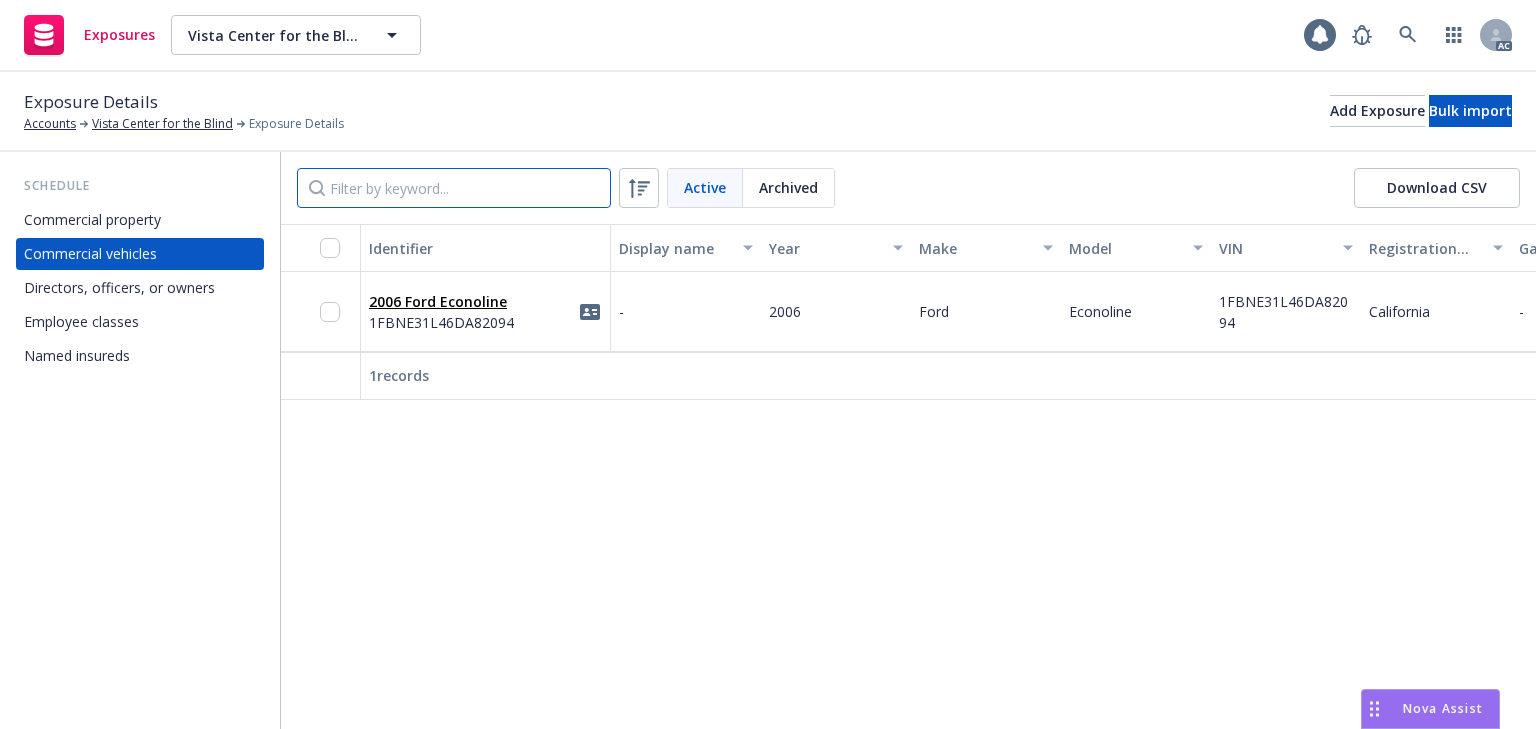 click at bounding box center (454, 188) 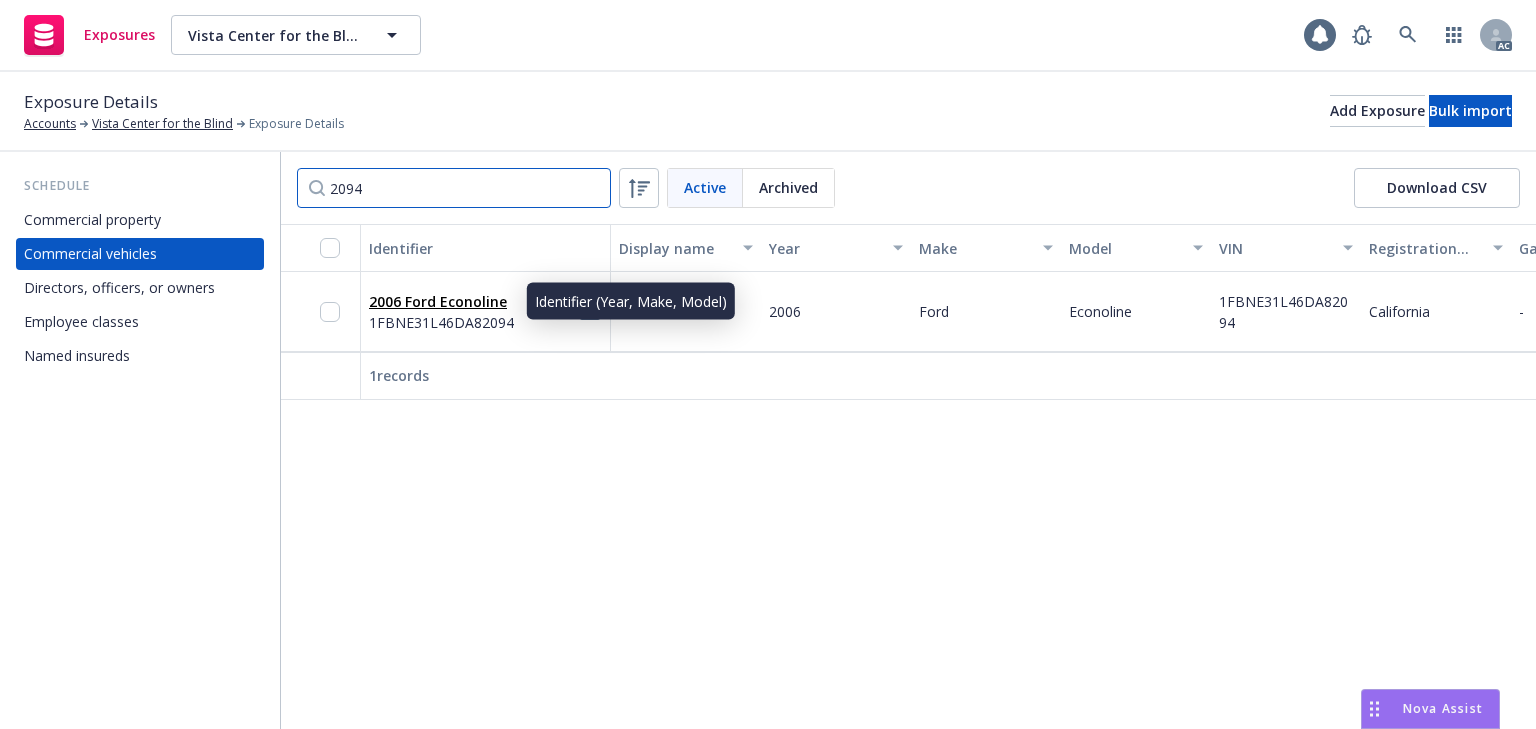 type on "2094" 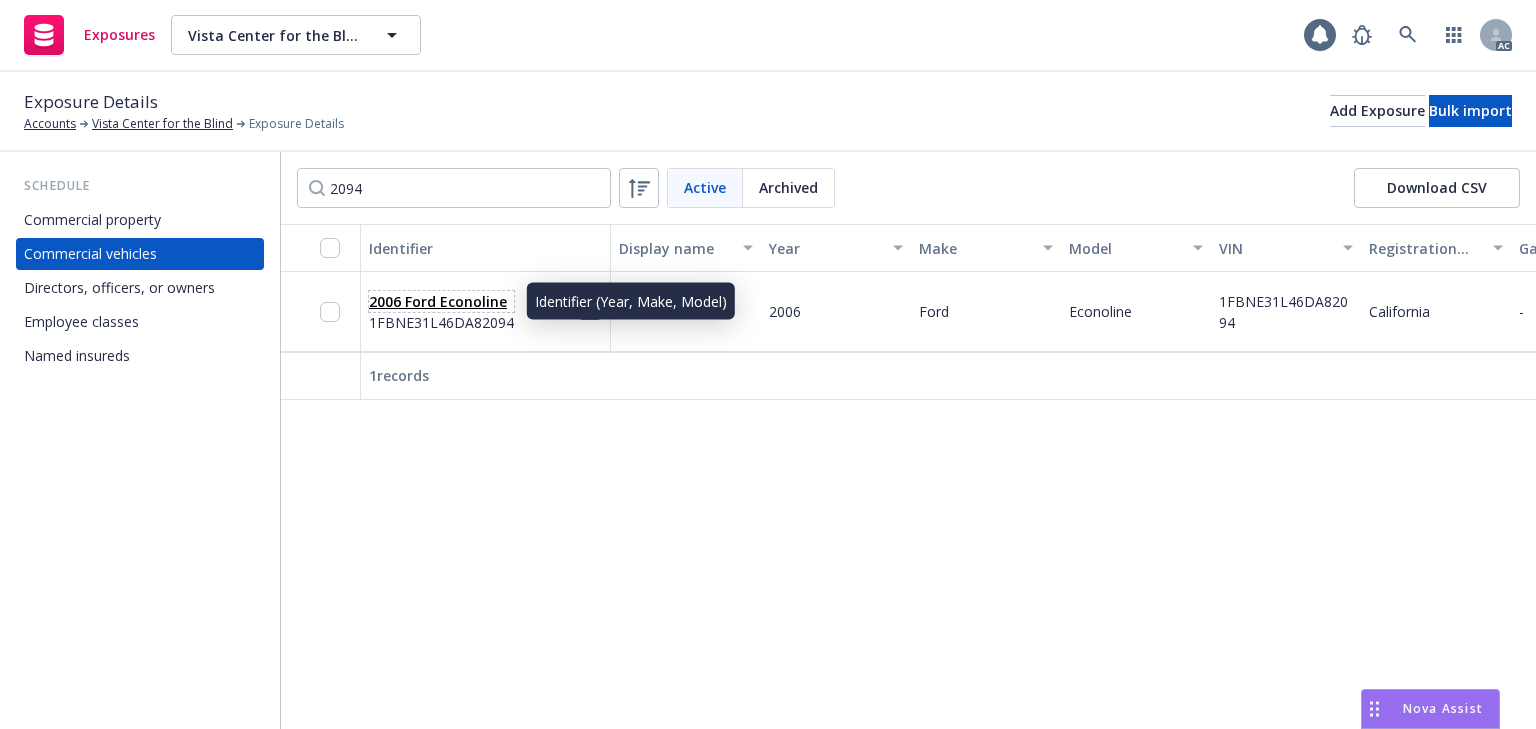 click on "2006 Ford Econoline" at bounding box center (438, 301) 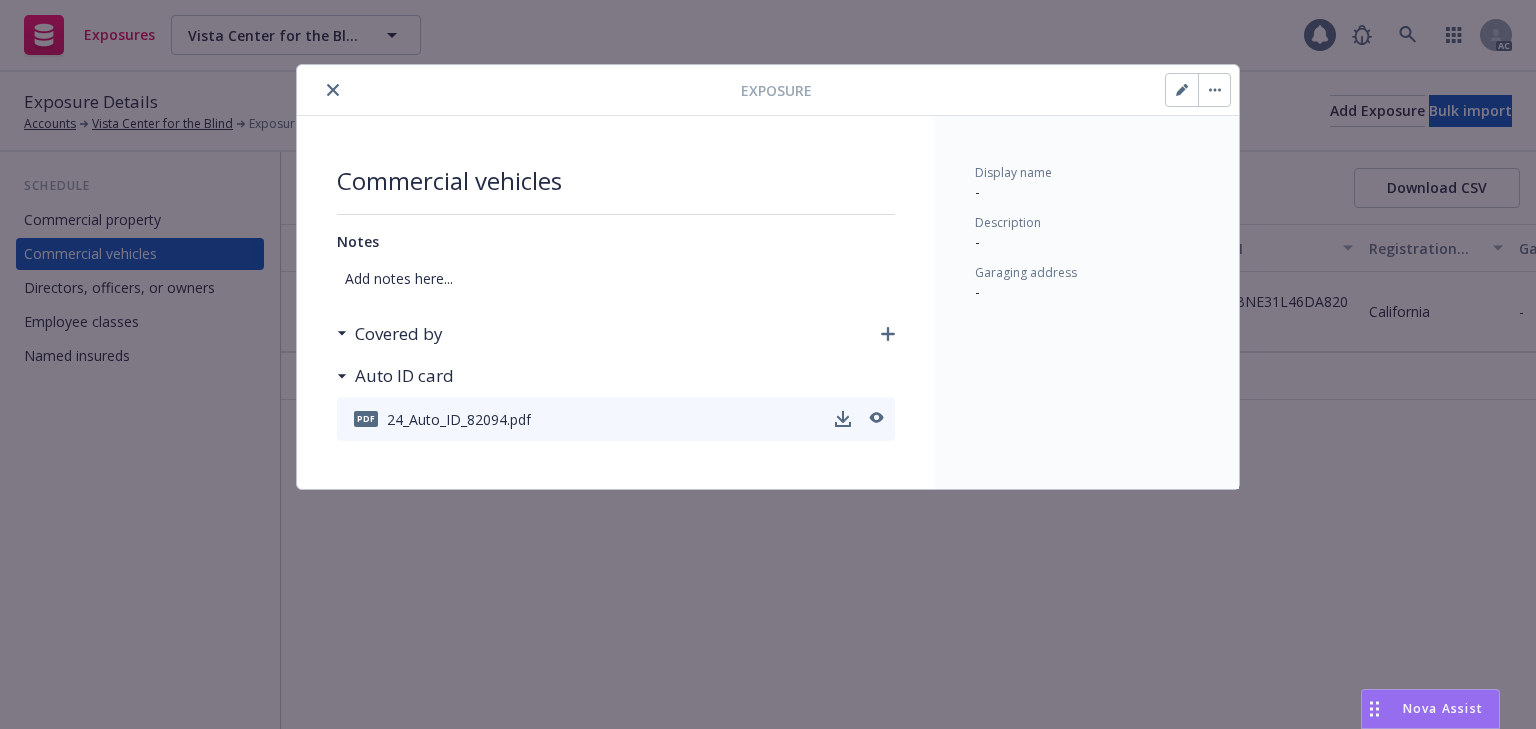 click 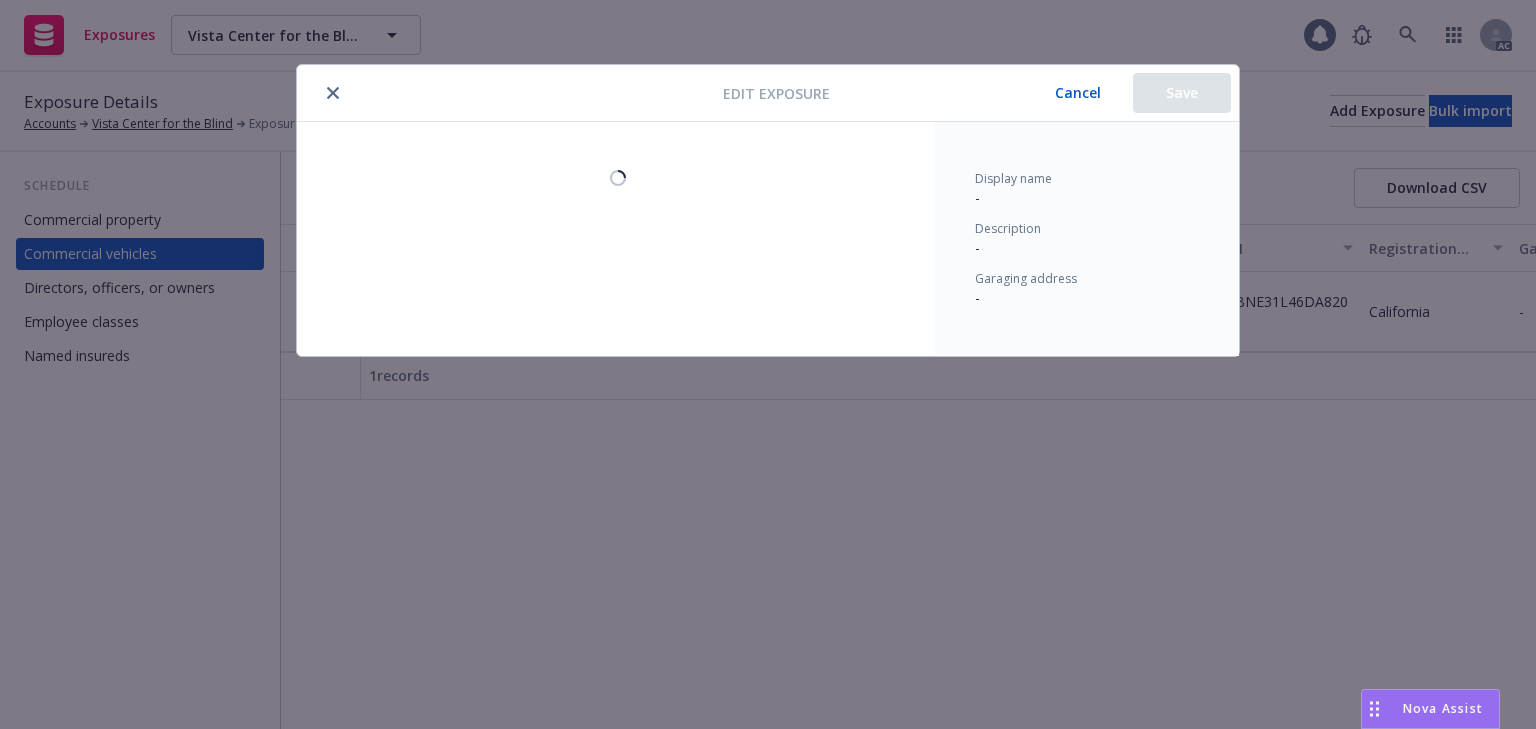 select on "CA" 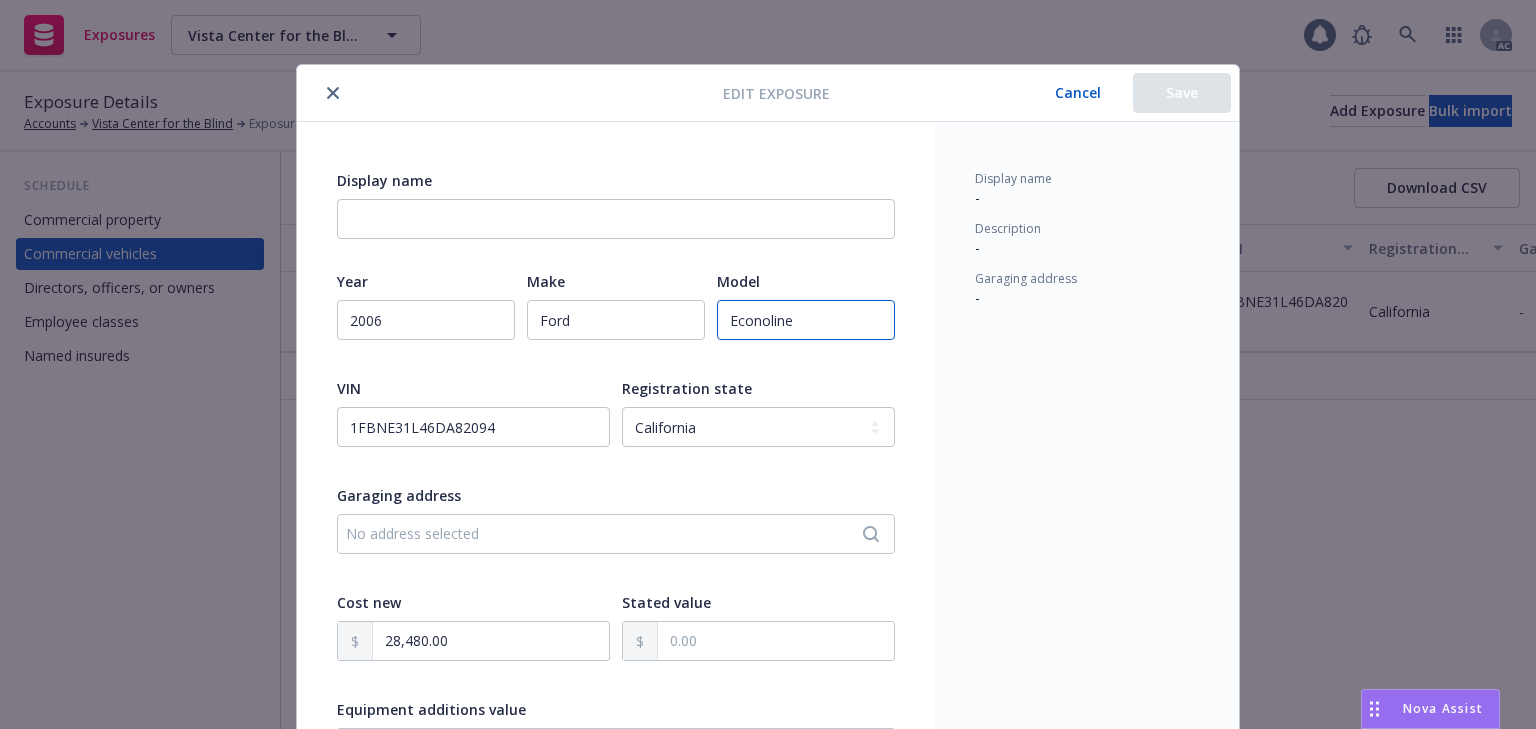 click on "Econoline" at bounding box center (806, 320) 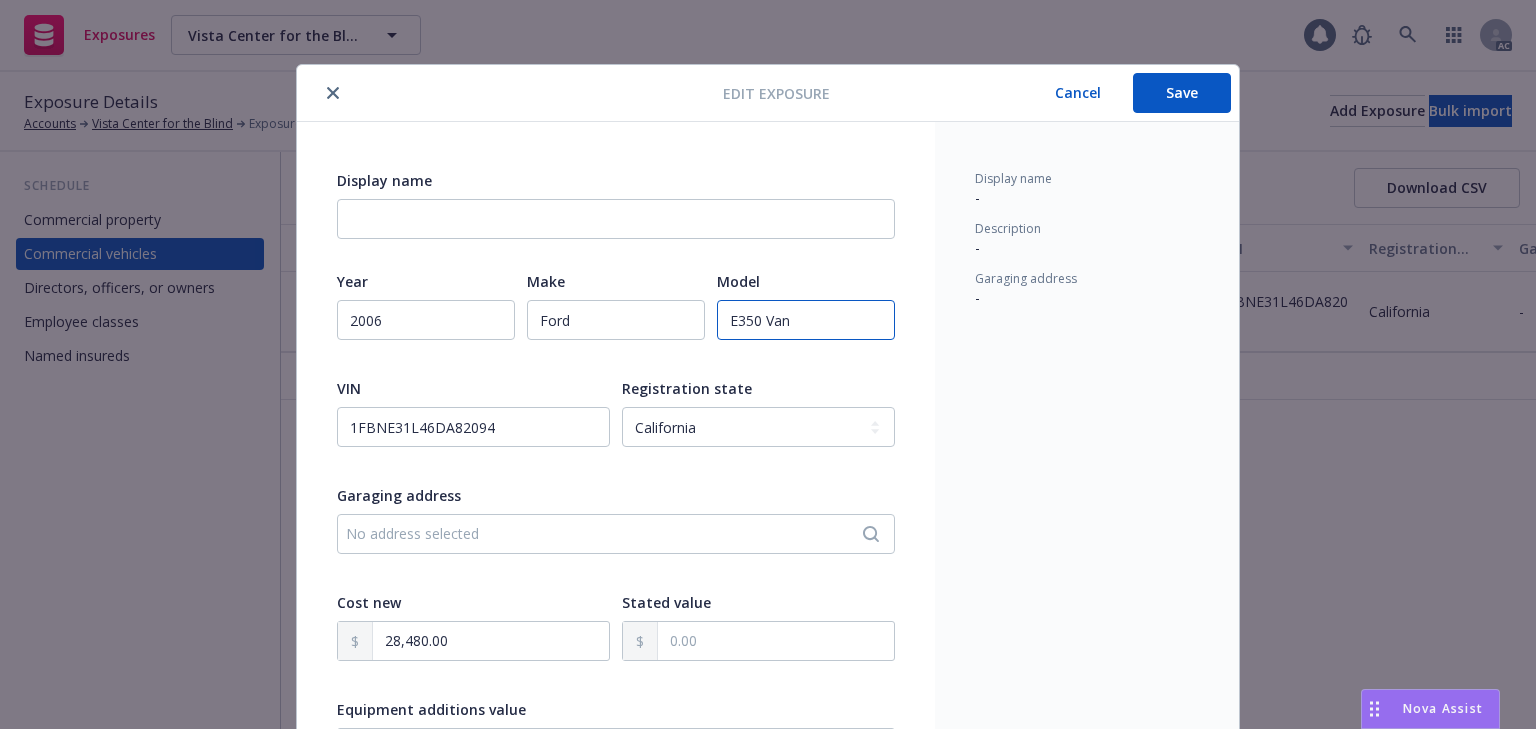type on "E350 Van" 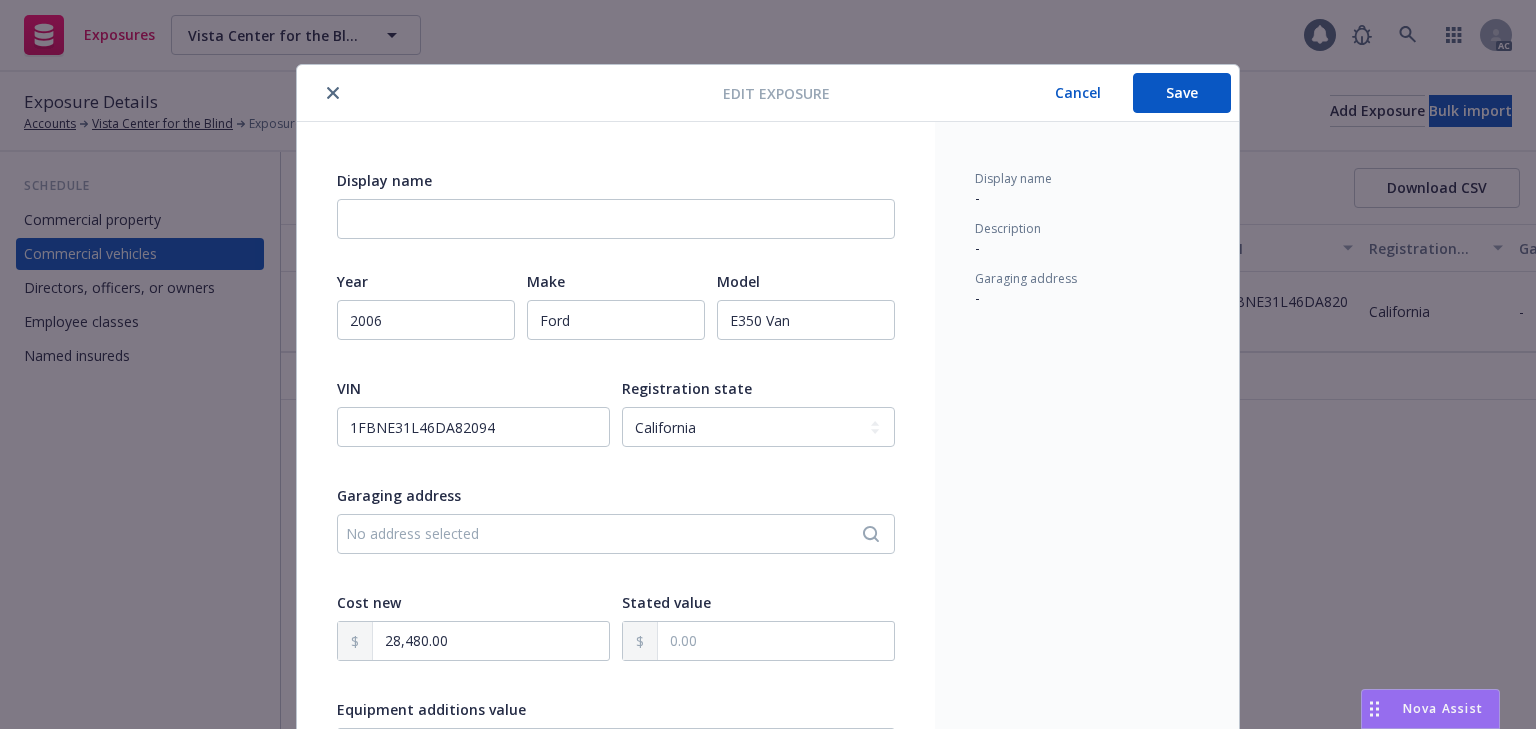 click on "Display name - Description - Garaging address -" at bounding box center [1087, 707] 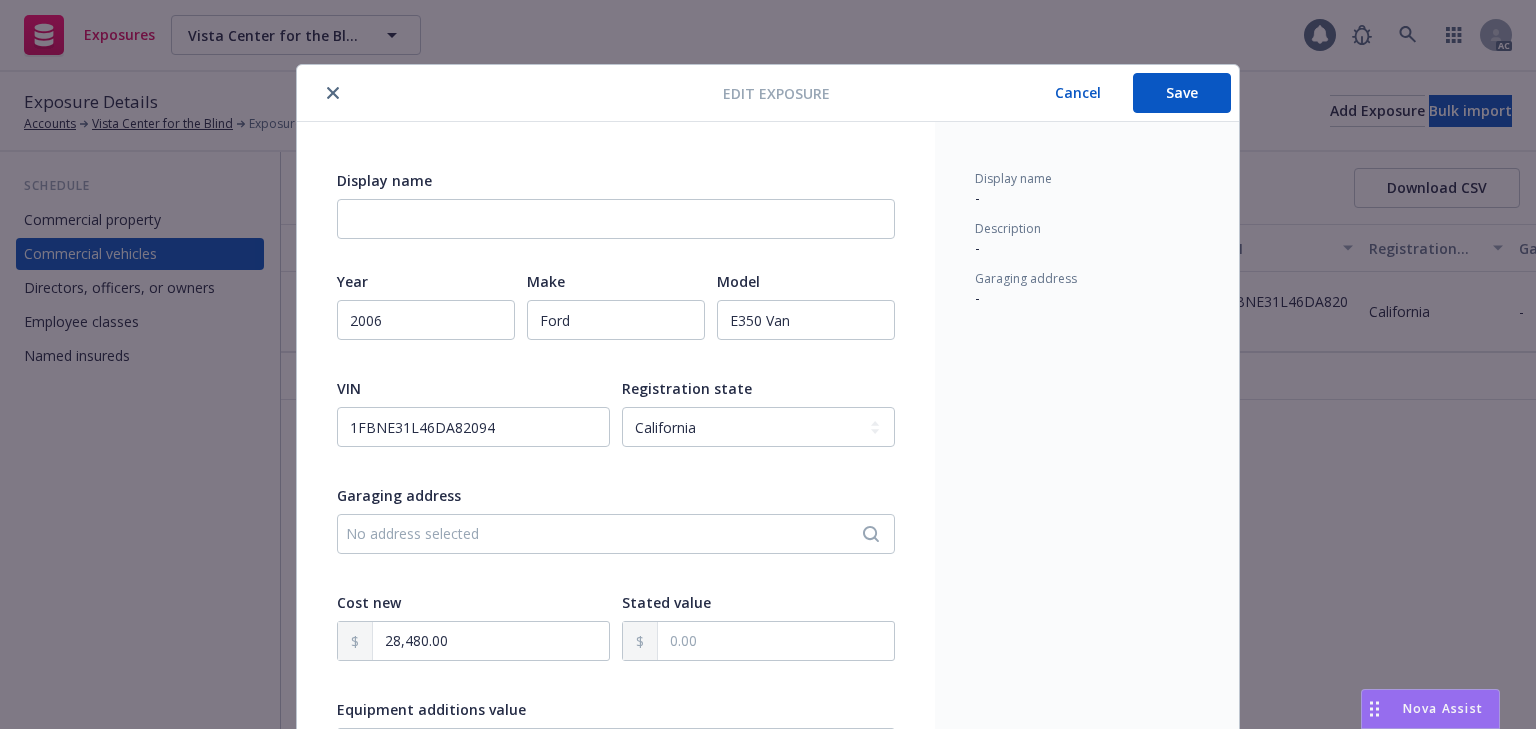 click on "Garaging address -" at bounding box center (1087, 289) 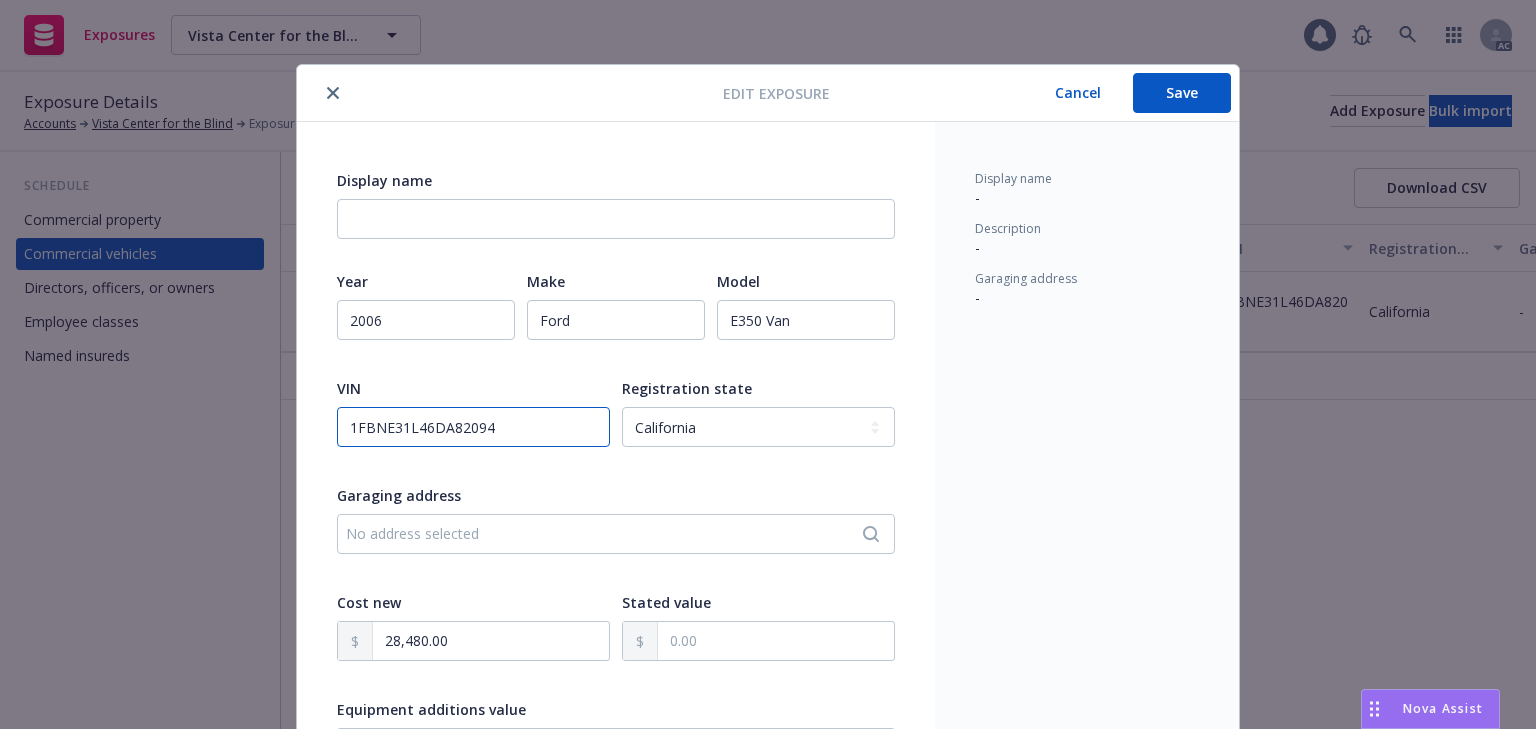 click on "[VEHICLE_IDENTIFIER]" at bounding box center (473, 427) 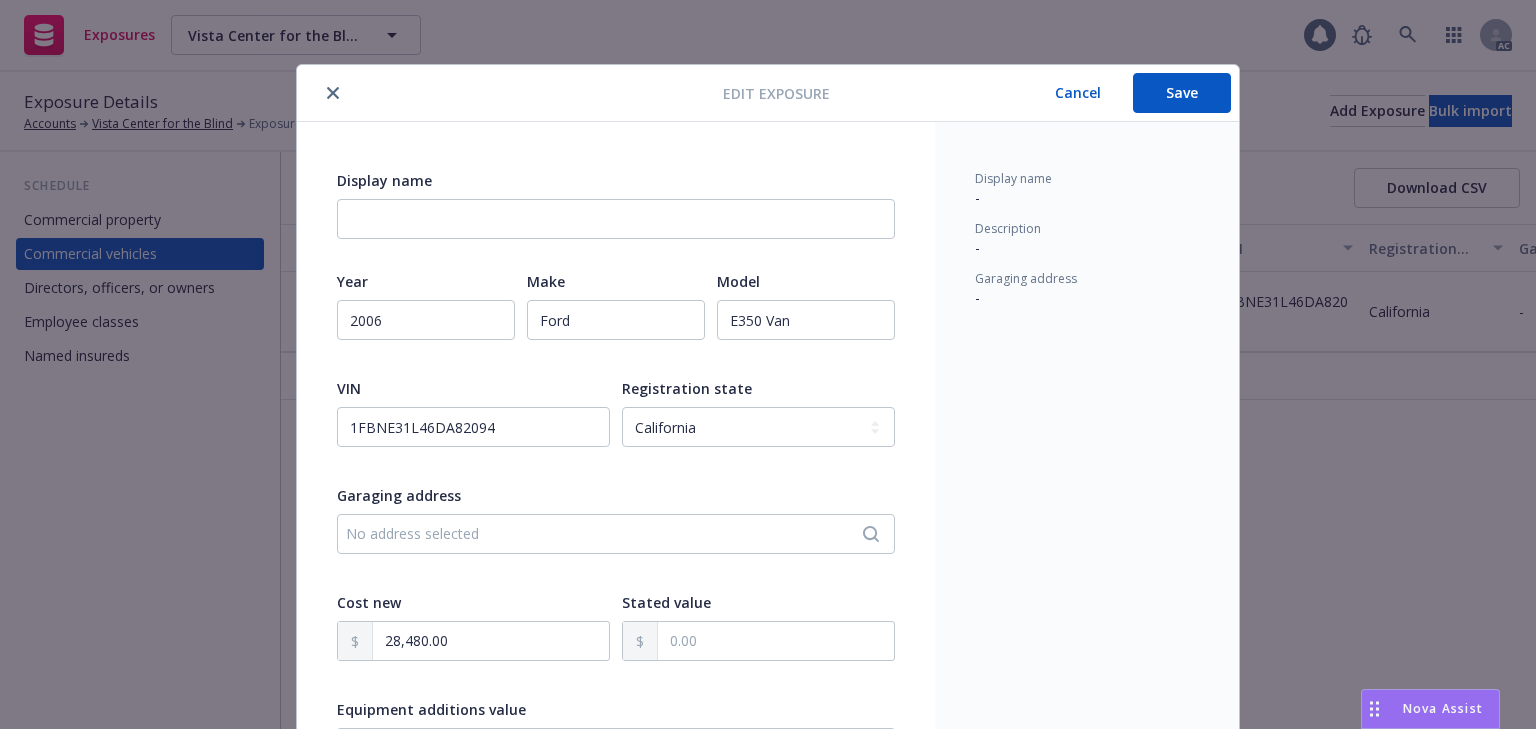 click on "Save" at bounding box center [1182, 93] 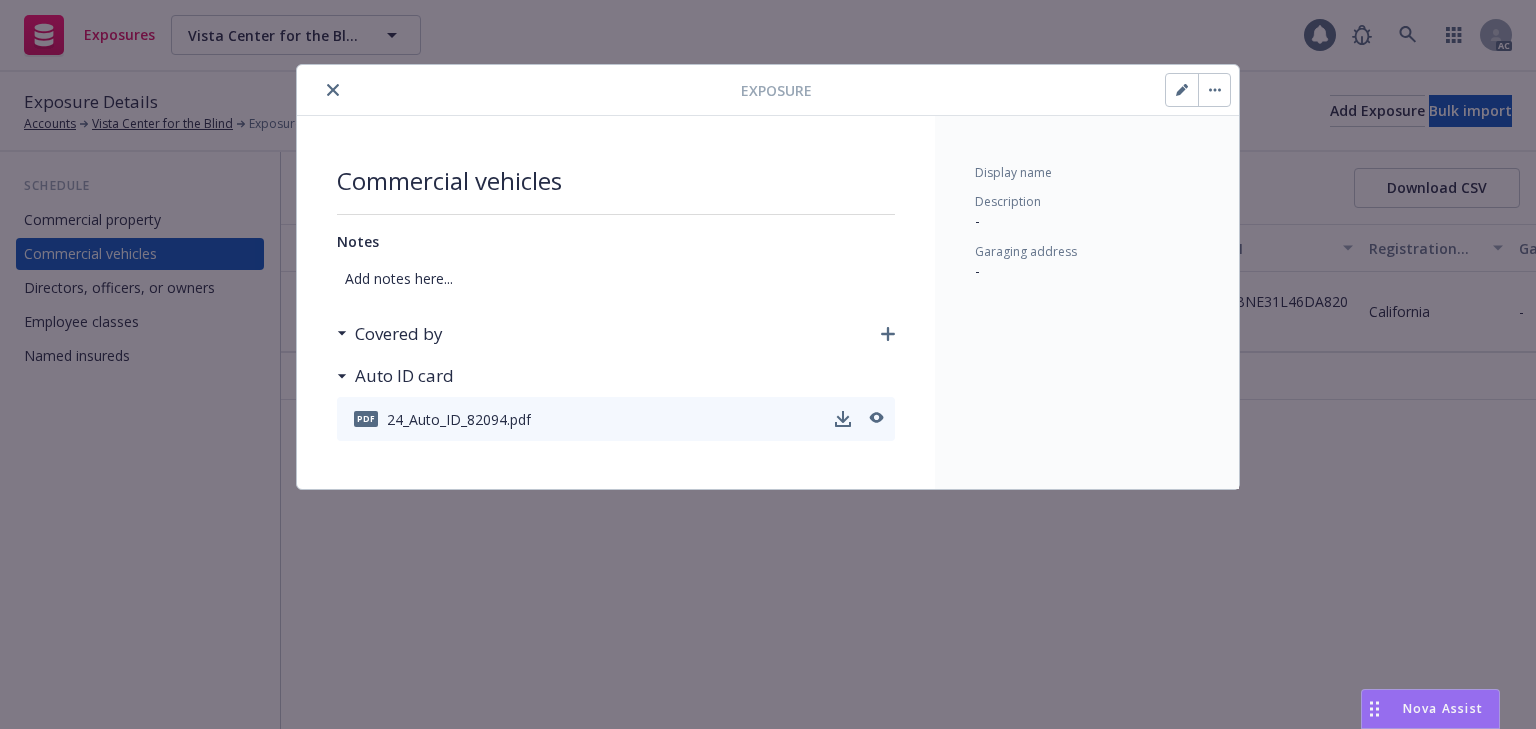 click on "pdf 24_Auto_ID_82094.pdf" at bounding box center [616, 419] 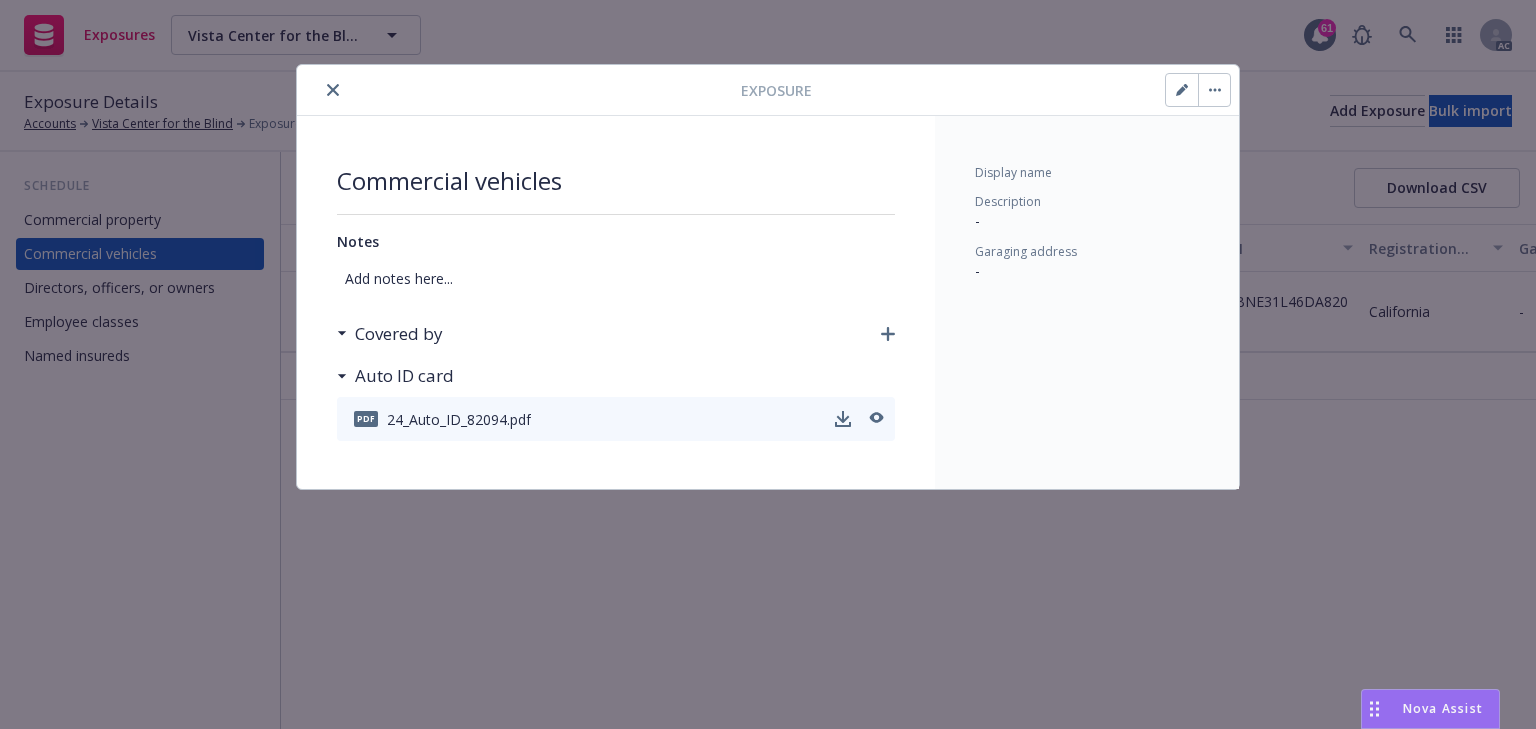 click 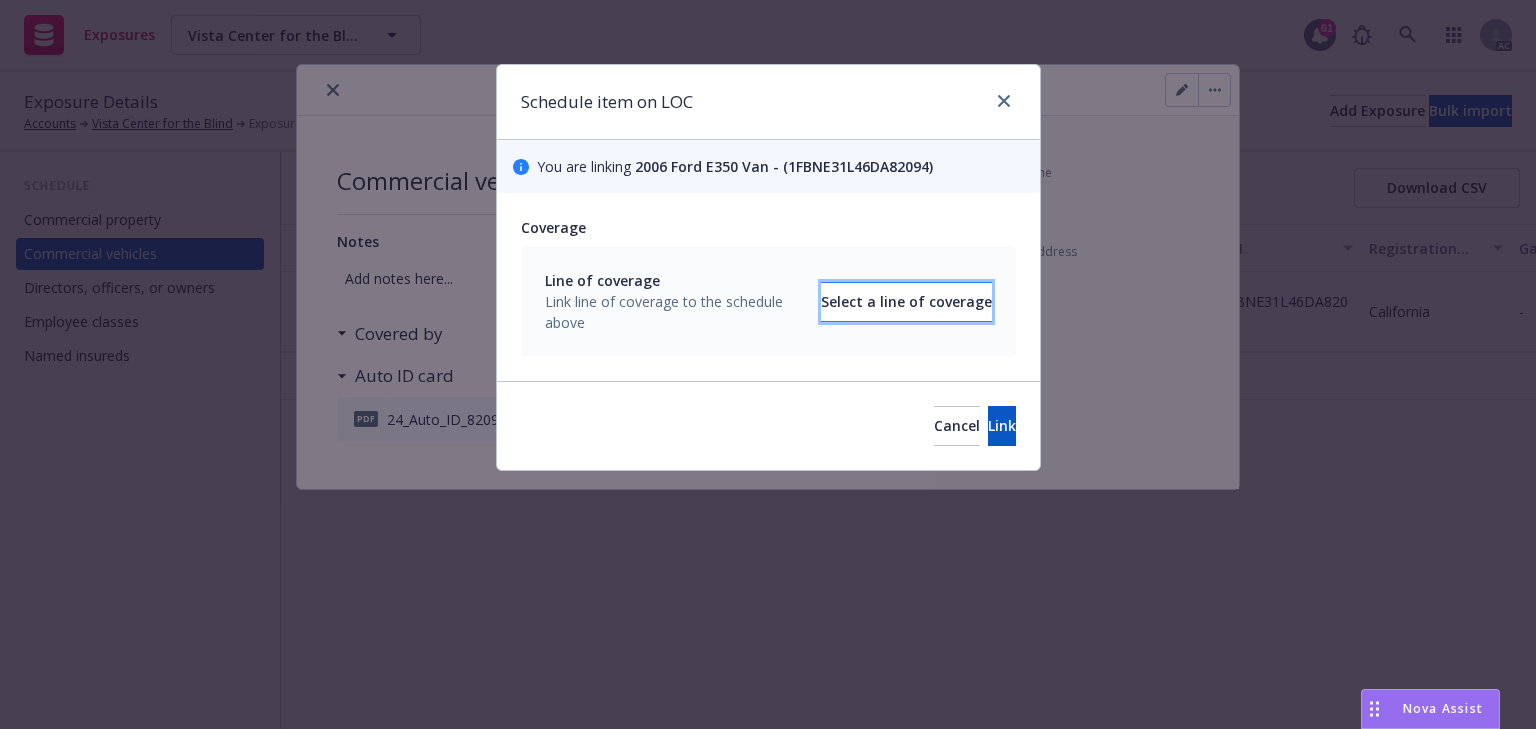 click on "Select a line of coverage" at bounding box center (906, 302) 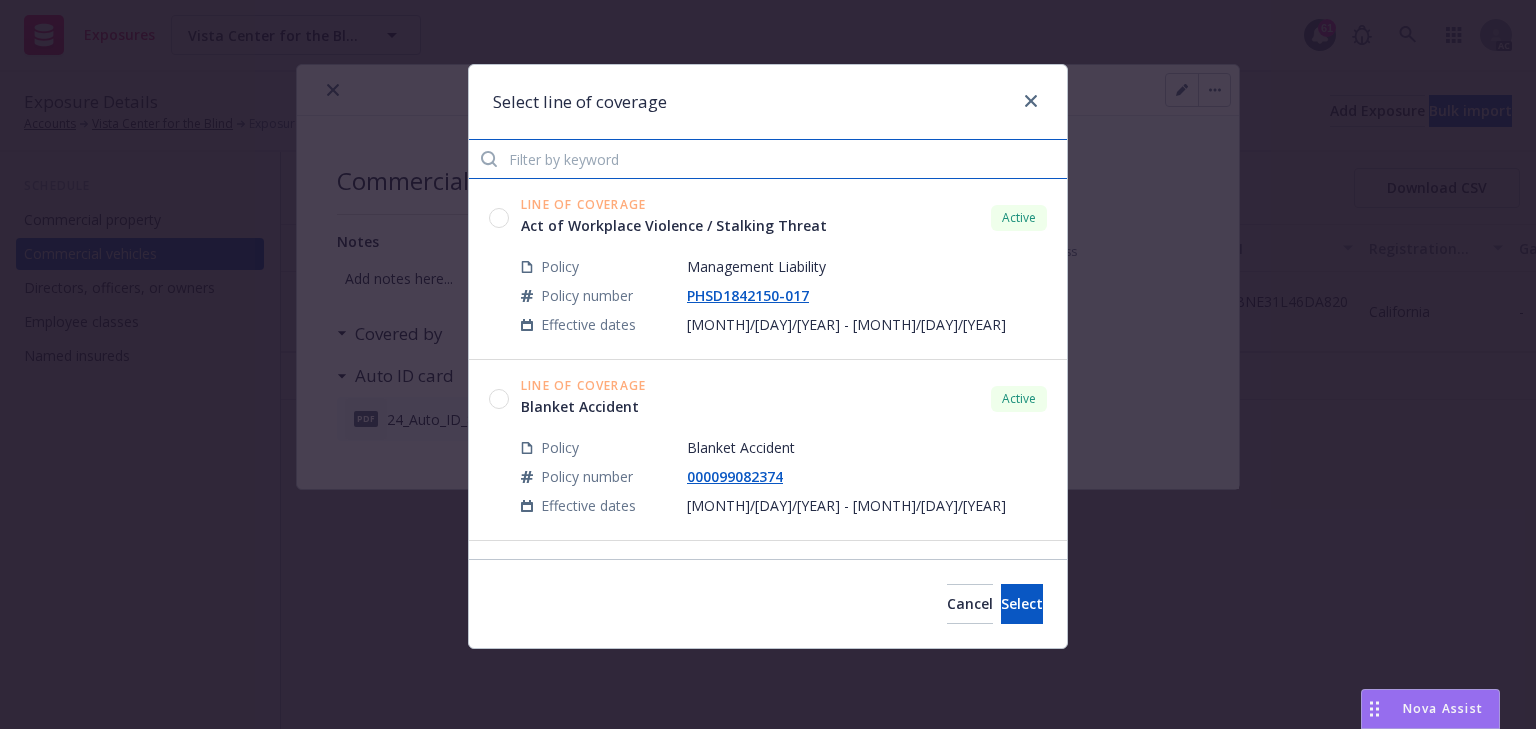 click at bounding box center [768, 159] 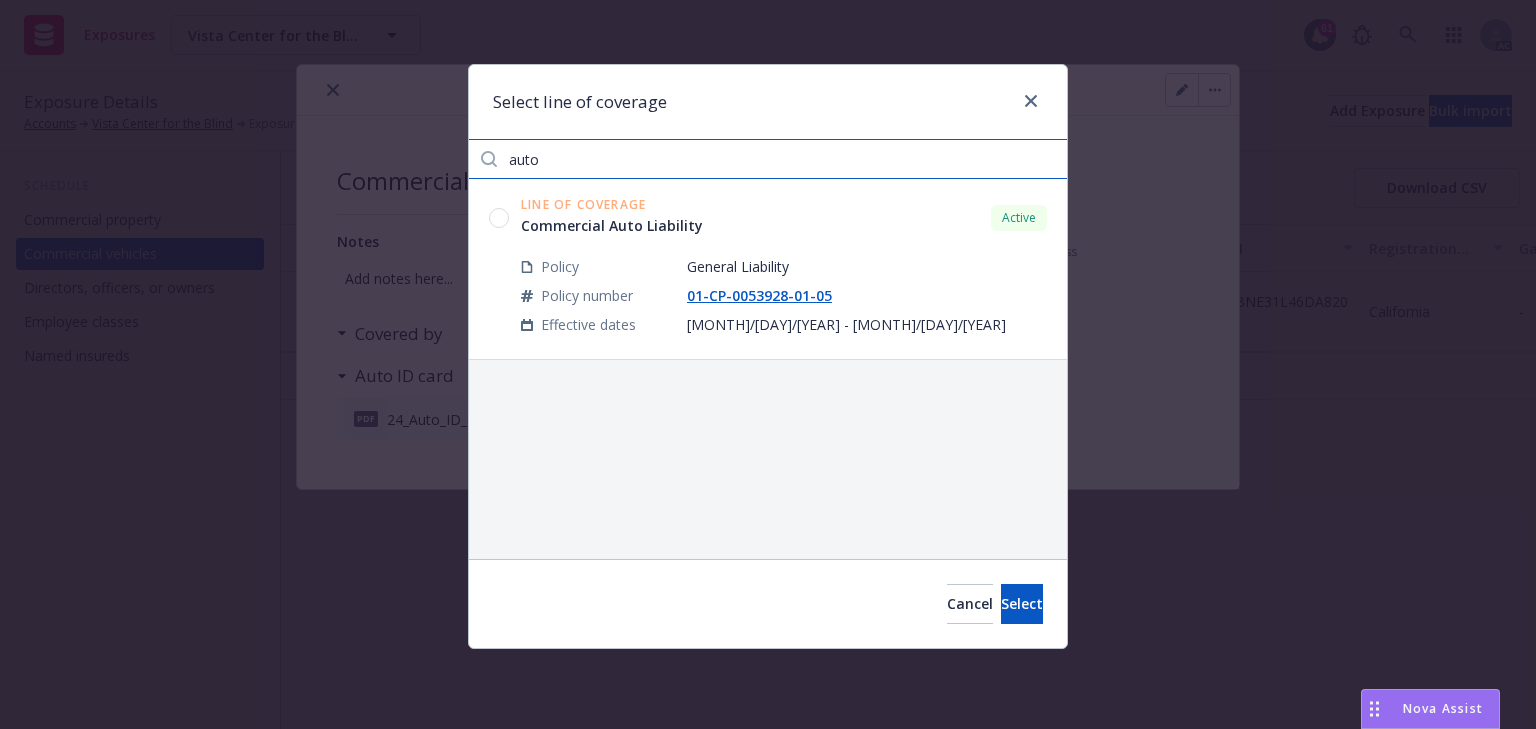 type on "auto" 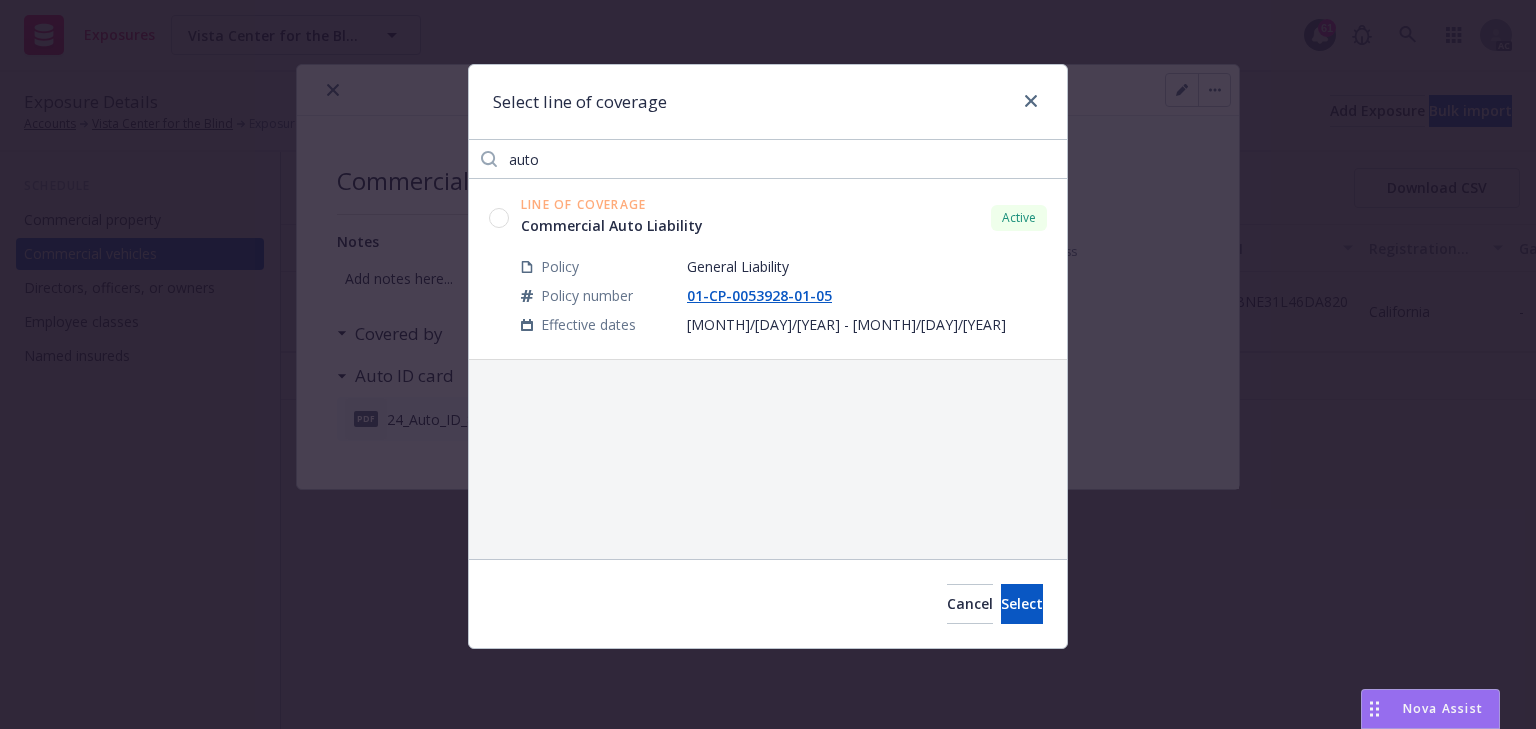 click 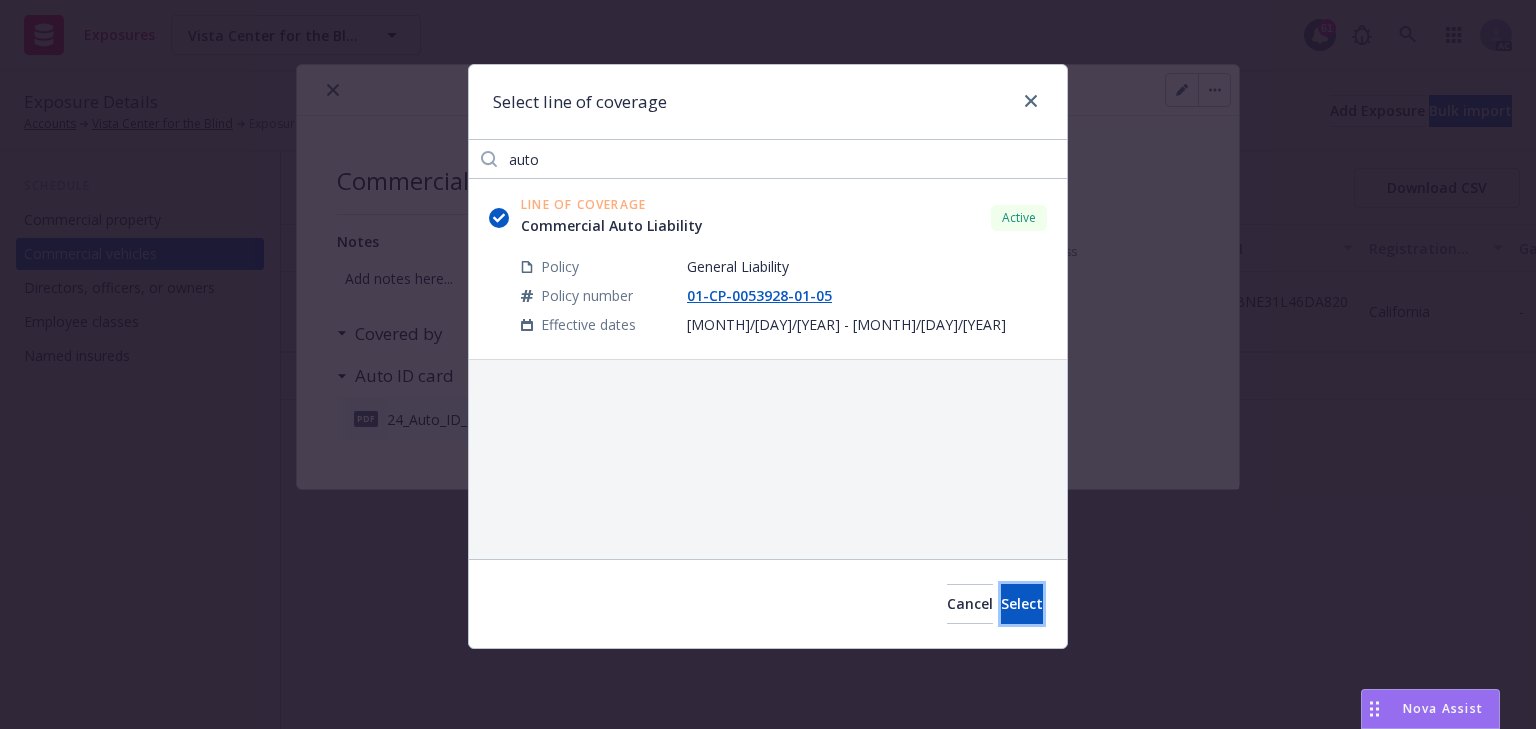 click on "Select" at bounding box center (1022, 603) 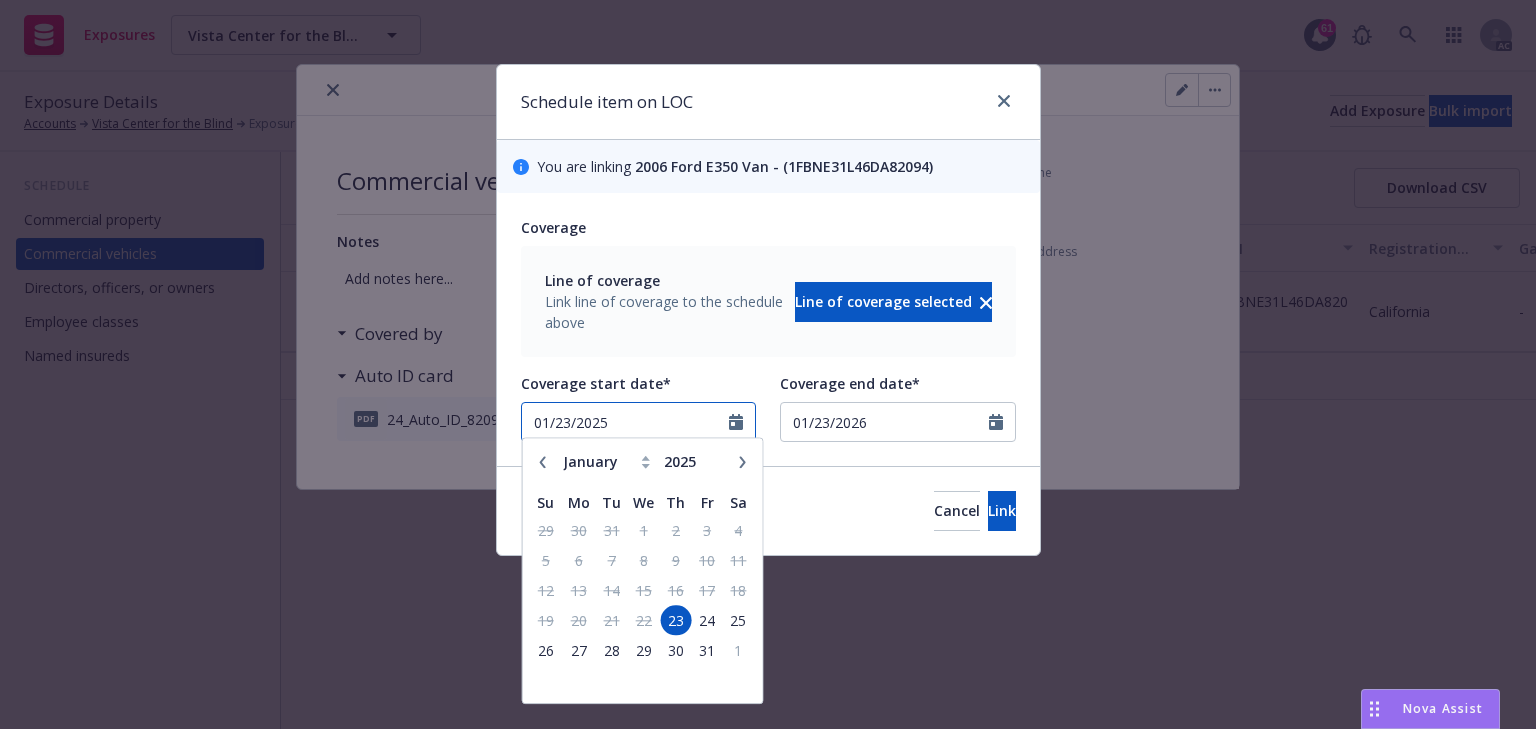 click on "01/23/2025" at bounding box center [626, 422] 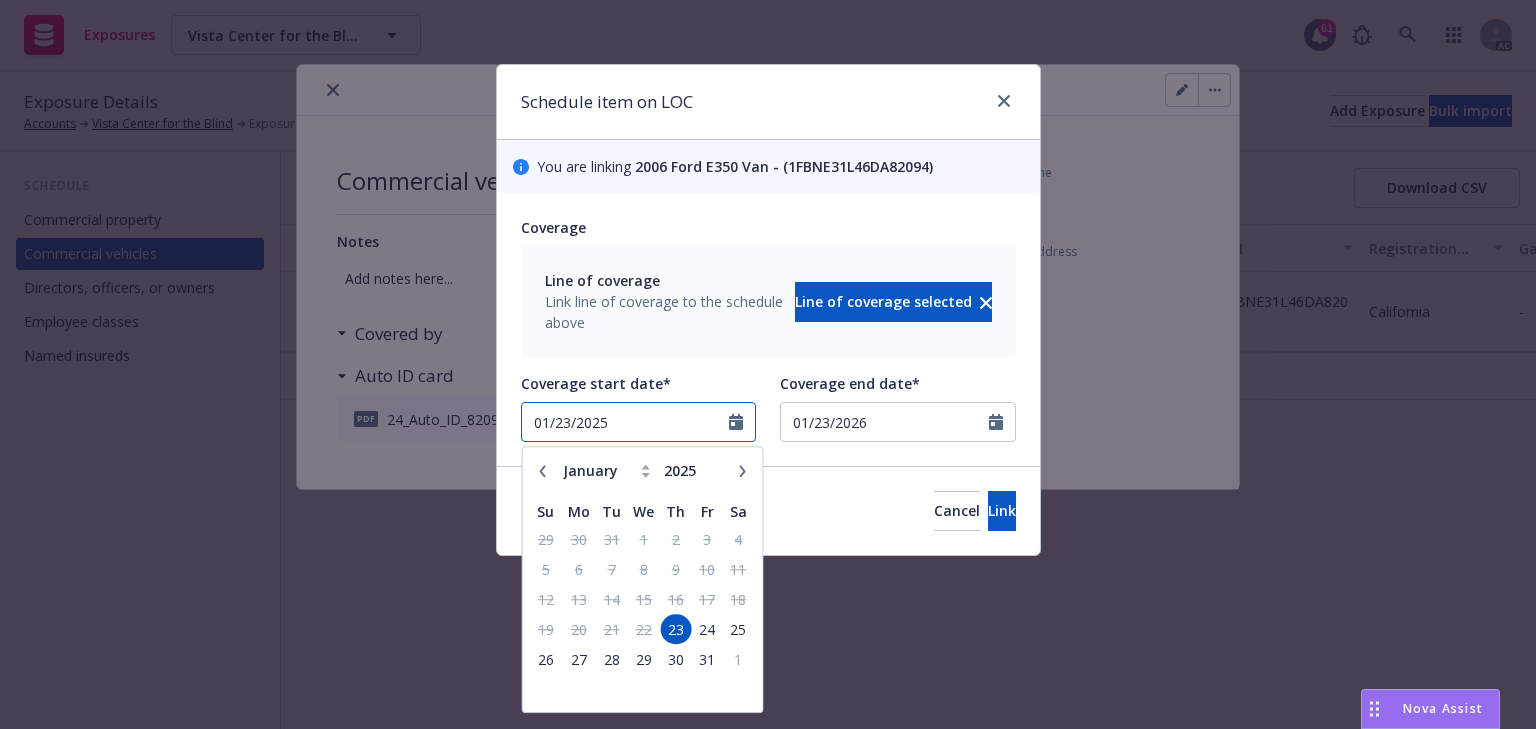 drag, startPoint x: 688, startPoint y: 424, endPoint x: 394, endPoint y: 420, distance: 294.02722 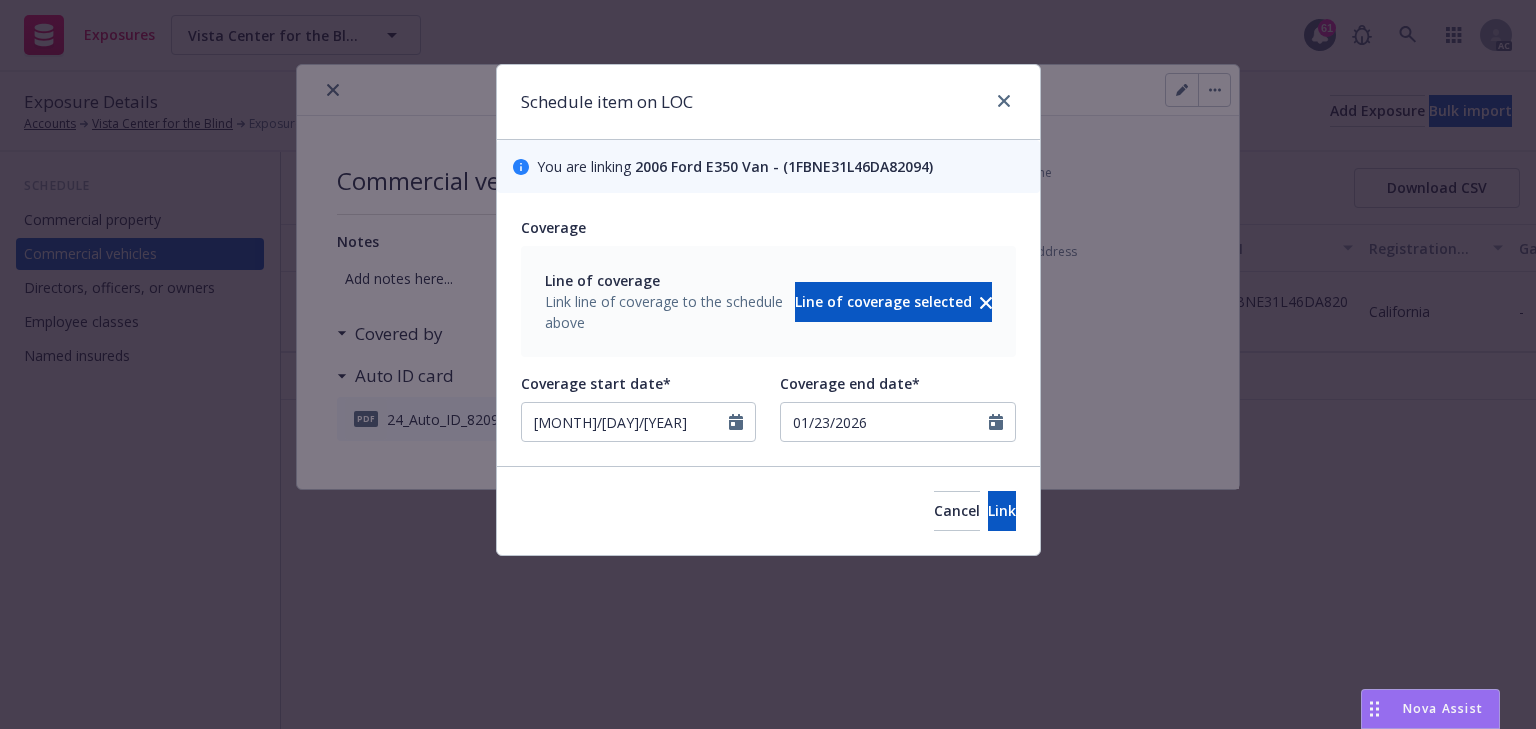 type on "08/05/2025" 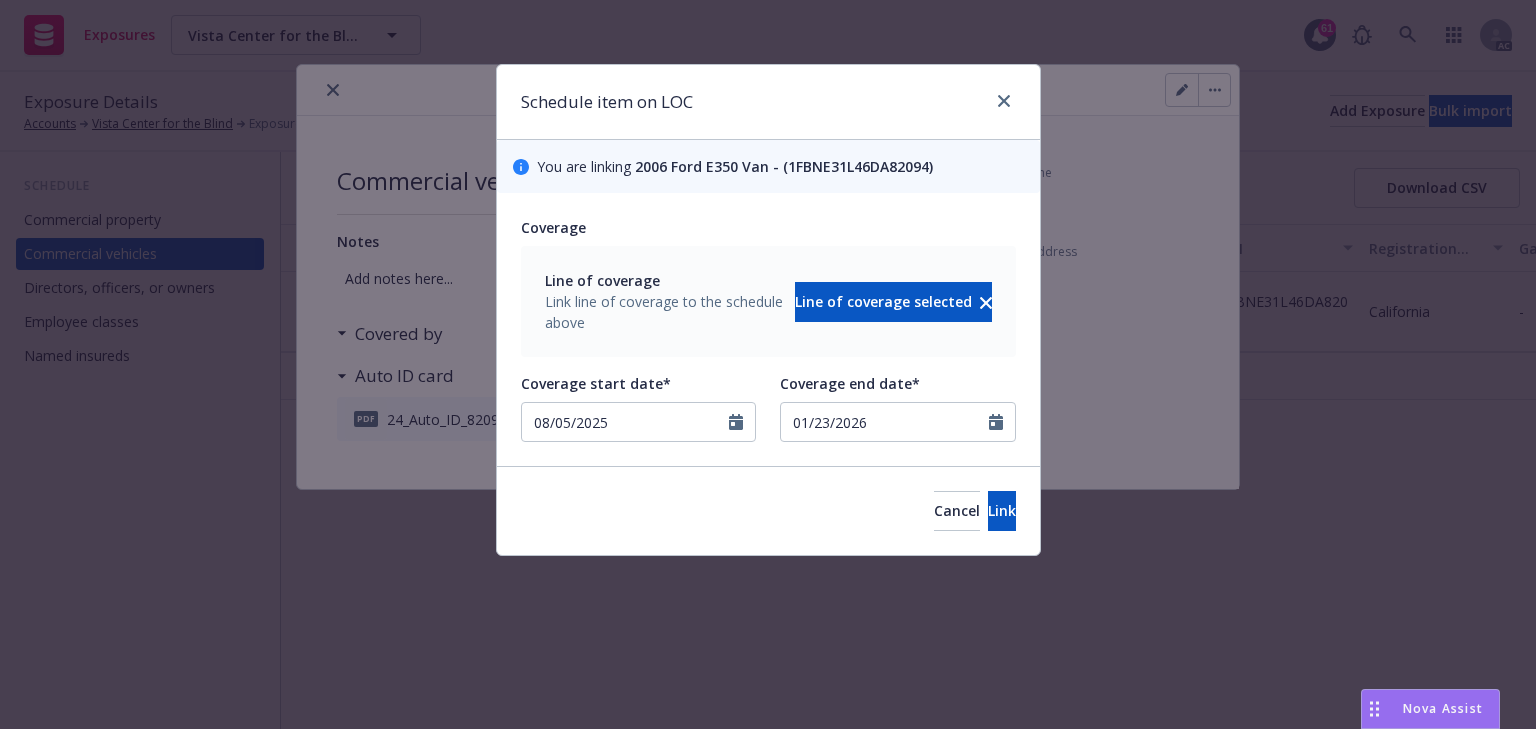 click on "Coverage Line of coverage Link line of coverage to the schedule above Line of coverage selected" at bounding box center (768, 287) 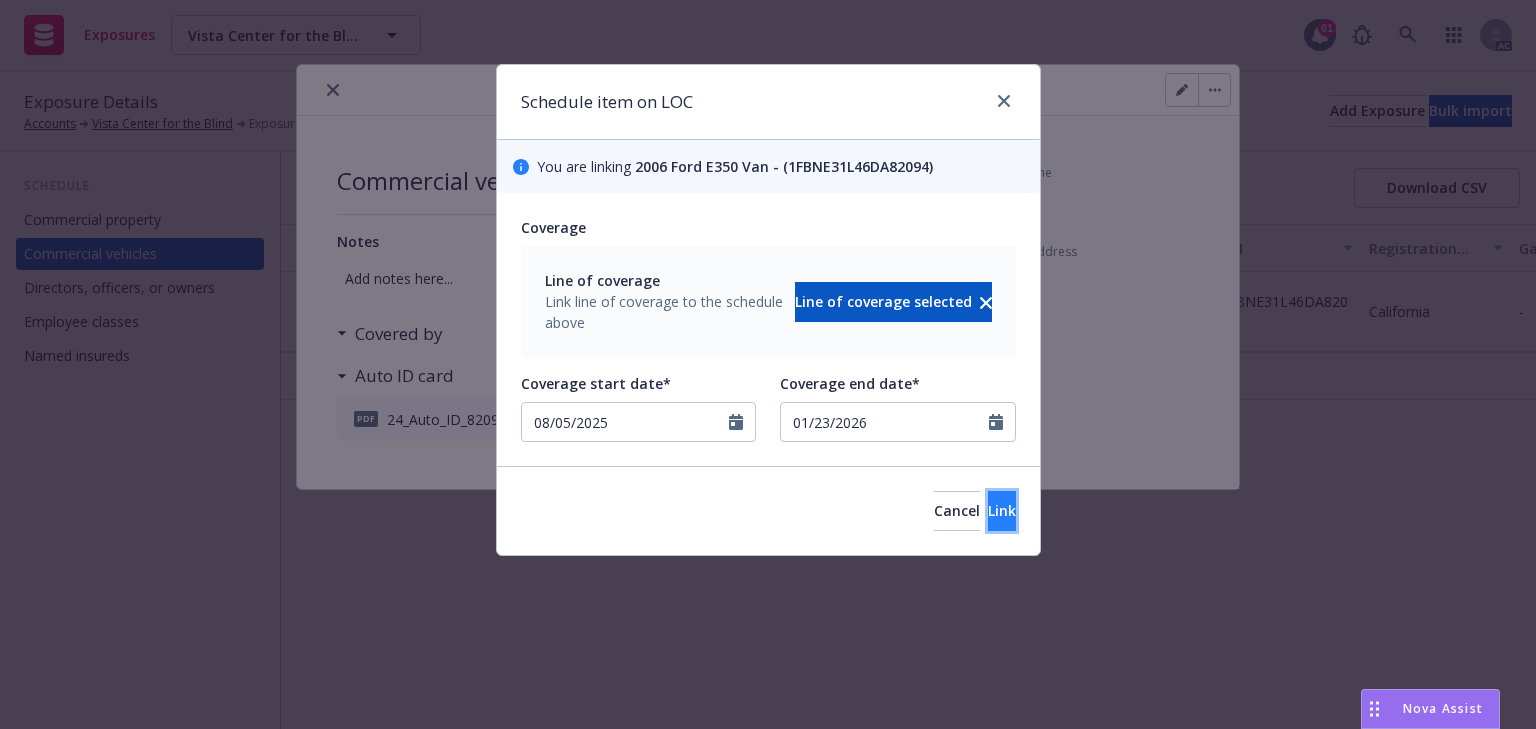 click on "Link" at bounding box center (1002, 510) 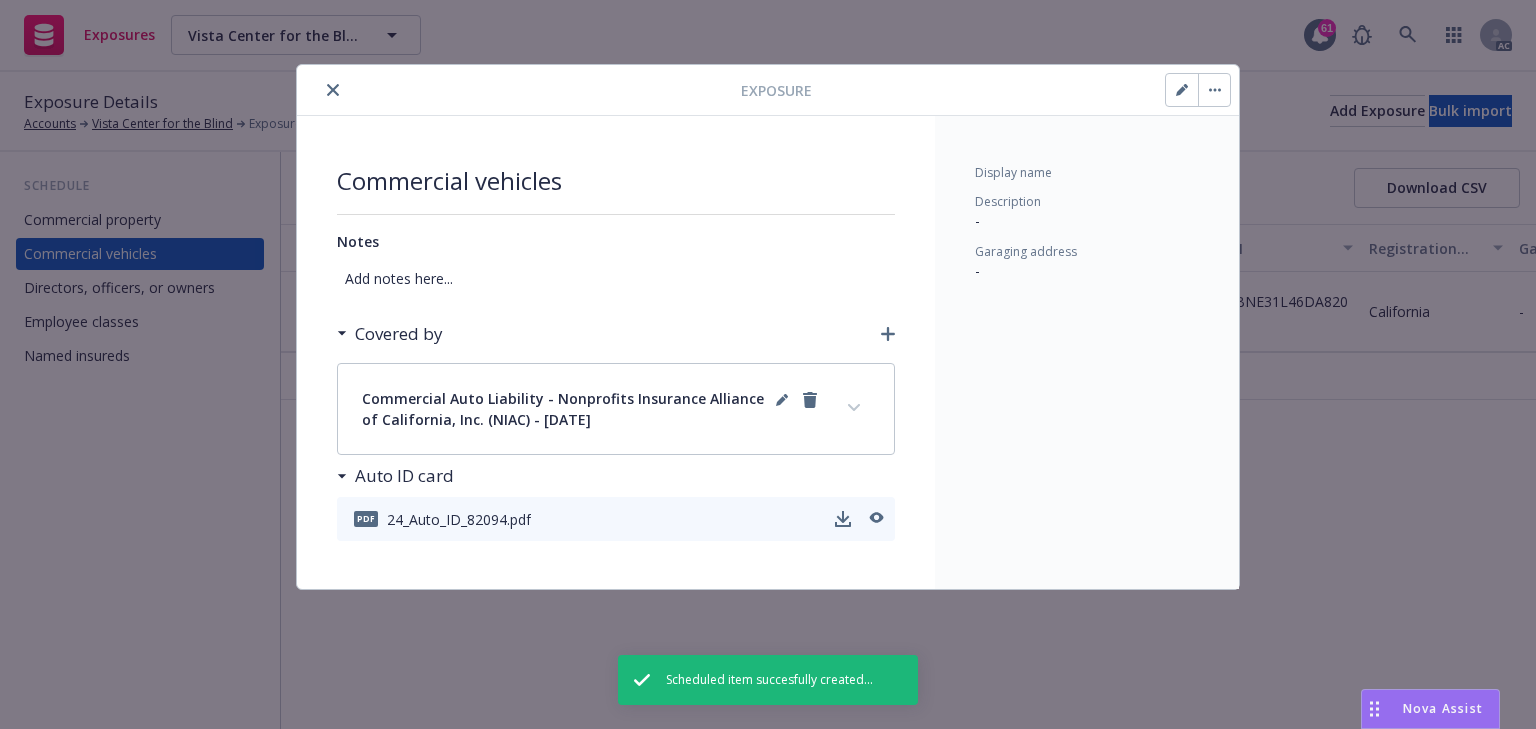 click 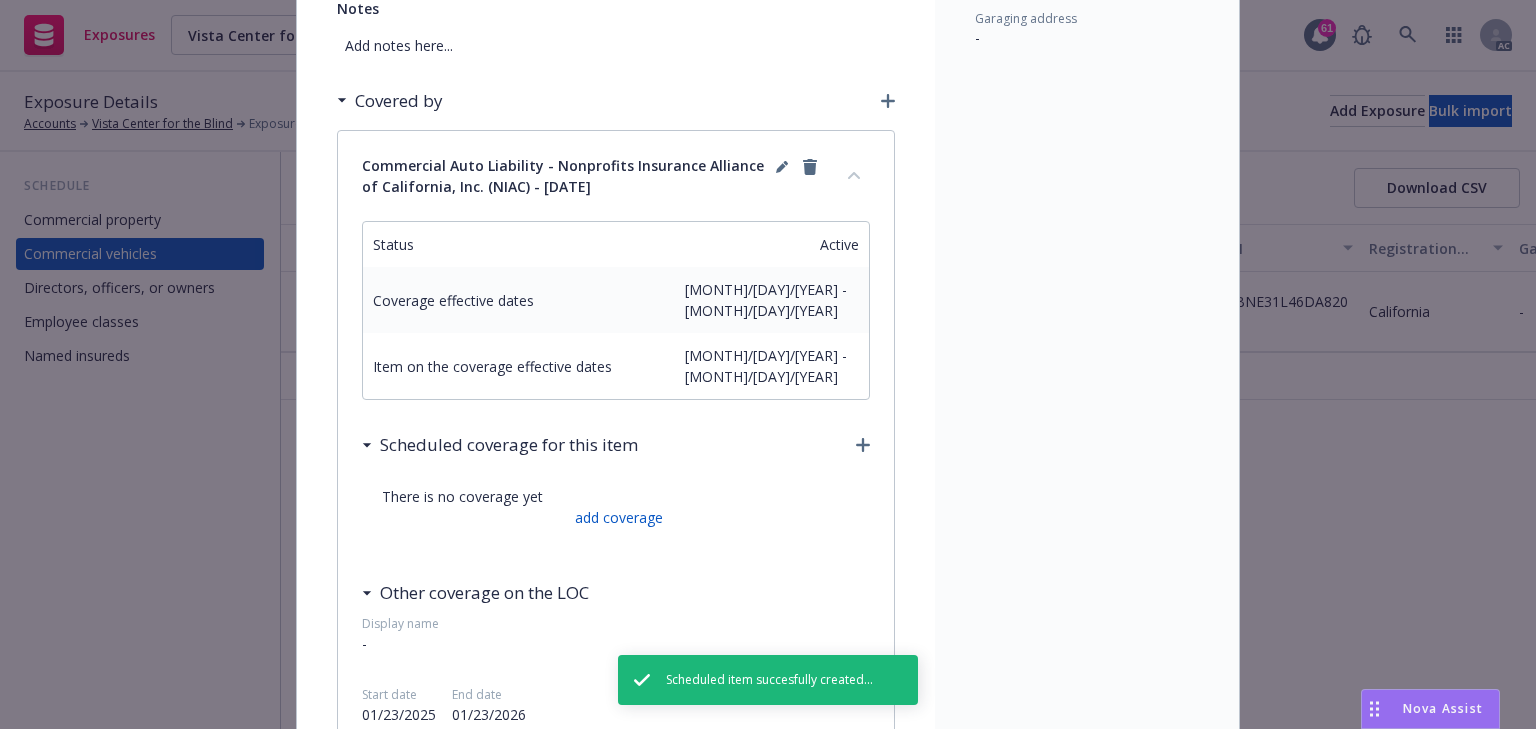 scroll, scrollTop: 240, scrollLeft: 0, axis: vertical 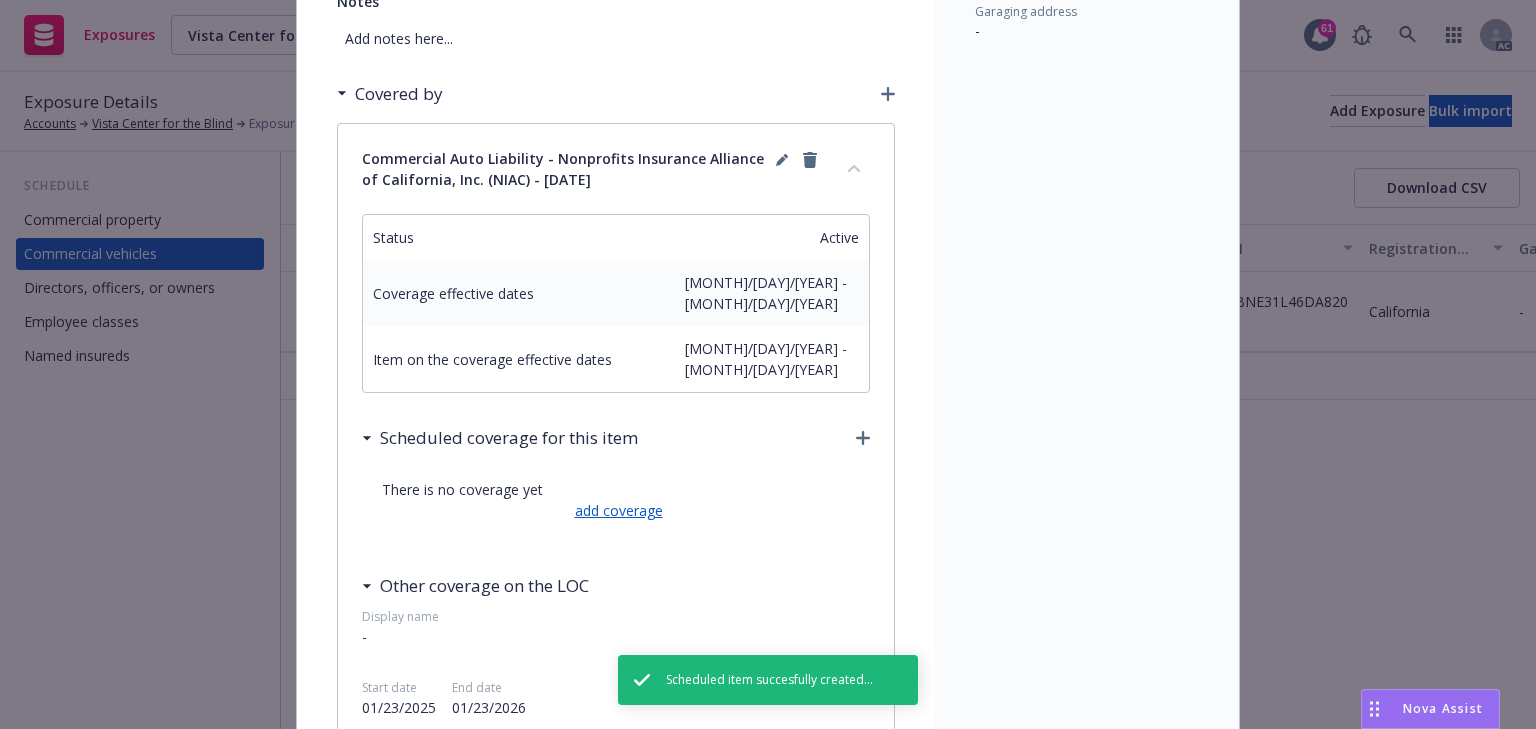 click on "add coverage" at bounding box center (616, 510) 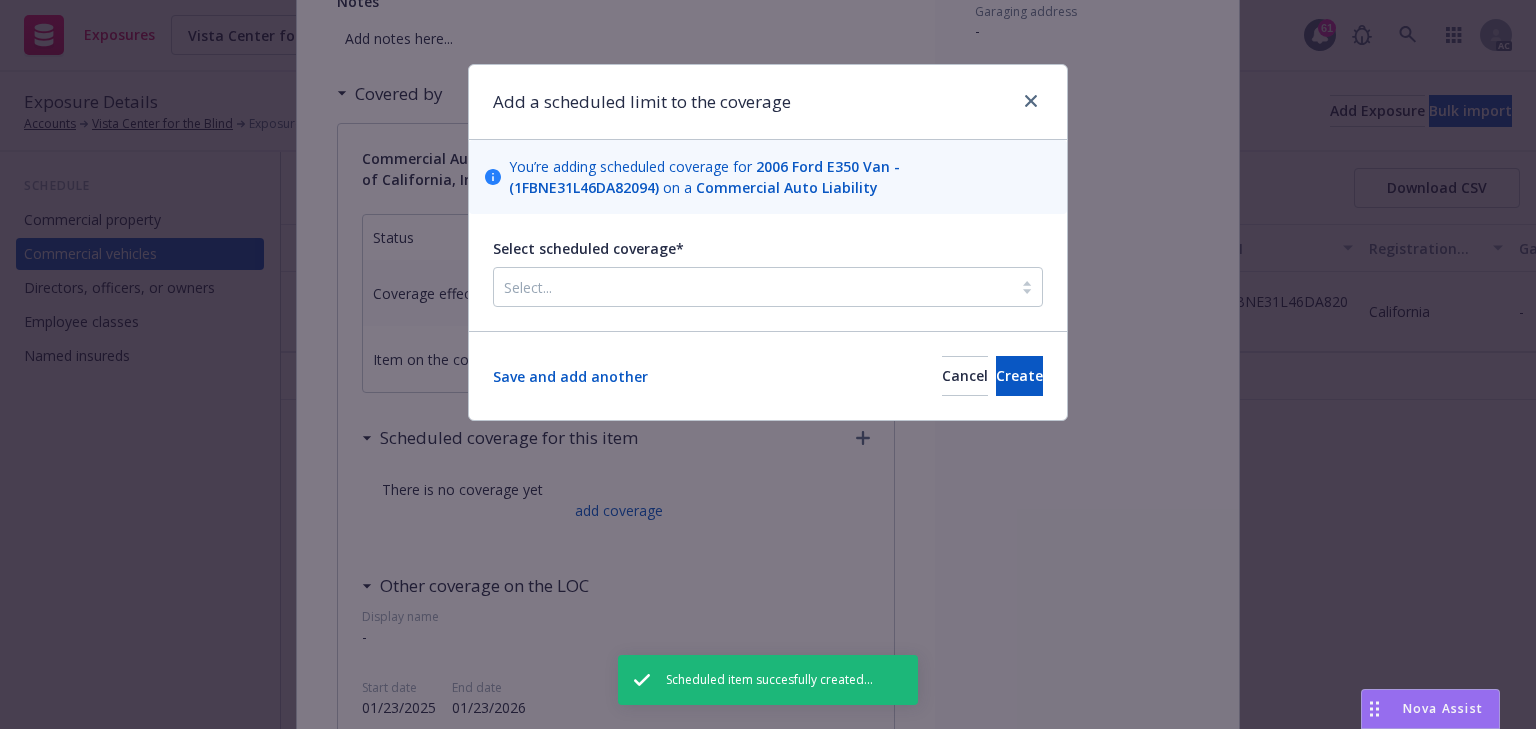 click at bounding box center [753, 287] 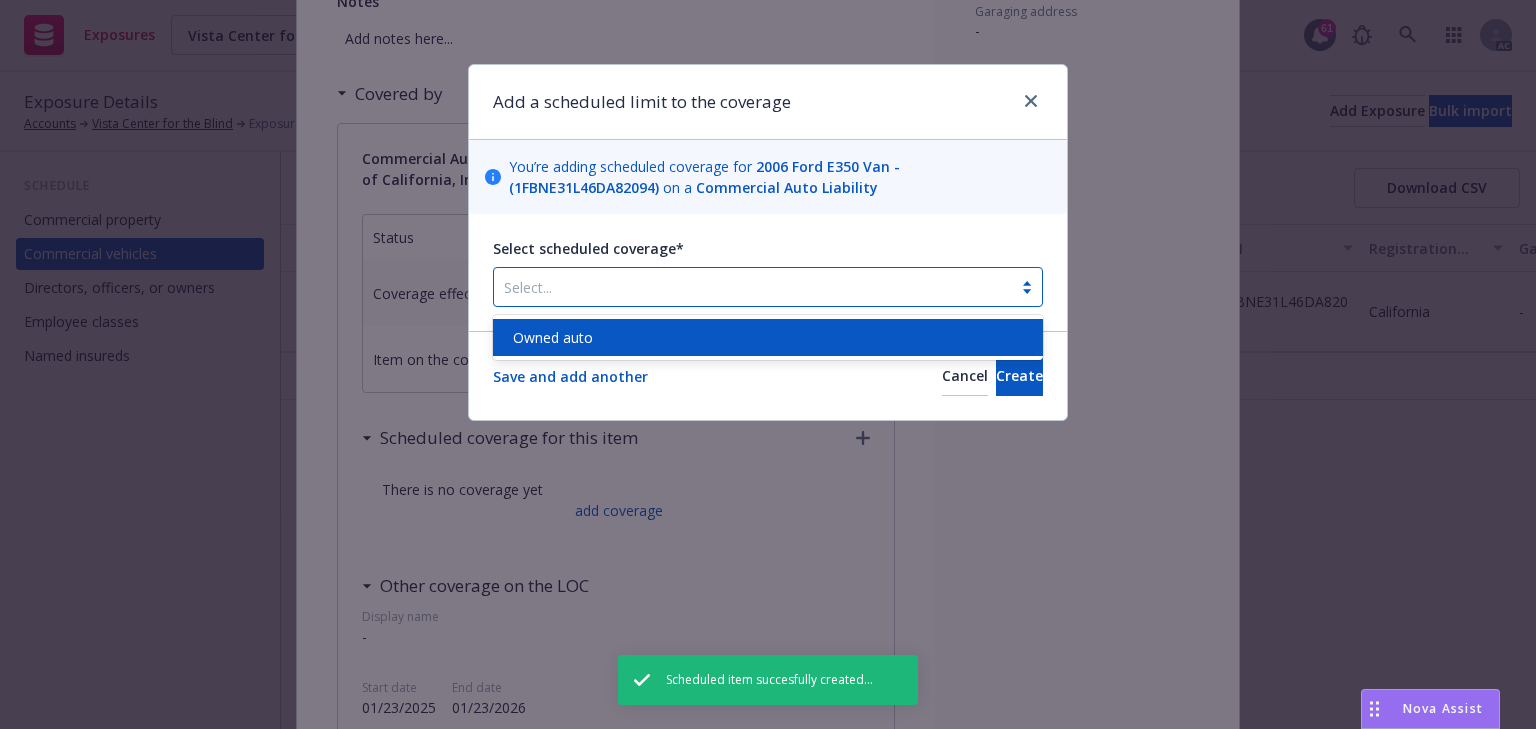 click on "Owned auto" at bounding box center [553, 337] 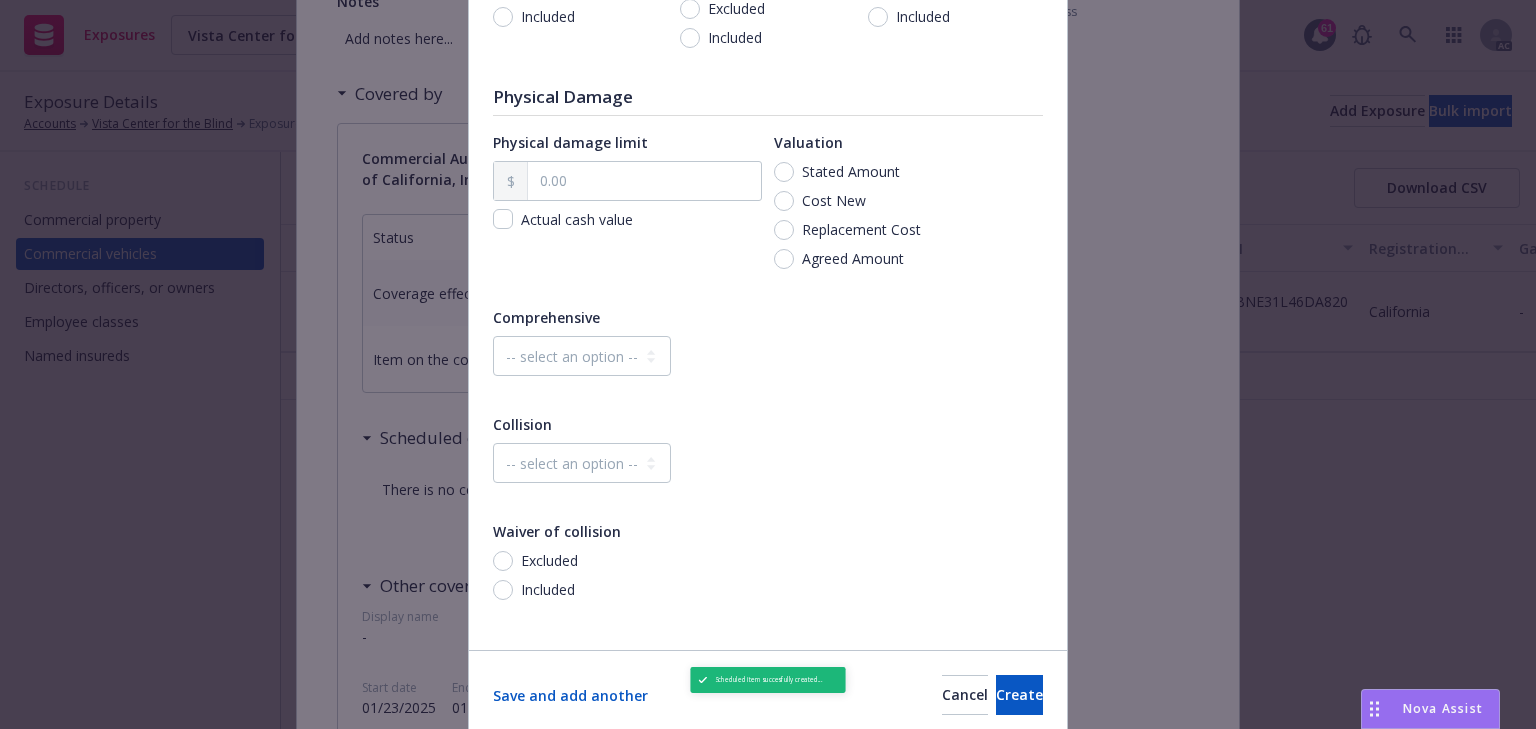 scroll, scrollTop: 634, scrollLeft: 0, axis: vertical 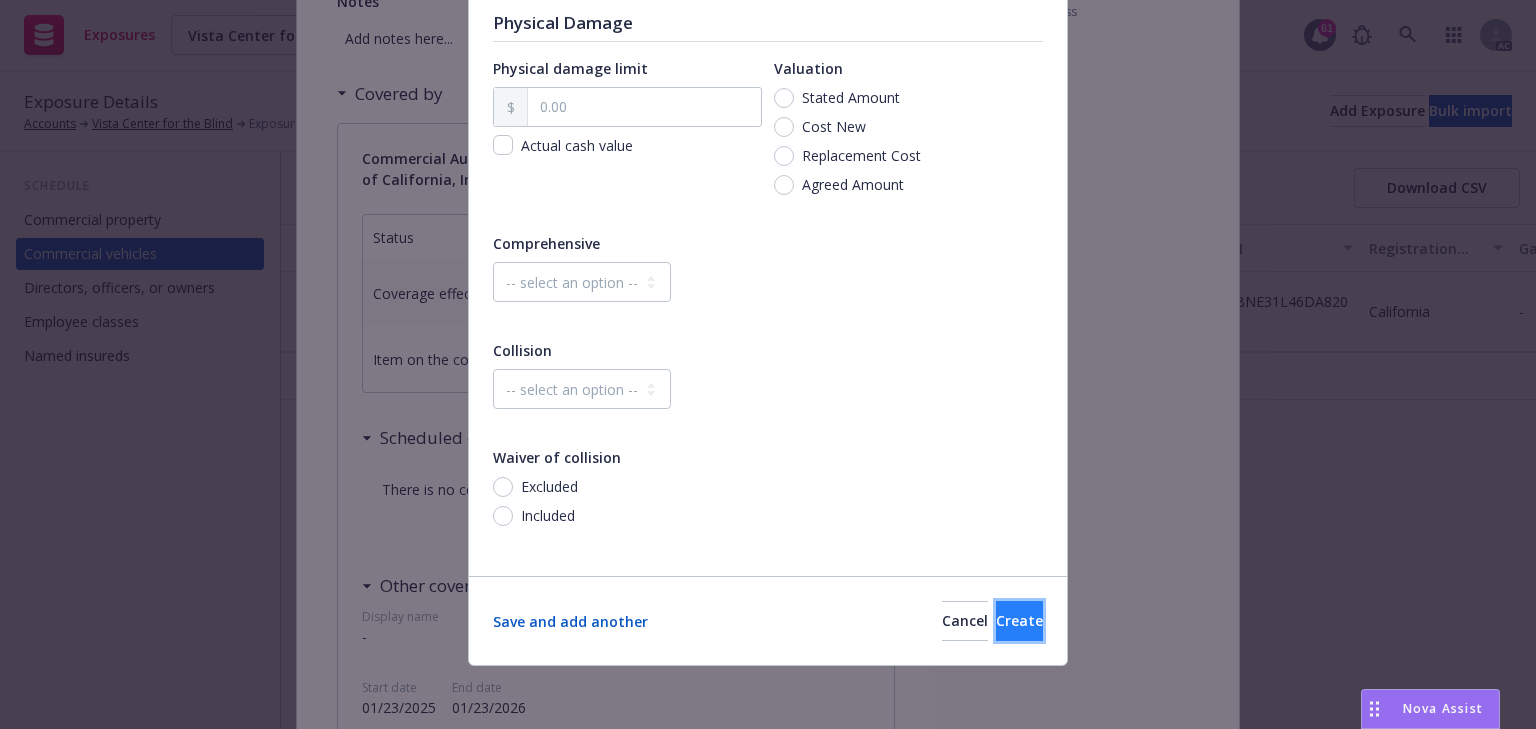 click on "Create" at bounding box center [1019, 621] 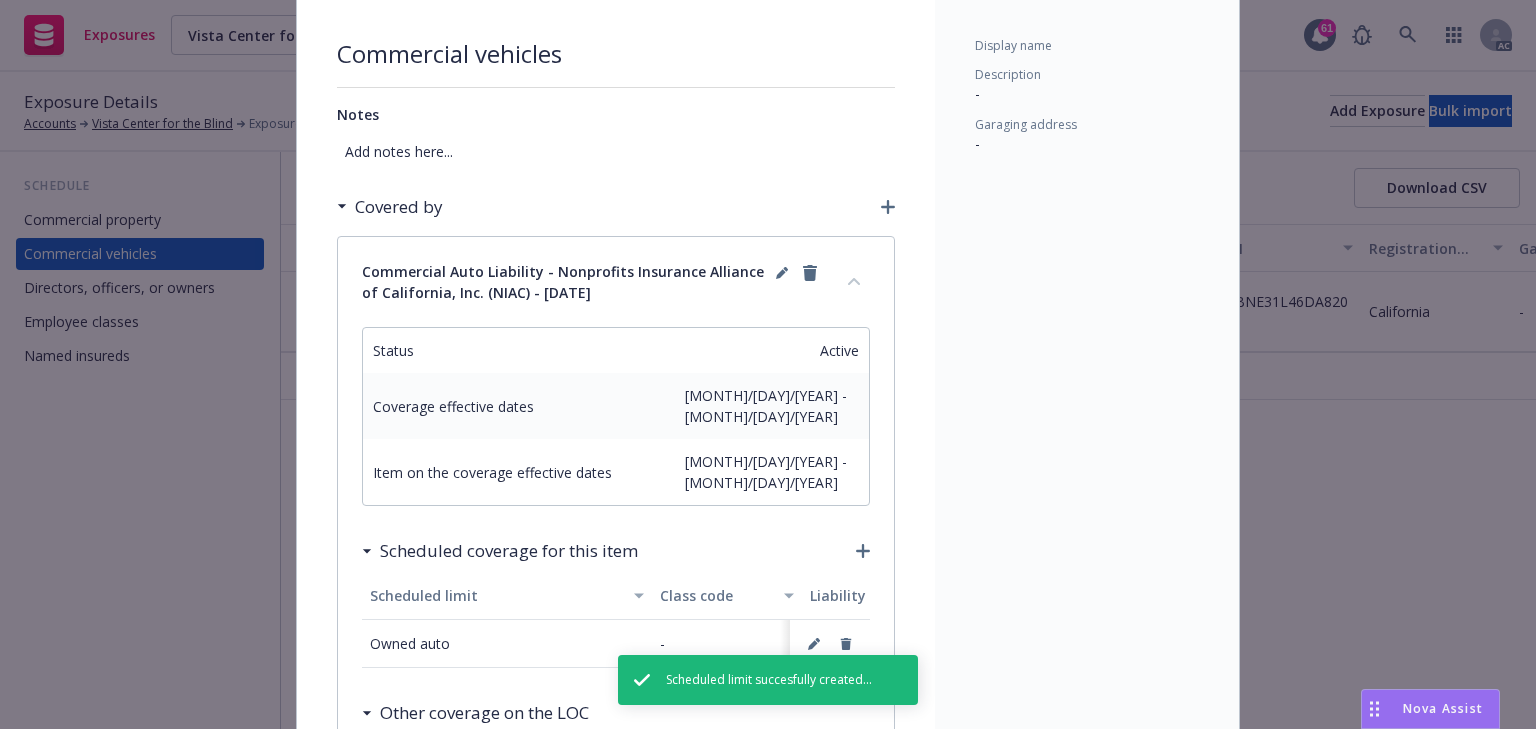 scroll, scrollTop: 0, scrollLeft: 0, axis: both 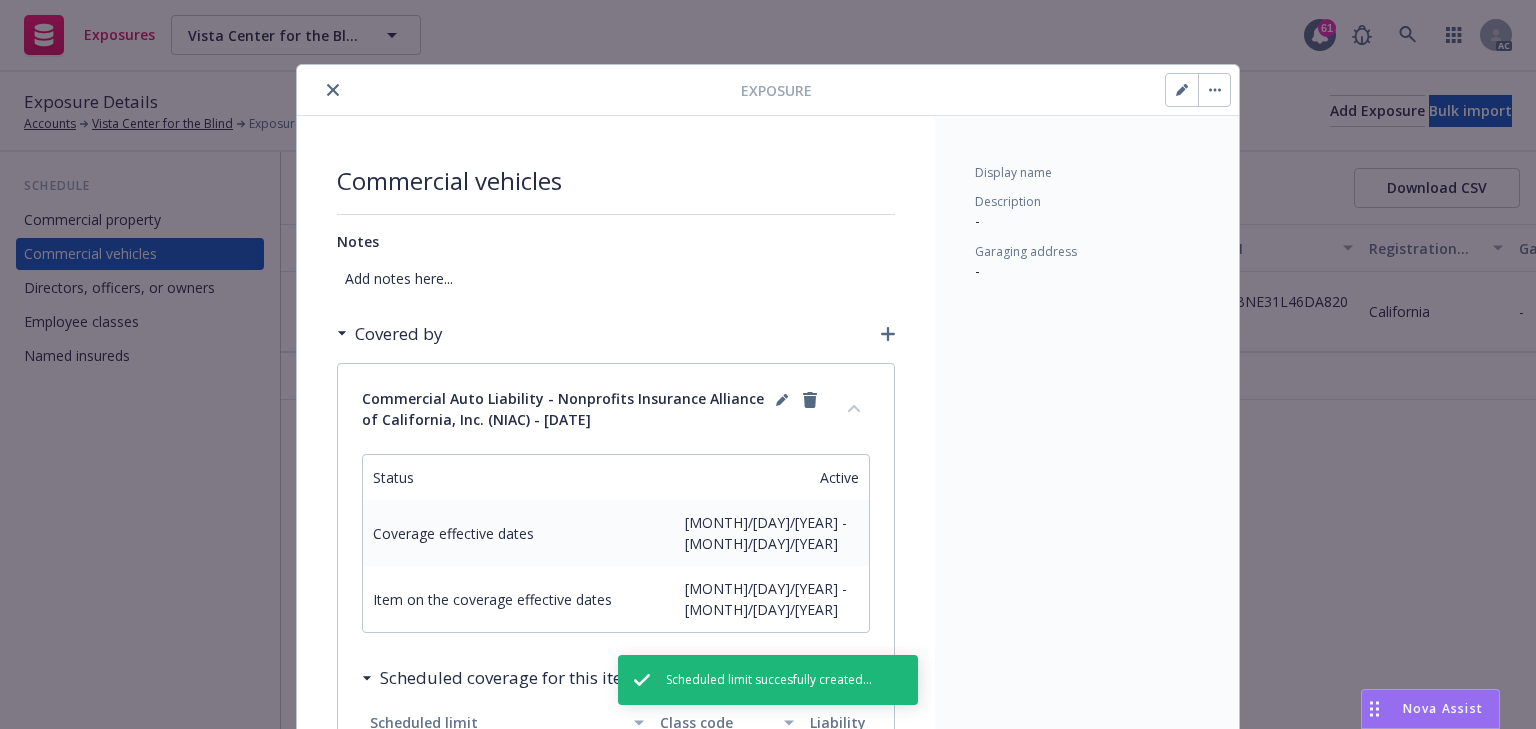 click at bounding box center [854, 408] 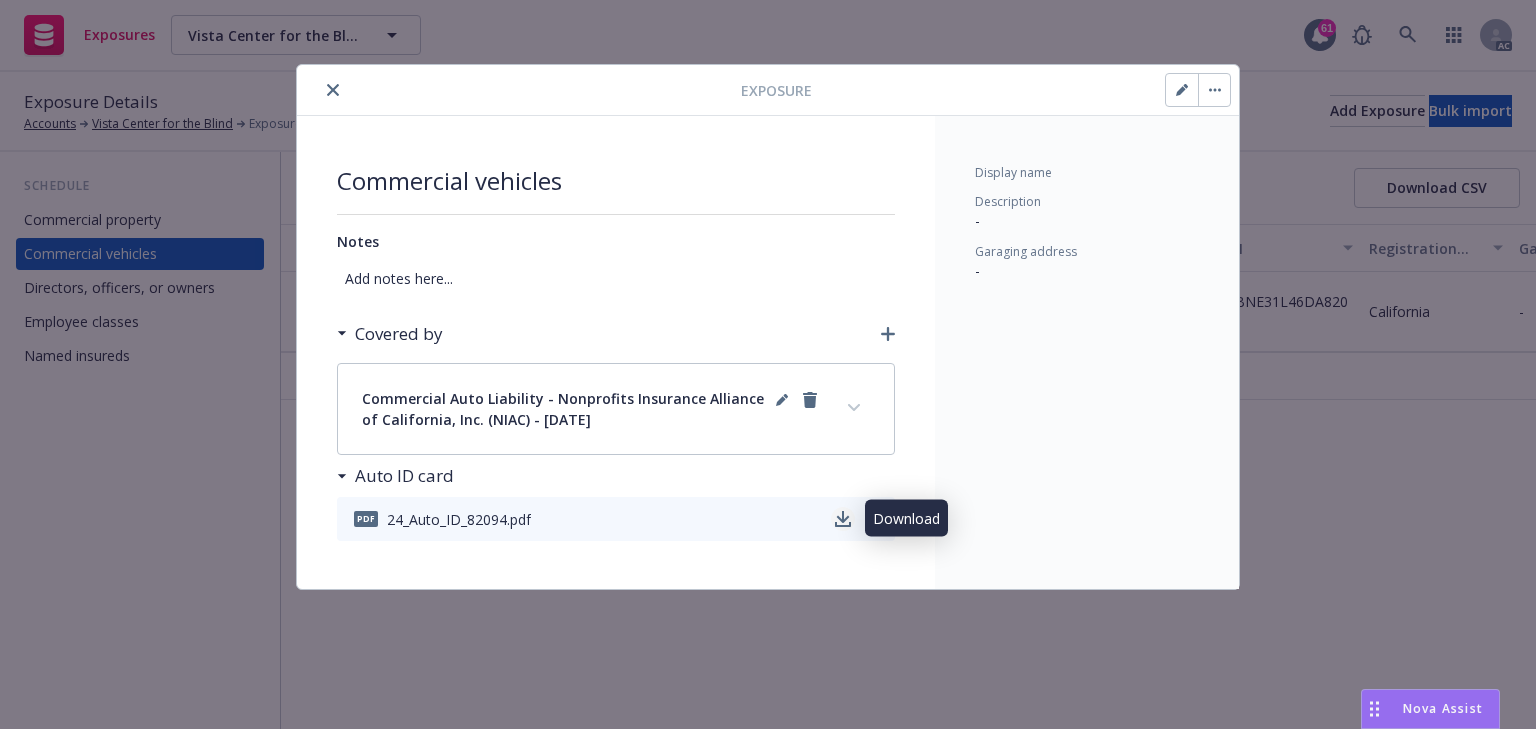 click 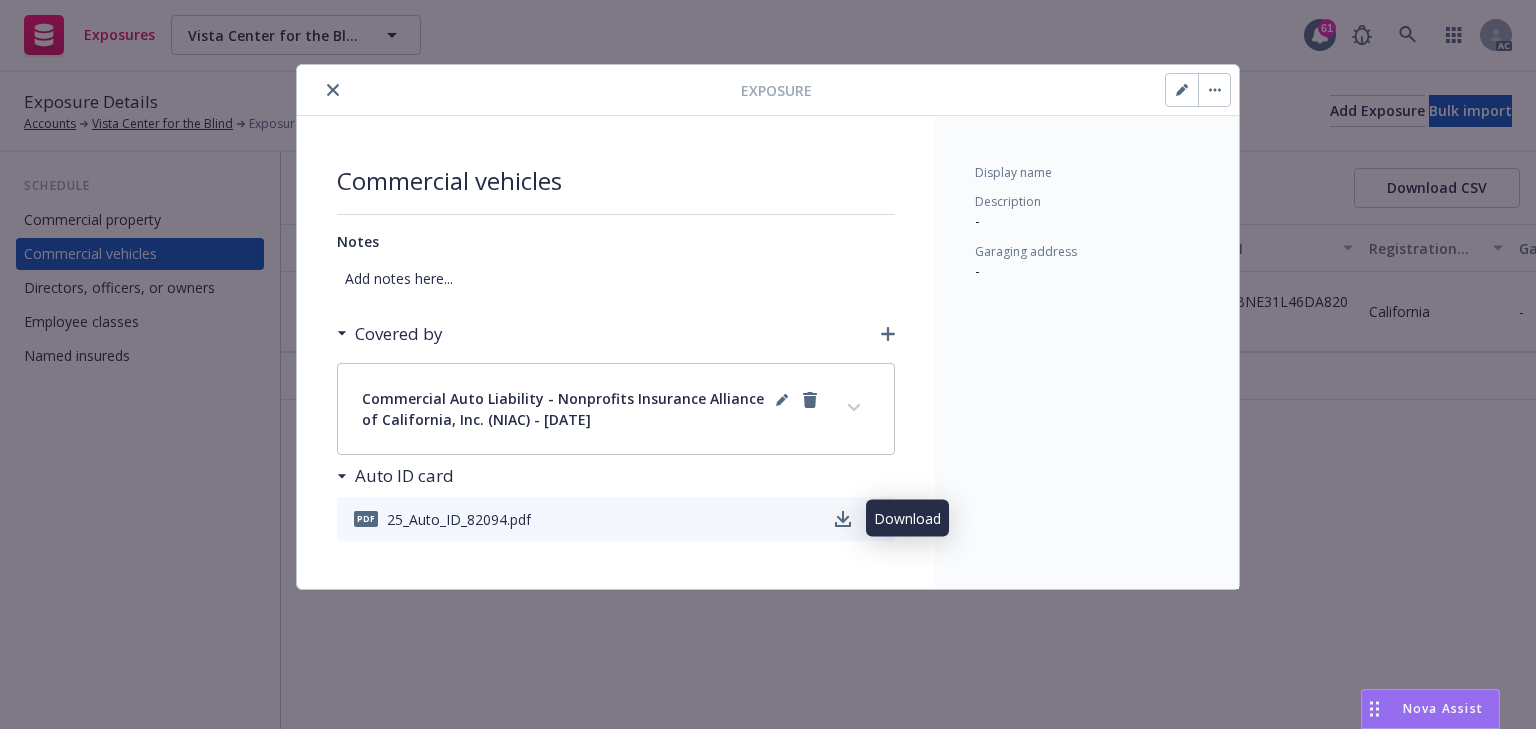 click 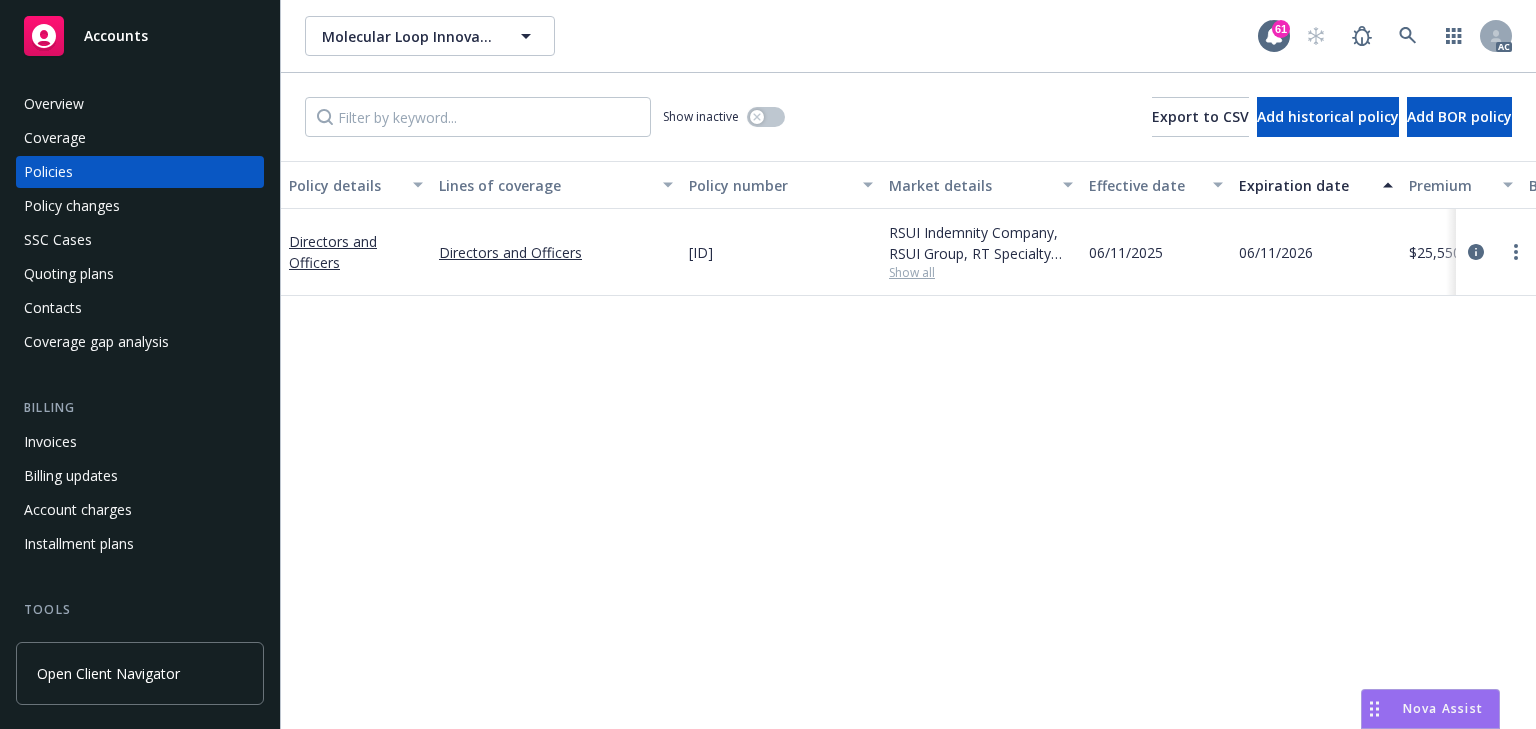 scroll, scrollTop: 0, scrollLeft: 0, axis: both 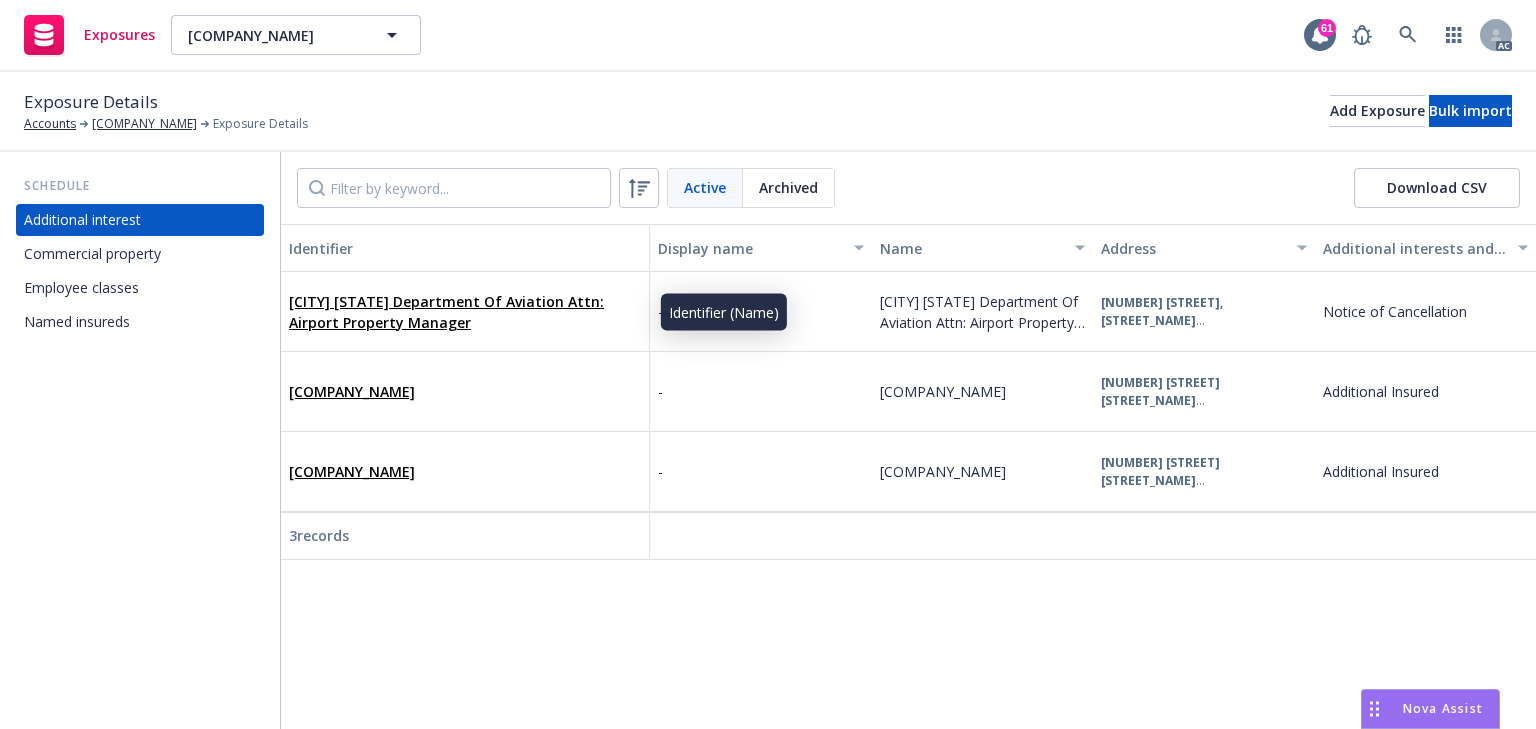 drag, startPoint x: 0, startPoint y: 0, endPoint x: 205, endPoint y: 241, distance: 316.39532 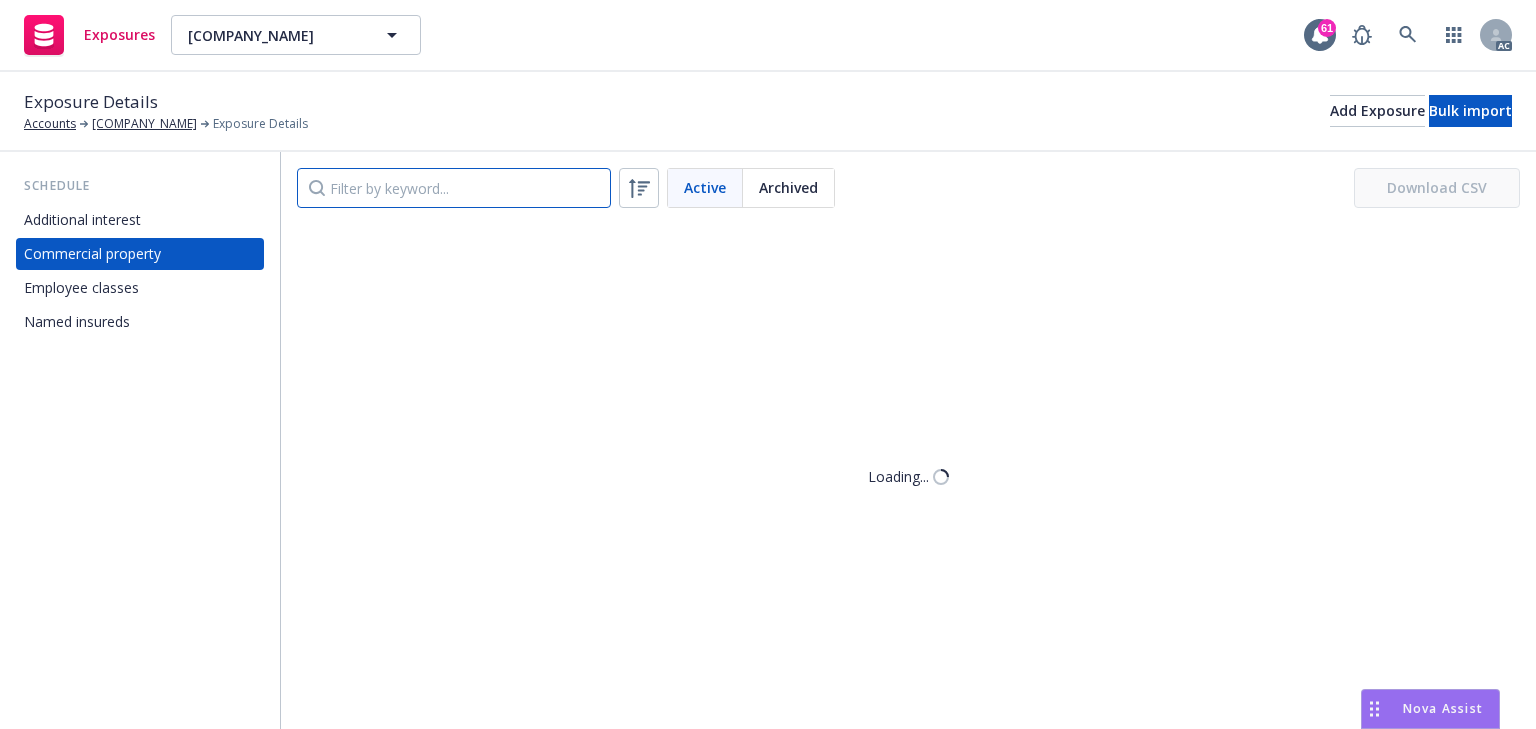 click at bounding box center (454, 188) 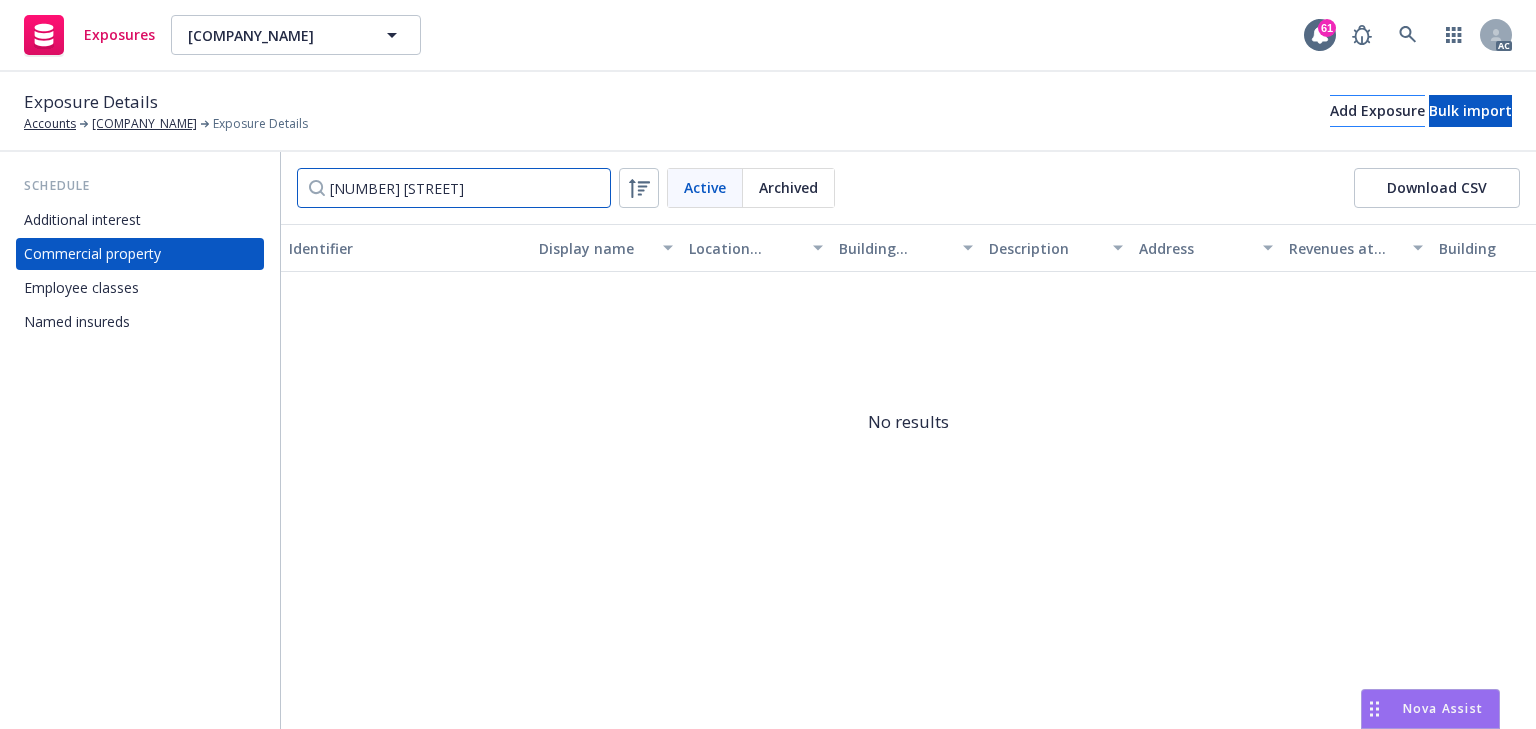 type on "[NUMBER] [STREET]" 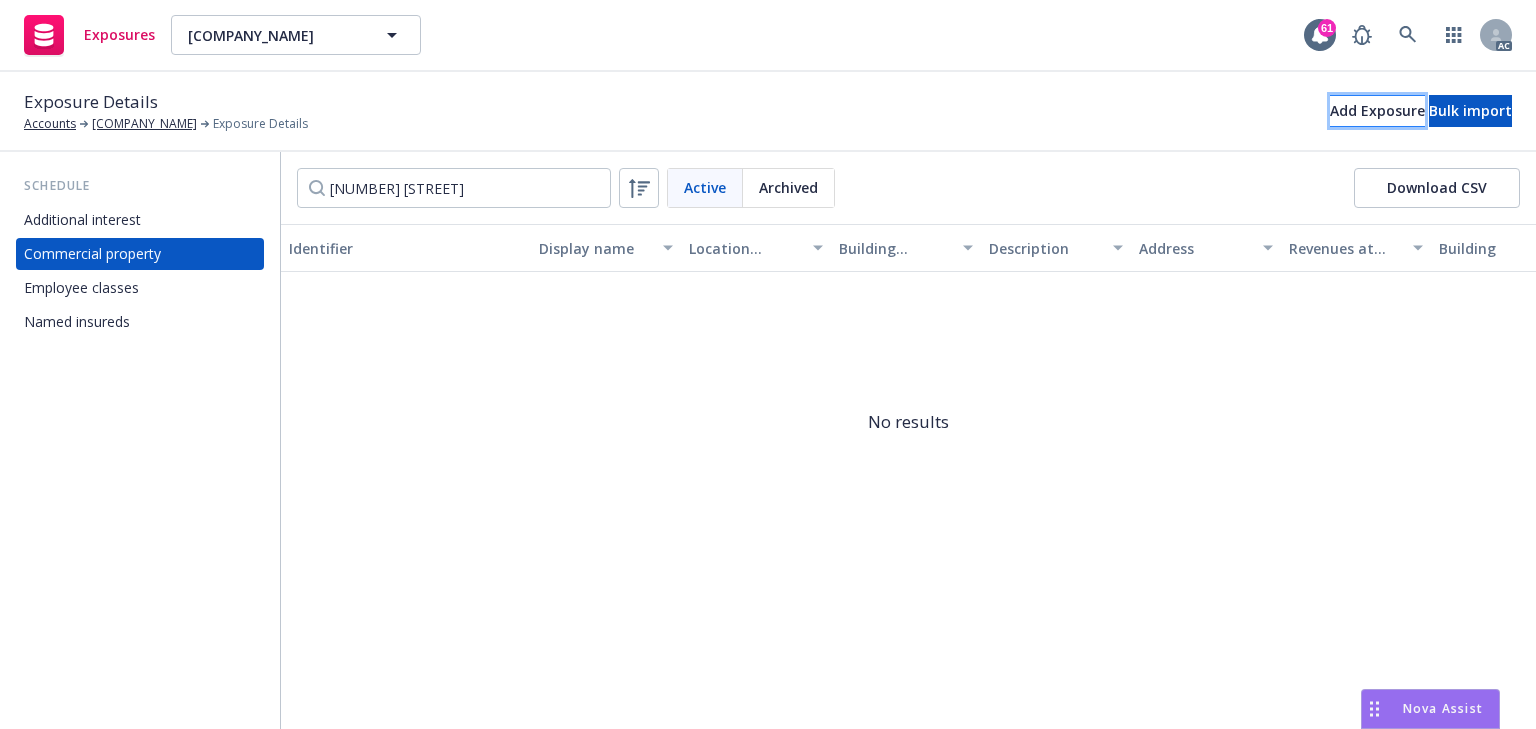 click on "Add Exposure" at bounding box center [1377, 111] 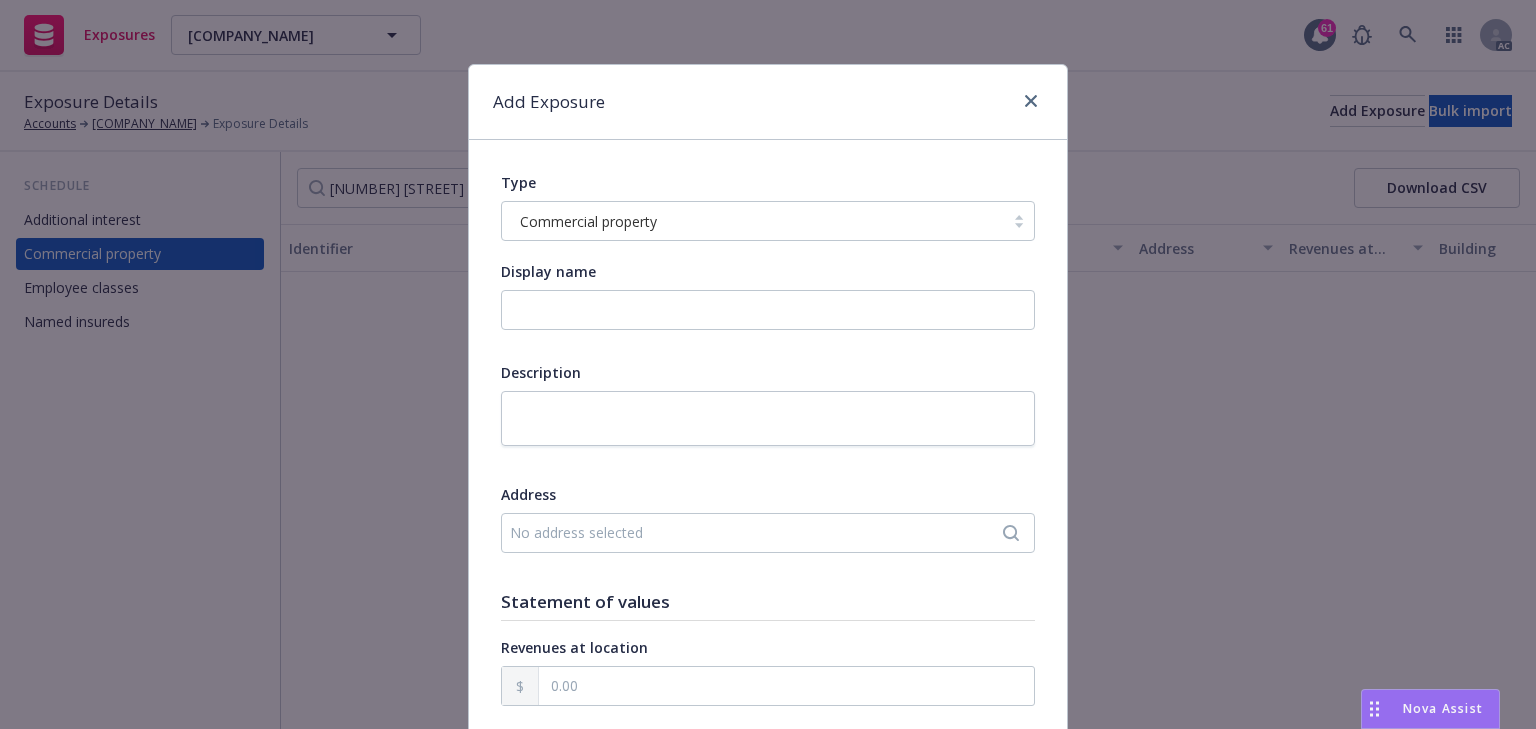 click on "No address selected" at bounding box center [758, 532] 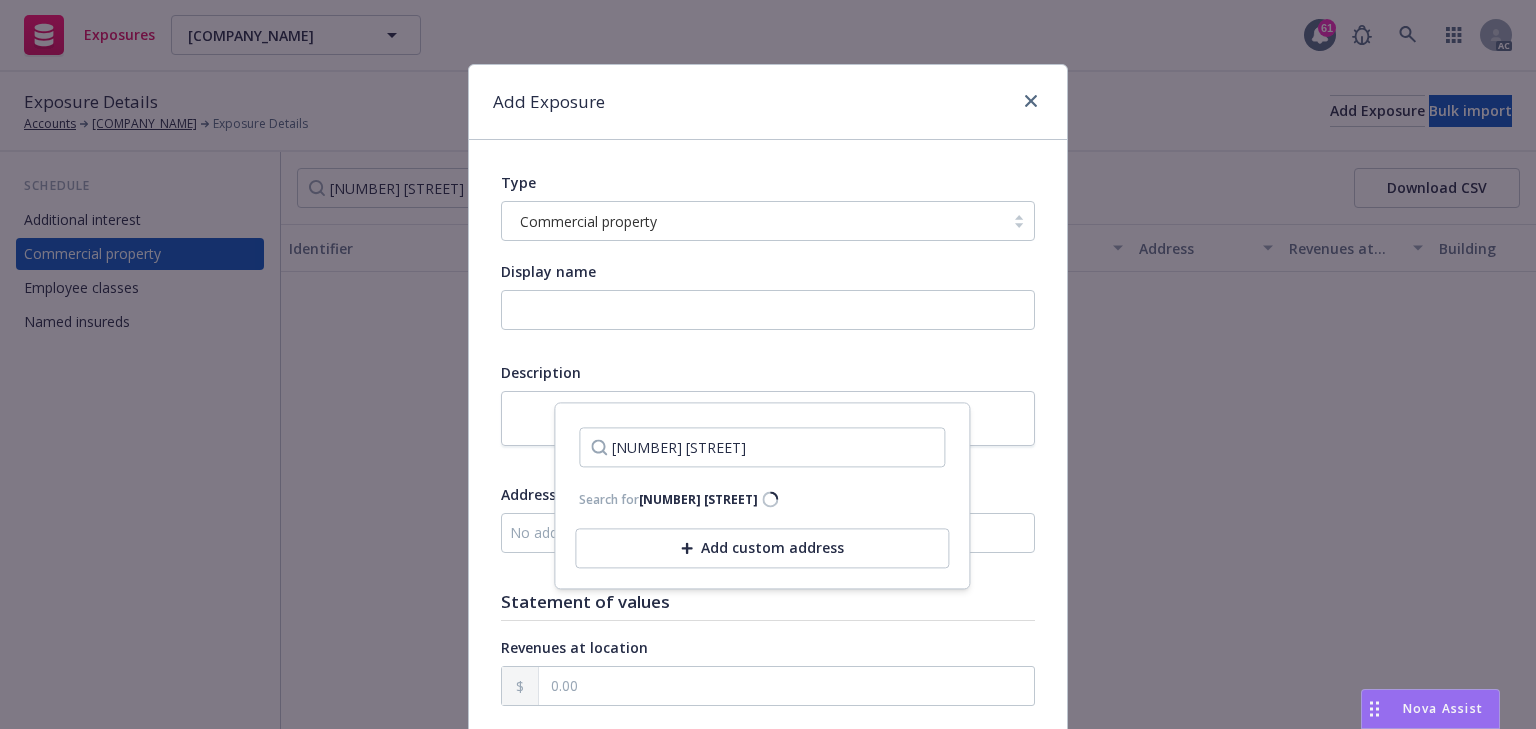 type on "[NUMBER] [STREET]" 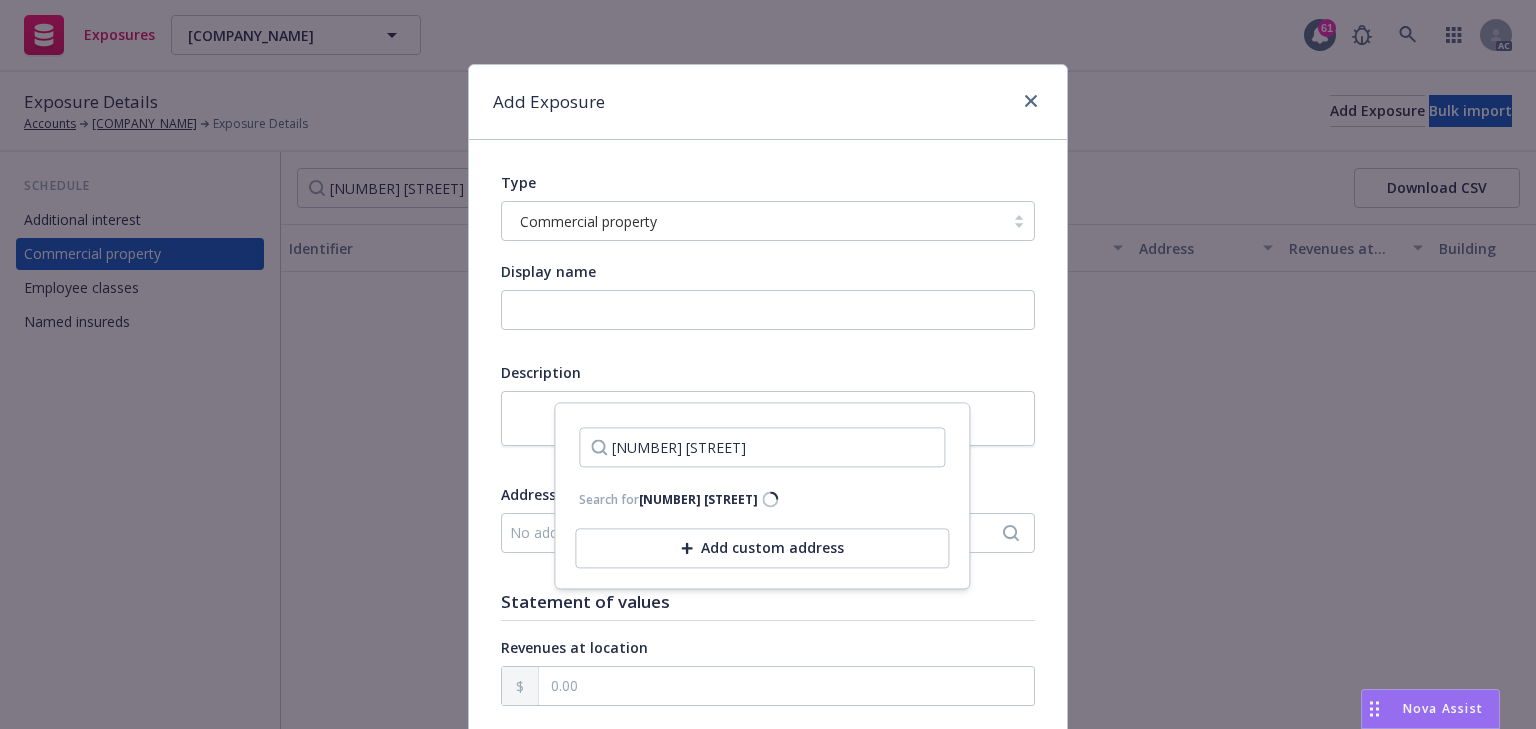 click on "Add custom address" at bounding box center (762, 549) 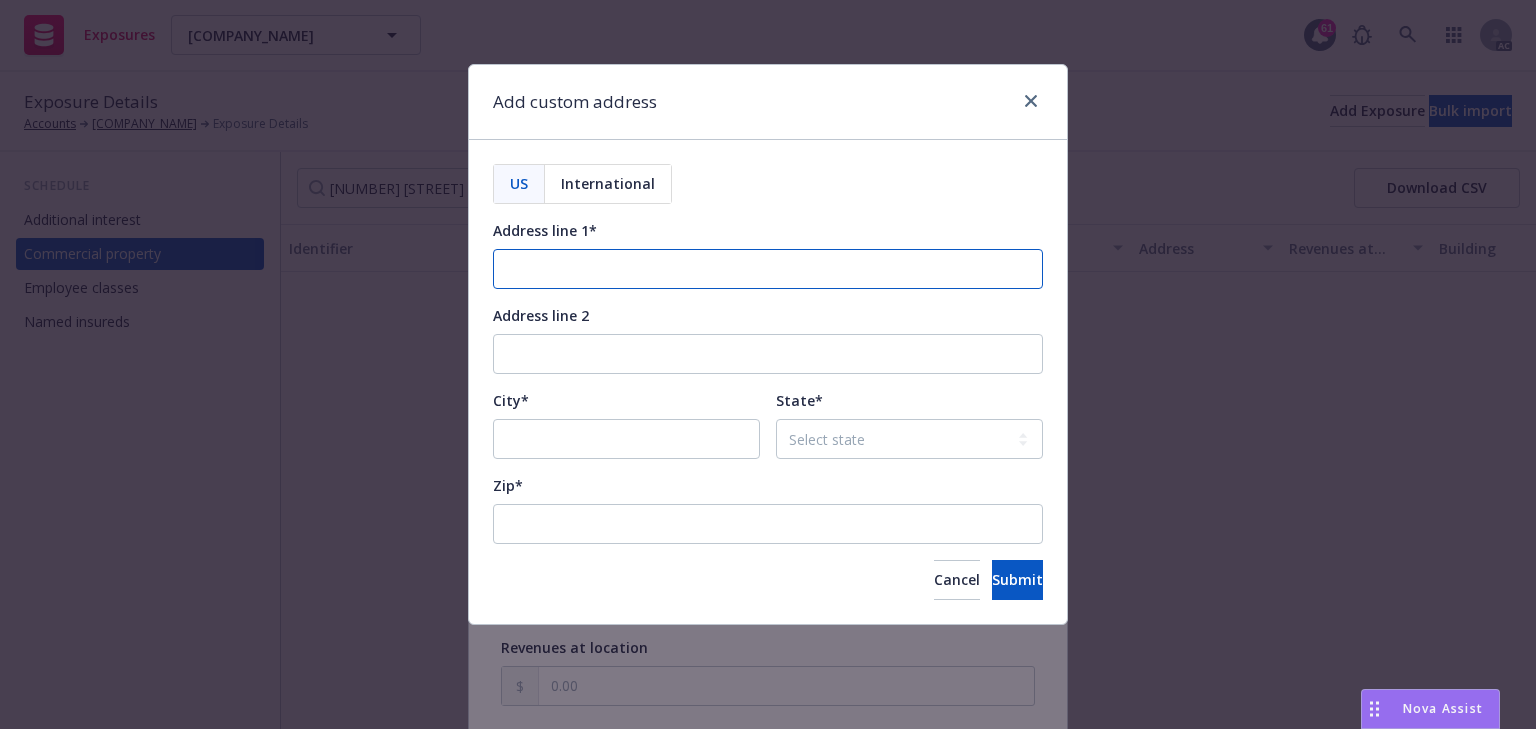 click on "Address line 1*" at bounding box center [768, 269] 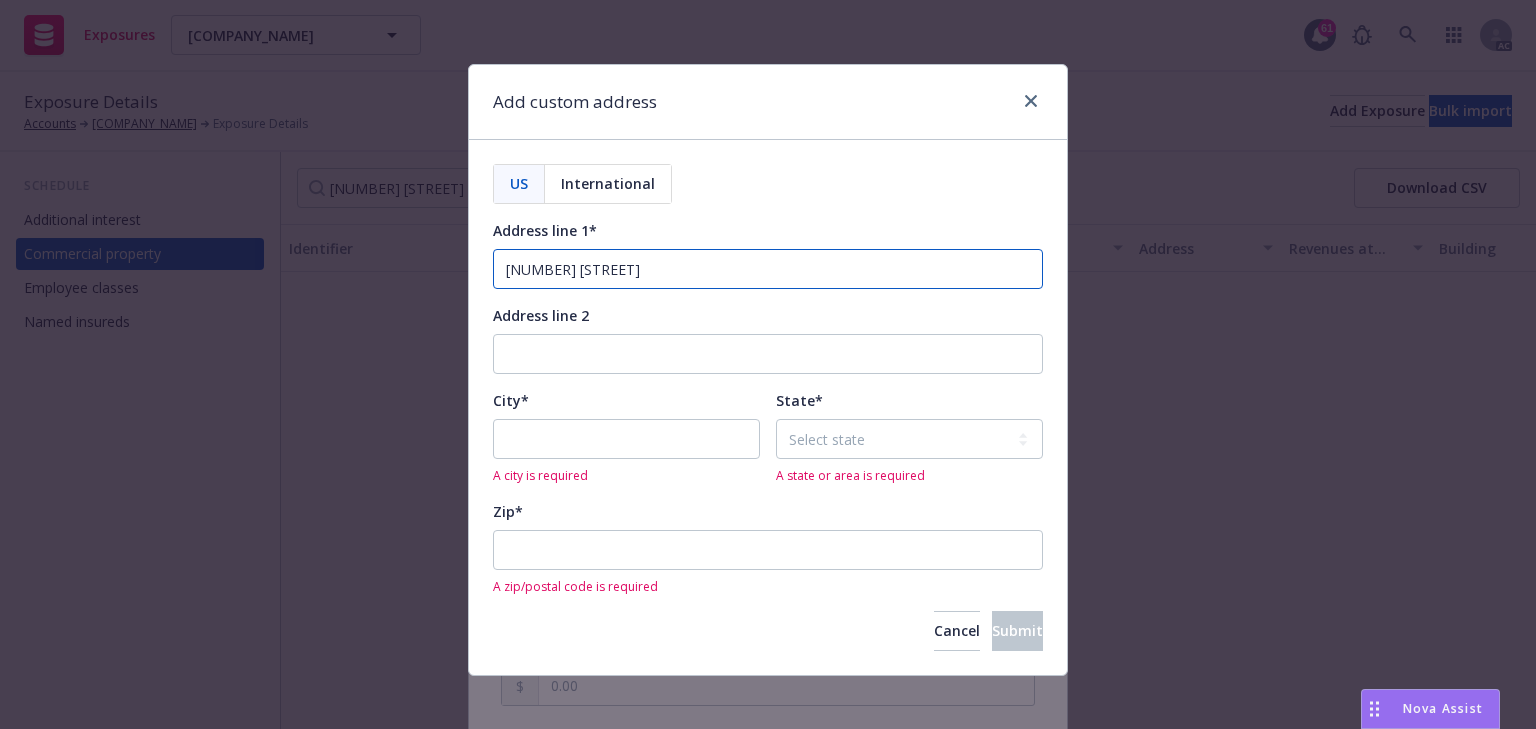type on "[NUMBER] [STREET]" 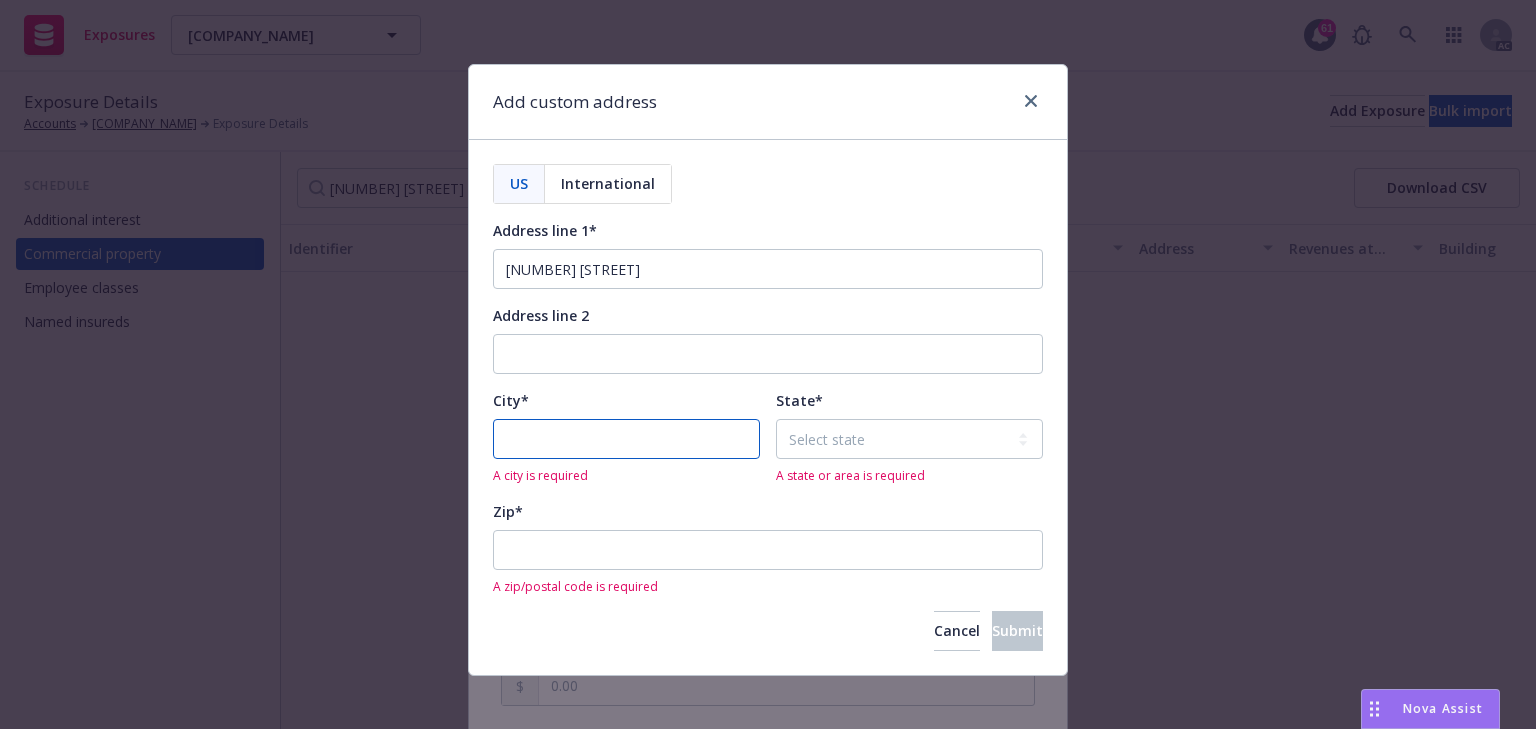 click on "City*" at bounding box center [626, 439] 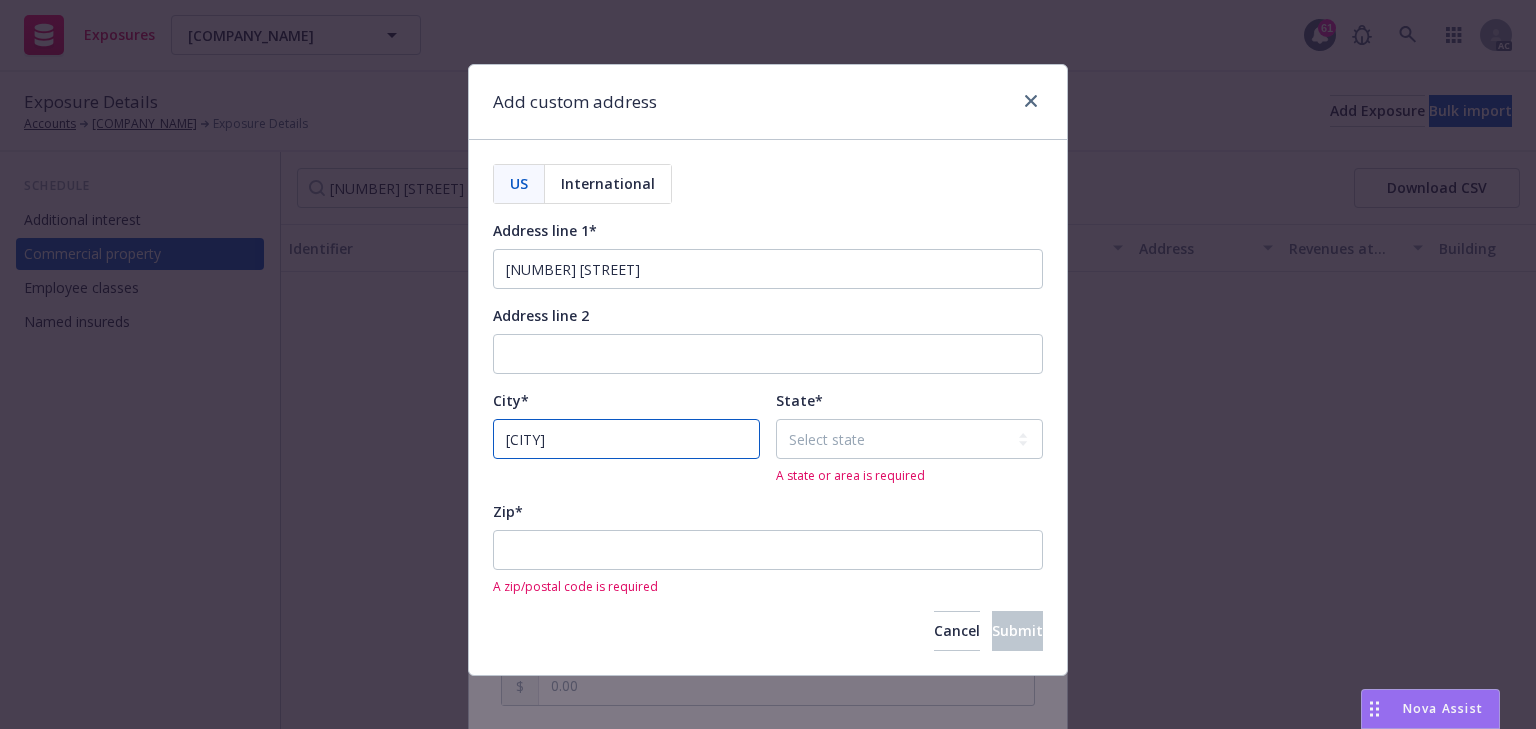 type on "[CITY]" 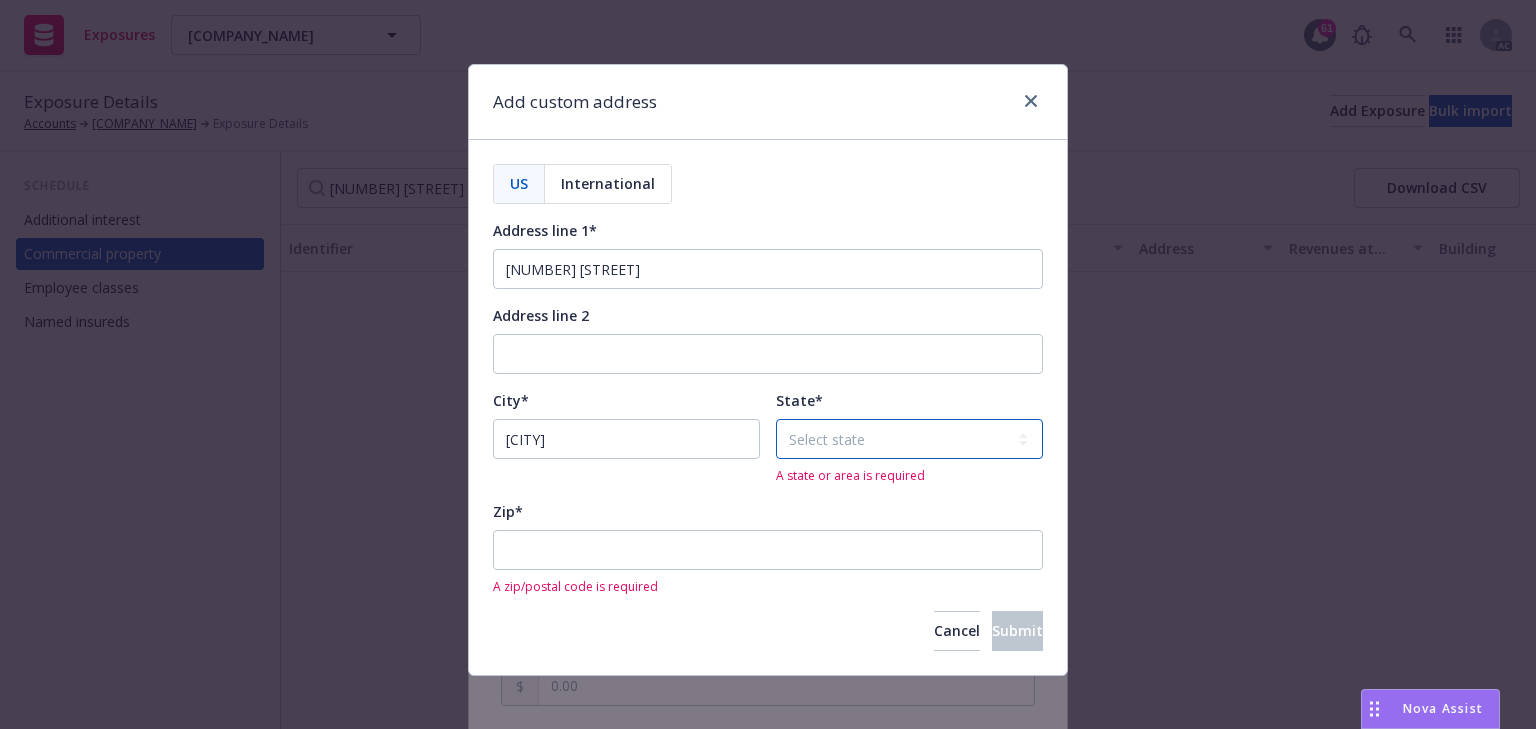 click on "Select state Alabama Alaska American Samoa Arizona Arkansas Baker Island California Colorado Connecticut Delaware District of Columbia Florida Georgia Guam Hawaii Howland Island Idaho Illinois Indiana Iowa Jarvis Island Johnston Atoll Kansas Kentucky Kingman Reef Louisiana Maine Maryland Massachusetts Michigan Midway Atoll Minnesota Mississippi Missouri Montana Navassa Island Nebraska Nevada New Hampshire New Jersey New Mexico New York North Carolina North Dakota Northern Mariana Islands Ohio Oklahoma Oregon Palmyra Atoll Pennsylvania Puerto Rico Rhode Island South Carolina South Dakota Tennessee Texas United States Minor Outlying Islands United States Virgin Islands Utah Vermont Virginia Wake Island Washington West Virginia Wisconsin Wyoming" at bounding box center (909, 439) 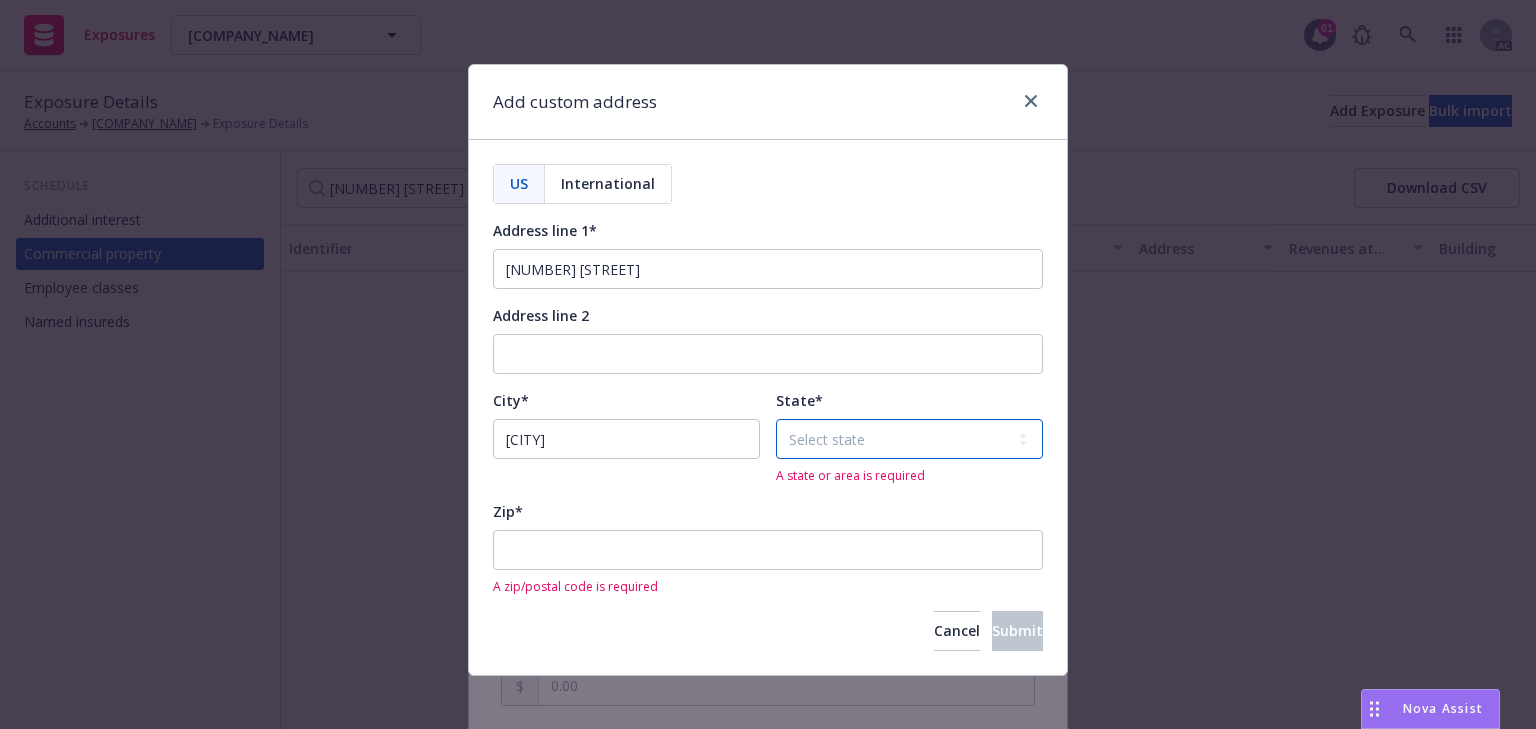 select on "UT" 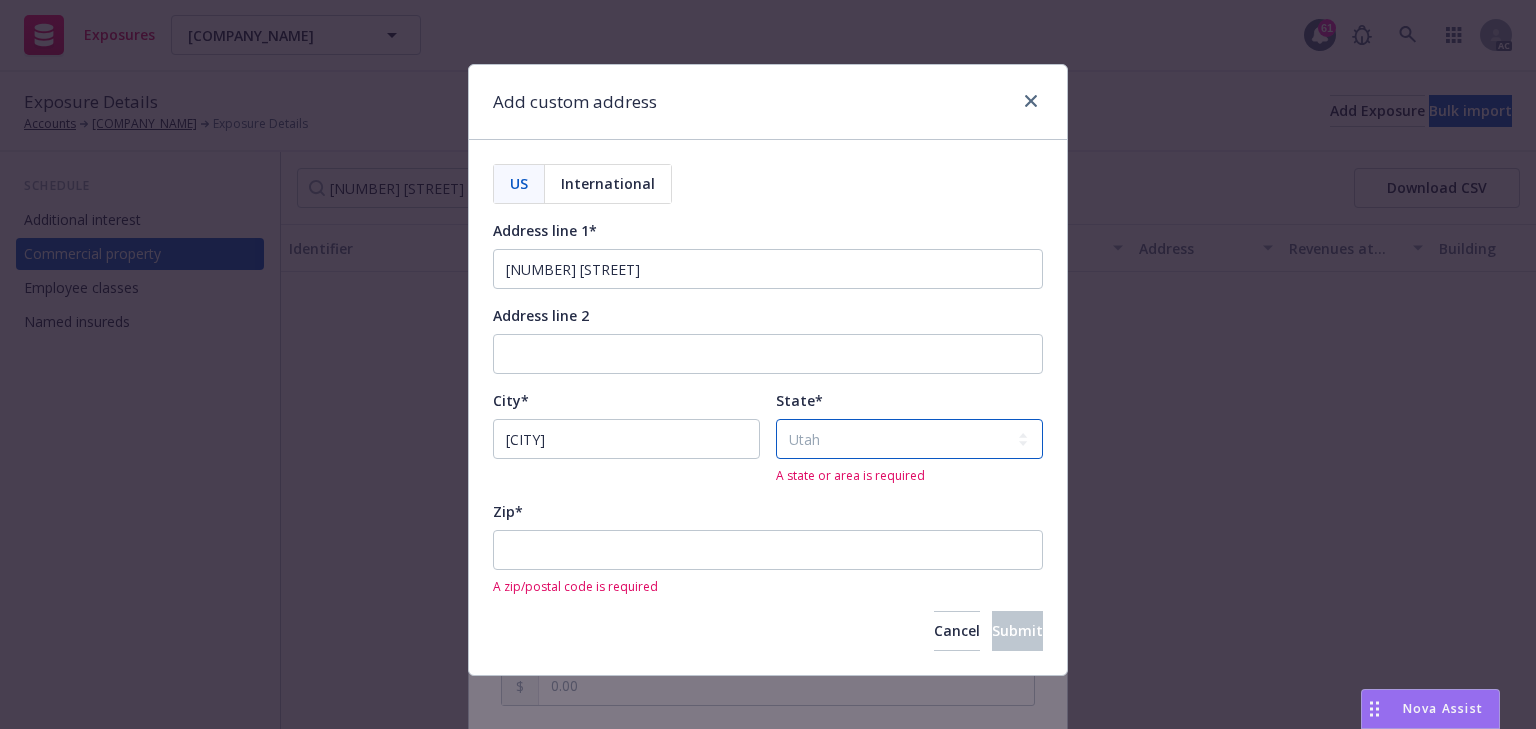click on "Select state Alabama Alaska American Samoa Arizona Arkansas Baker Island California Colorado Connecticut Delaware District of Columbia Florida Georgia Guam Hawaii Howland Island Idaho Illinois Indiana Iowa Jarvis Island Johnston Atoll Kansas Kentucky Kingman Reef Louisiana Maine Maryland Massachusetts Michigan Midway Atoll Minnesota Mississippi Missouri Montana Navassa Island Nebraska Nevada New Hampshire New Jersey New Mexico New York North Carolina North Dakota Northern Mariana Islands Ohio Oklahoma Oregon Palmyra Atoll Pennsylvania Puerto Rico Rhode Island South Carolina South Dakota Tennessee Texas United States Minor Outlying Islands United States Virgin Islands Utah Vermont Virginia Wake Island Washington West Virginia Wisconsin Wyoming" at bounding box center (909, 439) 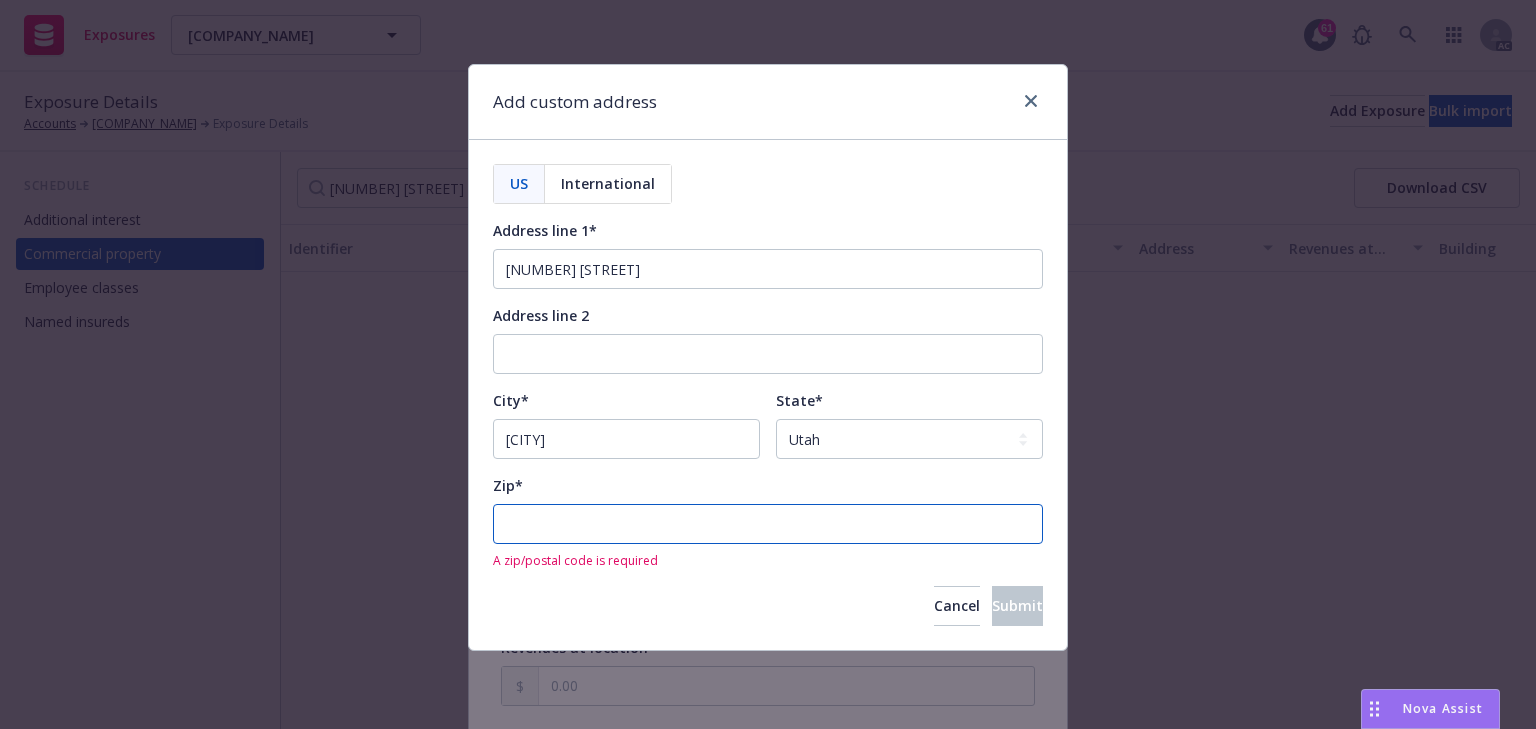 click on "Zip*" at bounding box center (768, 524) 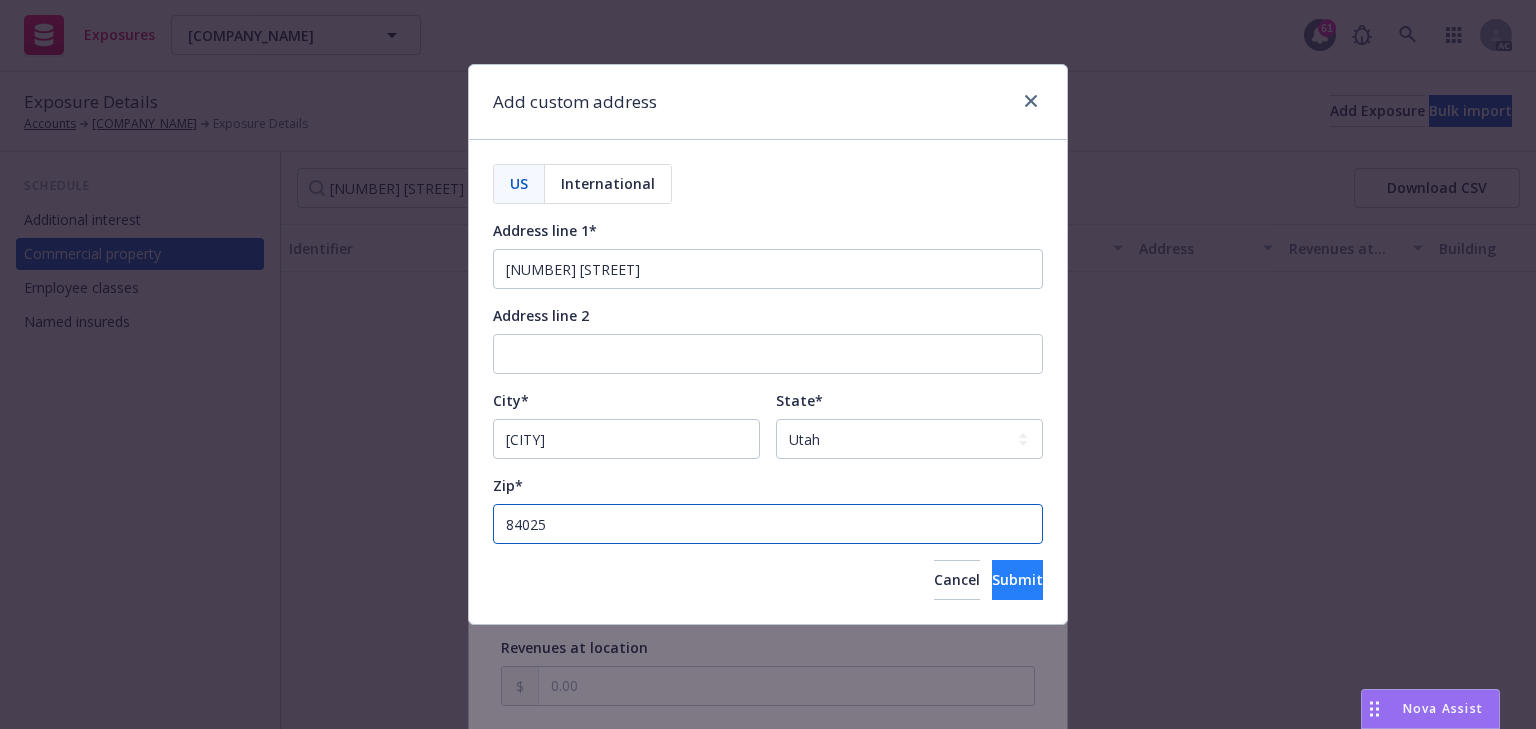type on "84025" 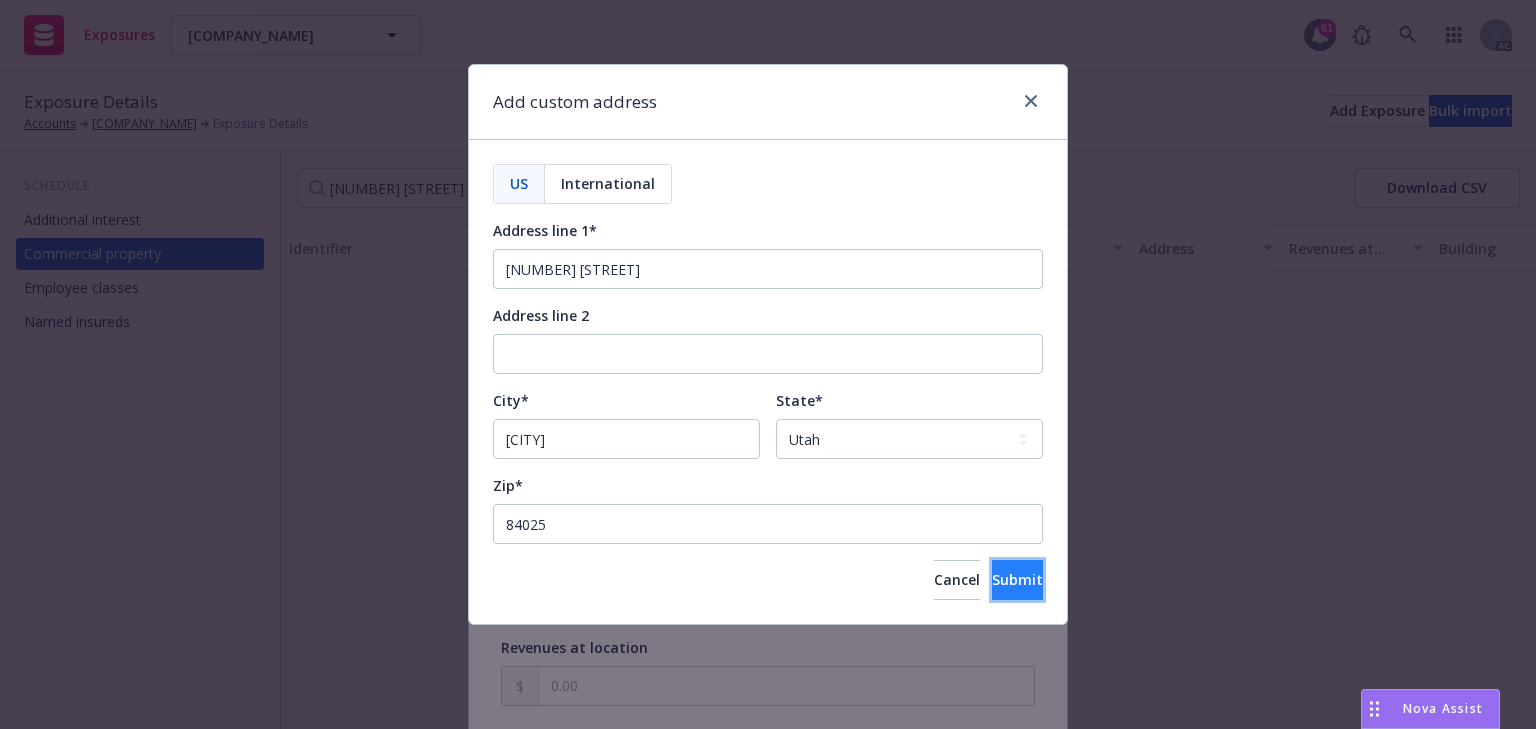 click on "Submit" at bounding box center (1017, 579) 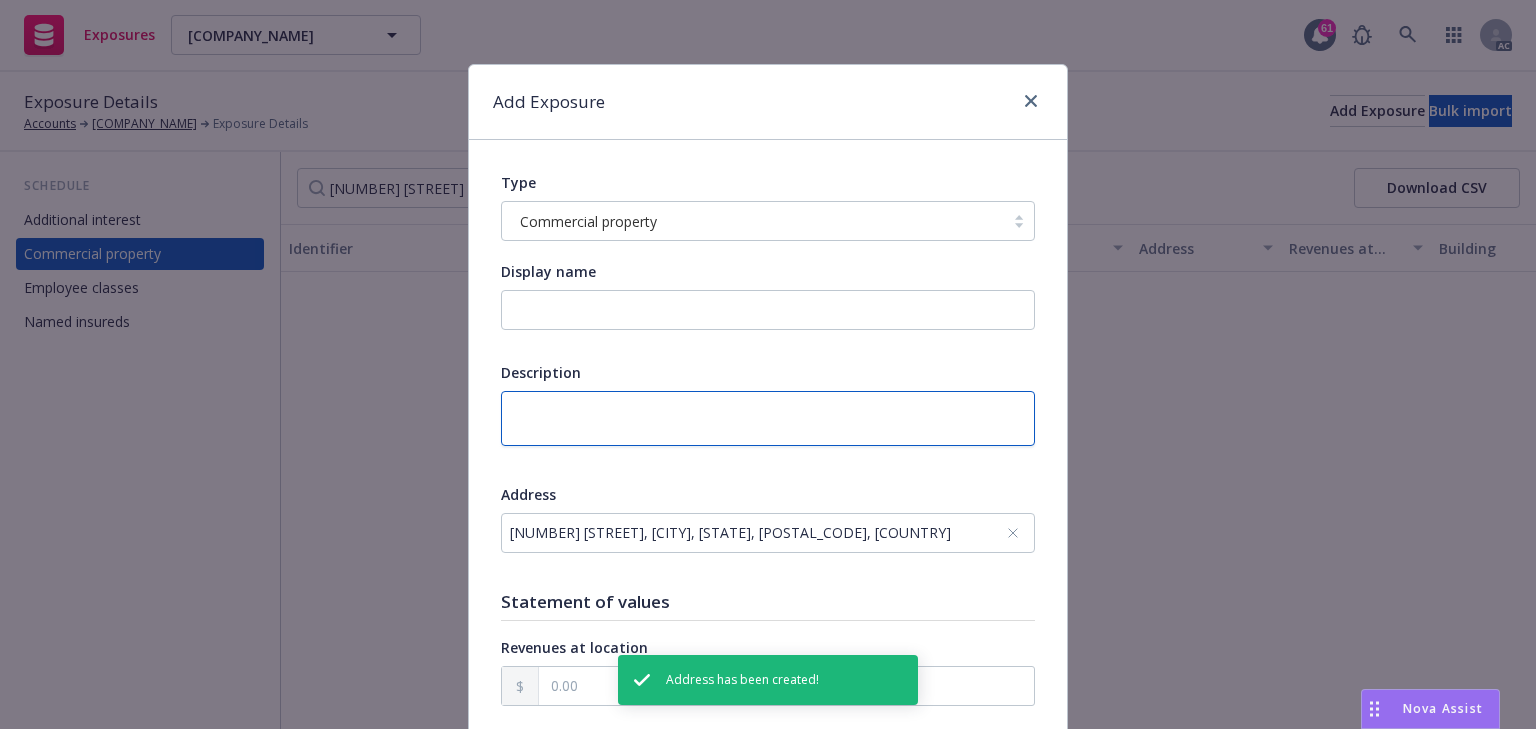 click at bounding box center [768, 418] 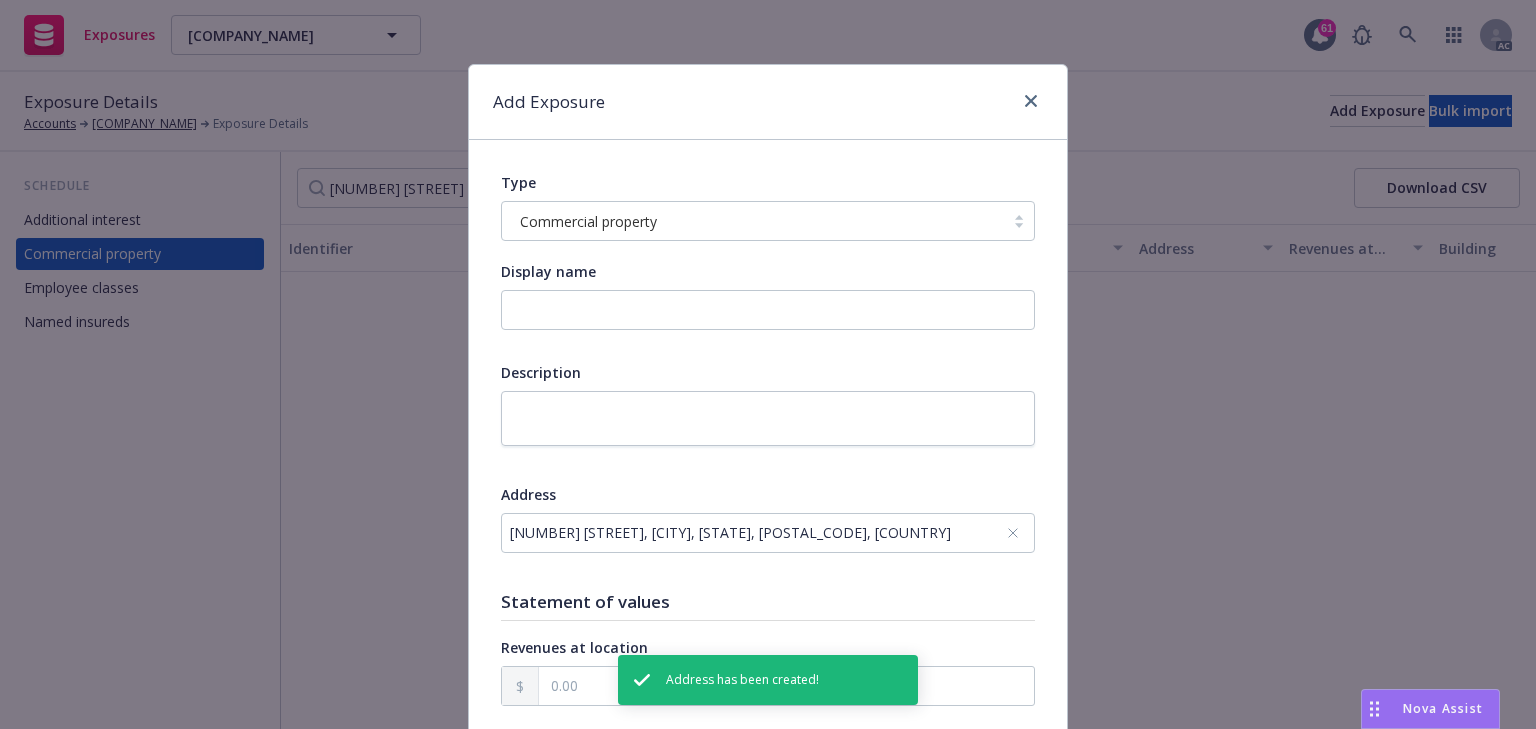drag, startPoint x: 956, startPoint y: 487, endPoint x: 1024, endPoint y: 284, distance: 214.08643 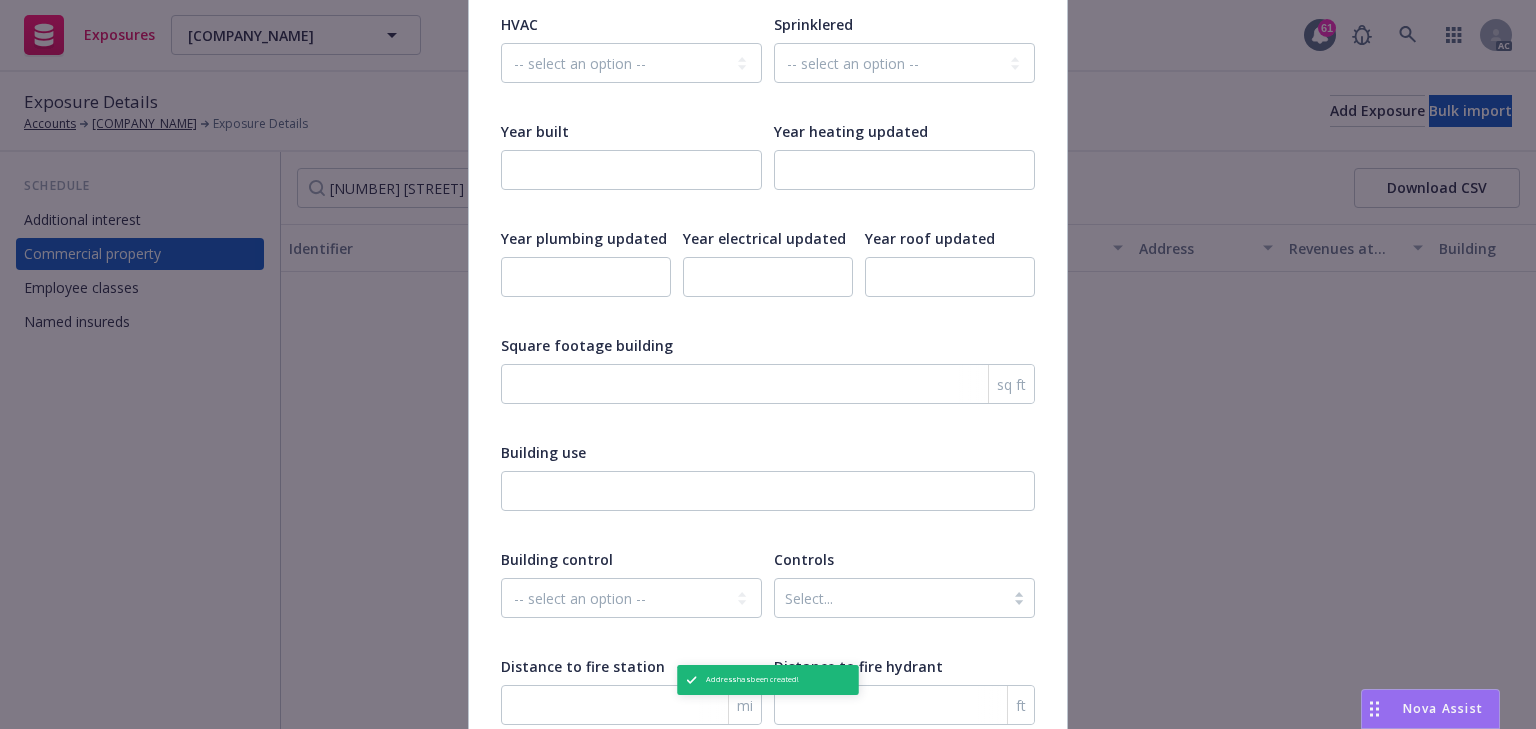 scroll, scrollTop: 3323, scrollLeft: 0, axis: vertical 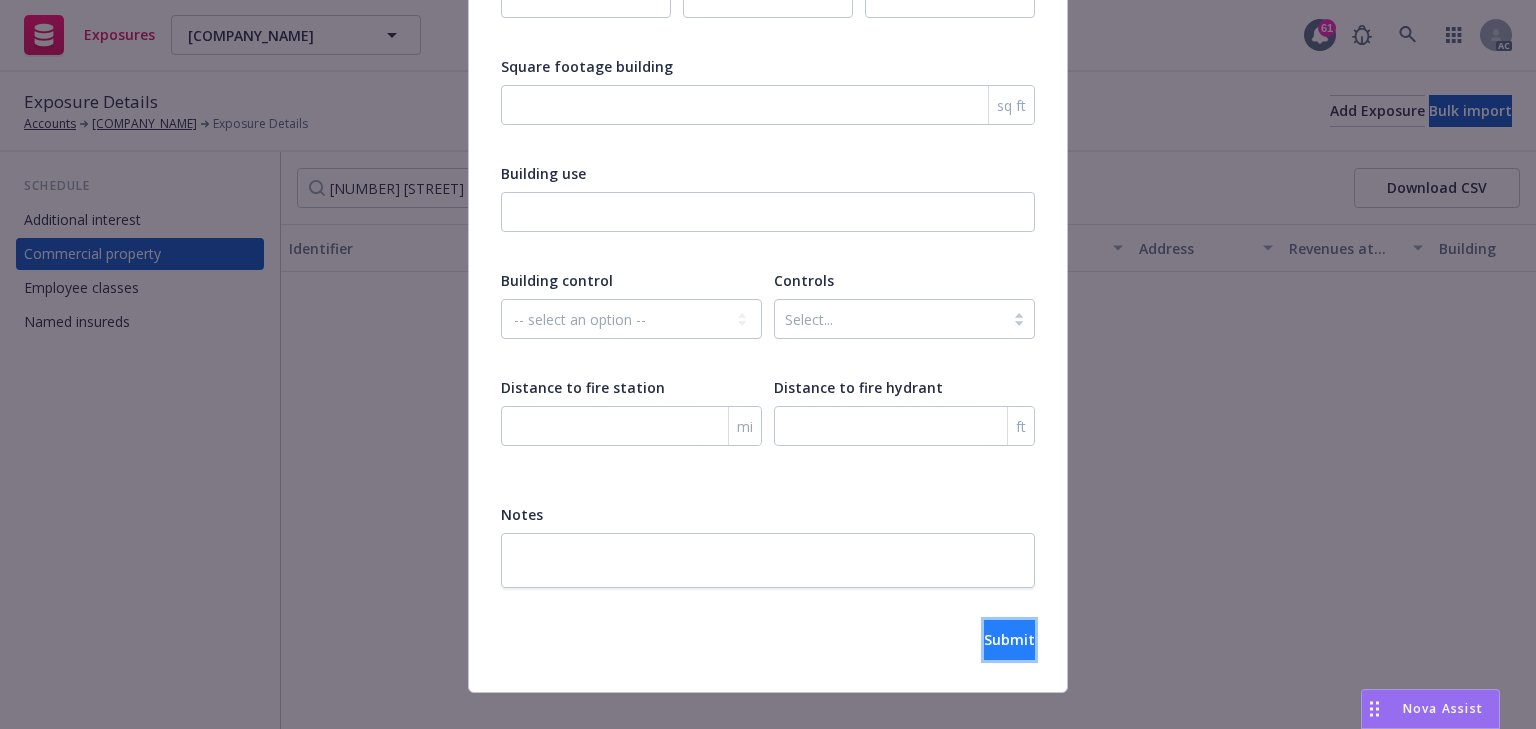 click on "Submit" at bounding box center [1009, 640] 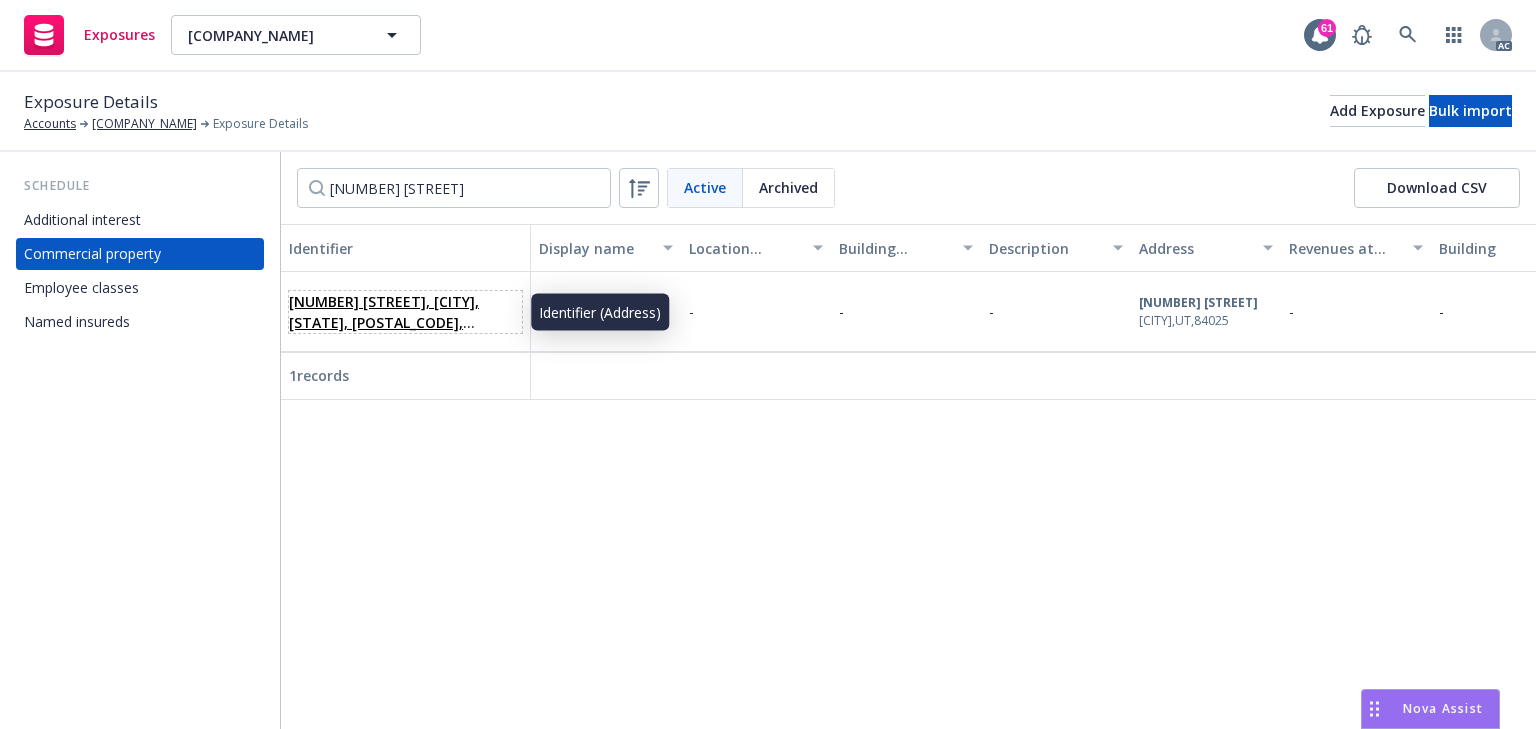 click on "42 COUNTRY BEND RD, FARMINGTON, UT,  84025, USA" at bounding box center [384, 322] 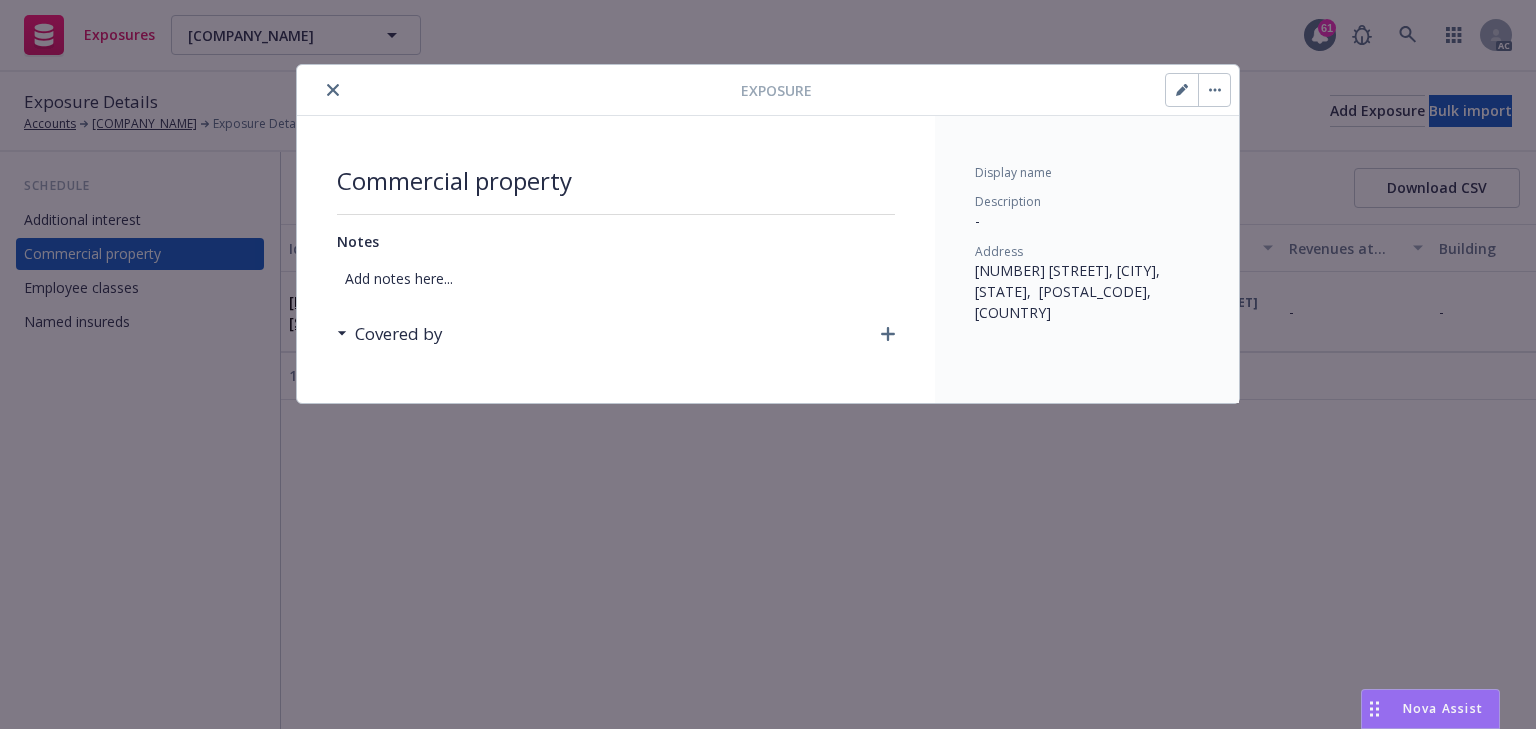click 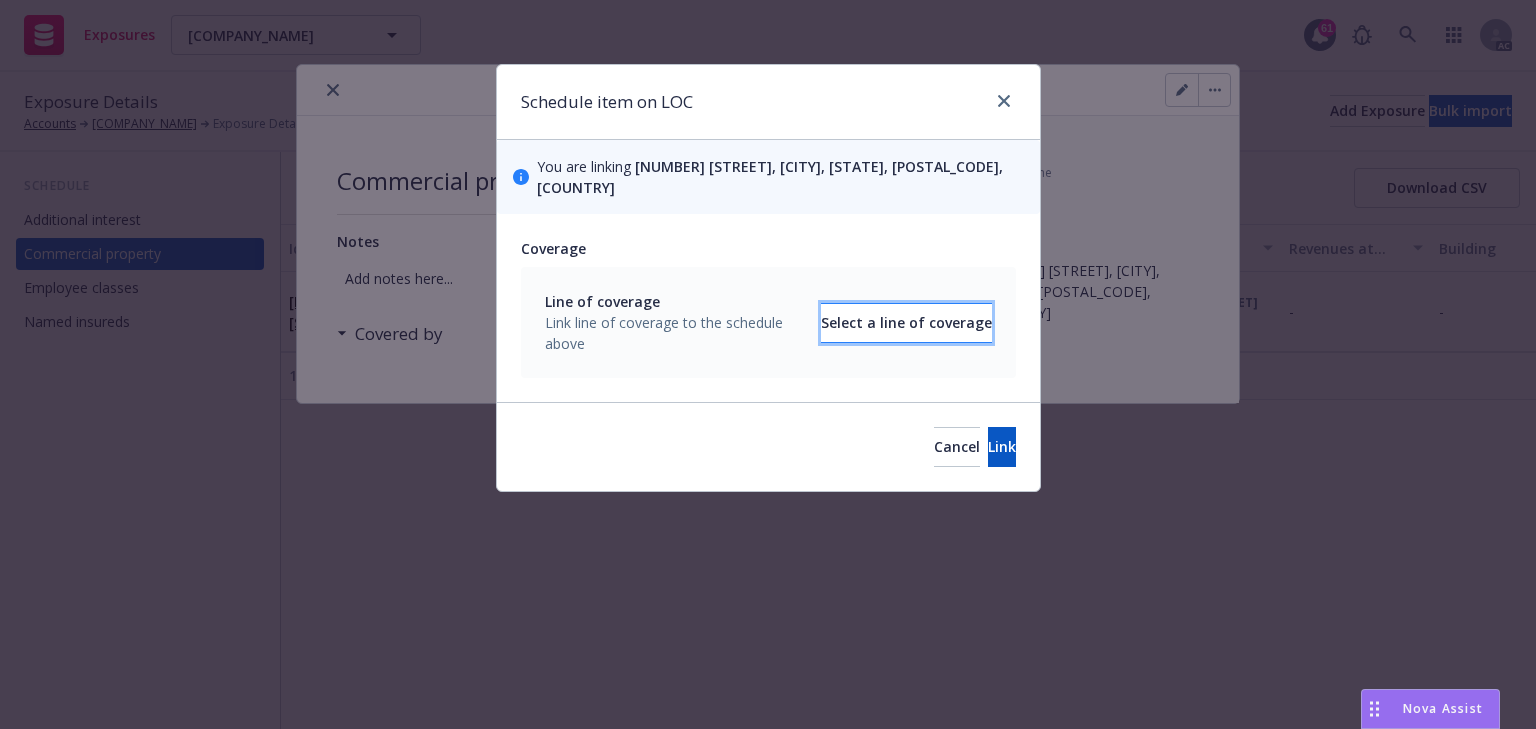 drag, startPoint x: 863, startPoint y: 314, endPoint x: 865, endPoint y: 288, distance: 26.076809 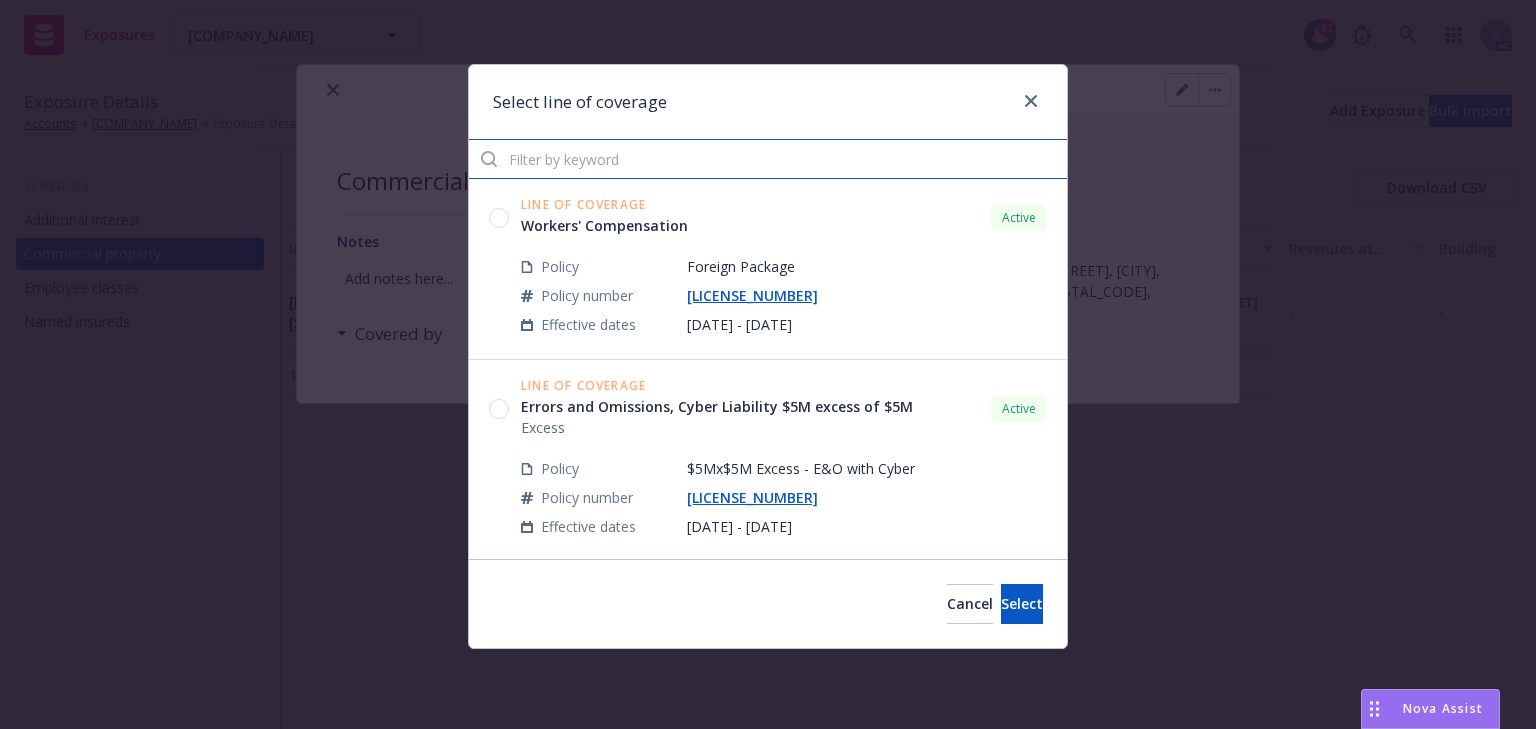 click at bounding box center [768, 159] 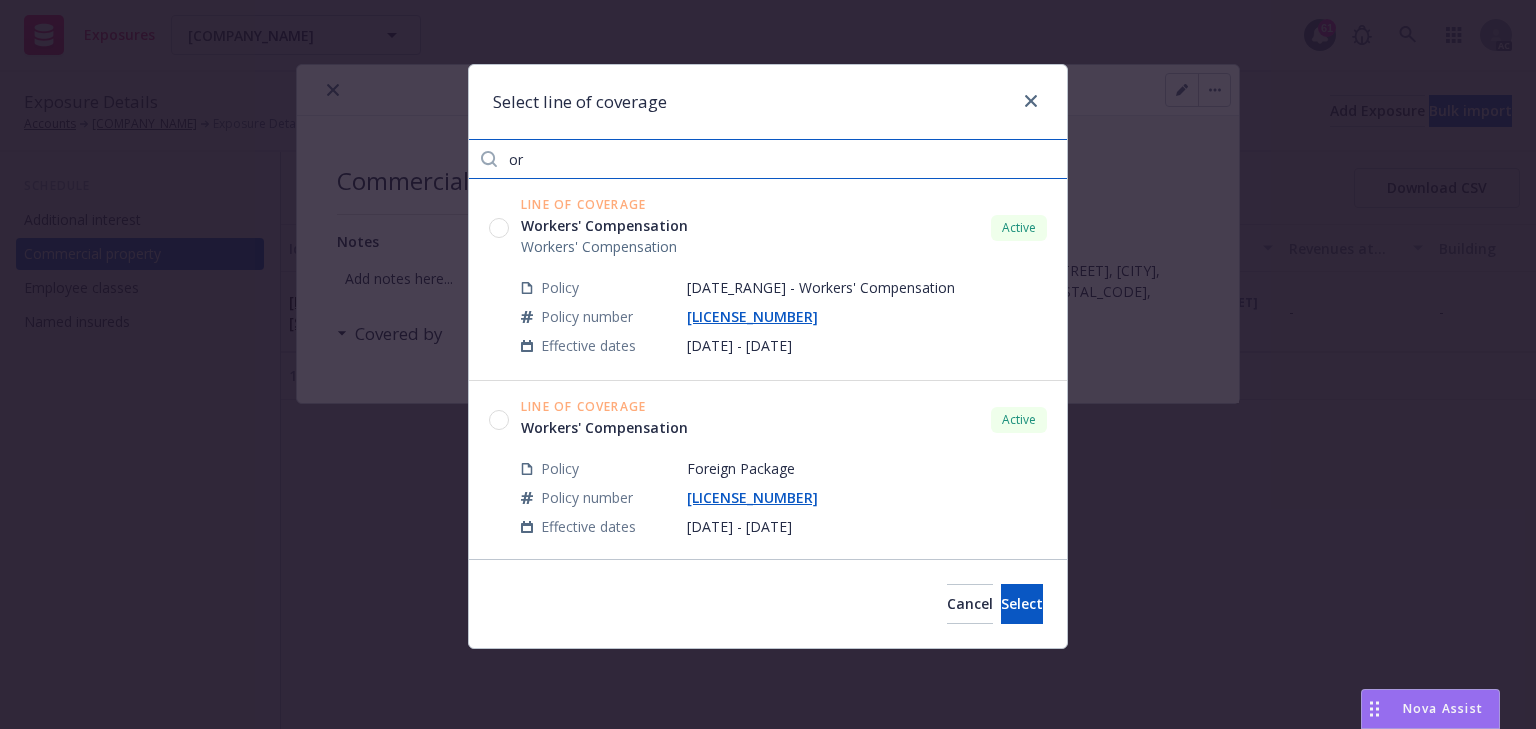 type on "o" 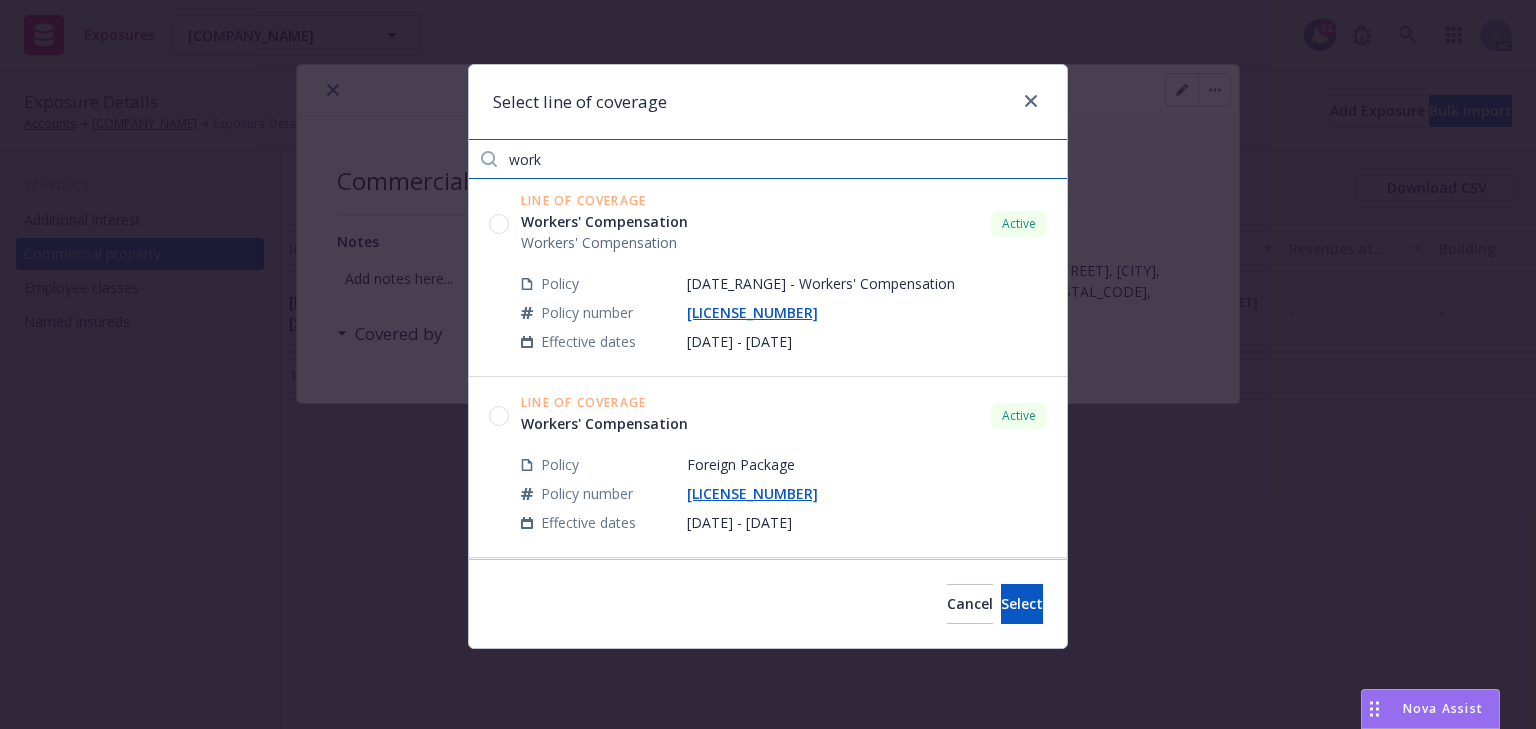 scroll, scrollTop: 0, scrollLeft: 0, axis: both 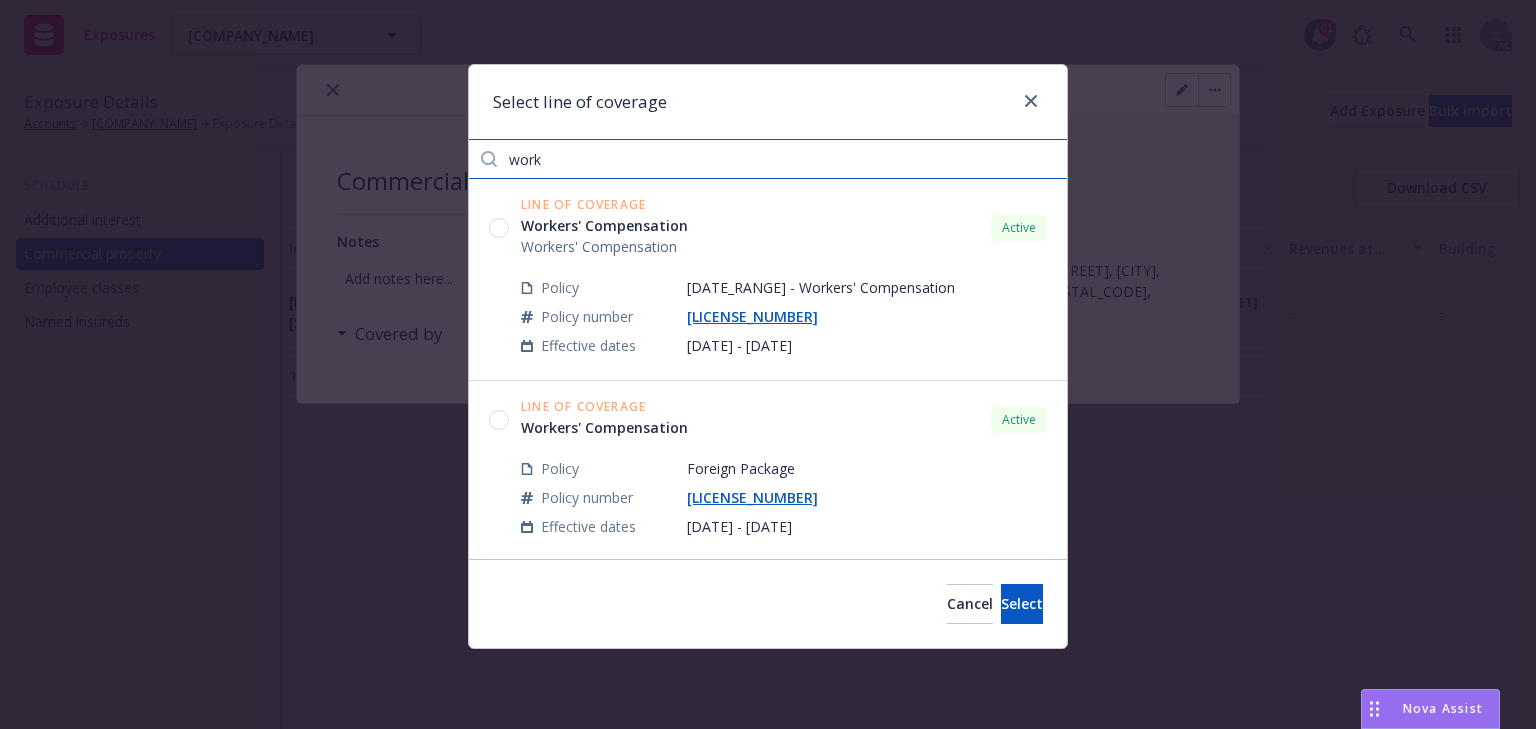 type on "work" 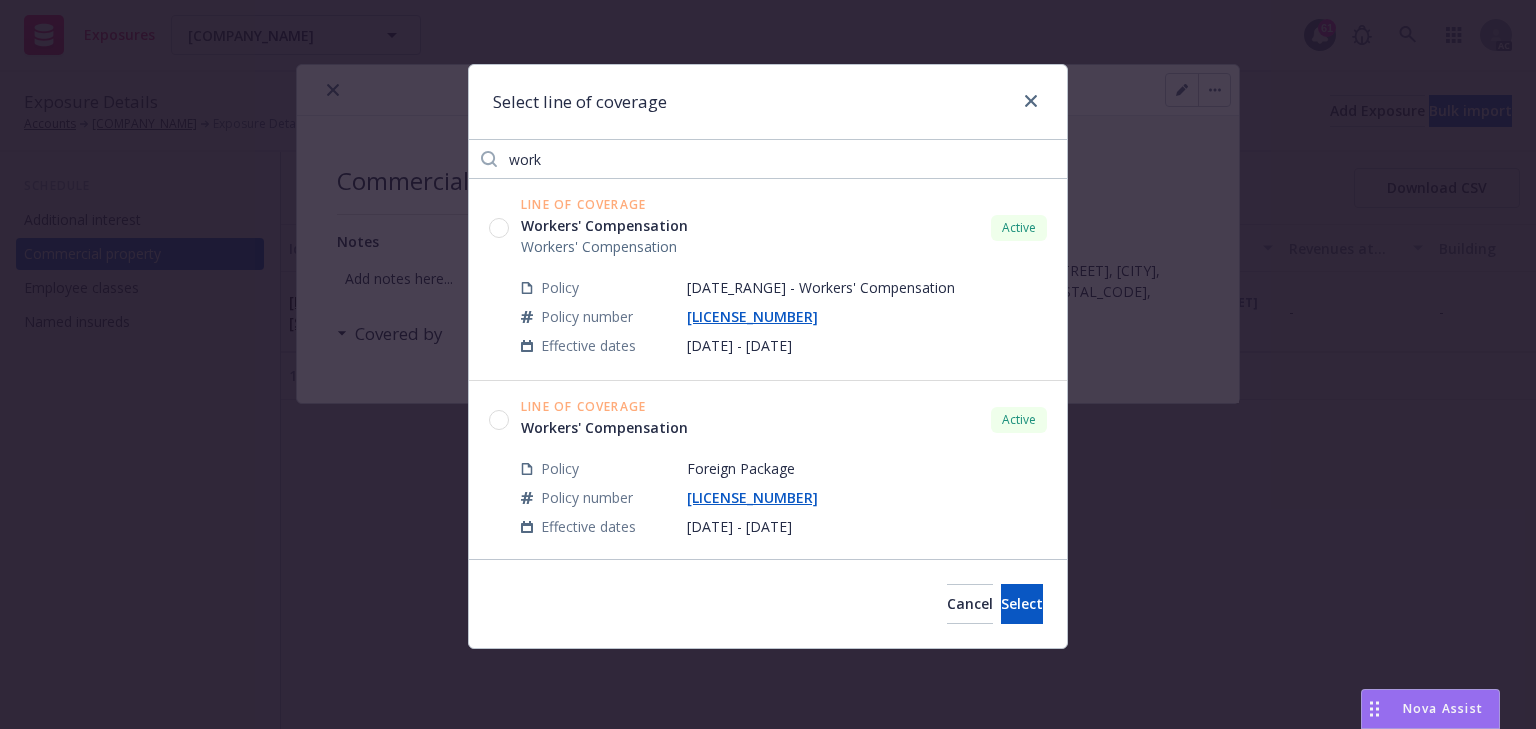 click 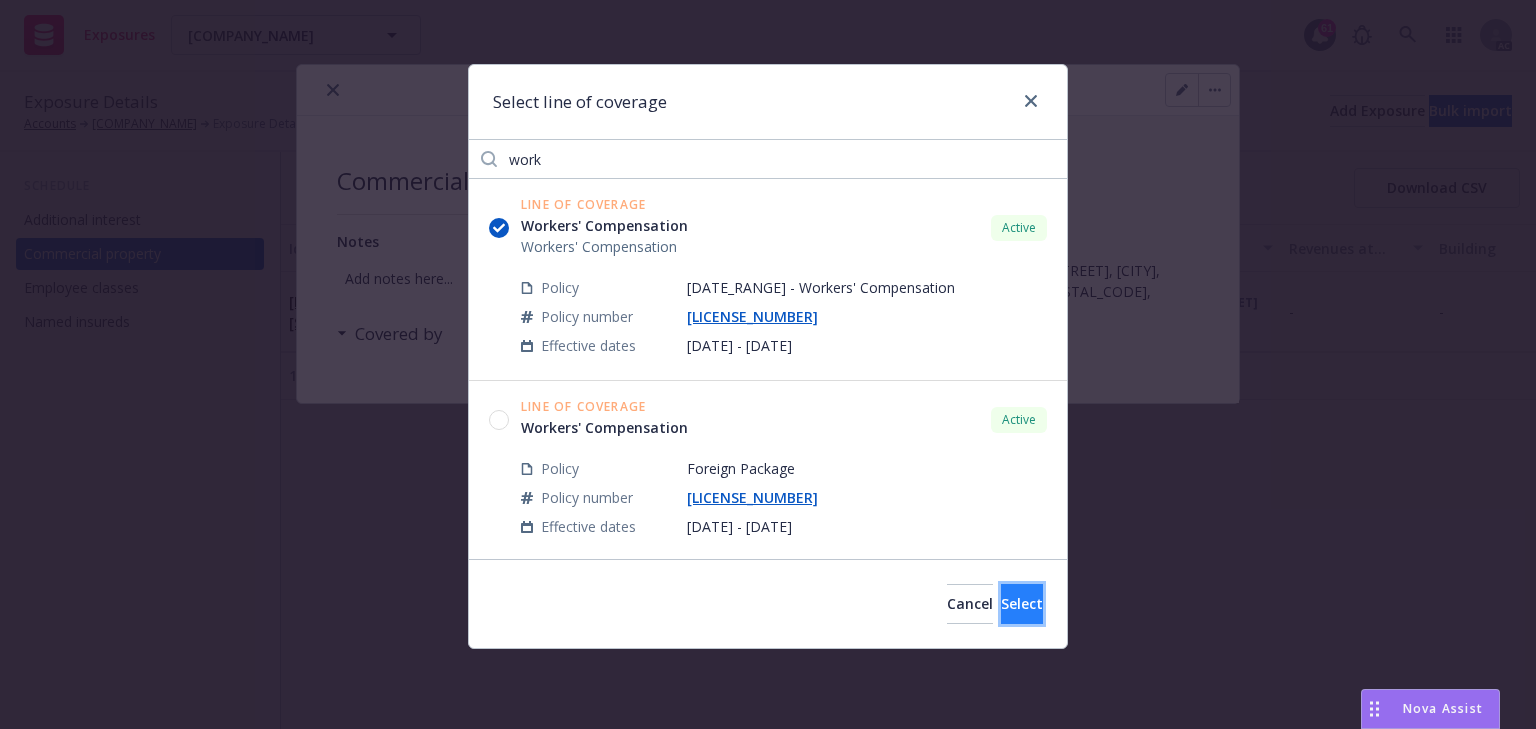 click on "Select" at bounding box center [1022, 604] 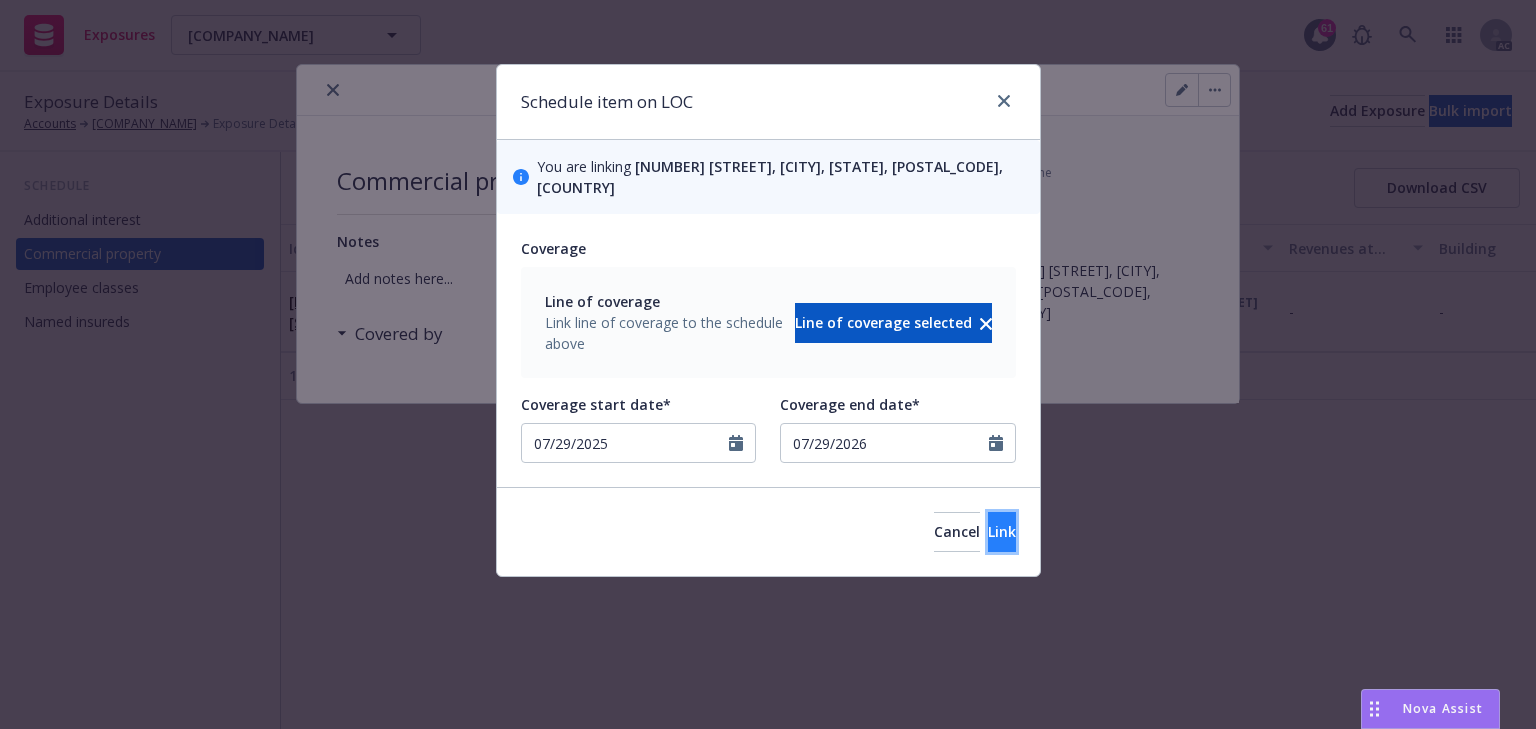 click on "Link" at bounding box center [1002, 531] 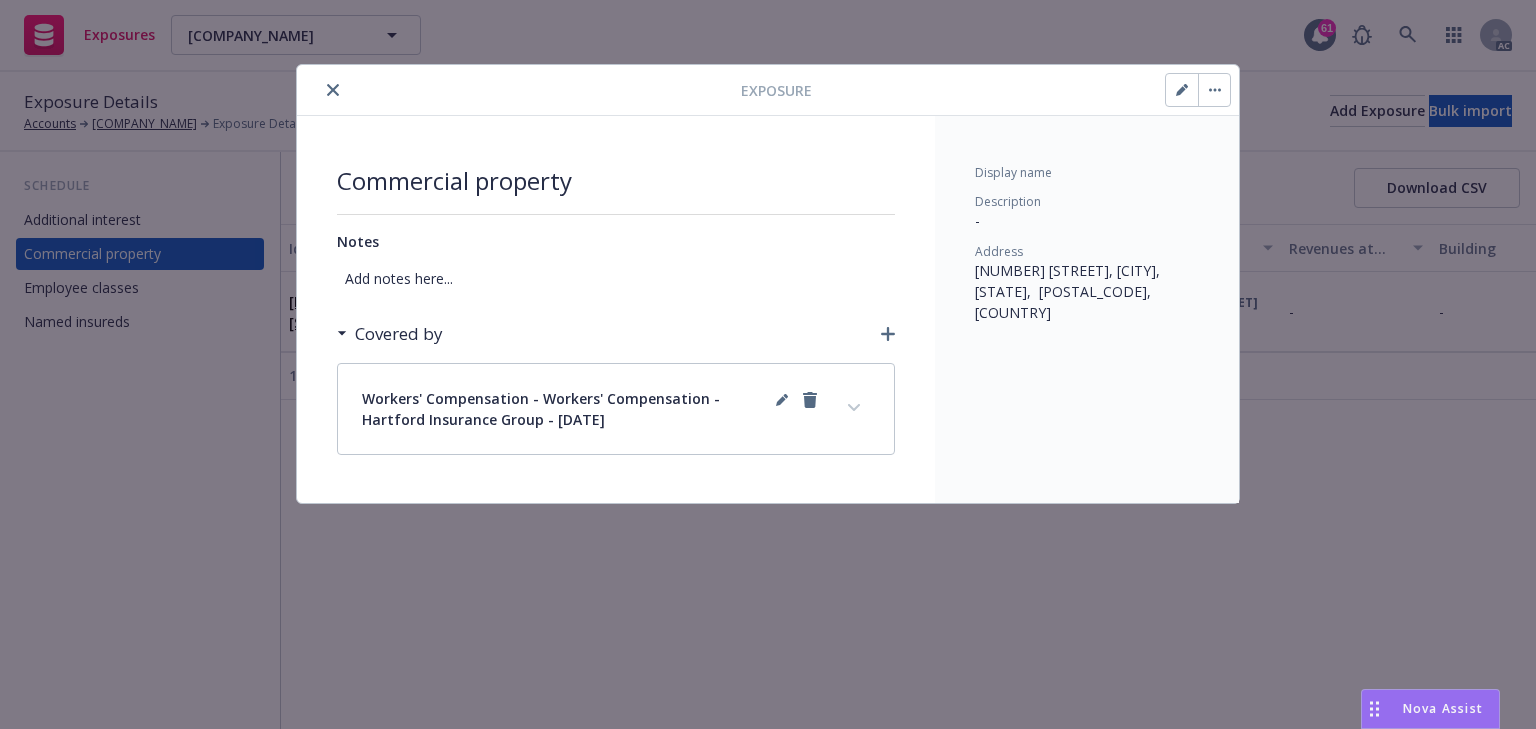 click at bounding box center [333, 90] 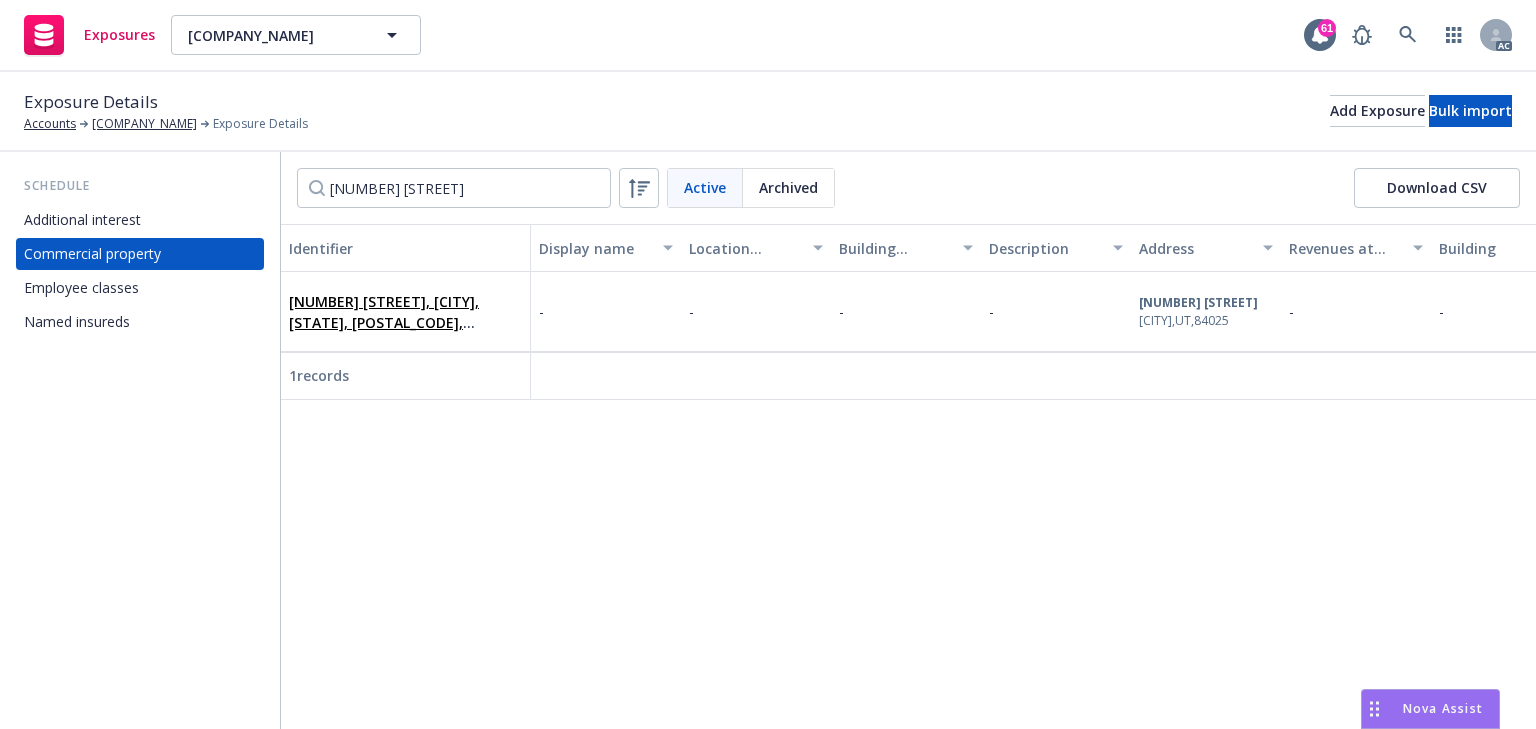 click on "Employee classes" at bounding box center [81, 288] 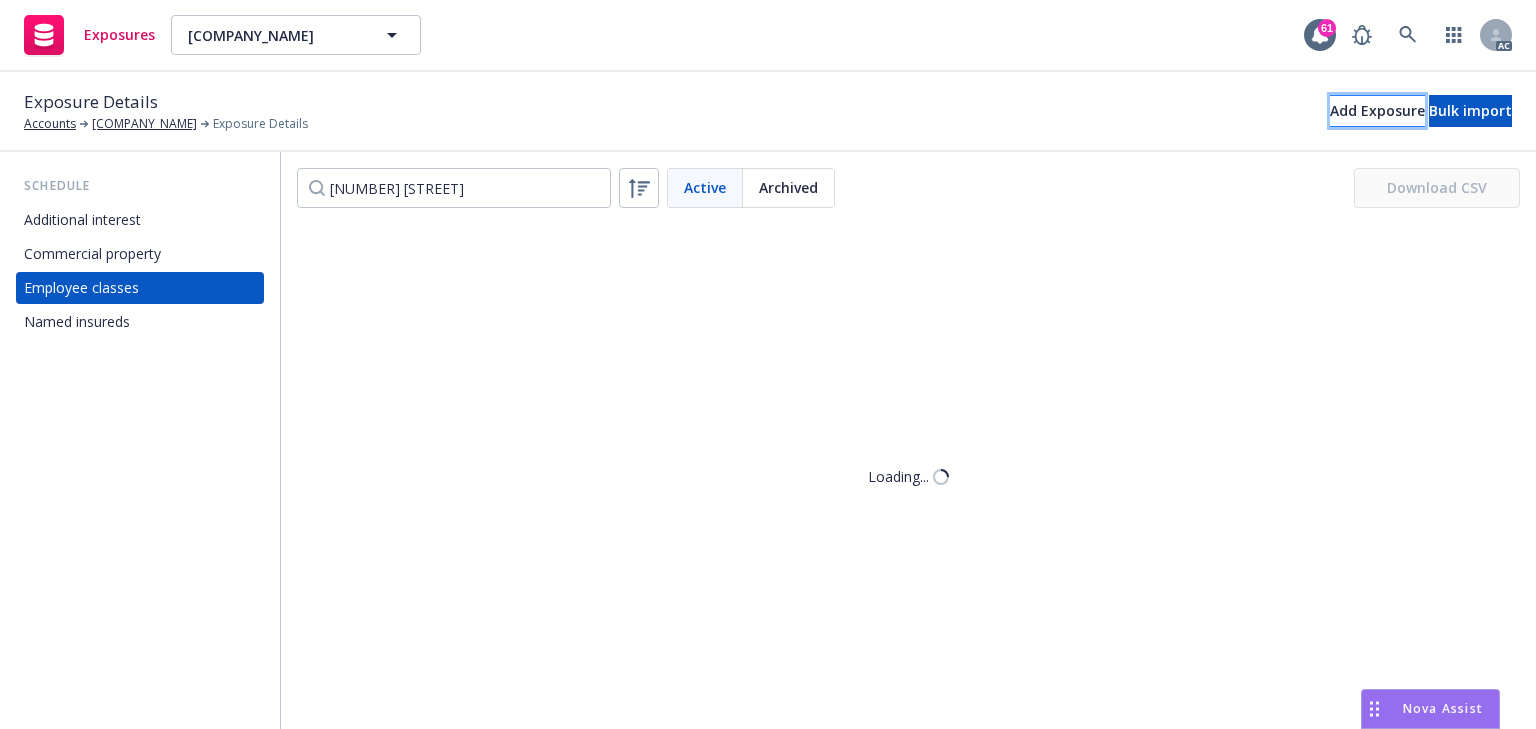 click on "Add Exposure" at bounding box center (1377, 111) 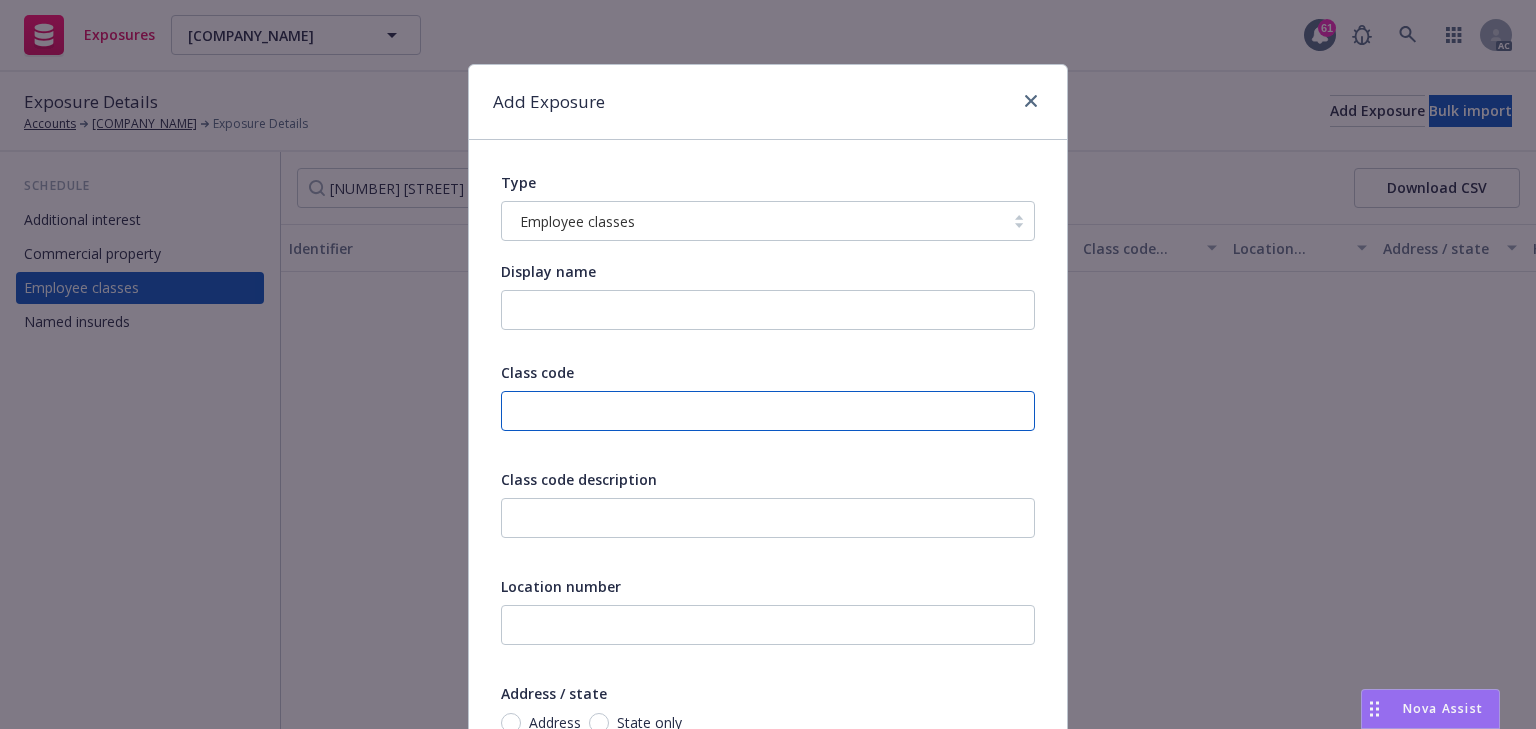click at bounding box center (768, 411) 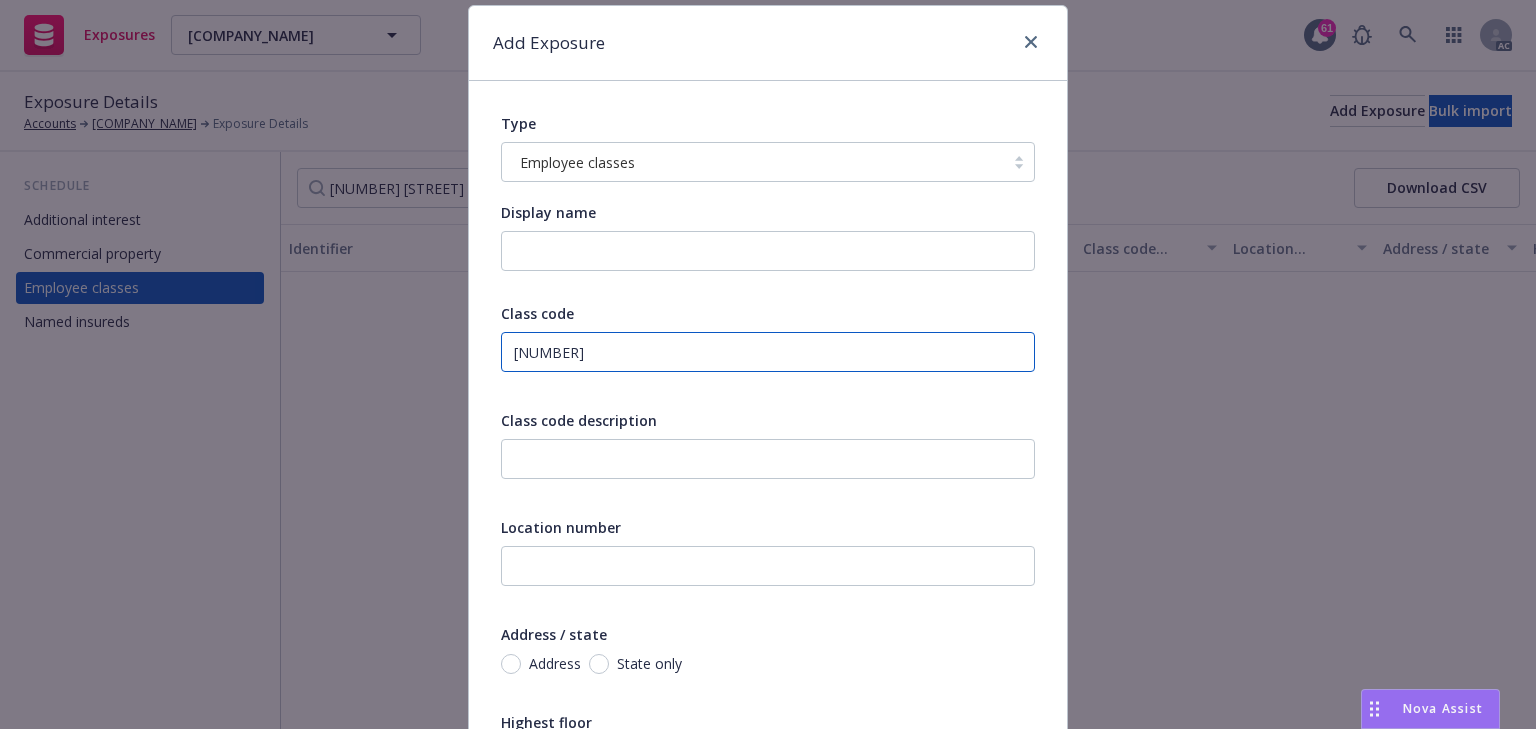 scroll, scrollTop: 240, scrollLeft: 0, axis: vertical 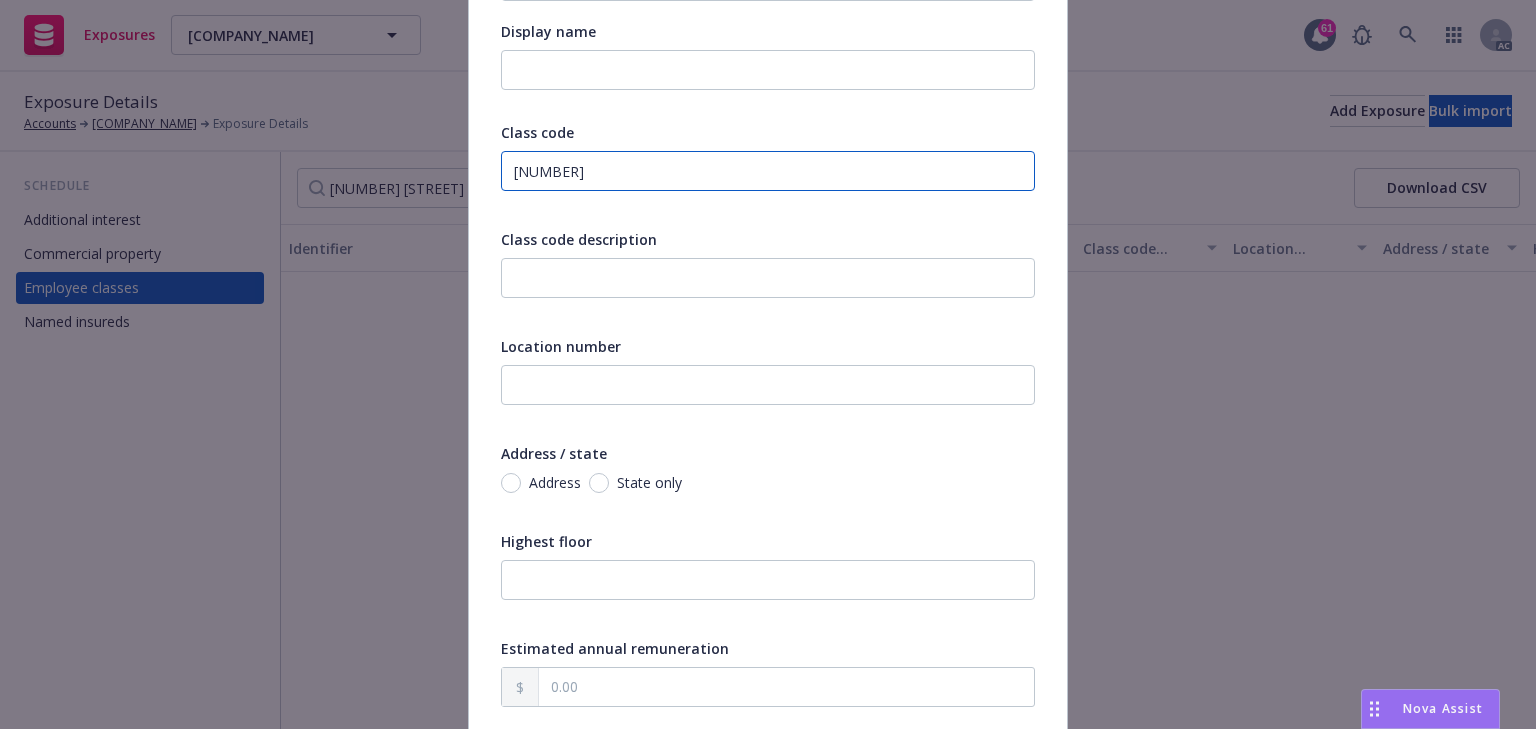type on "8871" 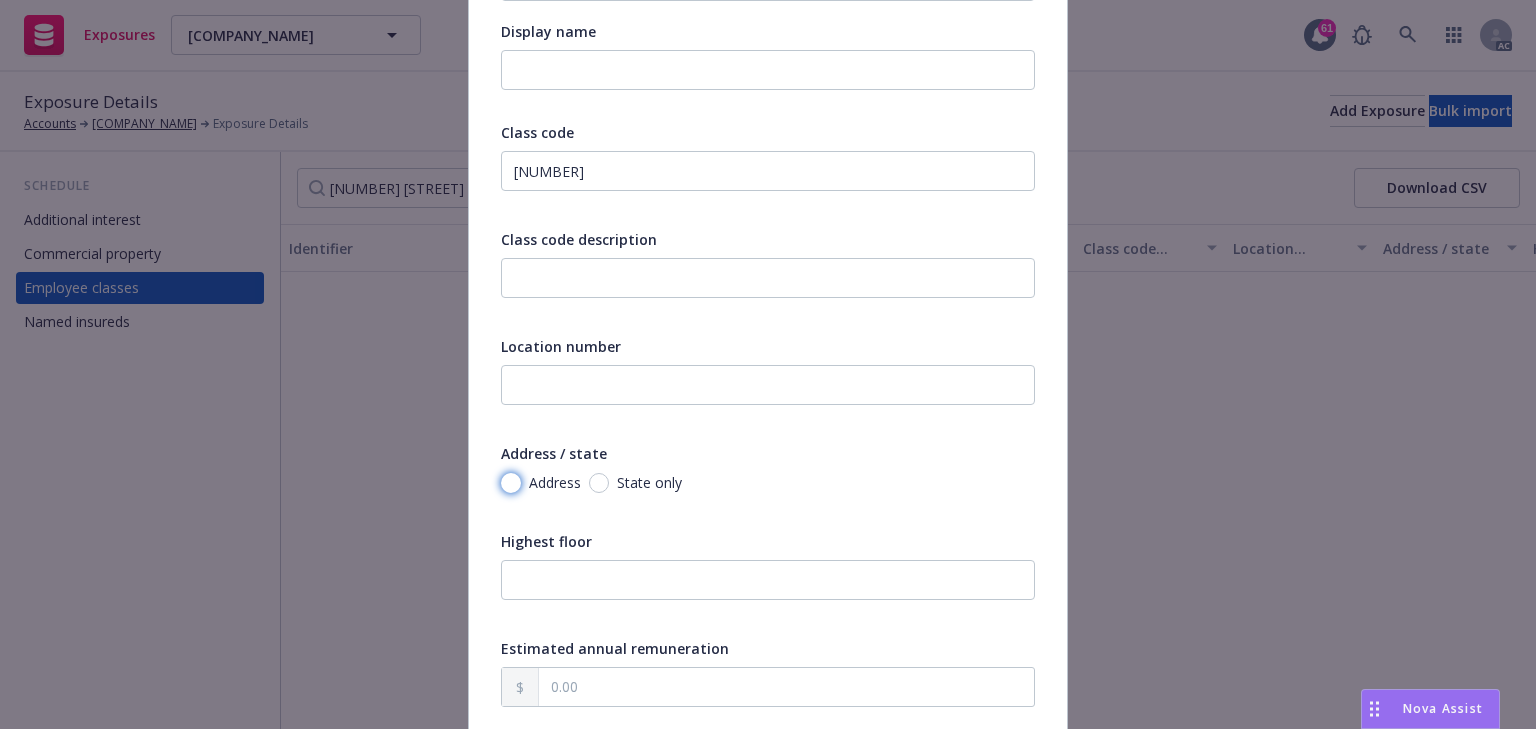 click on "Address" at bounding box center (511, 483) 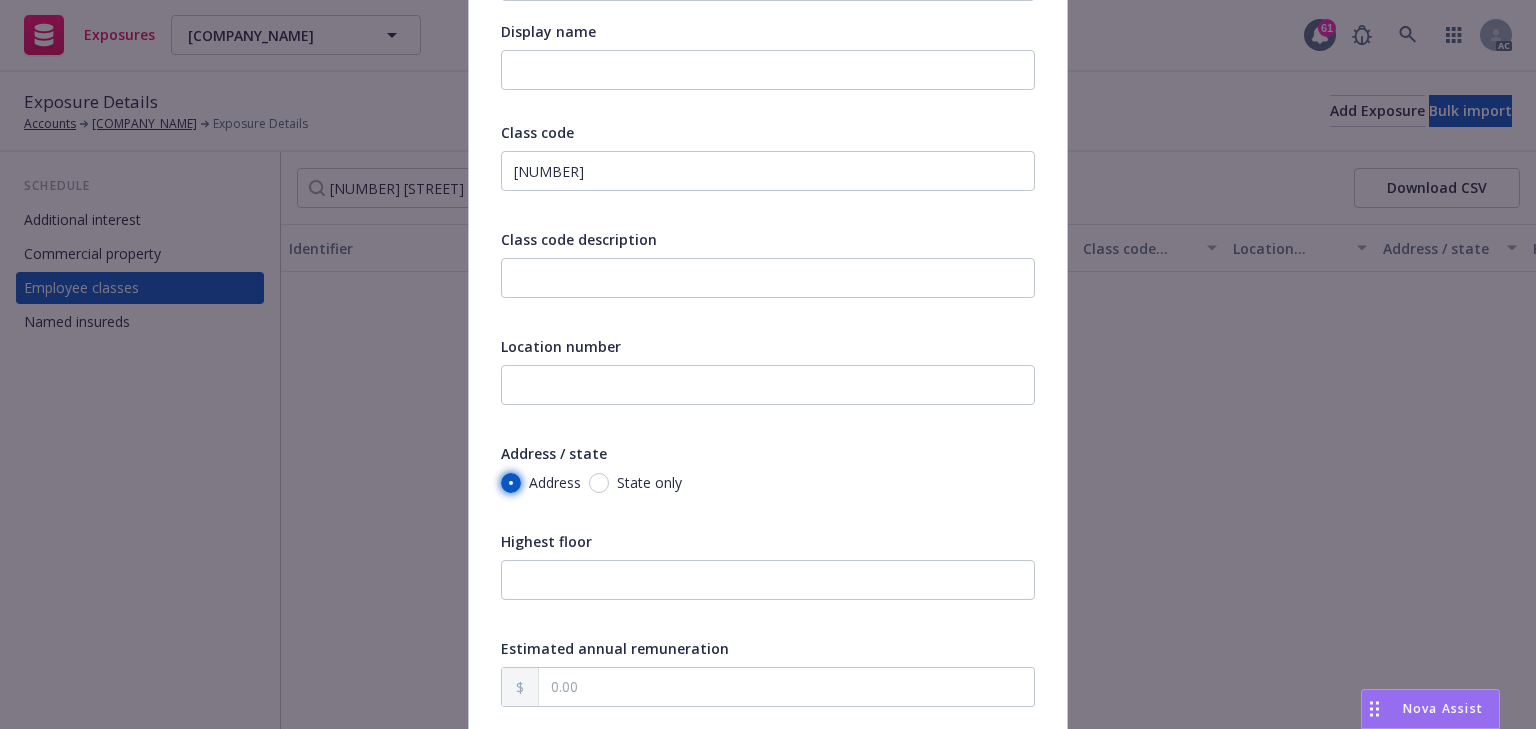 radio on "true" 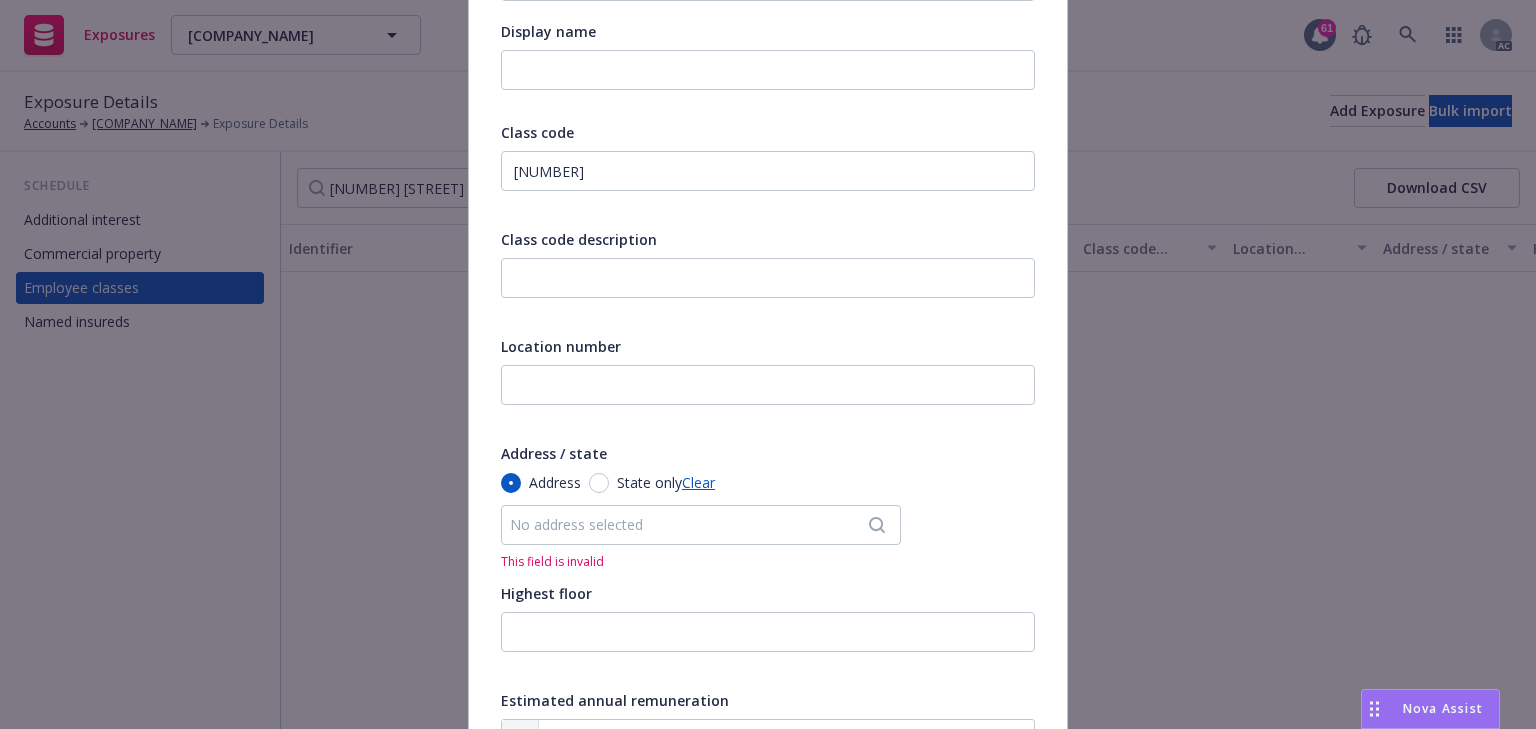 click on "No address selected" at bounding box center (701, 525) 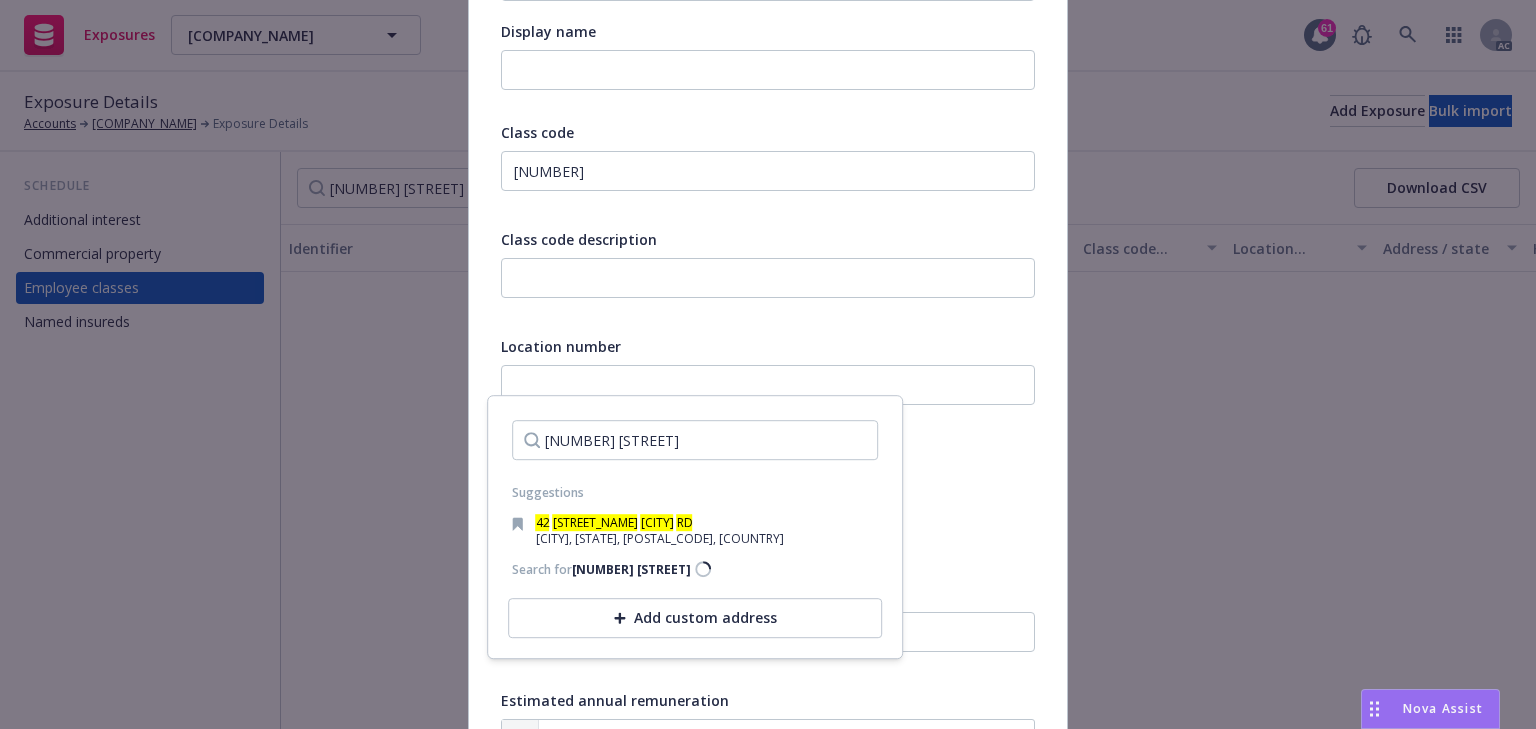 type on "42 COUNTRY BEND RD" 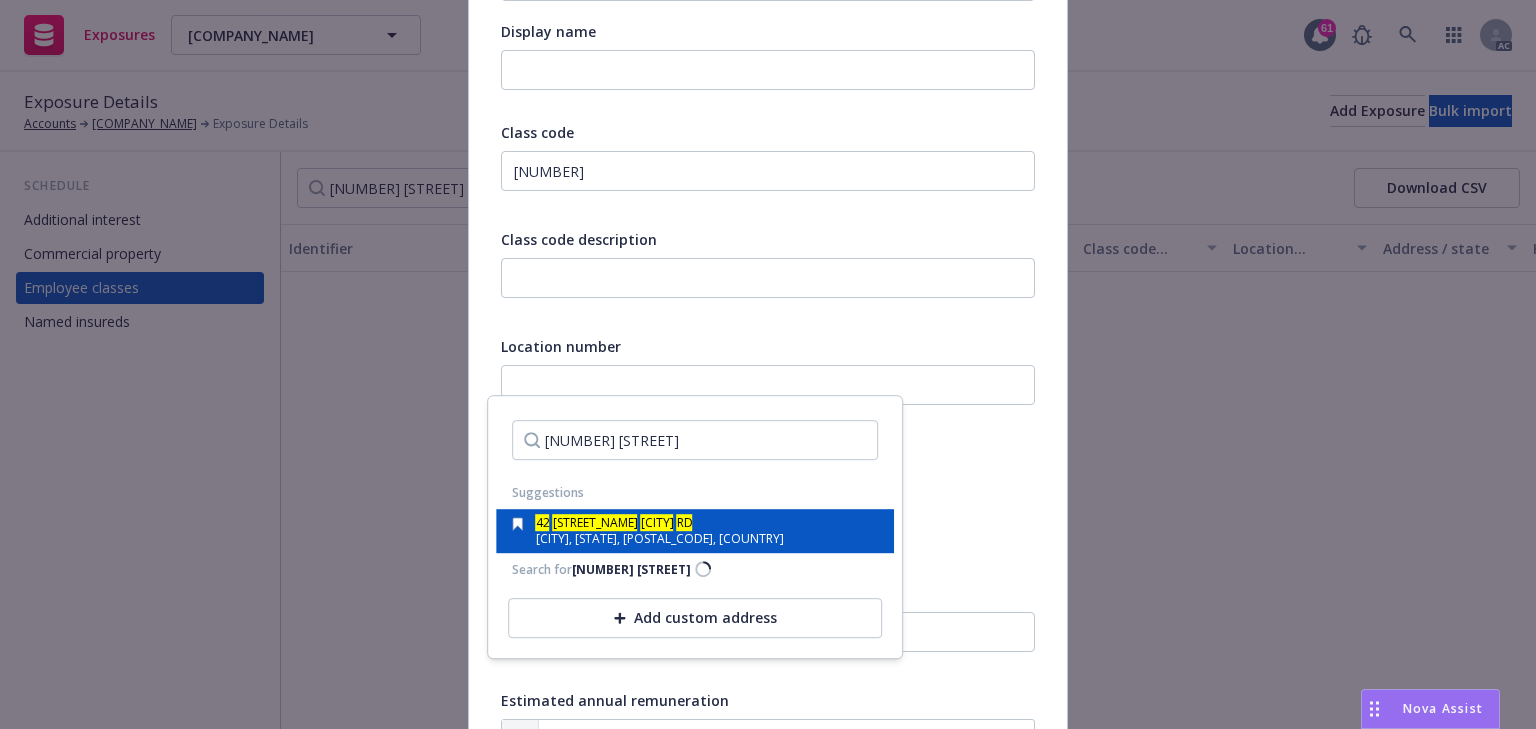 click on "BEND" at bounding box center [657, 522] 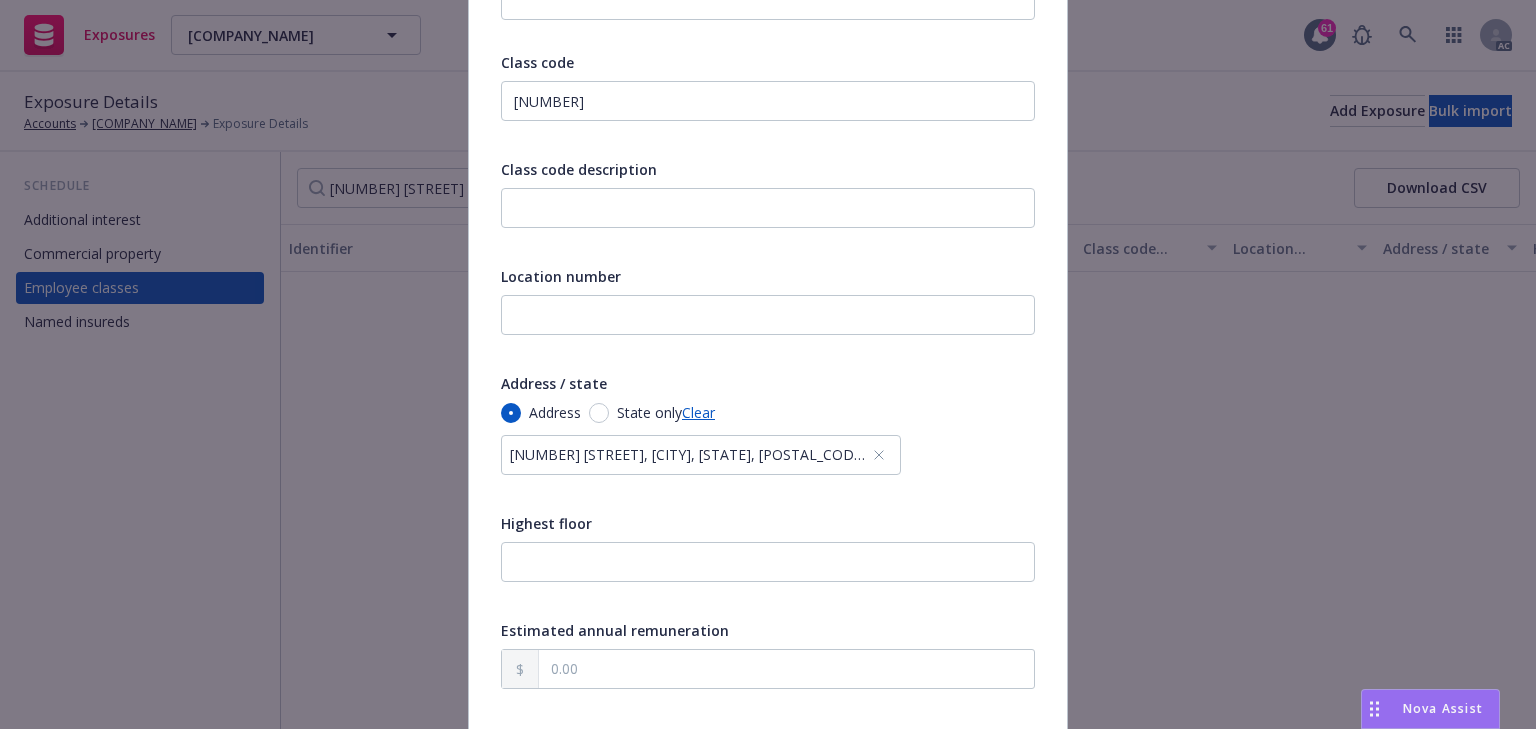 scroll, scrollTop: 400, scrollLeft: 0, axis: vertical 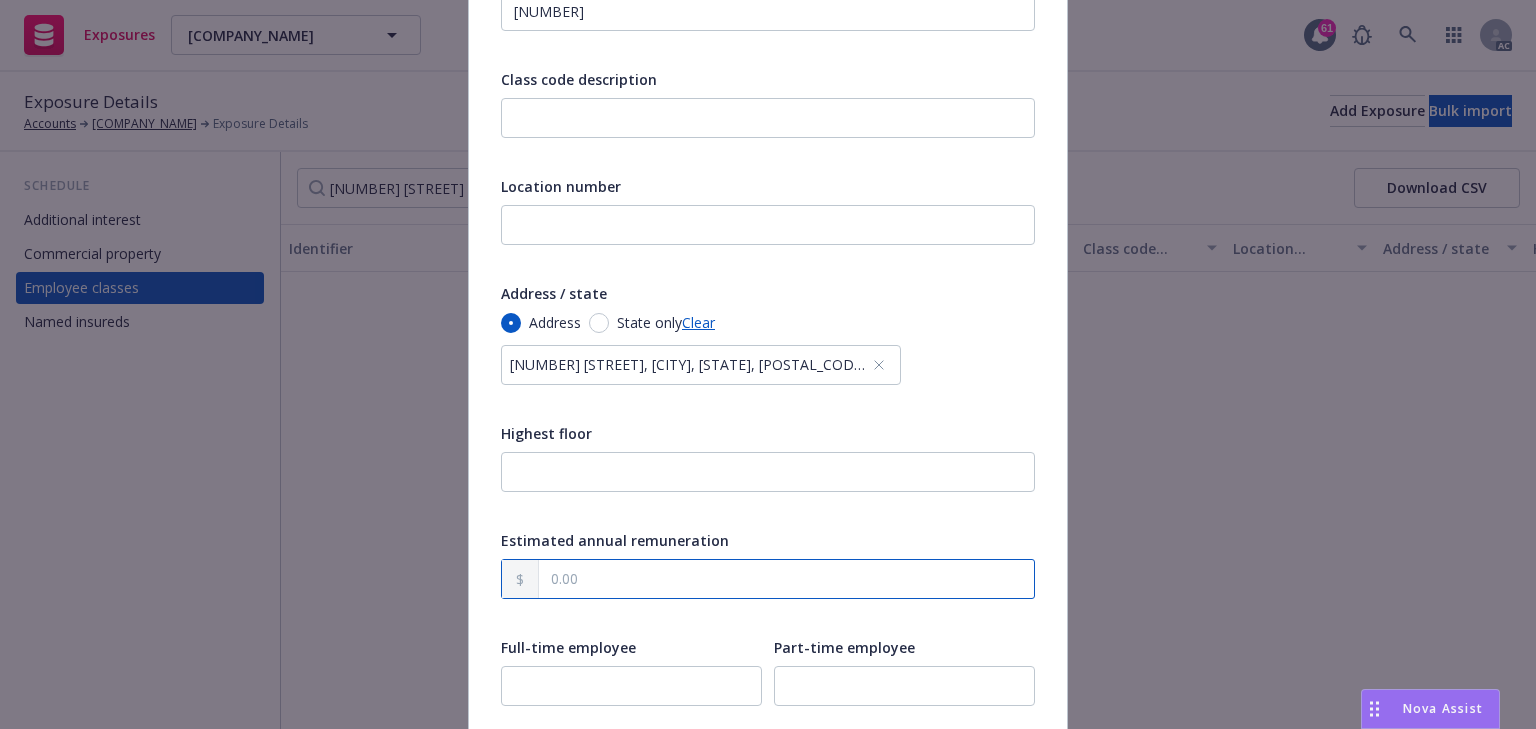 click at bounding box center [786, 579] 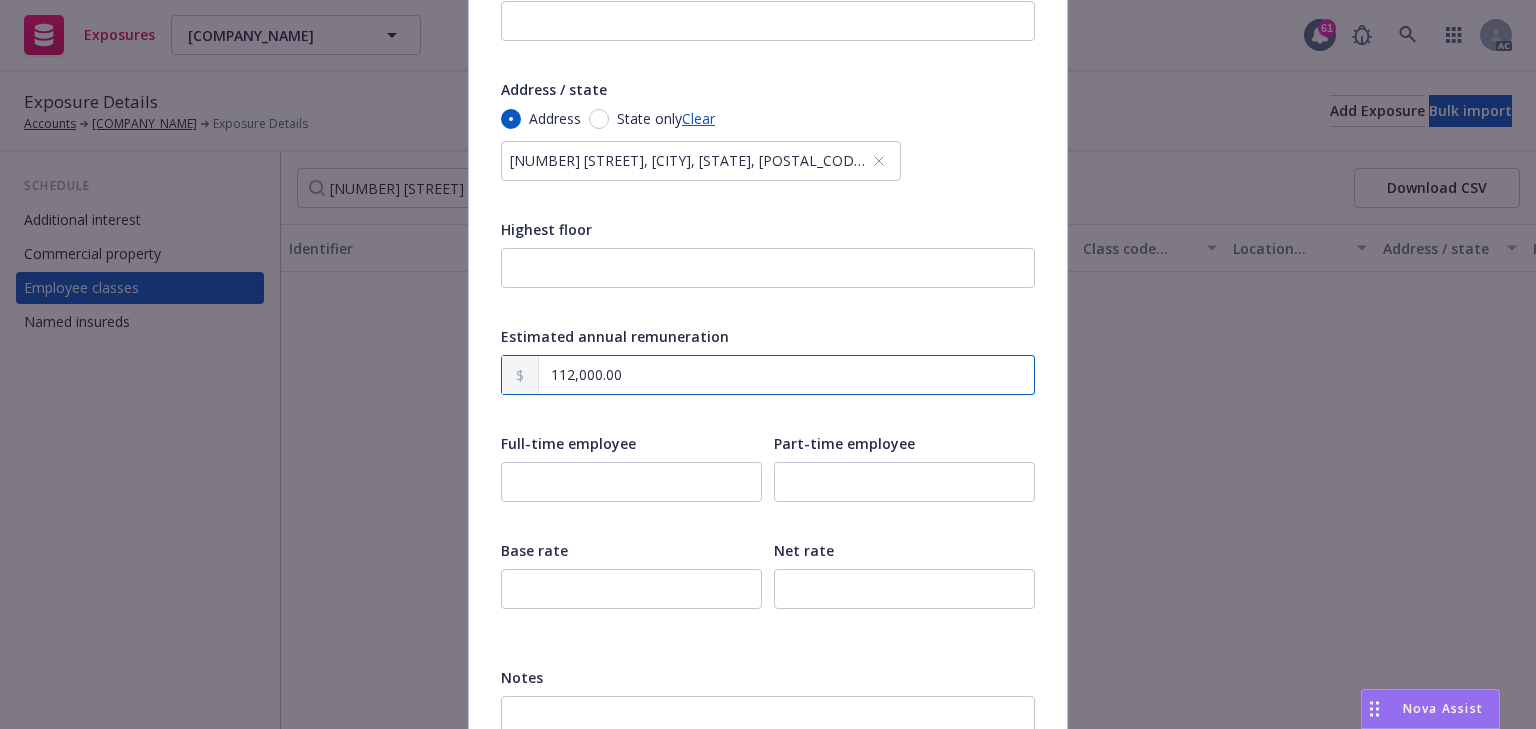 scroll, scrollTop: 640, scrollLeft: 0, axis: vertical 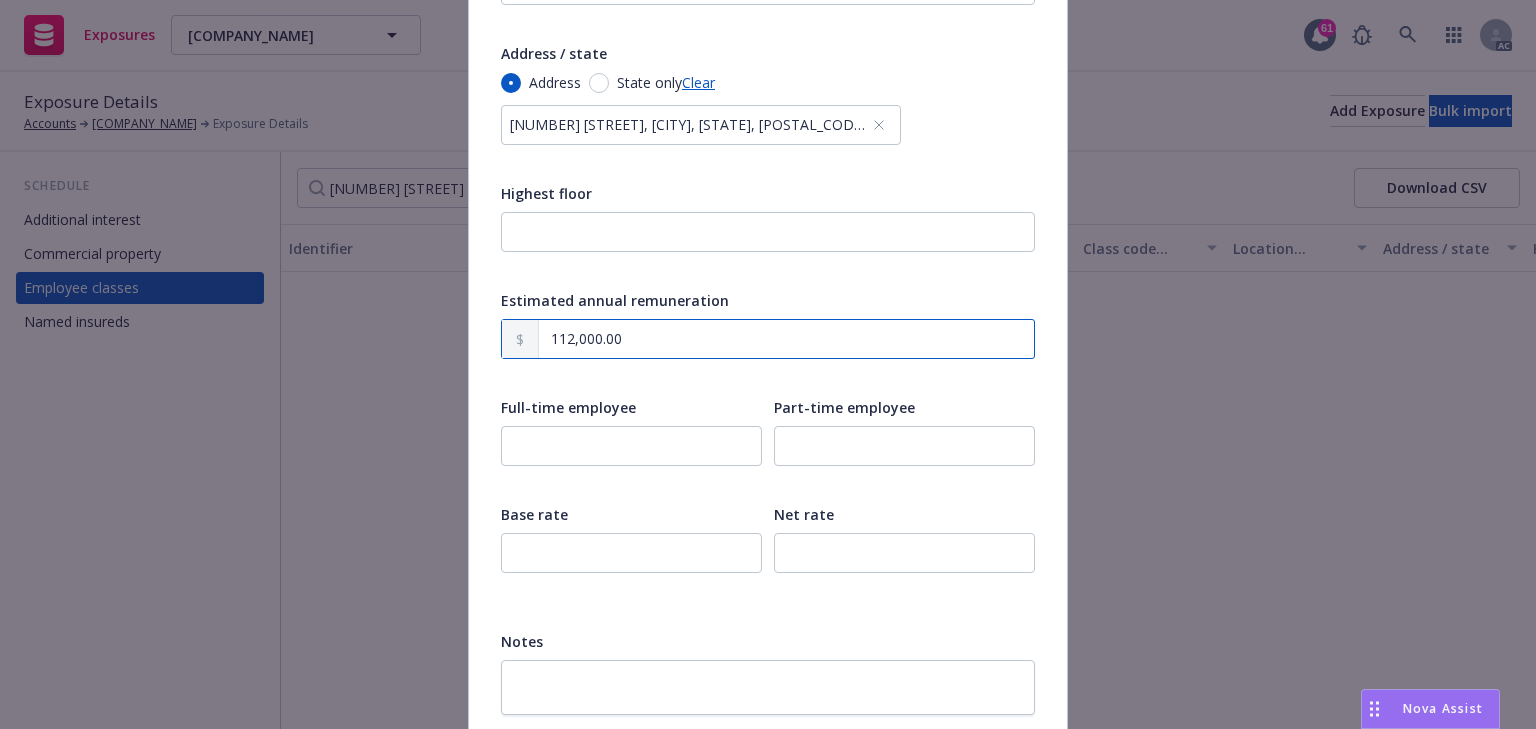 type on "112,000.00" 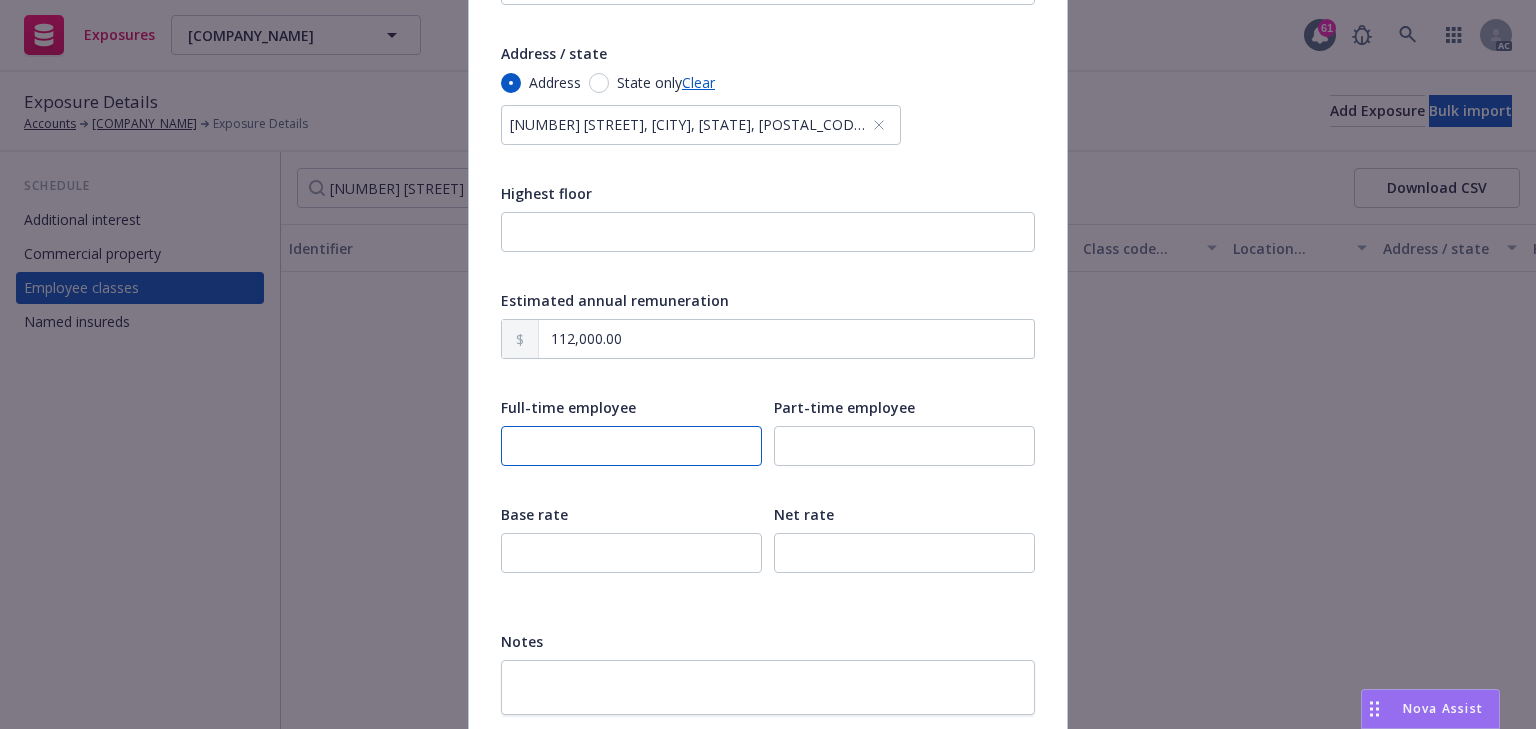 click at bounding box center [631, 446] 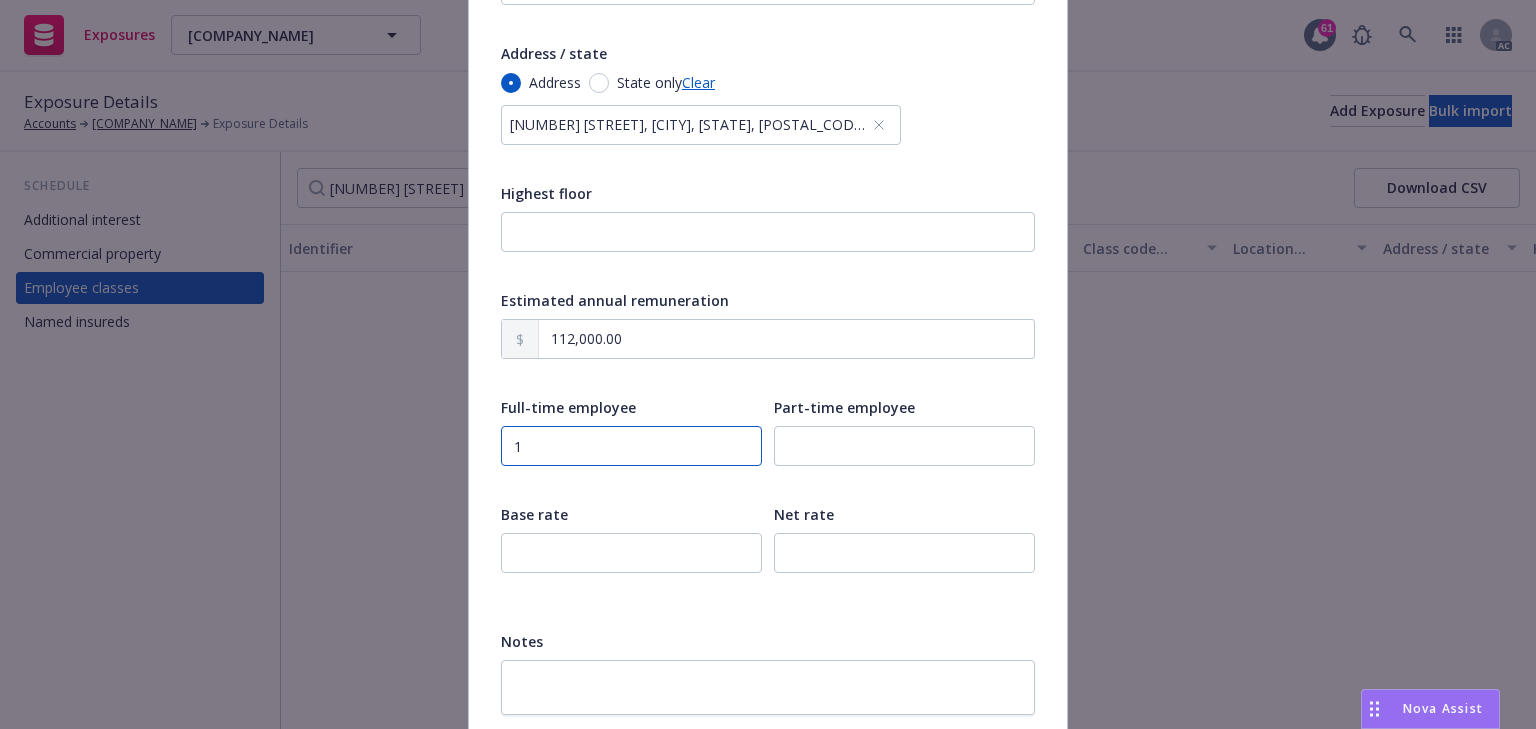 type on "1" 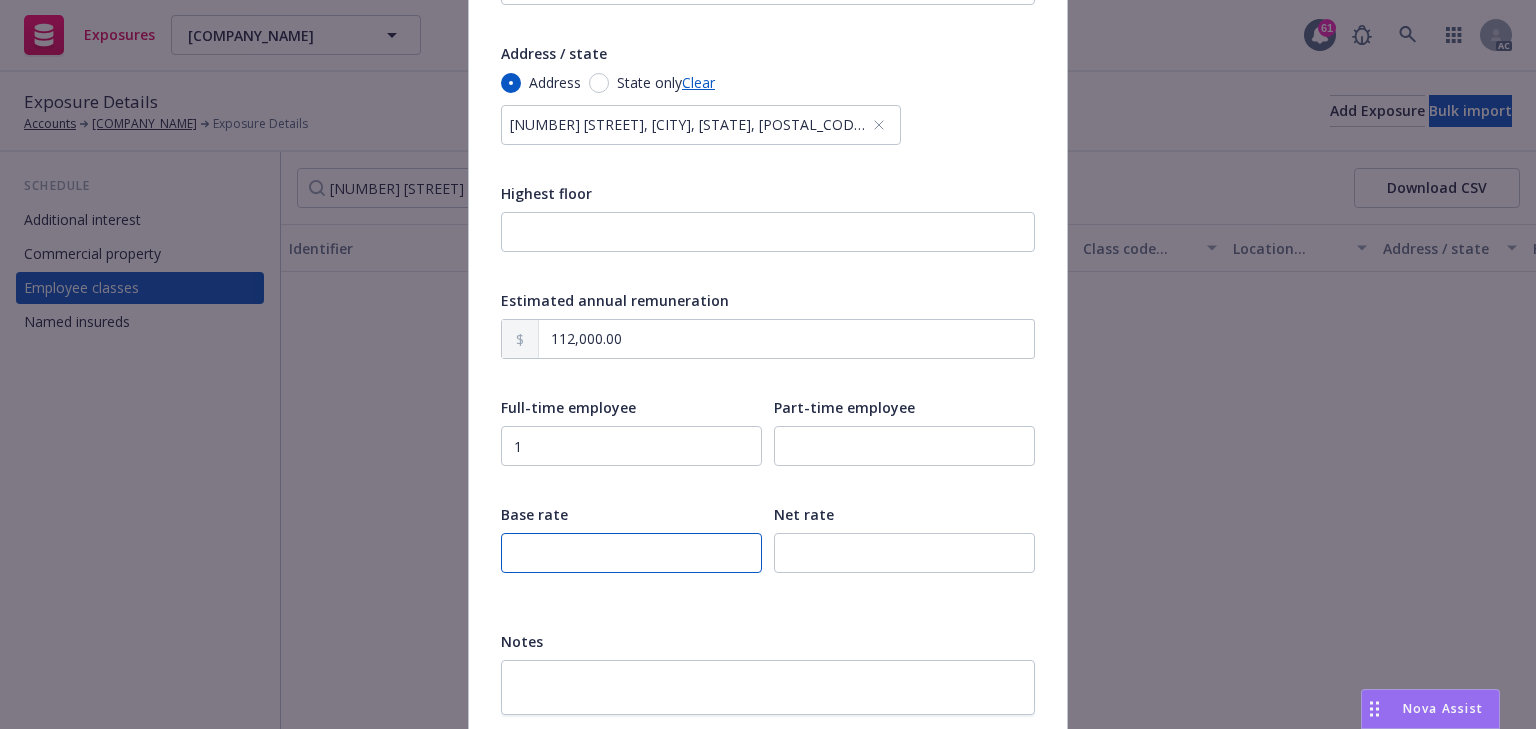 click at bounding box center [631, 553] 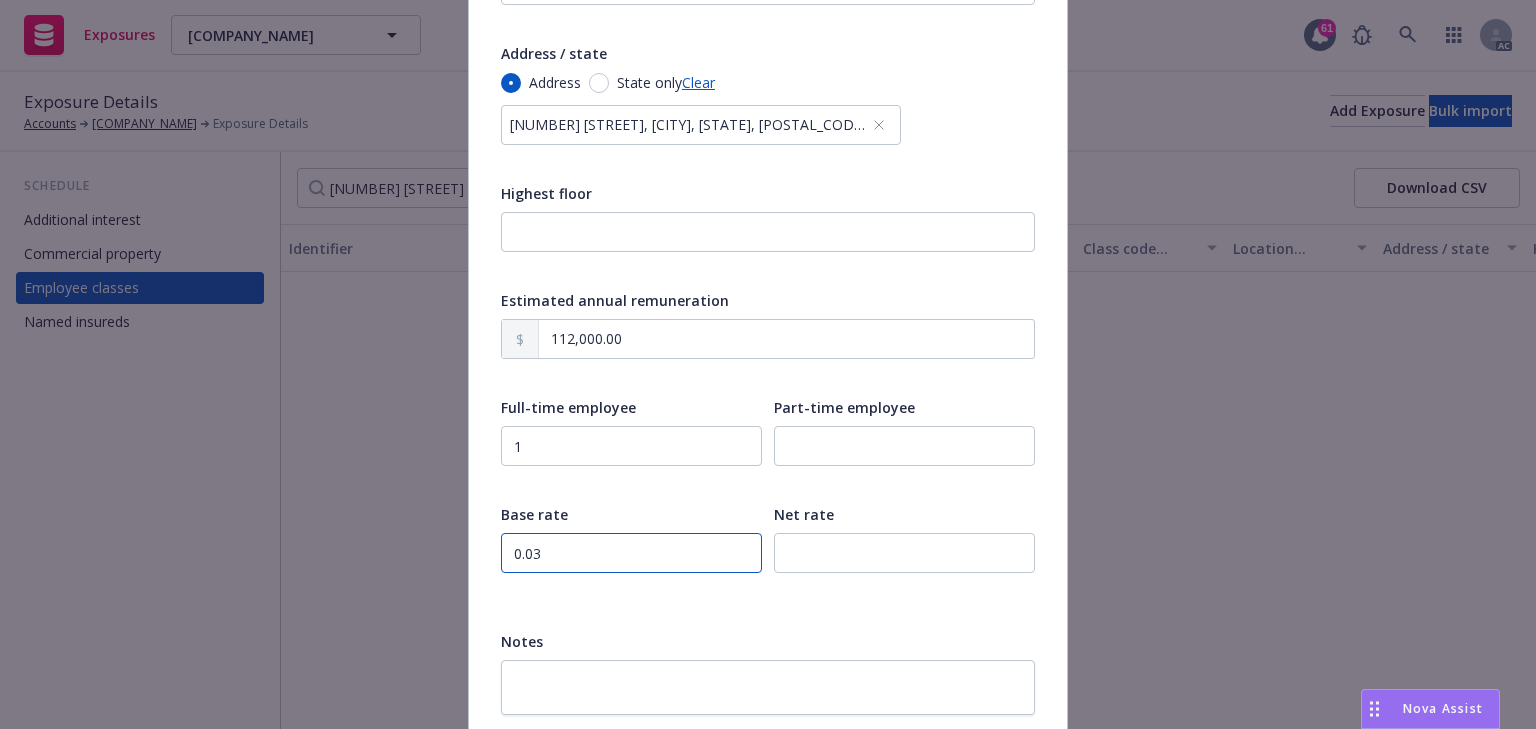 type on "0.03" 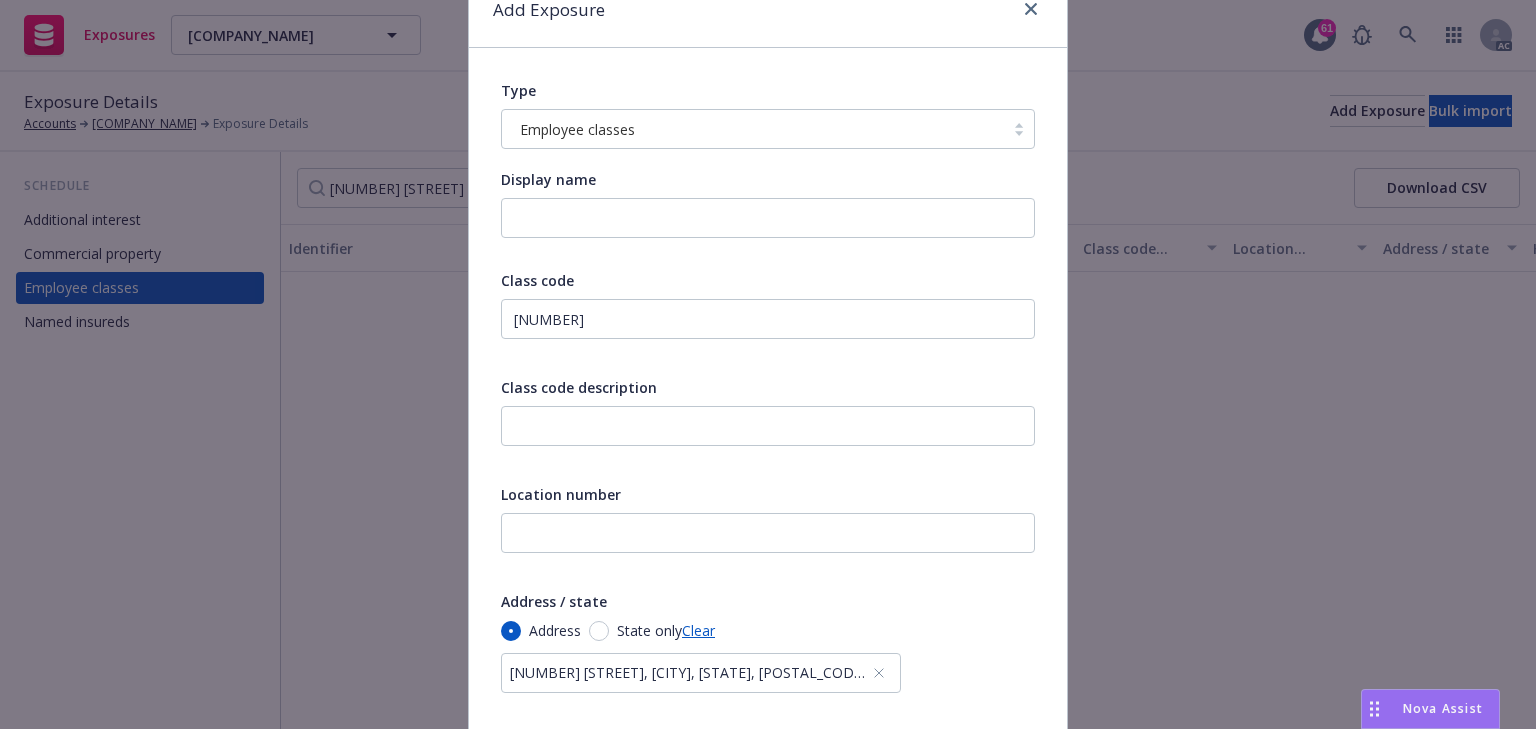 scroll, scrollTop: 80, scrollLeft: 0, axis: vertical 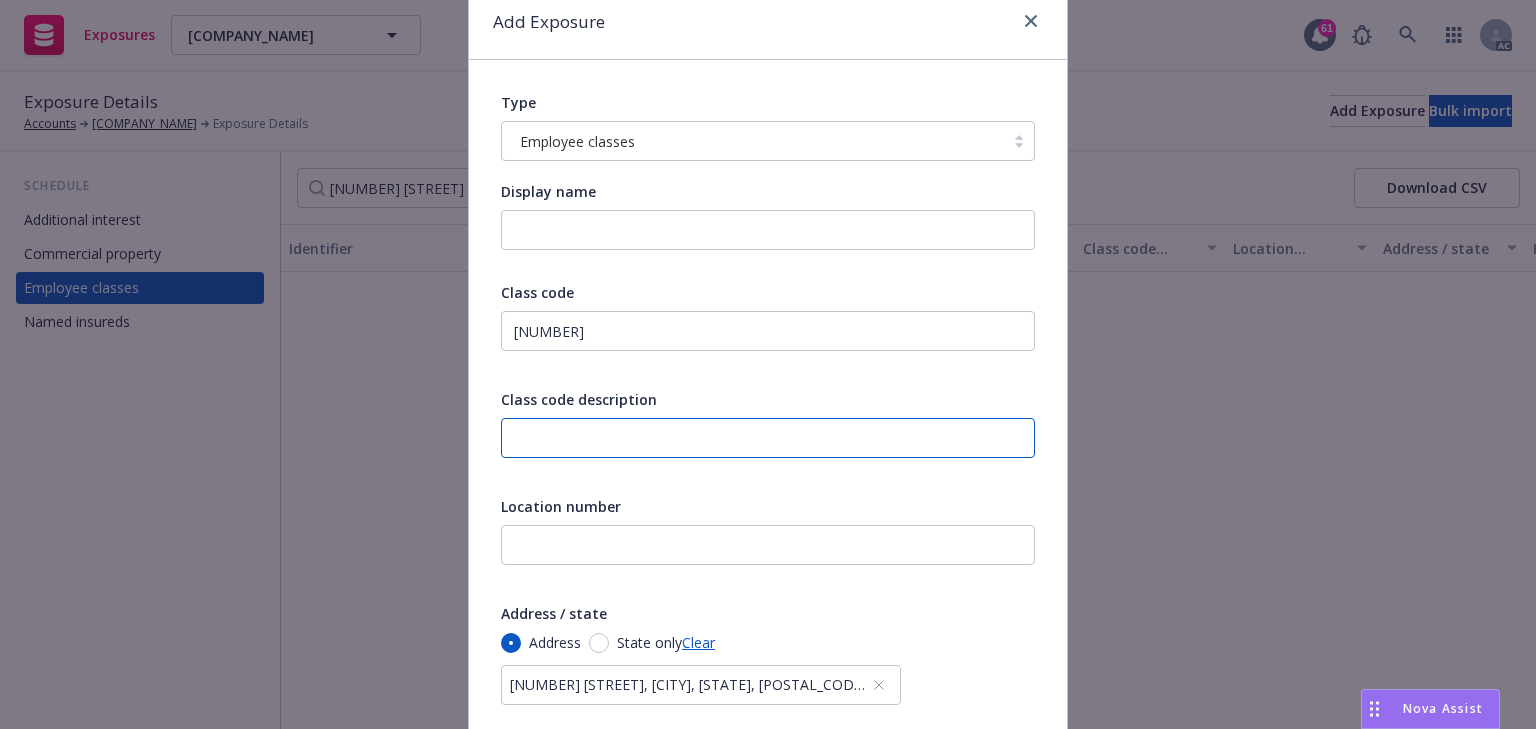click at bounding box center (768, 438) 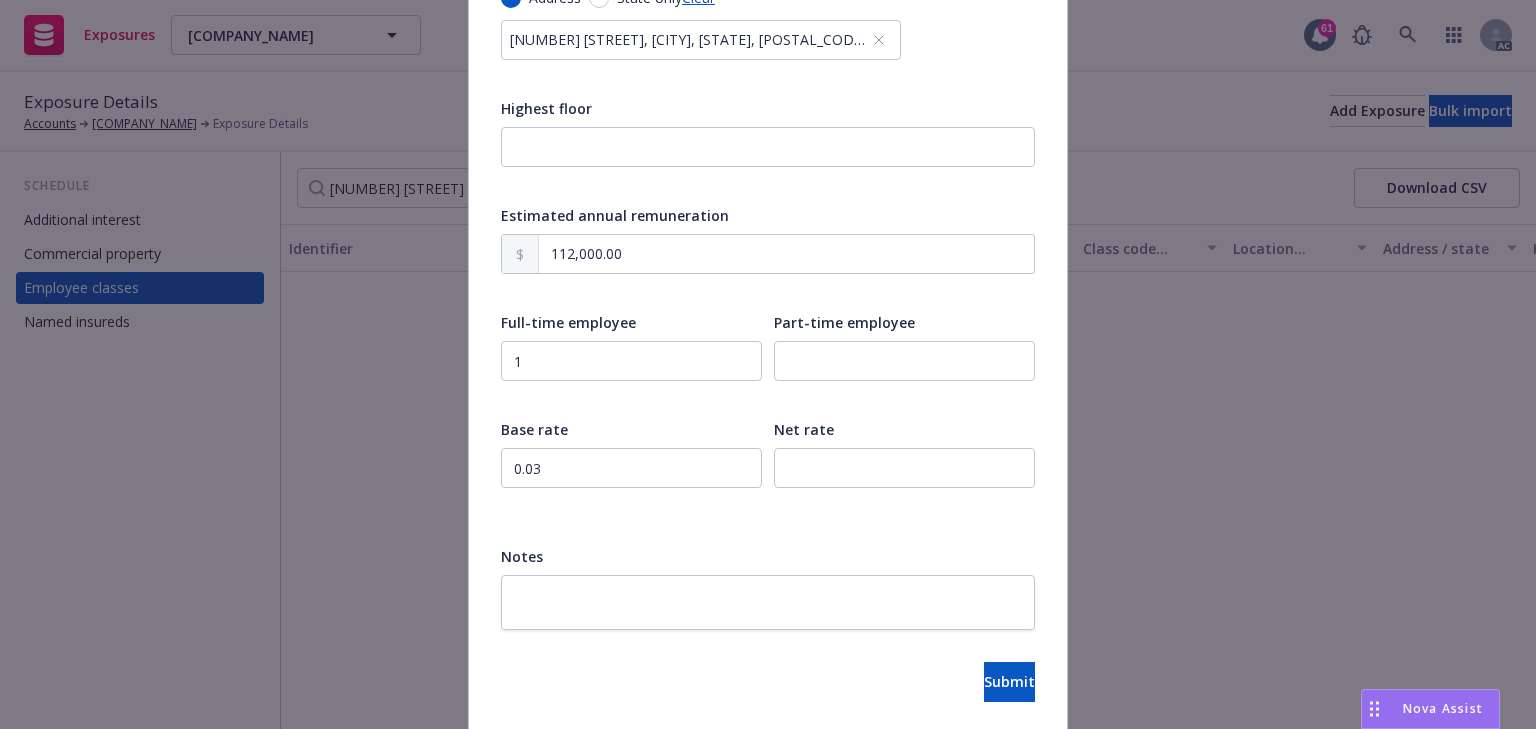 scroll, scrollTop: 794, scrollLeft: 0, axis: vertical 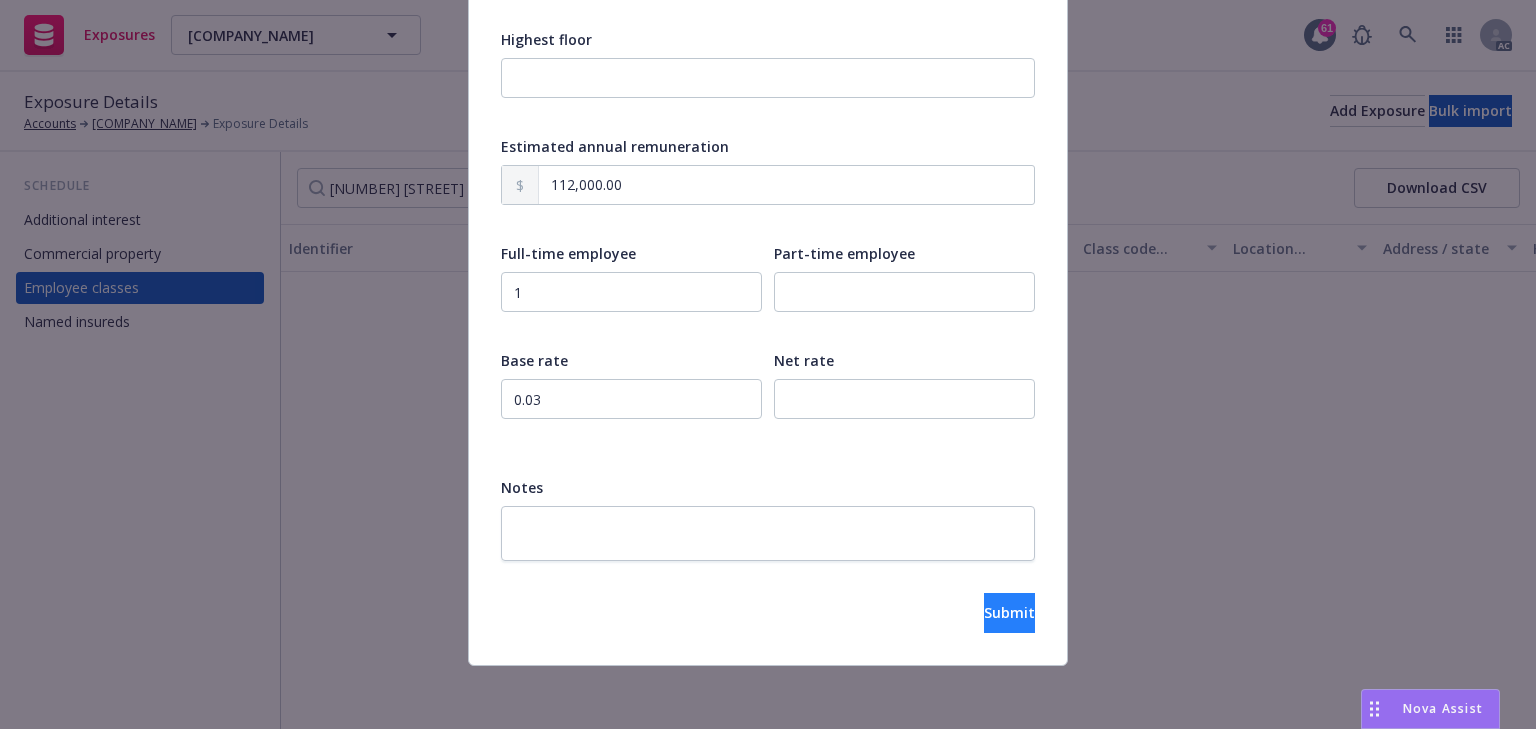type on "CLERICAL TELECOMMUTER EMPLOYEES" 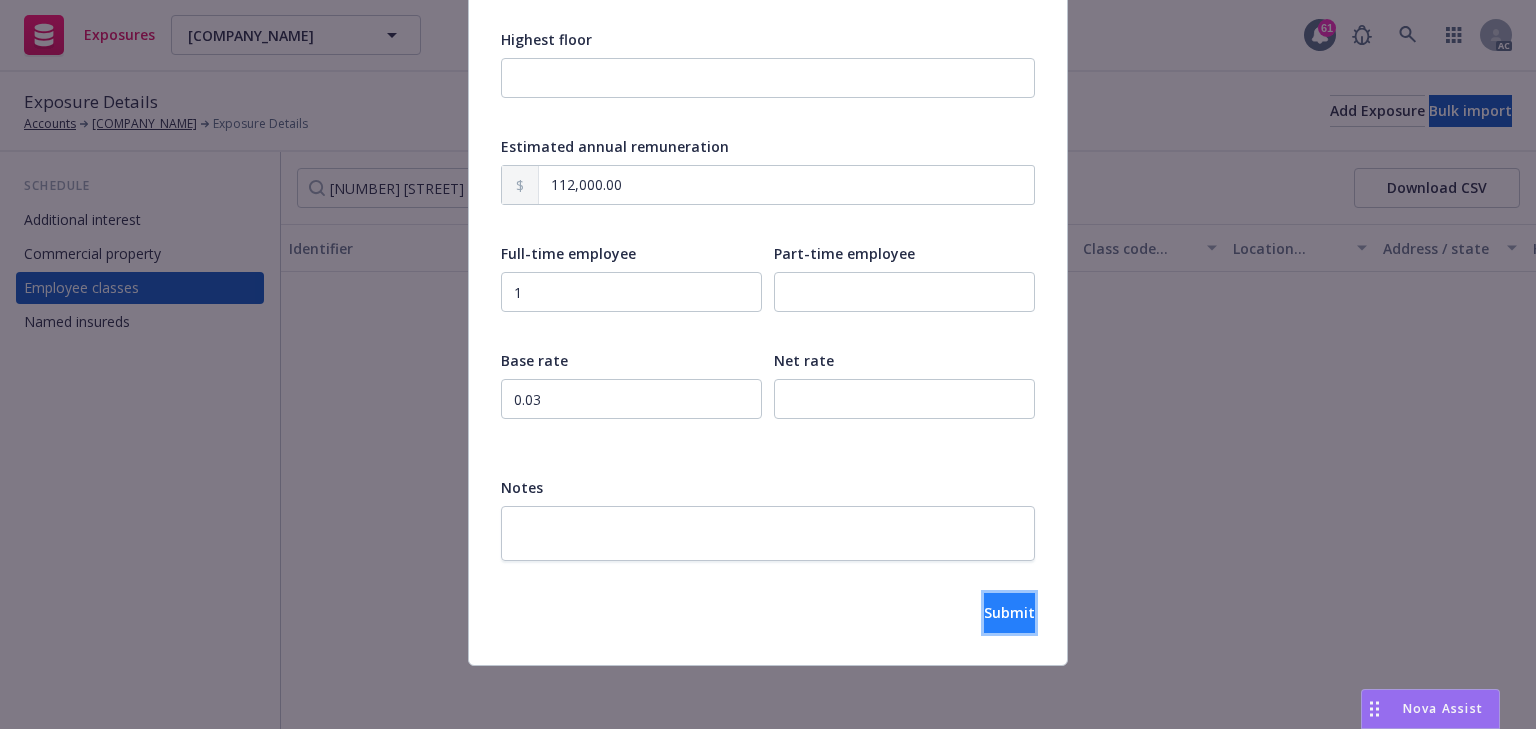 click on "Submit" at bounding box center (1009, 612) 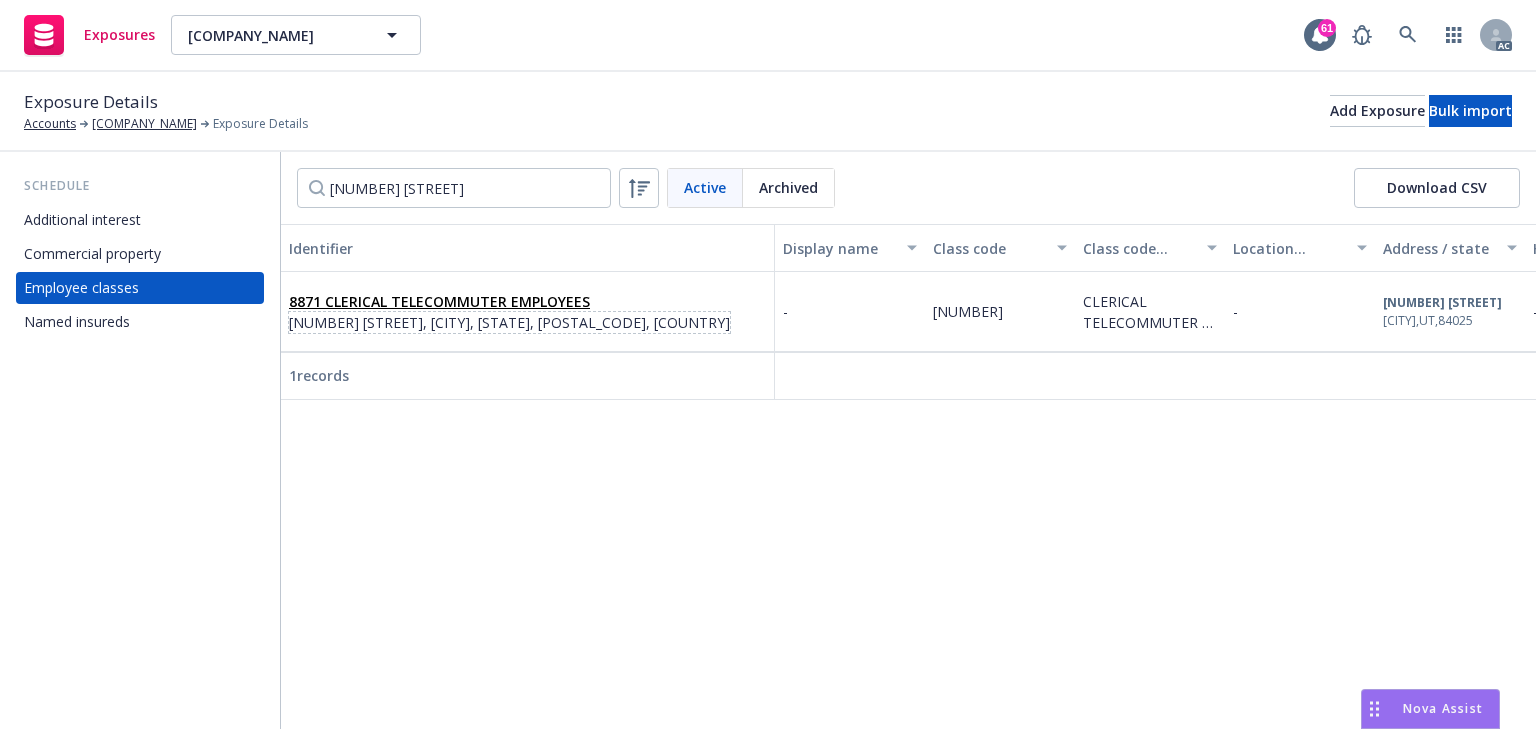 click on "42 COUNTRY BEND RD, FARMINGTON, UT,  84025, USA" at bounding box center (509, 322) 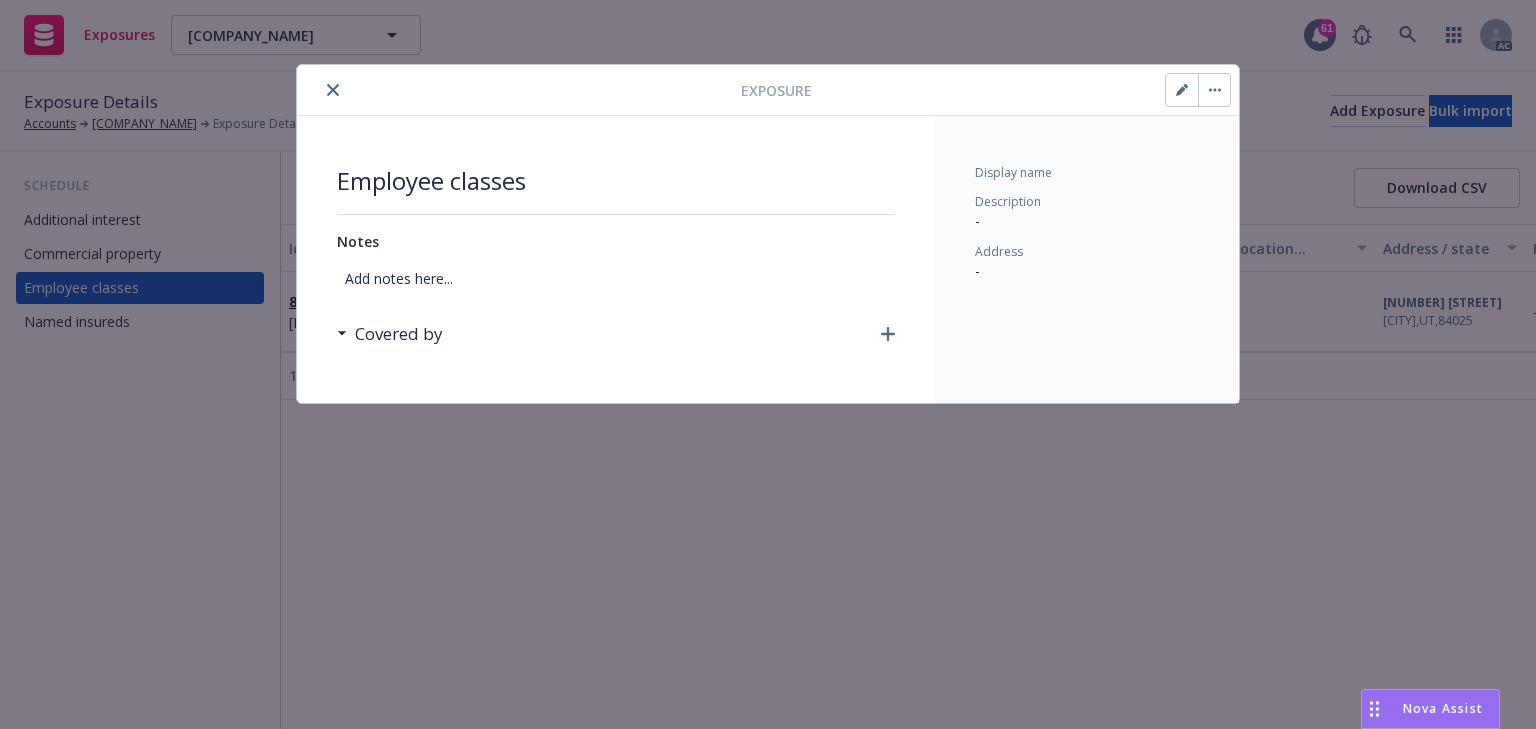 click 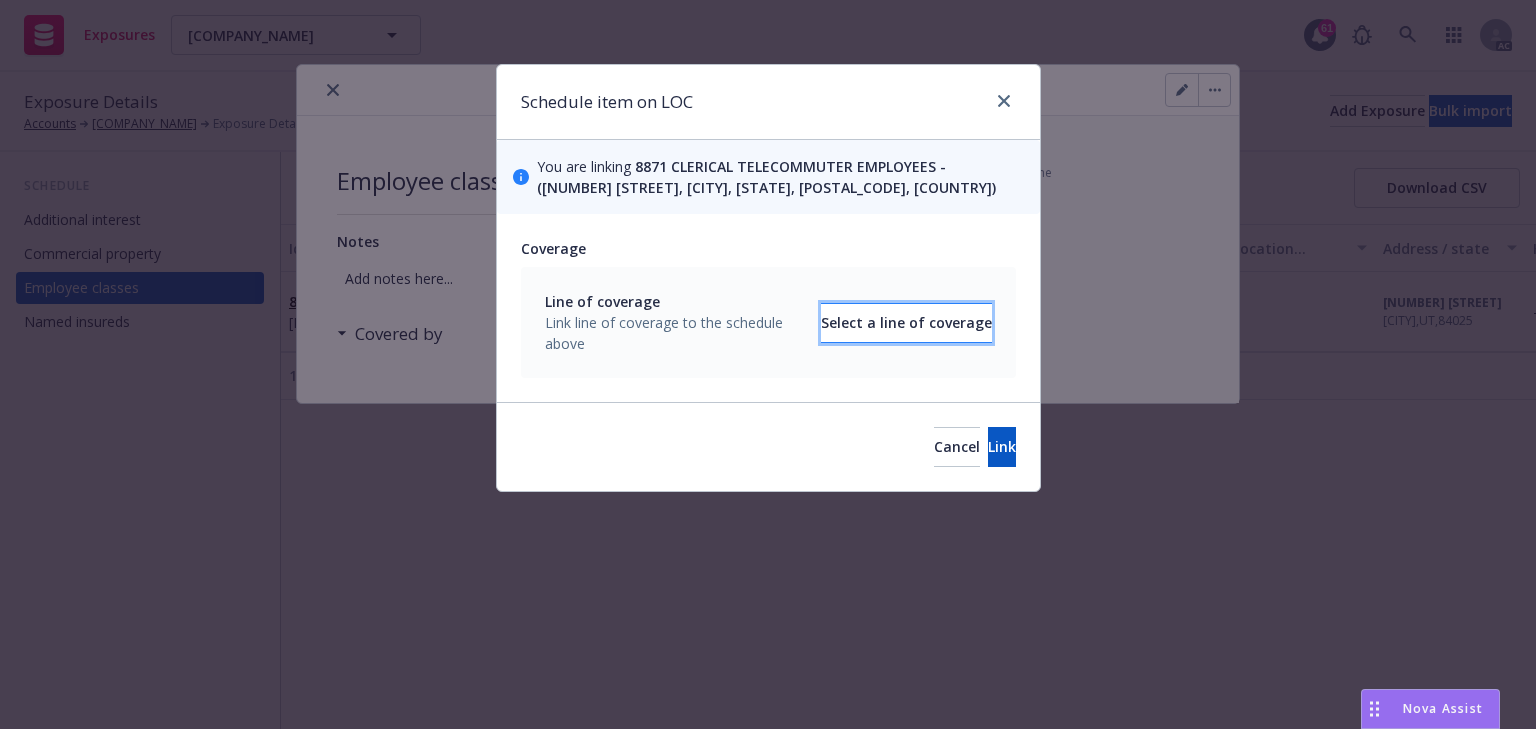 click on "Select a line of coverage" at bounding box center [906, 323] 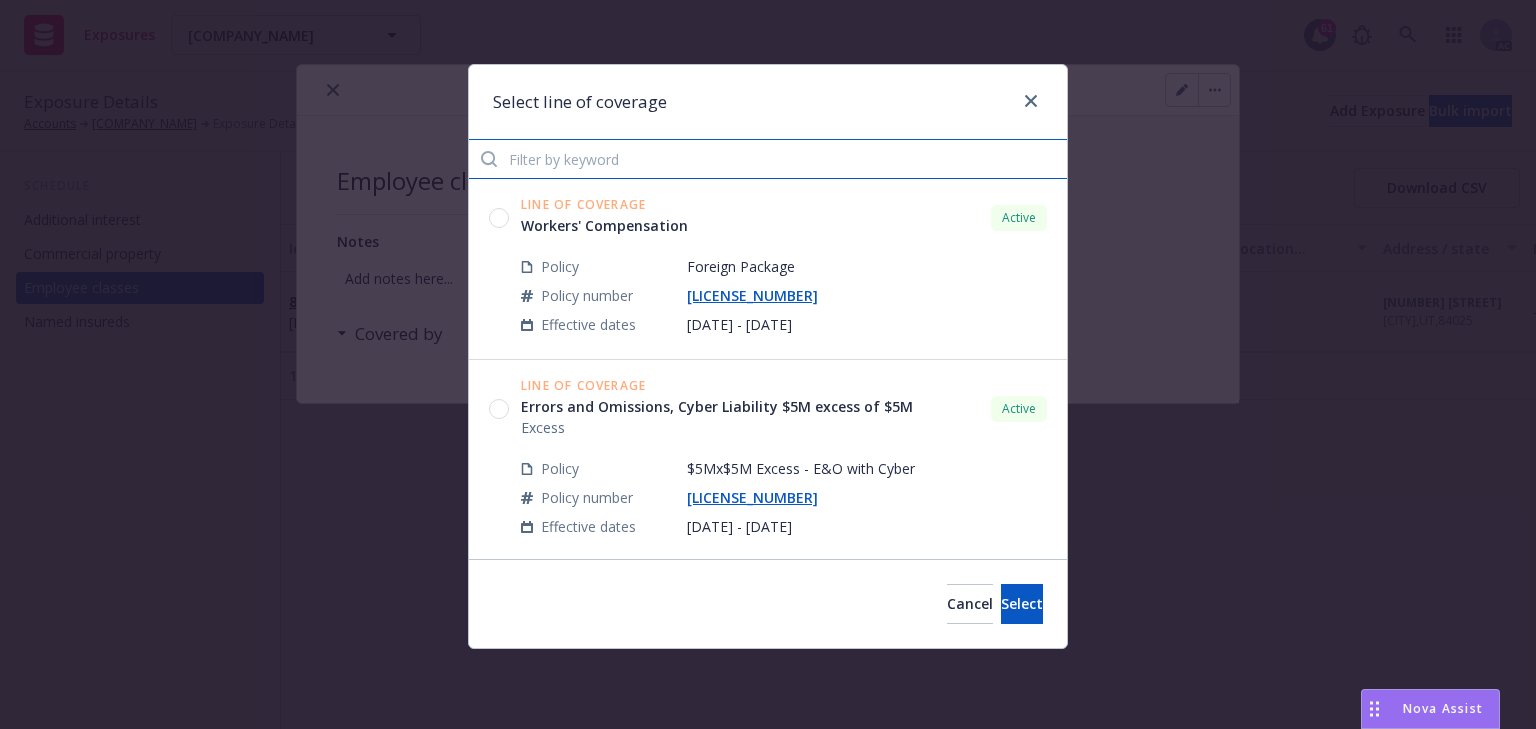 click at bounding box center [768, 159] 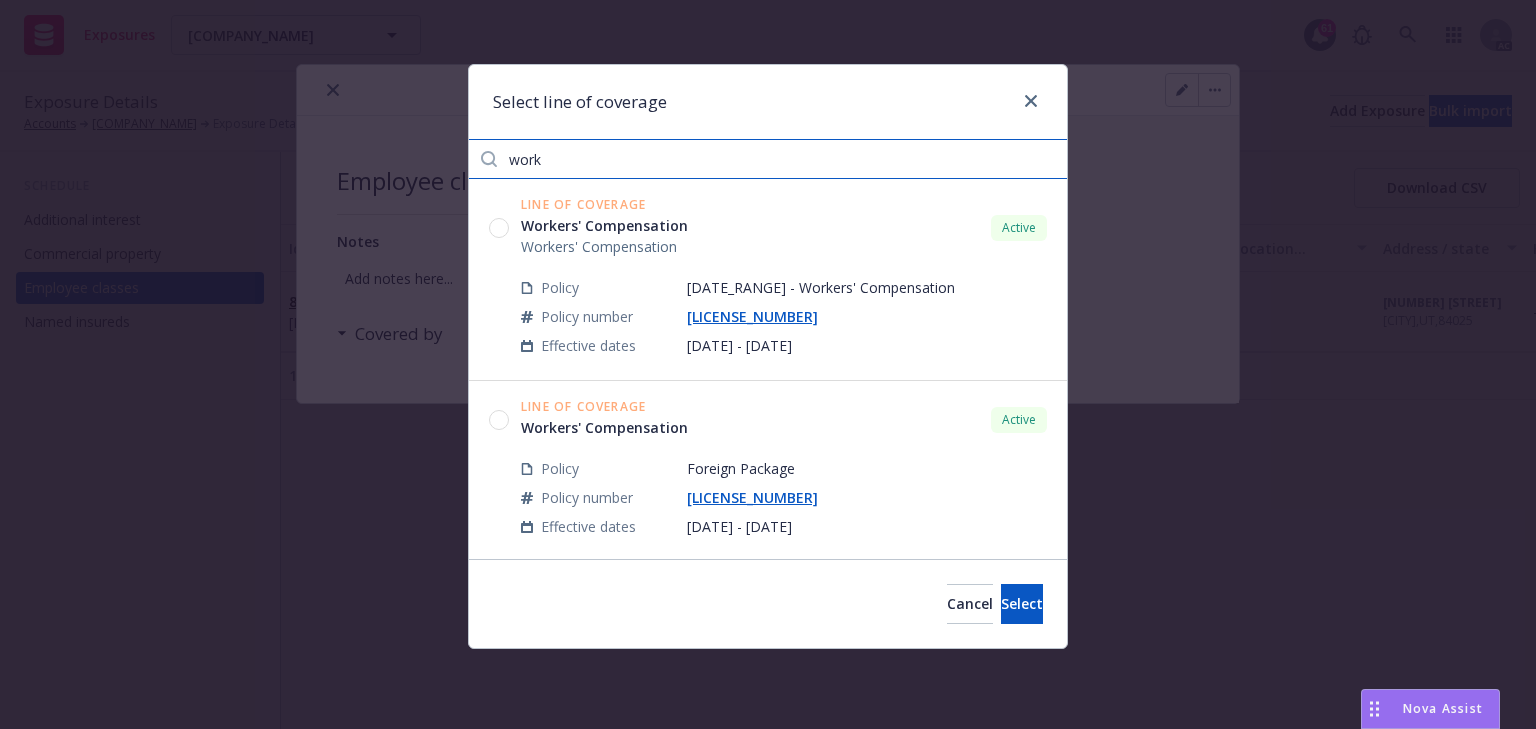 type on "work" 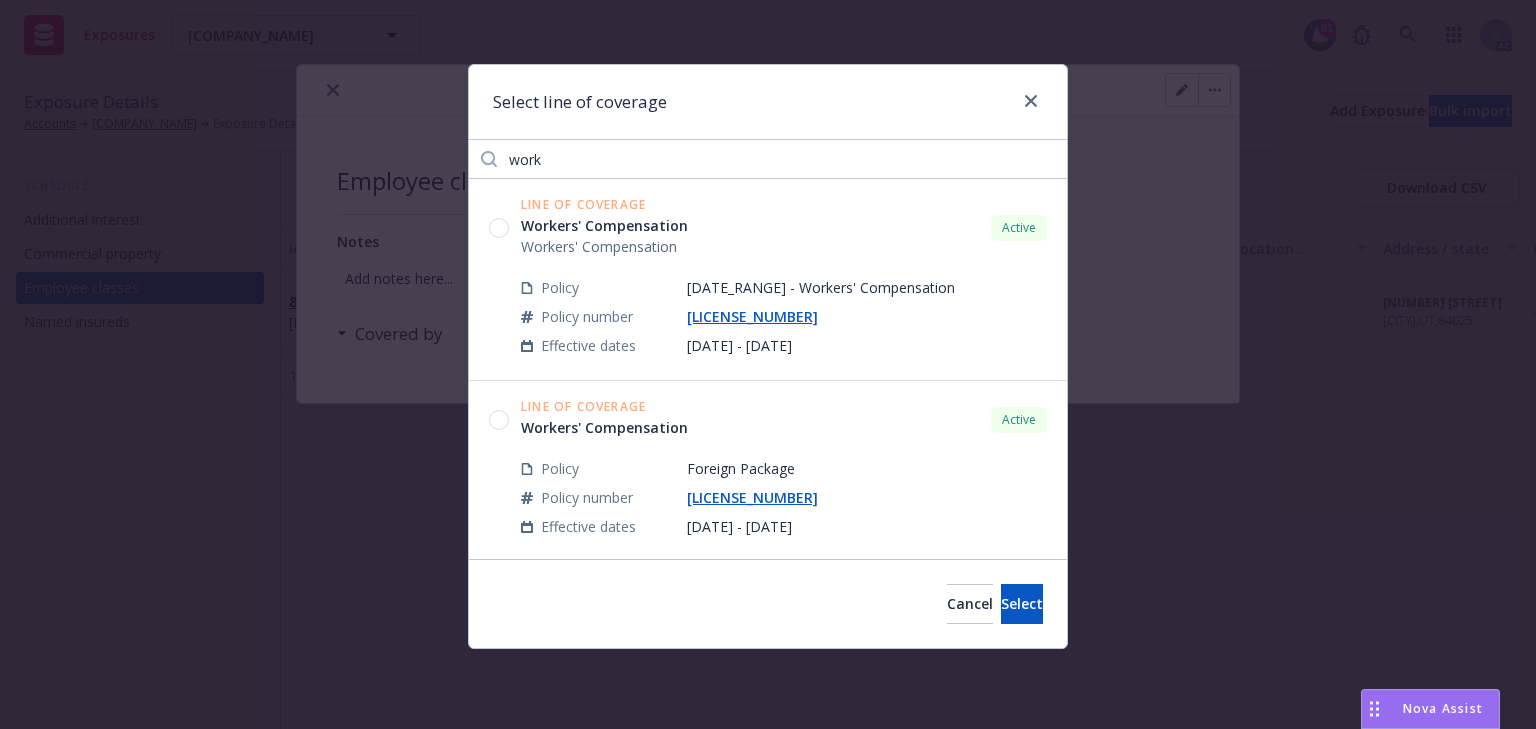 click 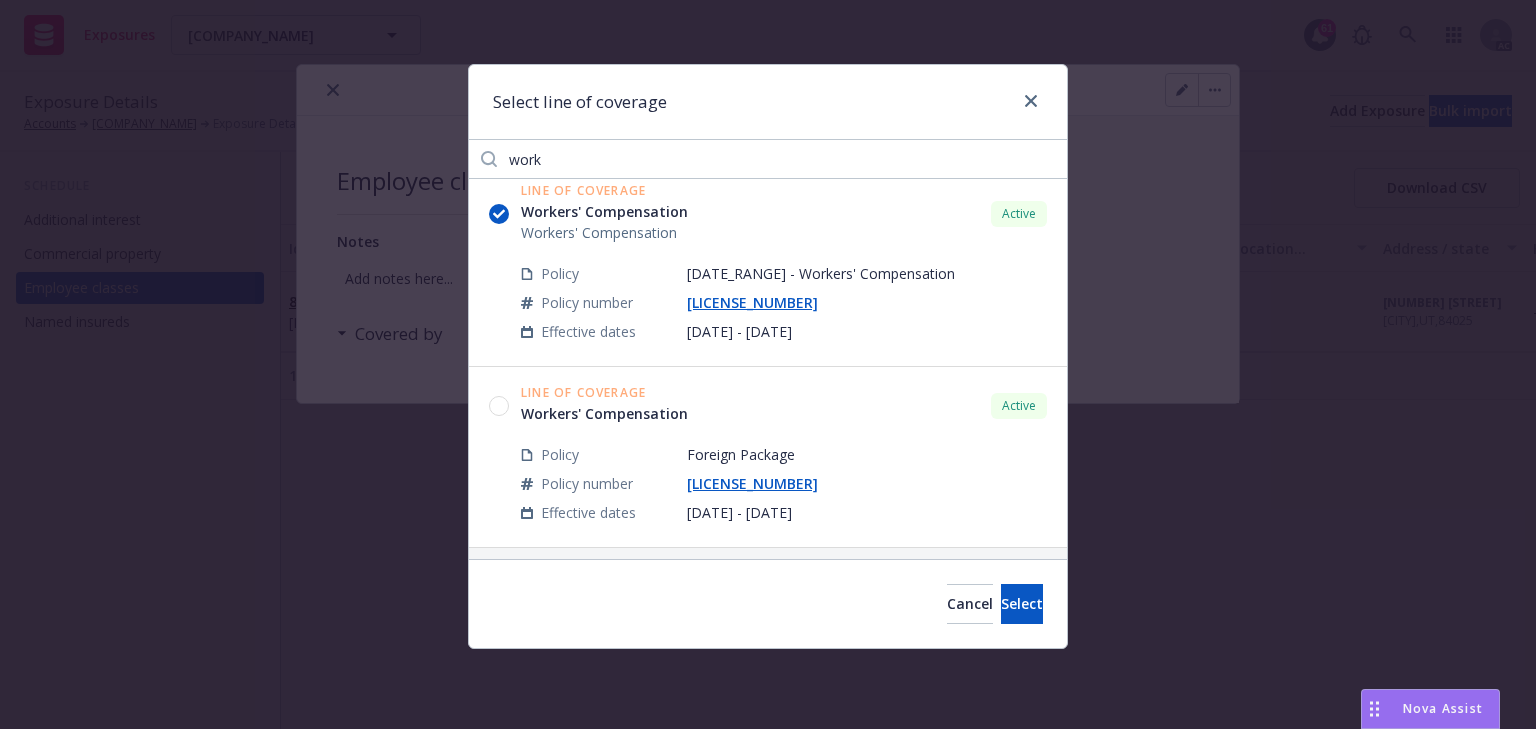 scroll, scrollTop: 18, scrollLeft: 0, axis: vertical 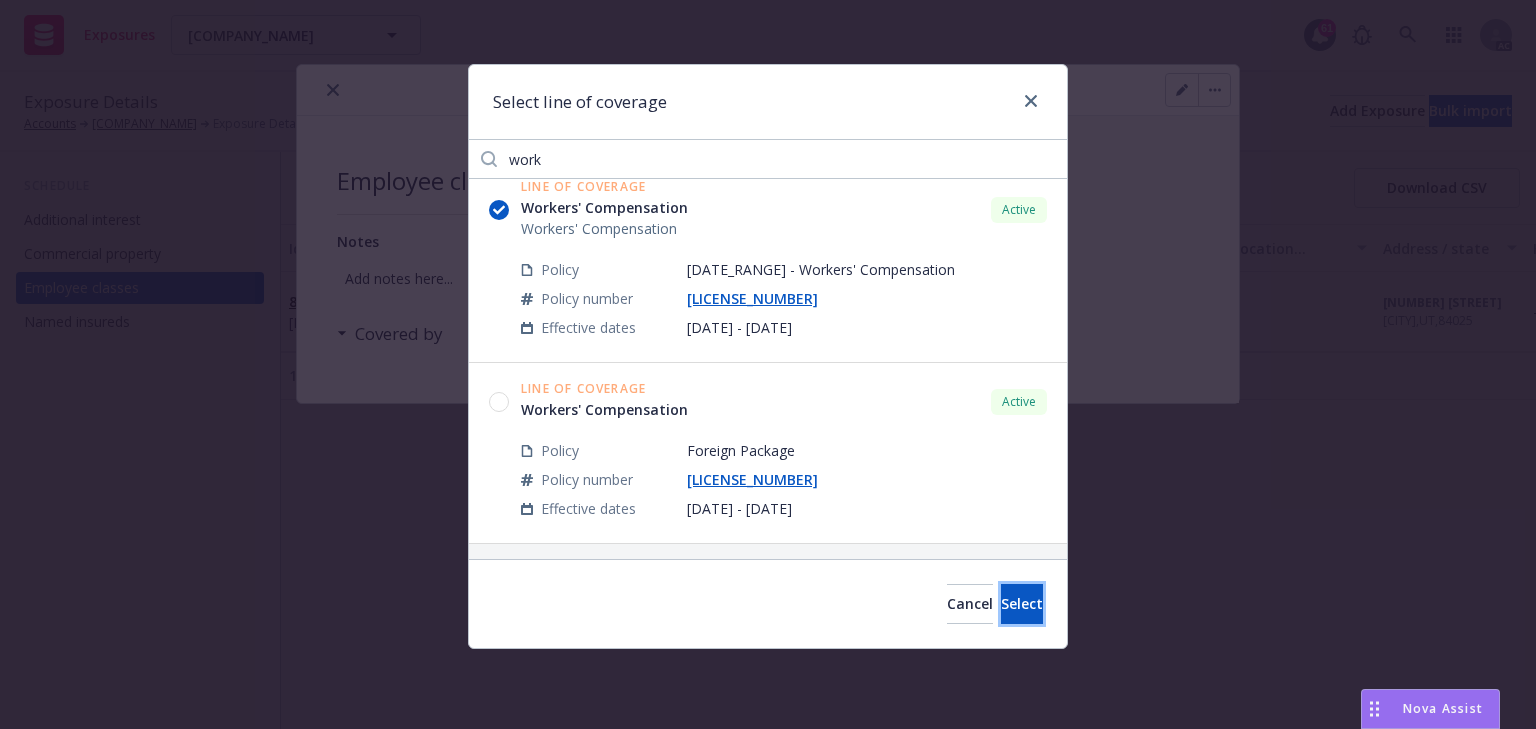 click on "Select" at bounding box center (1022, 604) 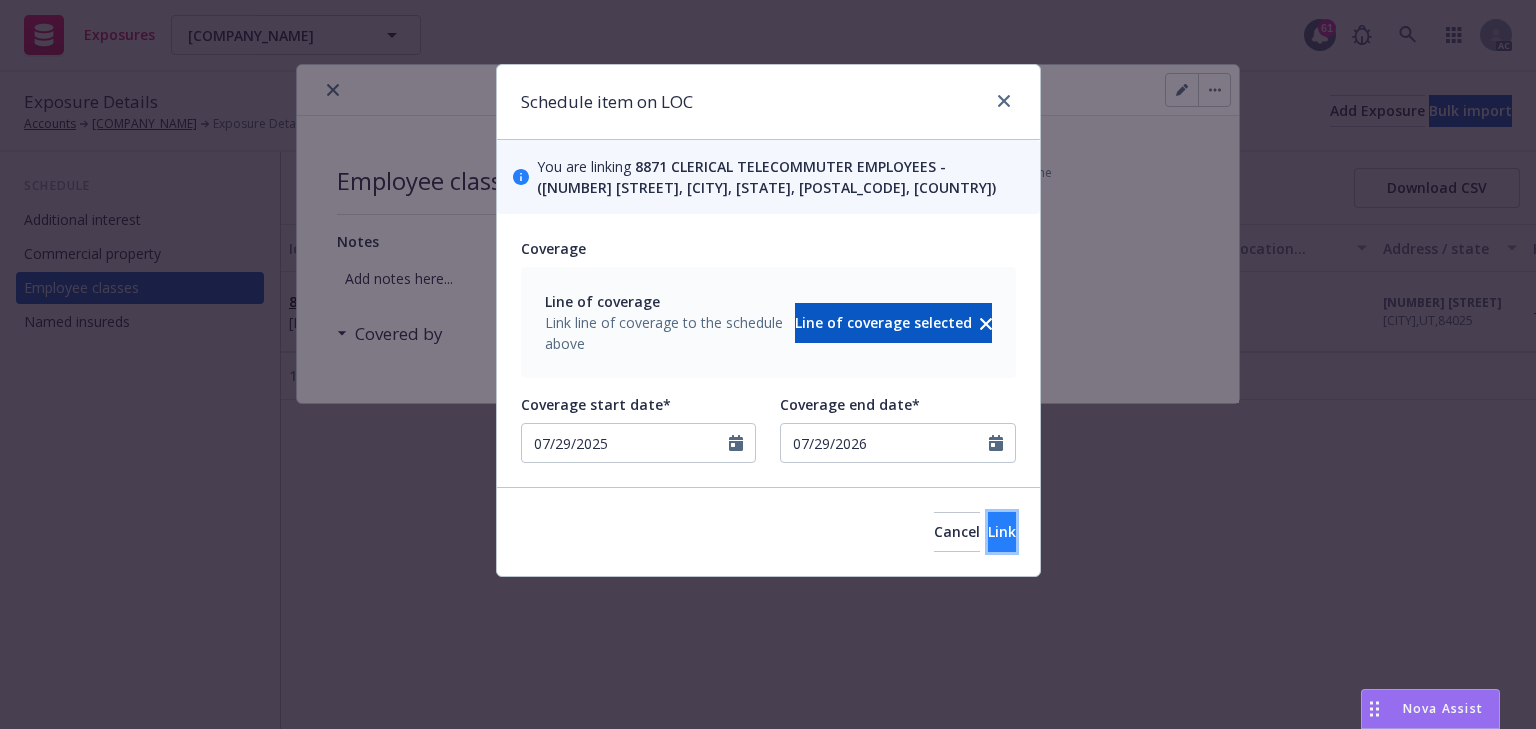 click on "Link" at bounding box center [1002, 532] 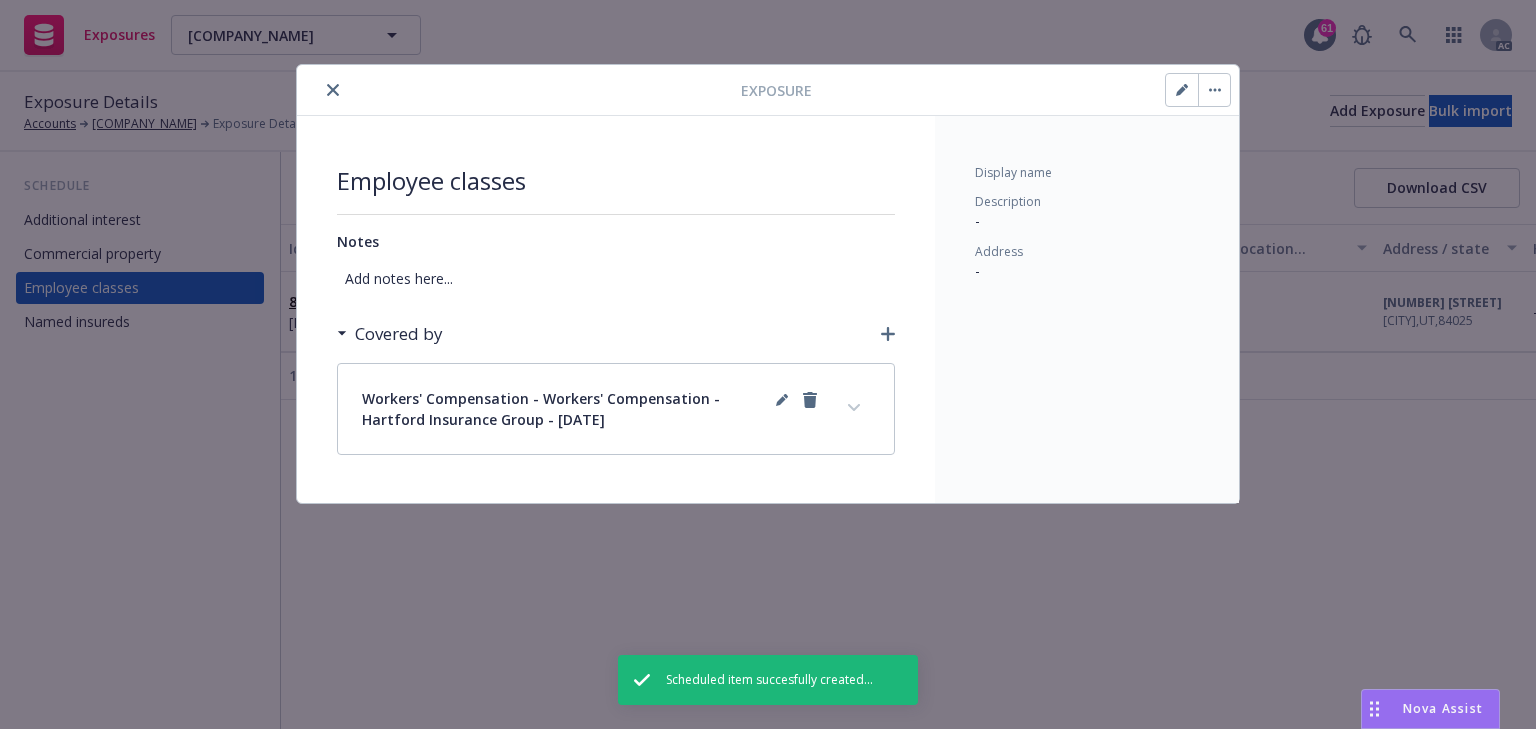 click at bounding box center [854, 408] 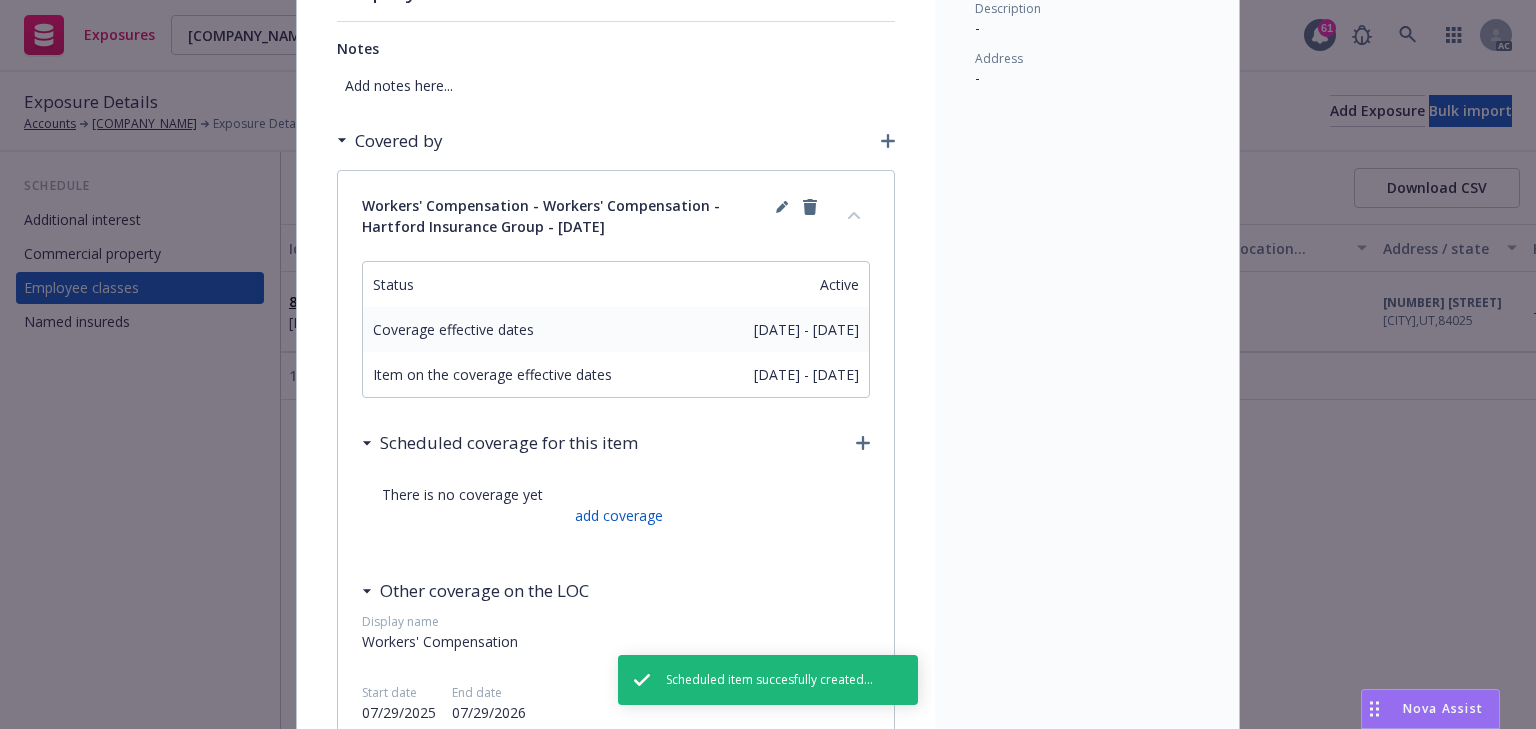 scroll, scrollTop: 240, scrollLeft: 0, axis: vertical 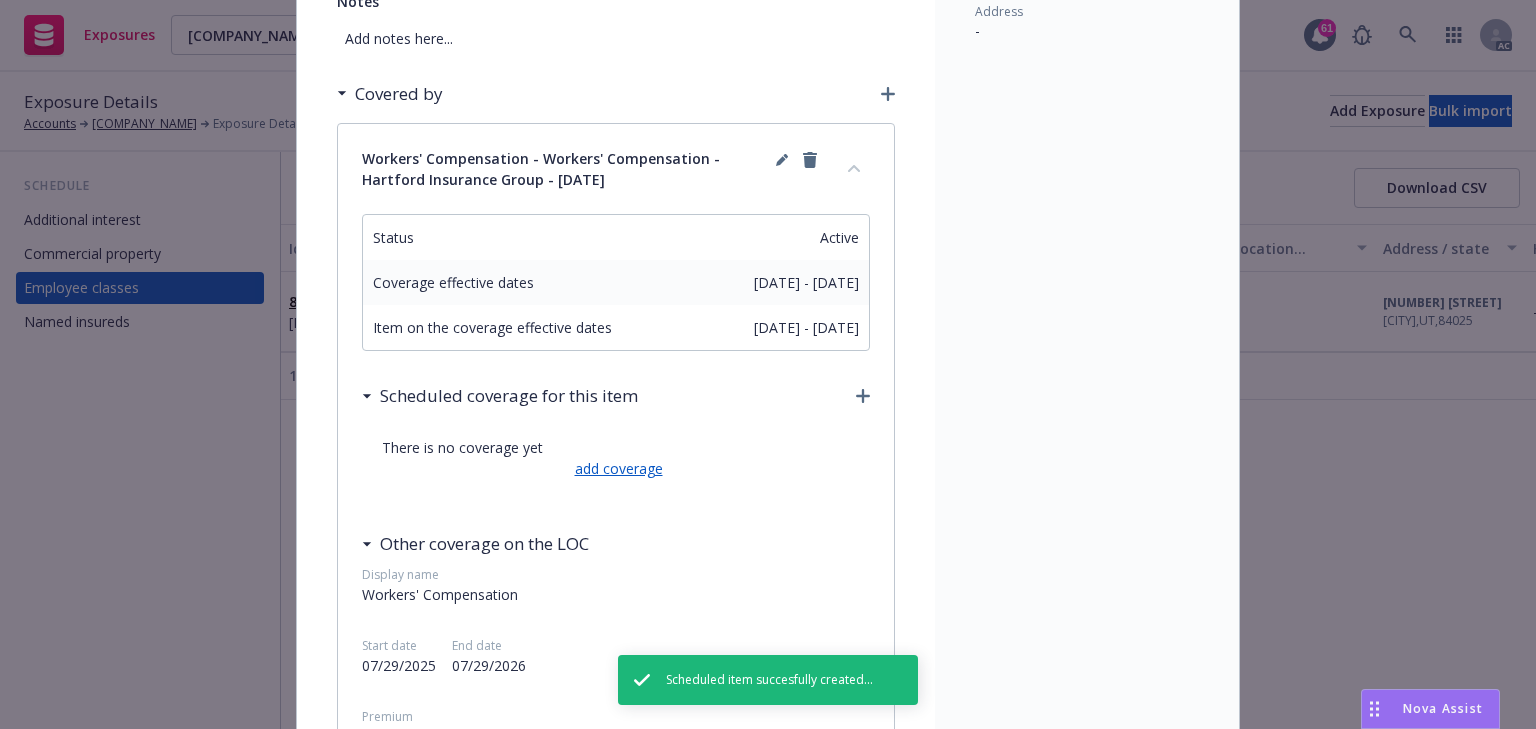 click on "add coverage" at bounding box center [616, 468] 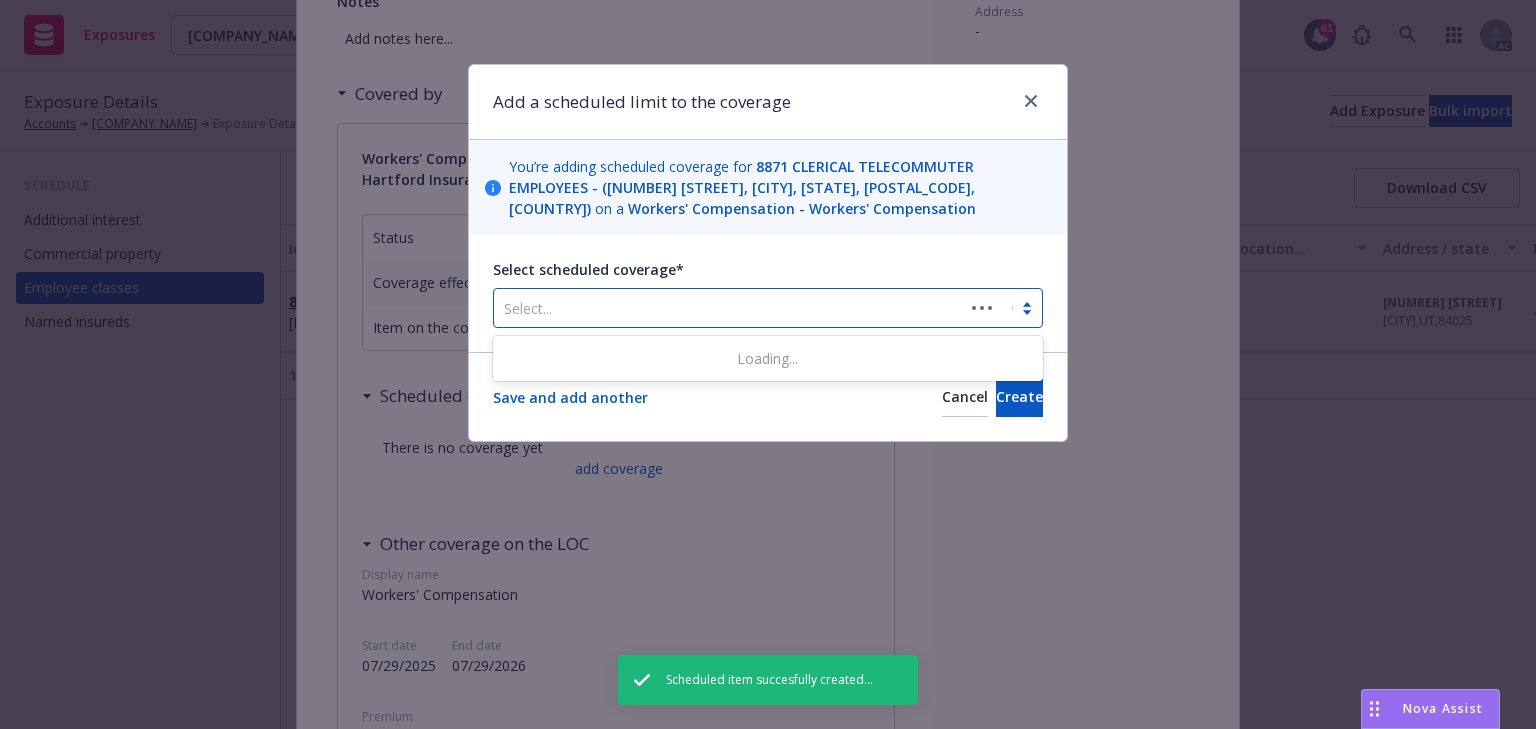 click on "Select..." at bounding box center (768, 308) 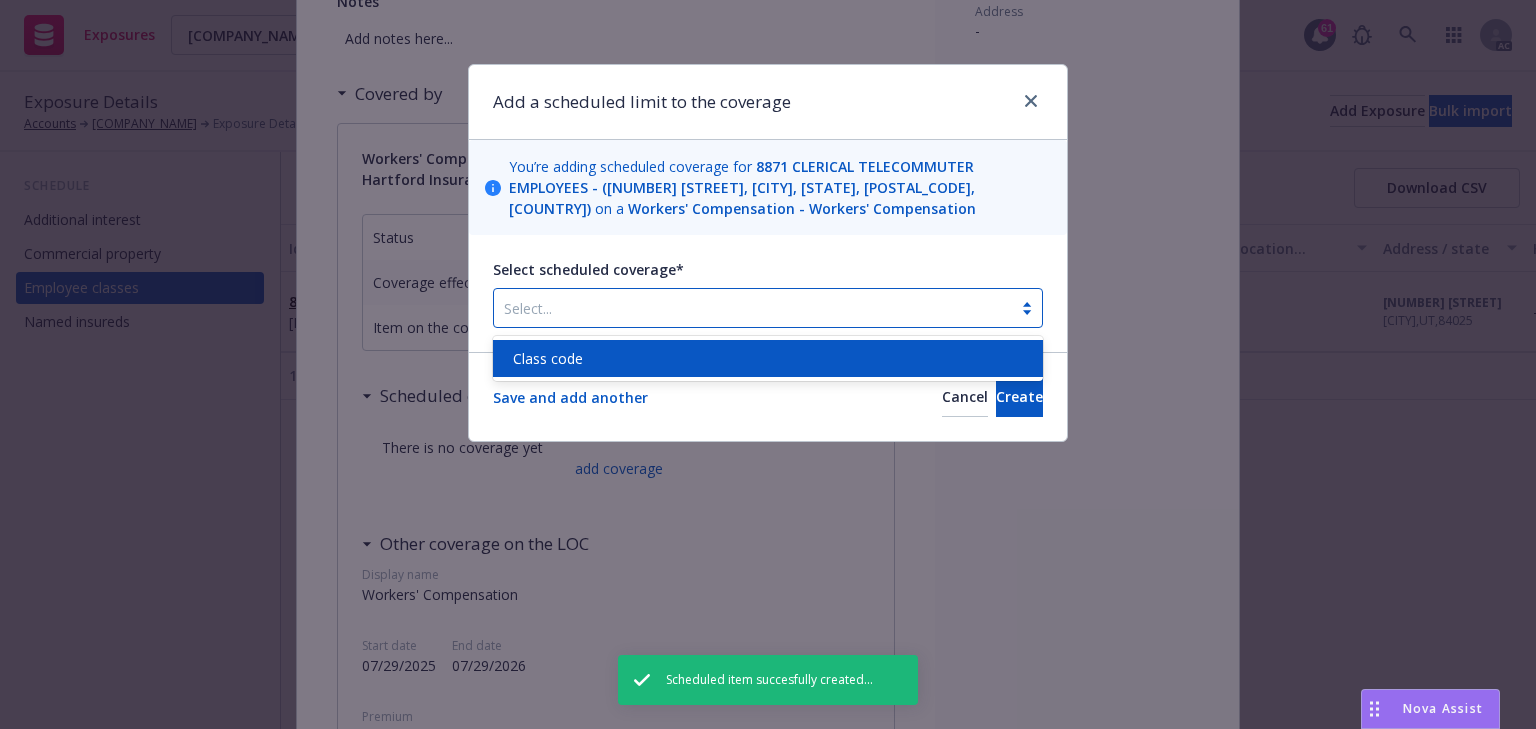click on "Class code" at bounding box center (768, 358) 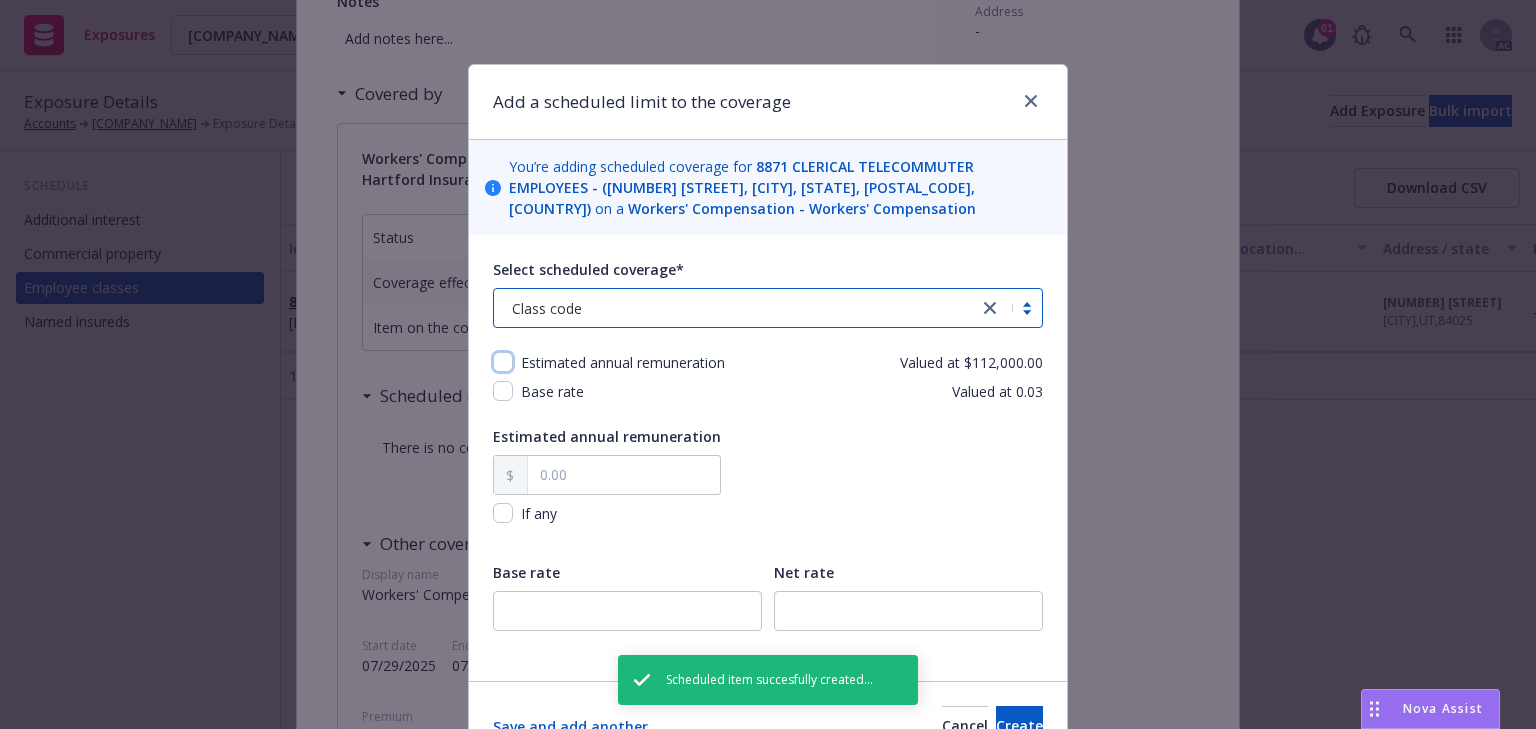 click at bounding box center [503, 362] 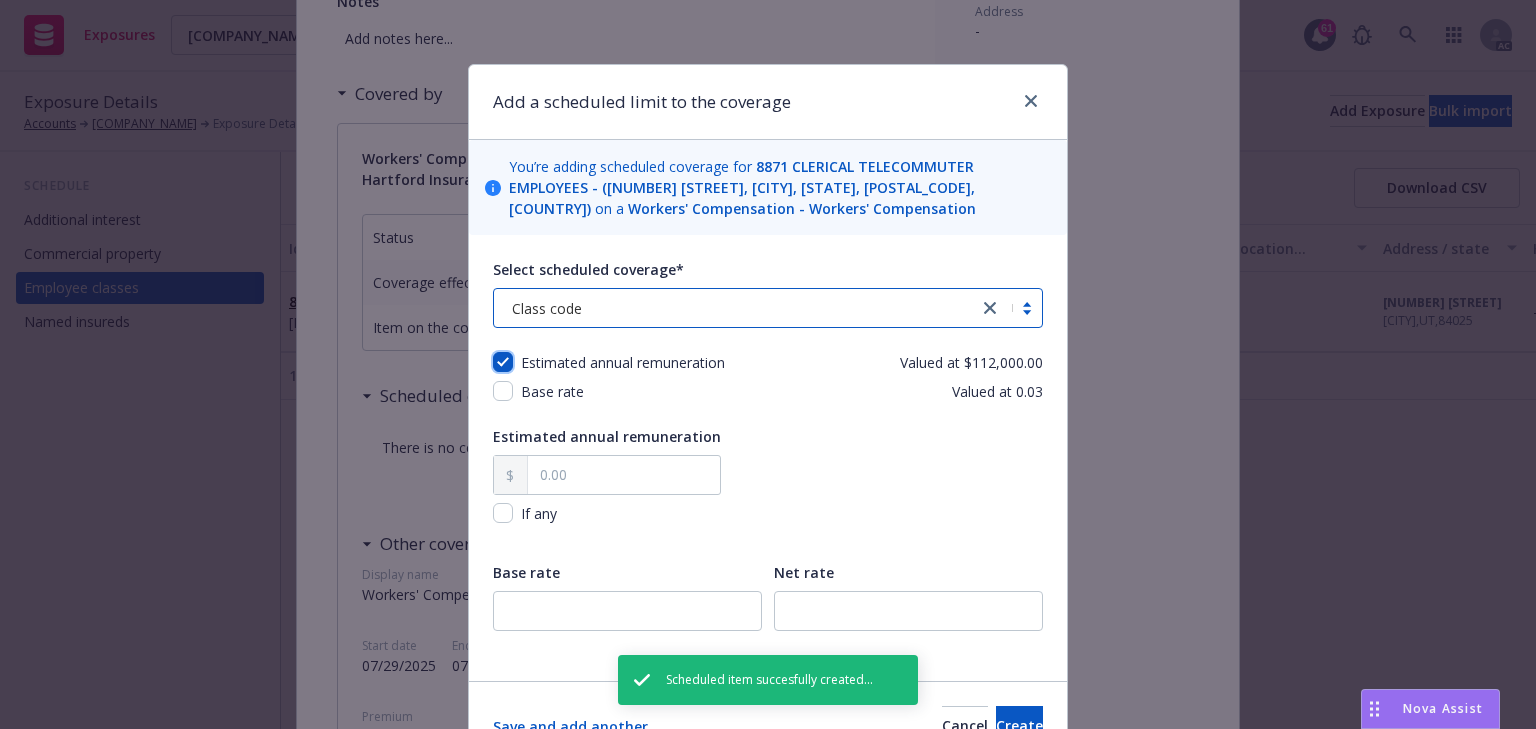 checkbox on "true" 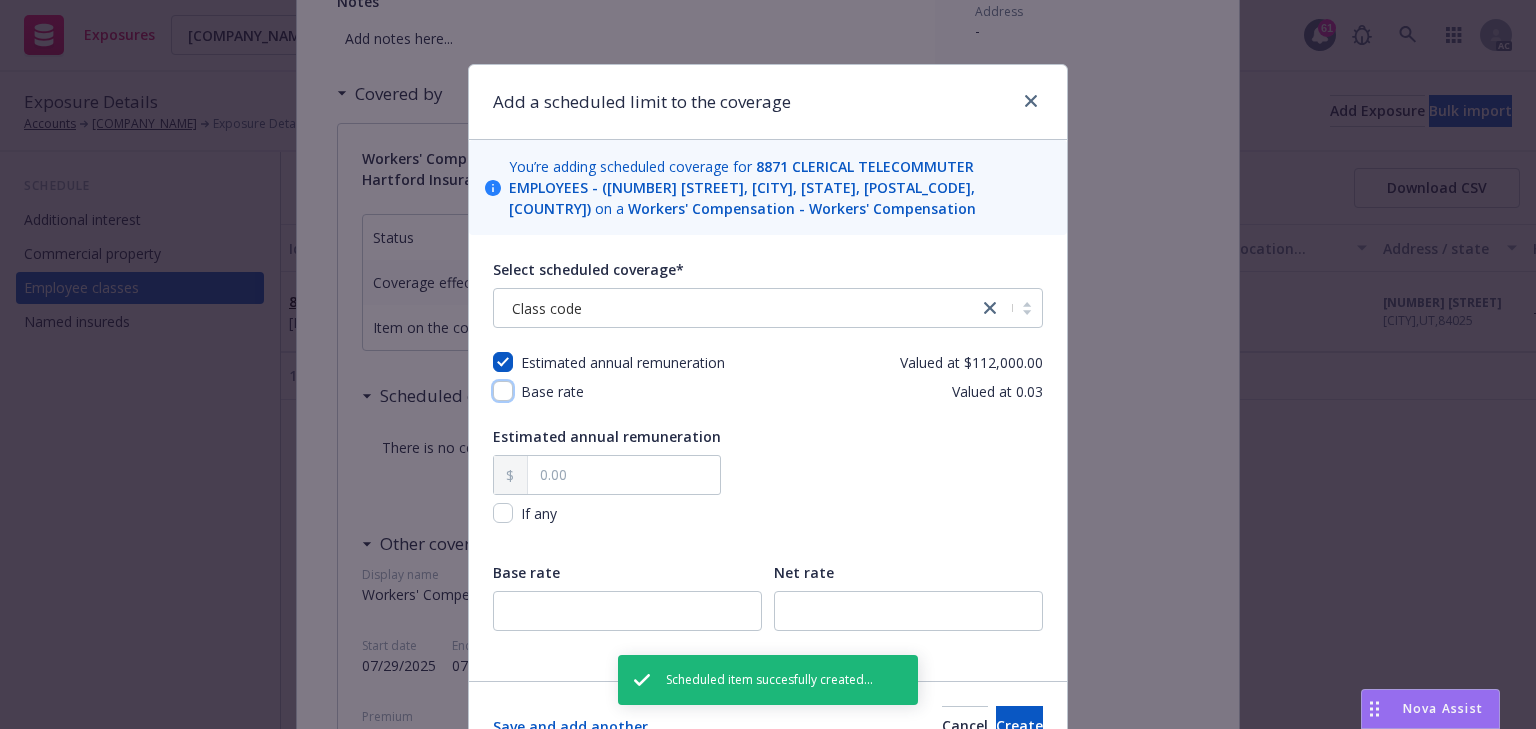 drag, startPoint x: 503, startPoint y: 392, endPoint x: 514, endPoint y: 392, distance: 11 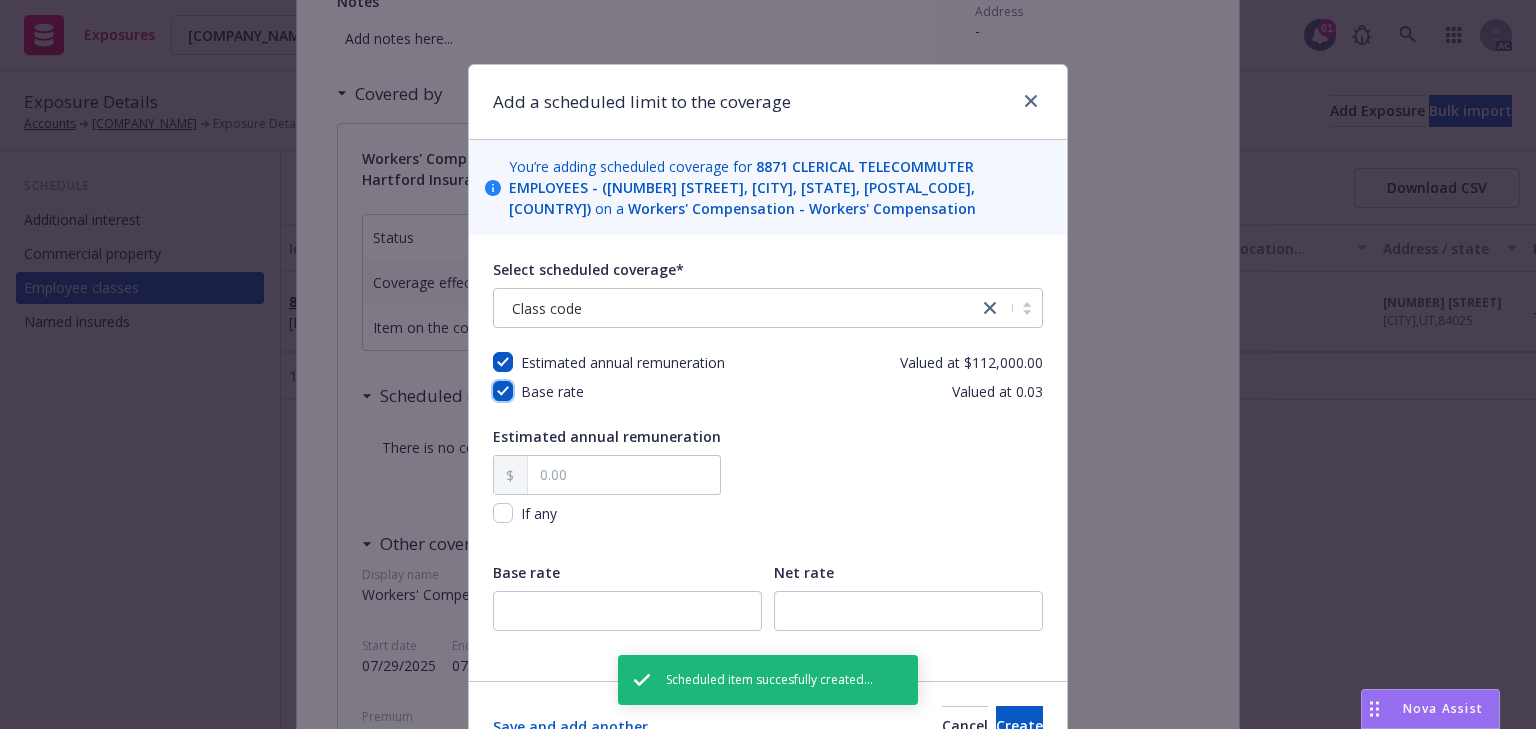 checkbox on "true" 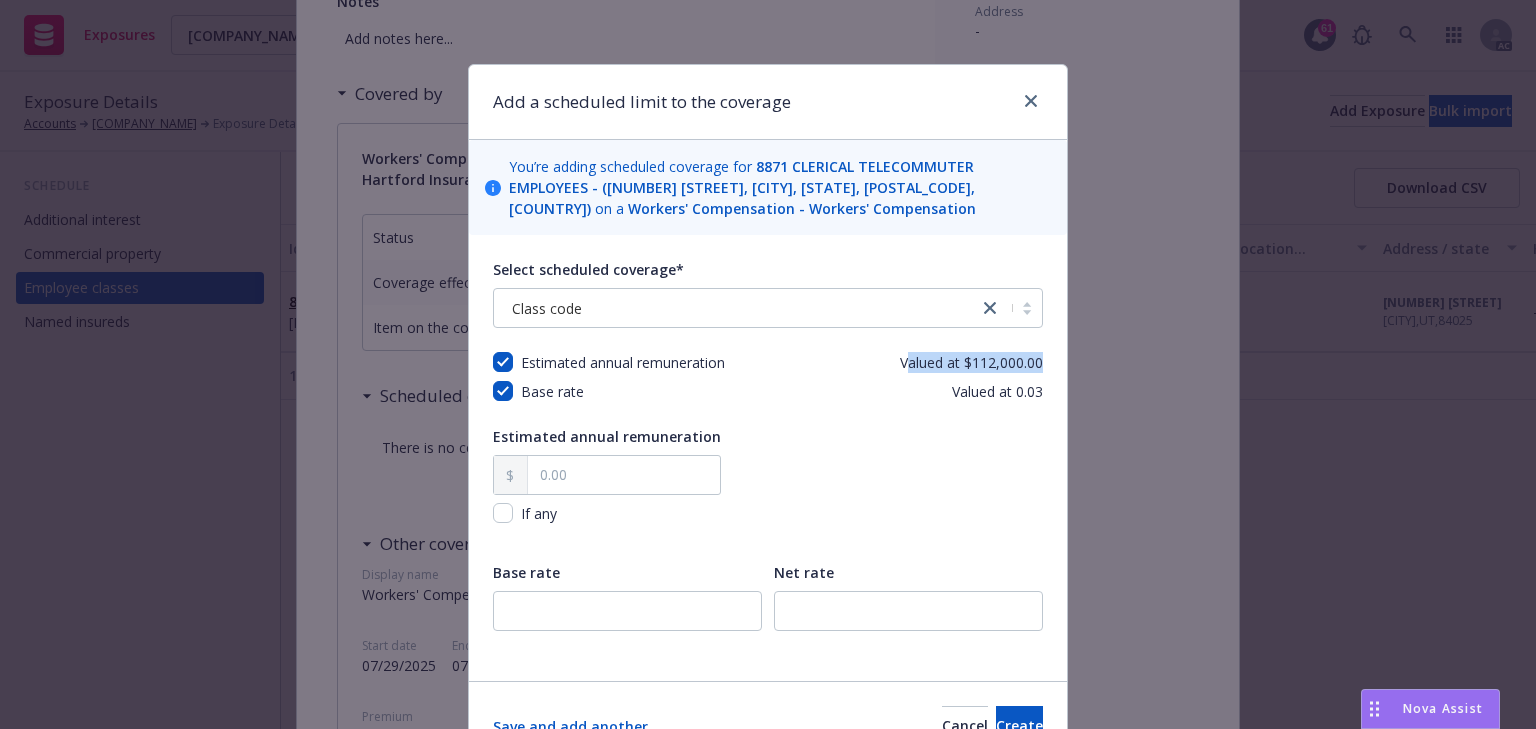 drag, startPoint x: 902, startPoint y: 364, endPoint x: 1135, endPoint y: 363, distance: 233.00215 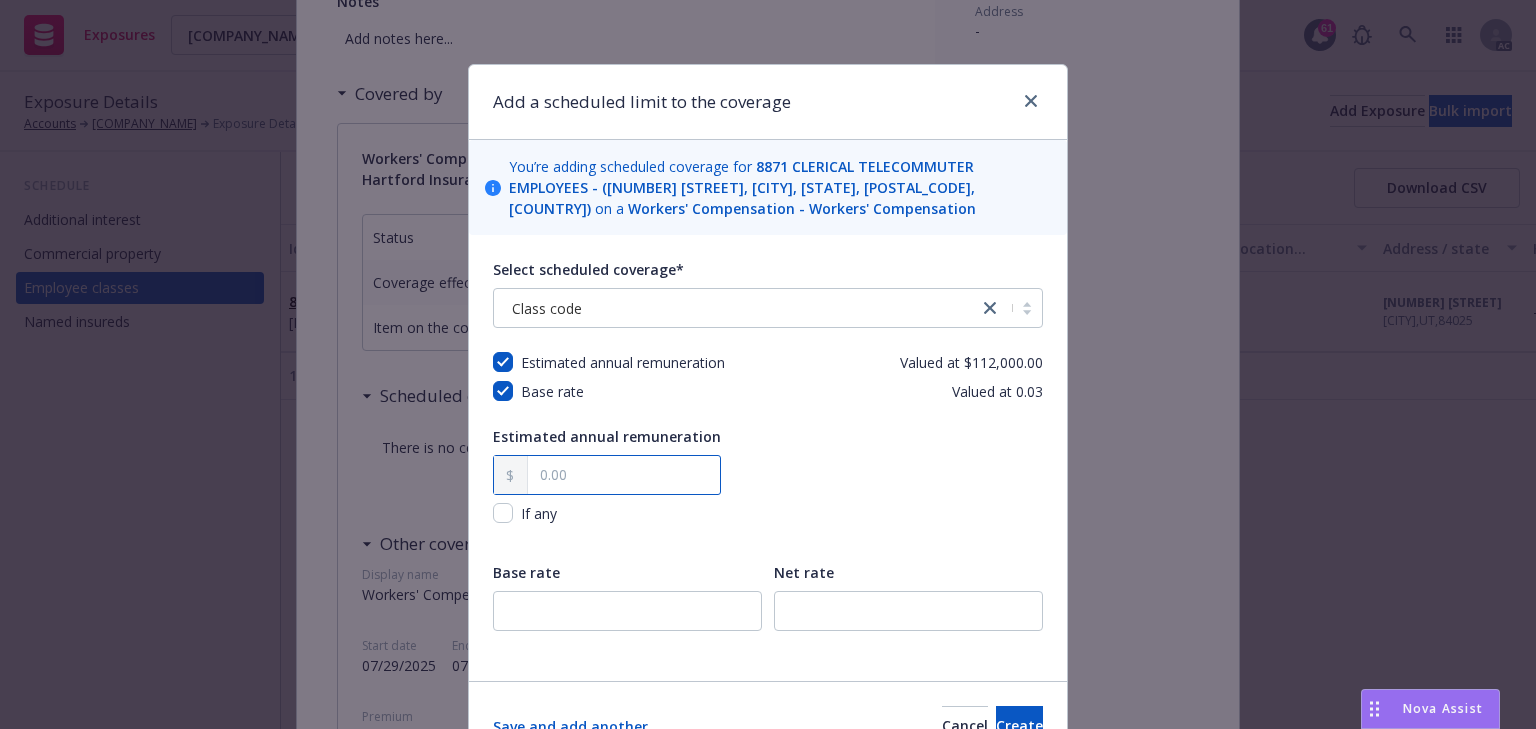 click at bounding box center [624, 475] 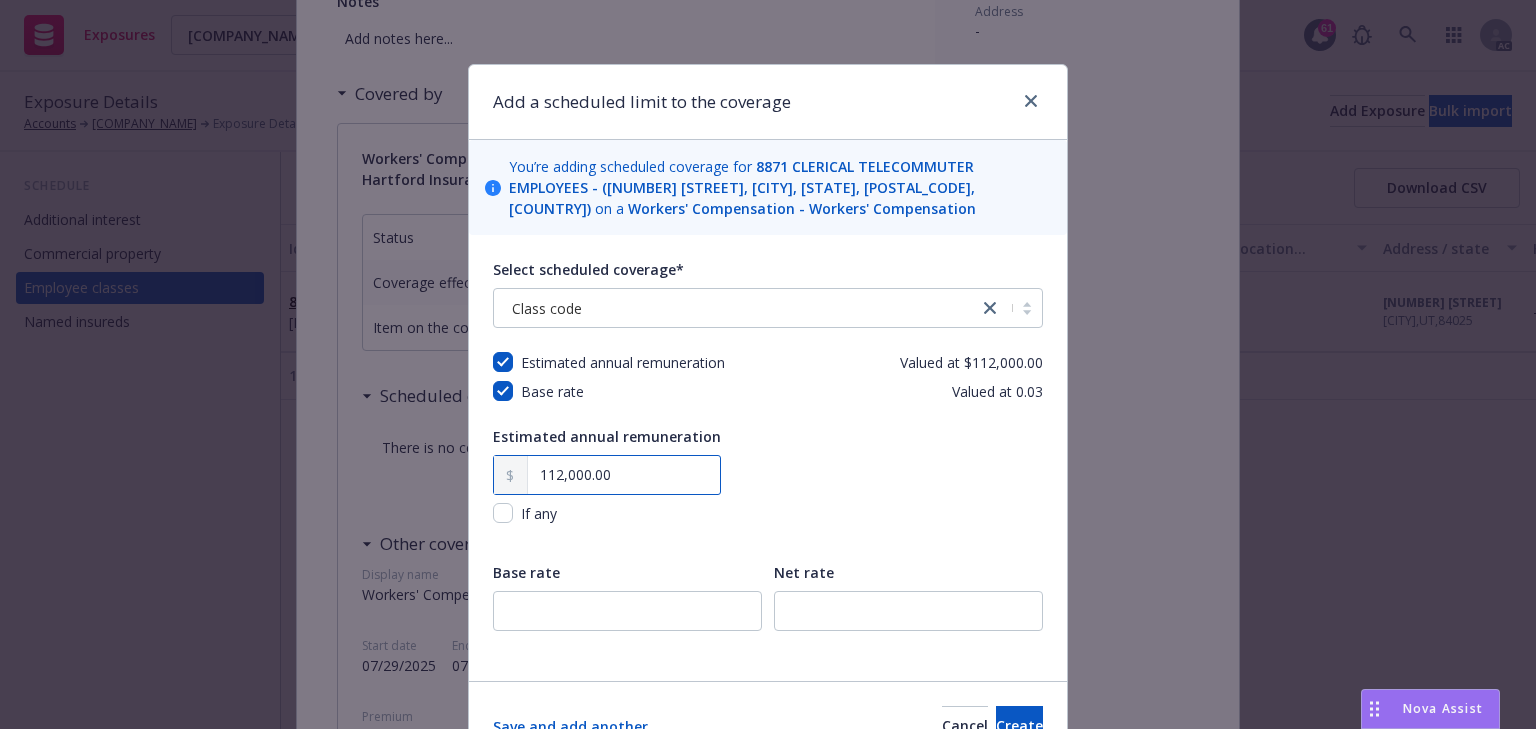 type on "112,000.00" 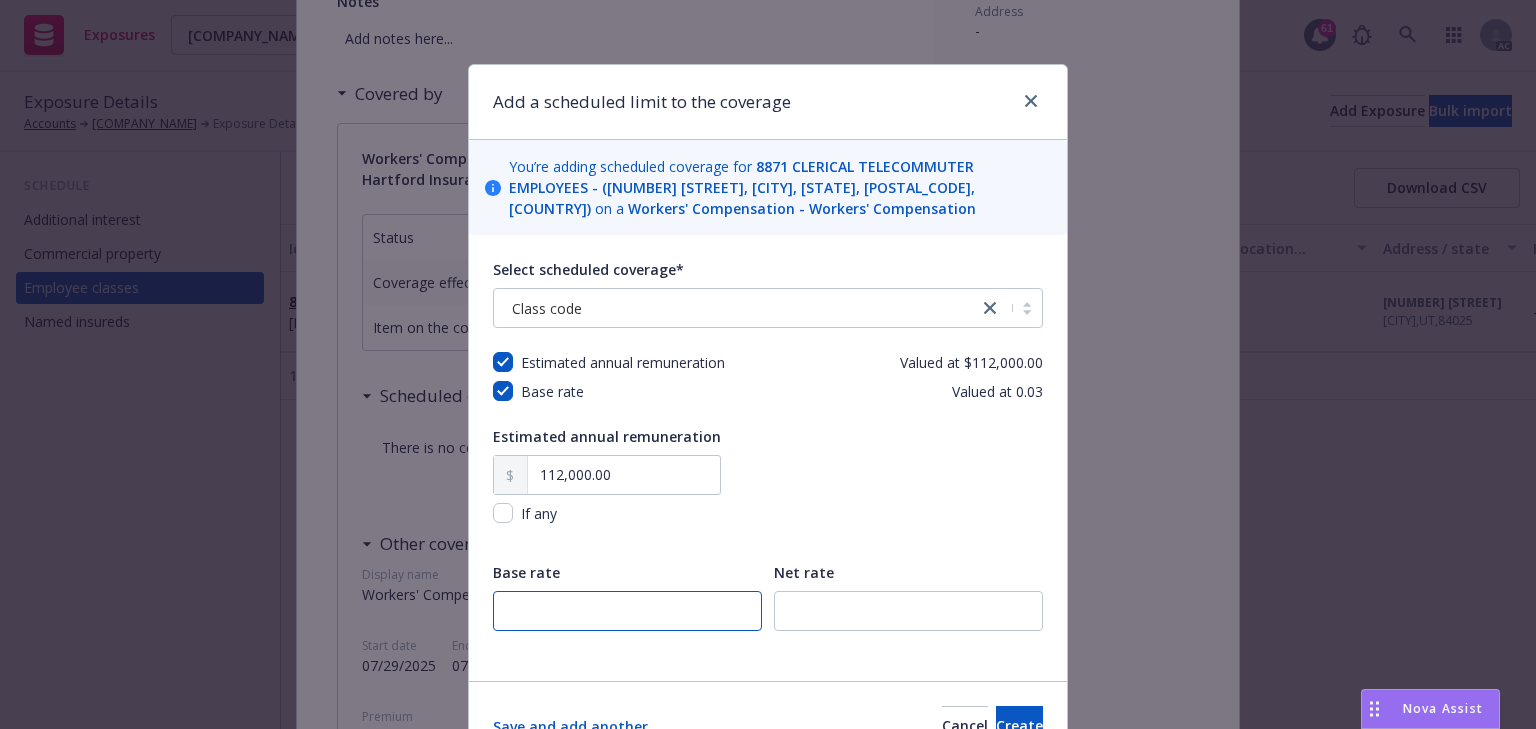 click at bounding box center (627, 611) 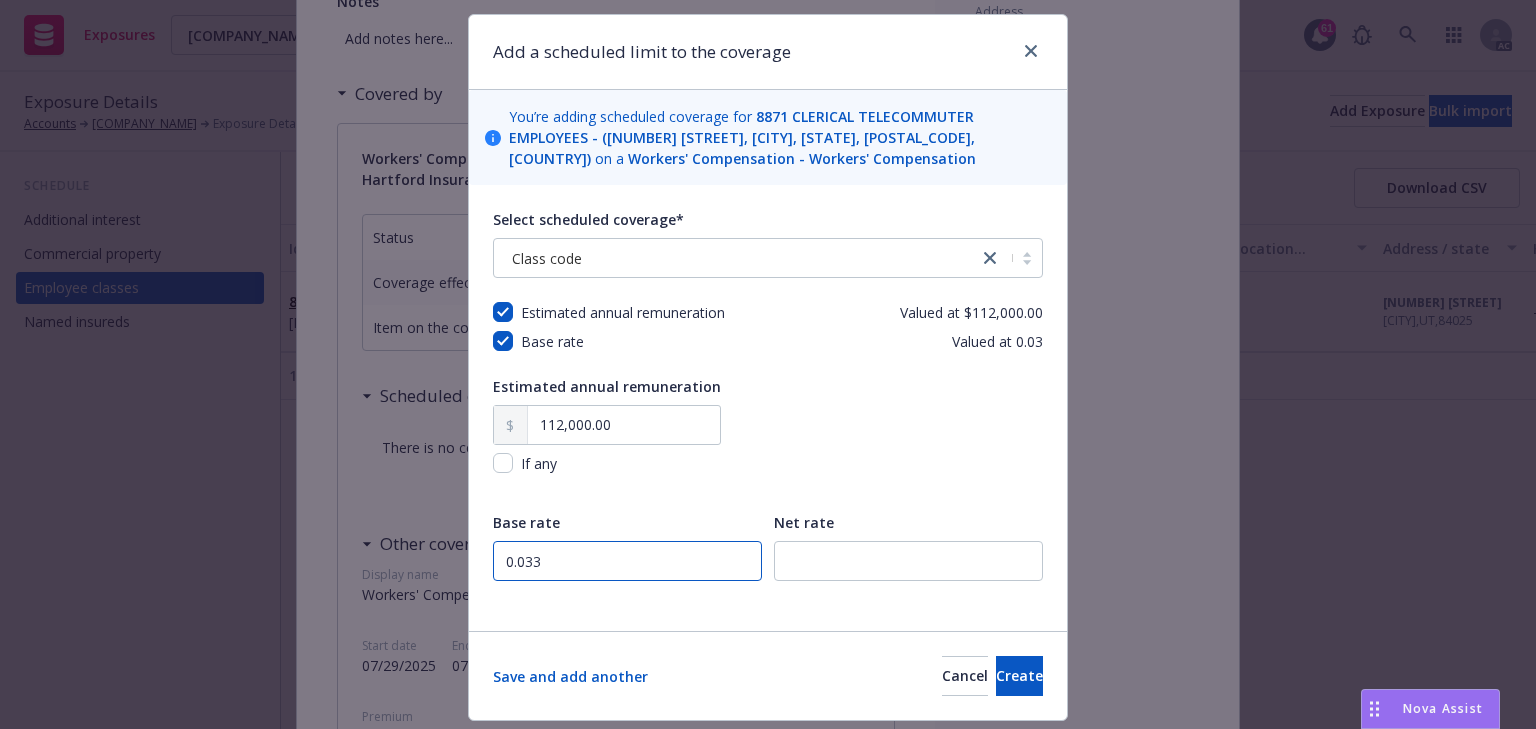 scroll, scrollTop: 105, scrollLeft: 0, axis: vertical 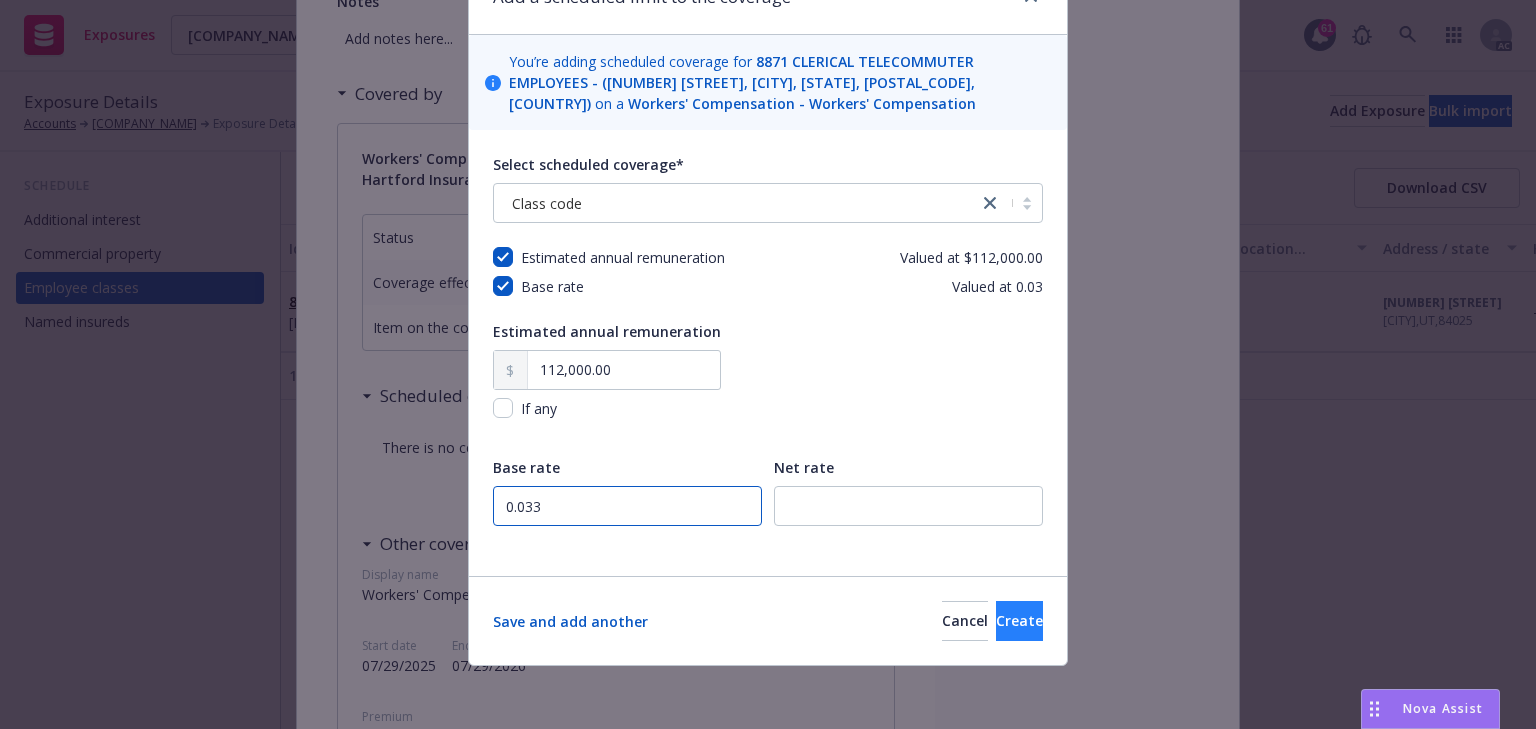 type on "0.033" 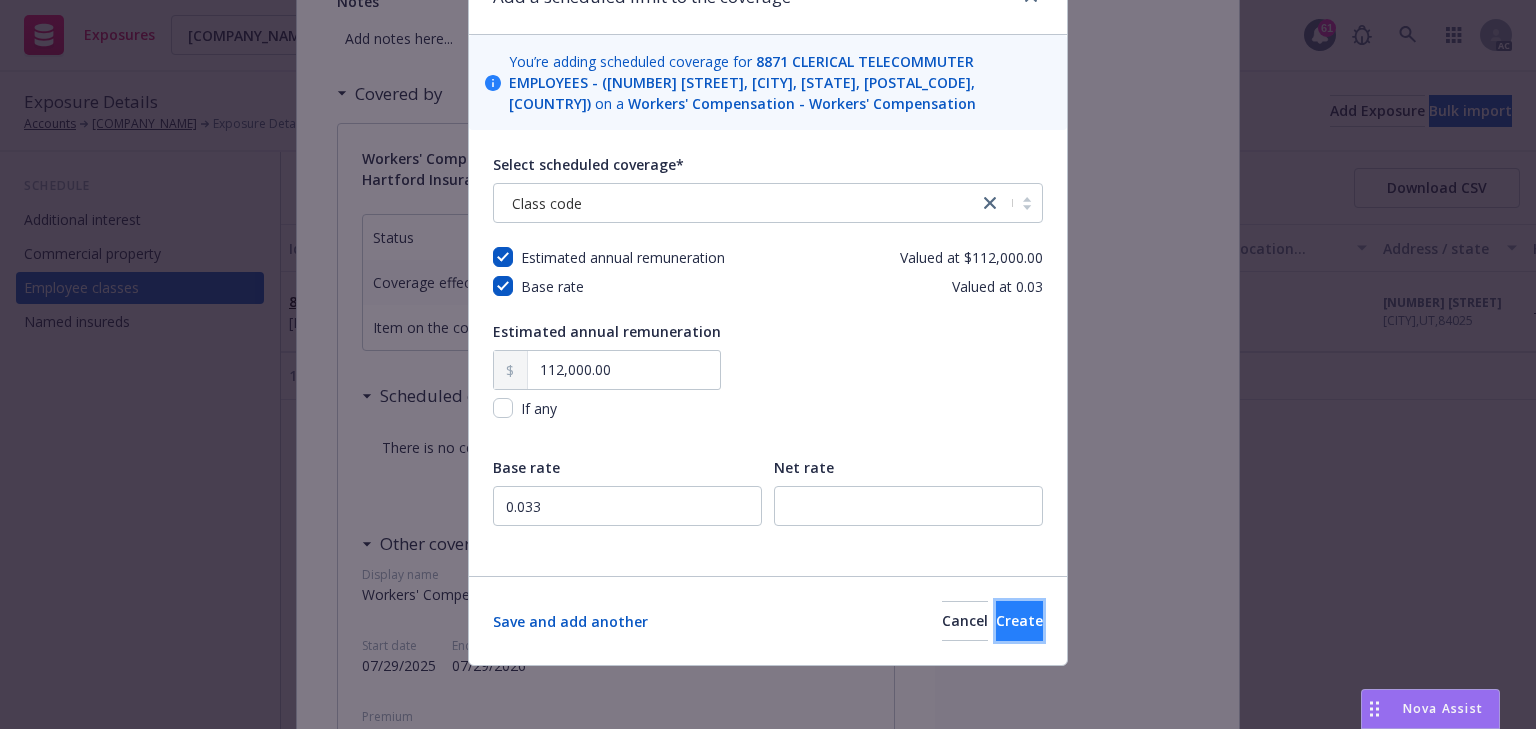 click on "Create" at bounding box center (1019, 621) 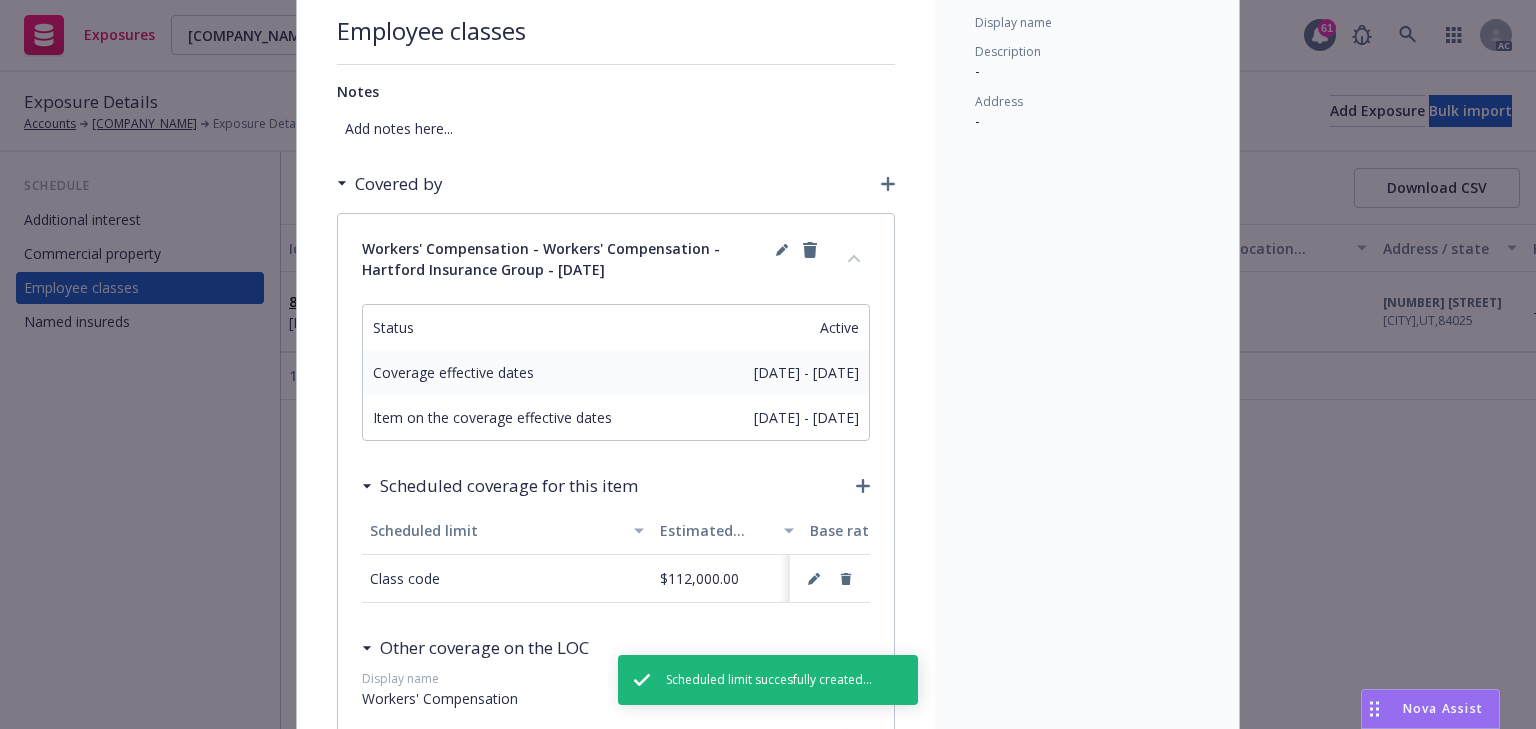 scroll, scrollTop: 0, scrollLeft: 0, axis: both 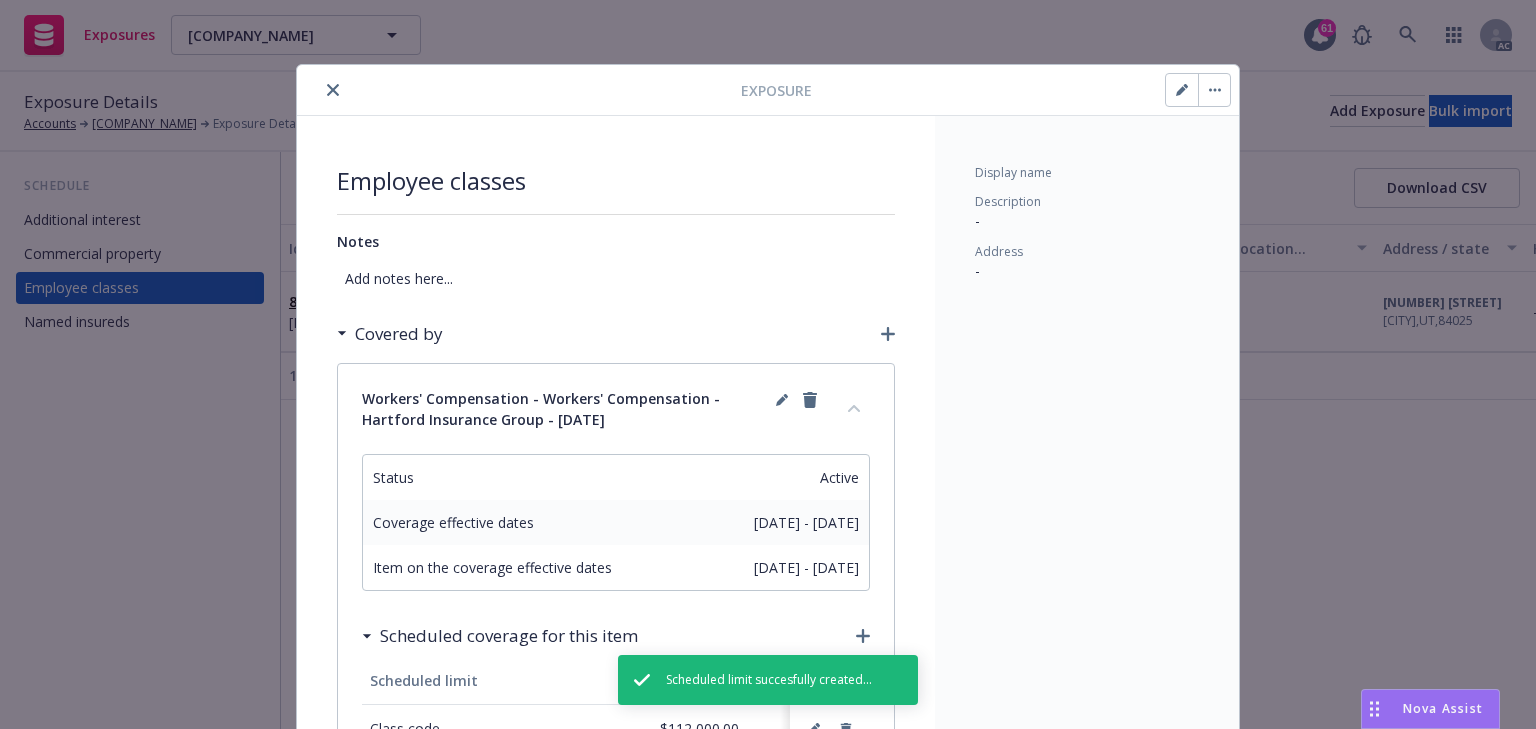 click 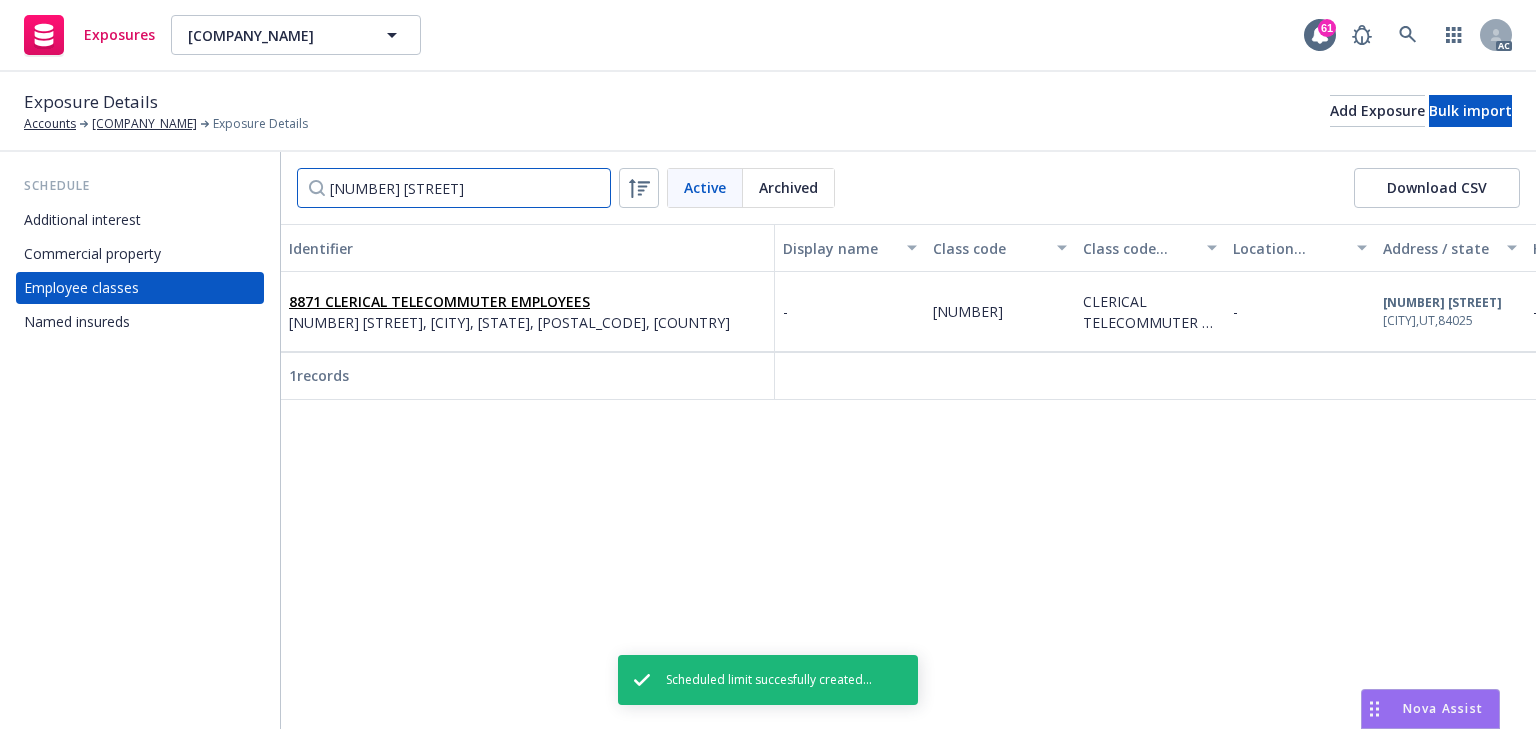 click on "42 COUNTRY BEND RD" at bounding box center (454, 188) 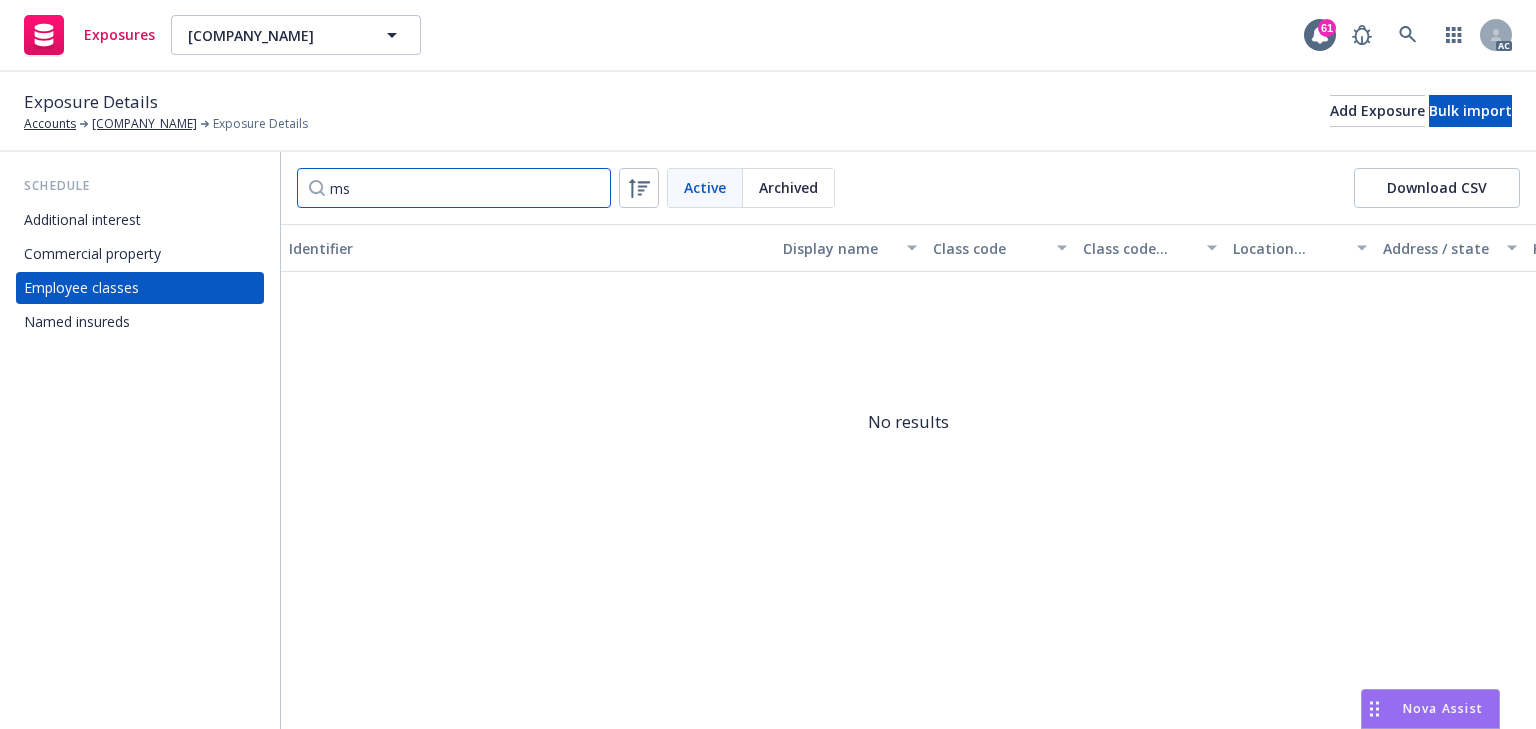 type on "m" 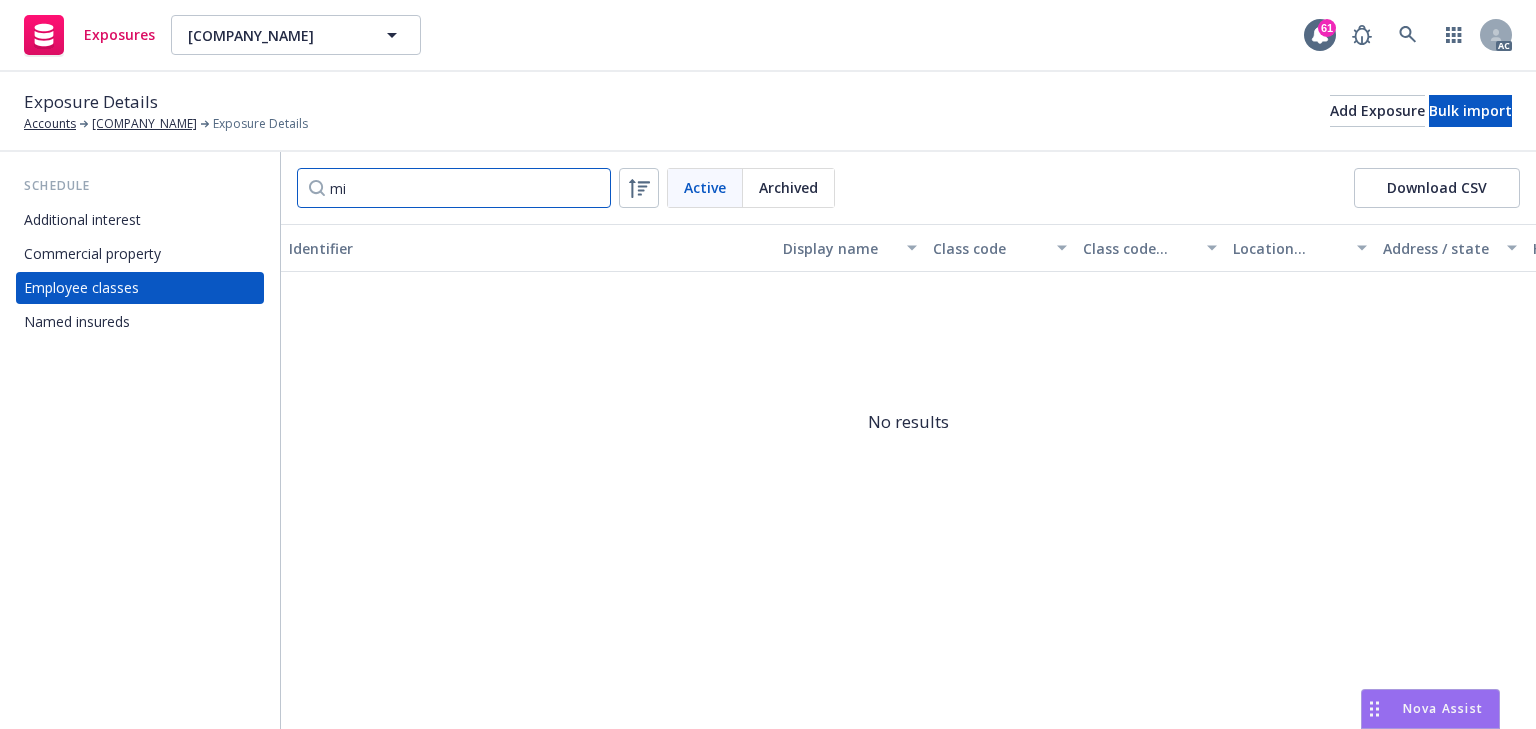 type on "m" 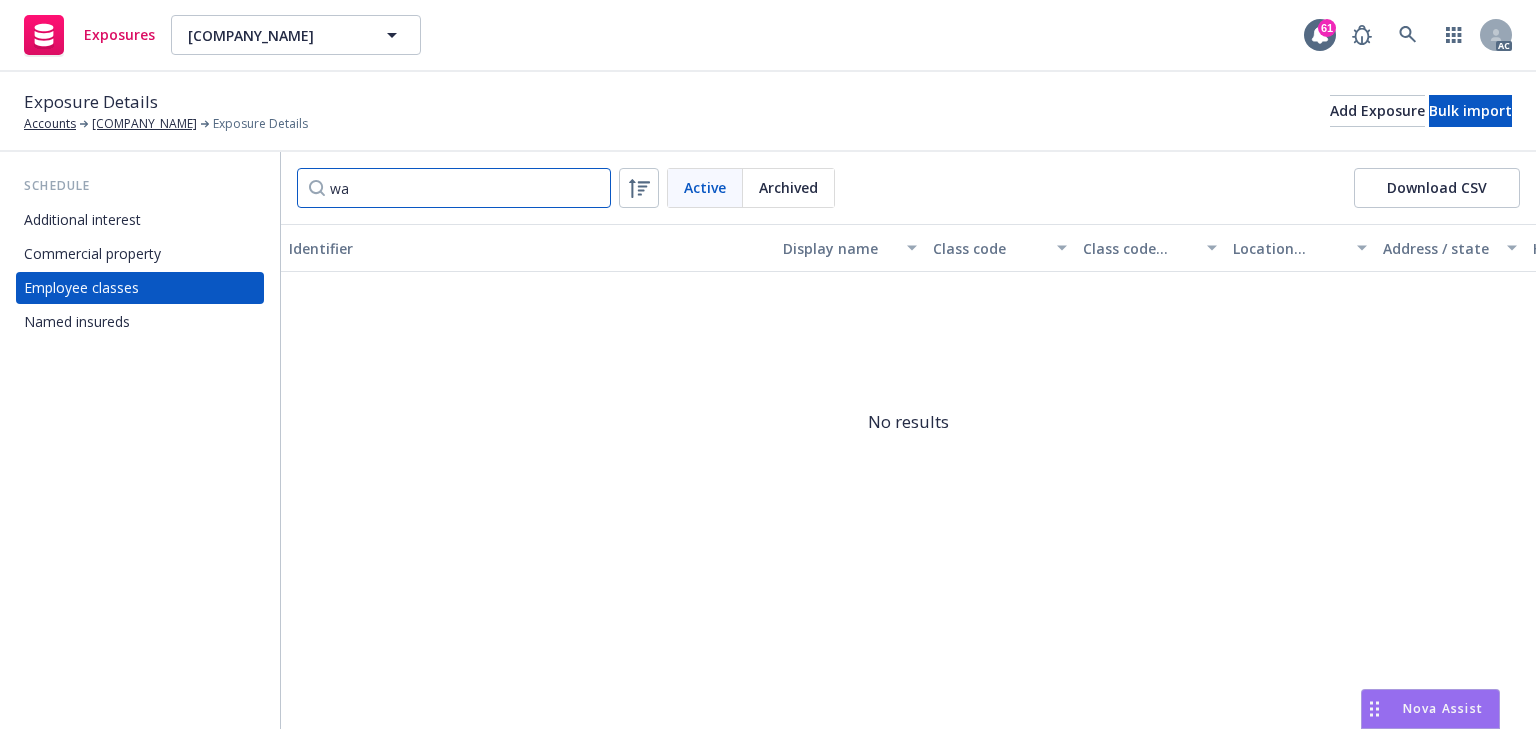 type on "w" 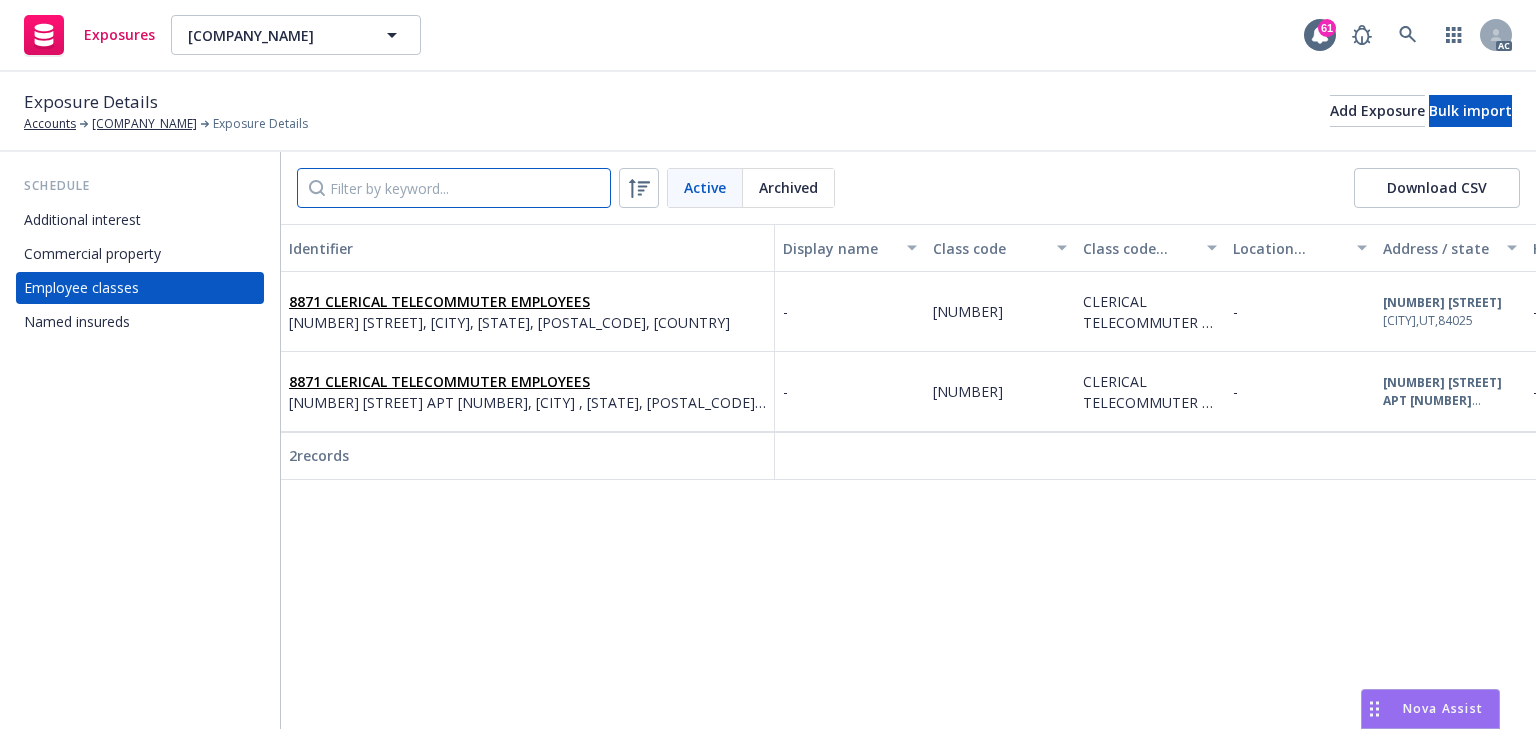 type 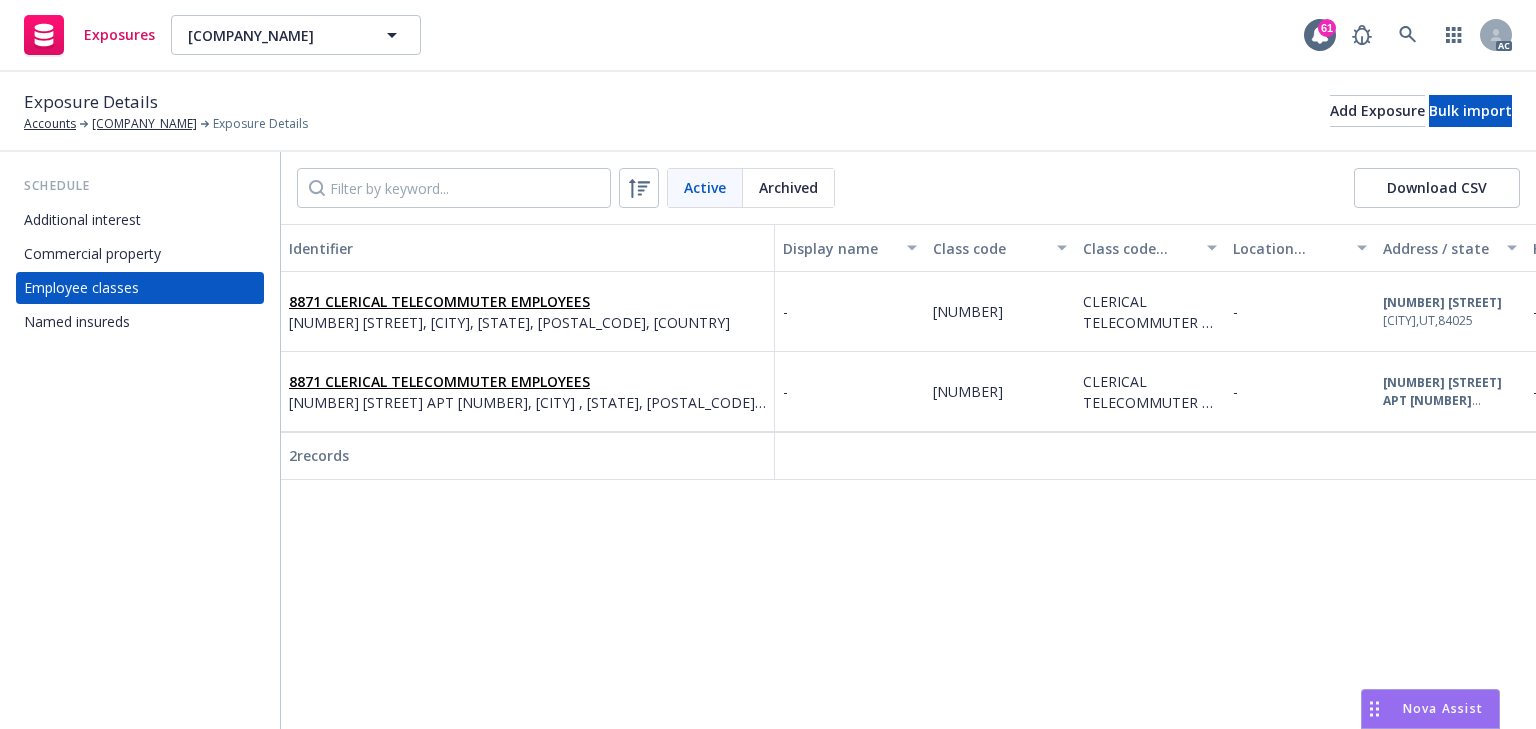 drag, startPoint x: 484, startPoint y: 576, endPoint x: 488, endPoint y: 560, distance: 16.492422 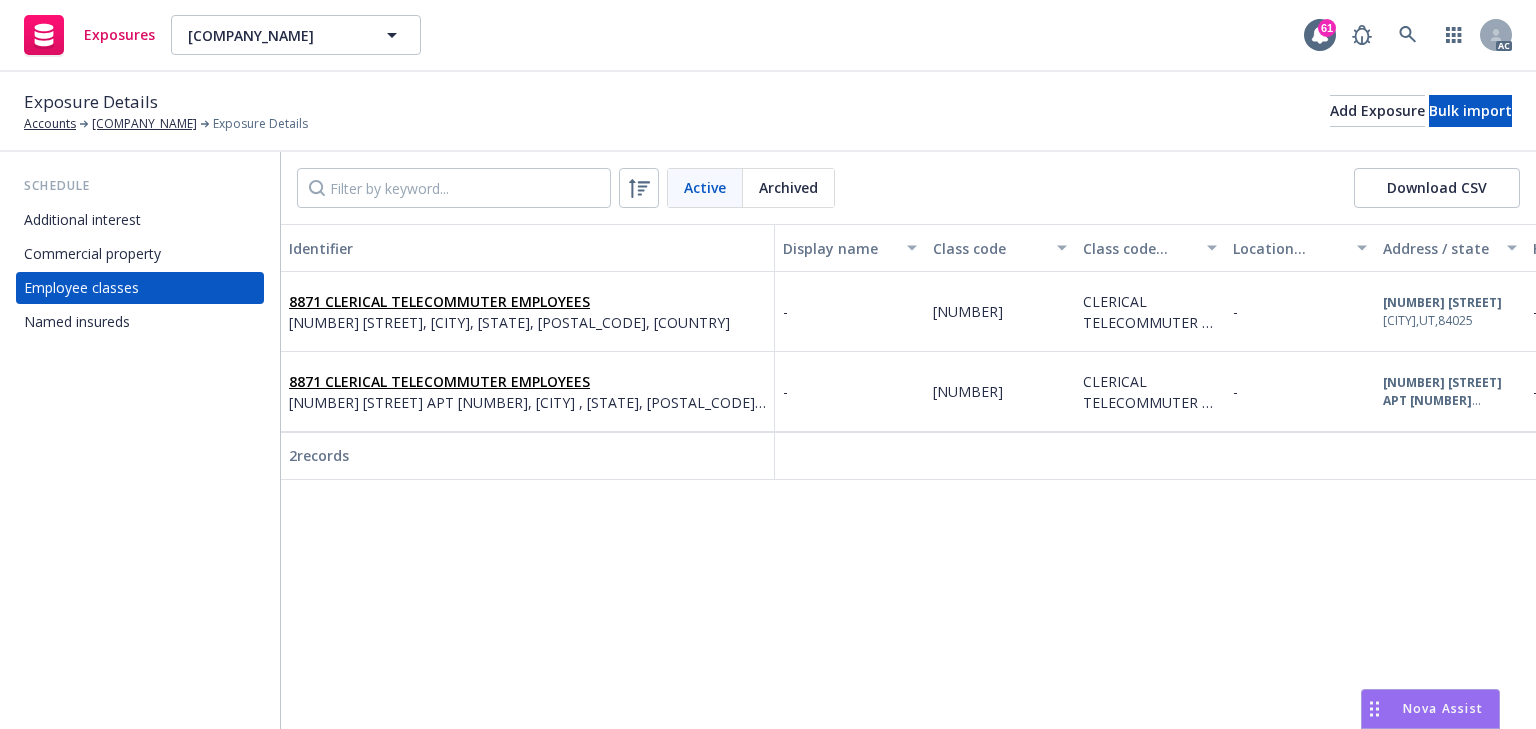 click on "Commercial property" at bounding box center [92, 254] 